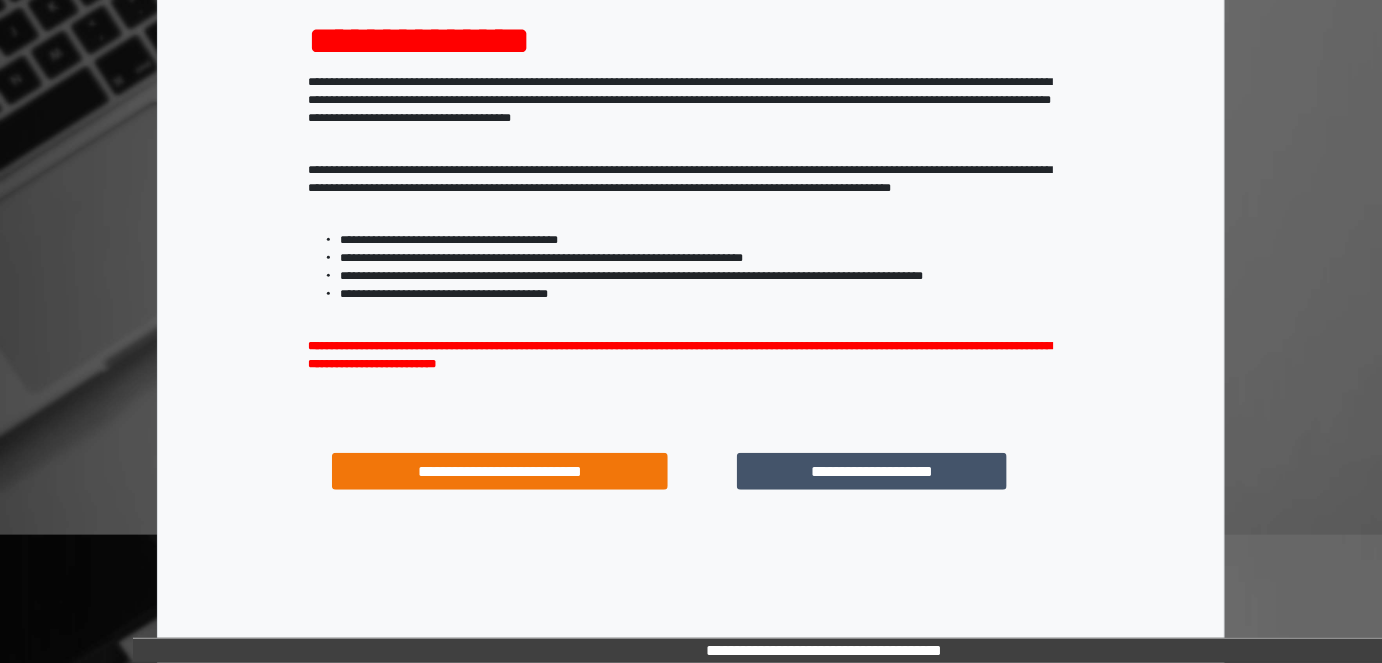 scroll, scrollTop: 264, scrollLeft: 0, axis: vertical 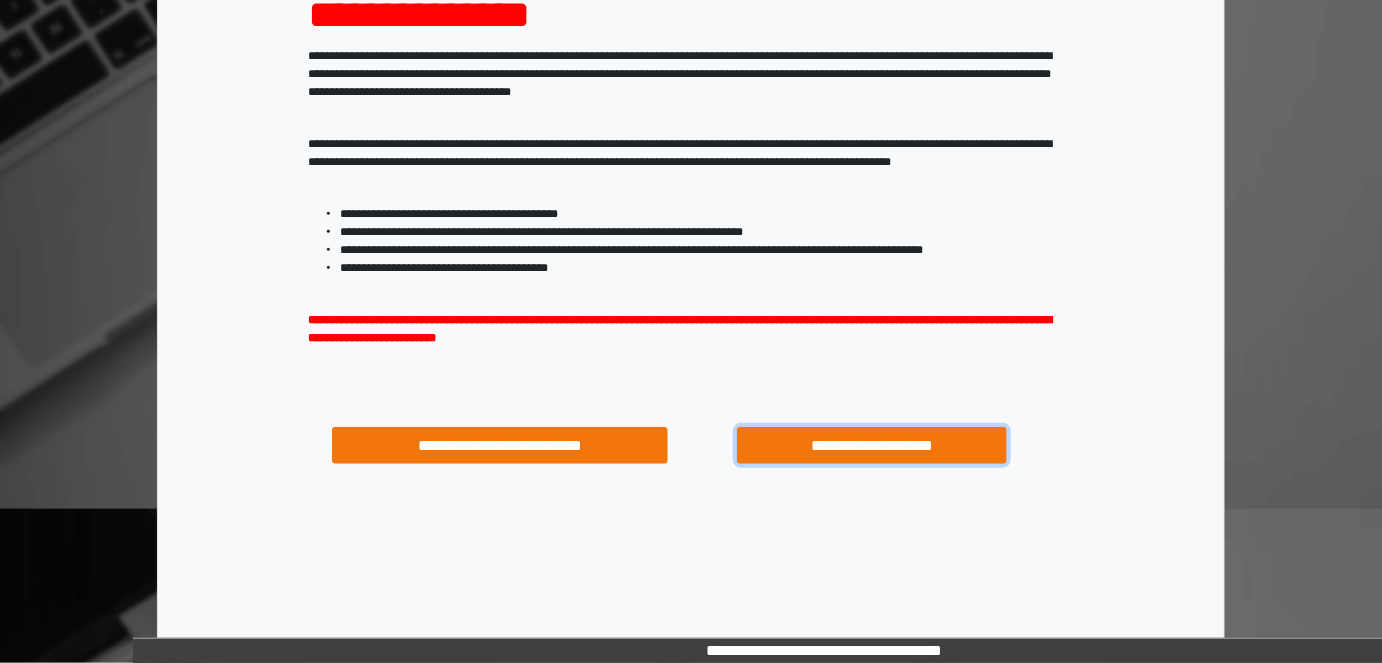 click on "**********" at bounding box center [871, 445] 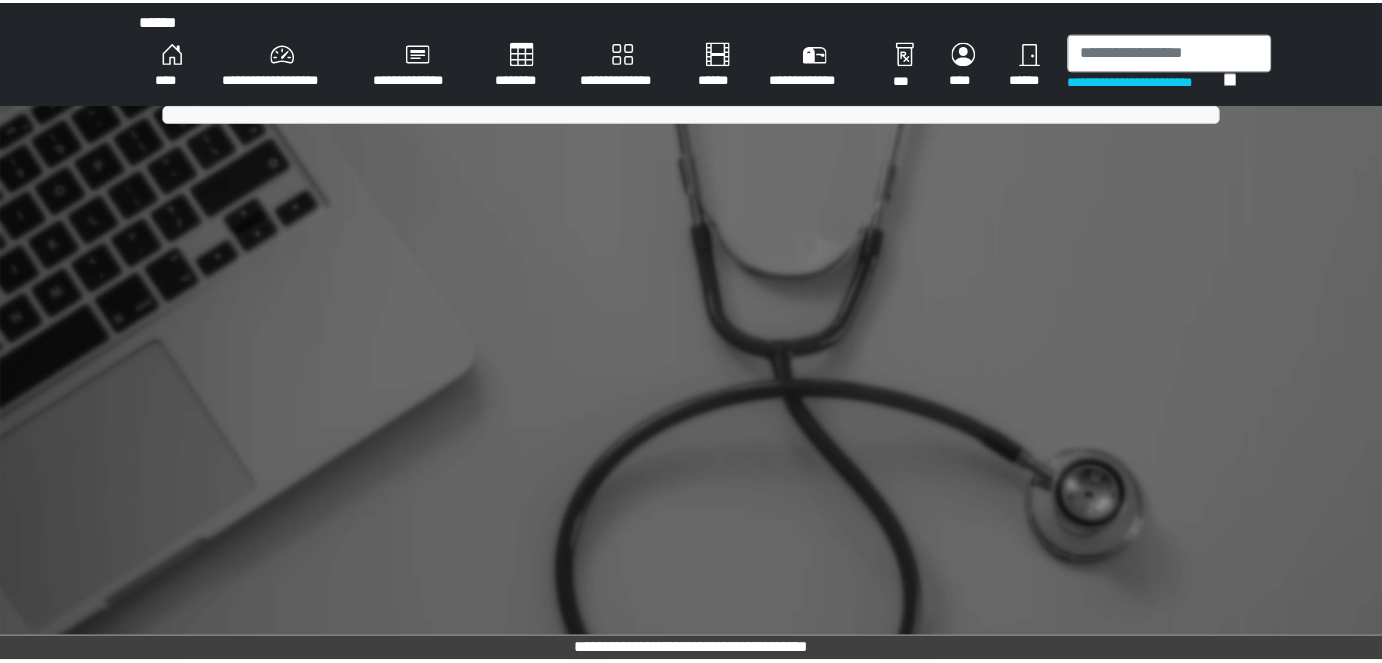 scroll, scrollTop: 0, scrollLeft: 0, axis: both 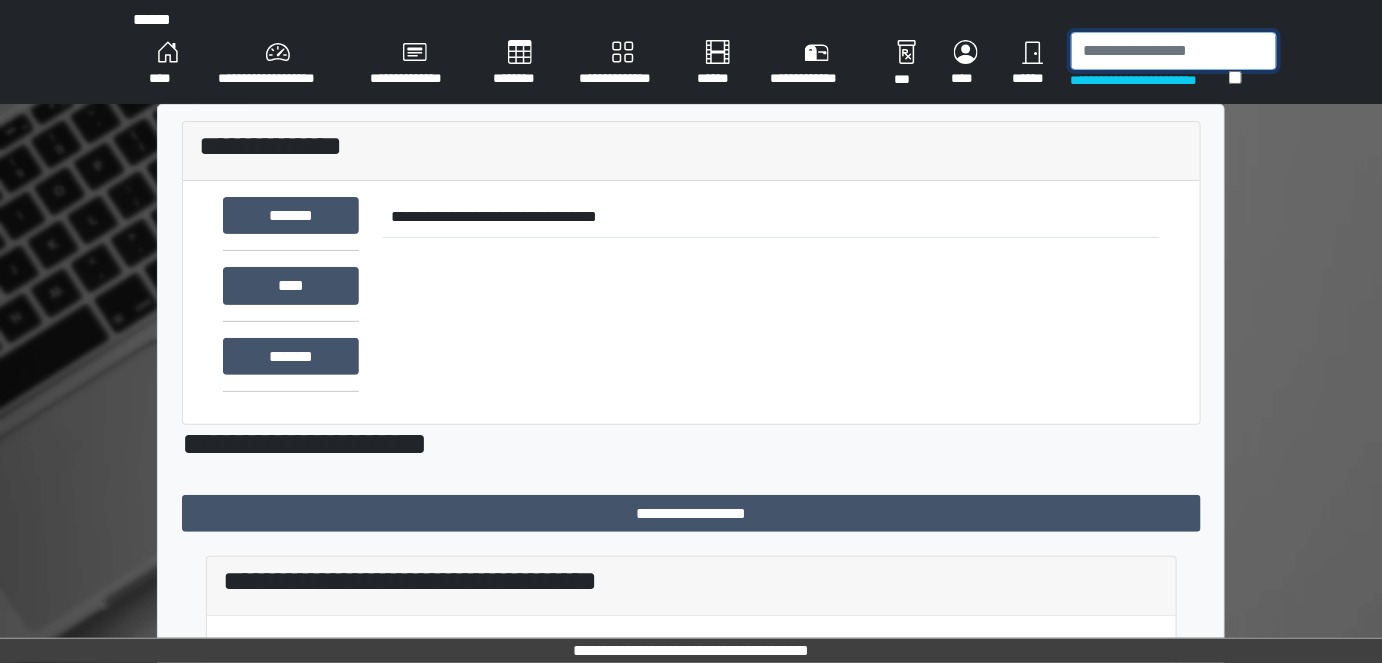 click at bounding box center [1174, 51] 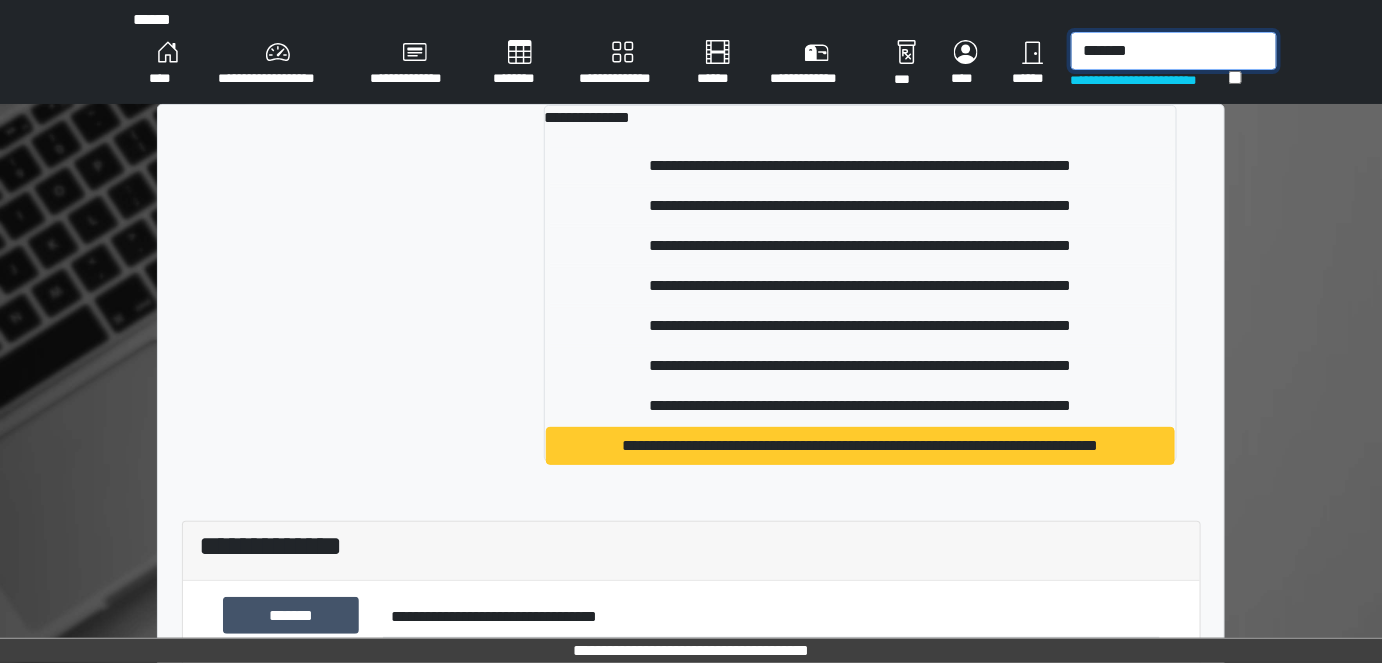 type on "*******" 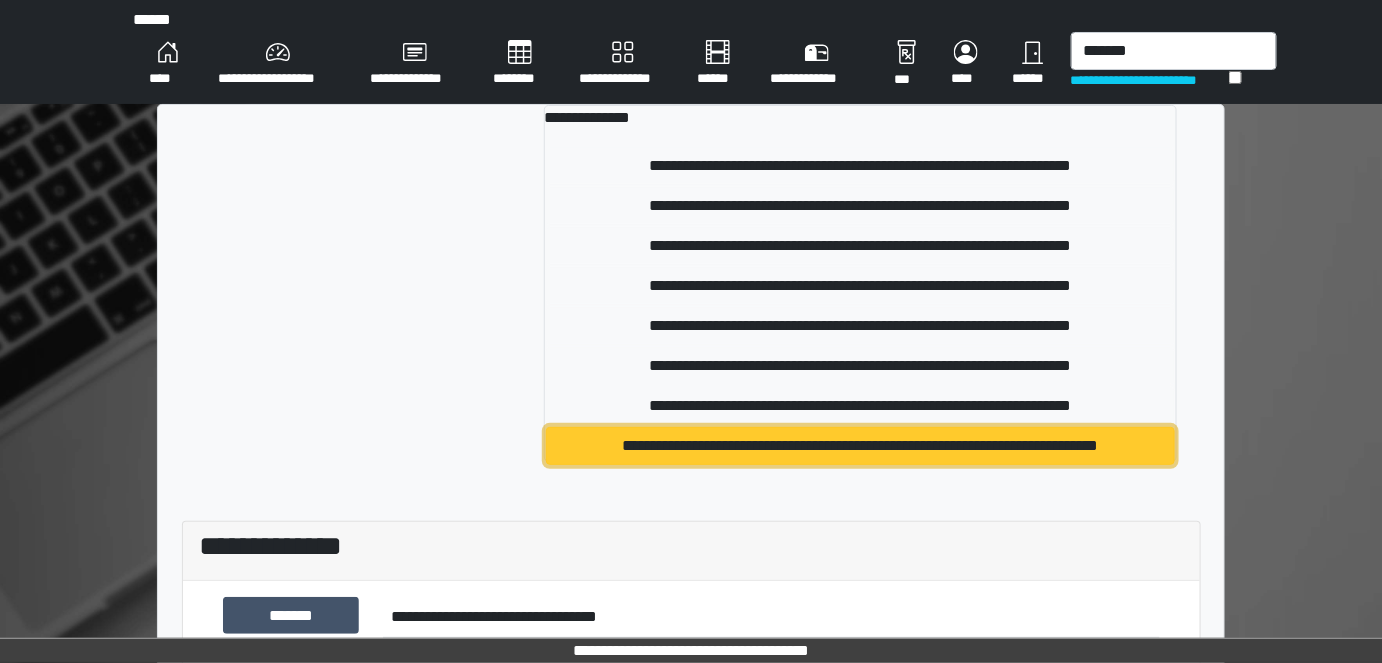 click on "**********" at bounding box center [860, 446] 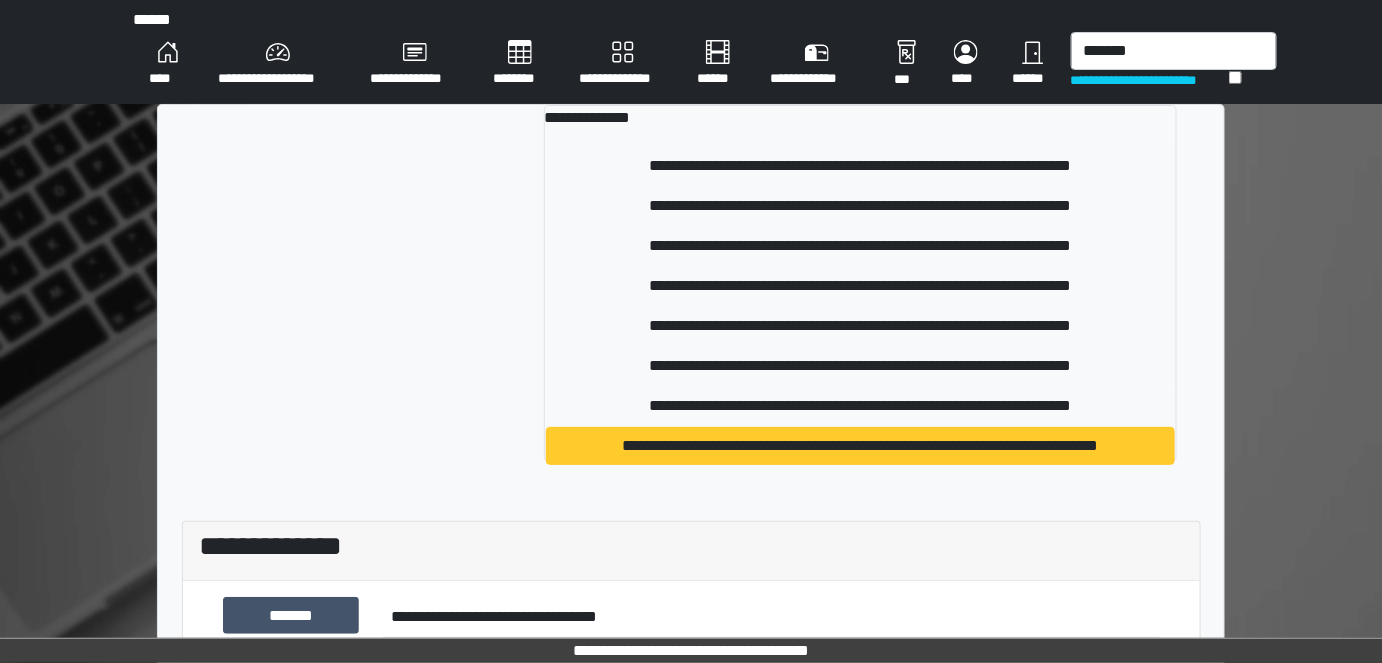 type 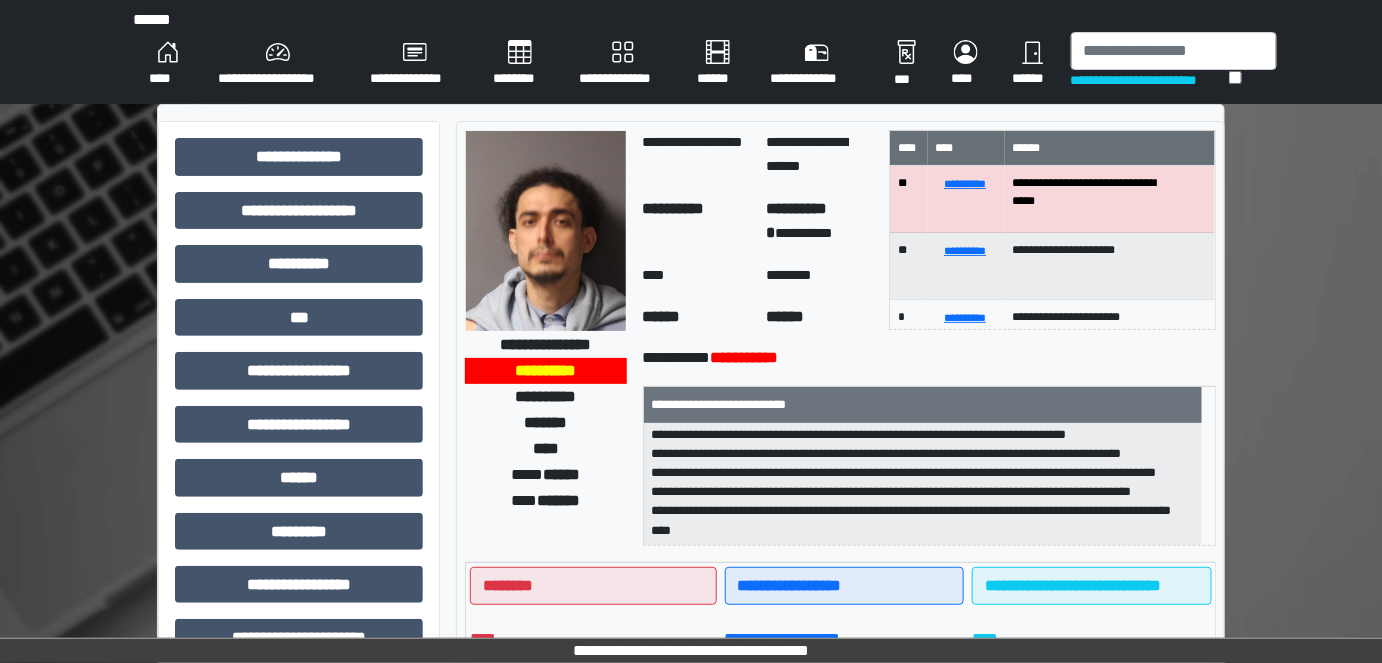 scroll, scrollTop: 0, scrollLeft: 0, axis: both 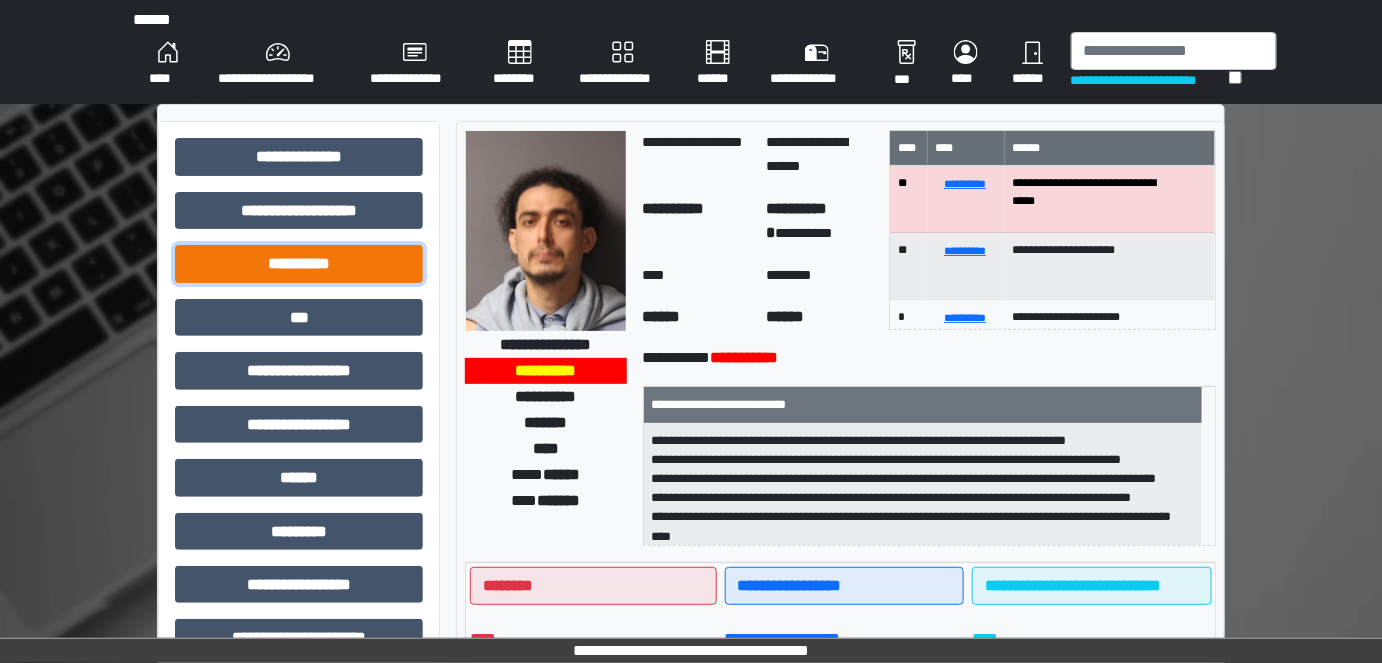 click on "**********" at bounding box center [299, 263] 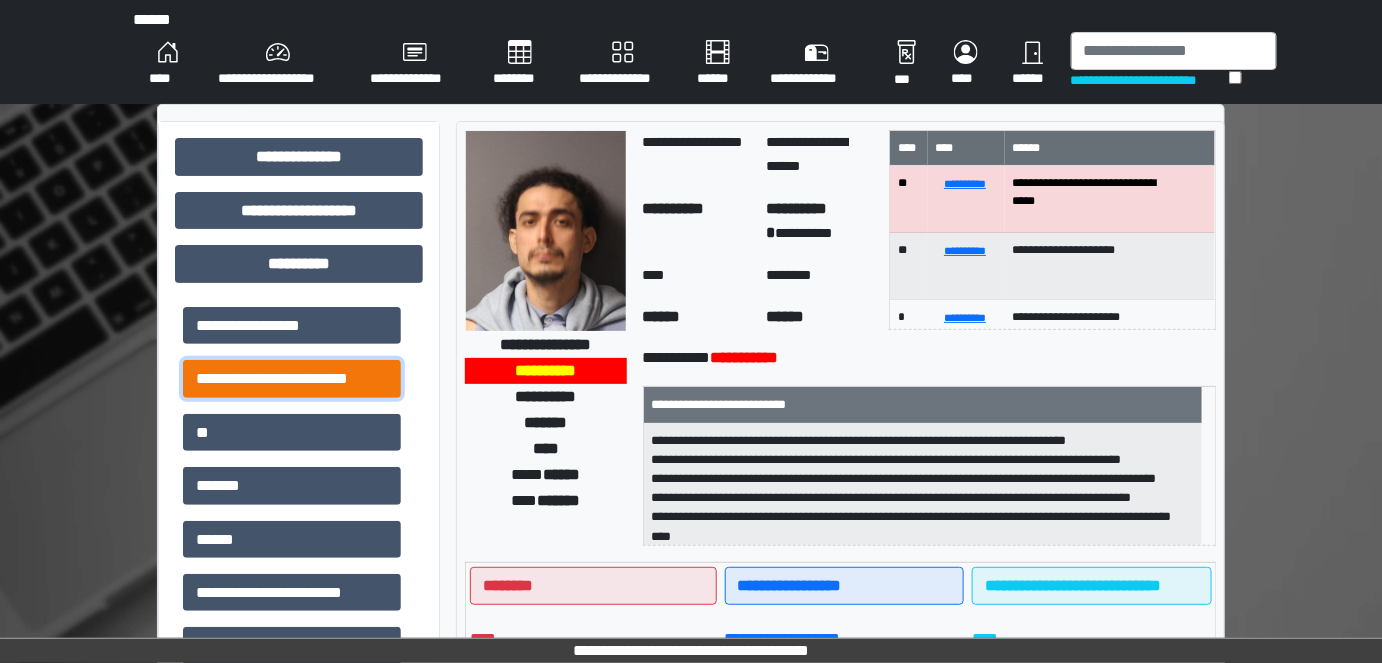 click on "**********" at bounding box center [292, 378] 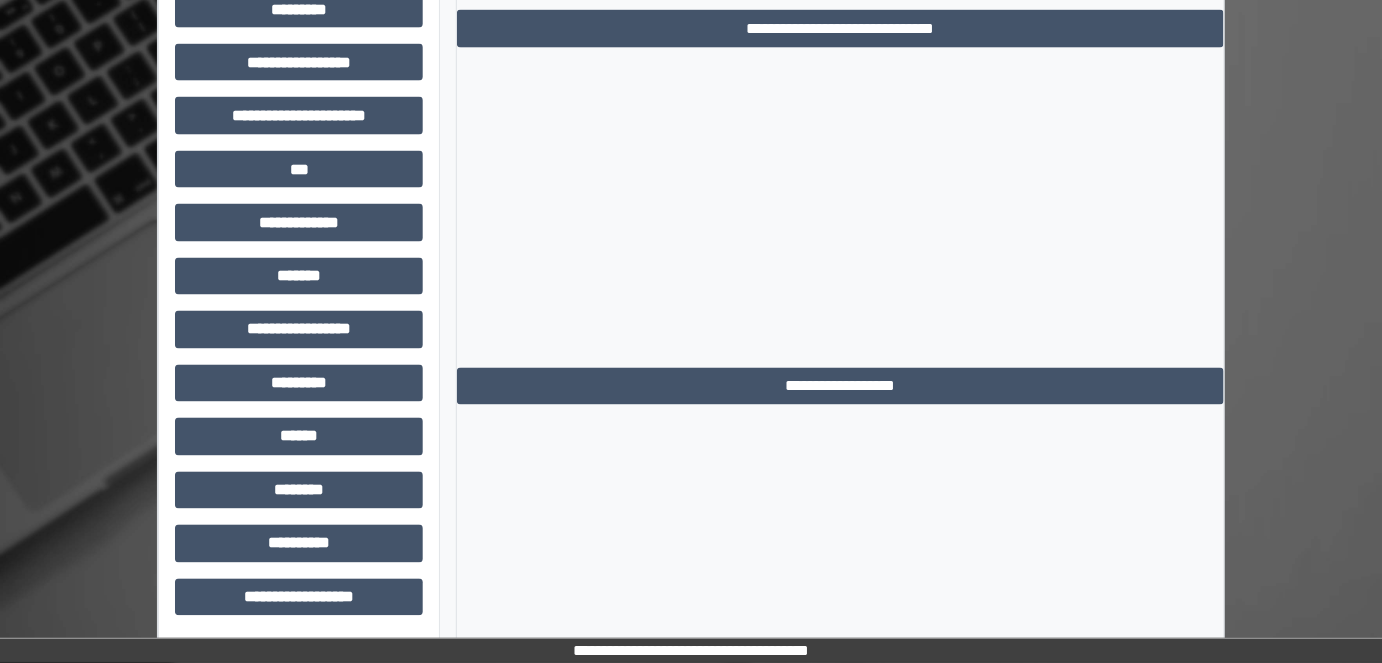 scroll, scrollTop: 1003, scrollLeft: 0, axis: vertical 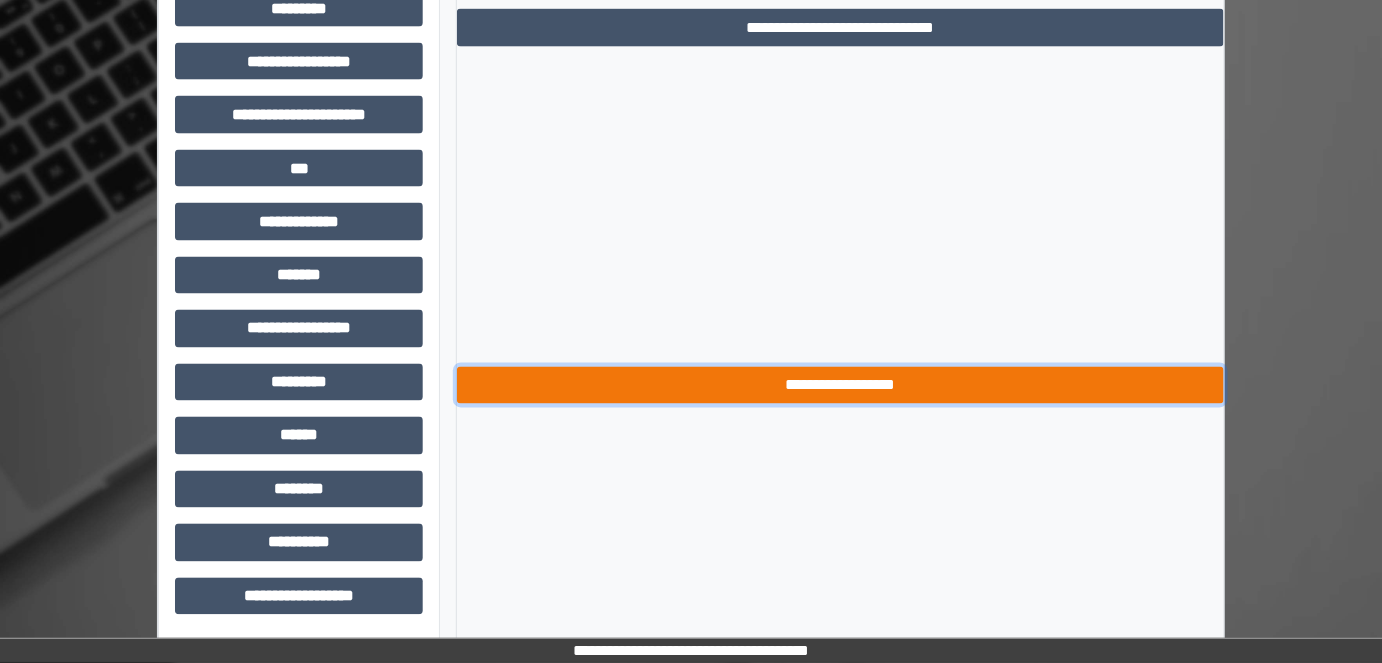click on "**********" at bounding box center [841, 385] 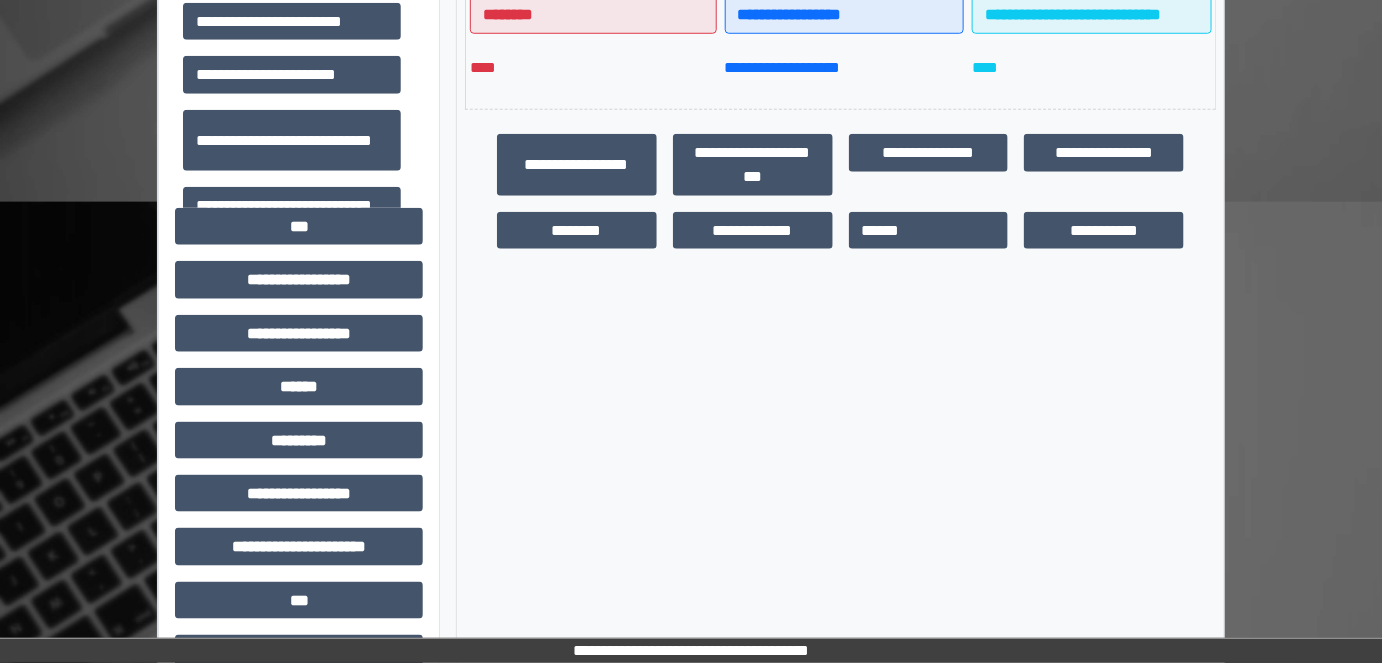 scroll, scrollTop: 367, scrollLeft: 0, axis: vertical 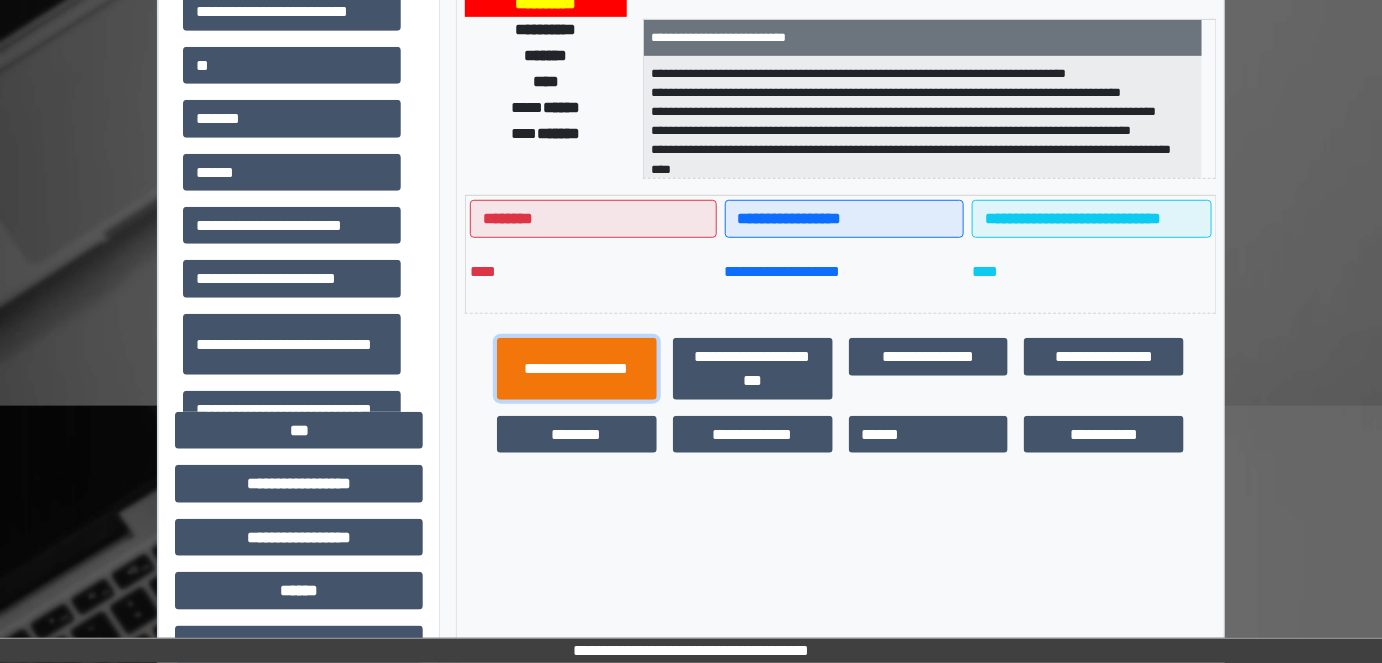 click on "**********" at bounding box center [577, 368] 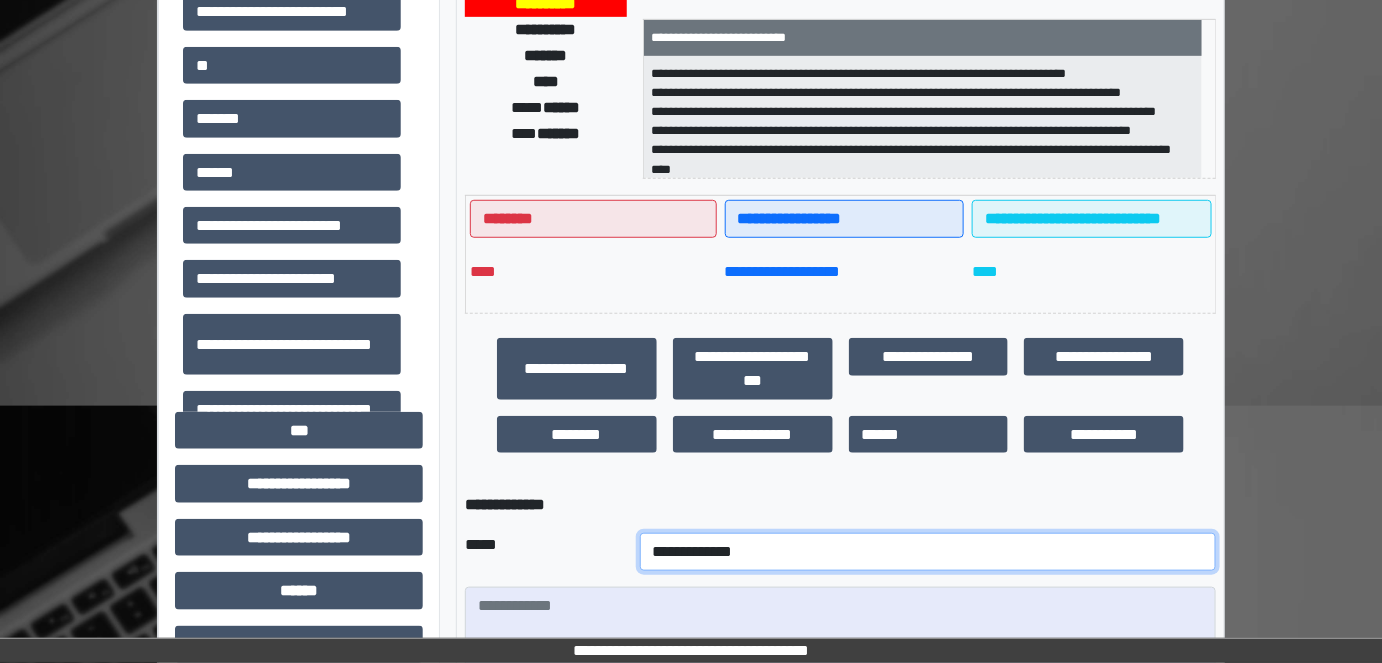 click on "**********" at bounding box center [928, 552] 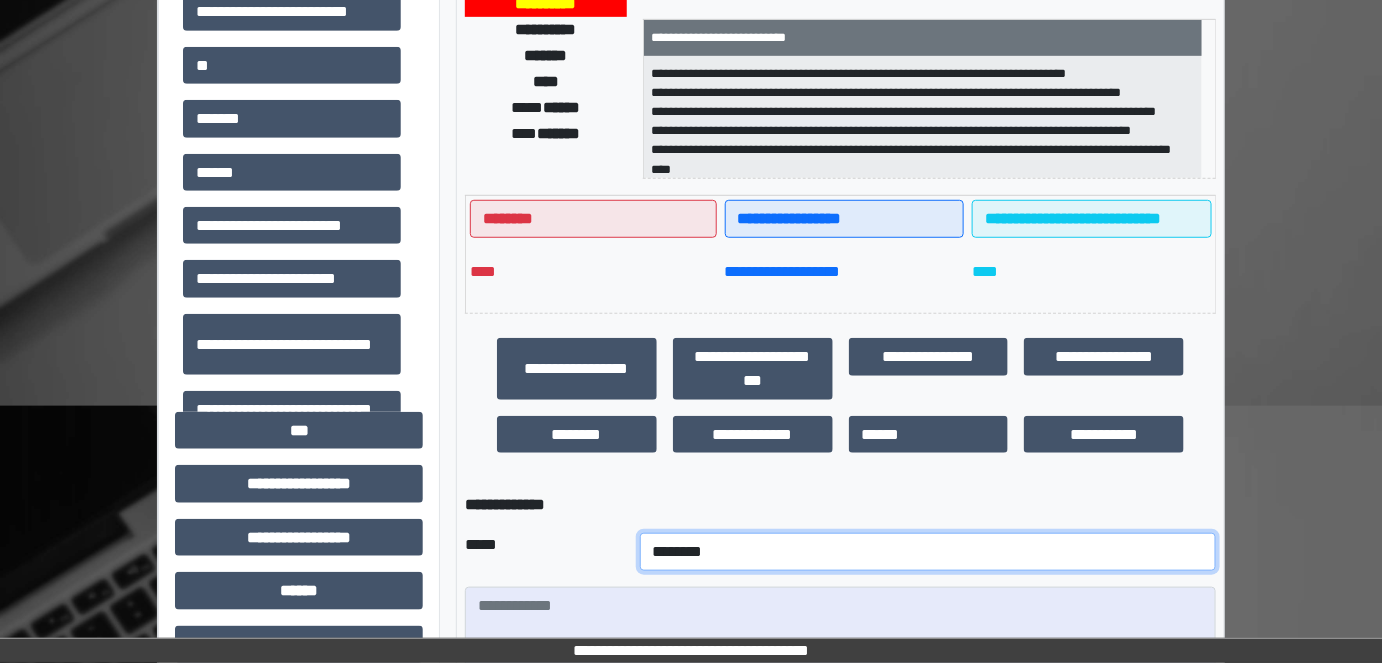 click on "**********" at bounding box center (928, 552) 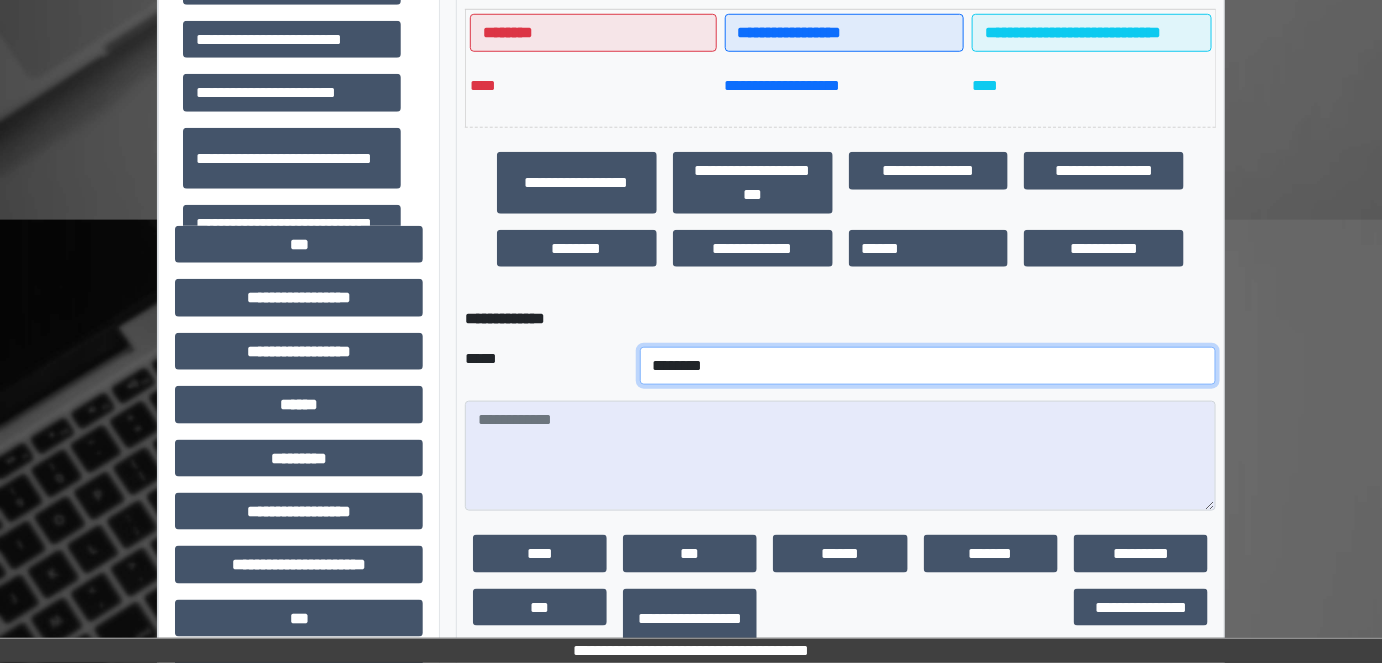 scroll, scrollTop: 640, scrollLeft: 0, axis: vertical 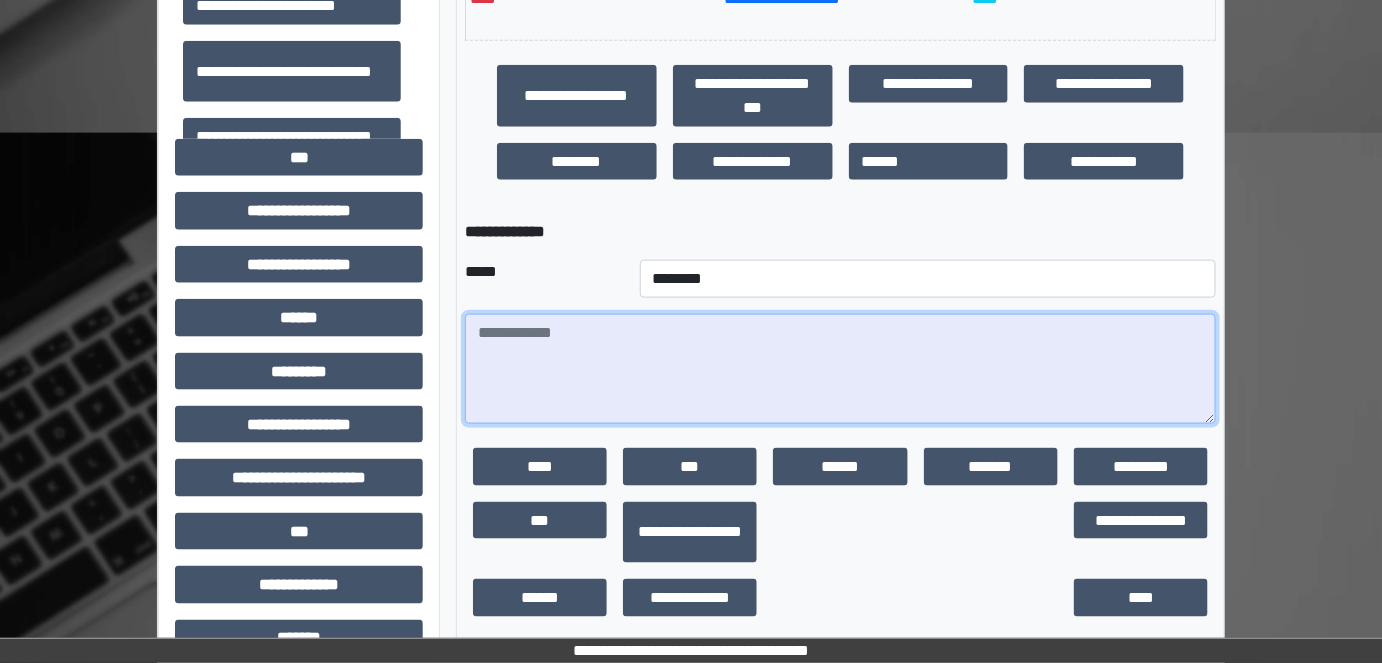 click at bounding box center [841, 369] 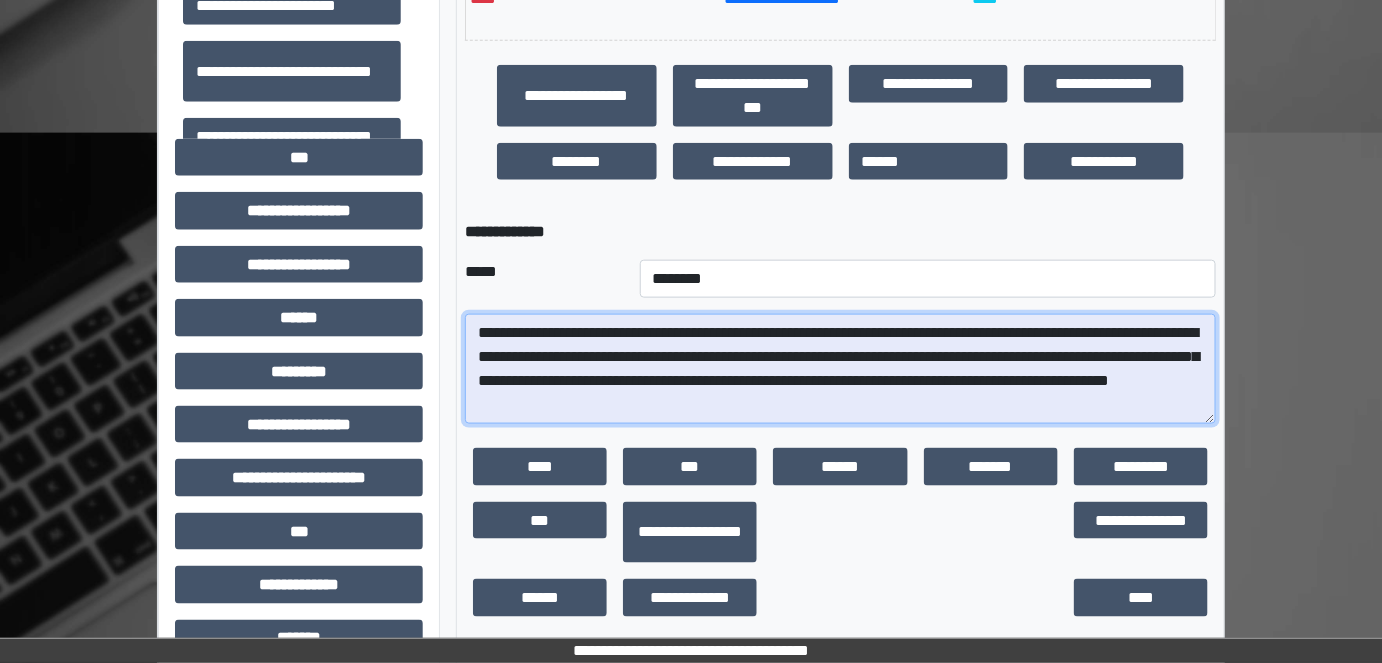 click on "**********" at bounding box center (841, 369) 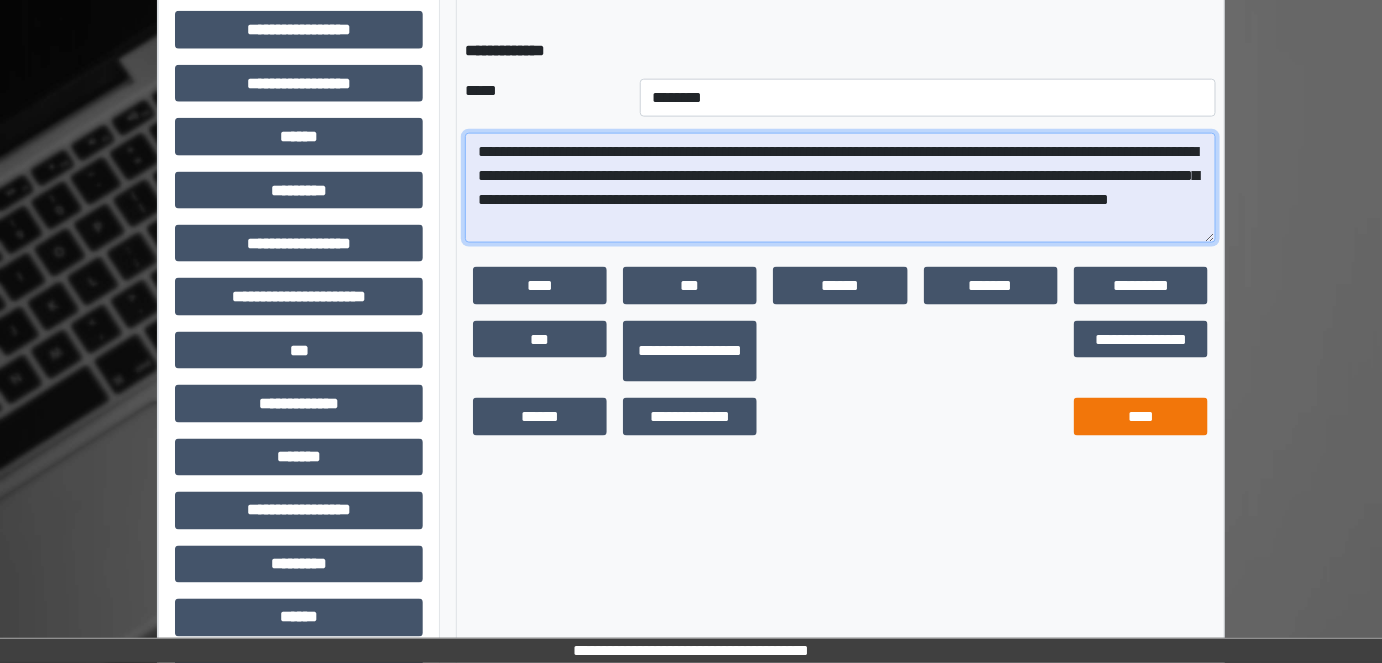scroll, scrollTop: 821, scrollLeft: 0, axis: vertical 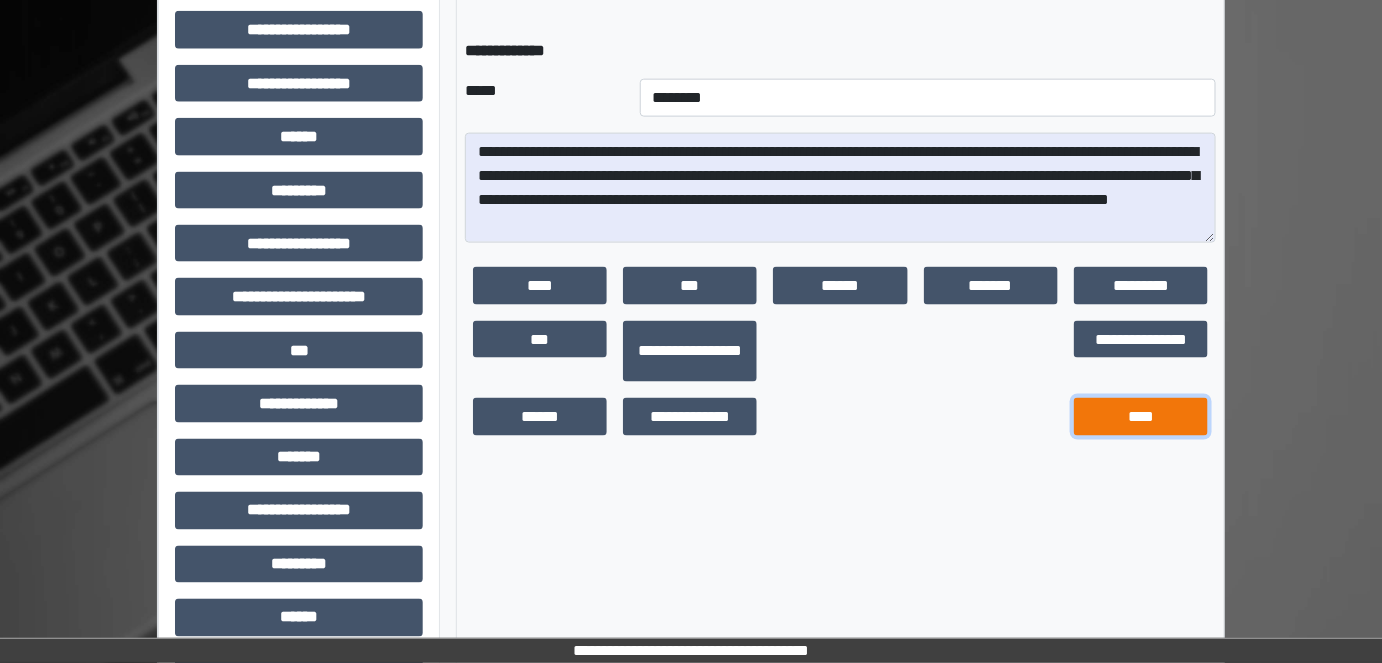 click on "****" at bounding box center (1141, 417) 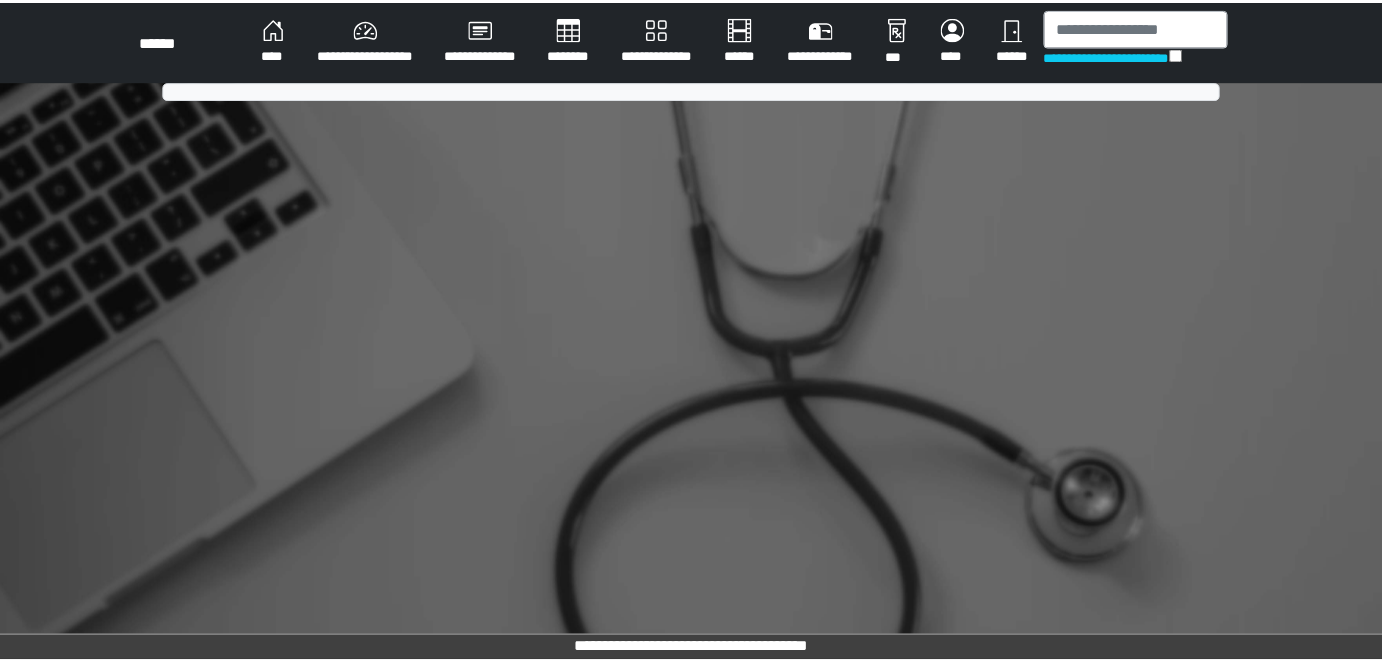 scroll, scrollTop: 0, scrollLeft: 0, axis: both 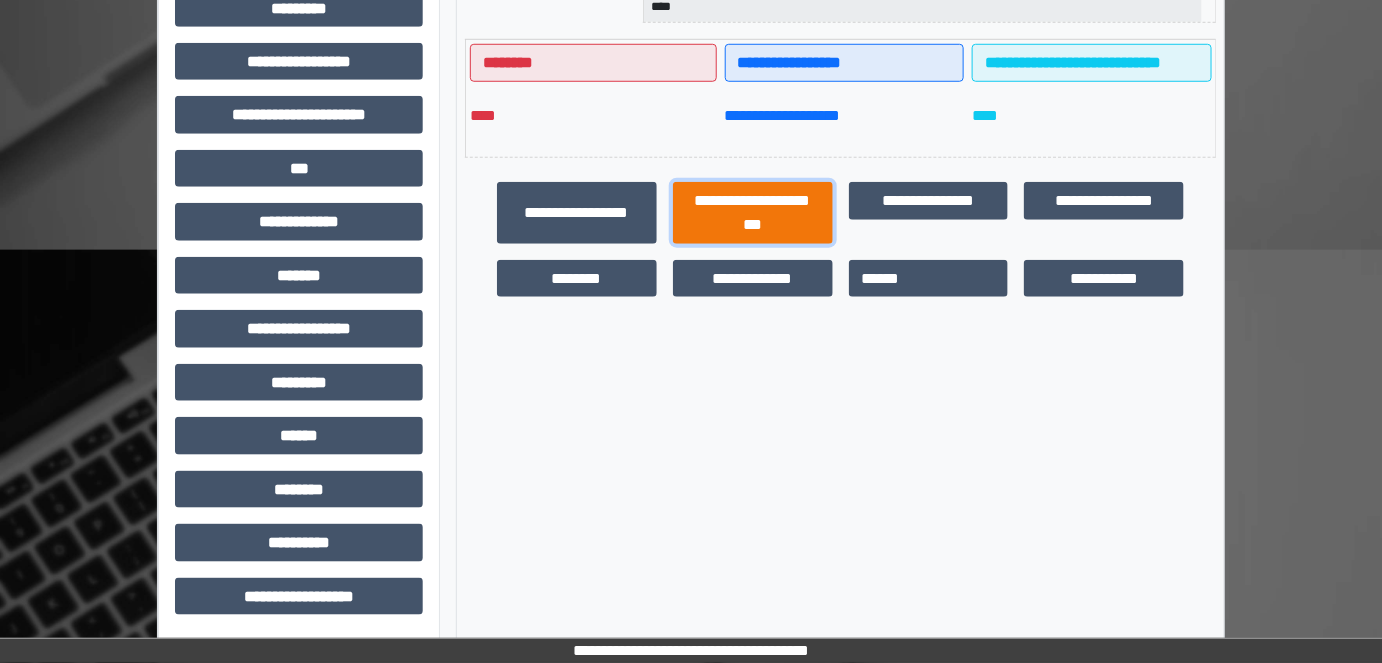 click on "**********" at bounding box center (753, 212) 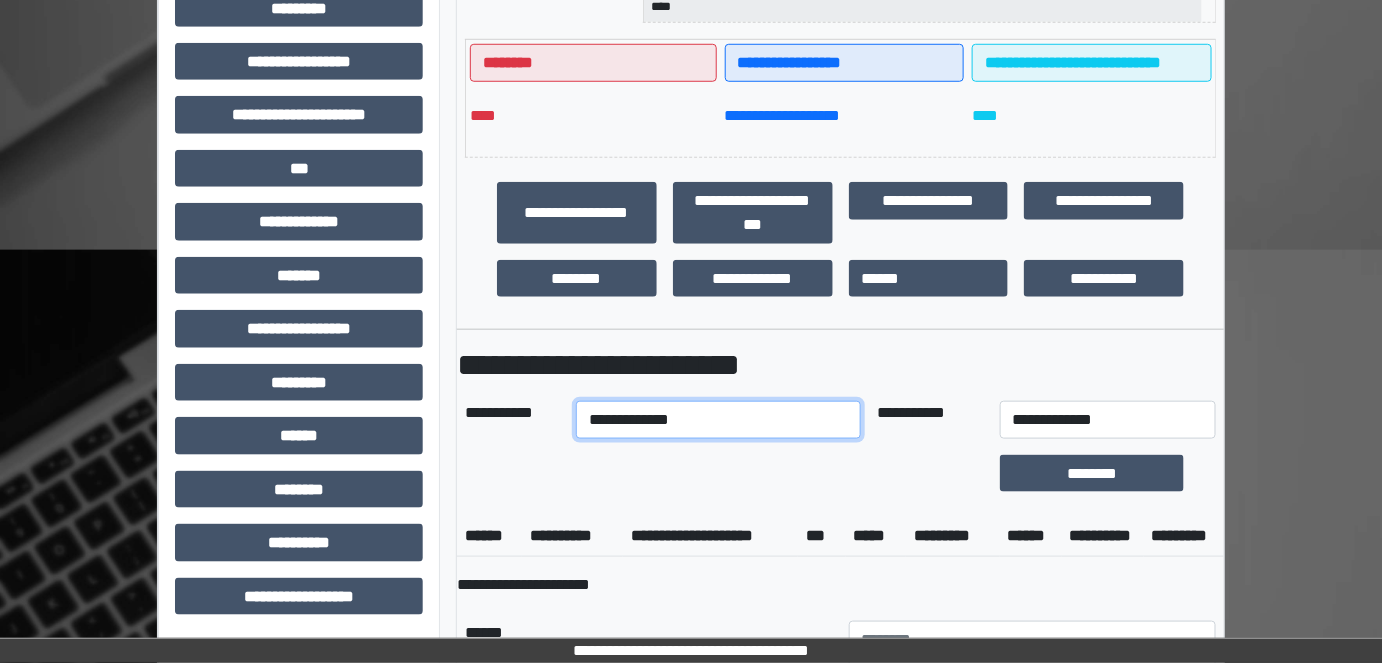 click on "**********" at bounding box center [718, 420] 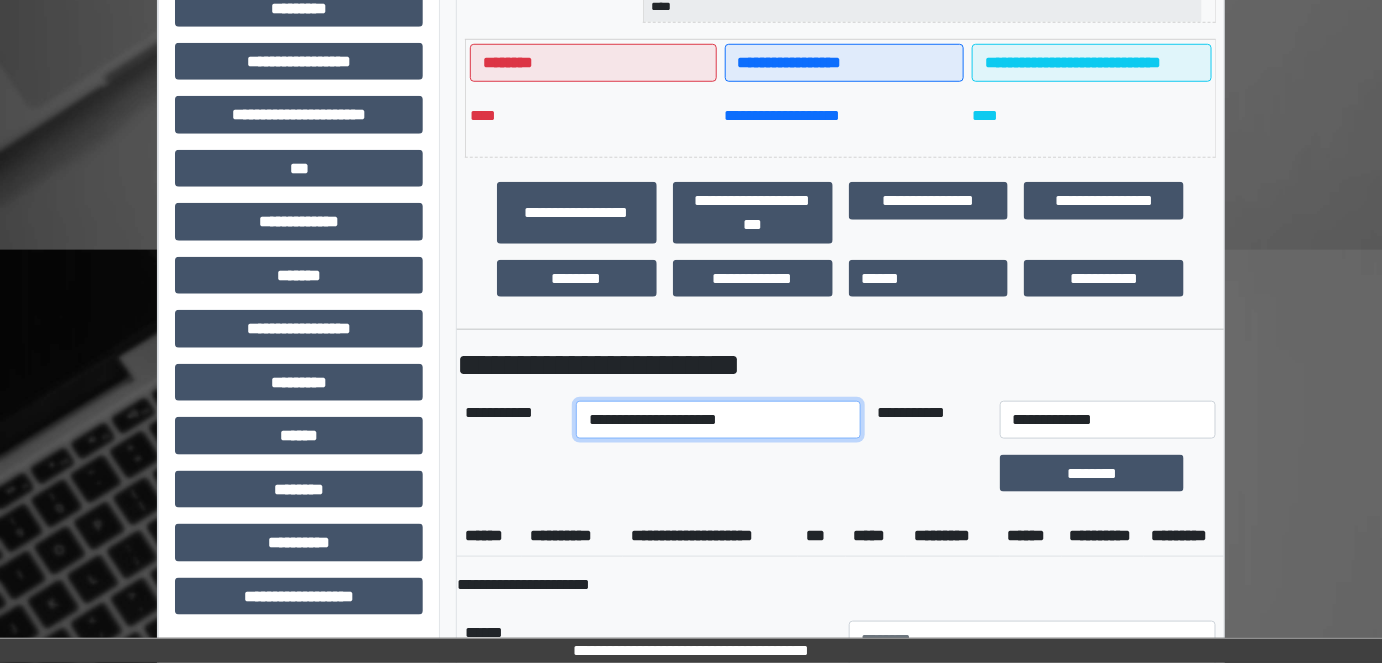 click on "**********" at bounding box center (718, 420) 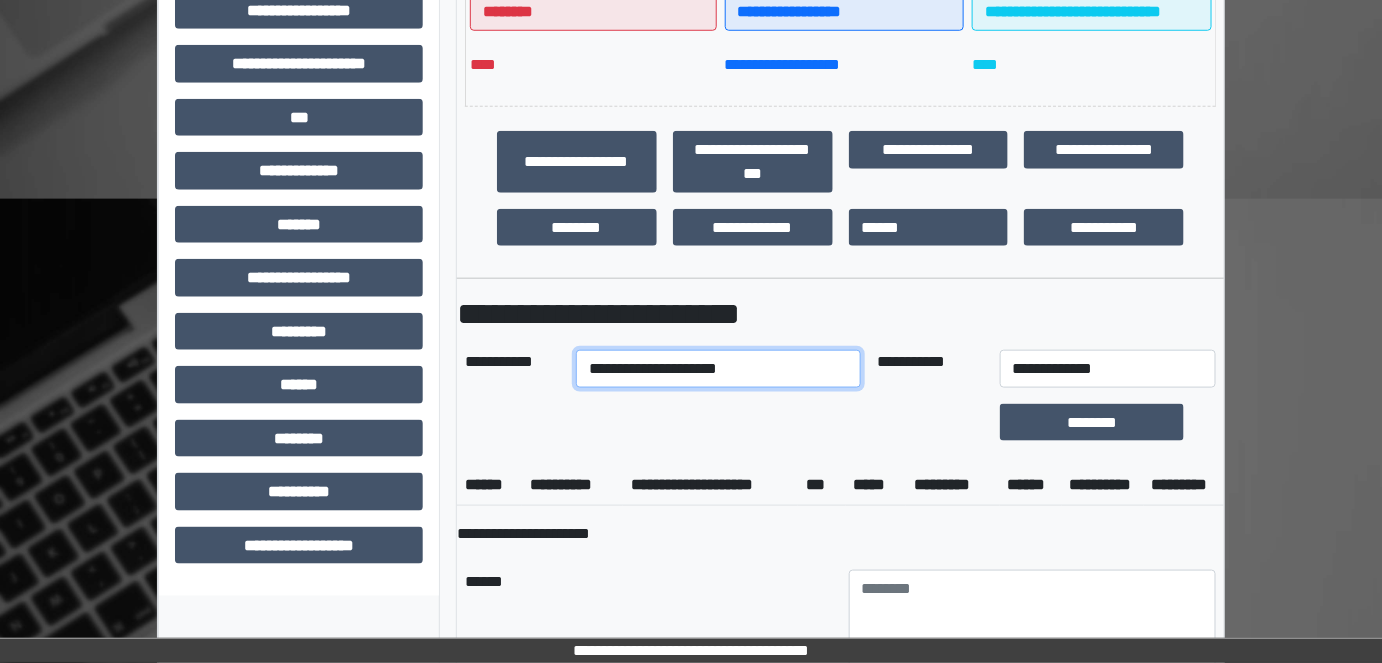 scroll, scrollTop: 614, scrollLeft: 0, axis: vertical 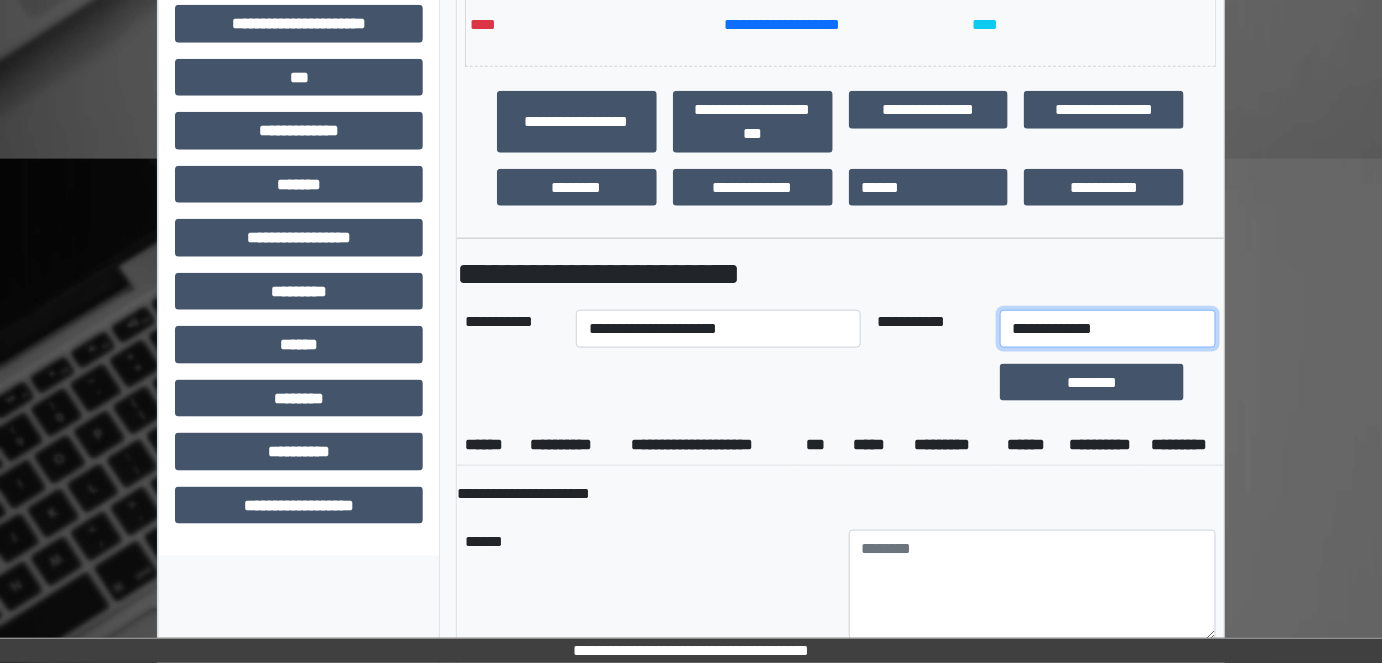click on "**********" at bounding box center [1108, 329] 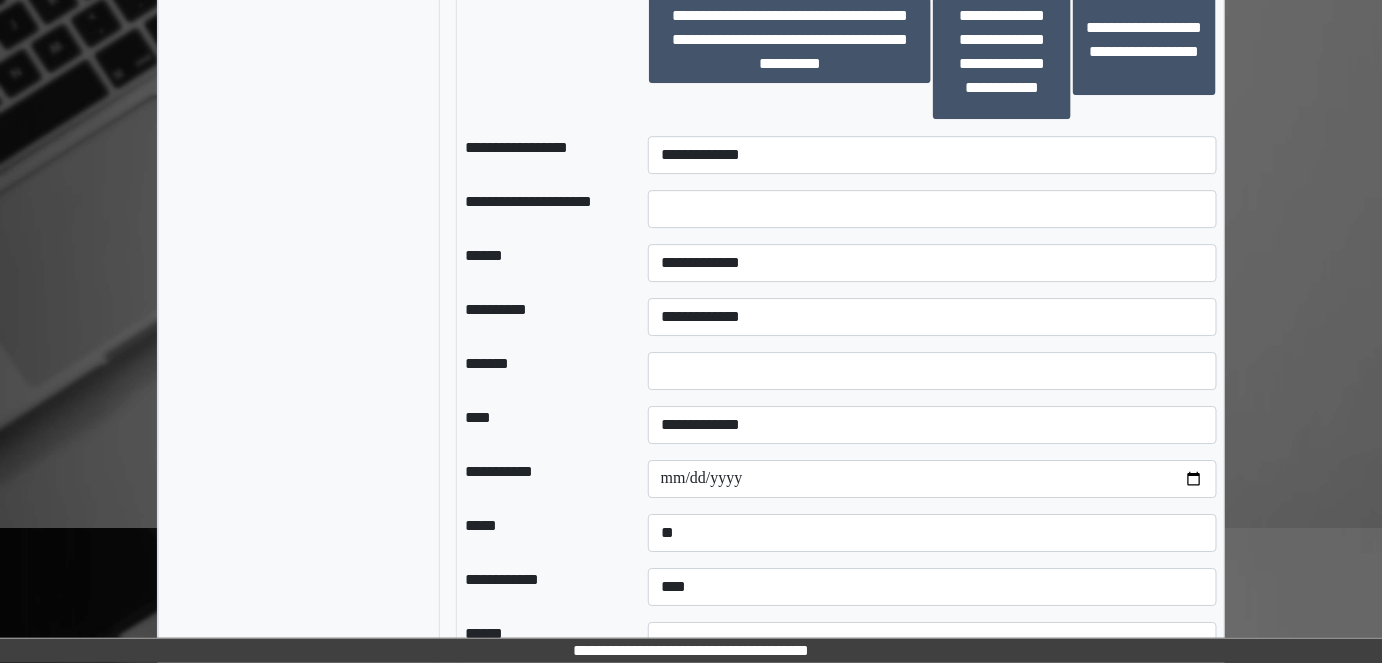 scroll, scrollTop: 2069, scrollLeft: 0, axis: vertical 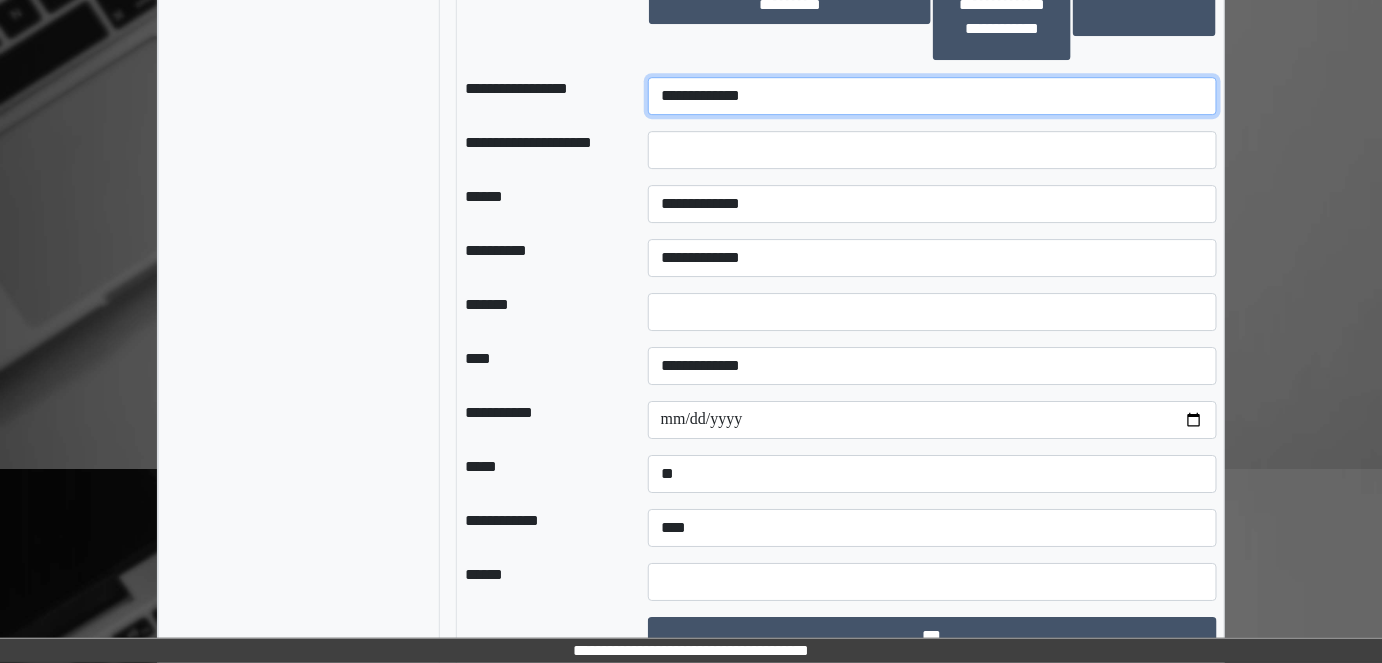 click on "**********" at bounding box center [933, 96] 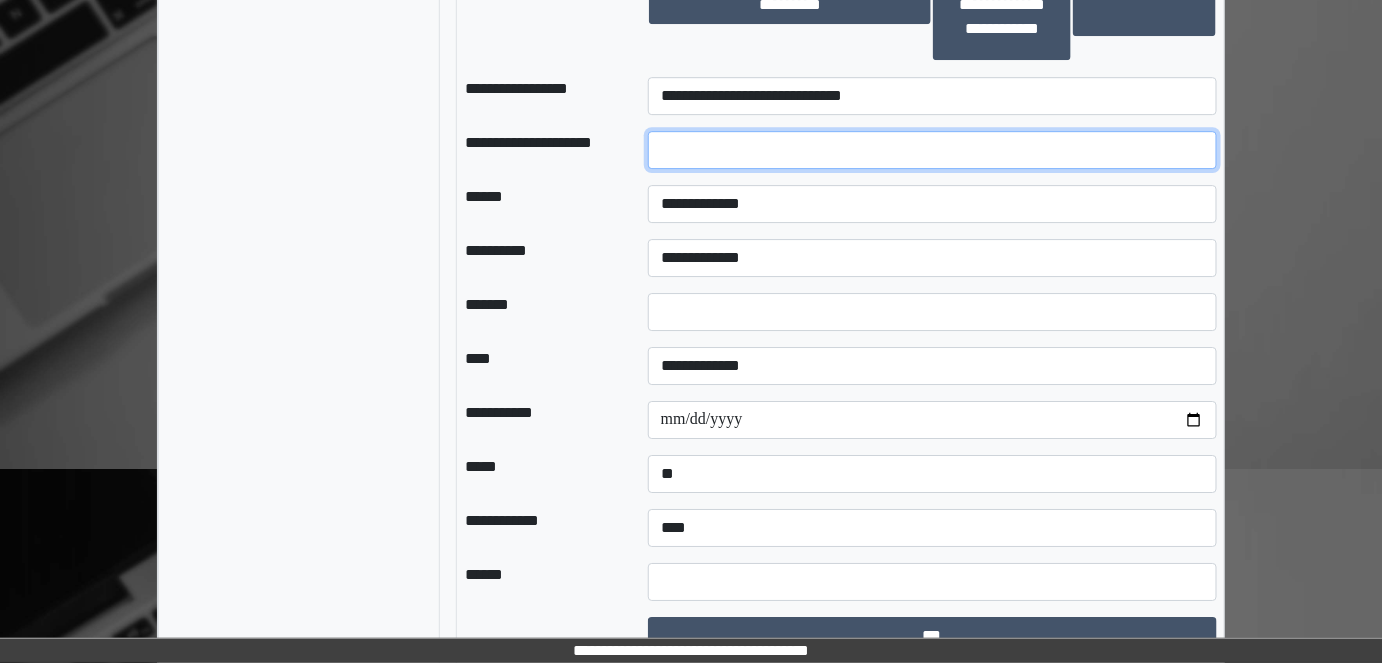 click at bounding box center (933, 150) 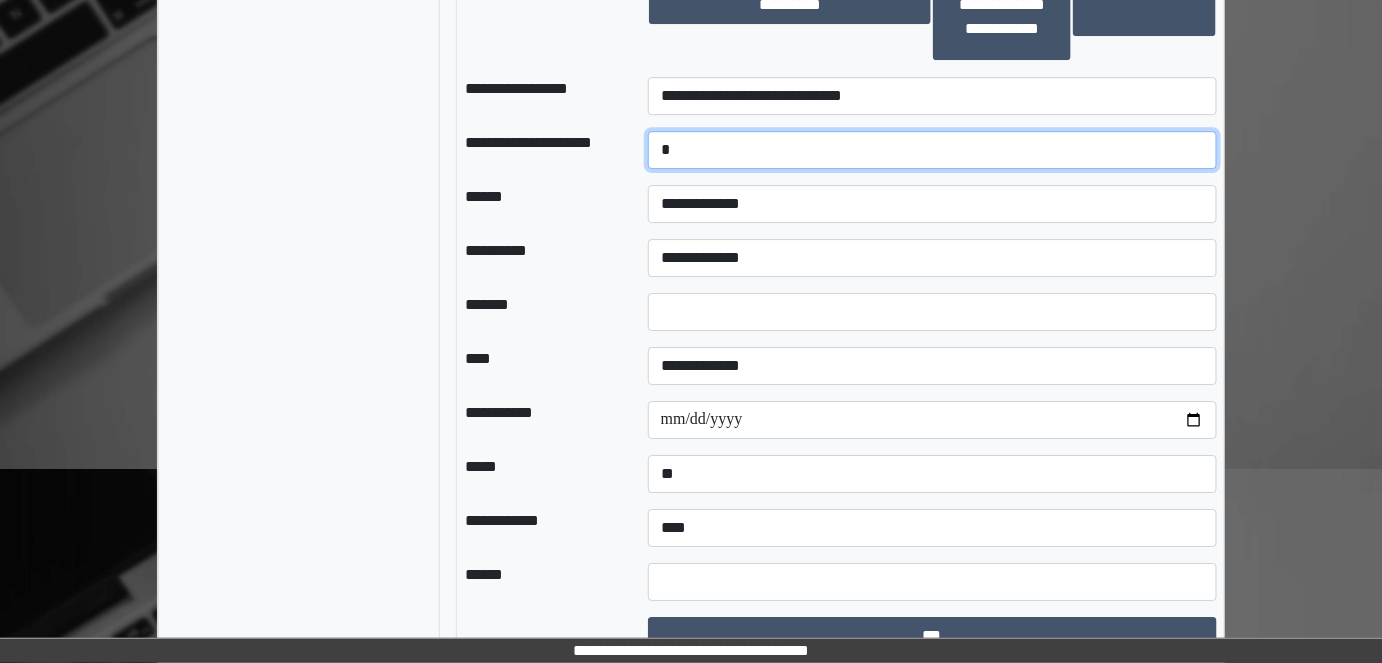 type on "*" 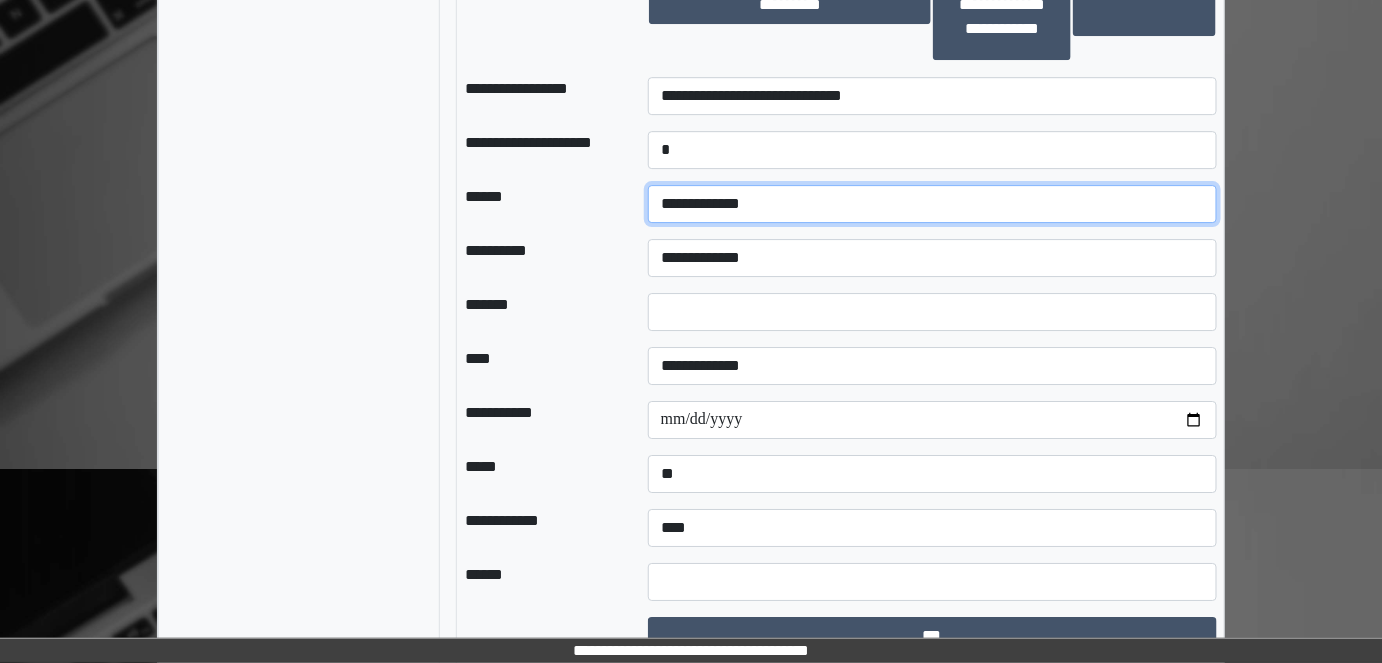click on "**********" at bounding box center [933, 204] 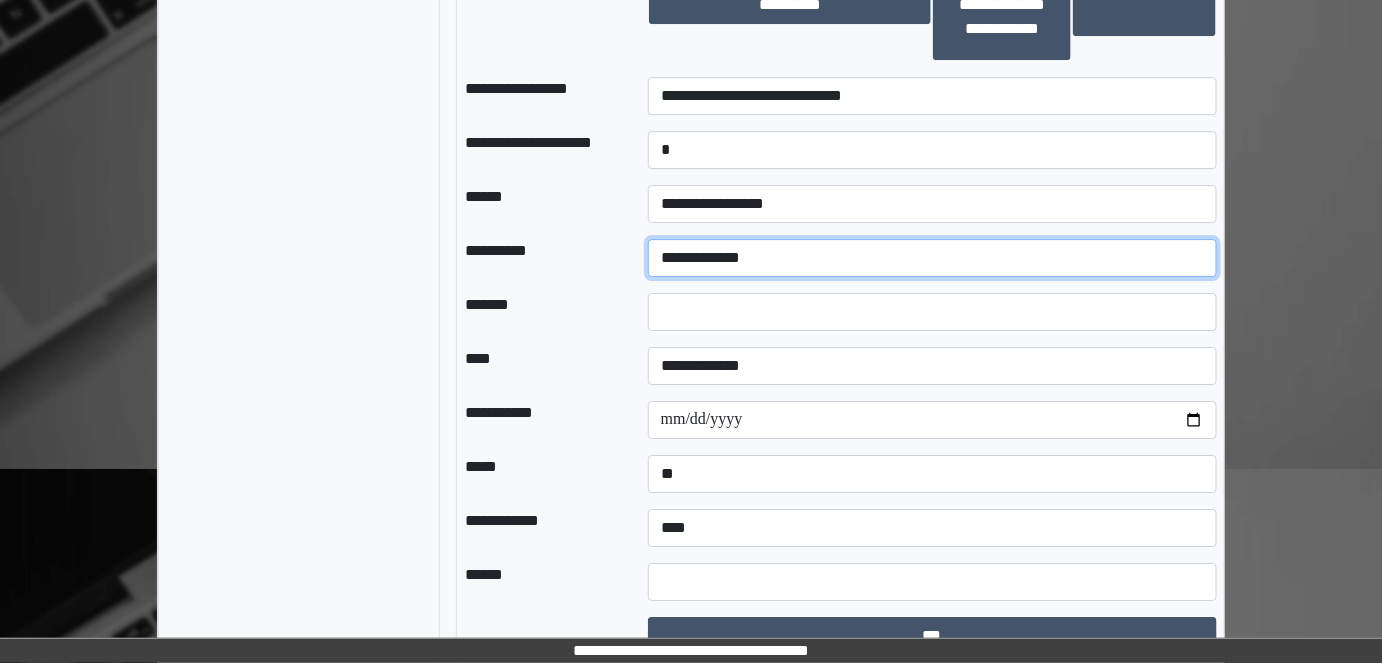 click on "**********" at bounding box center [933, 258] 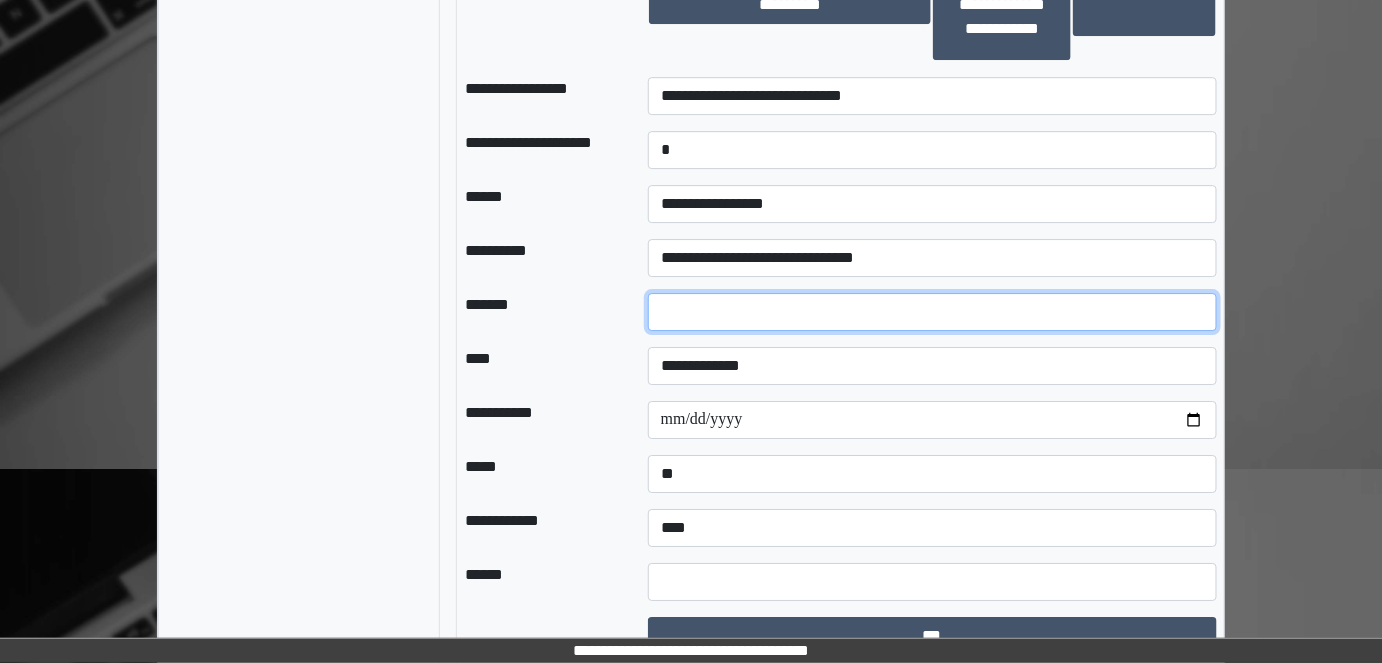 click at bounding box center (933, 312) 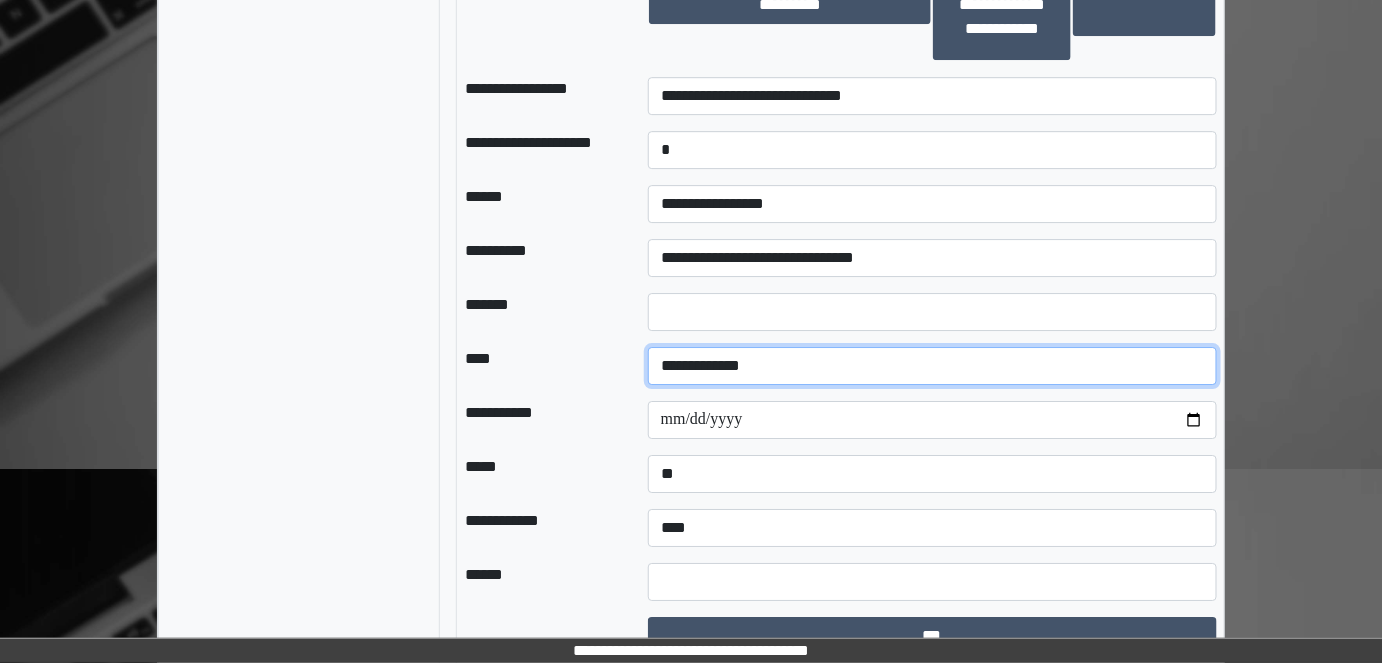 click on "**********" at bounding box center [933, 366] 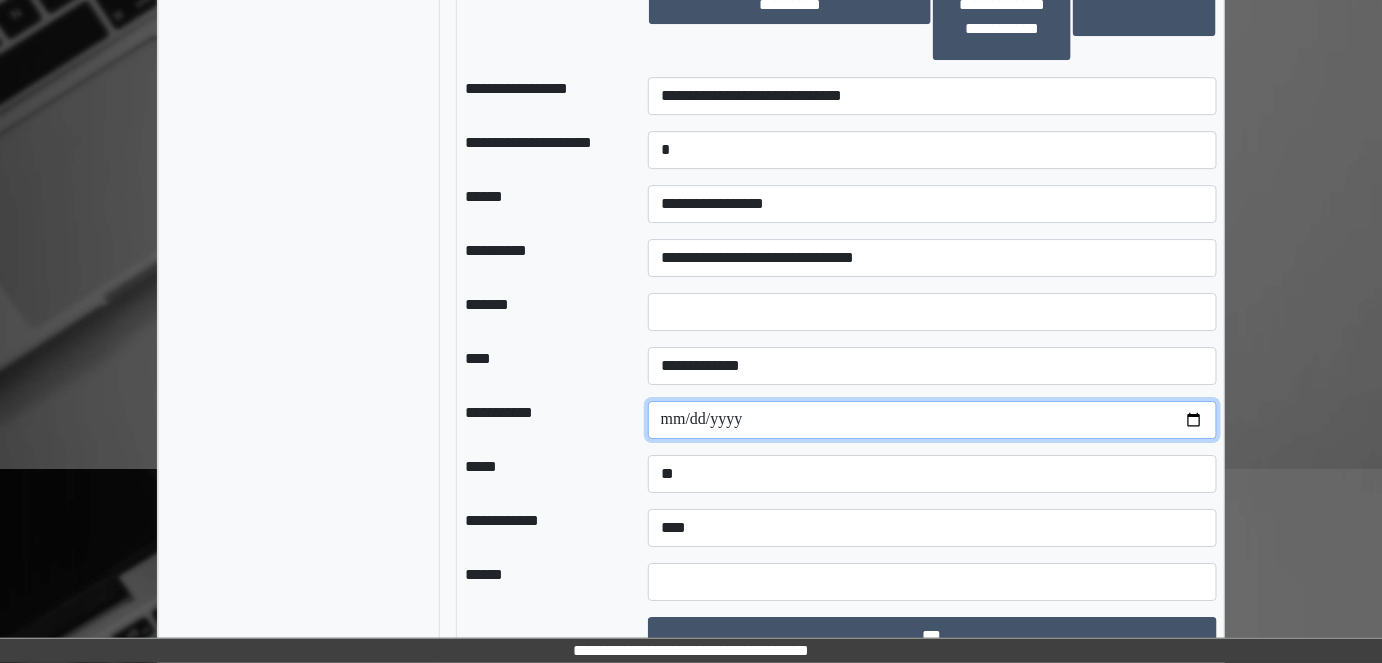 click at bounding box center (933, 420) 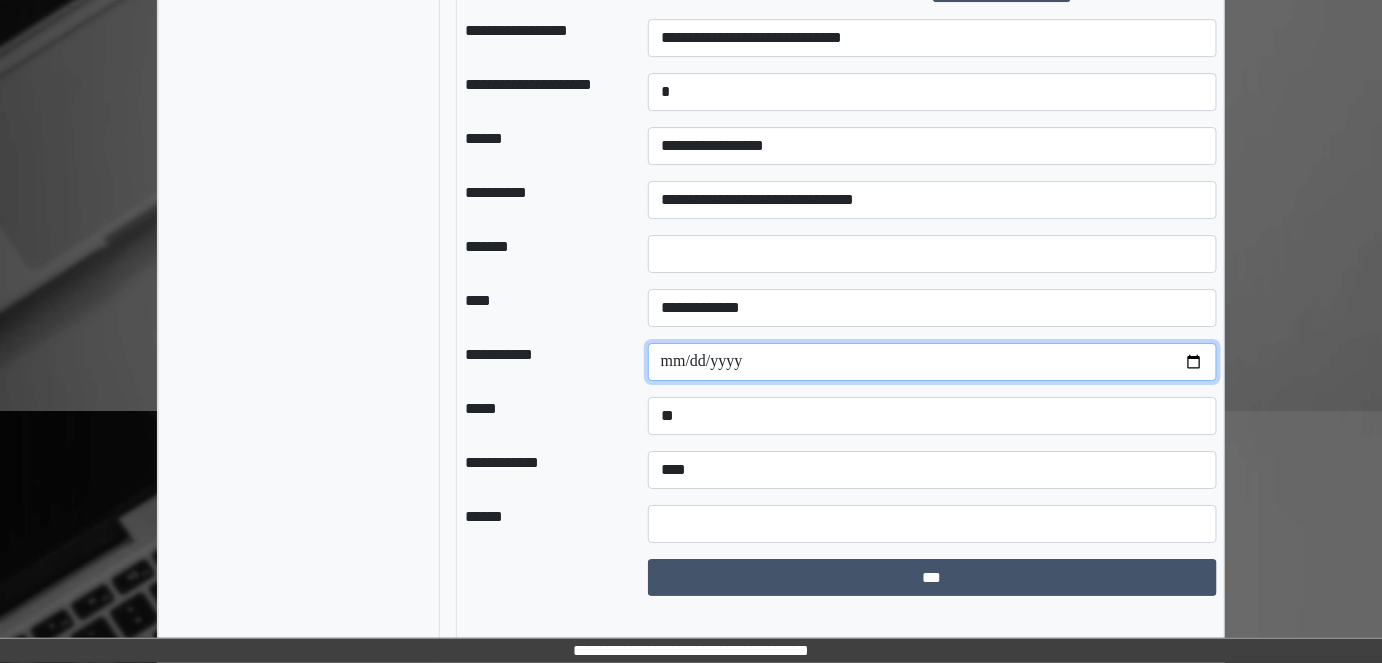 scroll, scrollTop: 2152, scrollLeft: 0, axis: vertical 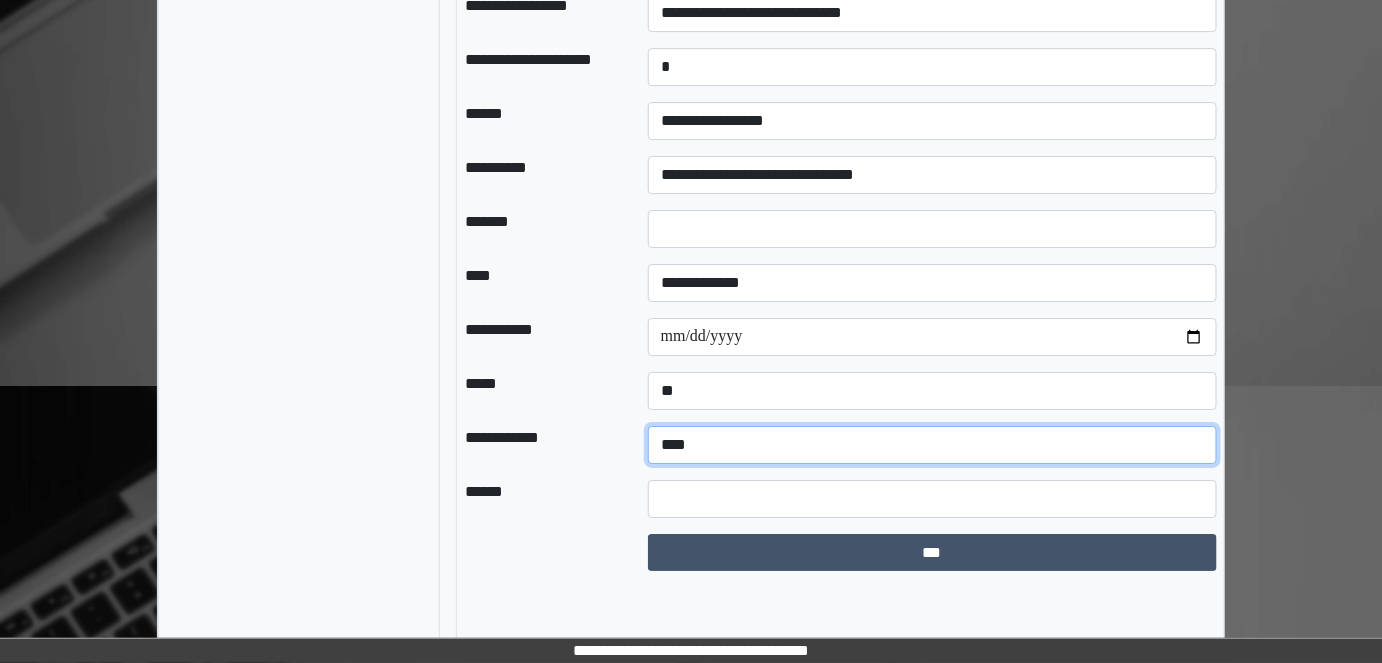 click on "**********" at bounding box center [933, 445] 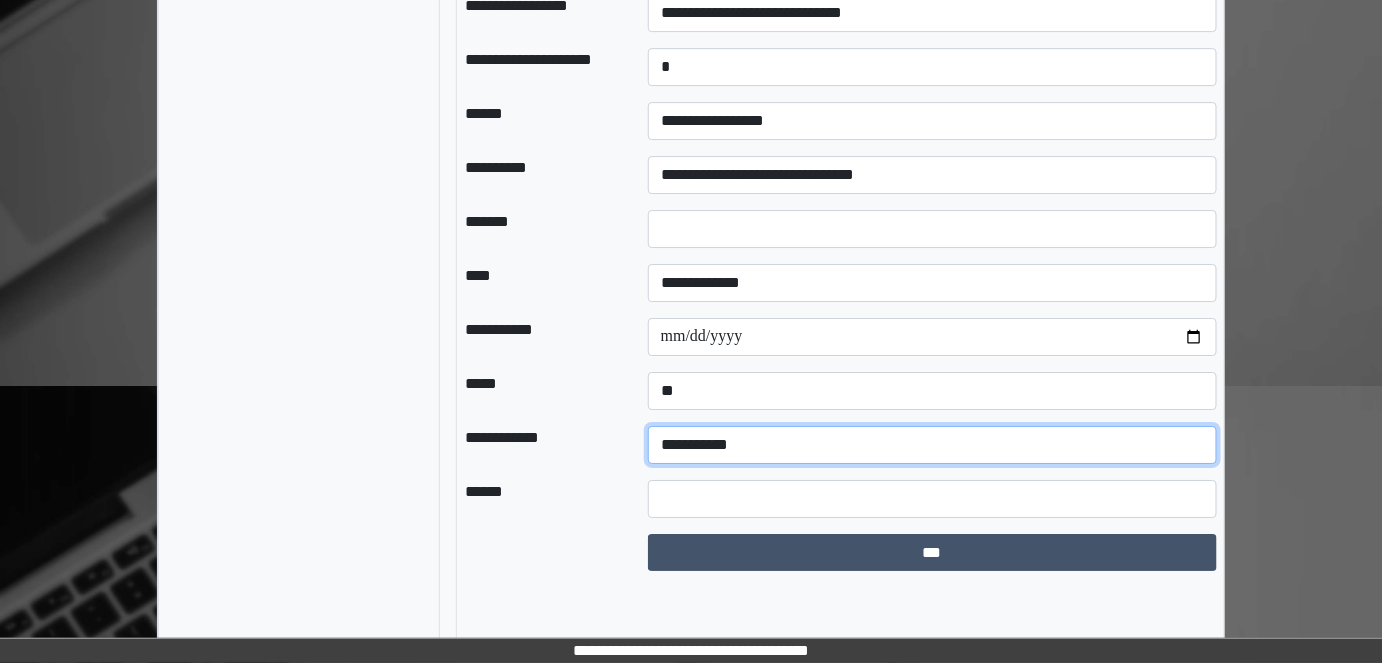 click on "**********" at bounding box center [933, 445] 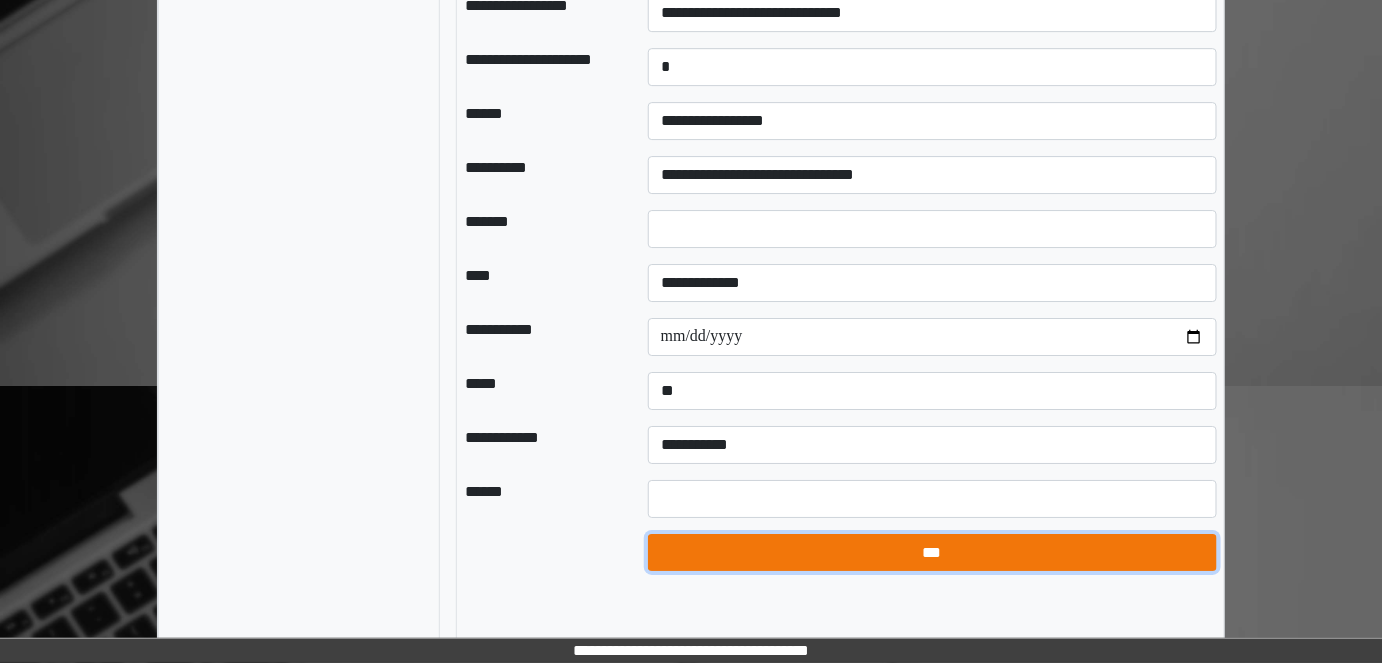 click on "***" at bounding box center [932, 552] 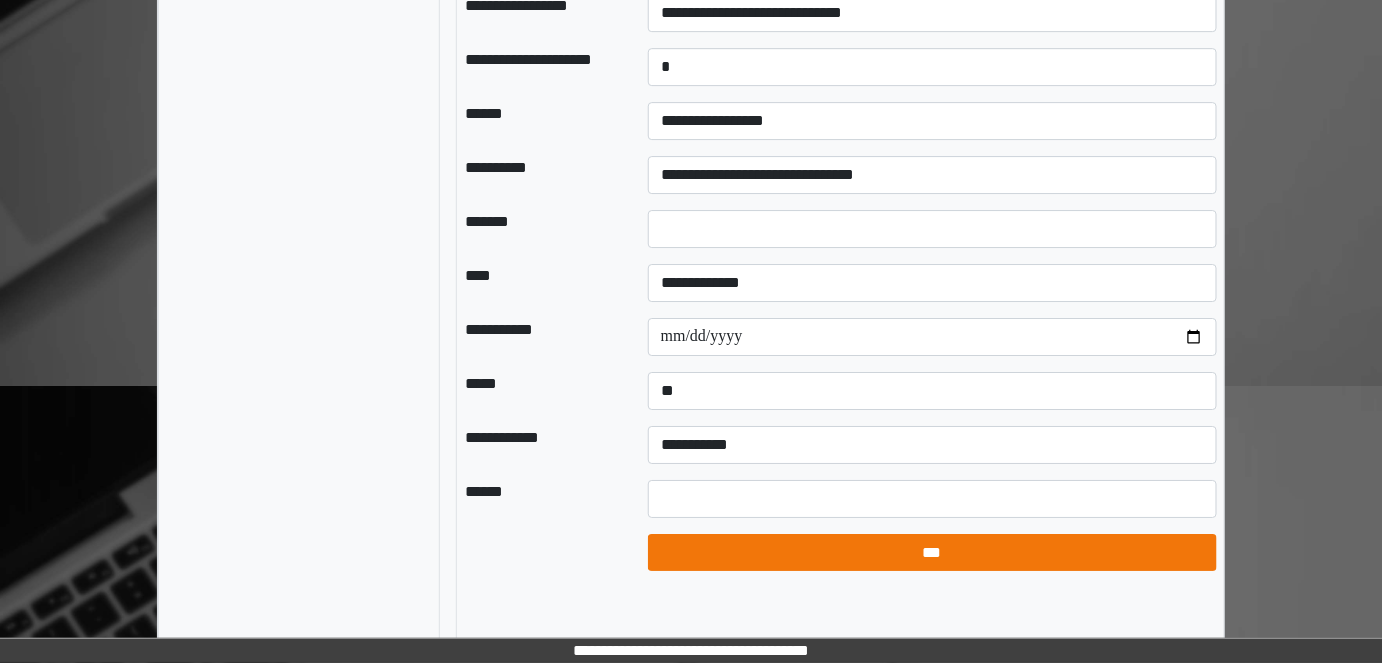 select on "*" 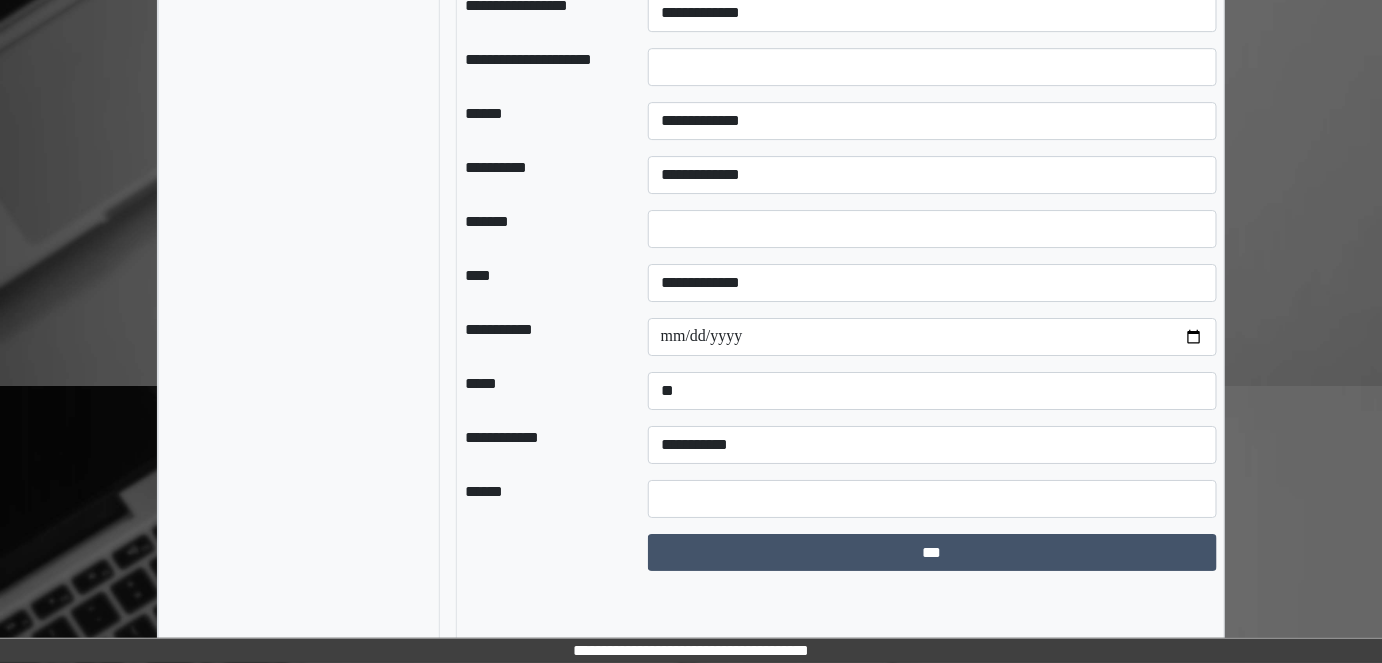 scroll, scrollTop: 2109, scrollLeft: 0, axis: vertical 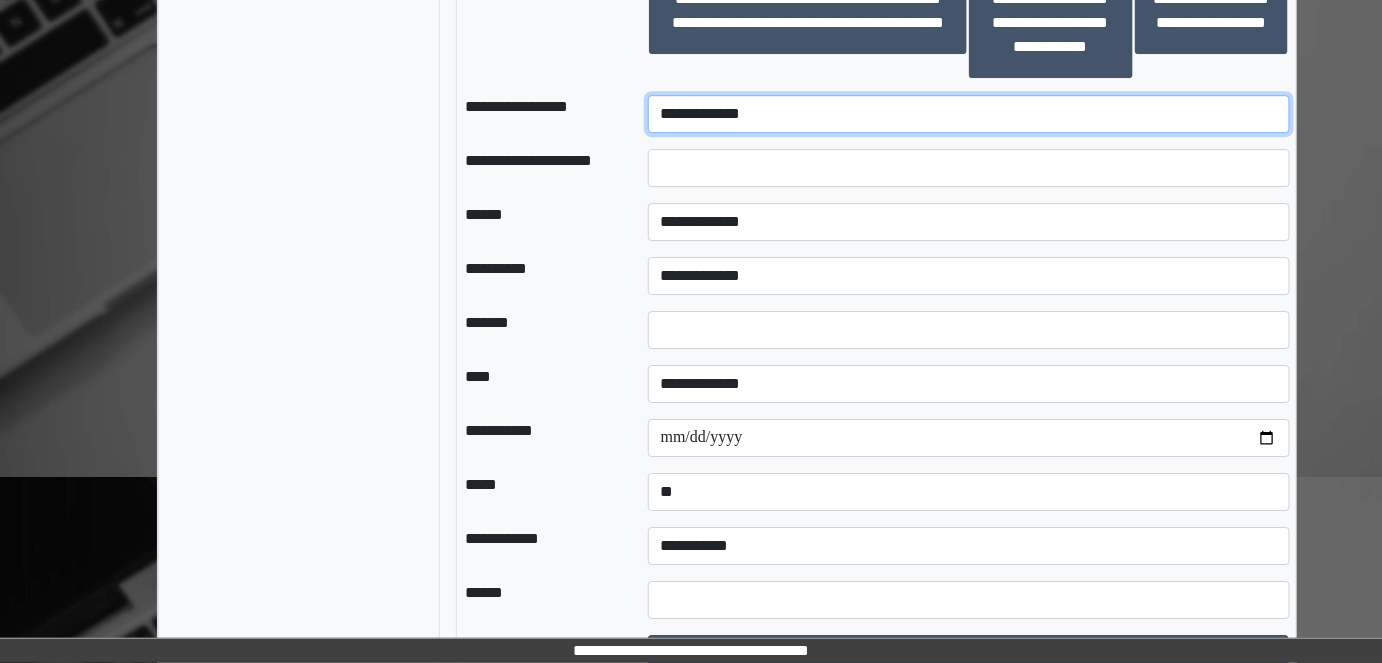 click on "**********" at bounding box center (969, 114) 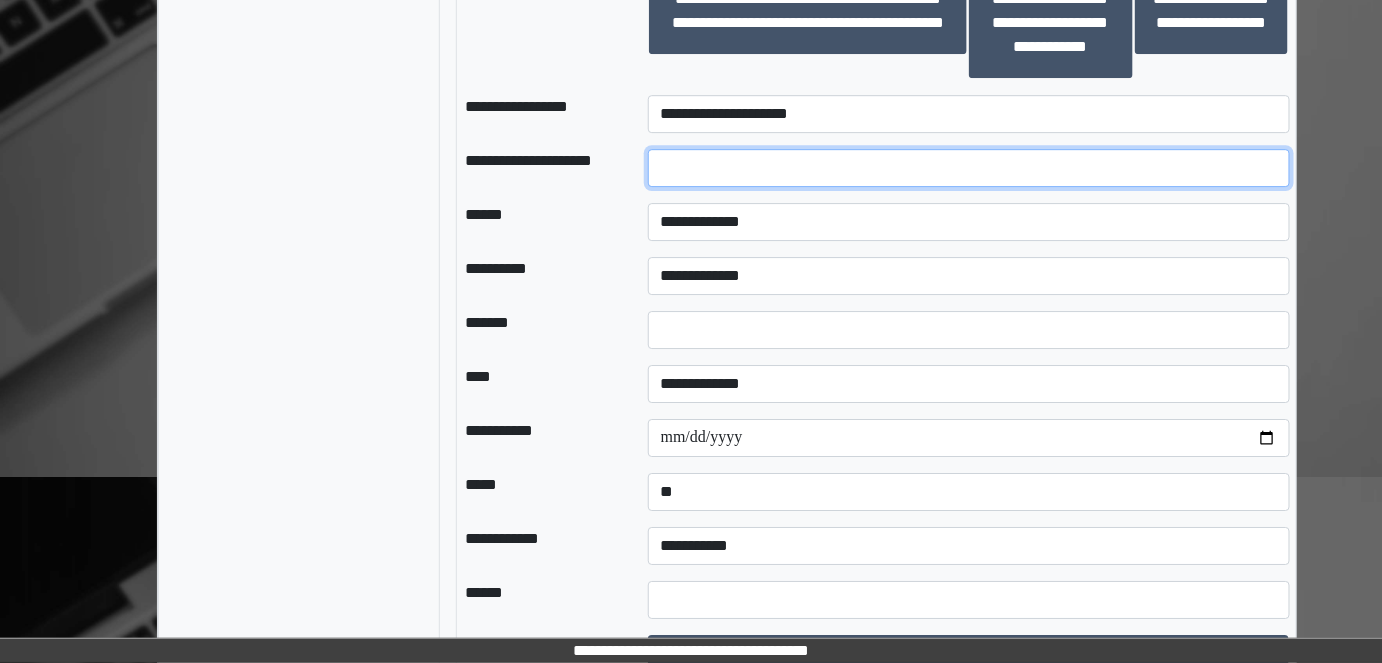 click at bounding box center [969, 168] 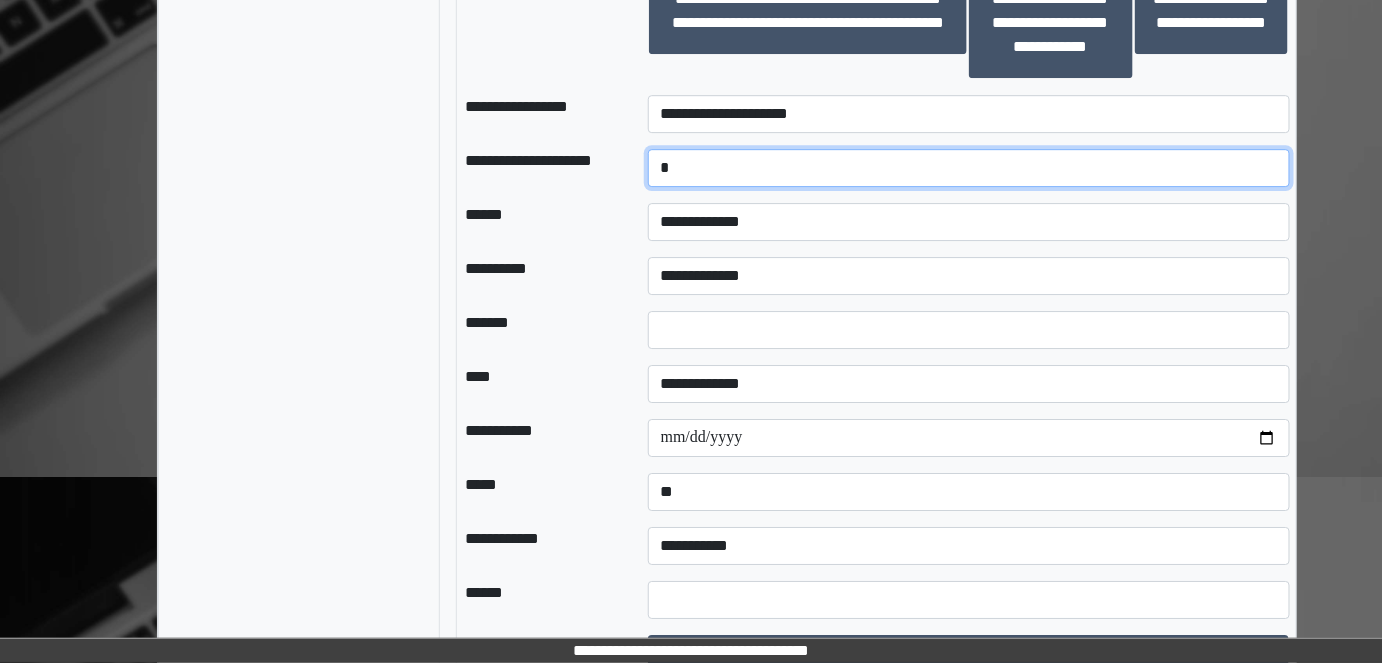 type on "*" 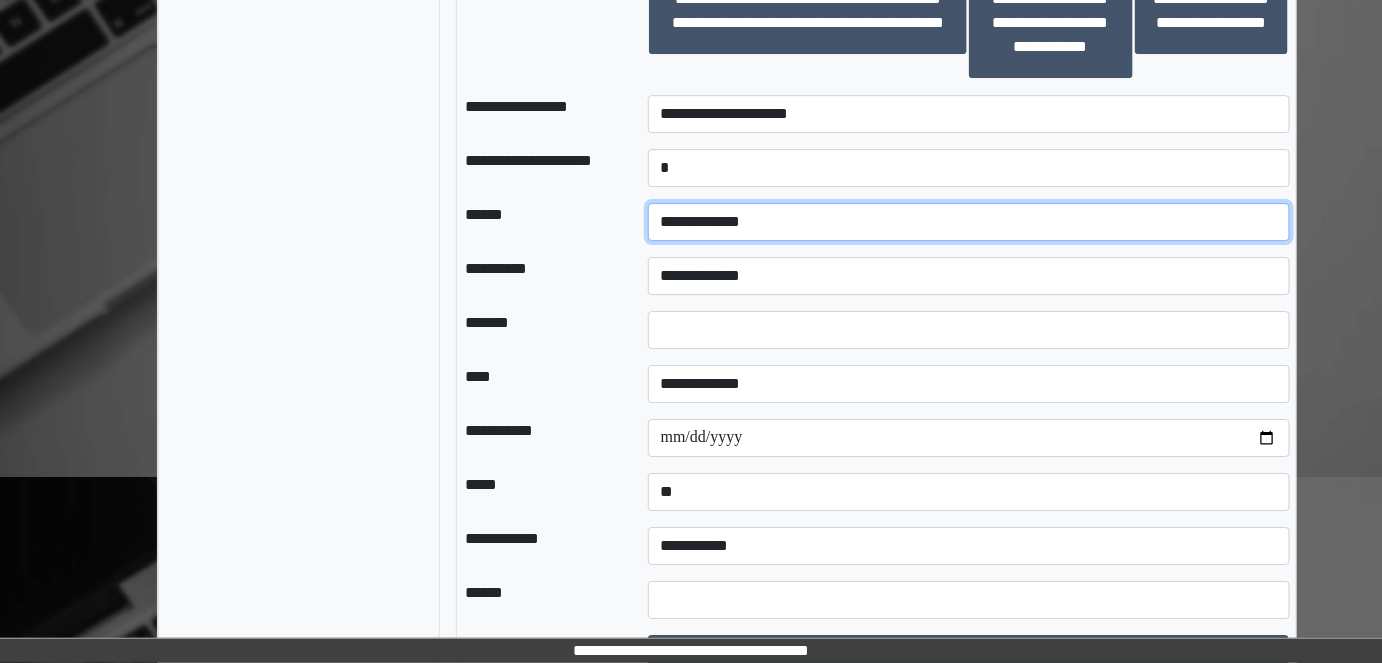 click on "**********" at bounding box center [969, 222] 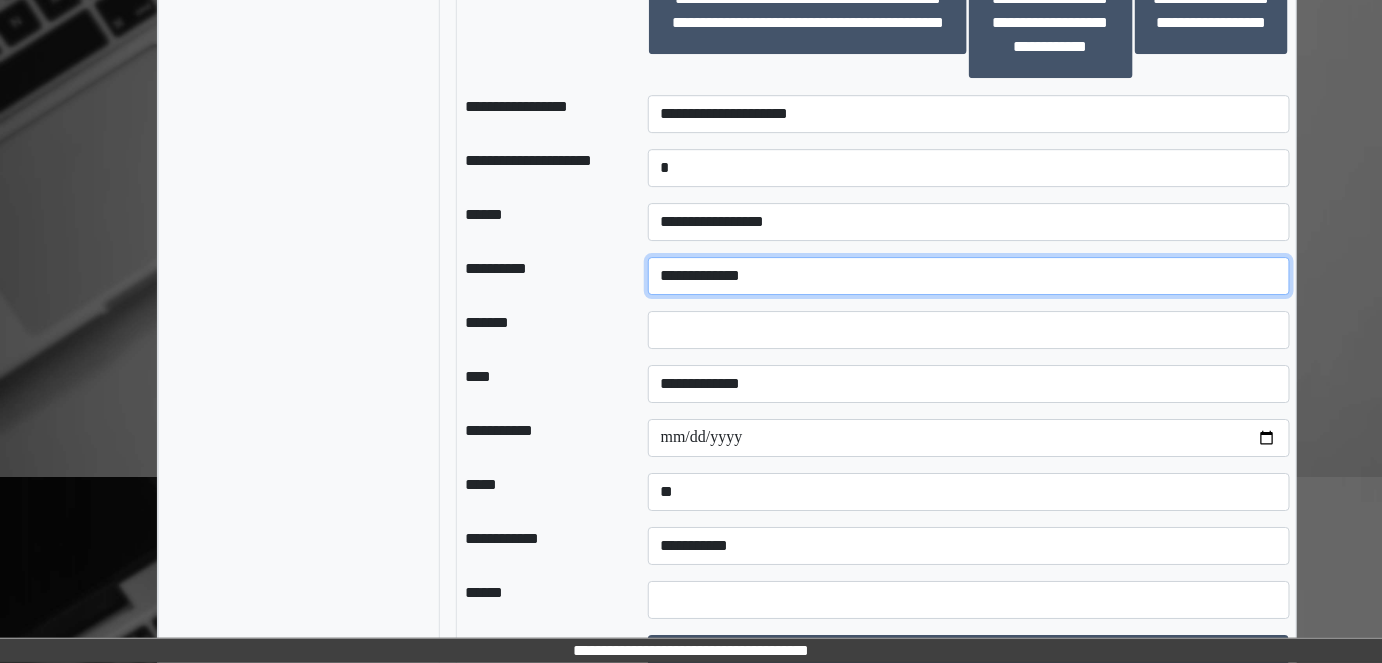 click on "**********" at bounding box center (969, 276) 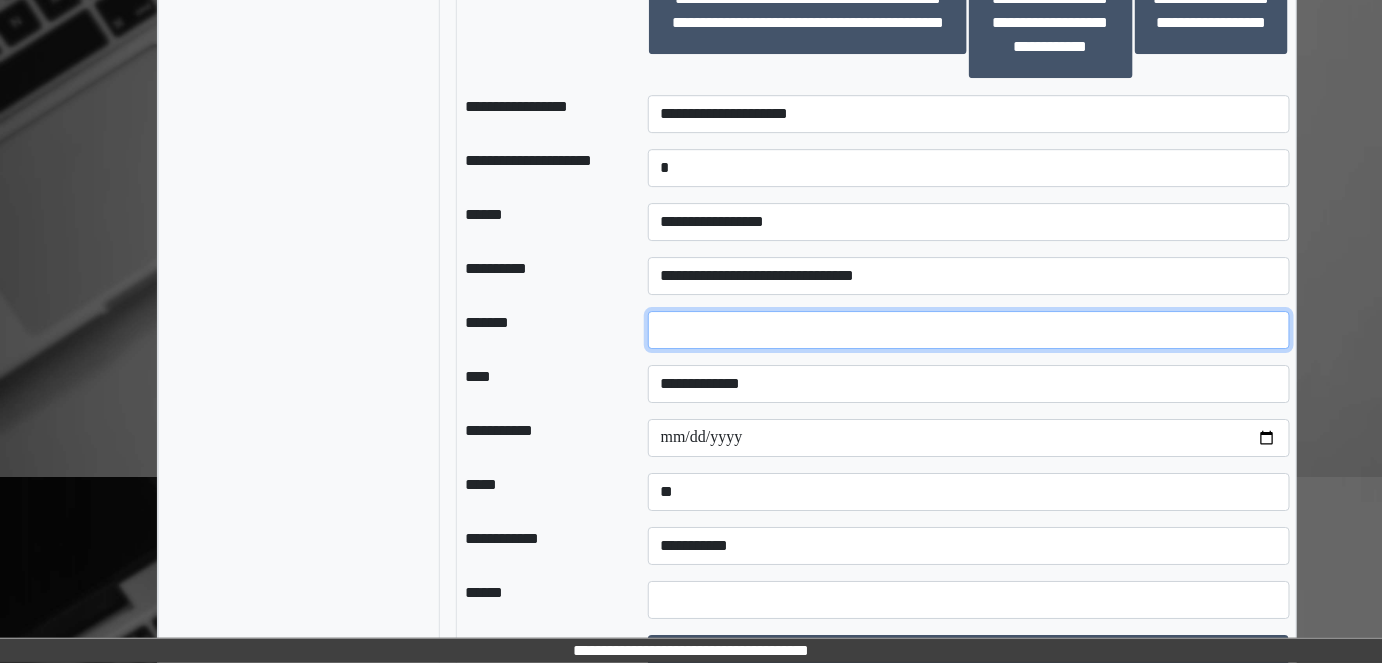 click on "*" at bounding box center (969, 330) 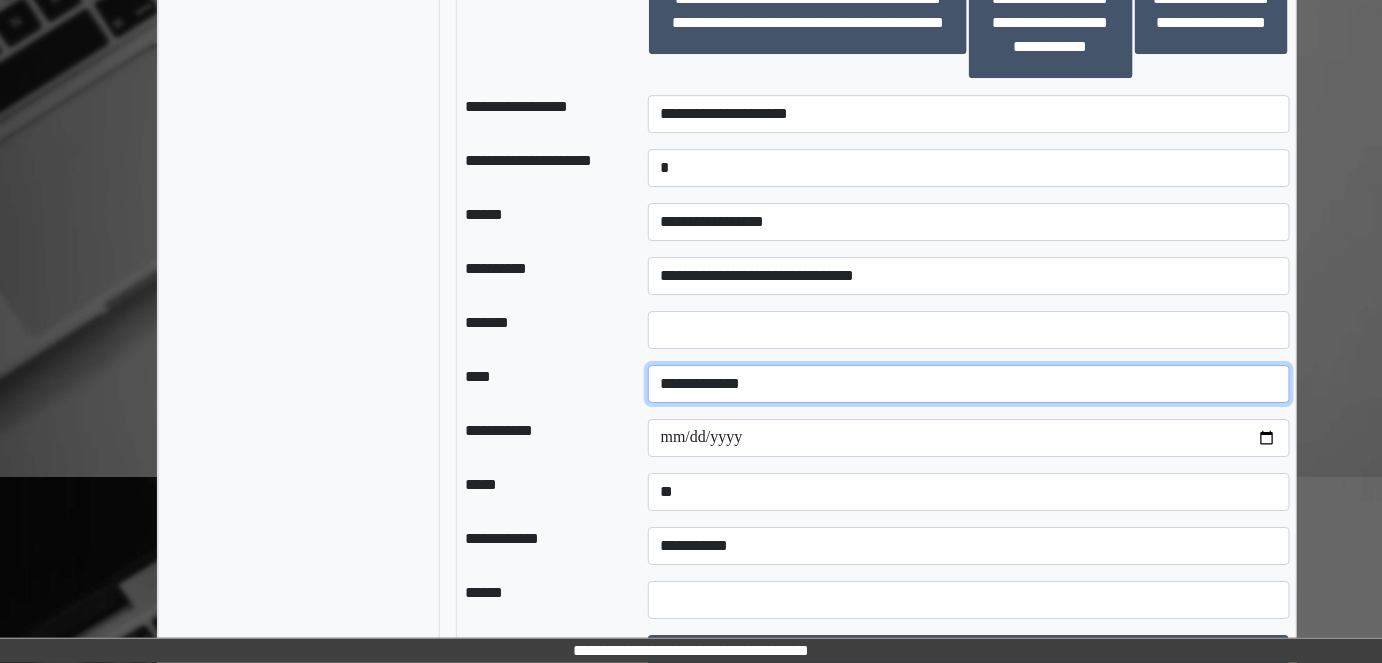drag, startPoint x: 691, startPoint y: 418, endPoint x: 700, endPoint y: 430, distance: 15 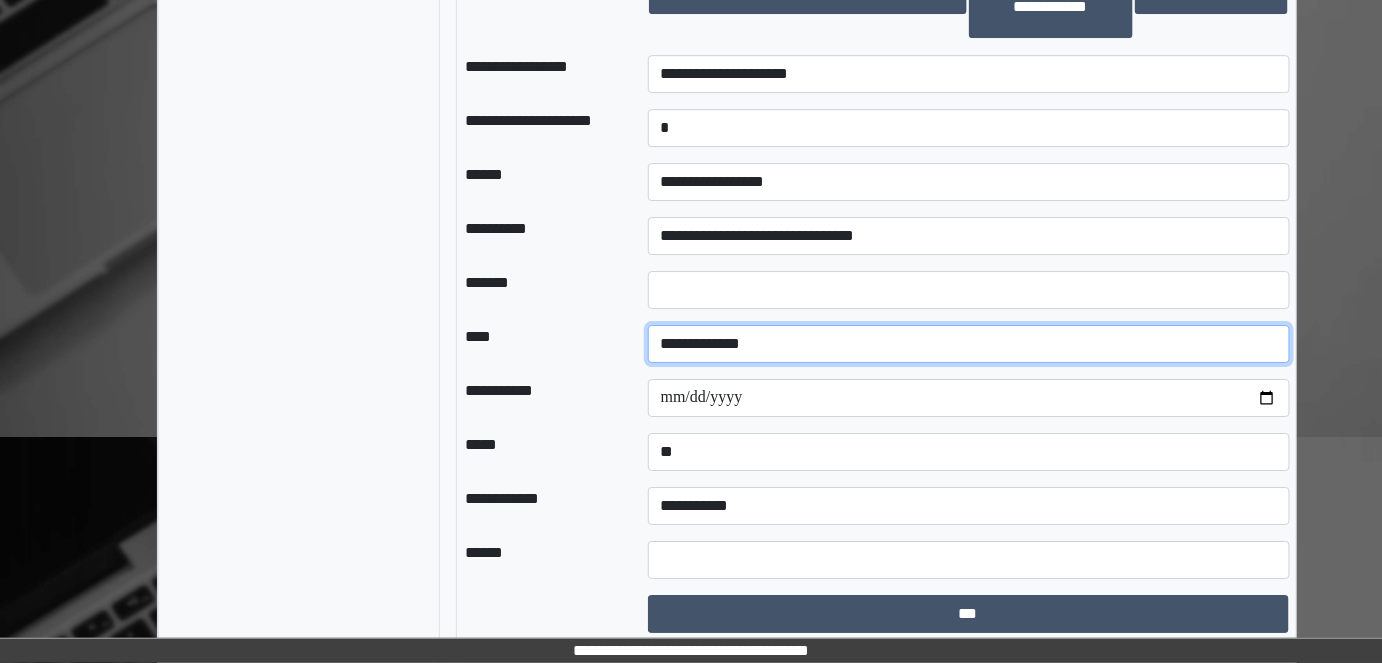 scroll, scrollTop: 2138, scrollLeft: 0, axis: vertical 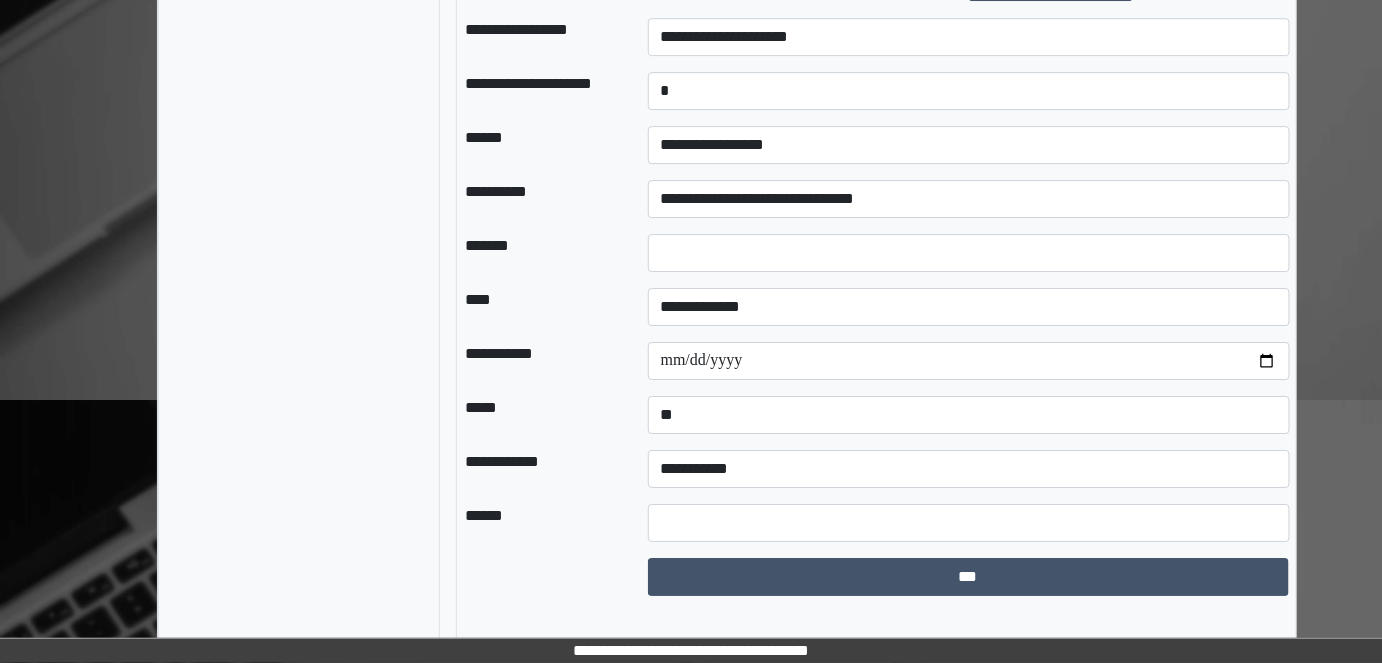 drag, startPoint x: 776, startPoint y: 518, endPoint x: 765, endPoint y: 494, distance: 26.400757 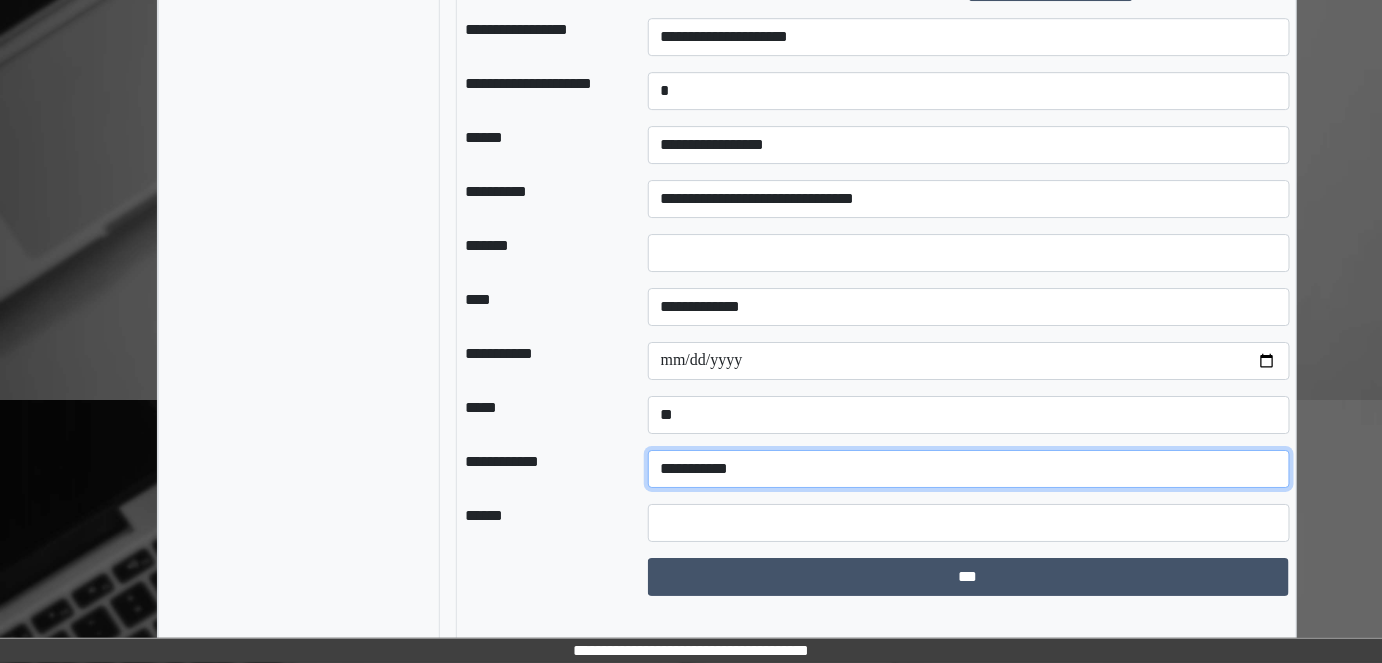 drag, startPoint x: 765, startPoint y: 494, endPoint x: 785, endPoint y: 512, distance: 26.907248 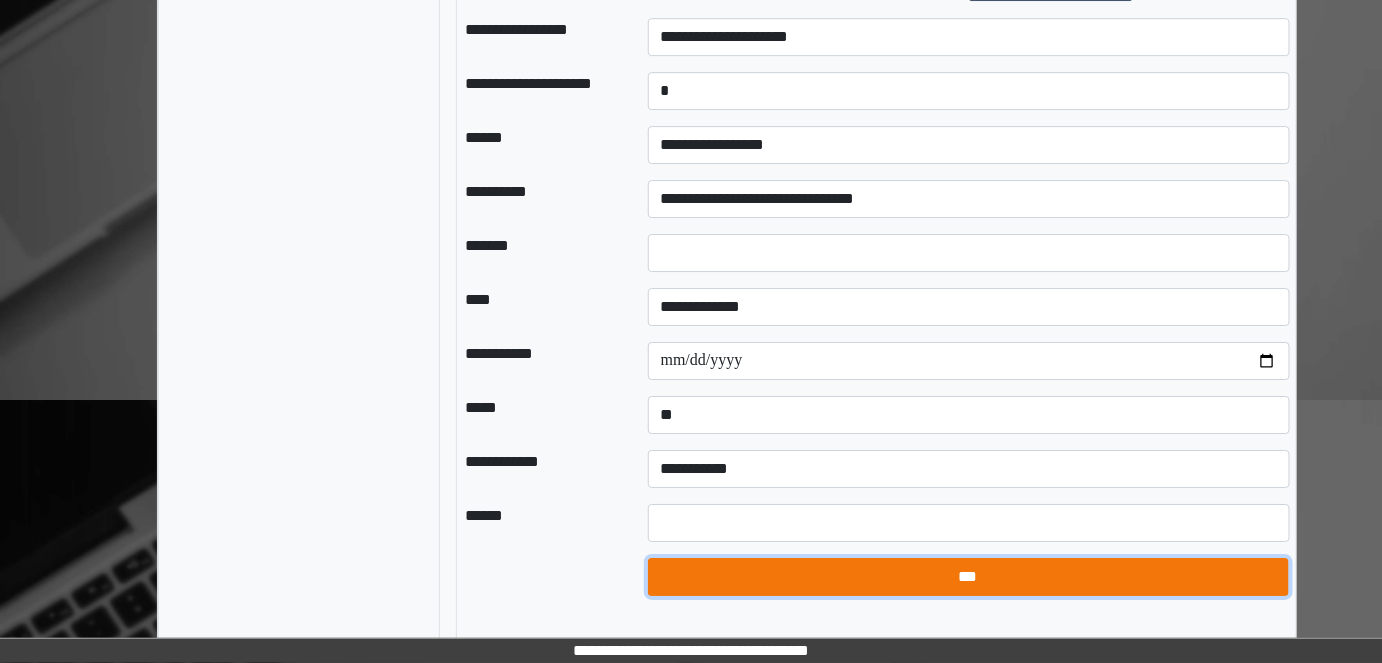 click on "***" at bounding box center [968, 576] 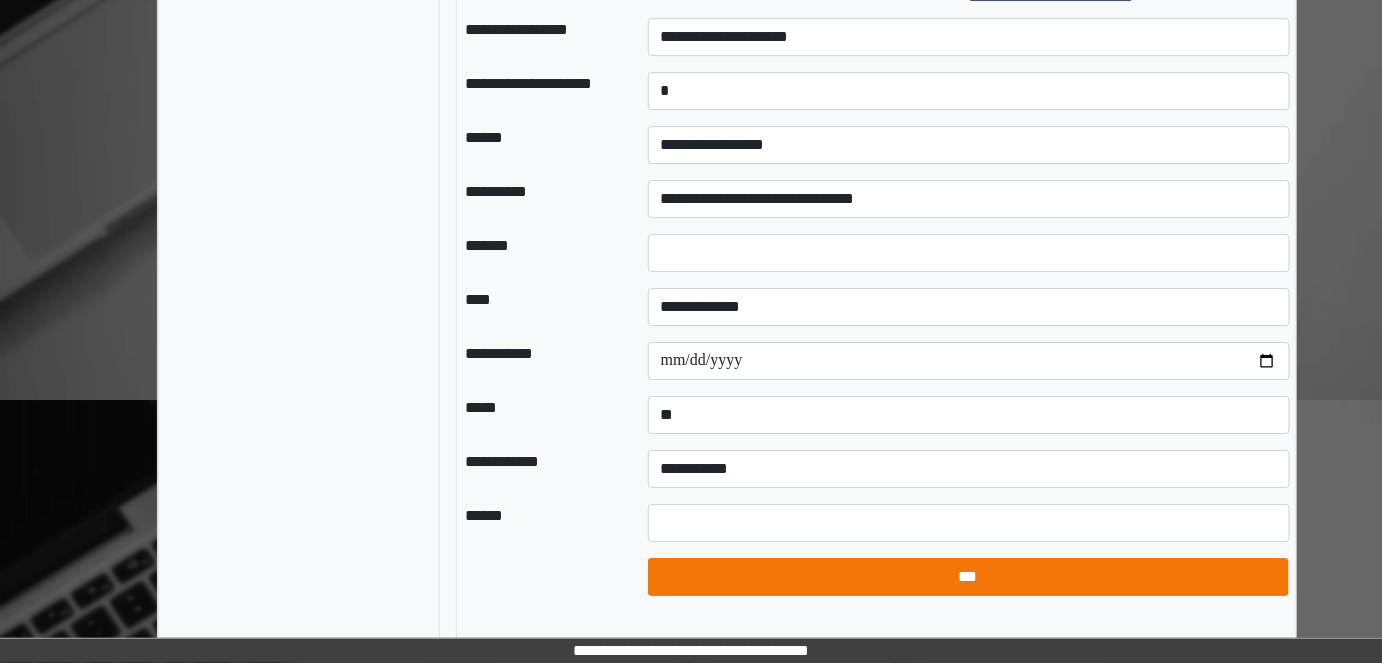 select on "*" 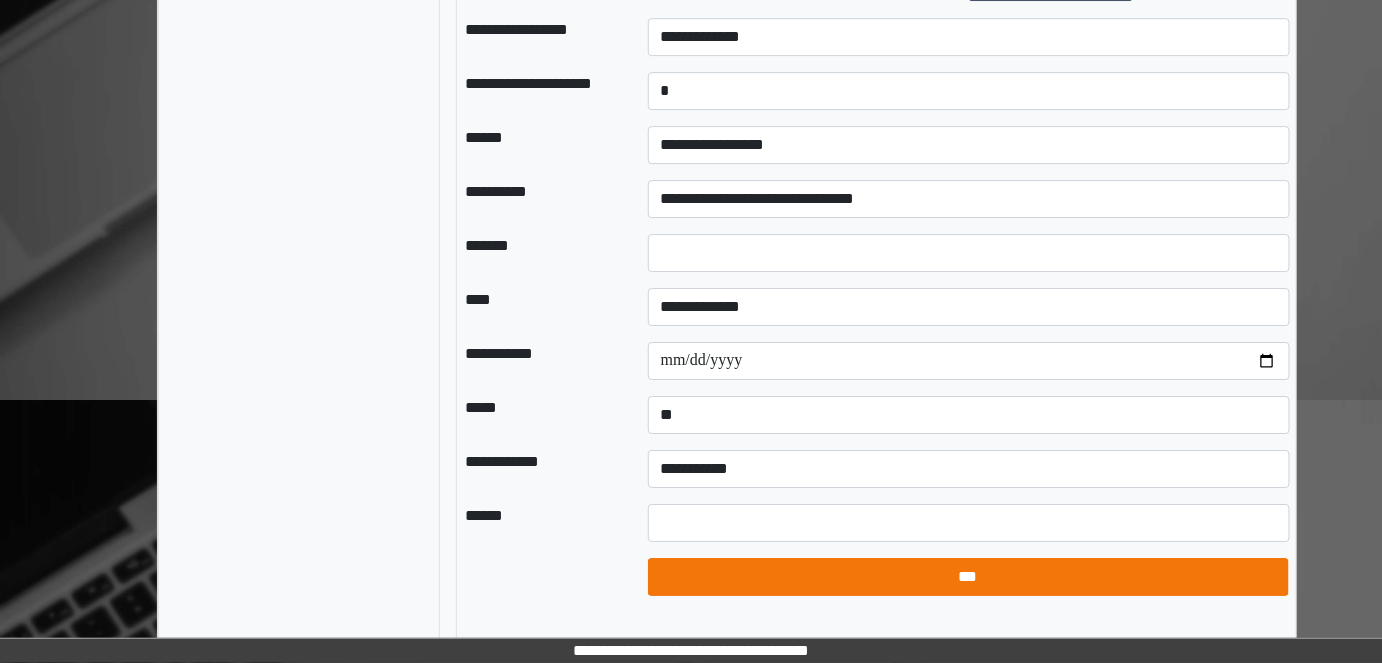 type 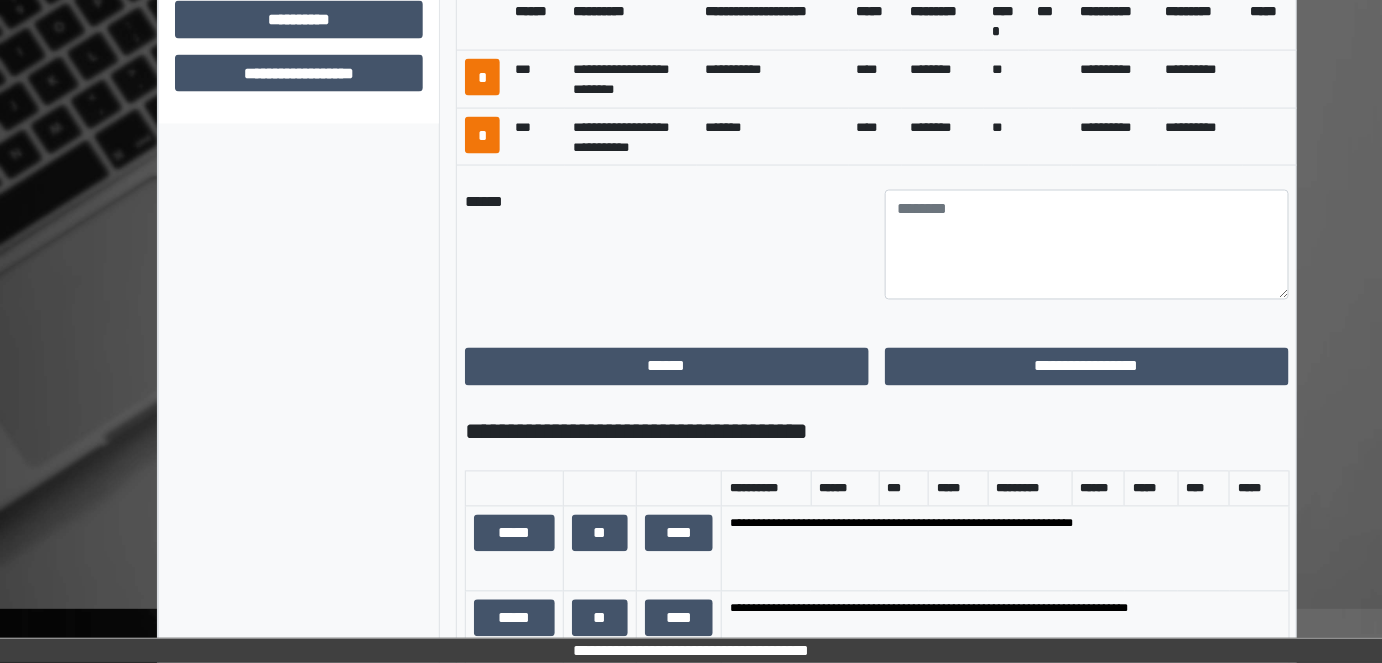 scroll, scrollTop: 1047, scrollLeft: 0, axis: vertical 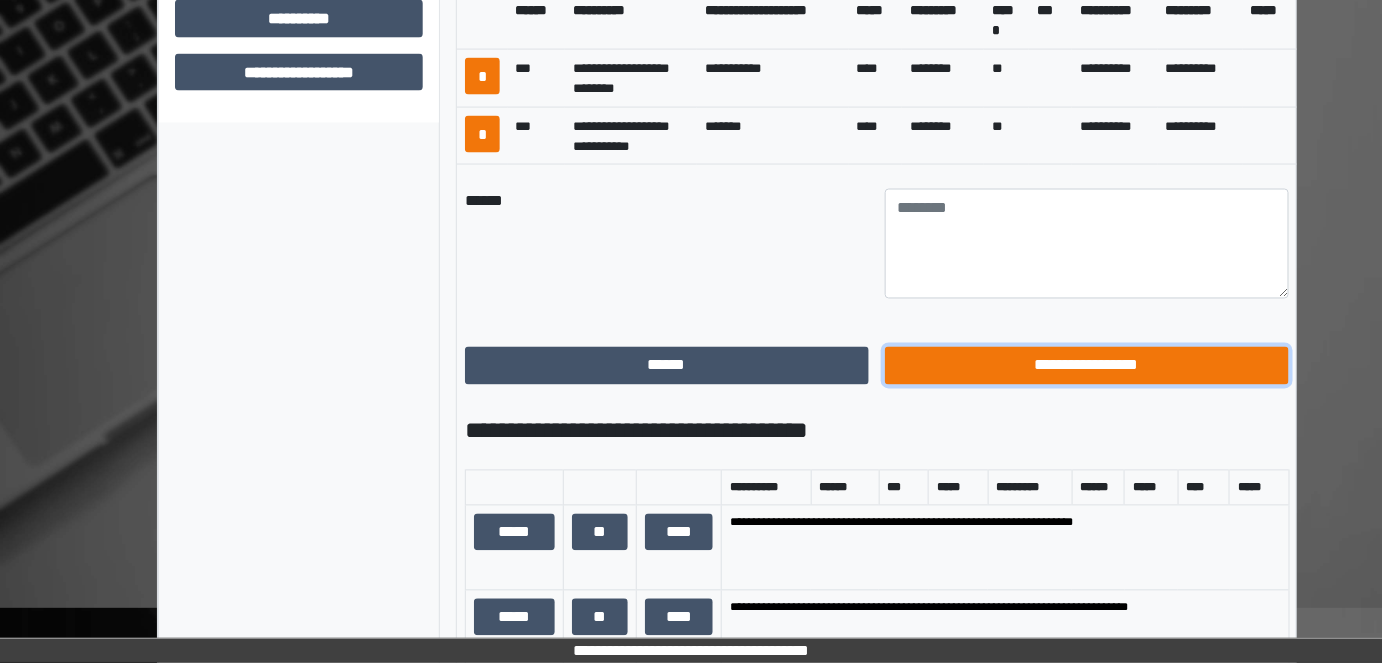 click on "**********" at bounding box center [1087, 365] 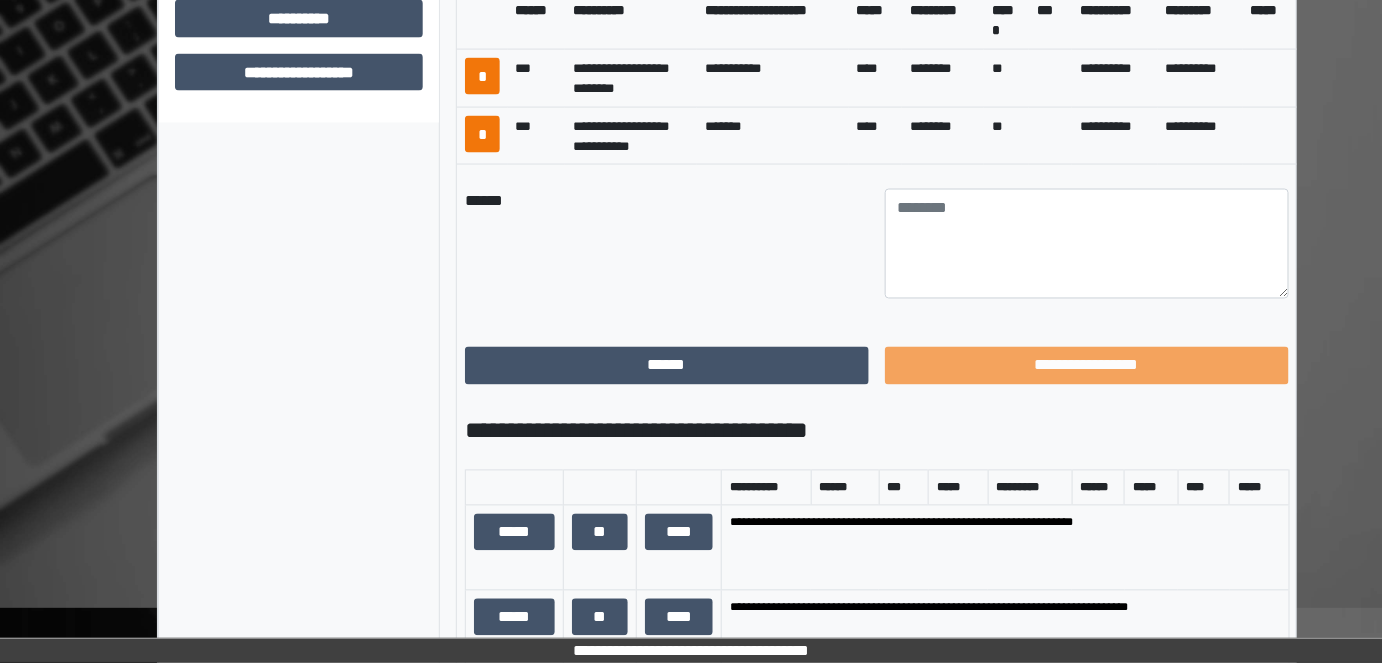 scroll, scrollTop: 523, scrollLeft: 0, axis: vertical 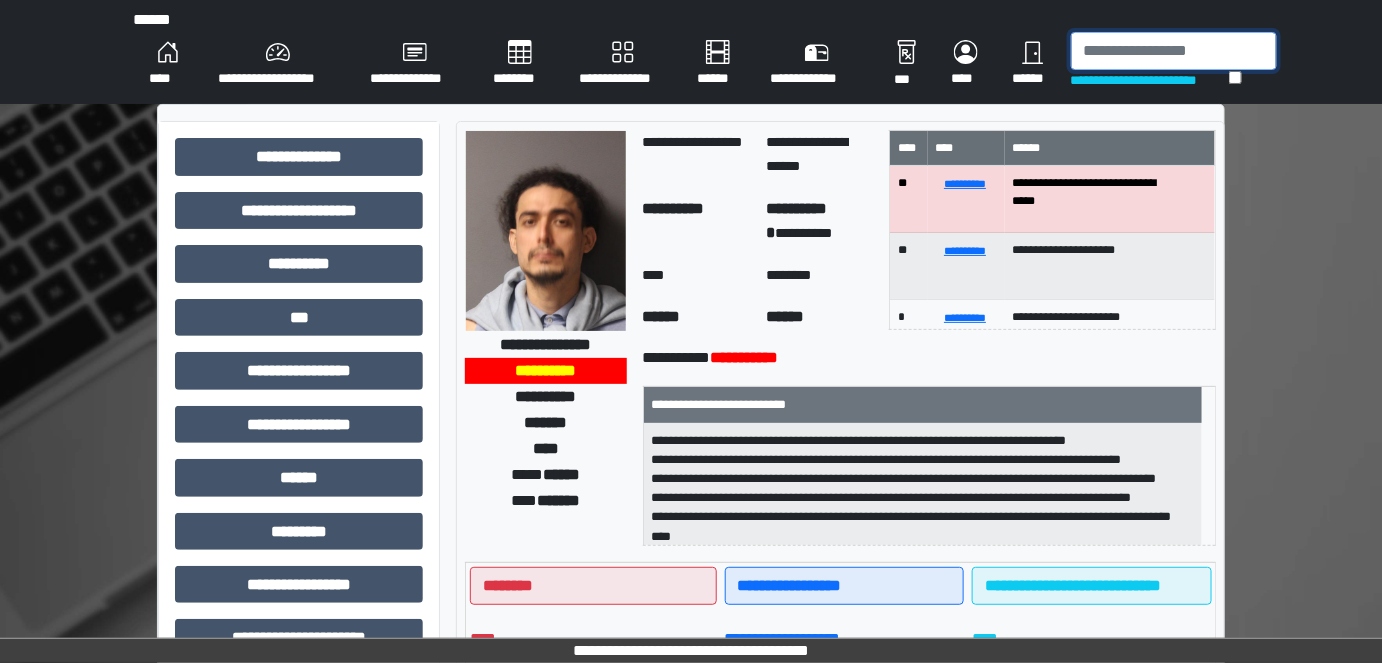 click at bounding box center [1174, 51] 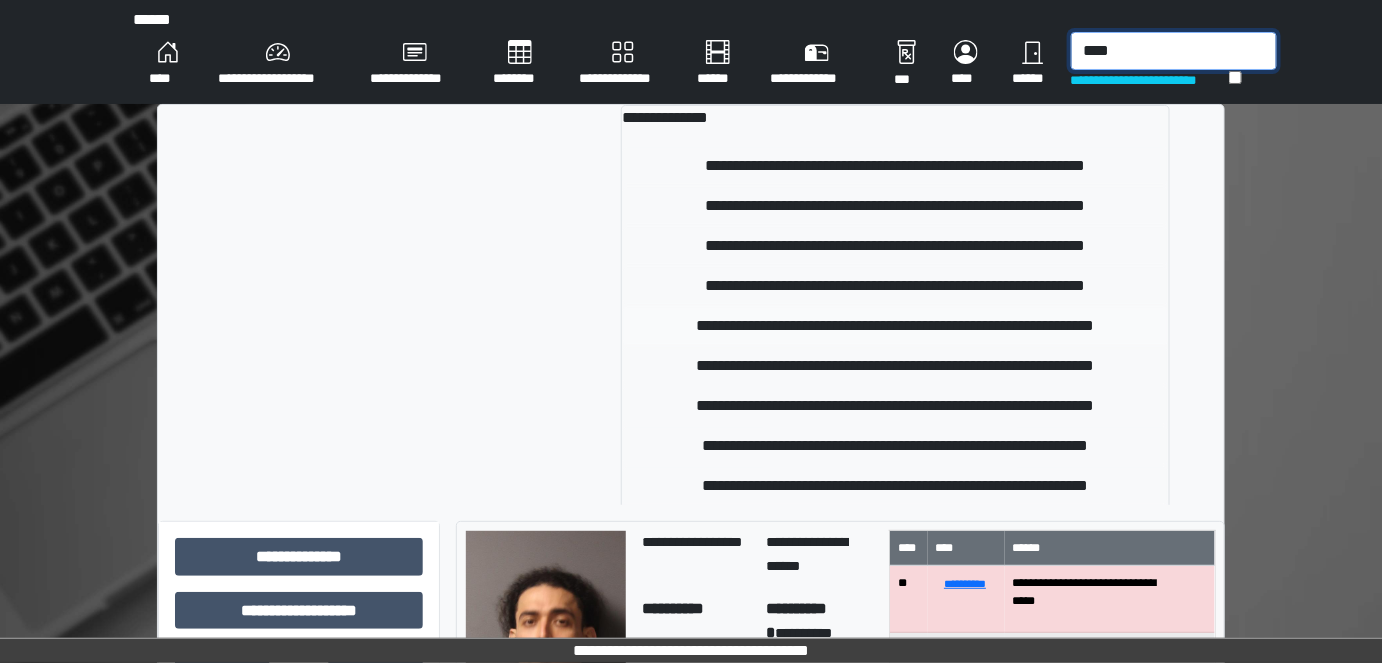 scroll, scrollTop: 90, scrollLeft: 0, axis: vertical 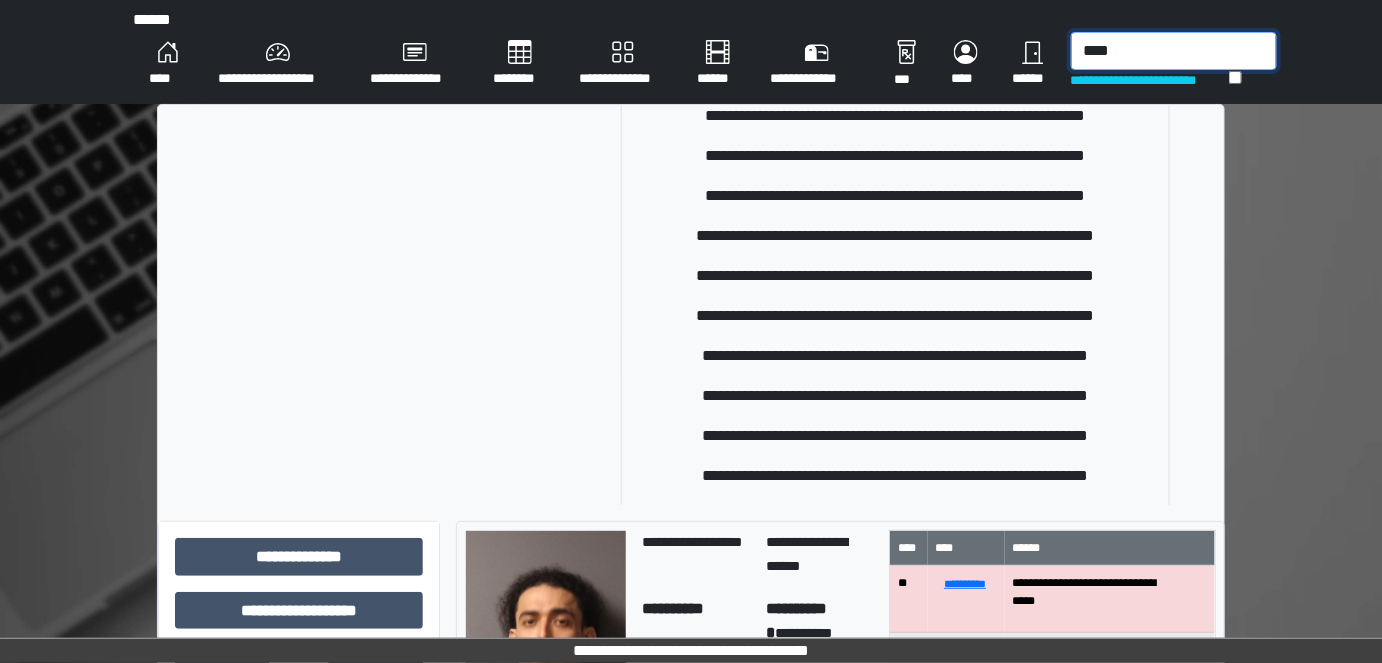type on "****" 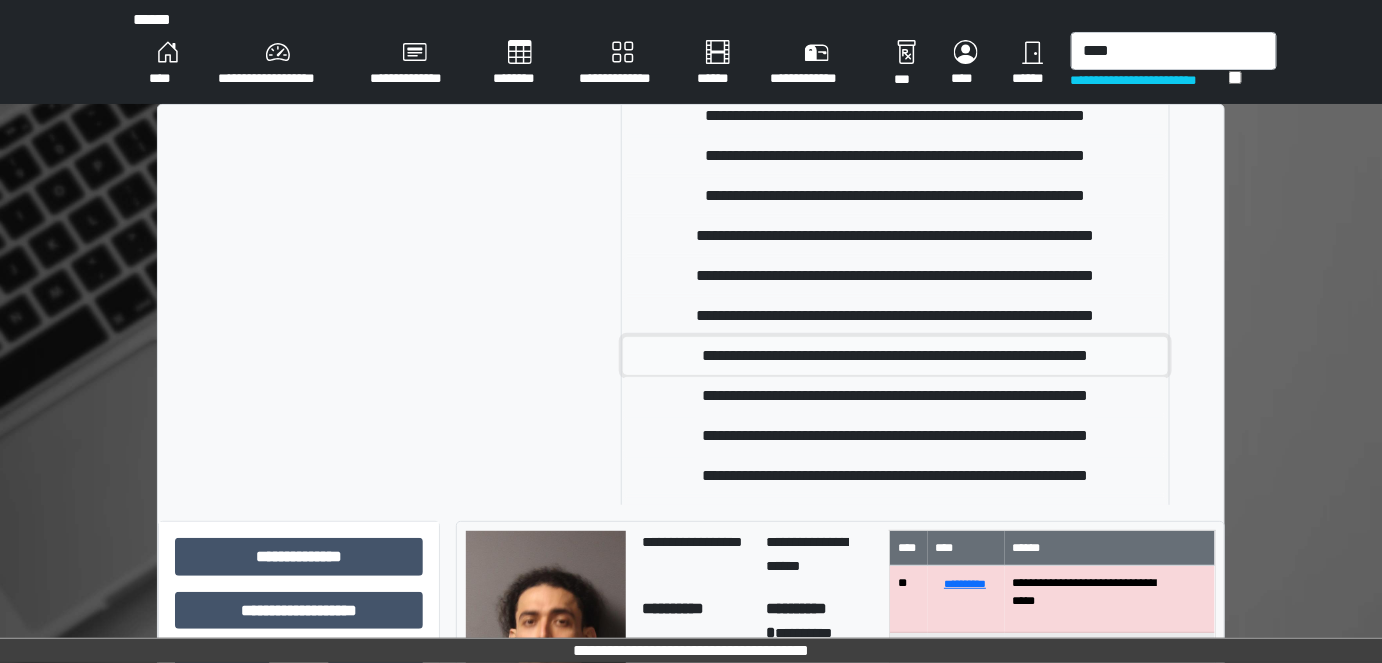 click on "**********" at bounding box center [895, 356] 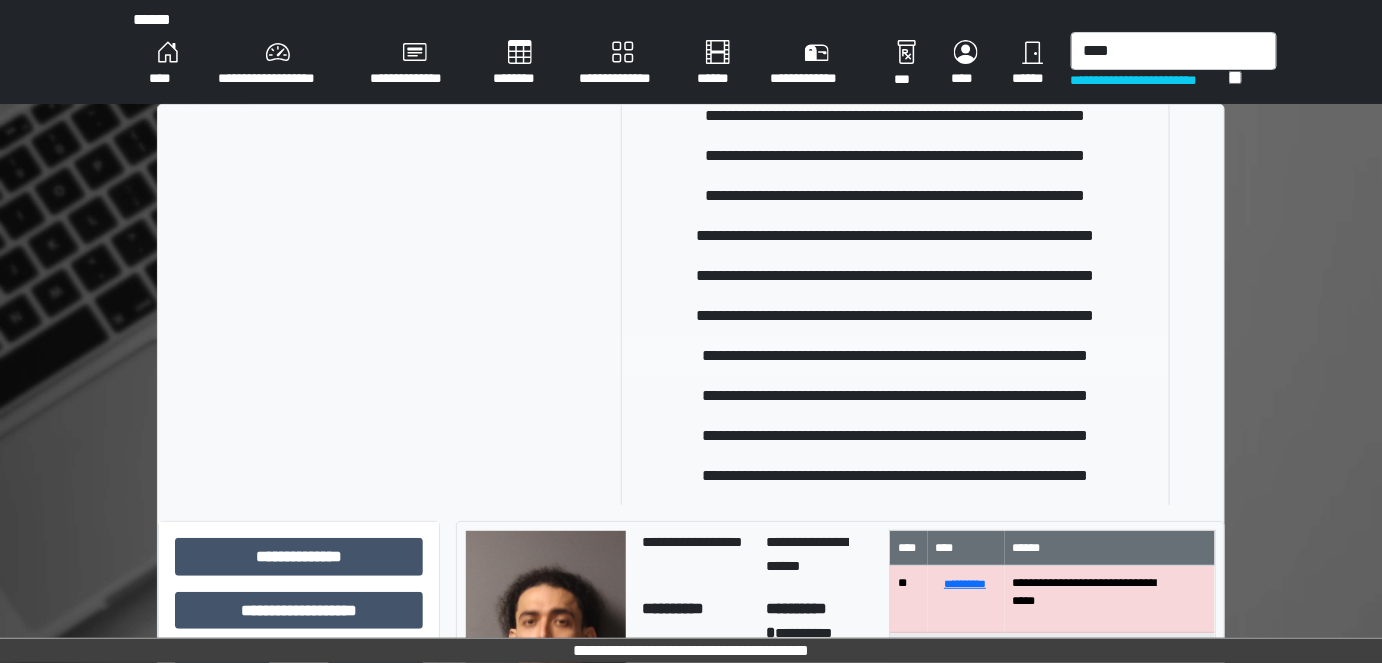 type 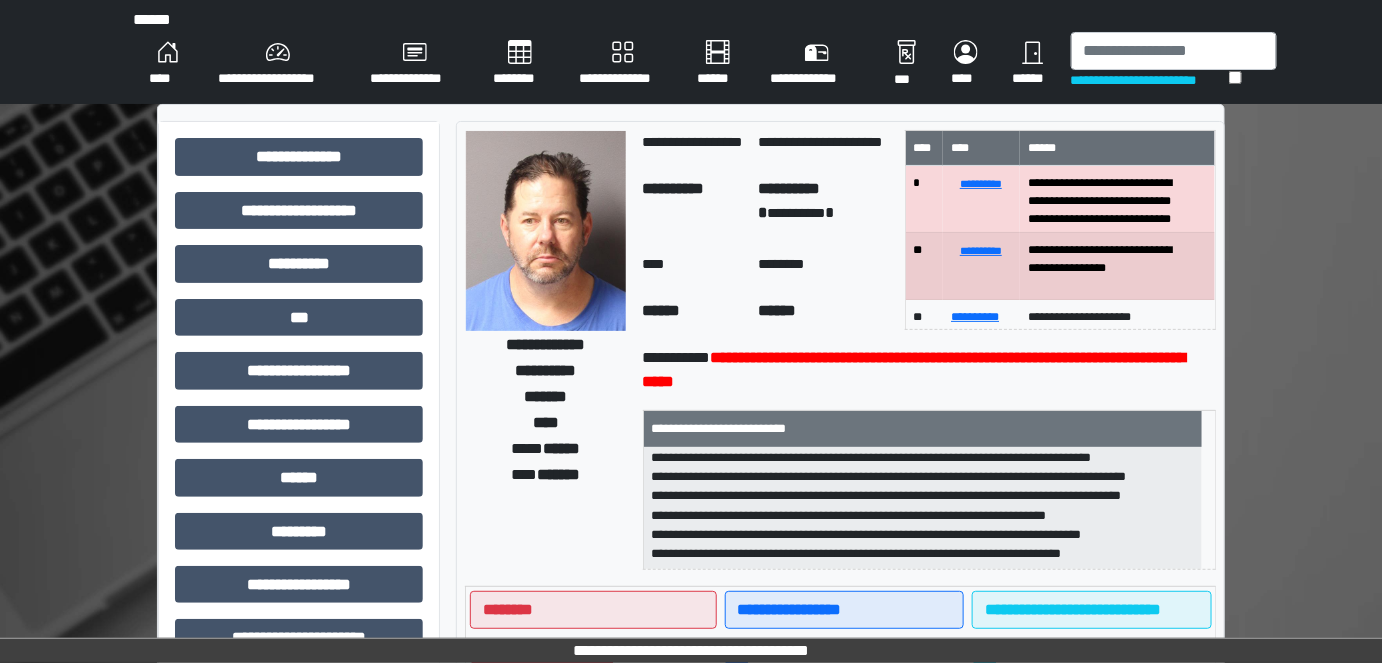 scroll, scrollTop: 236, scrollLeft: 0, axis: vertical 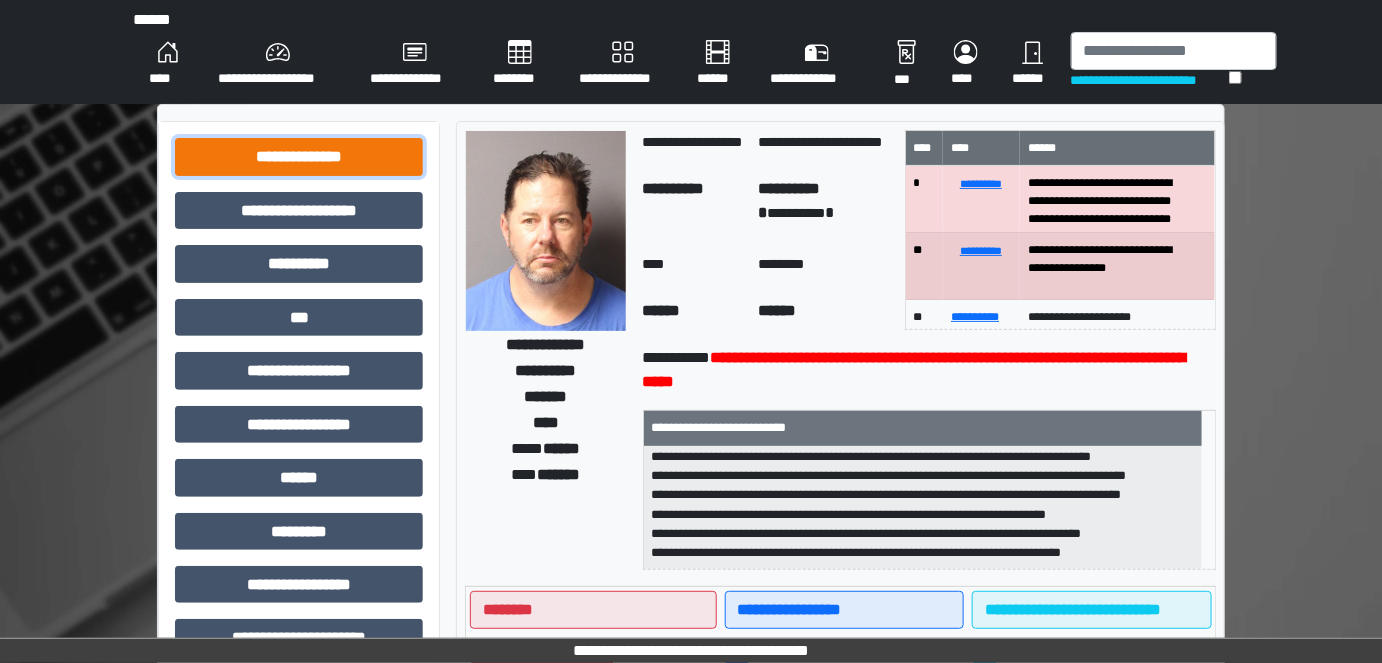 click on "**********" at bounding box center [299, 156] 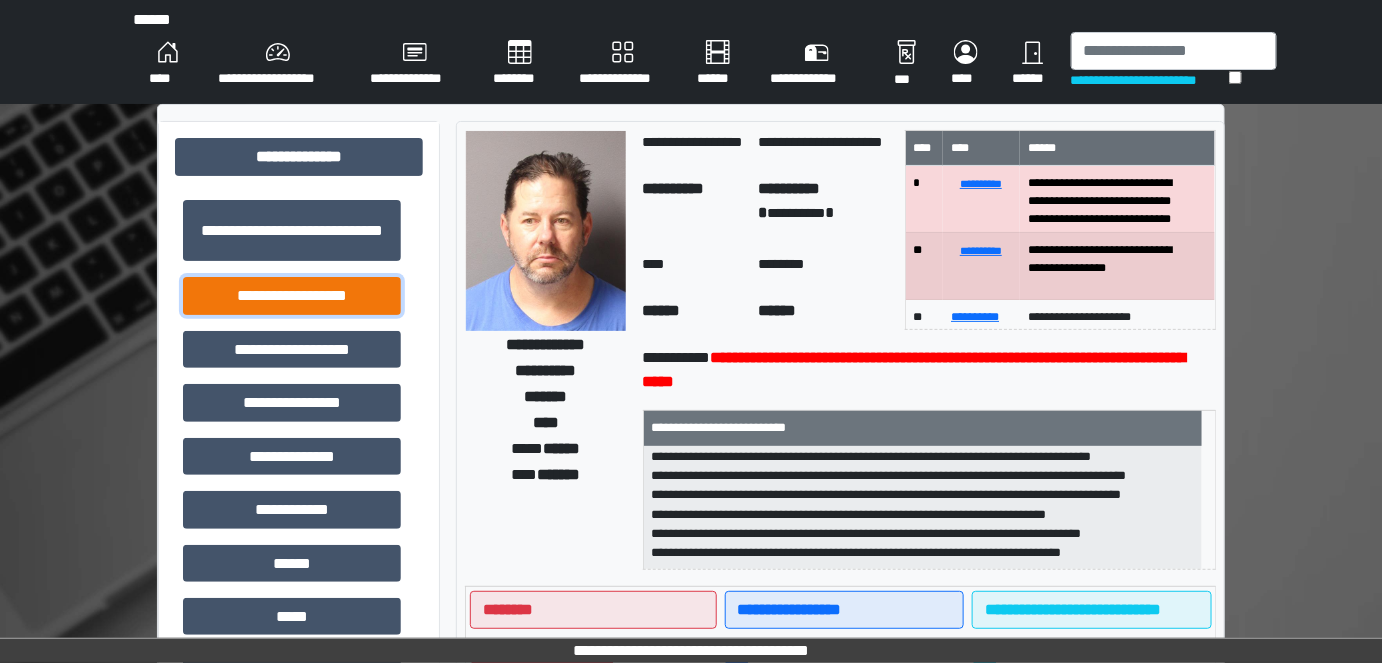 click on "**********" at bounding box center [292, 295] 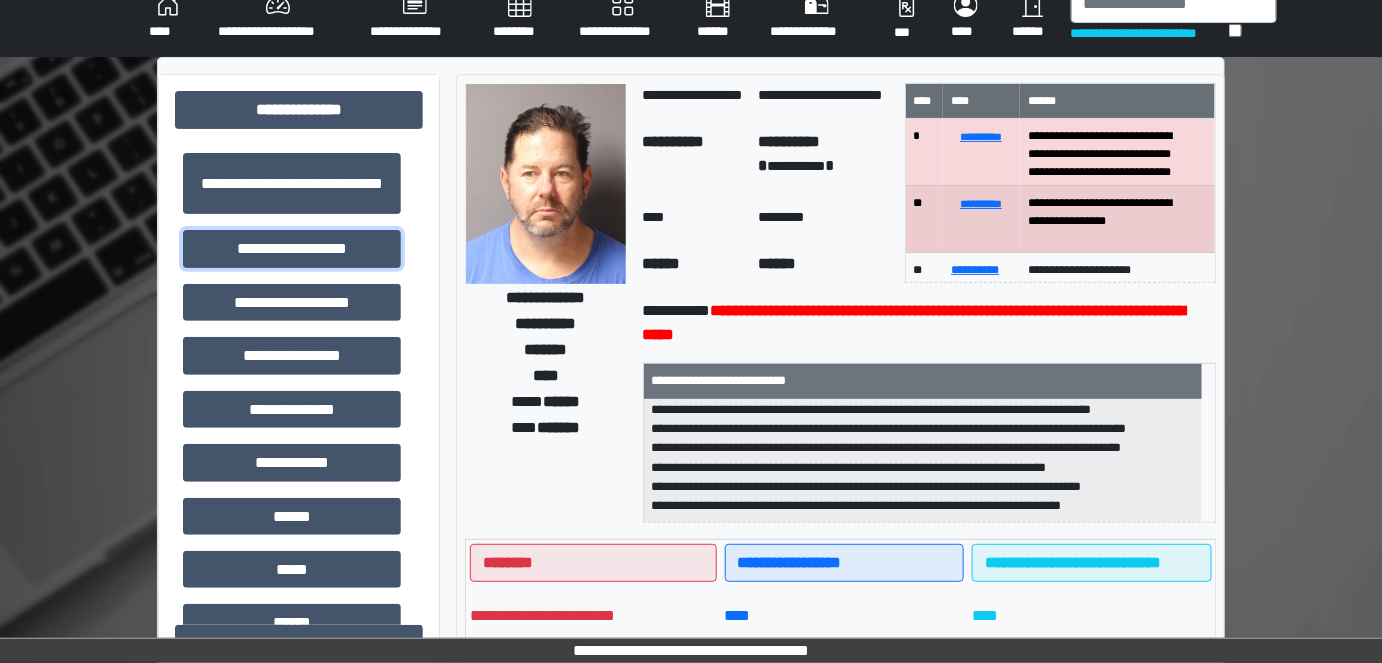 scroll, scrollTop: 90, scrollLeft: 0, axis: vertical 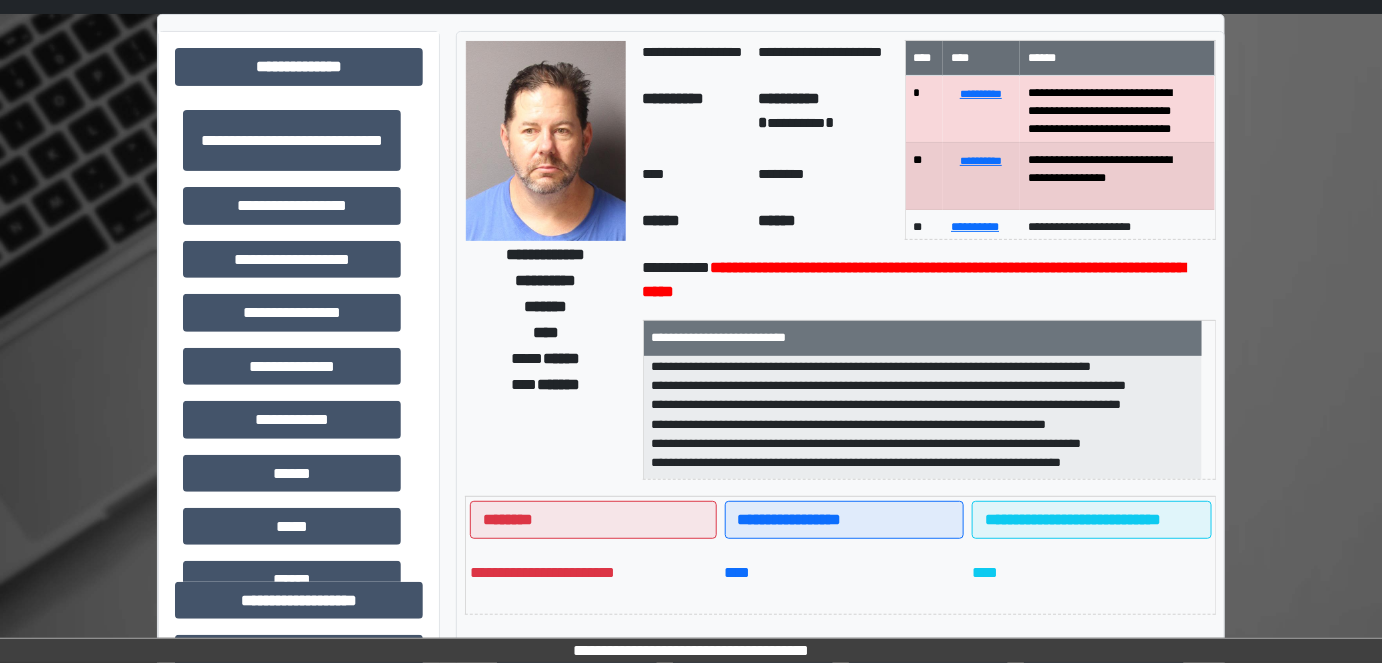 click on "**********" at bounding box center [930, 280] 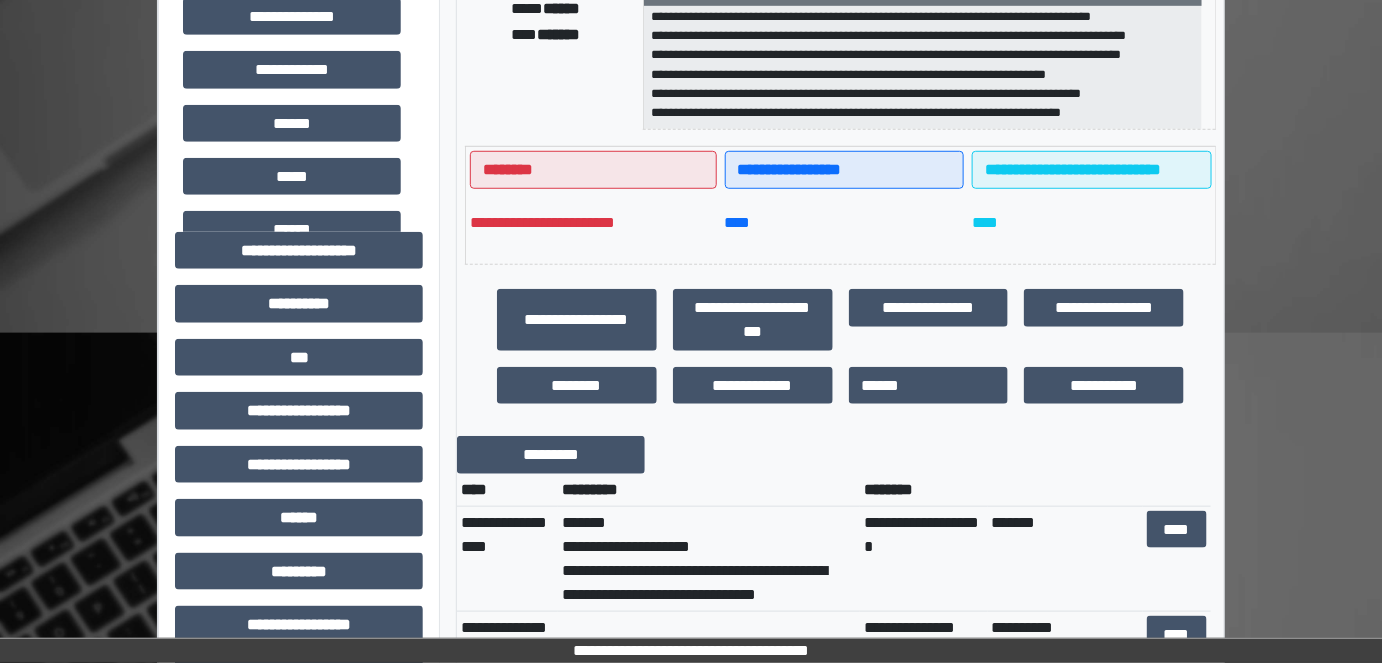 scroll, scrollTop: 454, scrollLeft: 0, axis: vertical 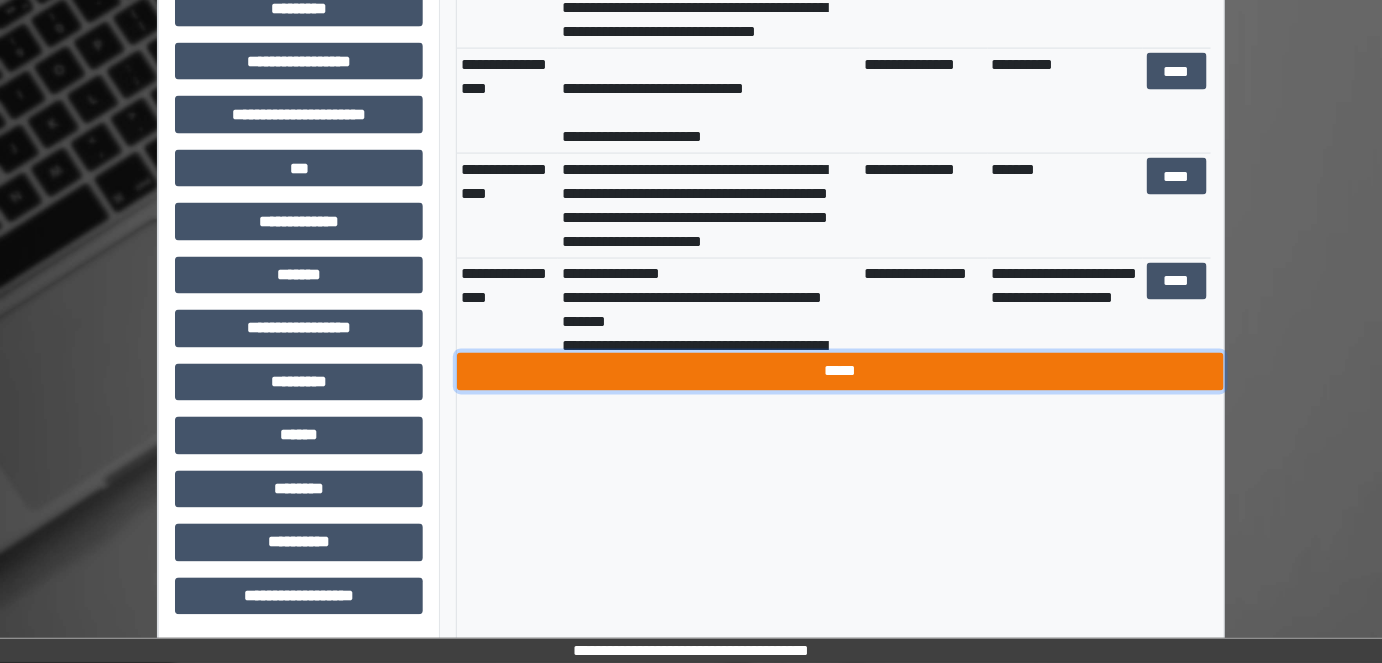 click on "*****" at bounding box center [841, 371] 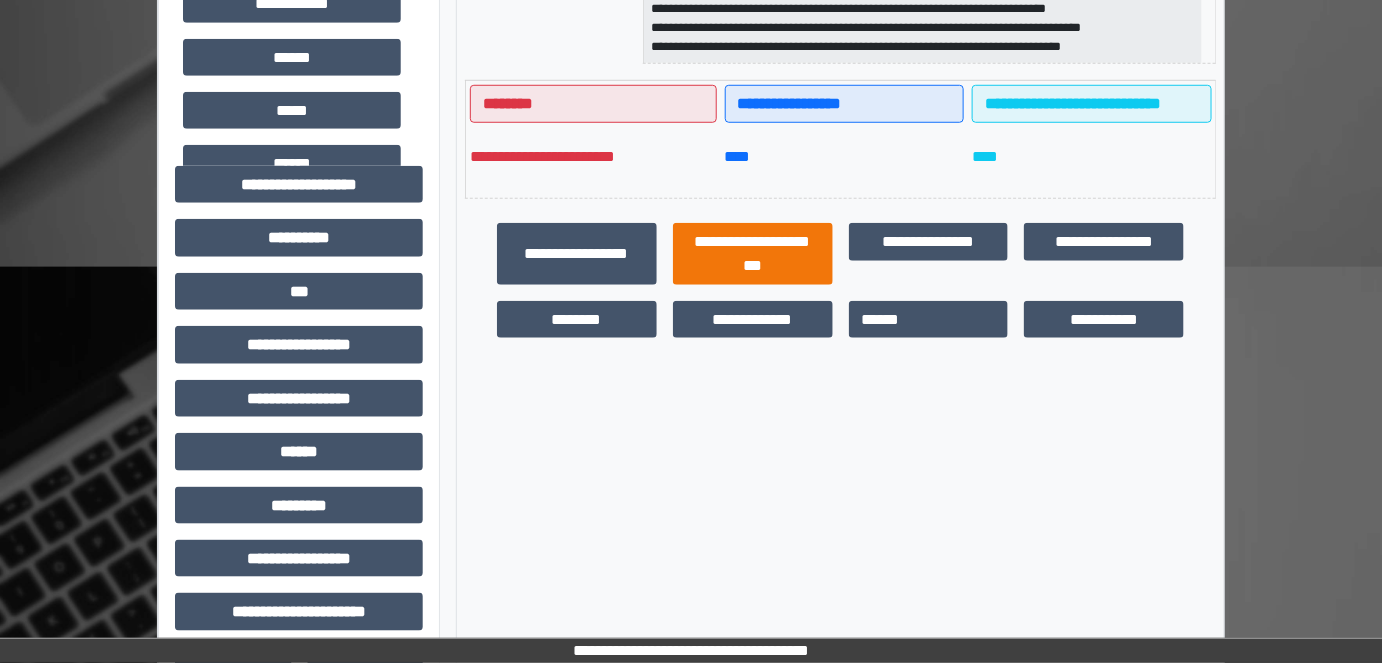 scroll, scrollTop: 458, scrollLeft: 0, axis: vertical 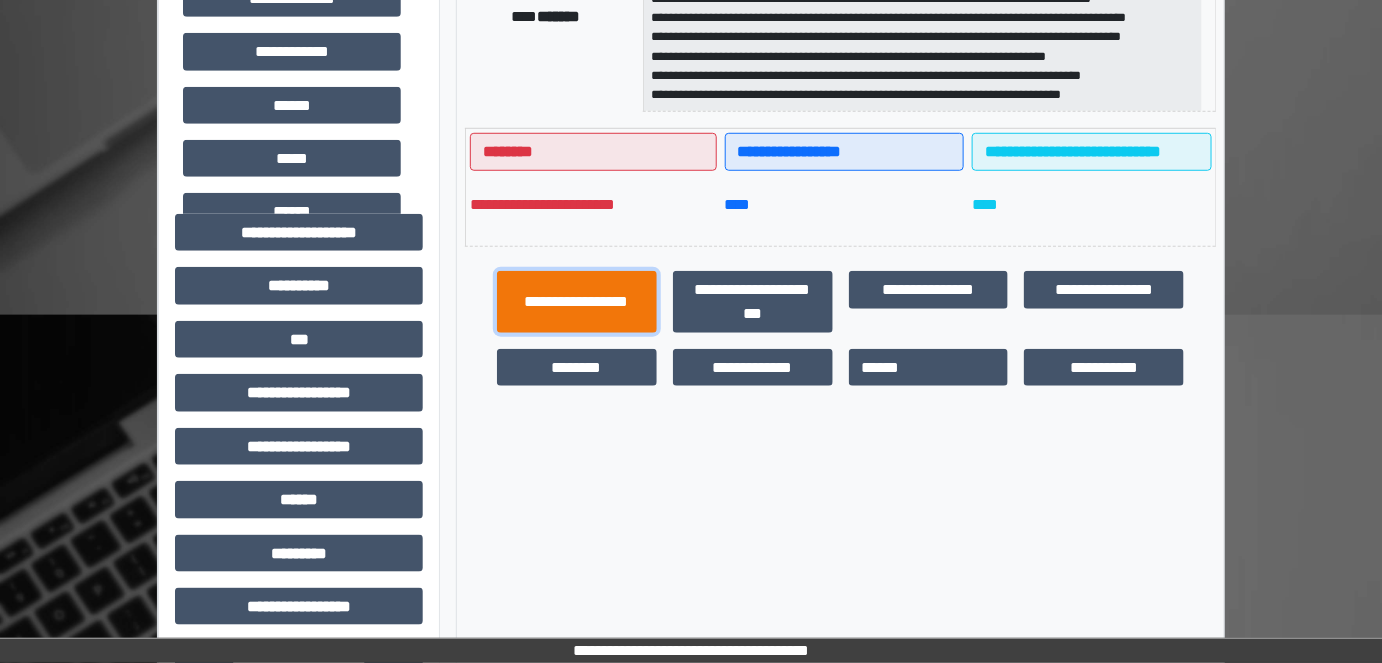 click on "**********" at bounding box center (577, 301) 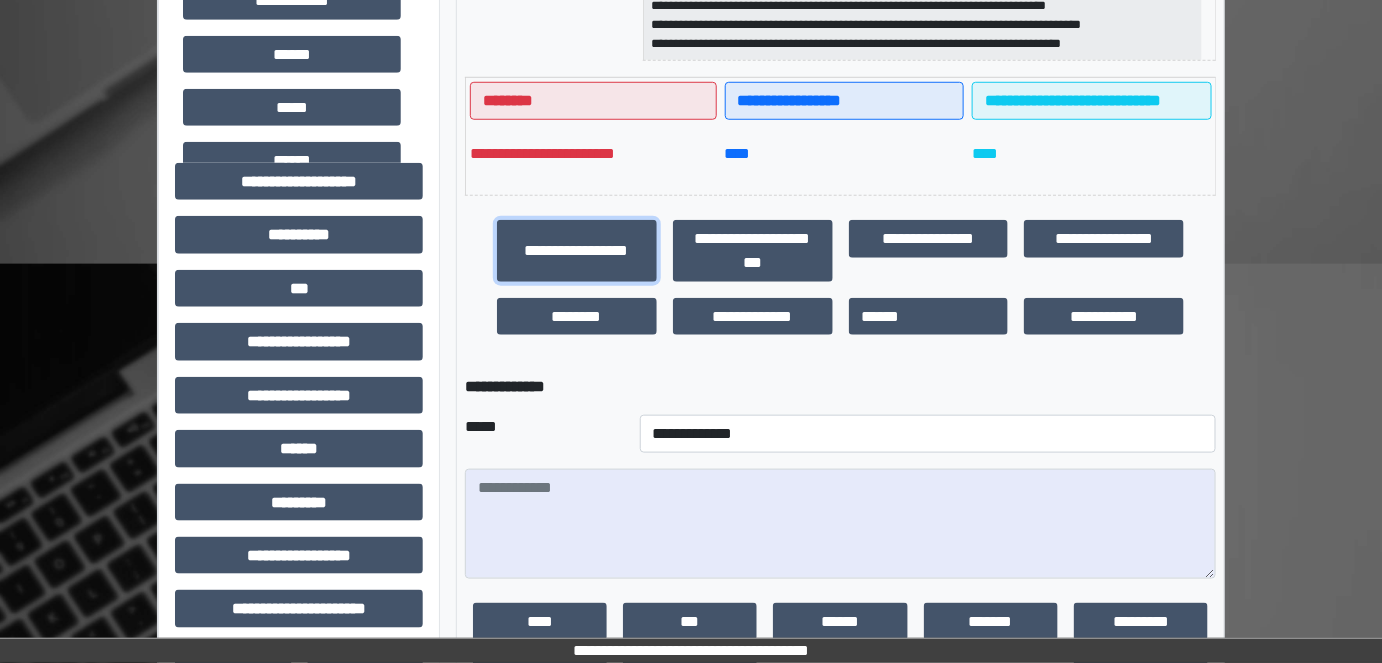 scroll, scrollTop: 549, scrollLeft: 0, axis: vertical 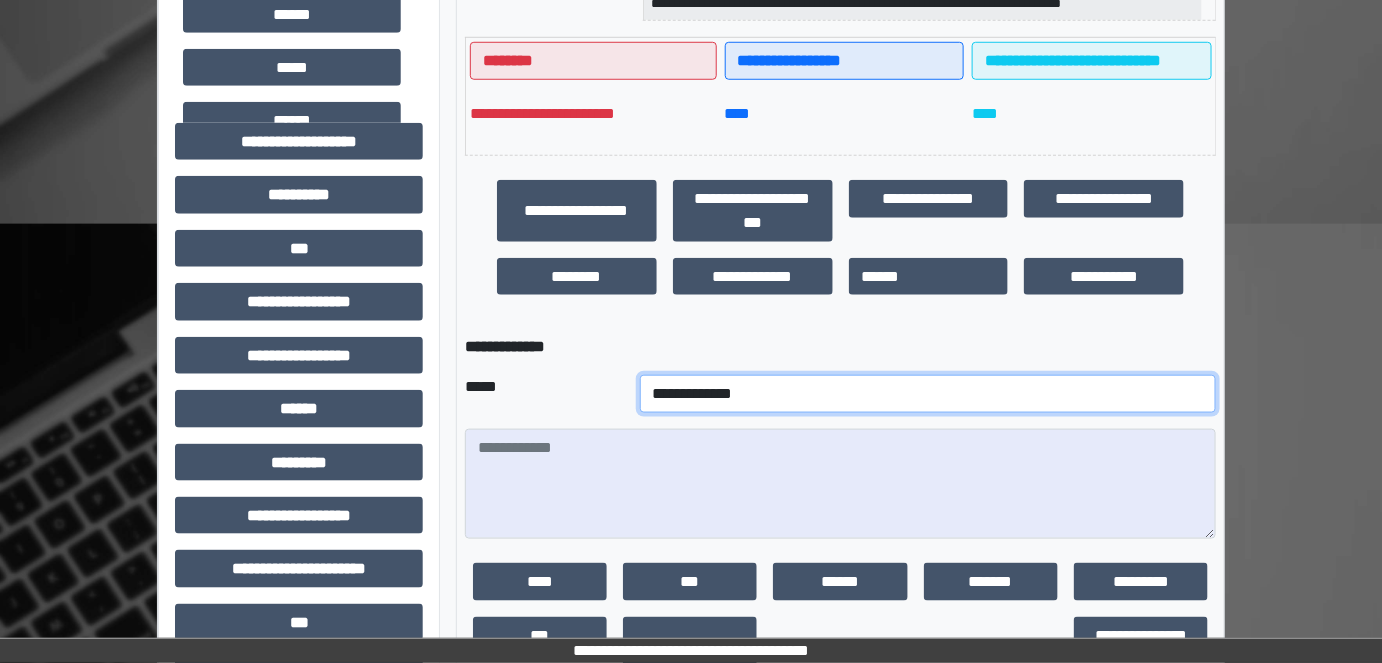 click on "**********" at bounding box center [928, 394] 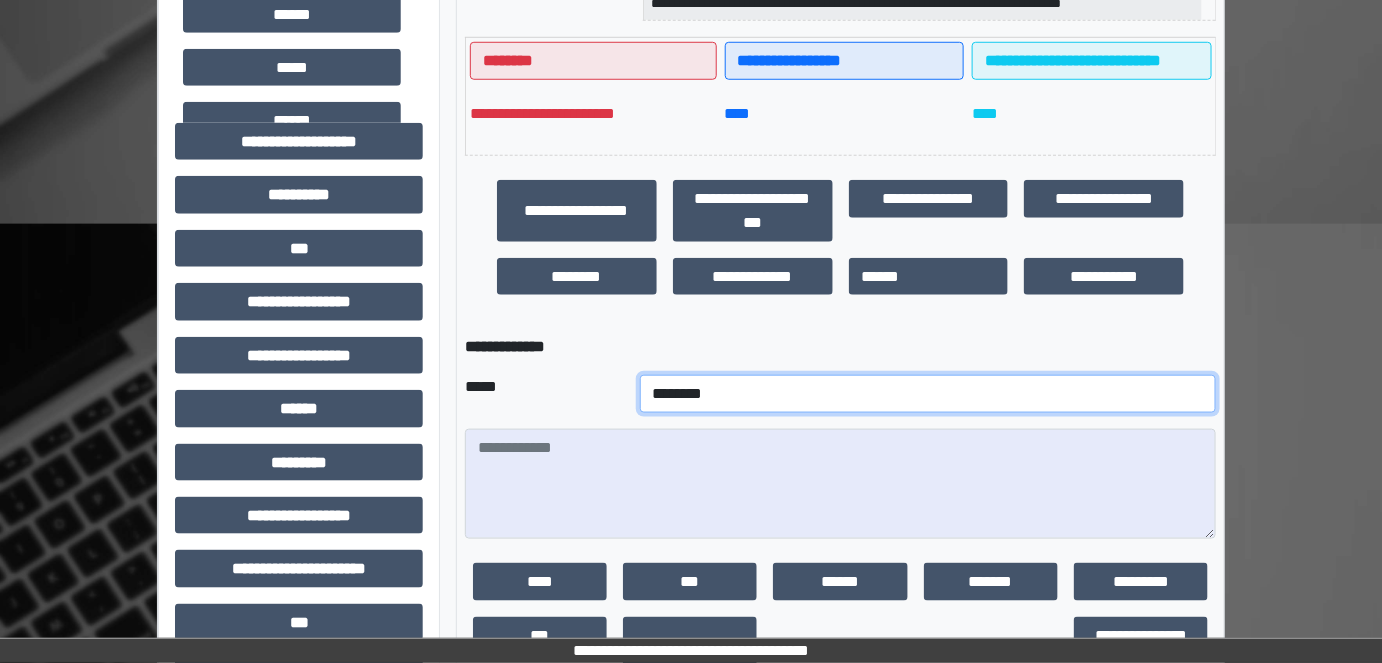 click on "**********" at bounding box center (928, 394) 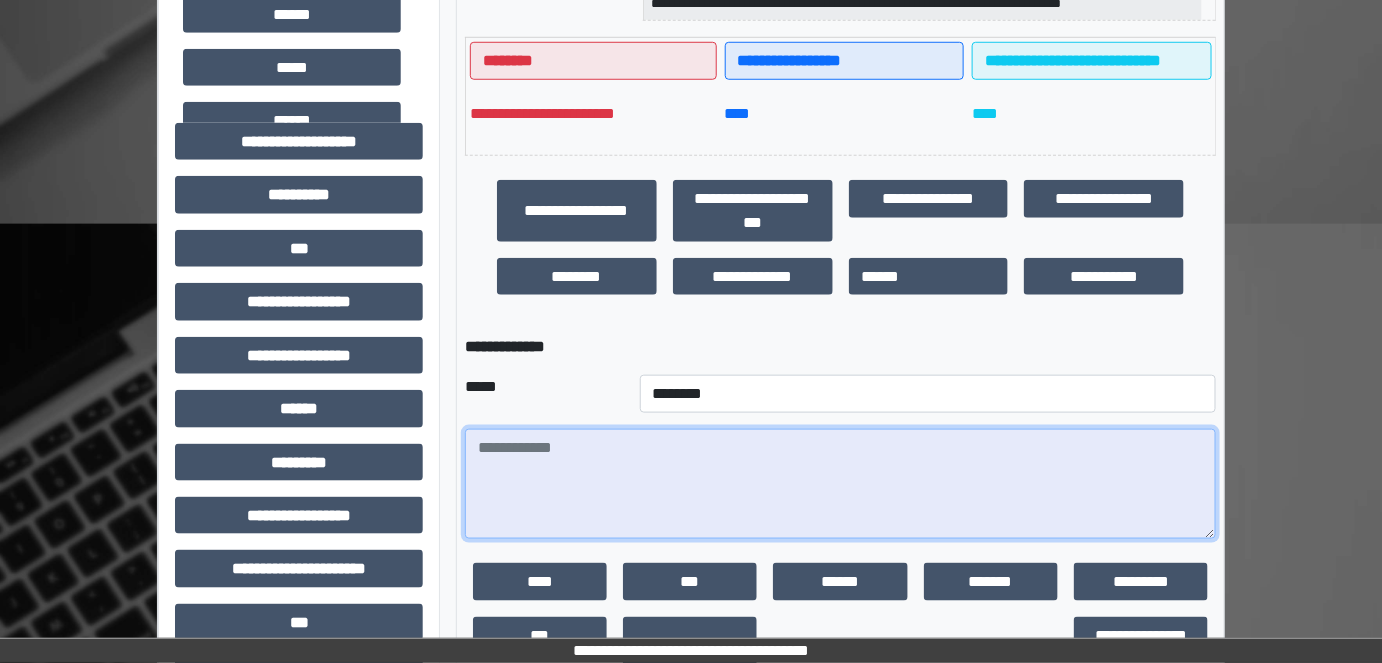 click at bounding box center (841, 484) 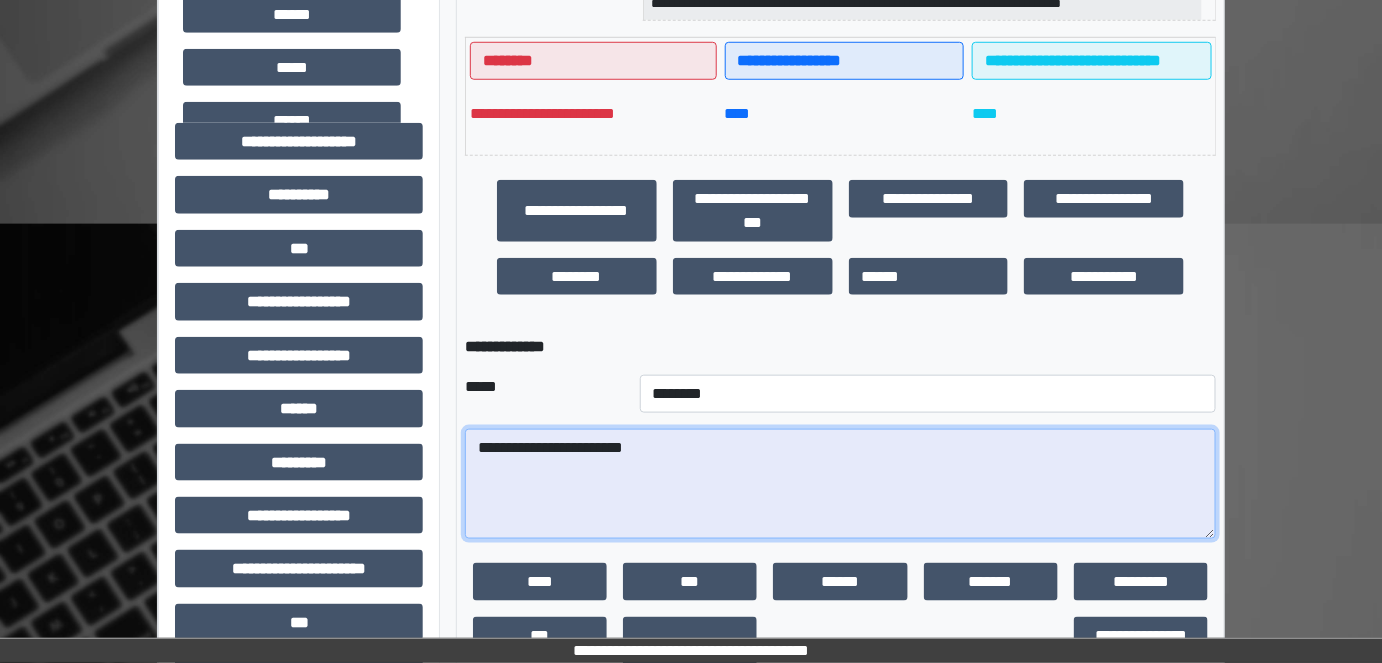 click on "**********" at bounding box center (841, 484) 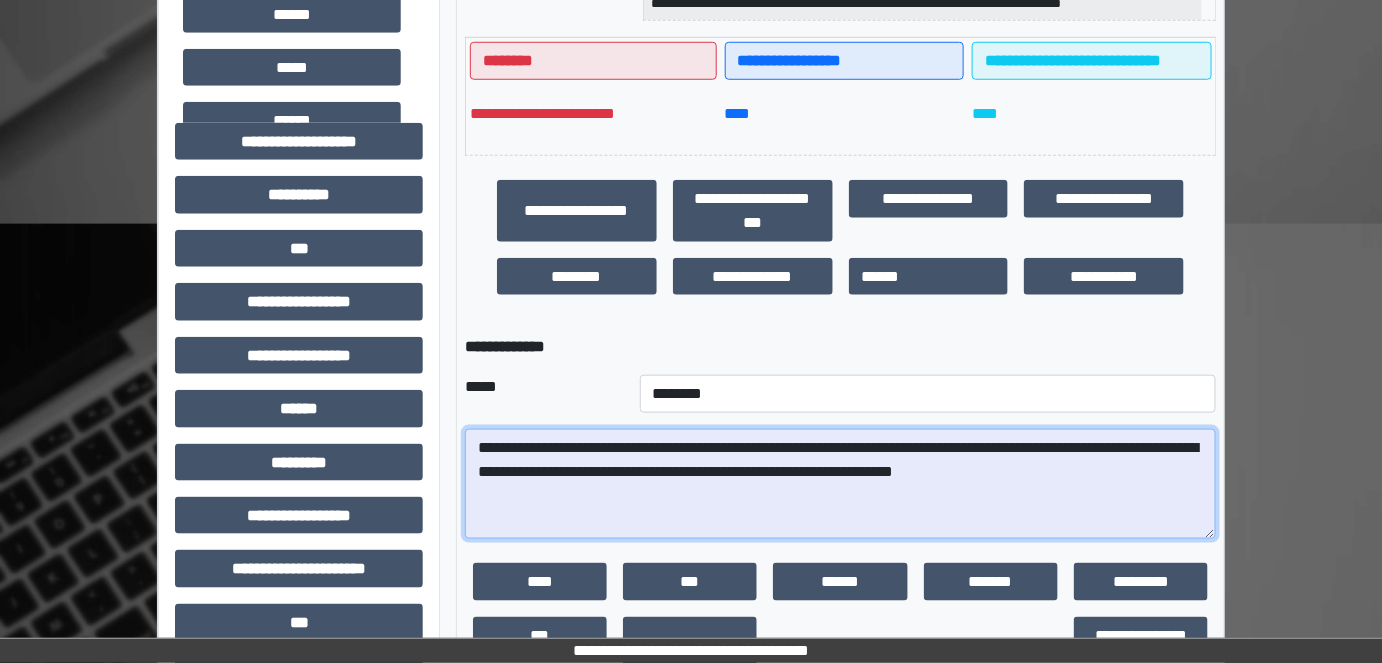 click on "**********" at bounding box center [841, 484] 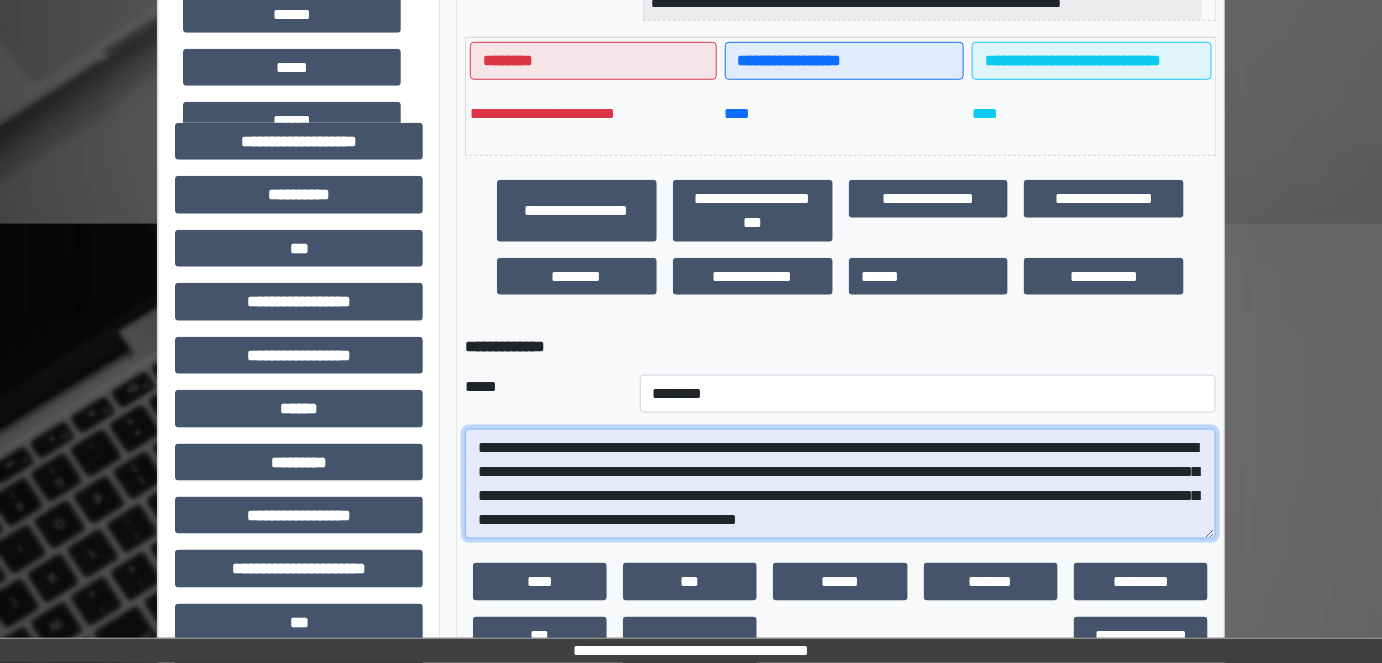 scroll, scrollTop: 16, scrollLeft: 0, axis: vertical 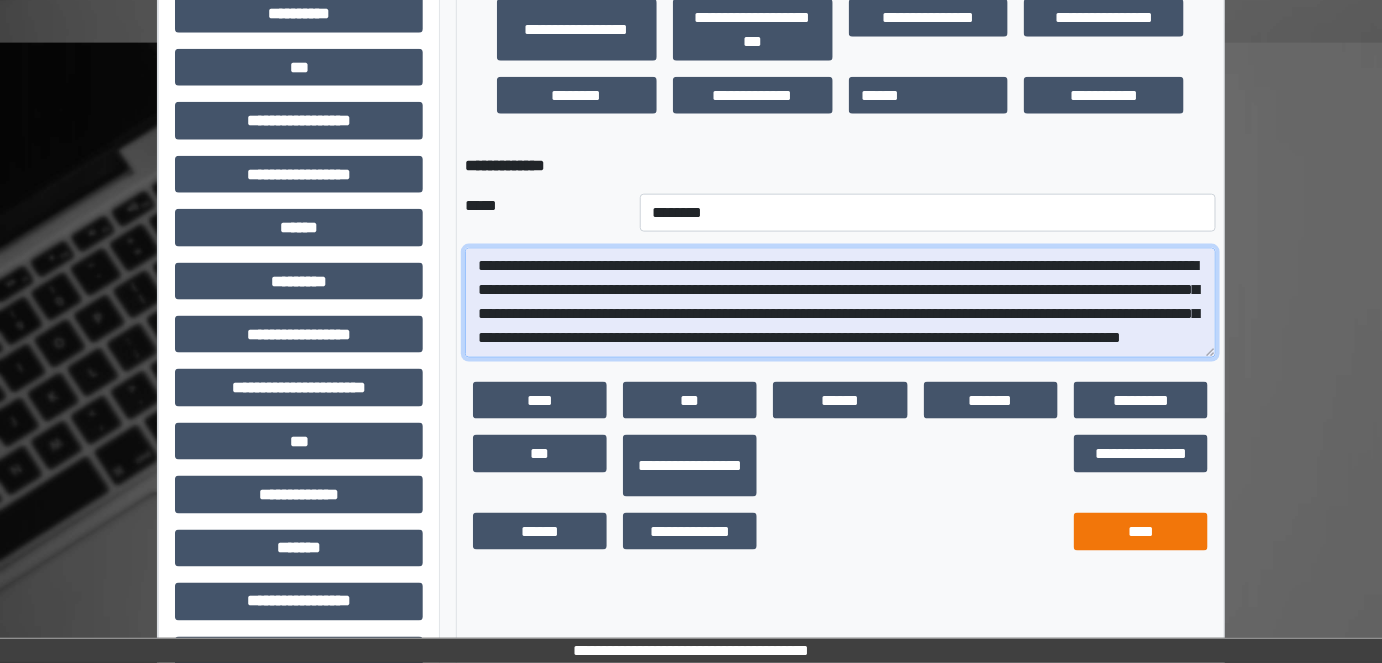 type on "**********" 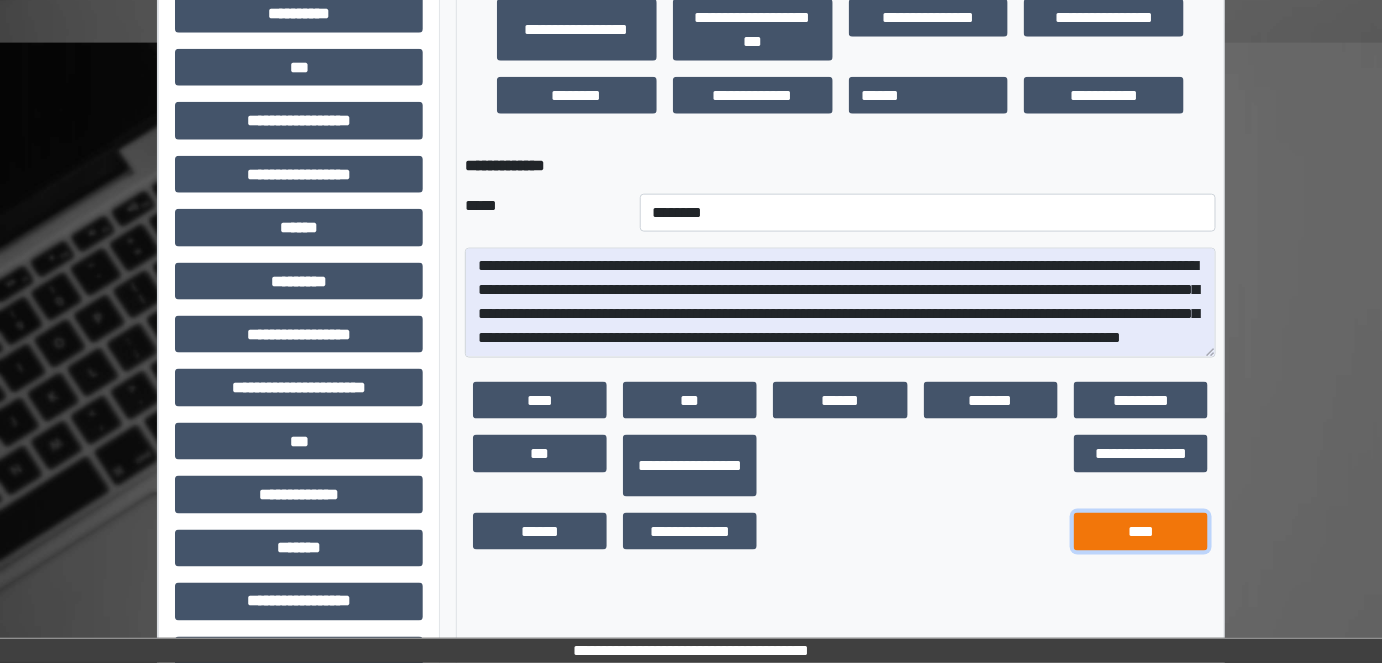 click on "****" at bounding box center [1141, 532] 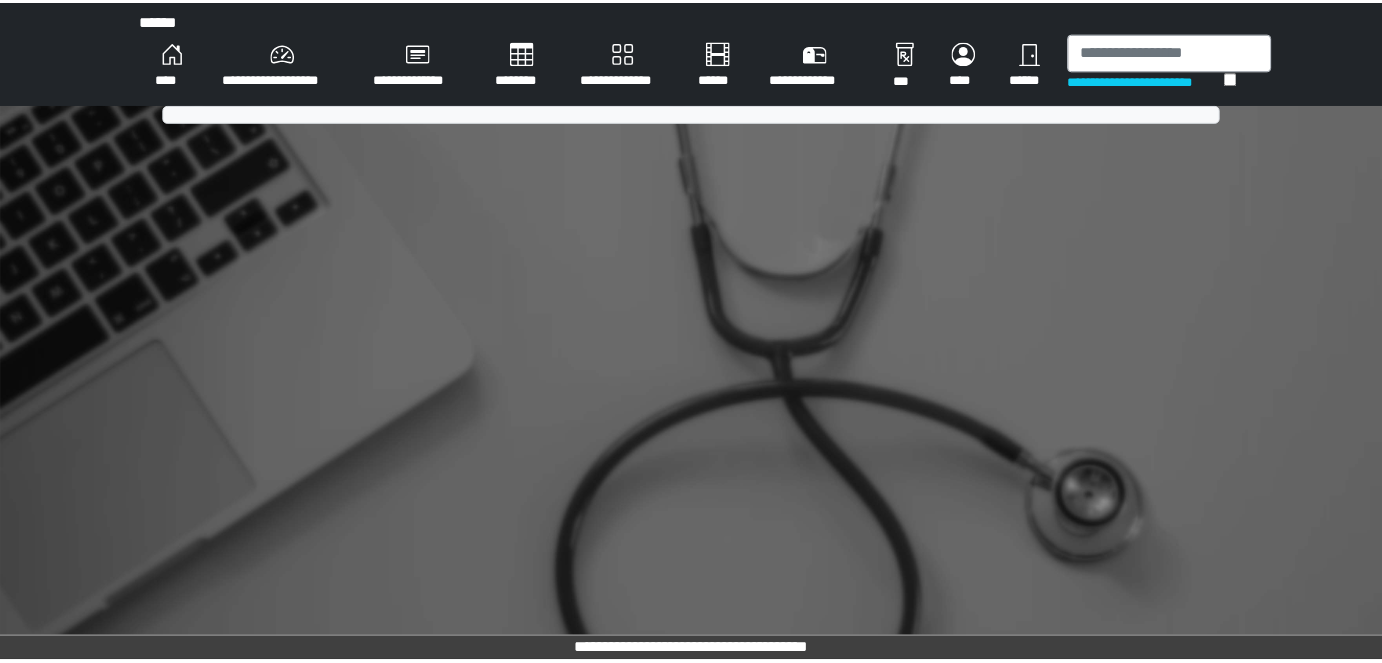 scroll, scrollTop: 0, scrollLeft: 0, axis: both 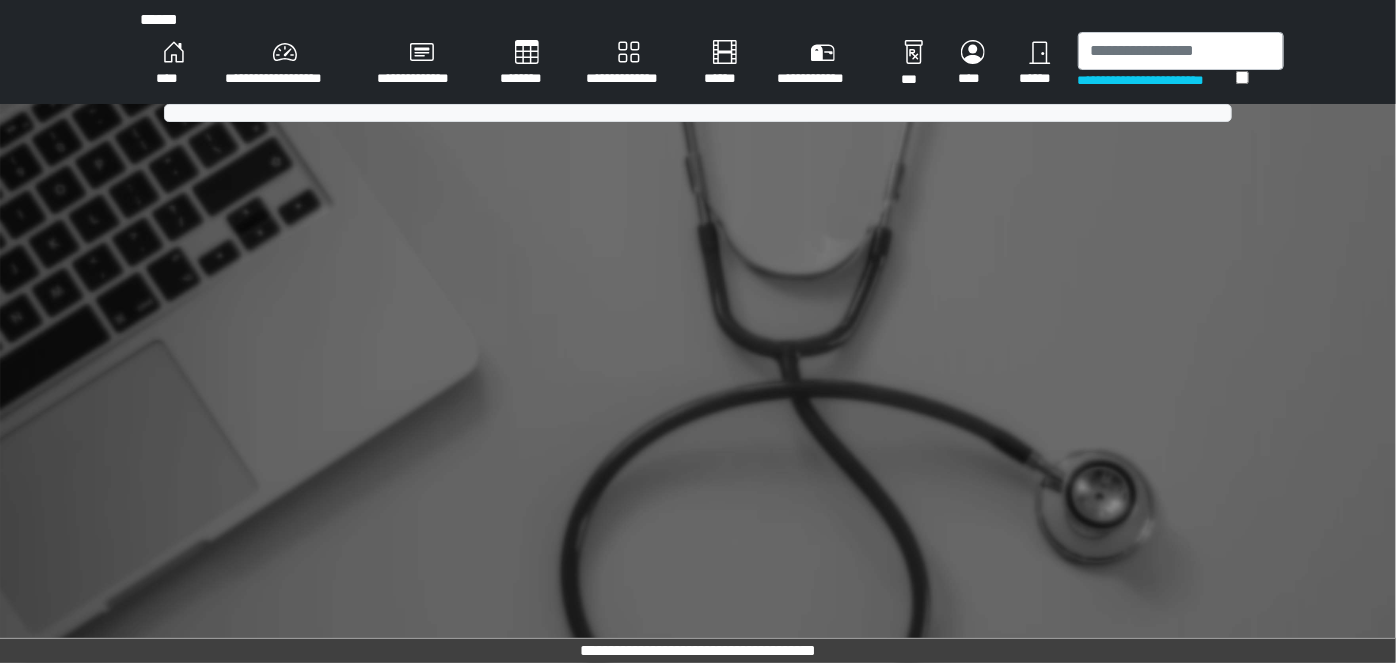 drag, startPoint x: 0, startPoint y: 0, endPoint x: 1157, endPoint y: 539, distance: 1276.3894 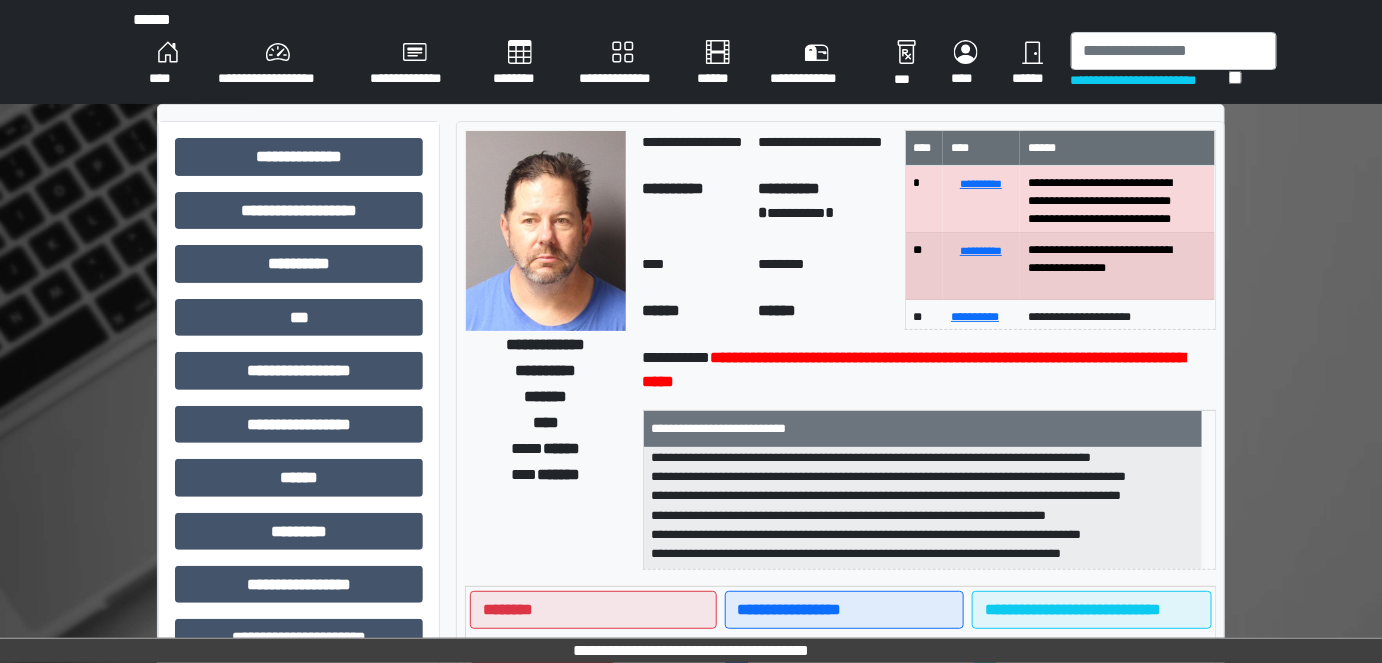 scroll, scrollTop: 236, scrollLeft: 0, axis: vertical 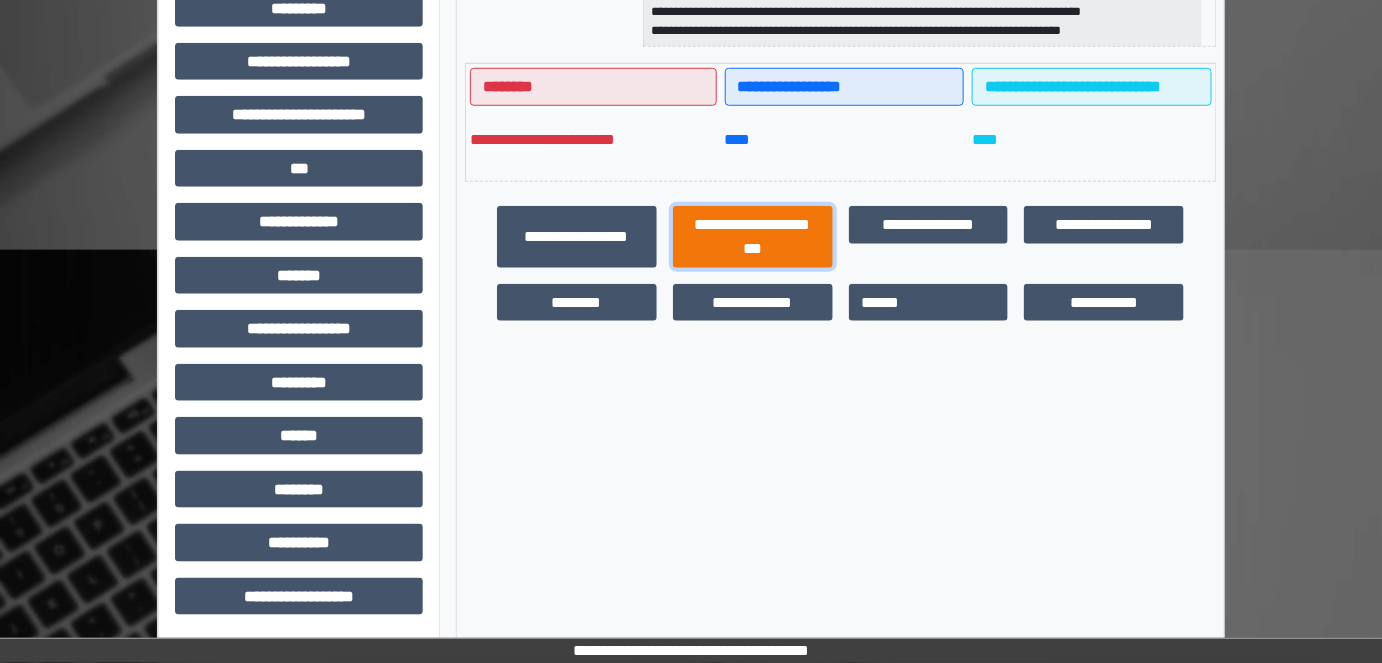 click on "**********" at bounding box center (753, 236) 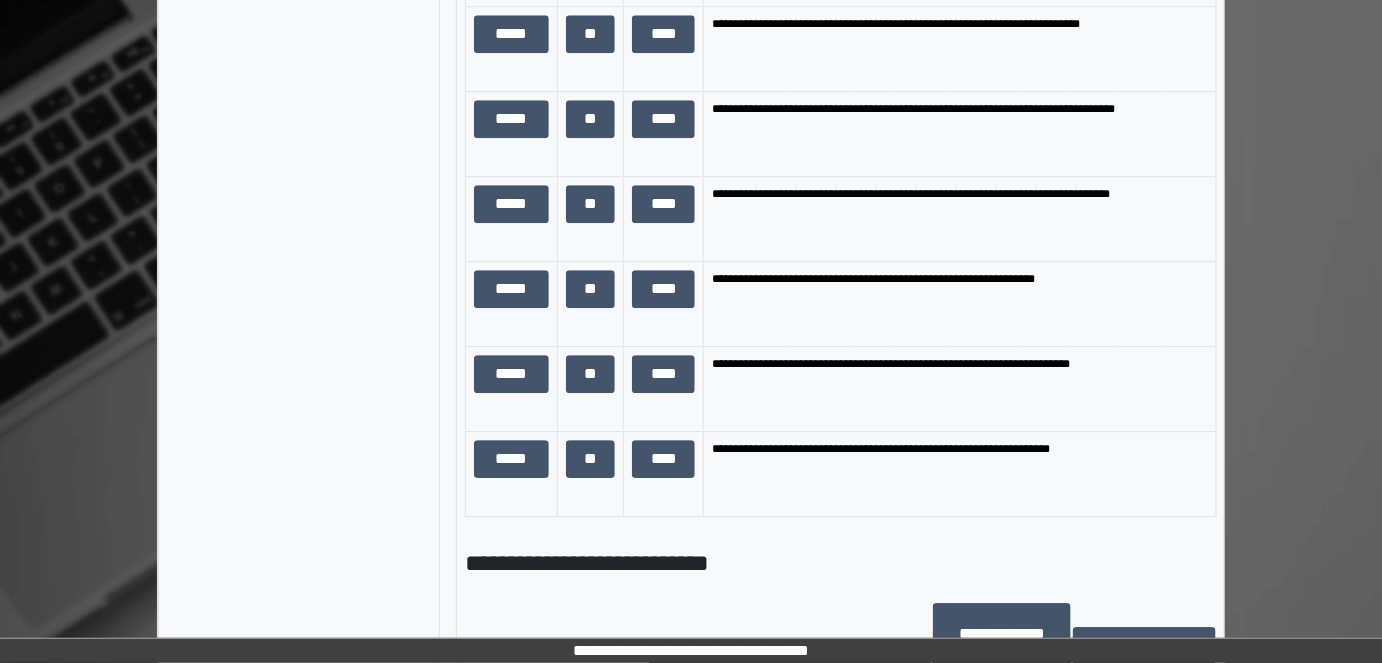 scroll, scrollTop: 1796, scrollLeft: 0, axis: vertical 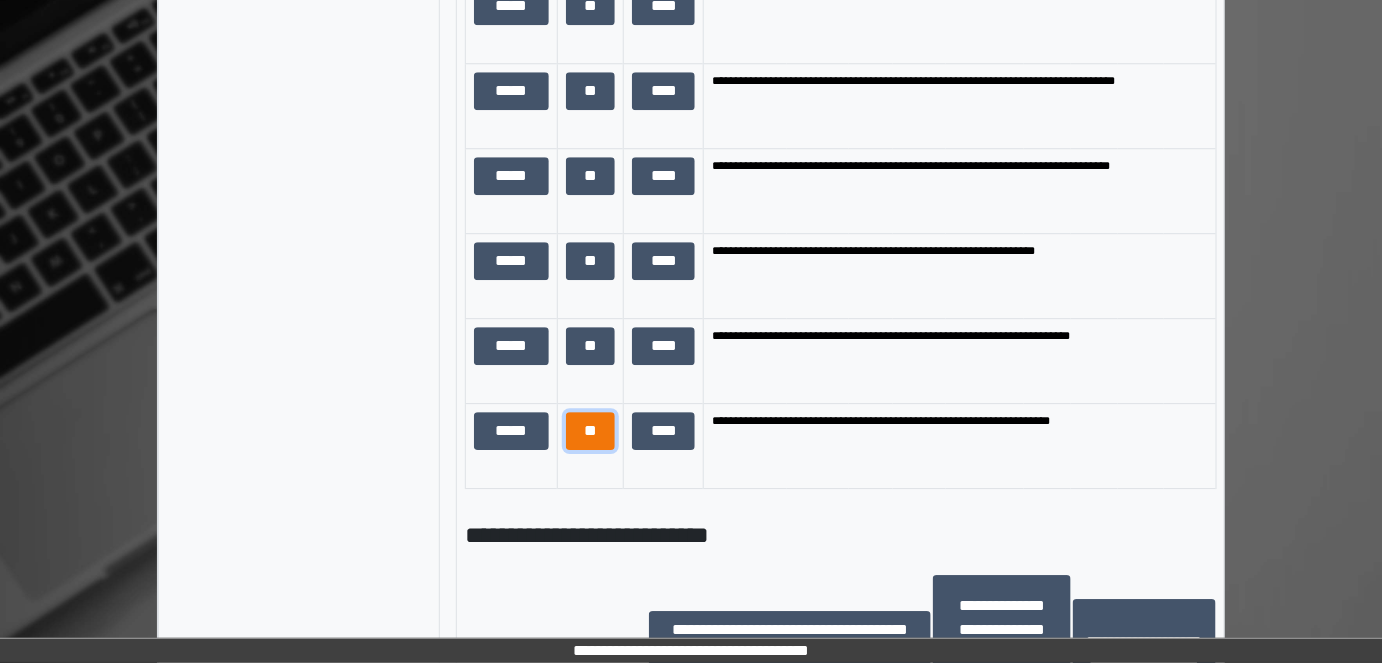 click on "**" at bounding box center [591, 430] 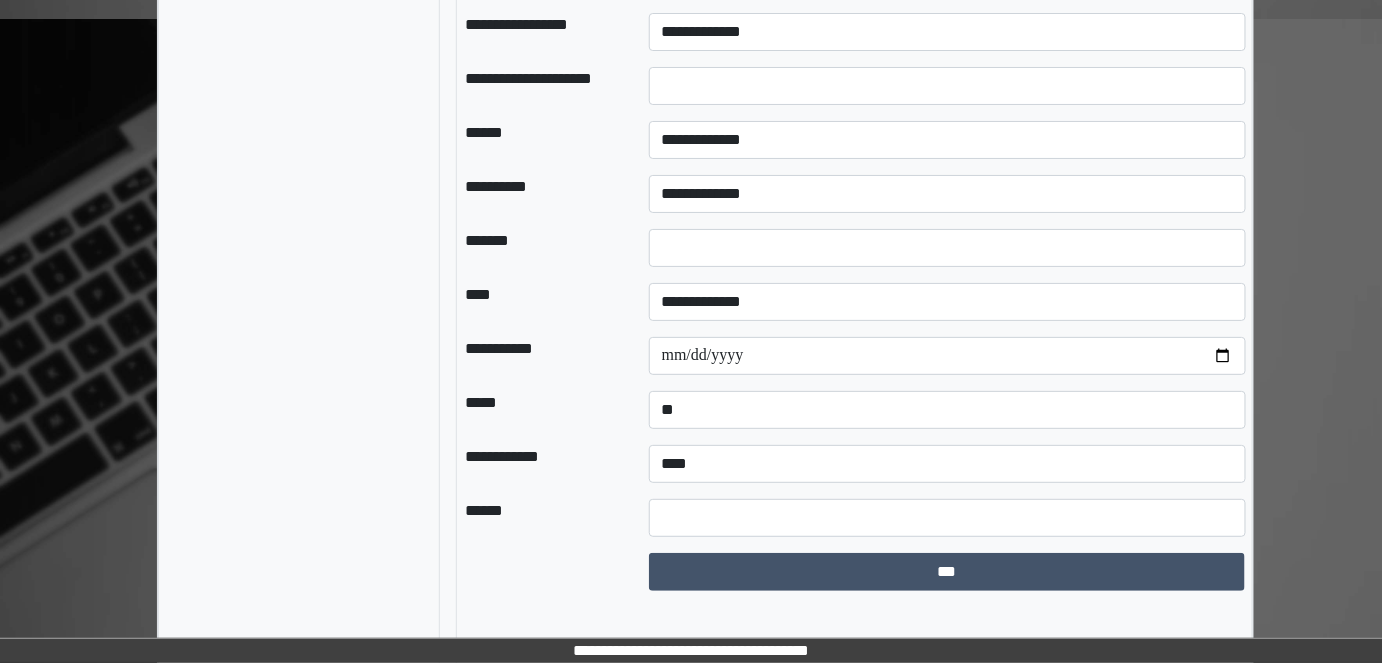 scroll, scrollTop: 2523, scrollLeft: 0, axis: vertical 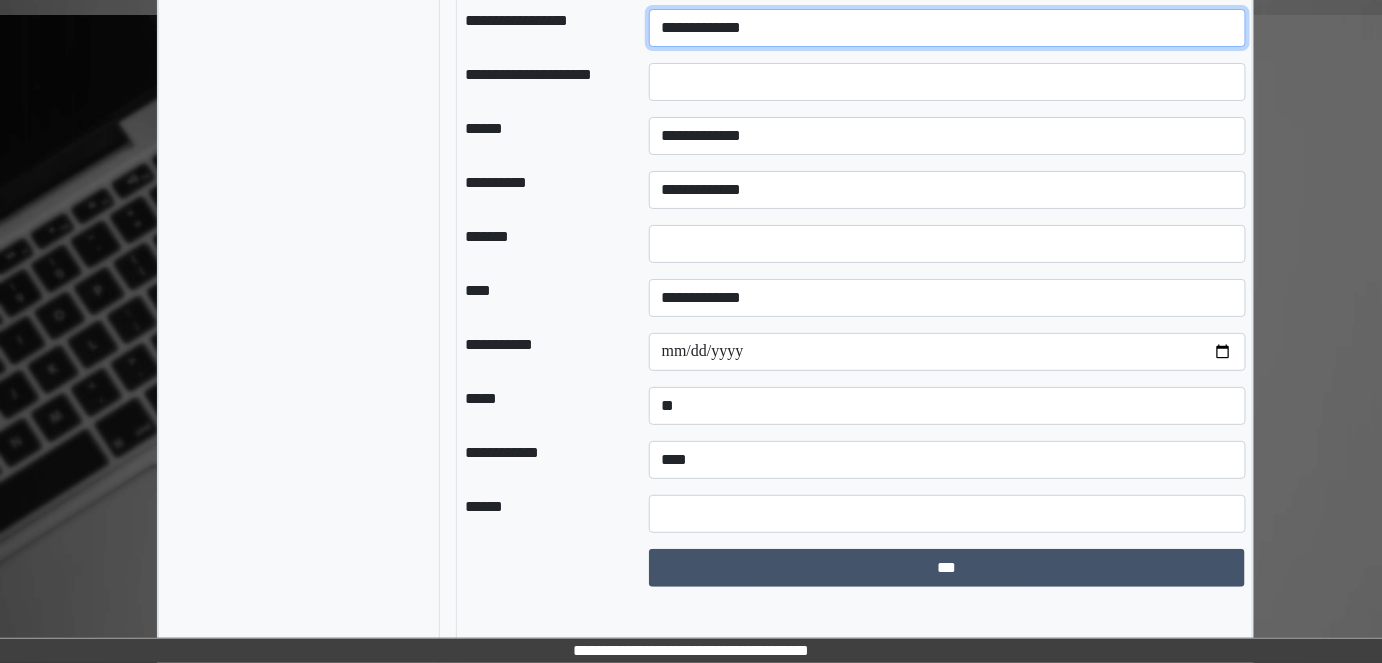 click on "**********" at bounding box center [947, 28] 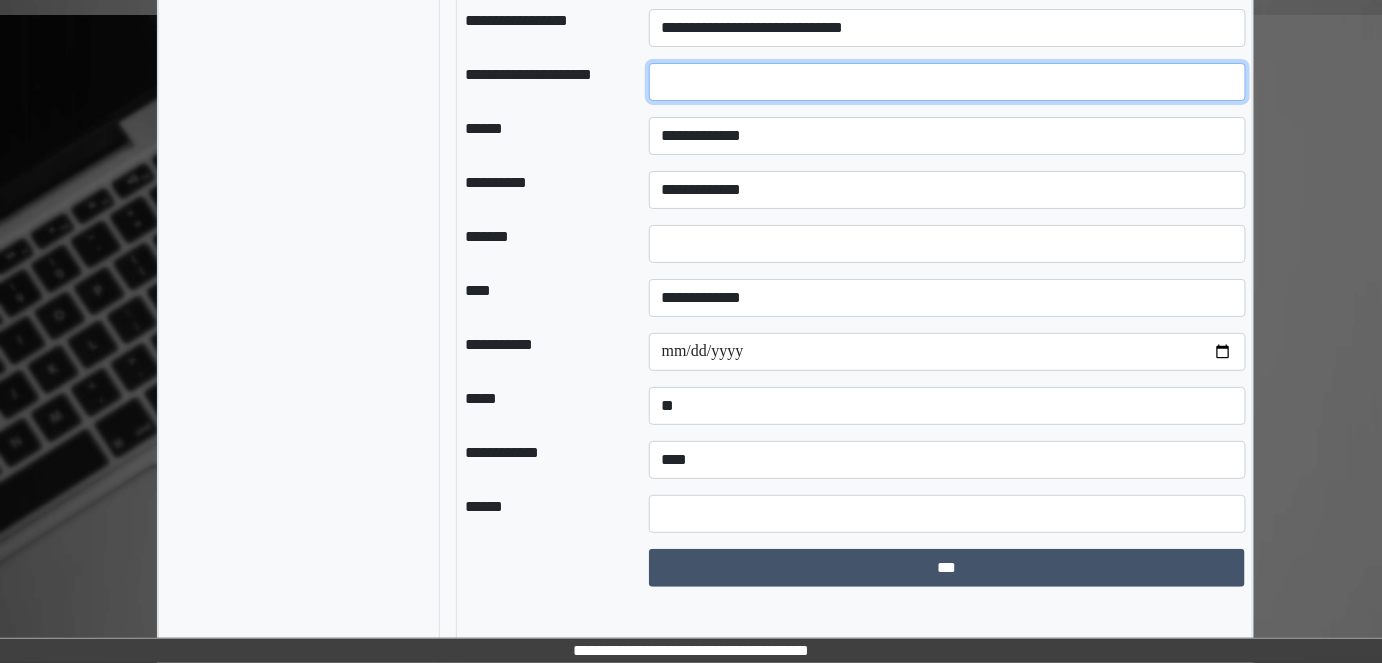 click at bounding box center [947, 82] 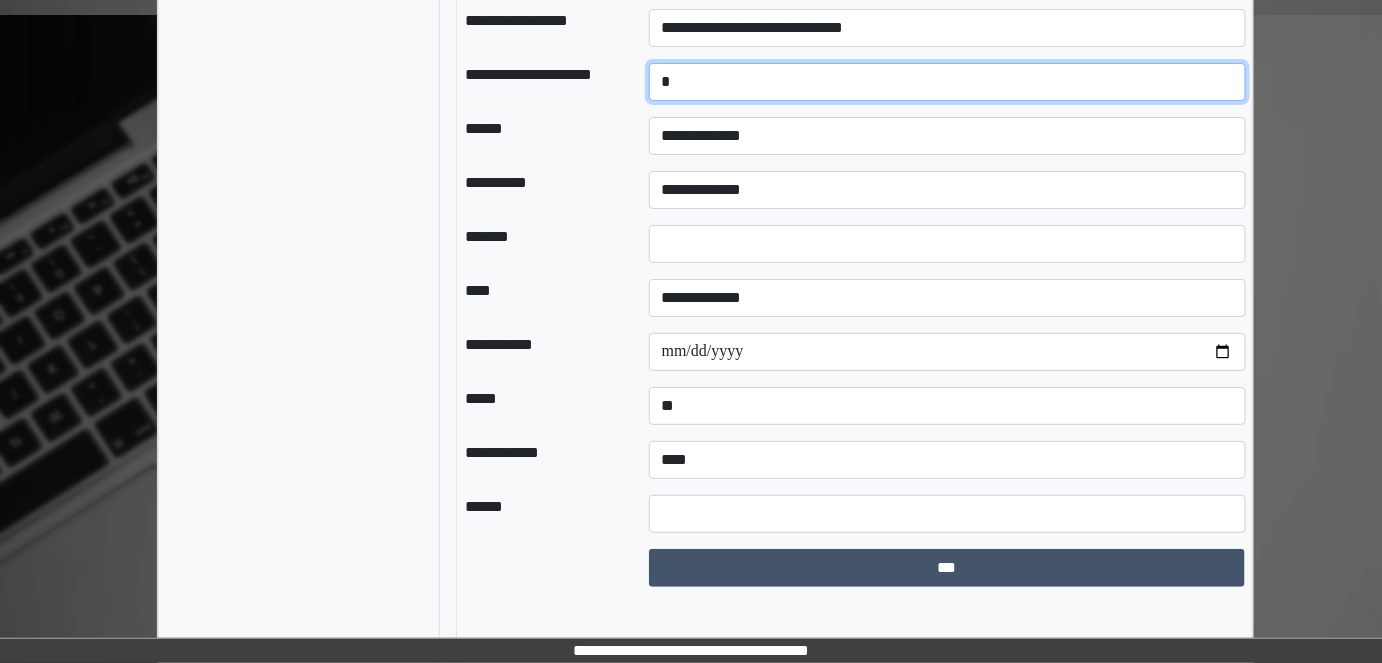 type on "*" 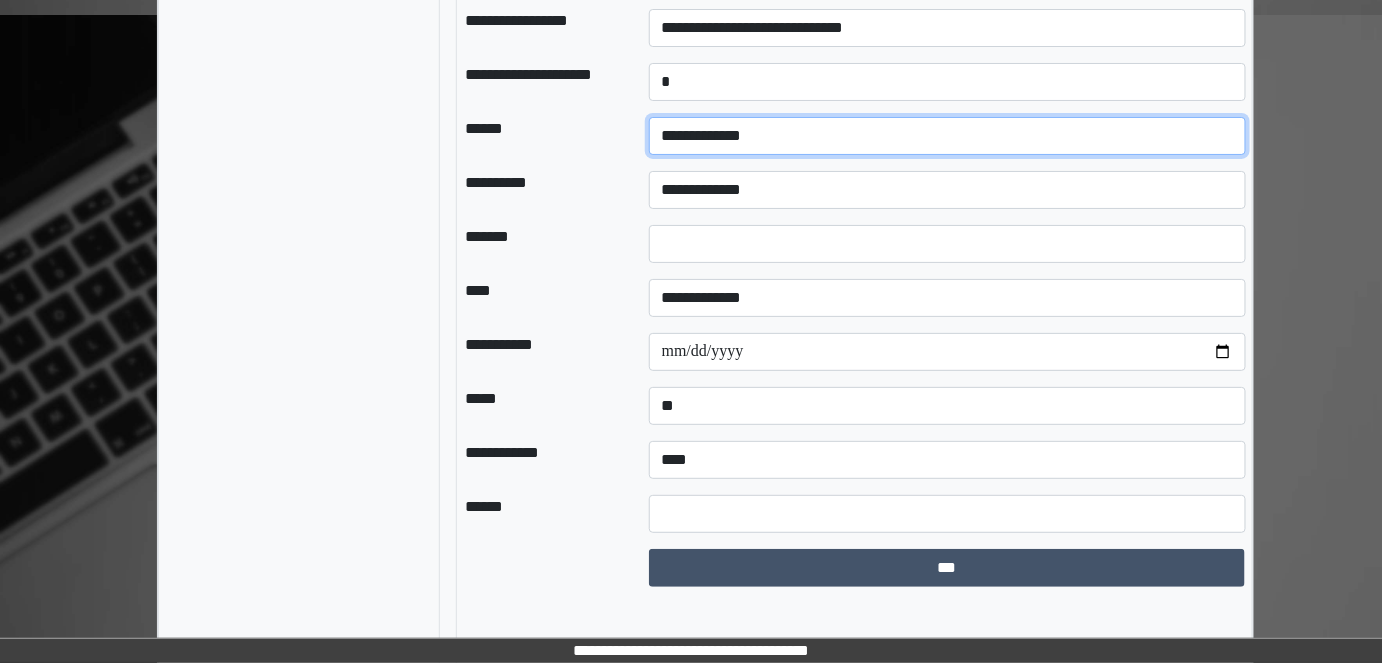 click on "**********" at bounding box center [947, 136] 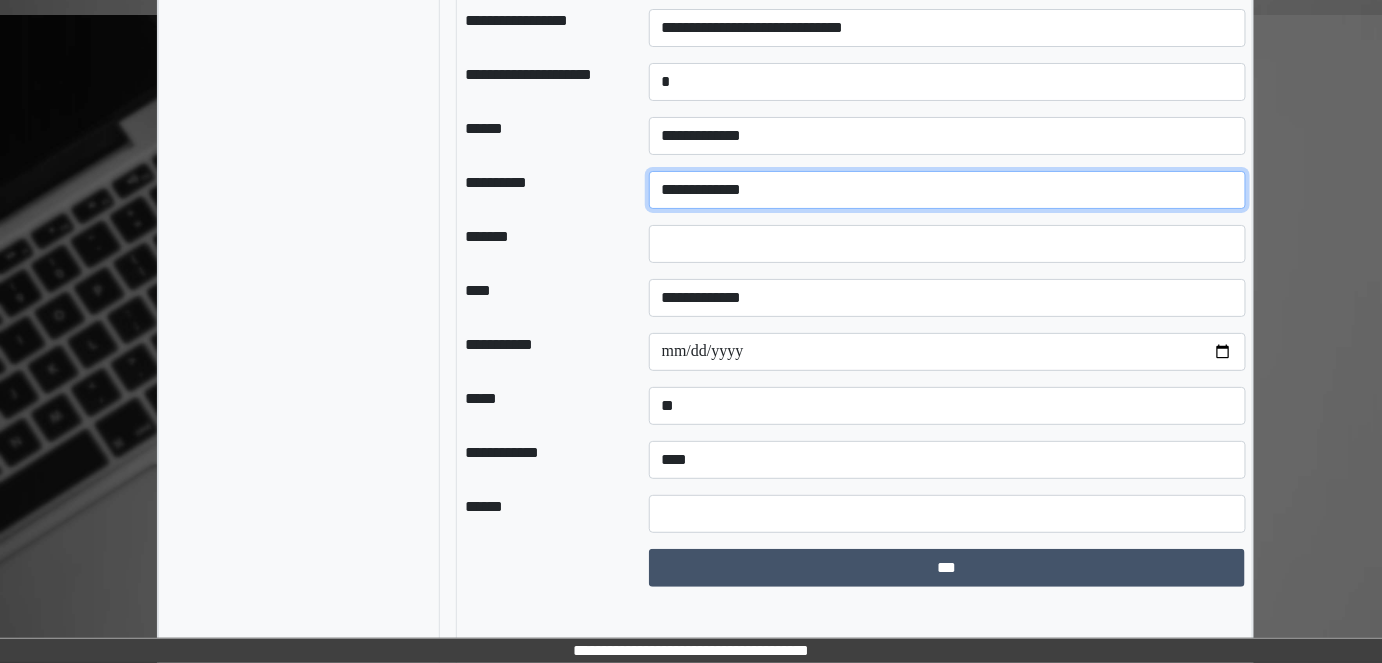 click on "**********" at bounding box center [947, 190] 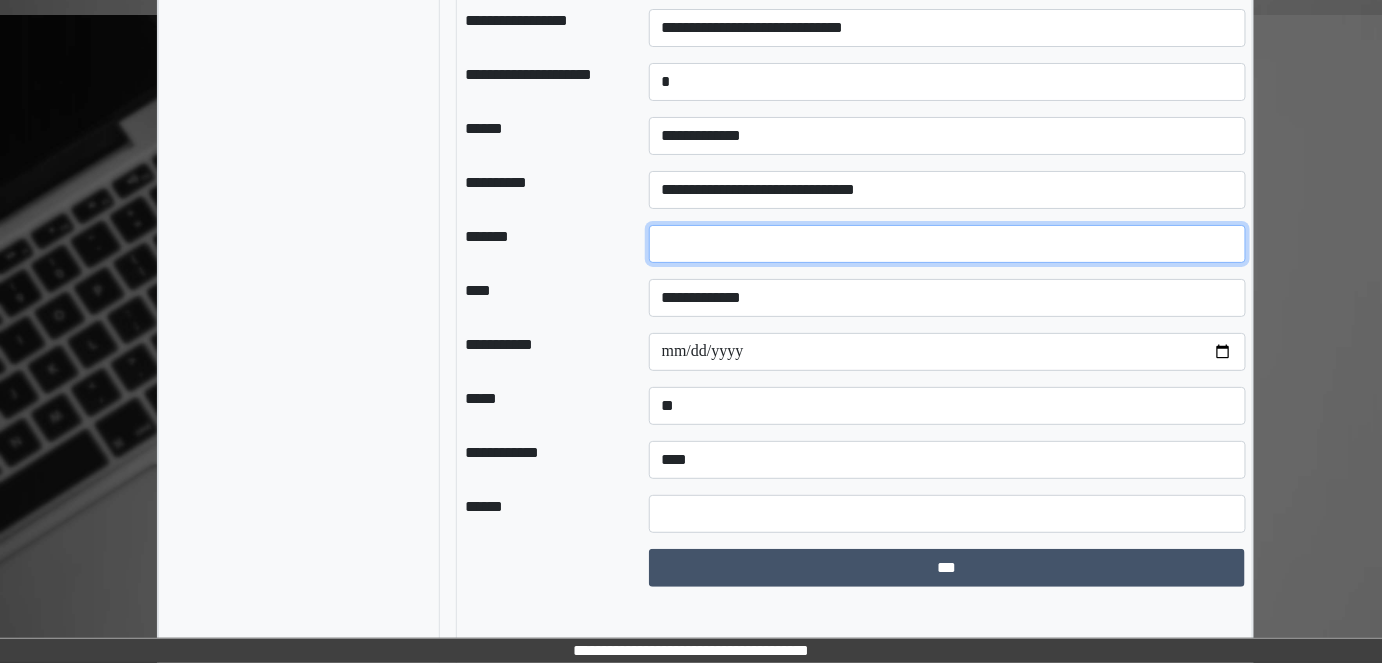 click at bounding box center [947, 244] 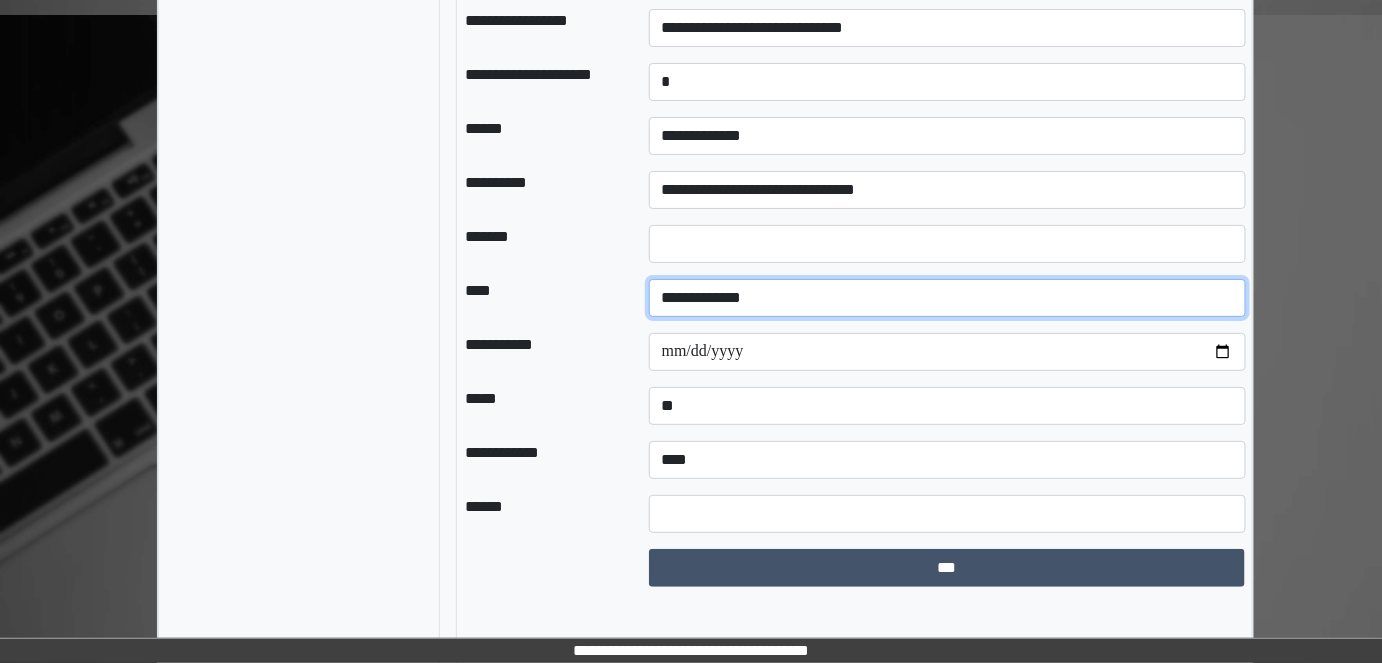 click on "**********" at bounding box center [947, 298] 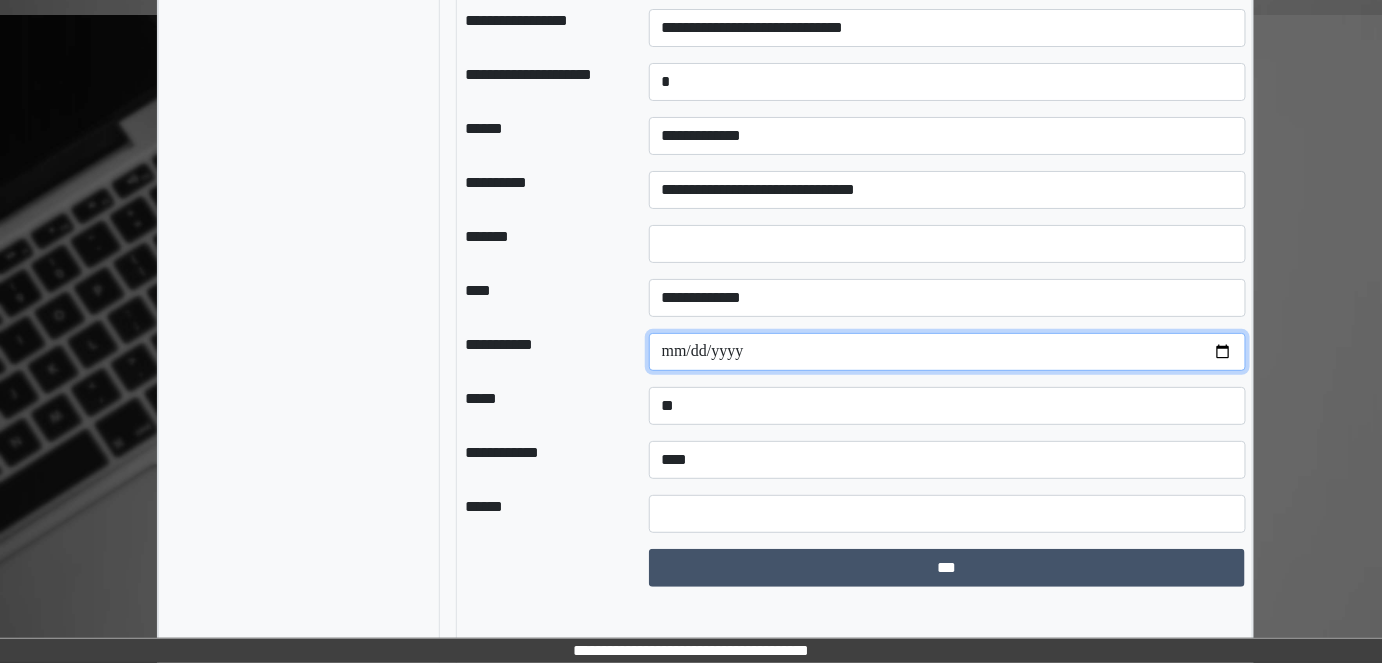 click at bounding box center [947, 352] 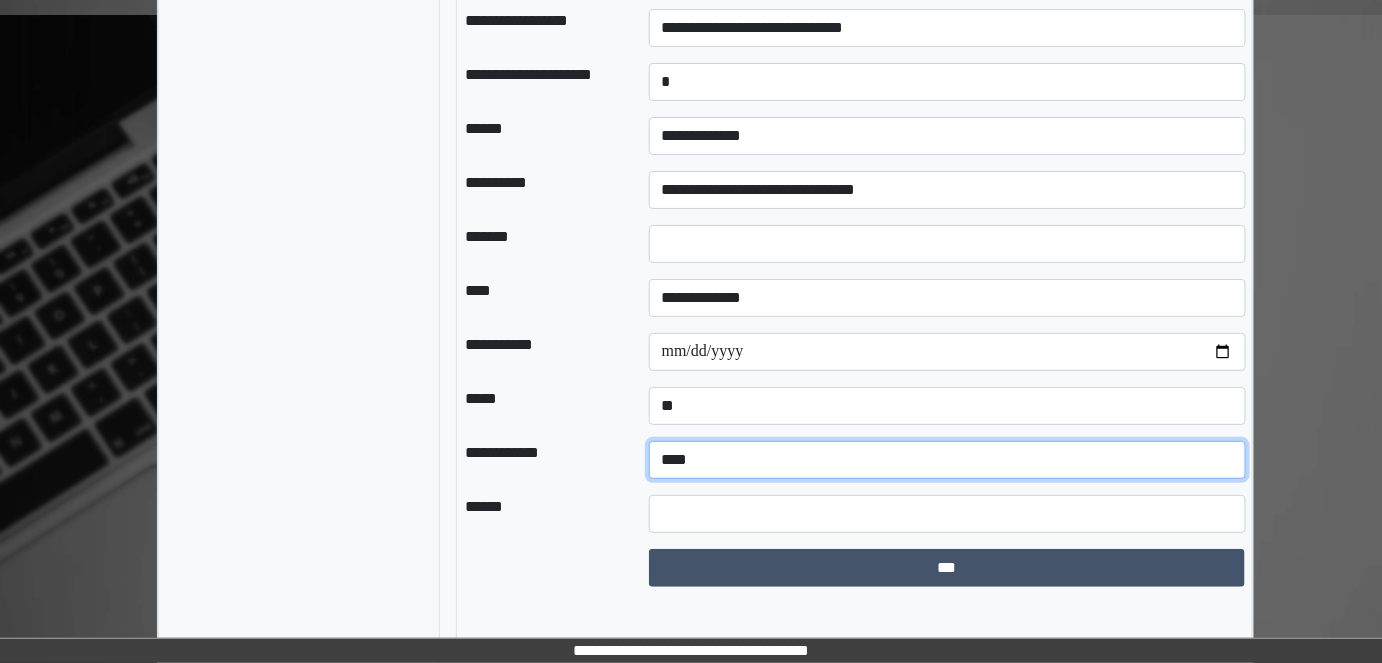 click on "**********" at bounding box center (947, 460) 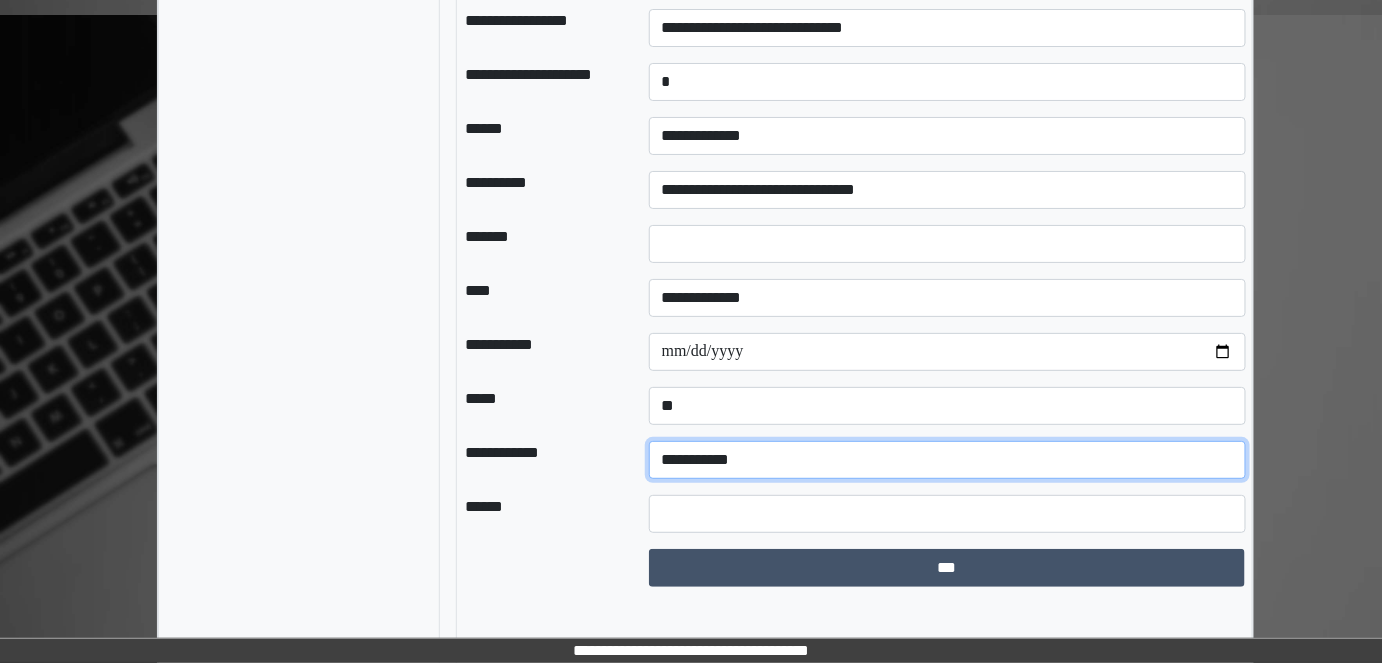 scroll, scrollTop: 2557, scrollLeft: 0, axis: vertical 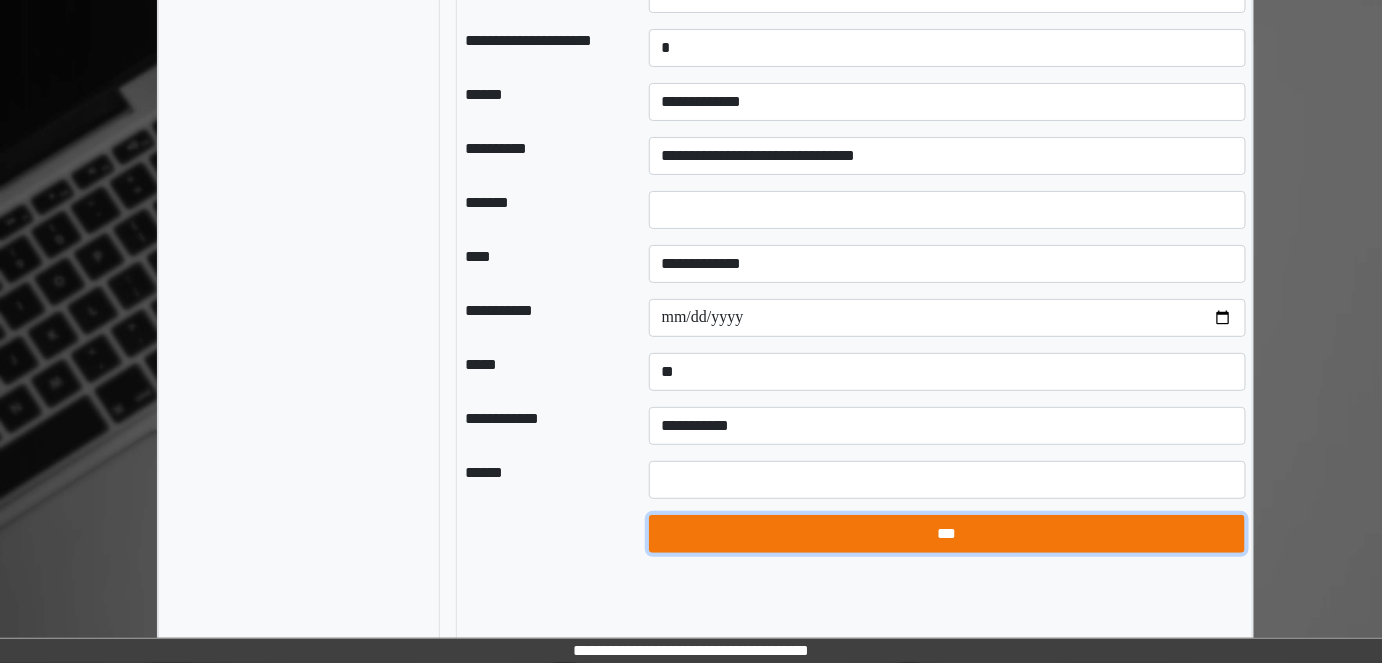 click on "***" at bounding box center [947, 533] 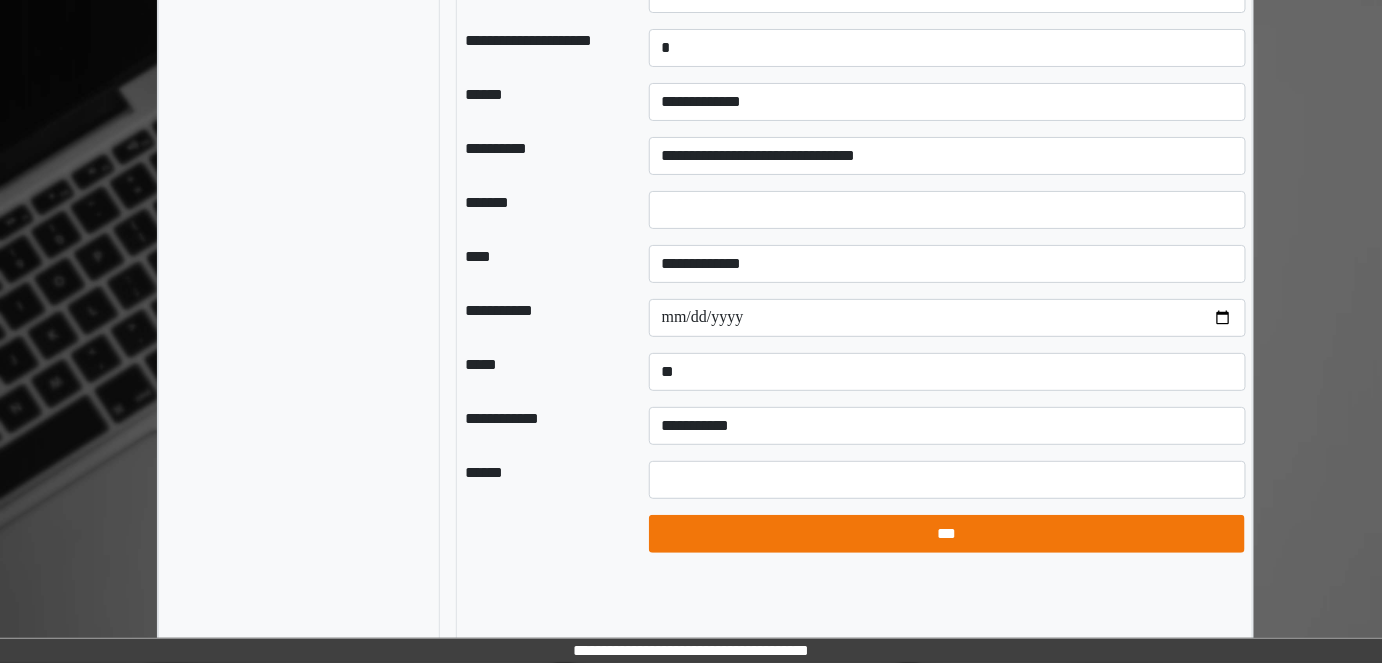 select on "*" 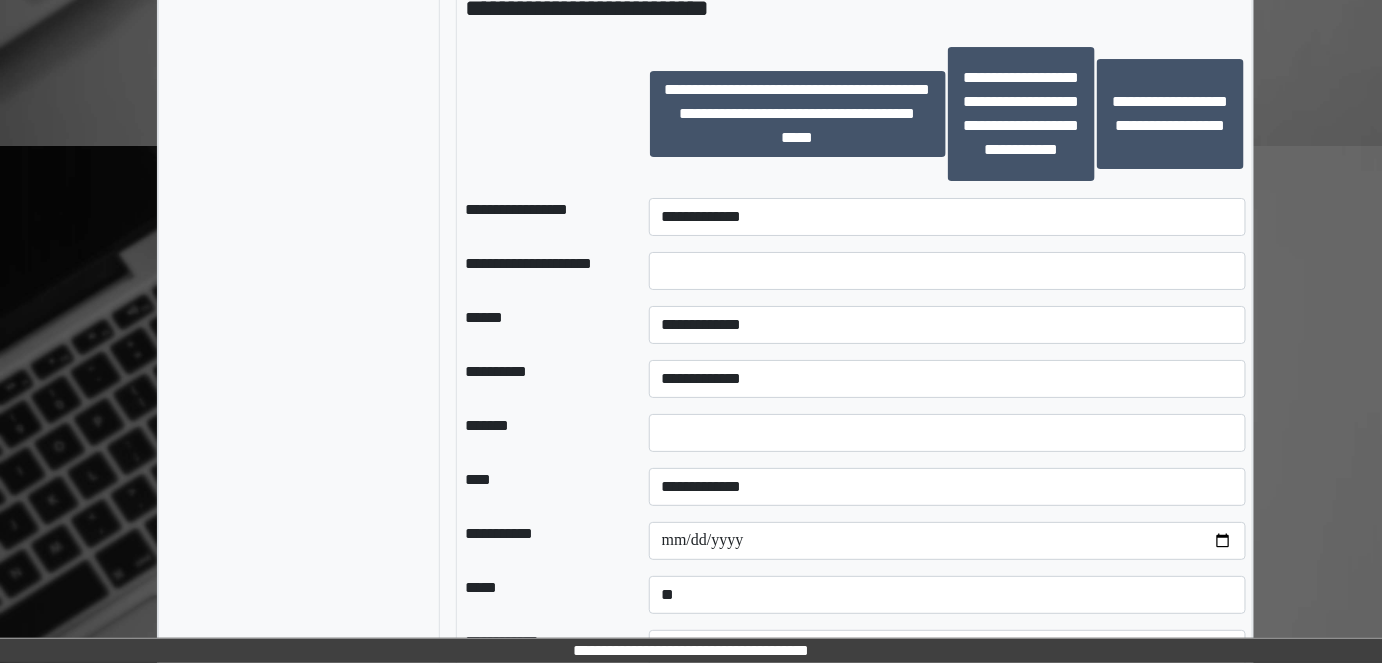 scroll, scrollTop: 2557, scrollLeft: 0, axis: vertical 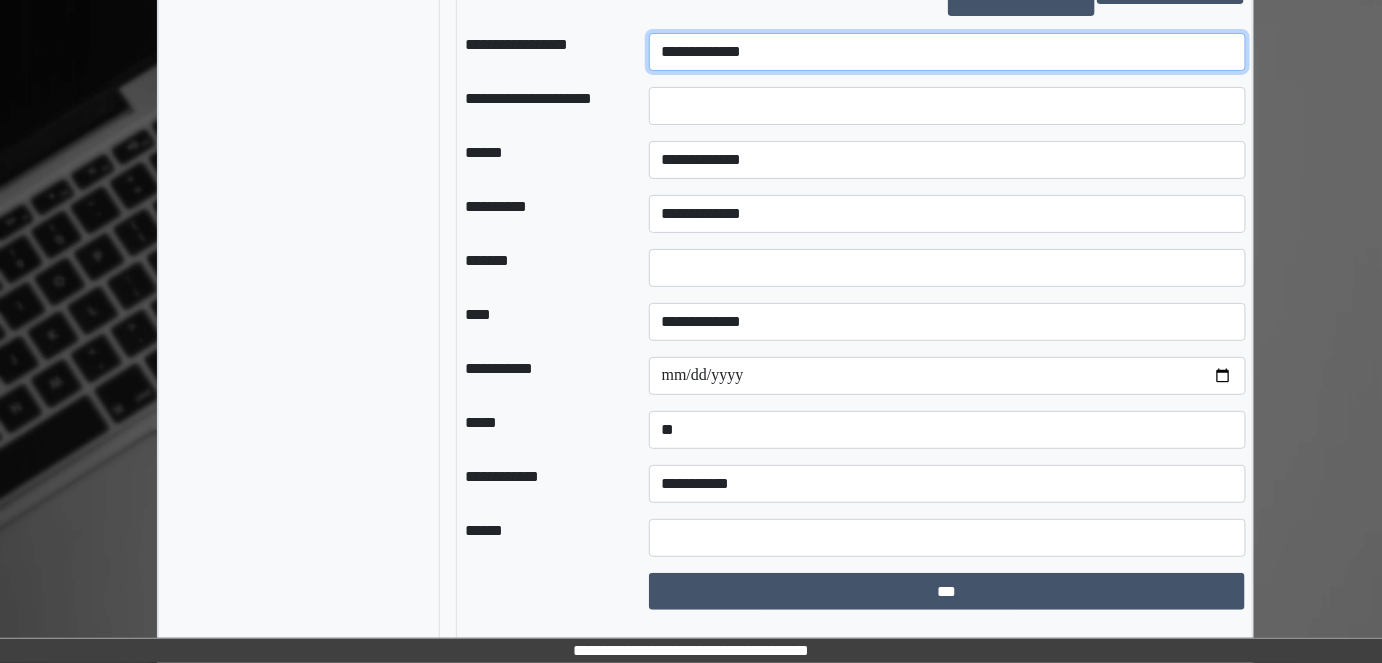 click on "**********" at bounding box center [947, 52] 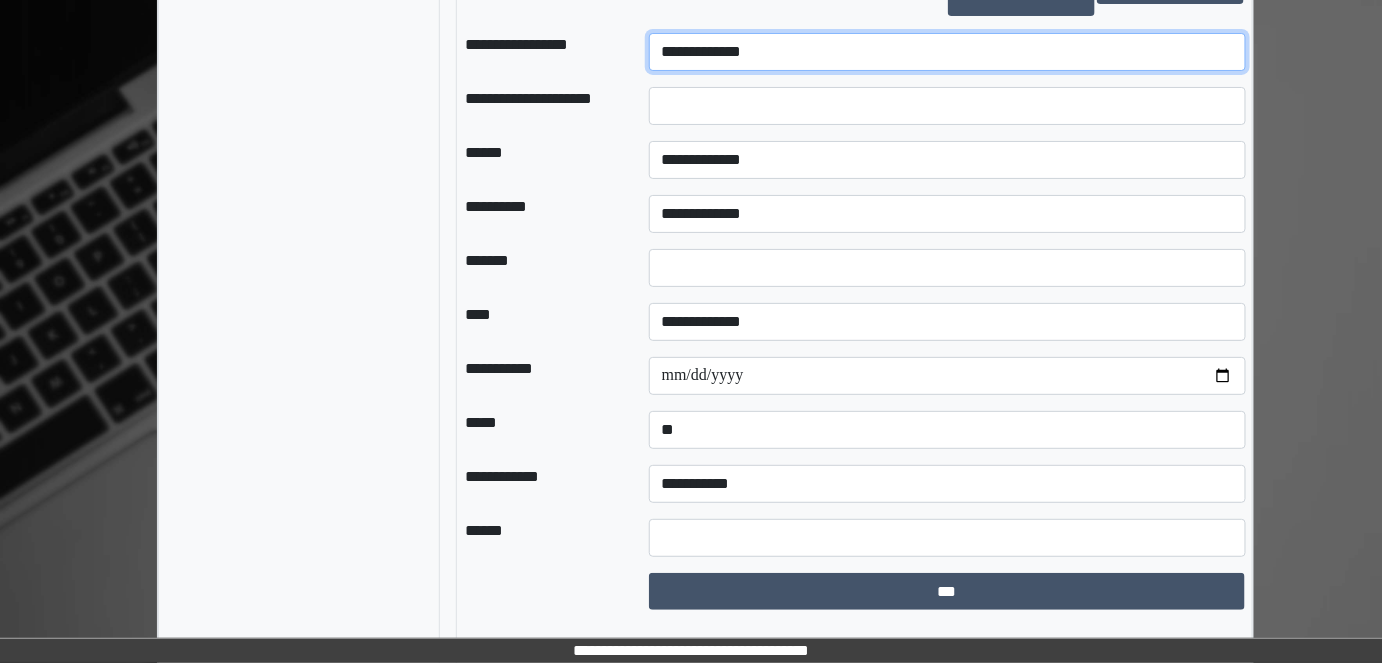 select on "********" 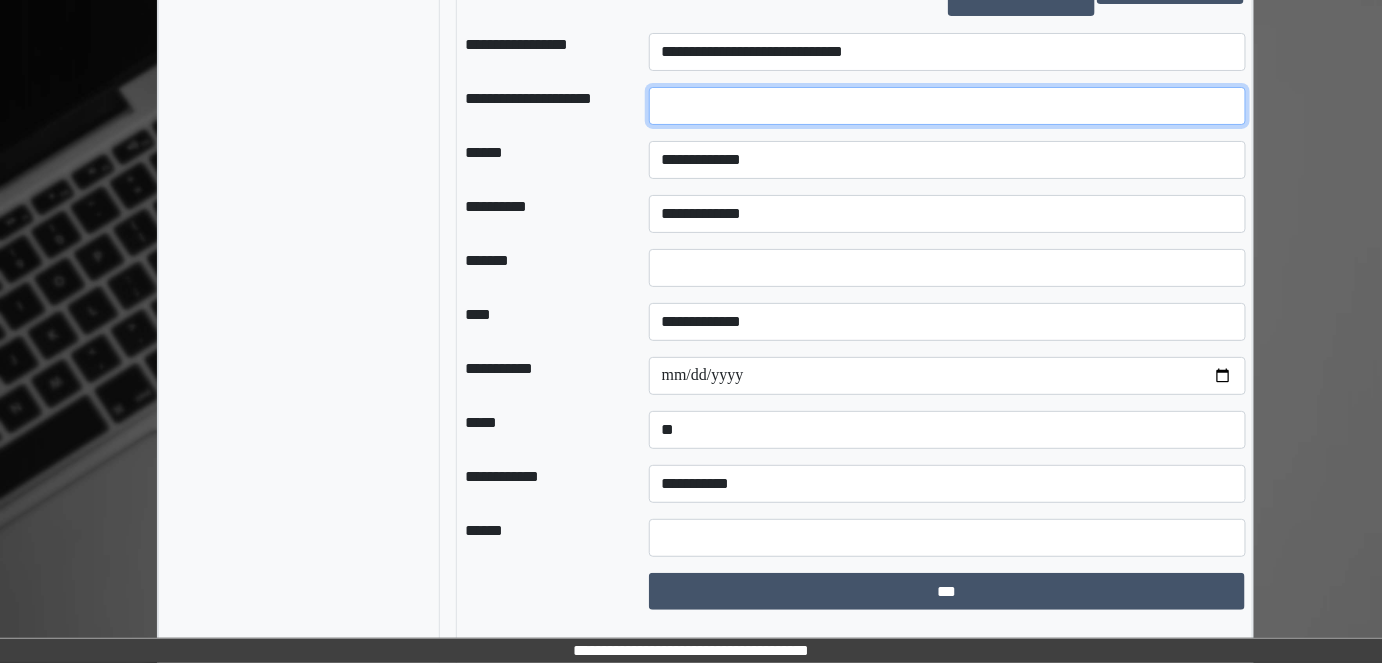 click at bounding box center [947, 106] 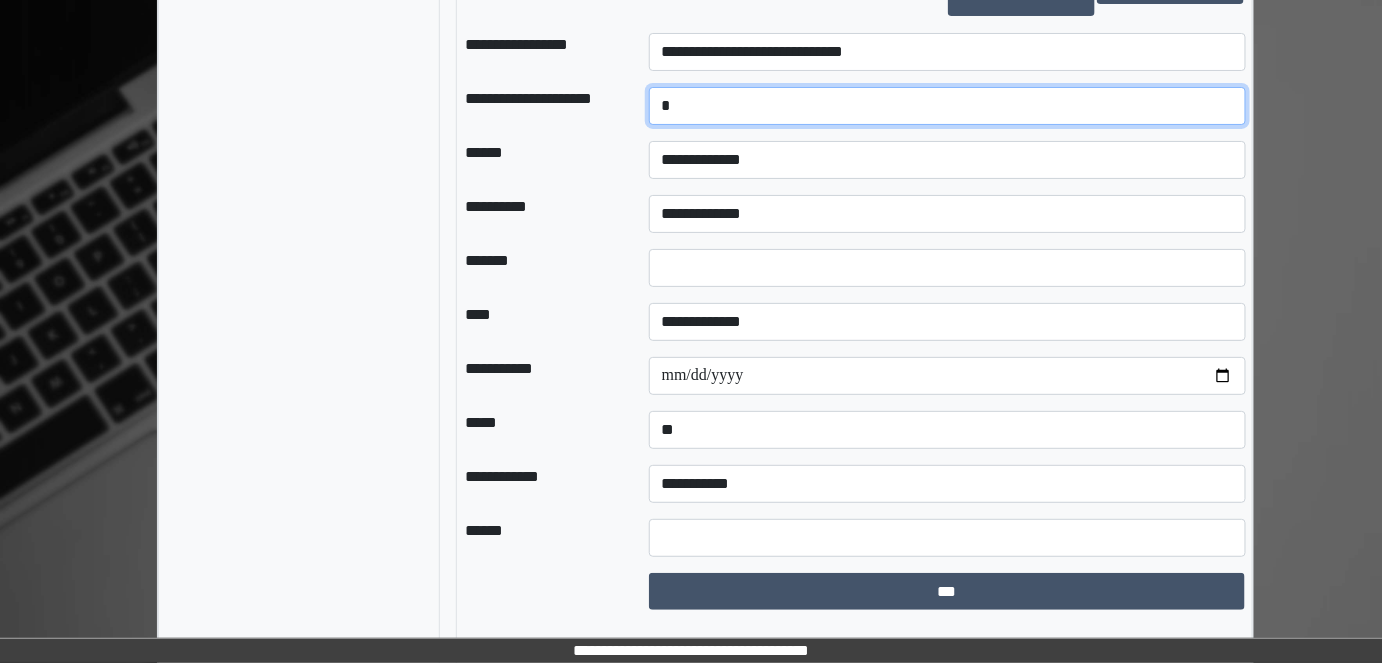 type on "*" 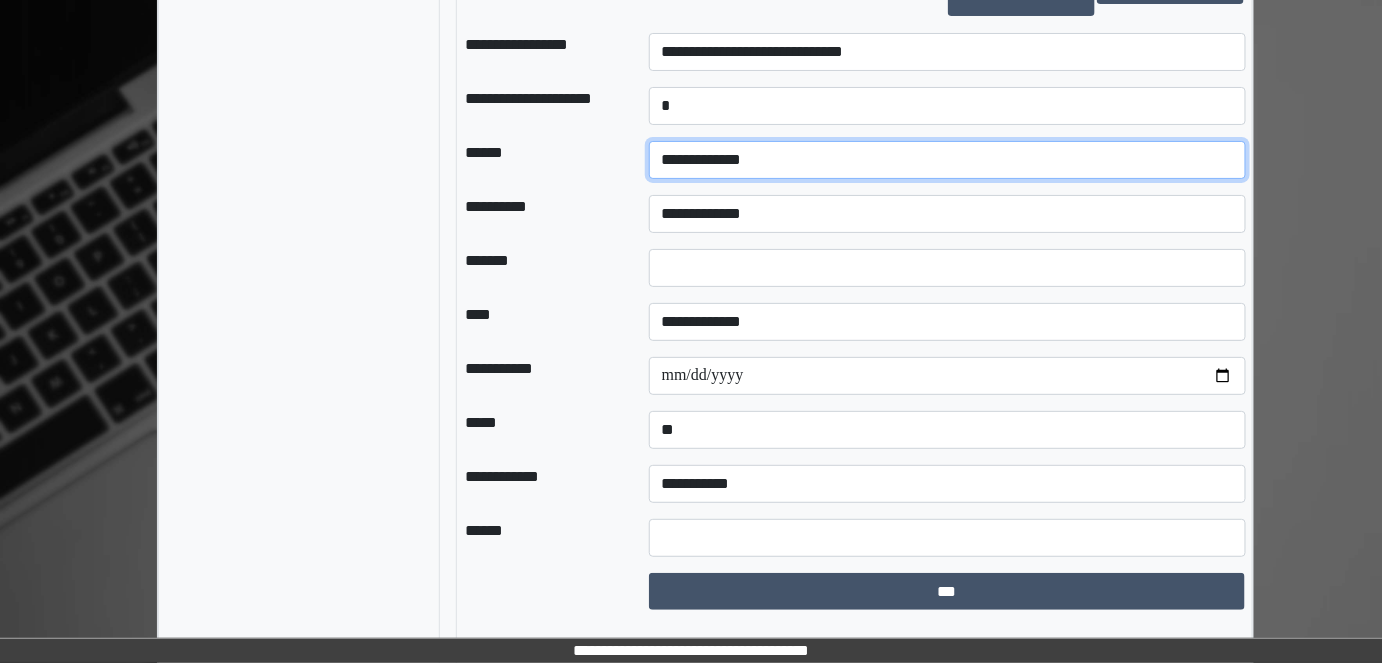 click on "**********" at bounding box center (947, 160) 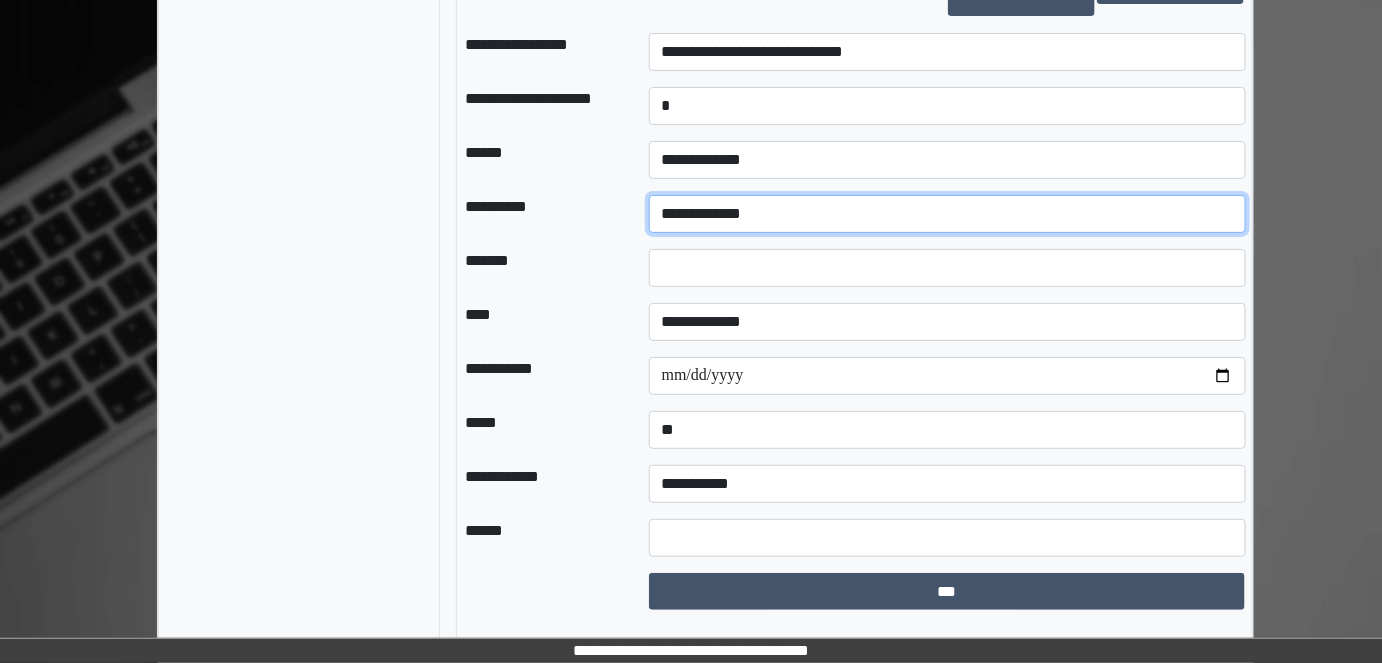 click on "**********" at bounding box center [947, 214] 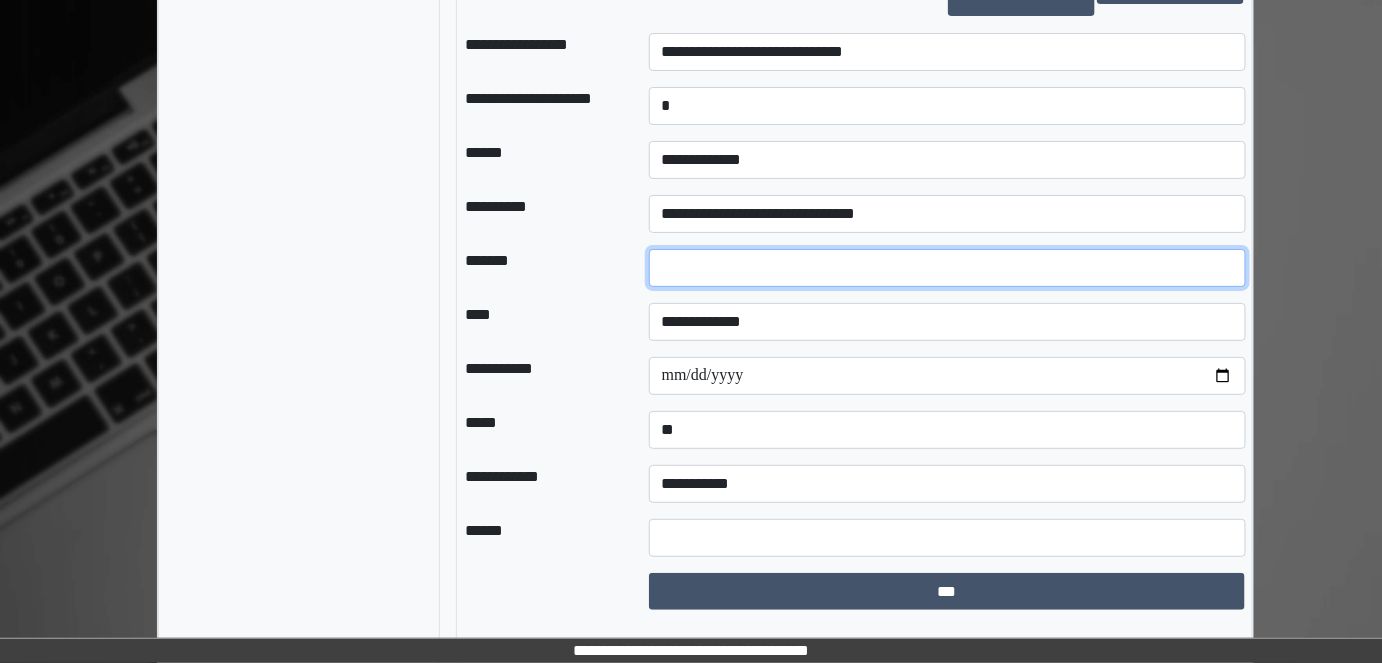 click on "*" at bounding box center (947, 268) 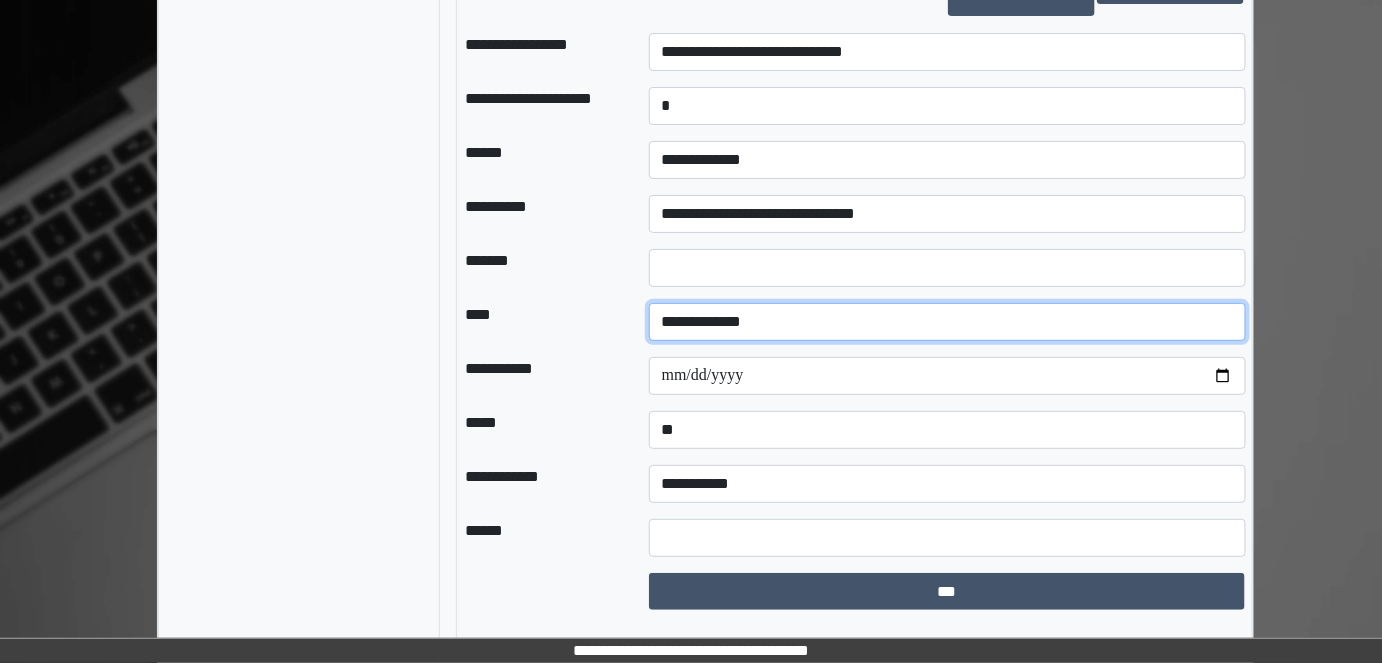 click on "**********" at bounding box center [947, 322] 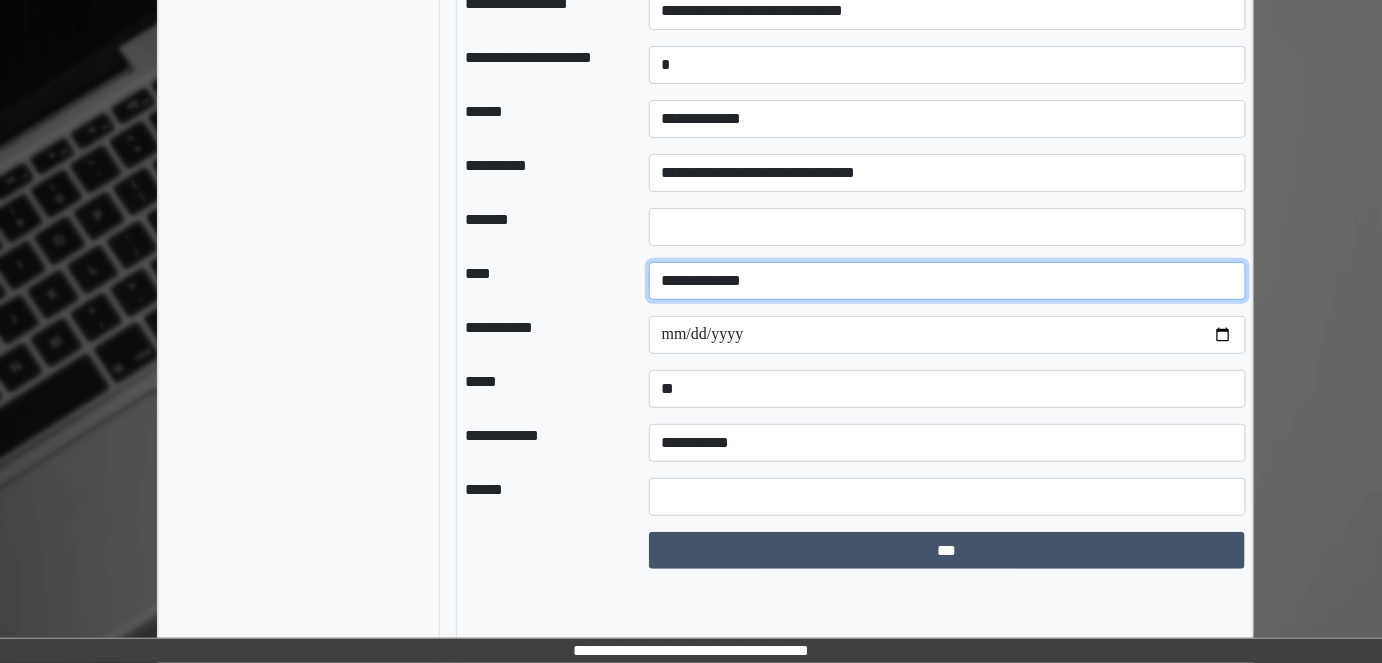 scroll, scrollTop: 2635, scrollLeft: 0, axis: vertical 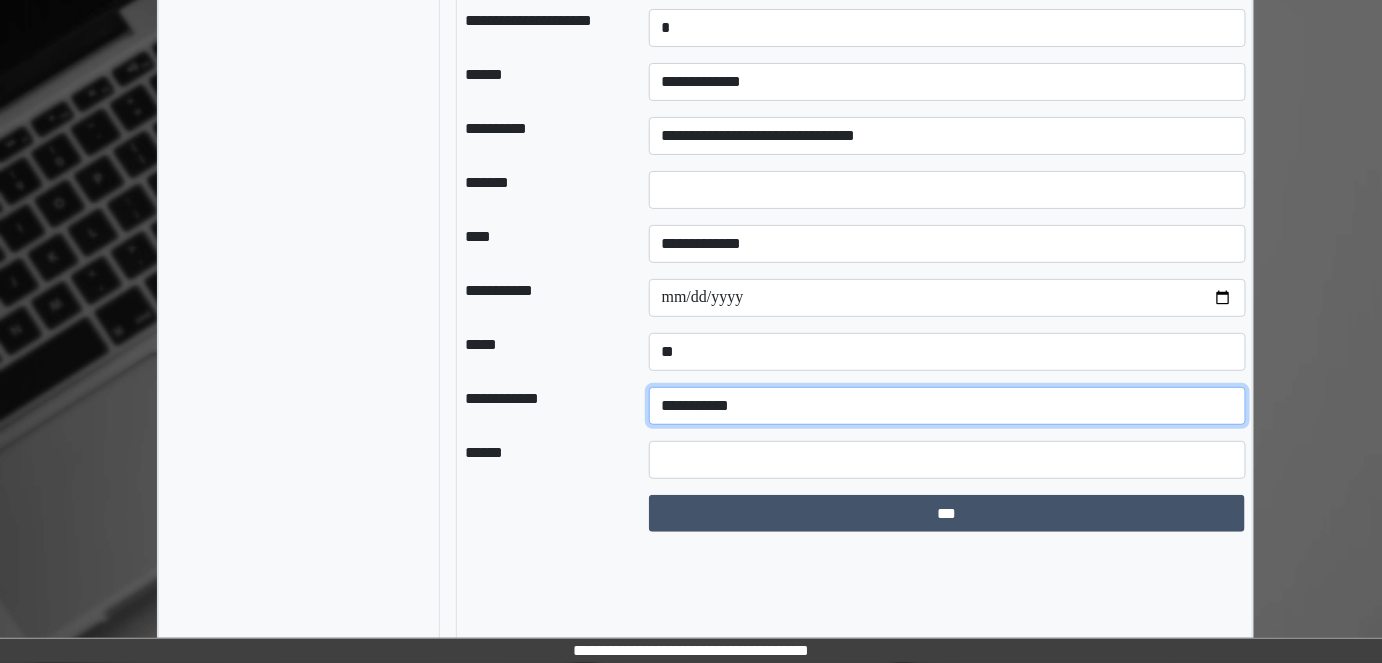 click on "**********" at bounding box center [947, 406] 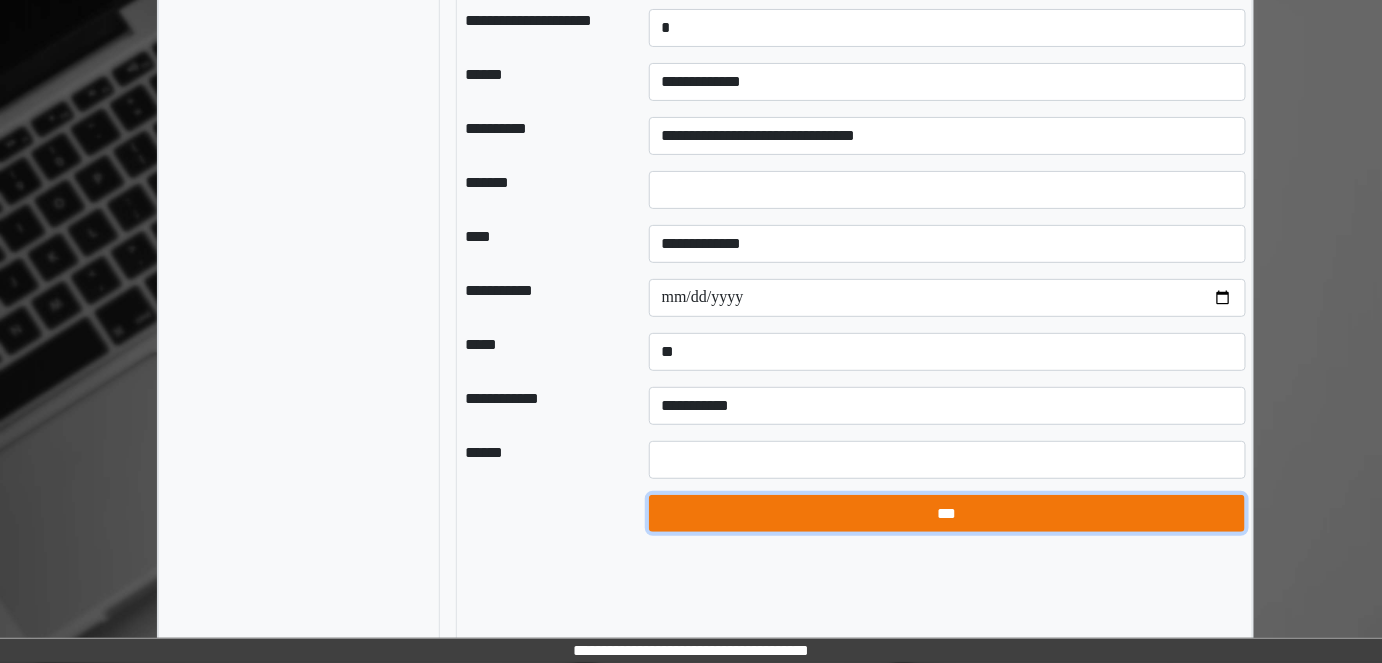 click on "***" at bounding box center (947, 513) 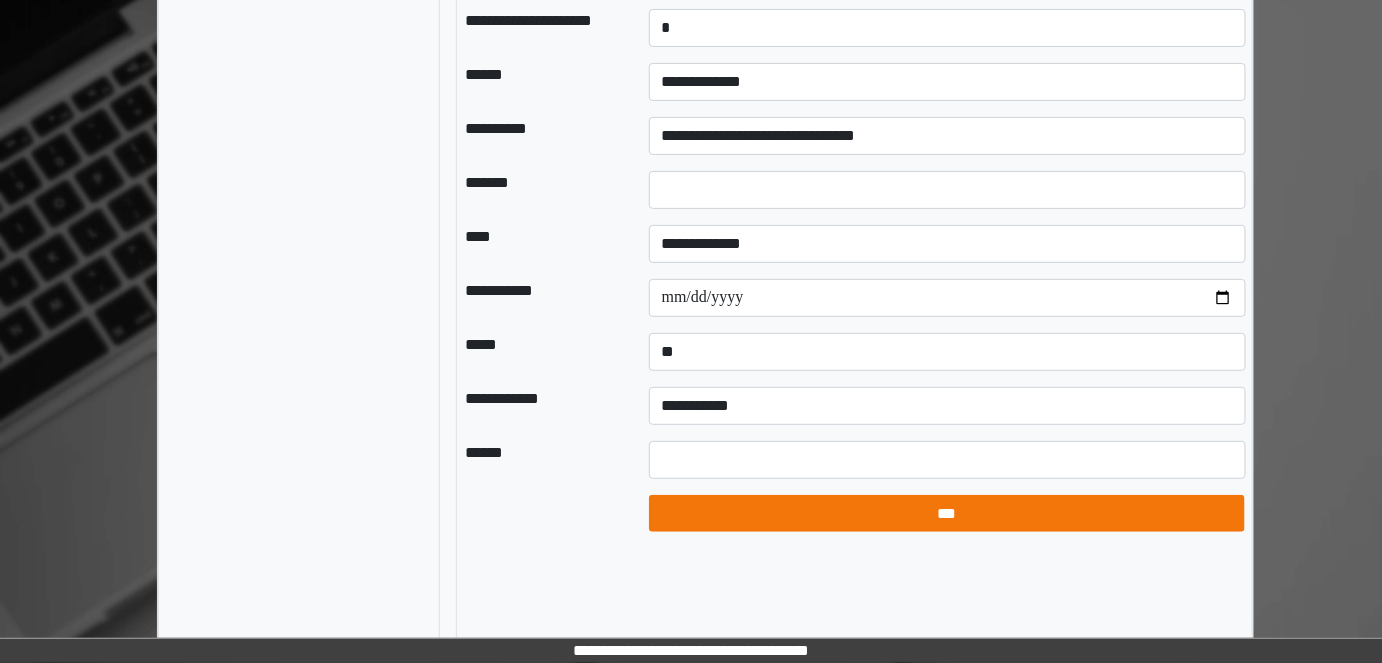 select on "*" 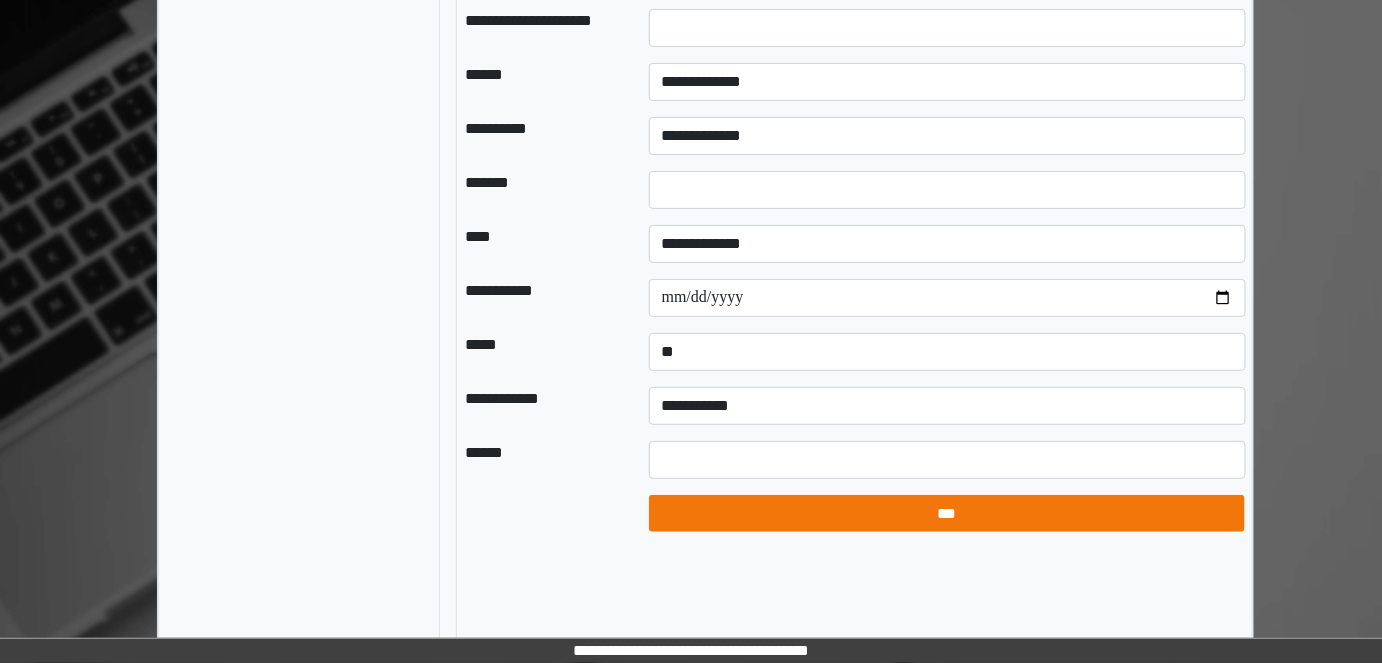scroll, scrollTop: 178, scrollLeft: 0, axis: vertical 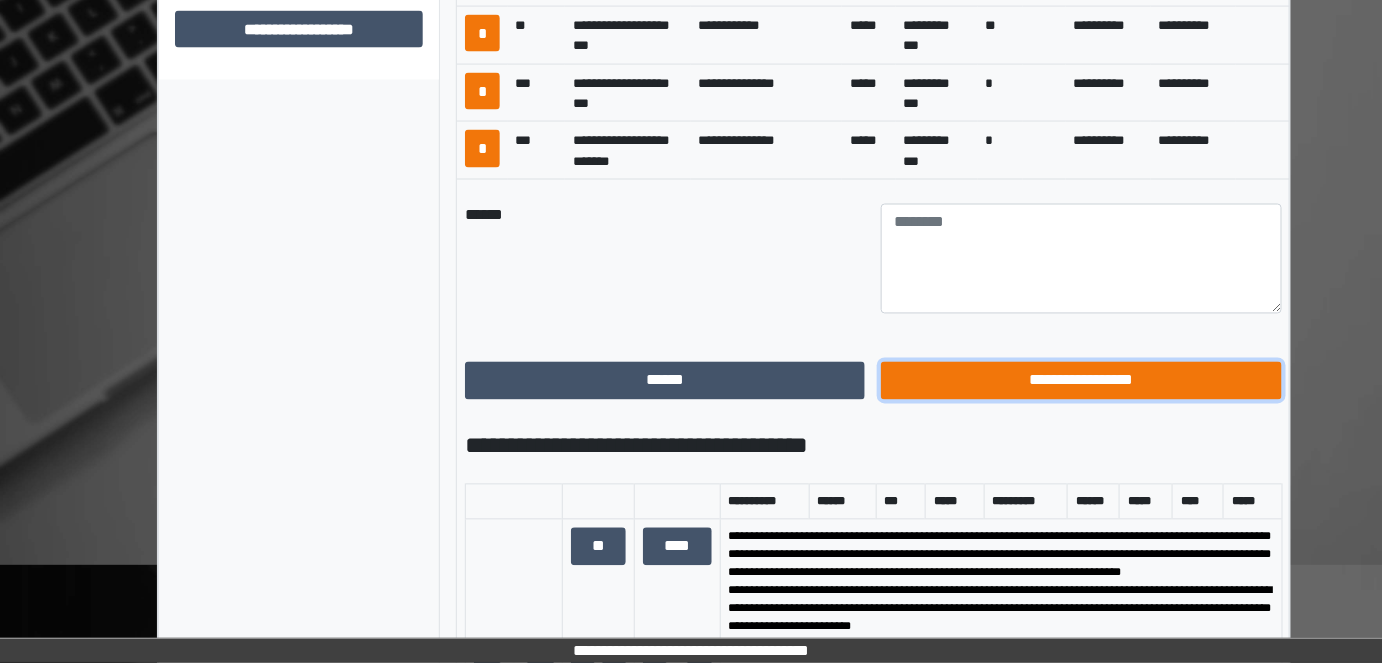 click on "**********" at bounding box center (1081, 380) 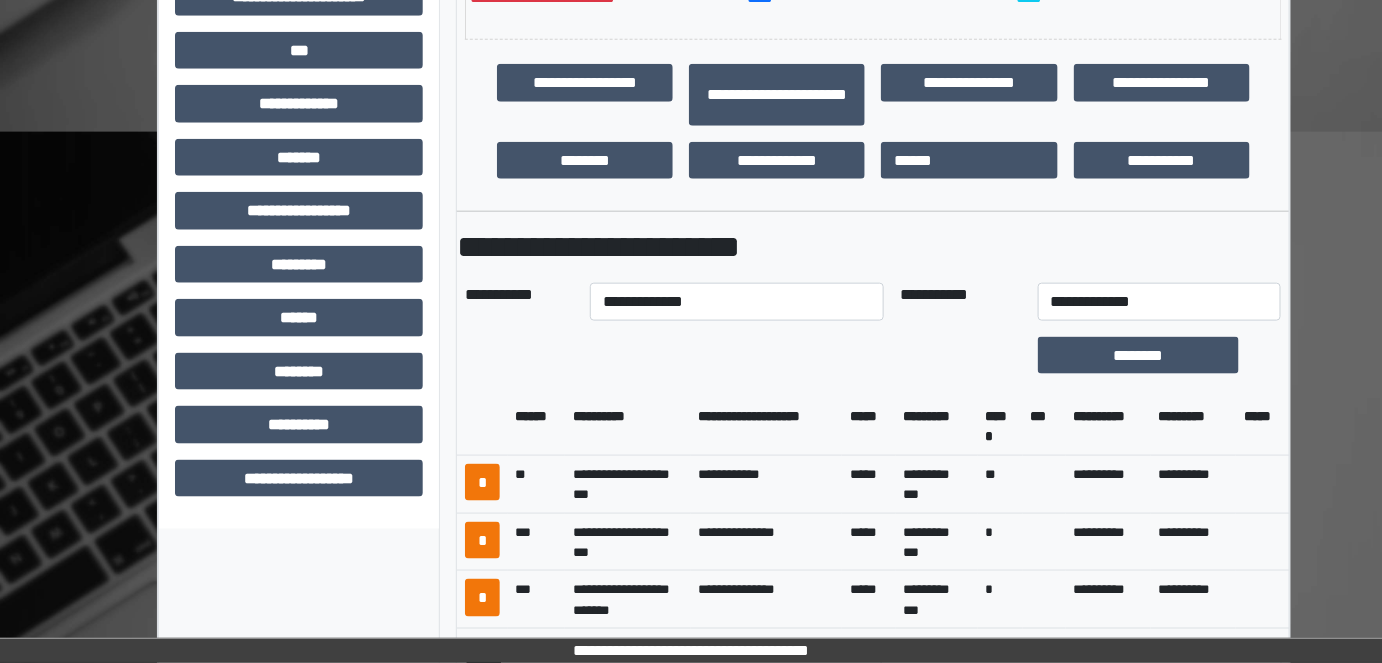 scroll, scrollTop: 544, scrollLeft: 0, axis: vertical 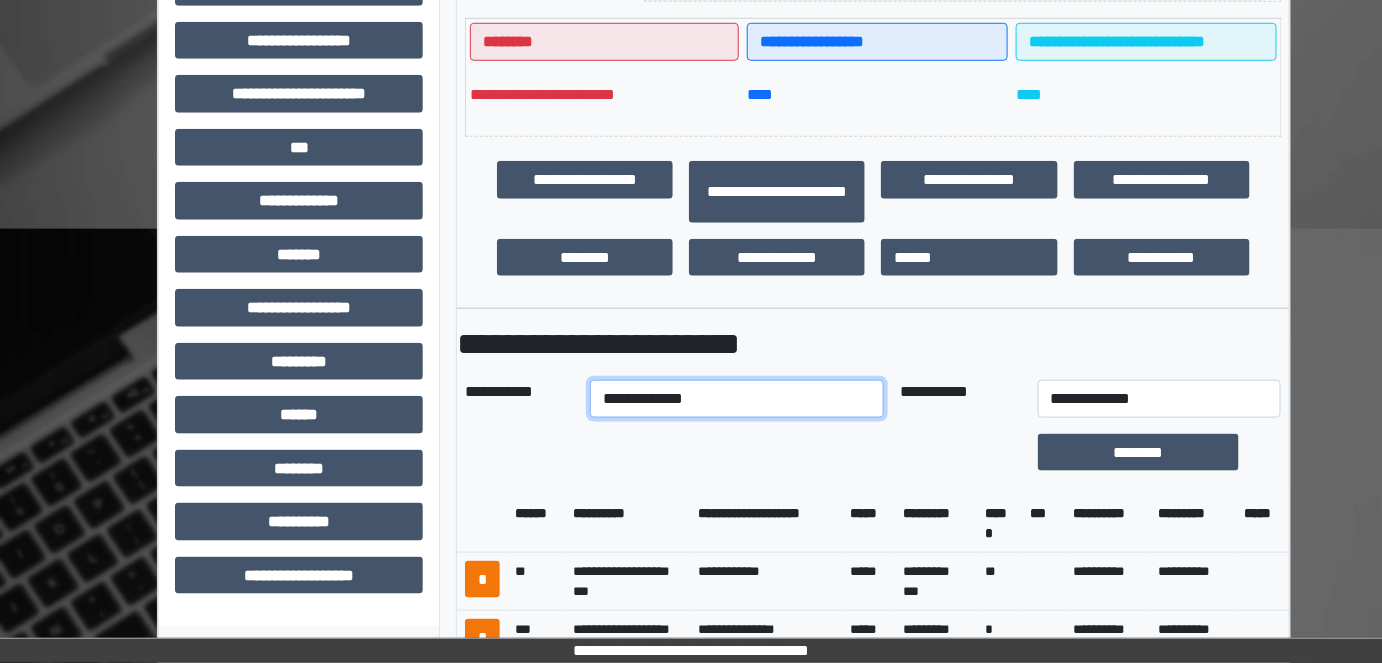 click on "**********" at bounding box center (737, 399) 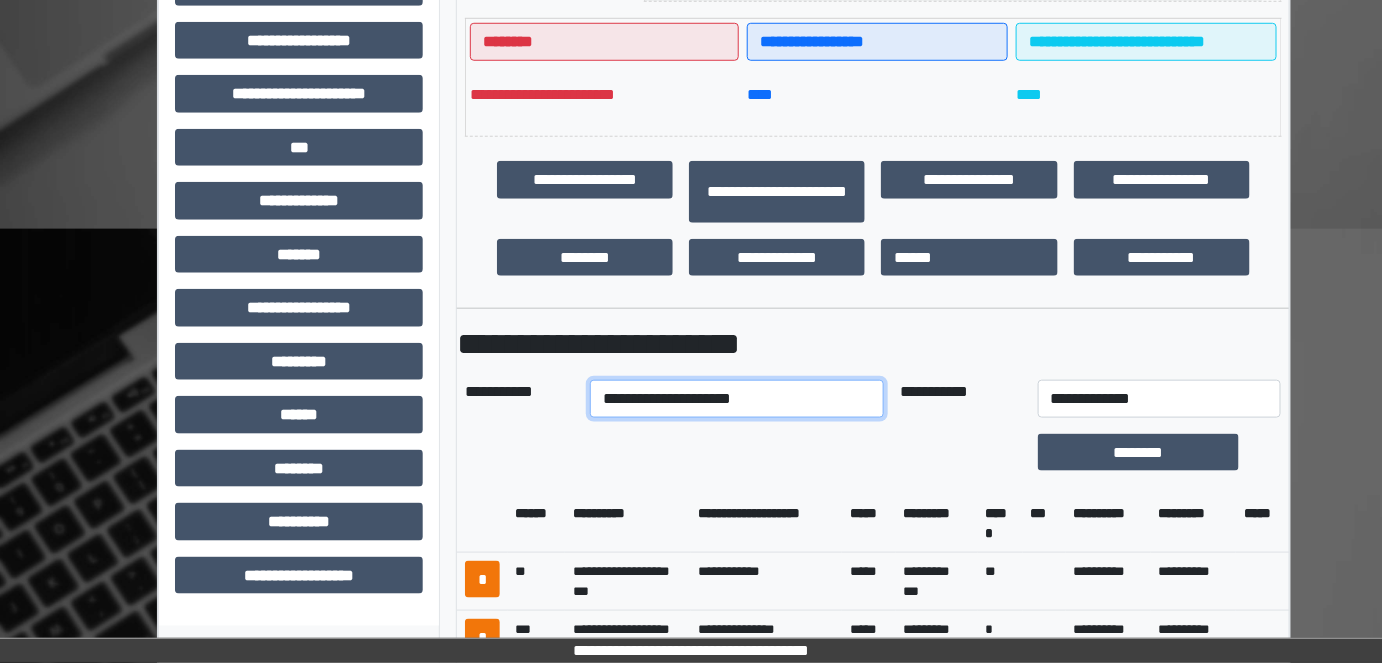 click on "**********" at bounding box center [737, 399] 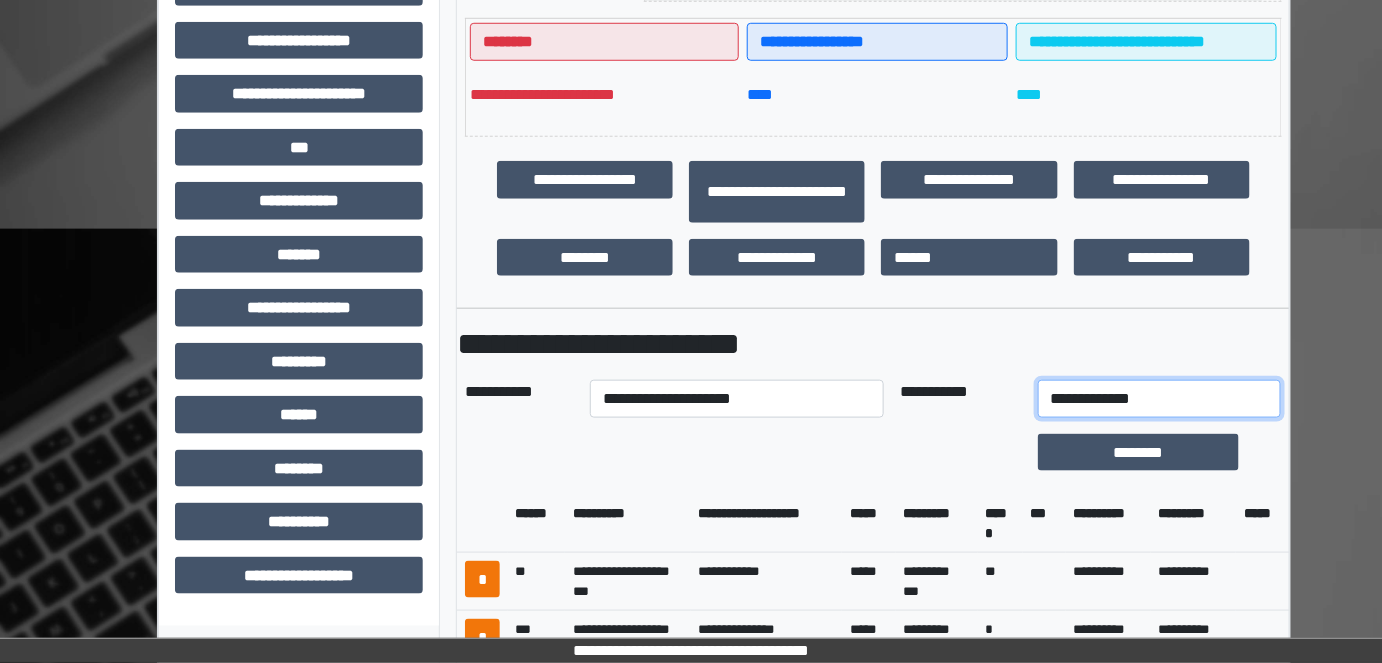 click on "**********" at bounding box center (1160, 399) 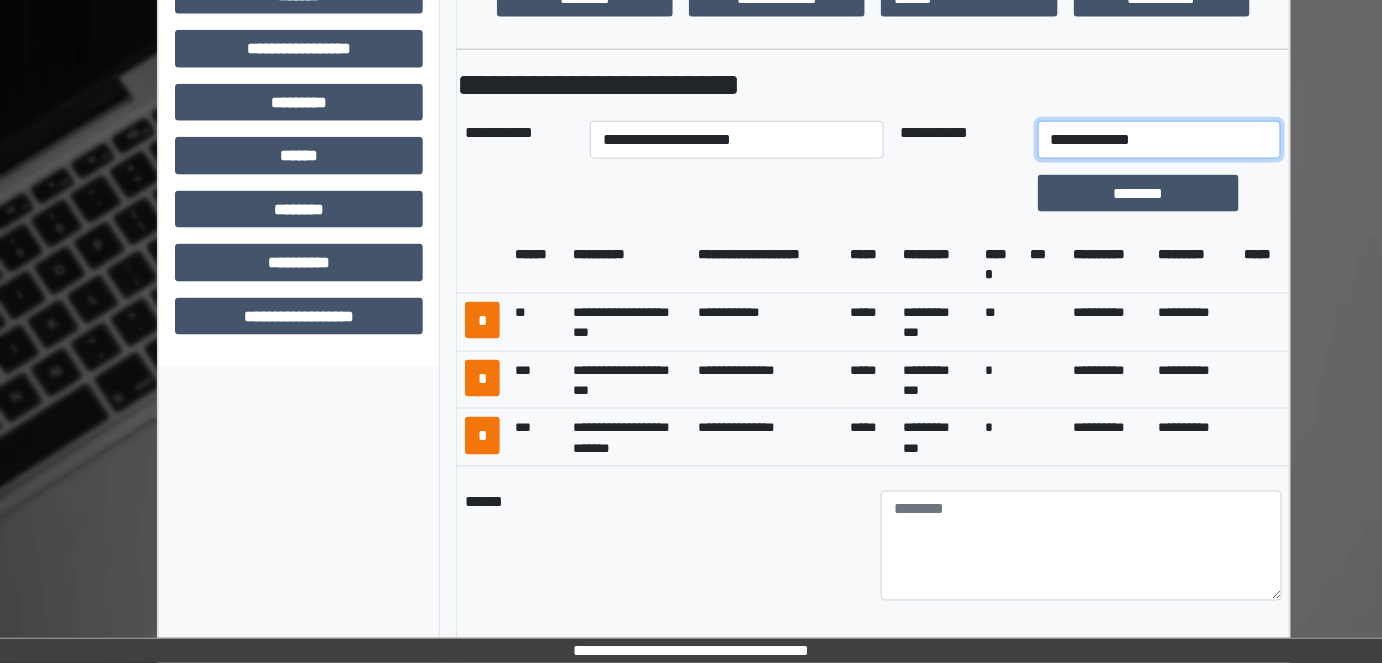 scroll, scrollTop: 999, scrollLeft: 0, axis: vertical 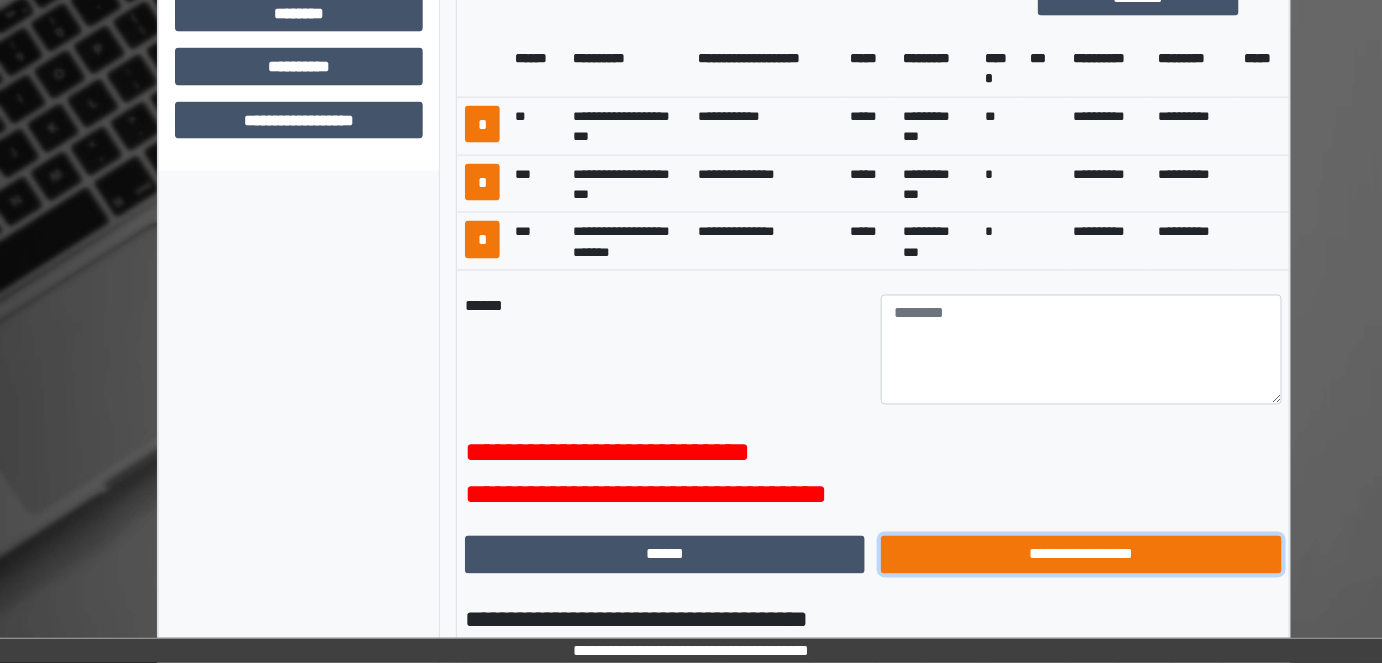 click on "**********" at bounding box center (1081, 554) 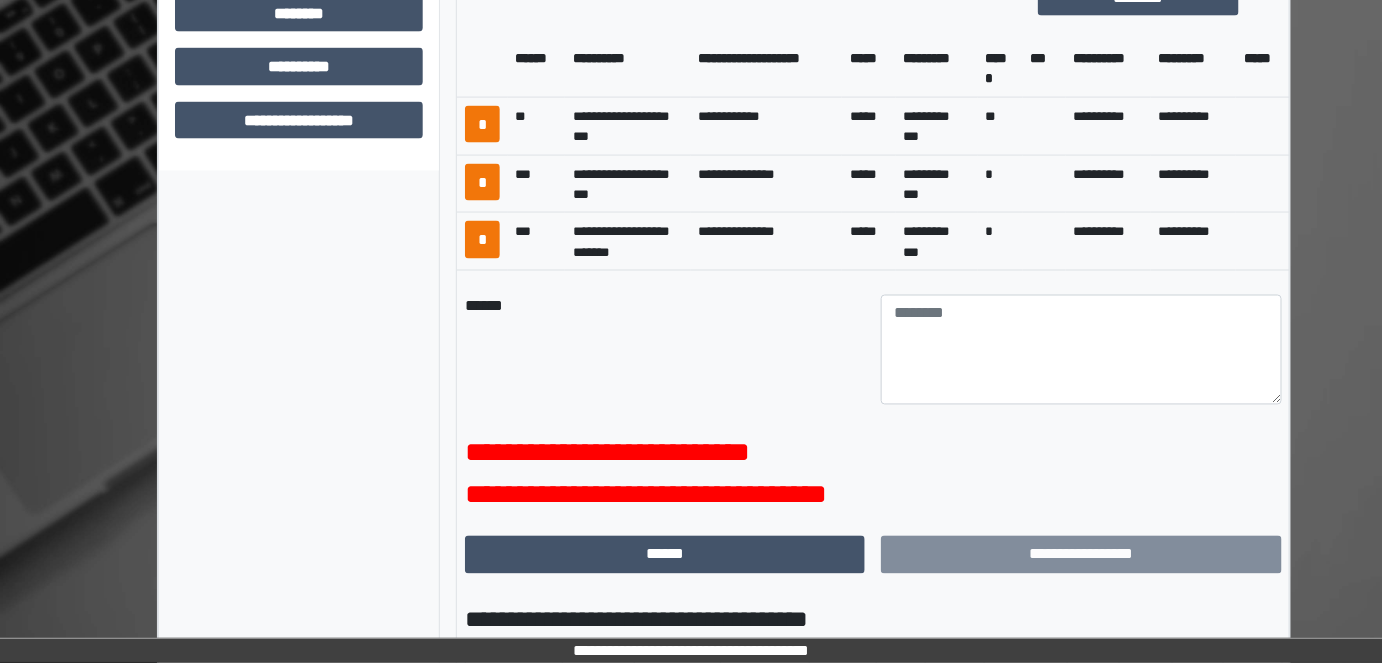 scroll, scrollTop: 523, scrollLeft: 0, axis: vertical 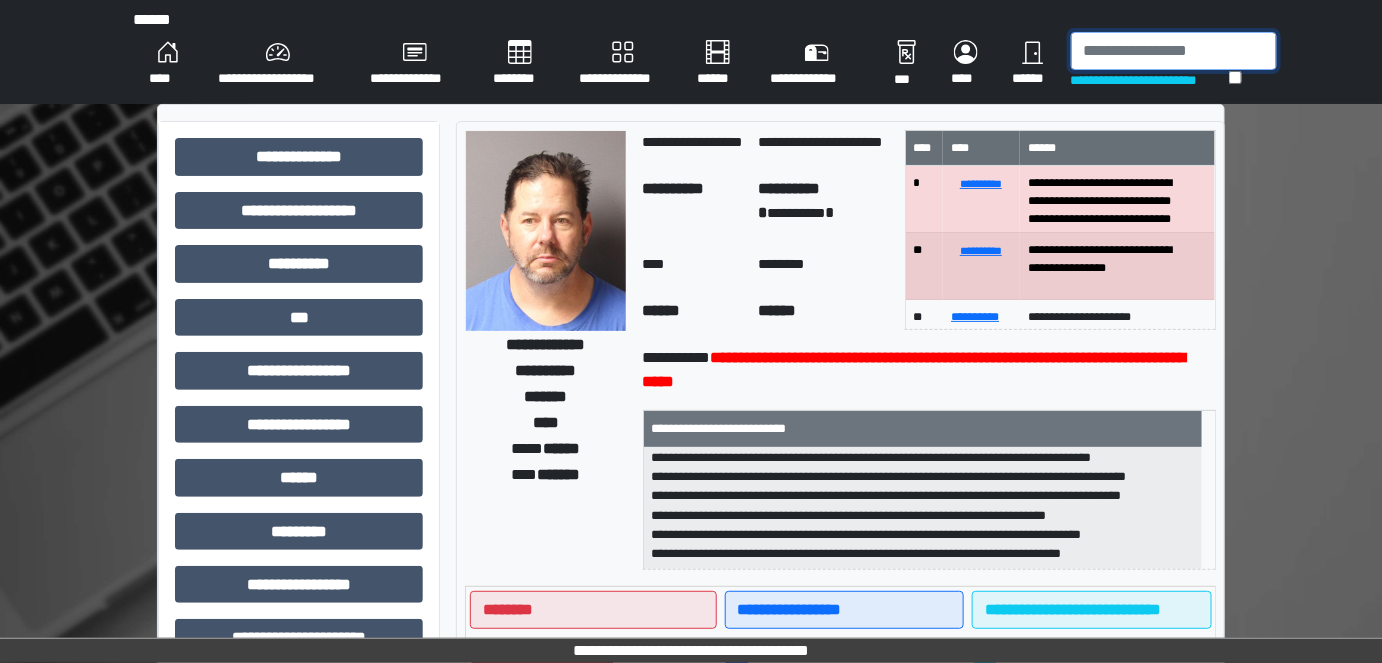 click at bounding box center [1174, 51] 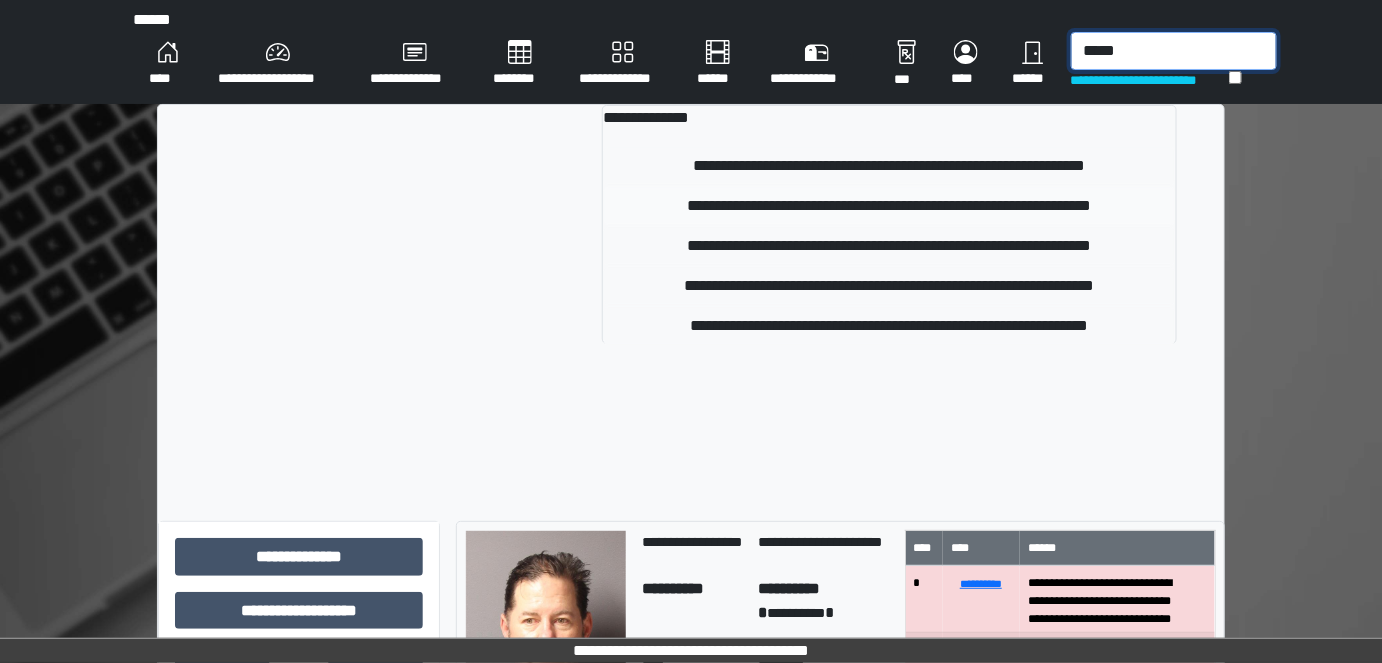 type on "*****" 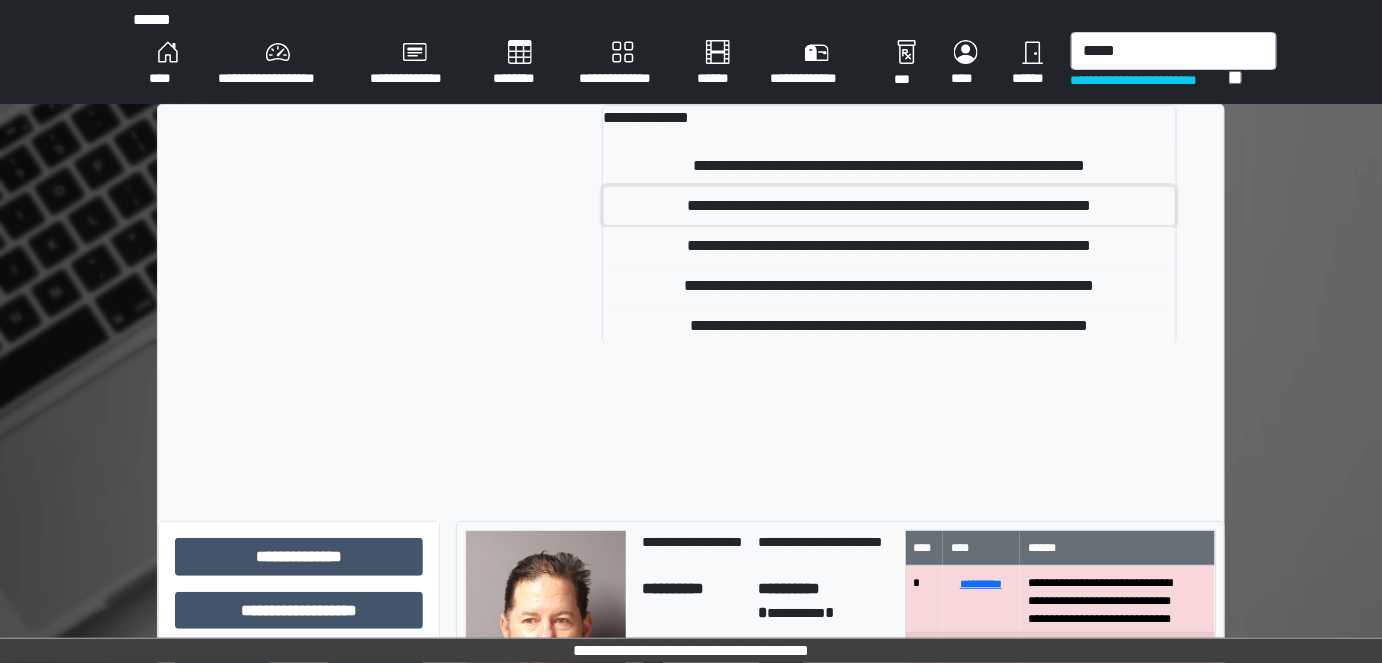 click on "**********" at bounding box center [889, 206] 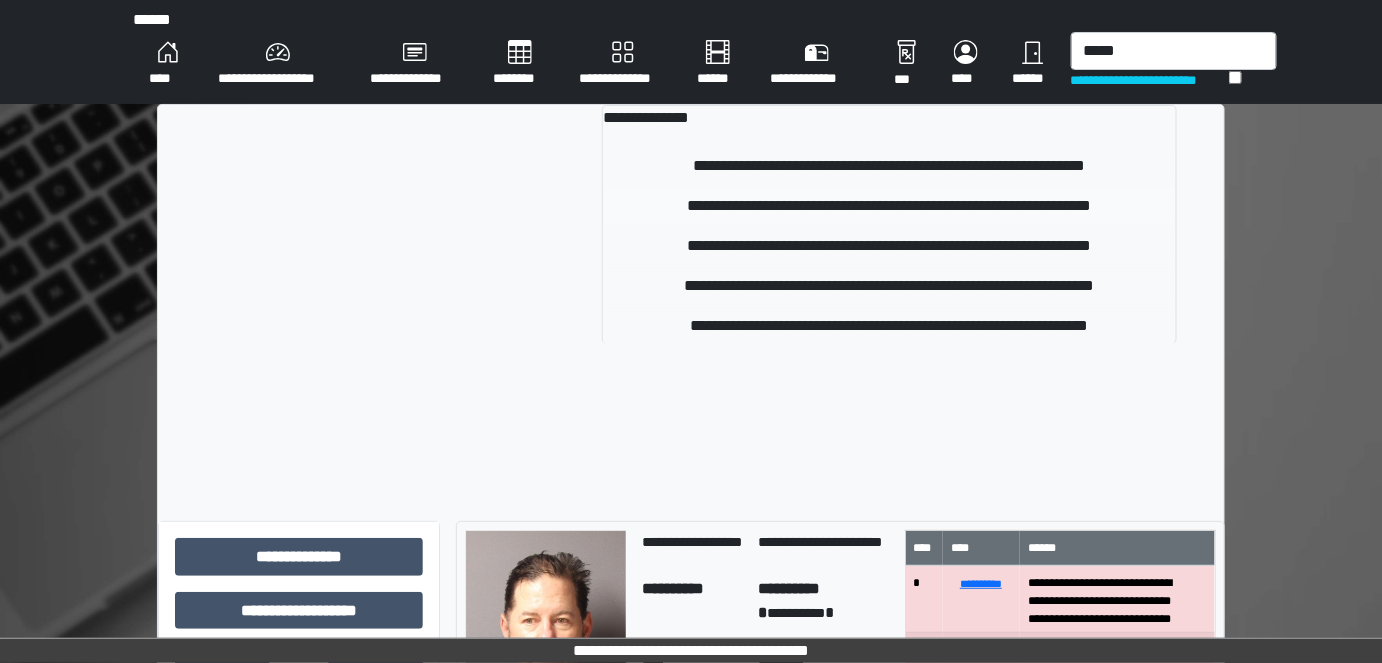type 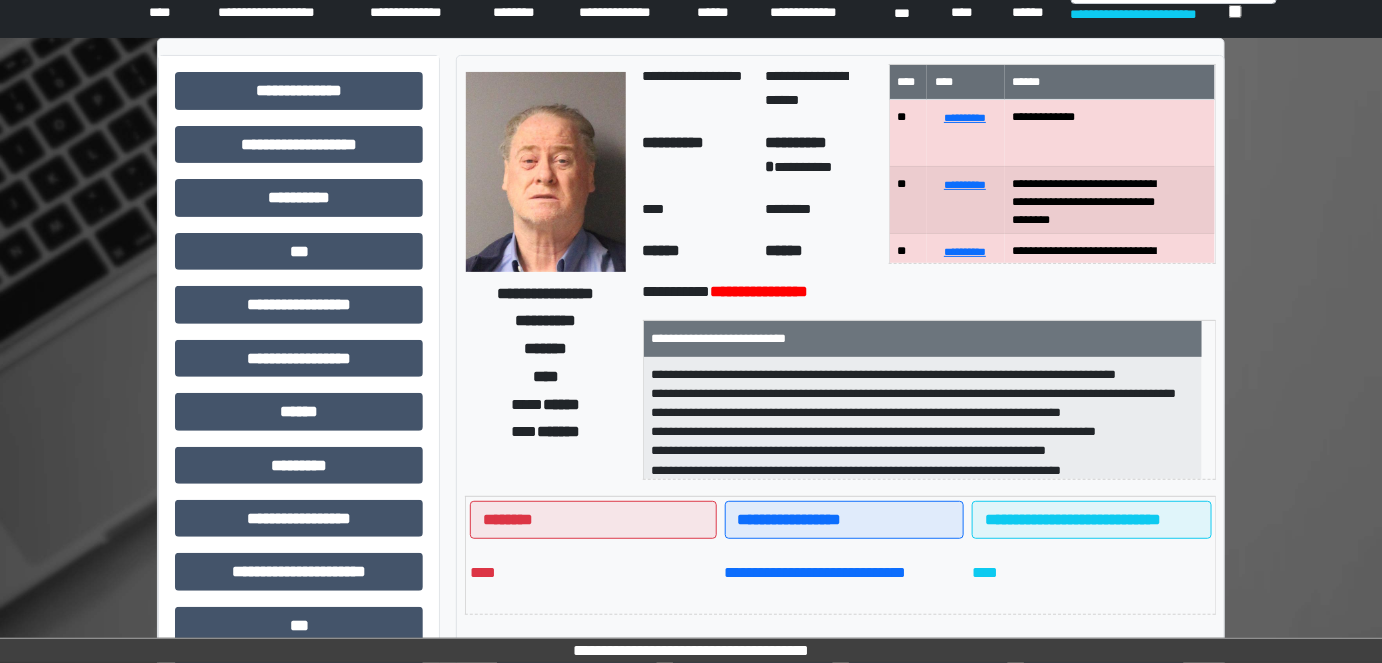 scroll, scrollTop: 90, scrollLeft: 0, axis: vertical 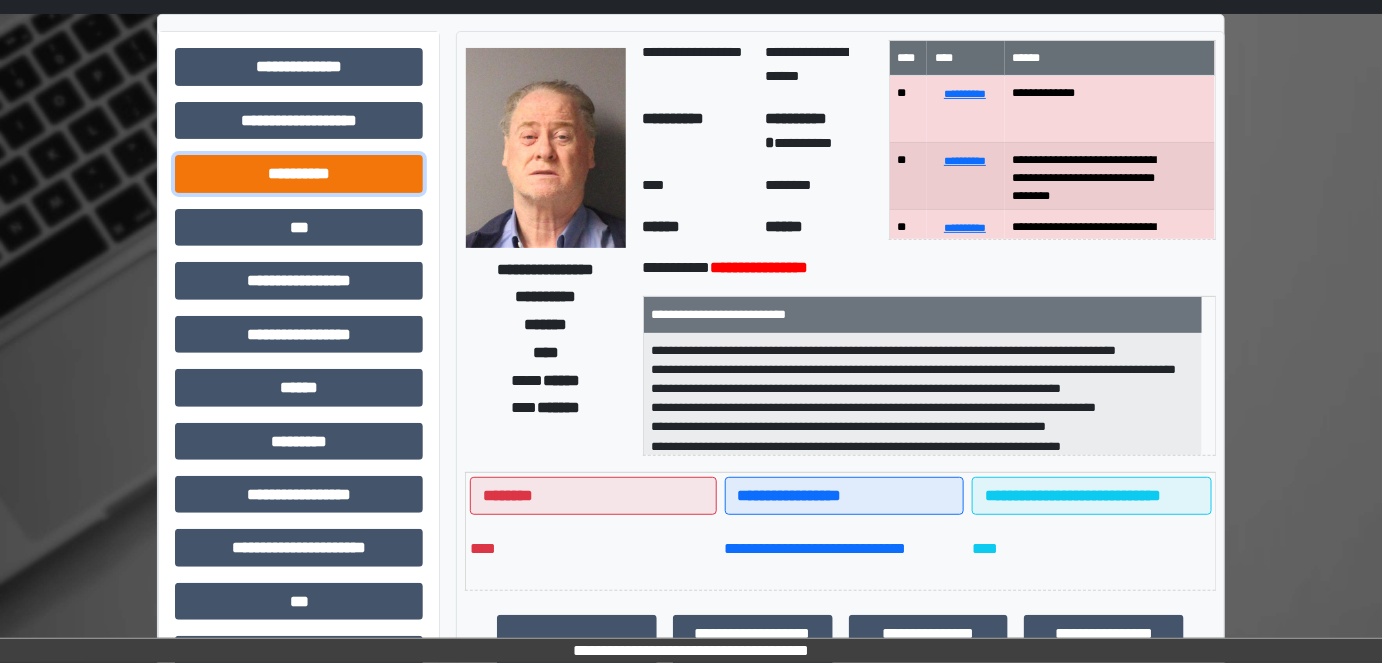 click on "**********" at bounding box center [299, 173] 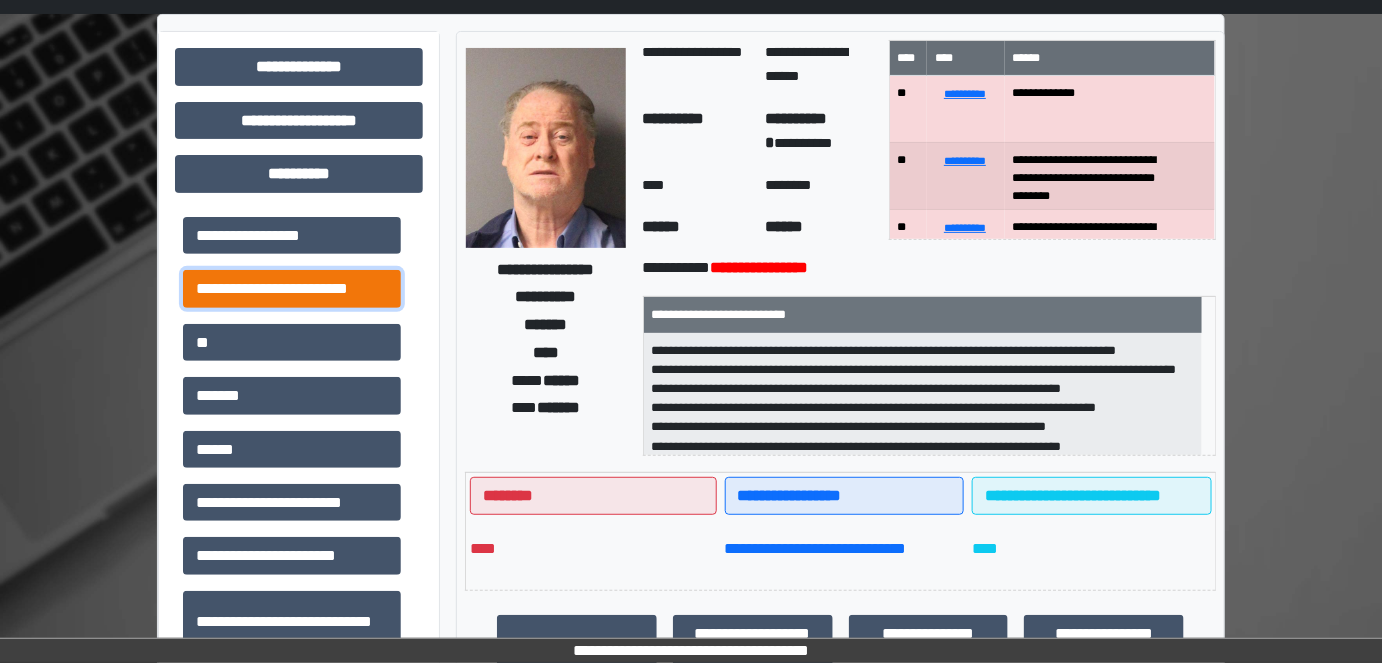 click on "**********" at bounding box center [292, 288] 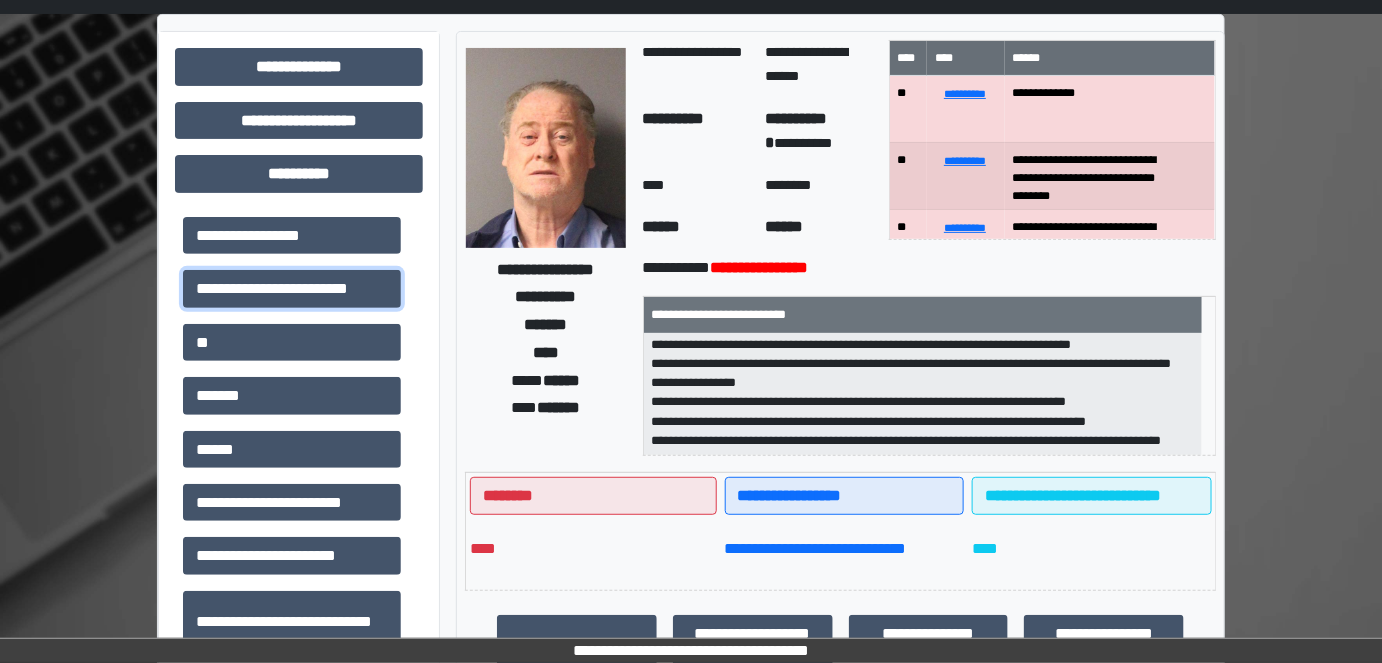 scroll, scrollTop: 197, scrollLeft: 0, axis: vertical 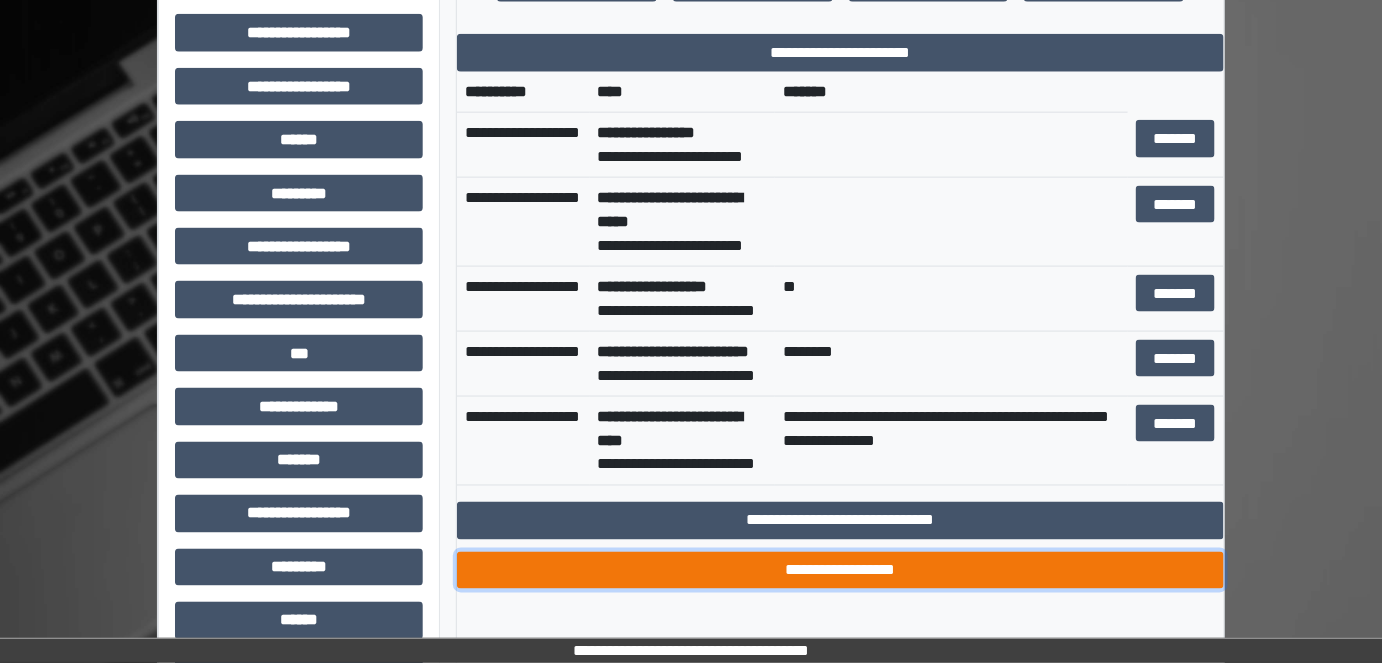 click on "**********" at bounding box center (841, 570) 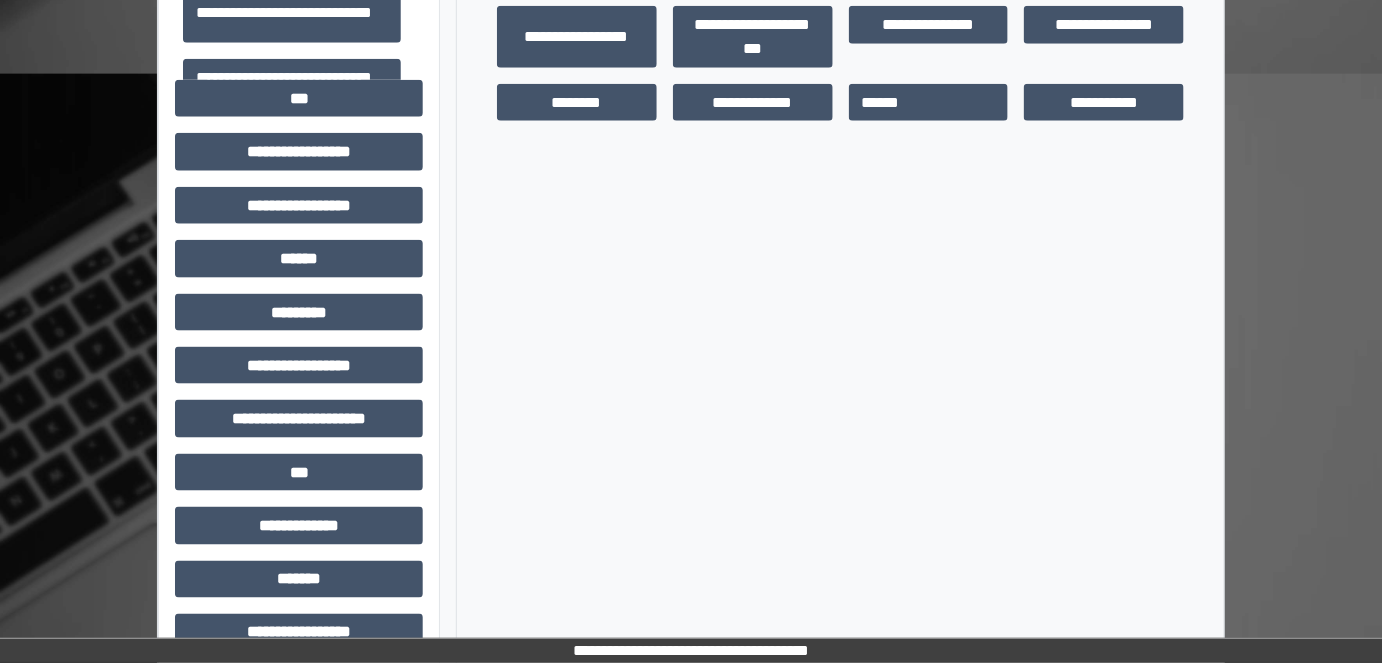 scroll, scrollTop: 545, scrollLeft: 0, axis: vertical 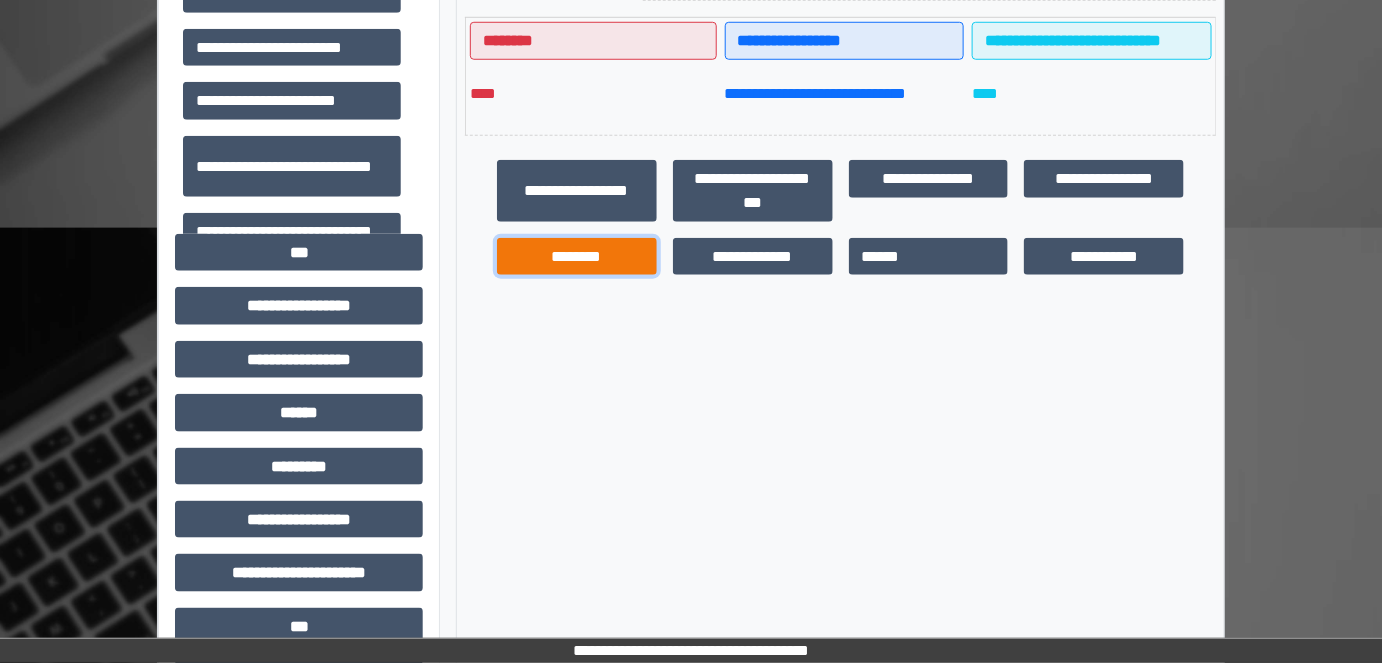 click on "********" at bounding box center [577, 256] 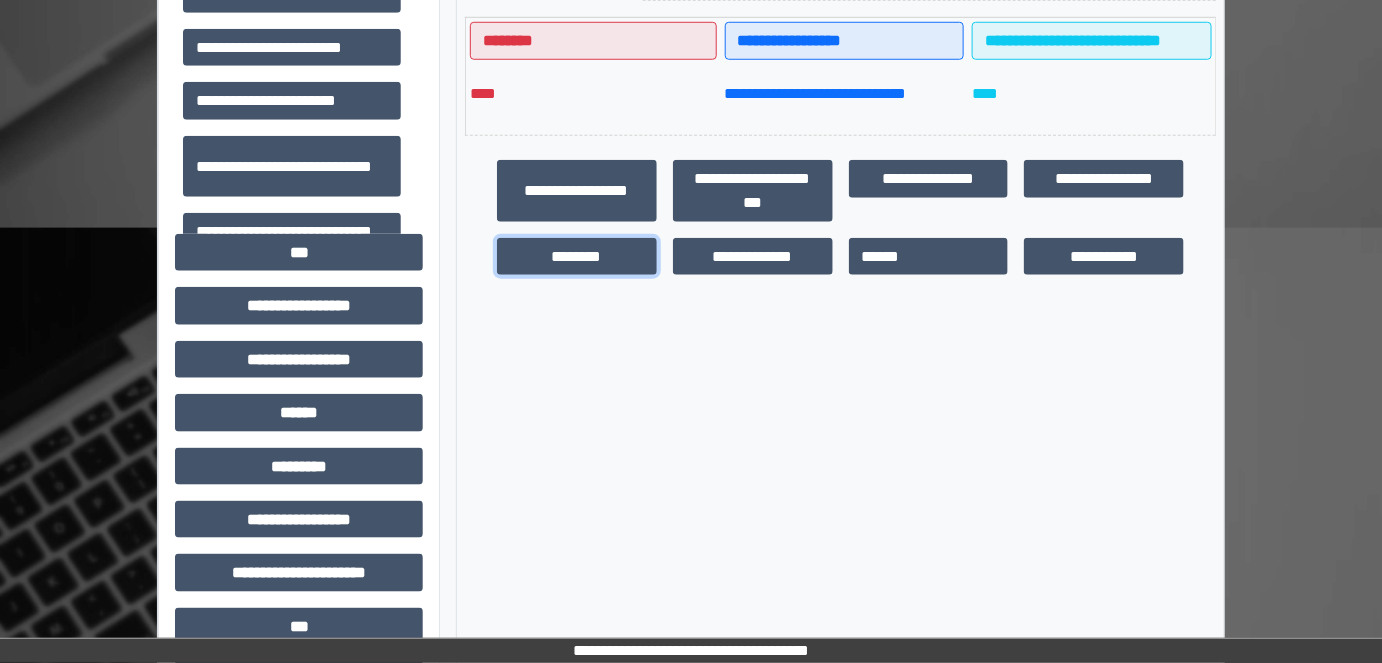 scroll, scrollTop: 178, scrollLeft: 0, axis: vertical 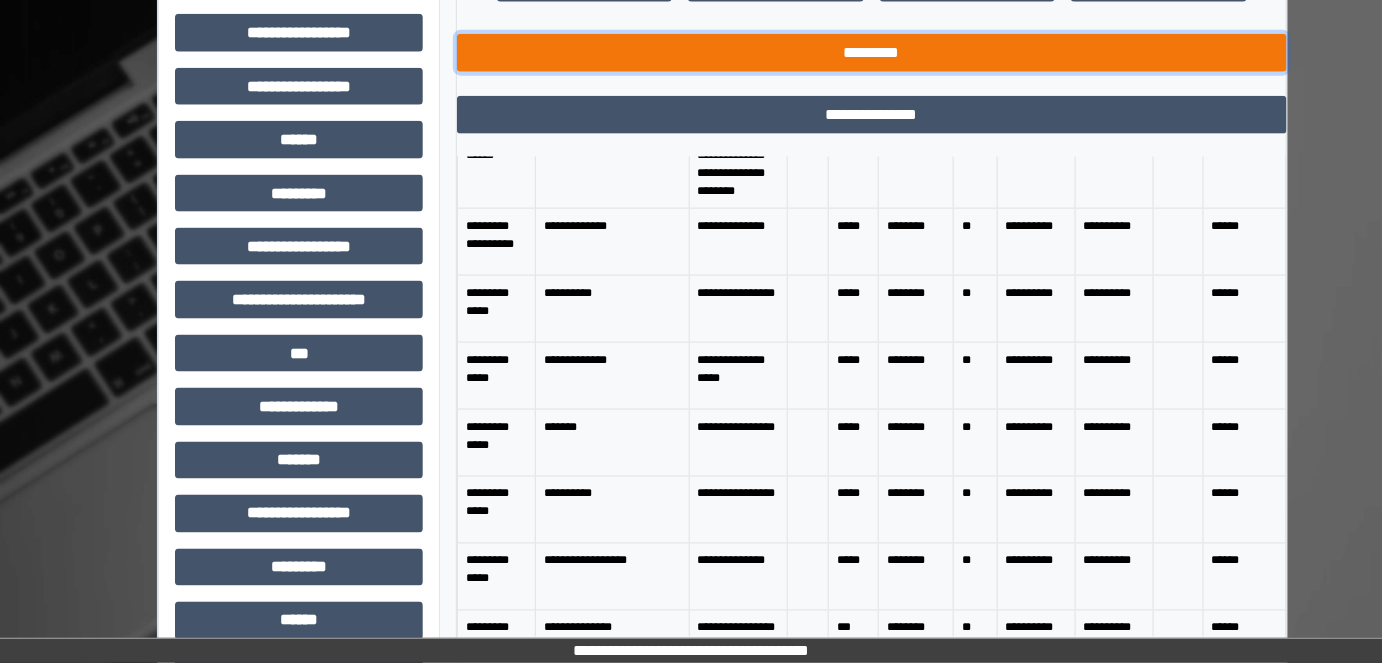 click on "*********" at bounding box center [872, 52] 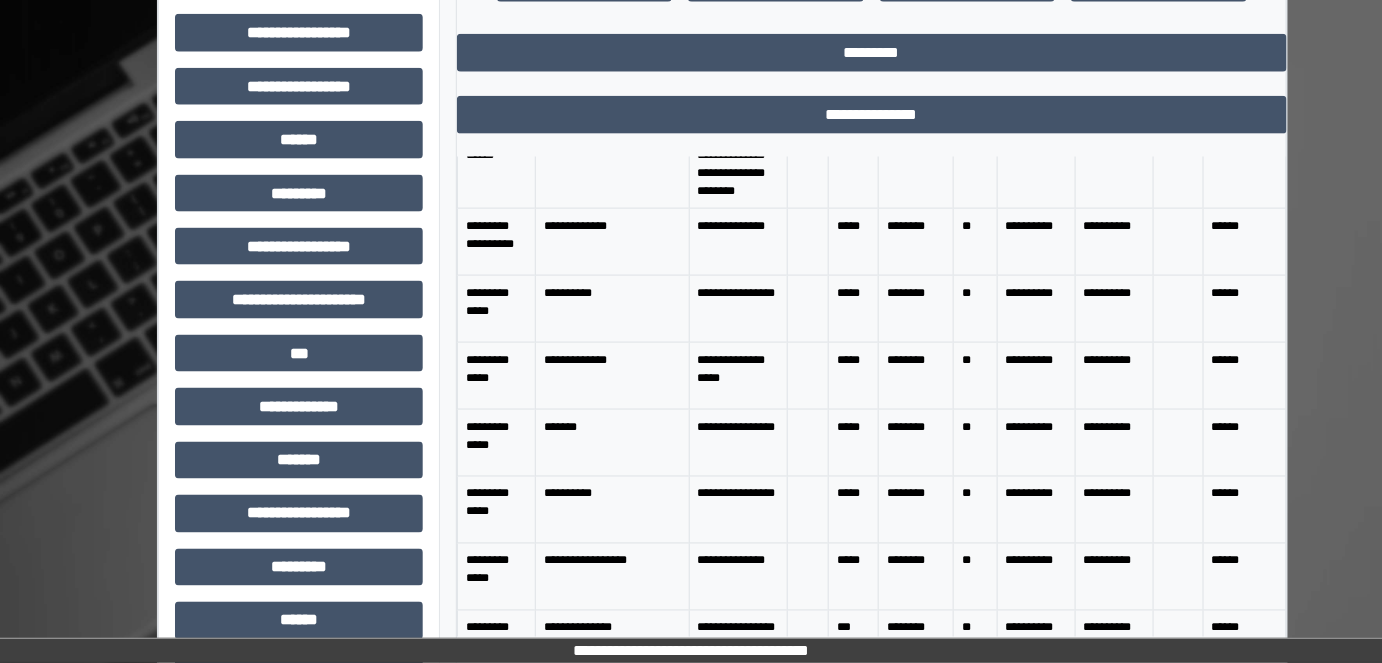 scroll, scrollTop: 197, scrollLeft: 0, axis: vertical 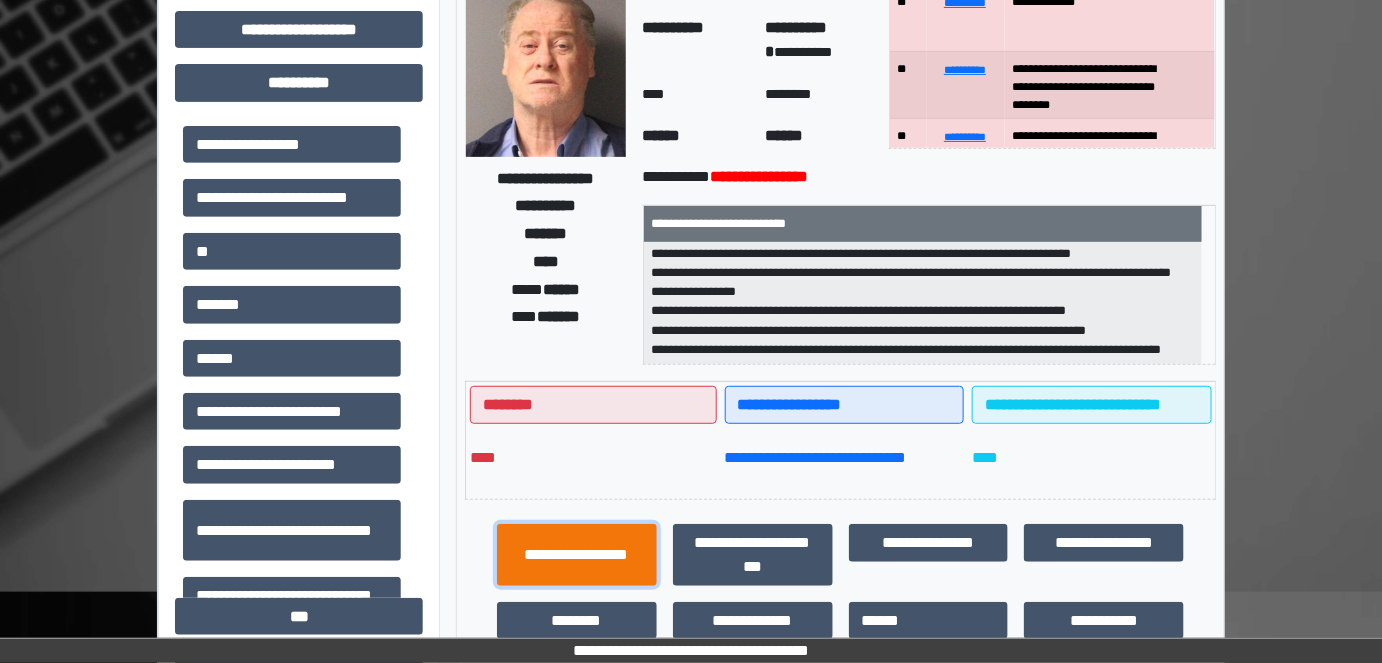 click on "**********" at bounding box center (577, 554) 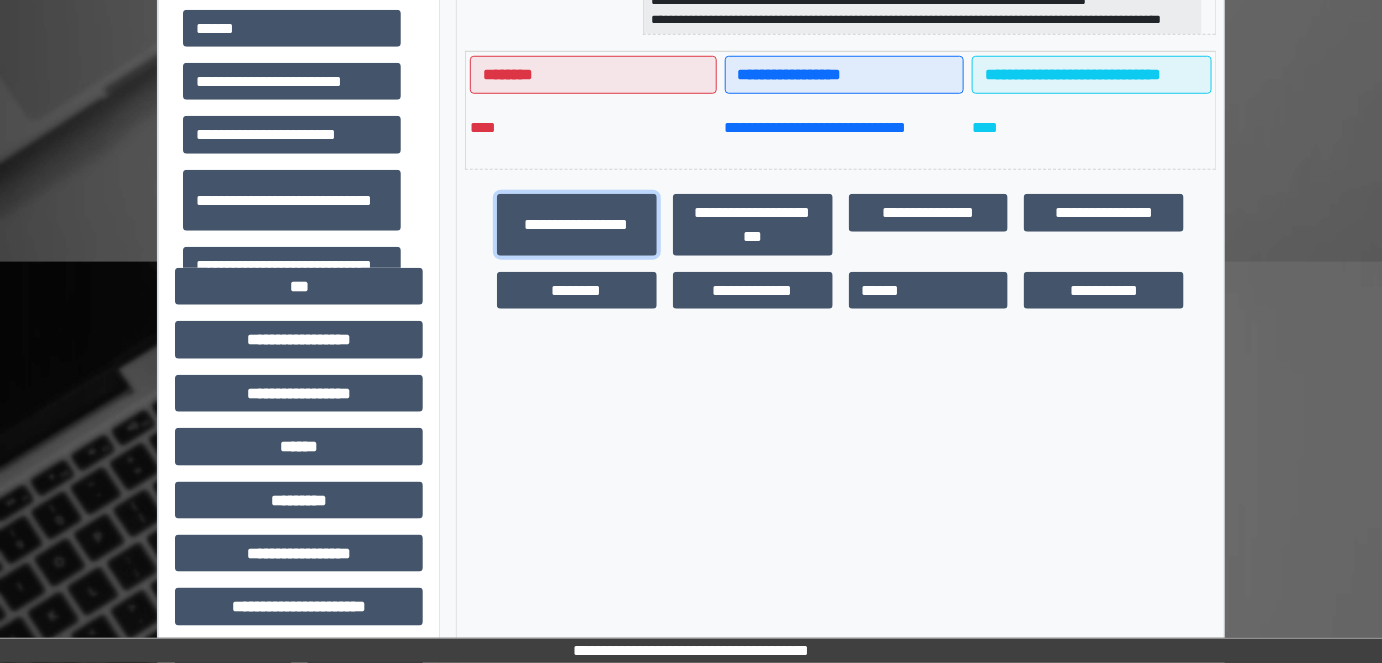 scroll, scrollTop: 545, scrollLeft: 0, axis: vertical 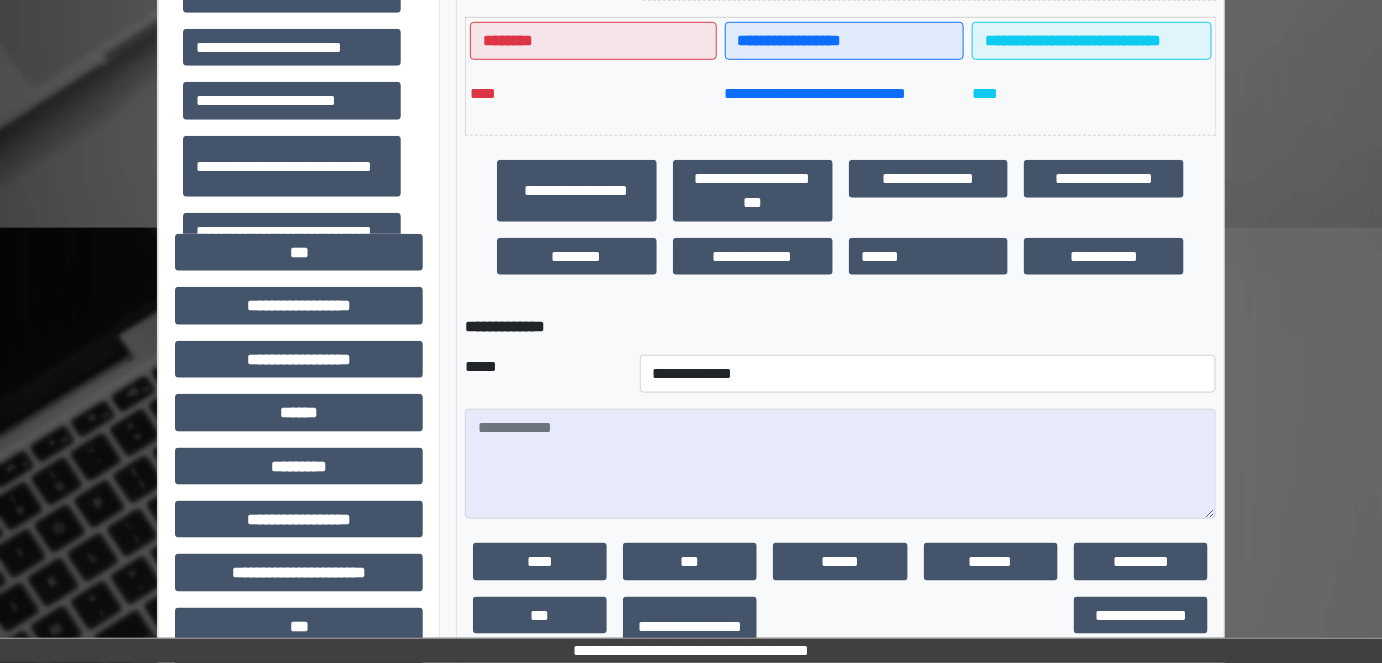 click on "**********" at bounding box center (928, 374) 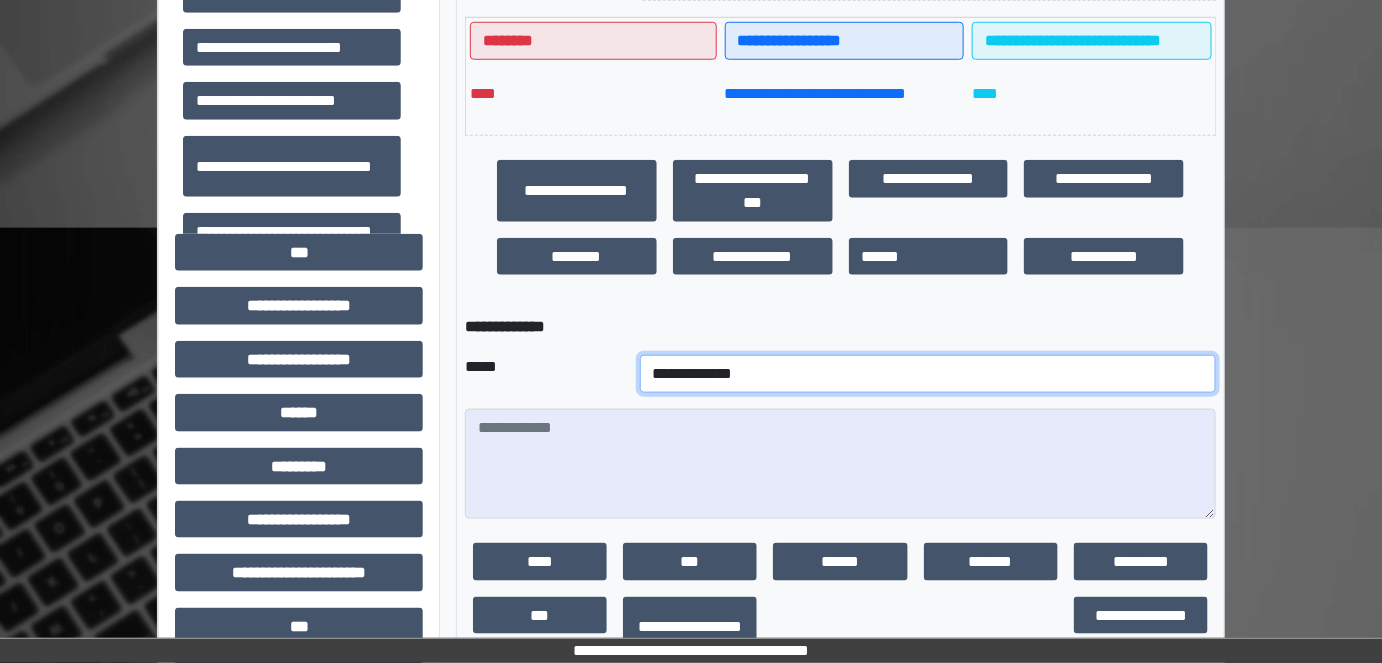 click on "**********" at bounding box center (928, 374) 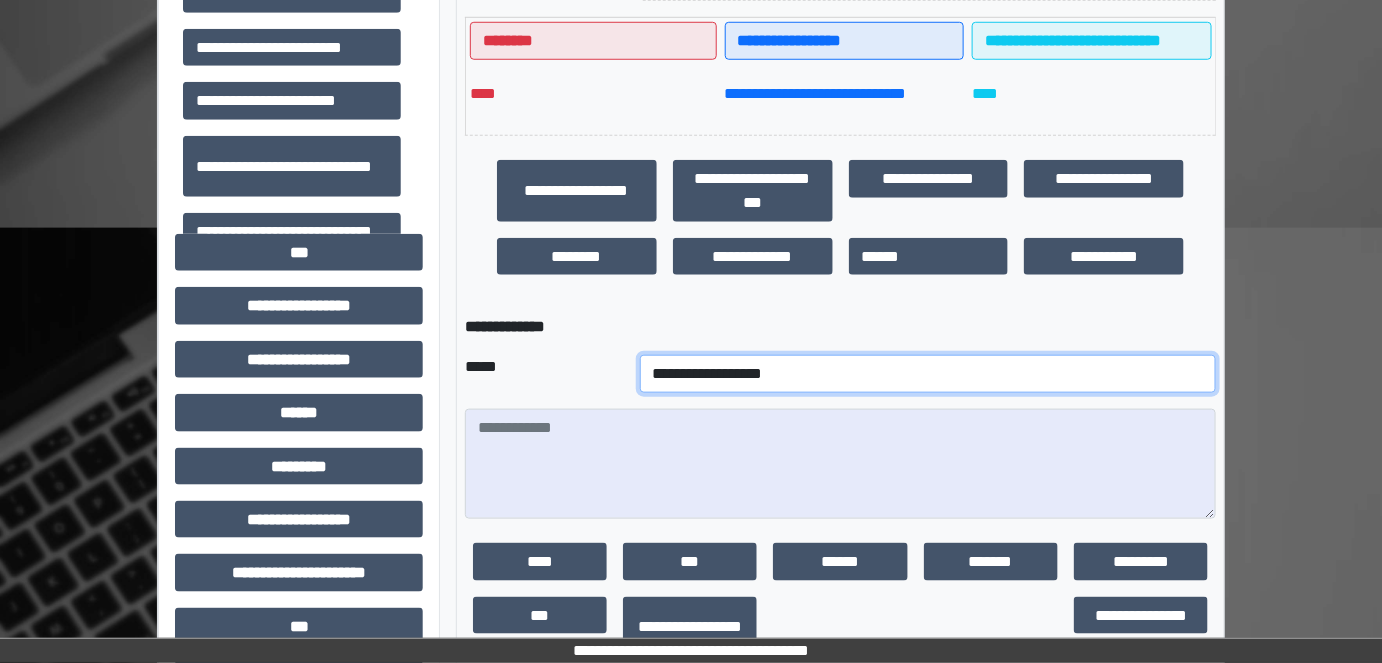 click on "**********" at bounding box center [928, 374] 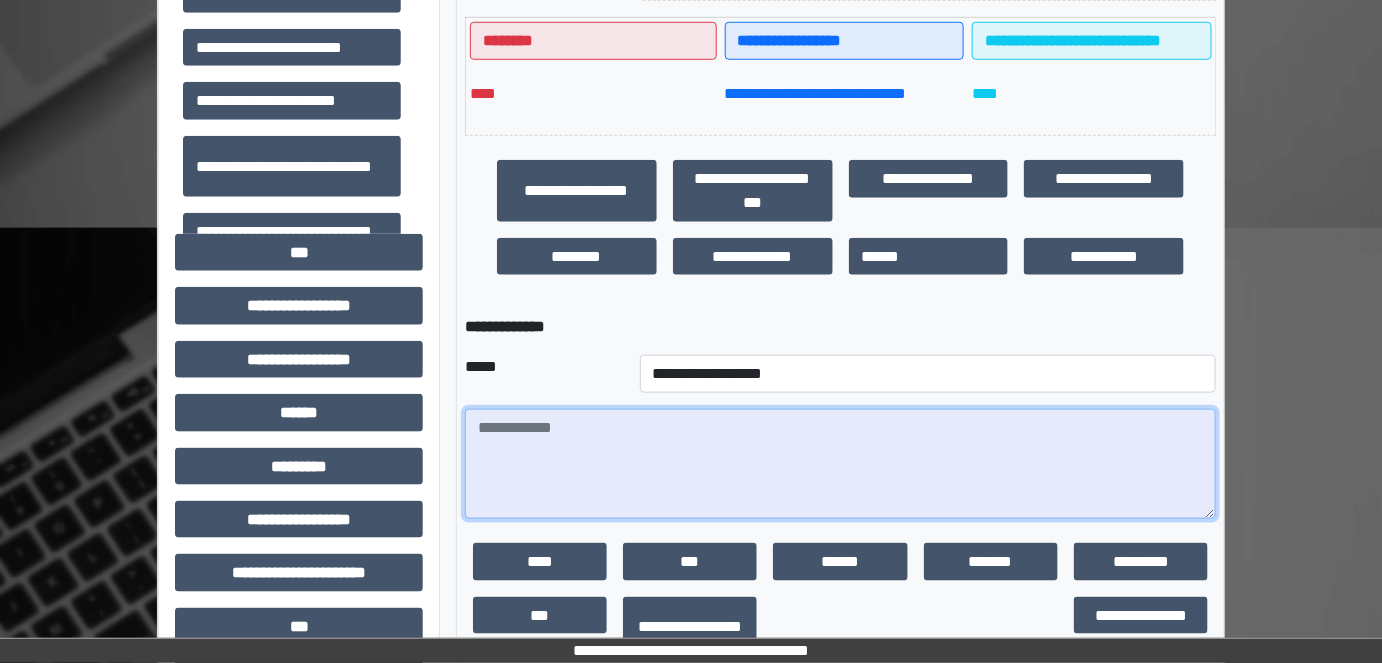 click at bounding box center [841, 464] 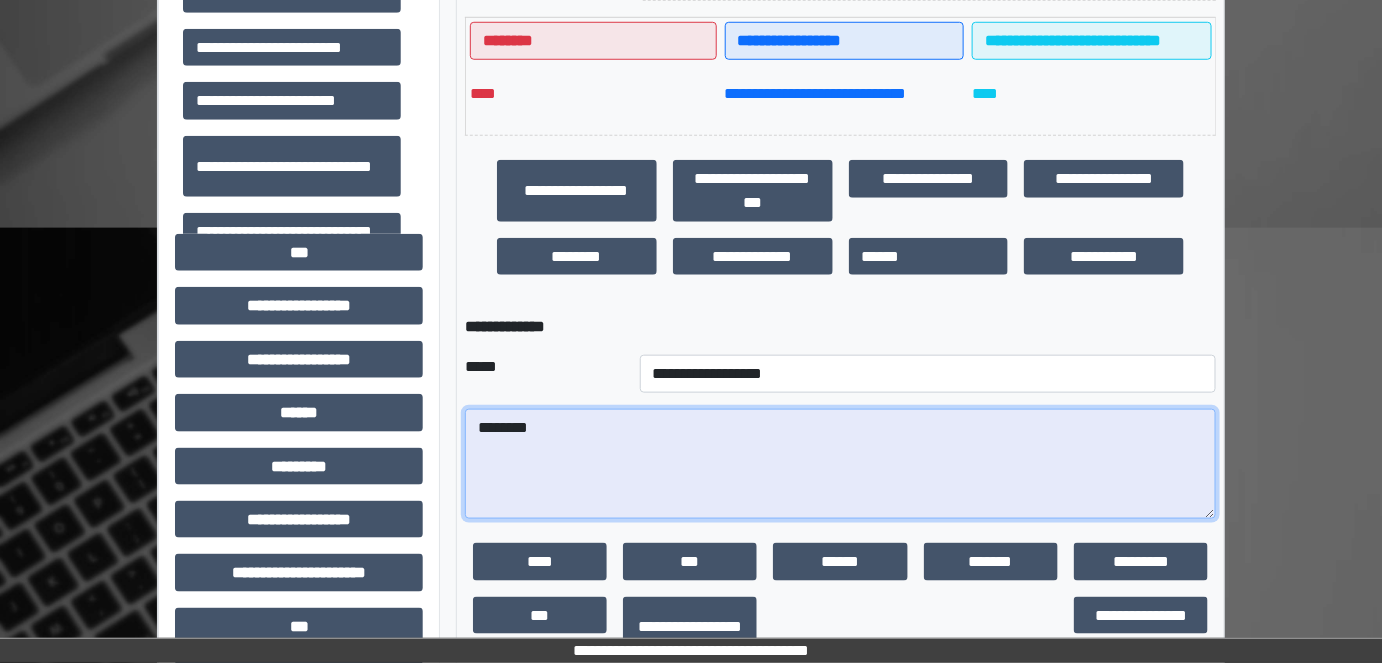 click on "********" at bounding box center [841, 464] 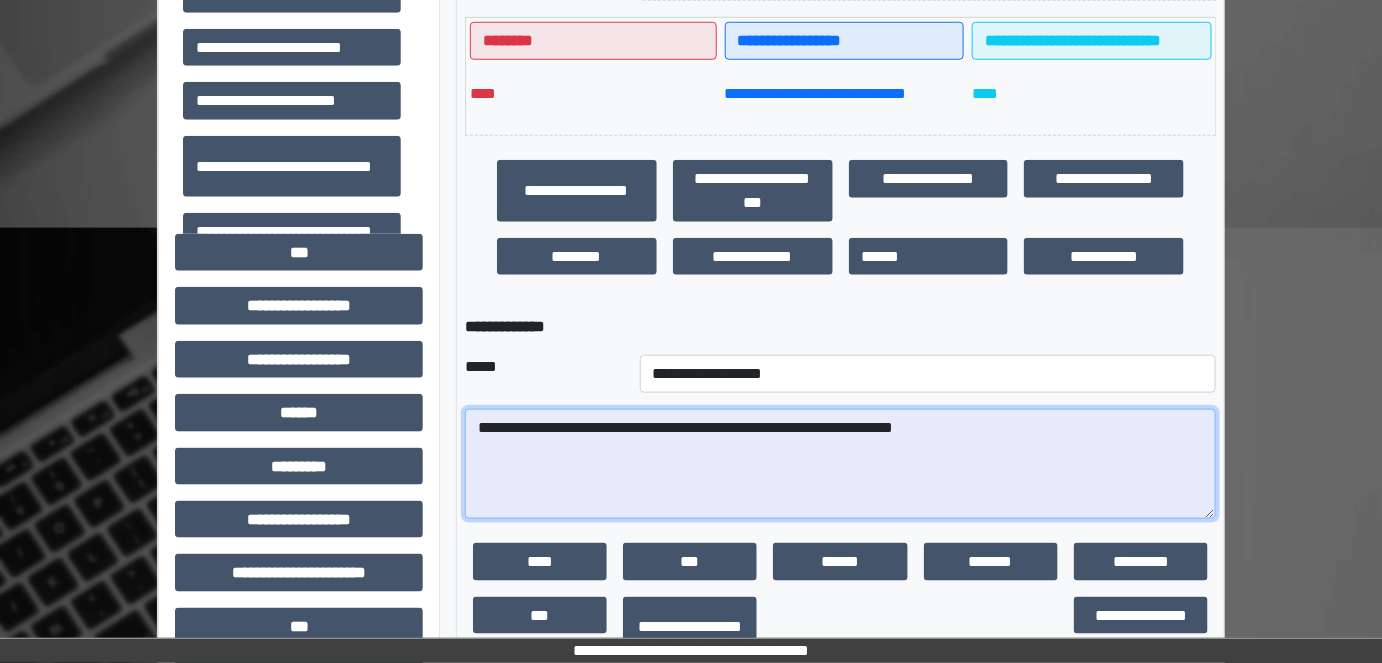 click on "**********" at bounding box center (841, 464) 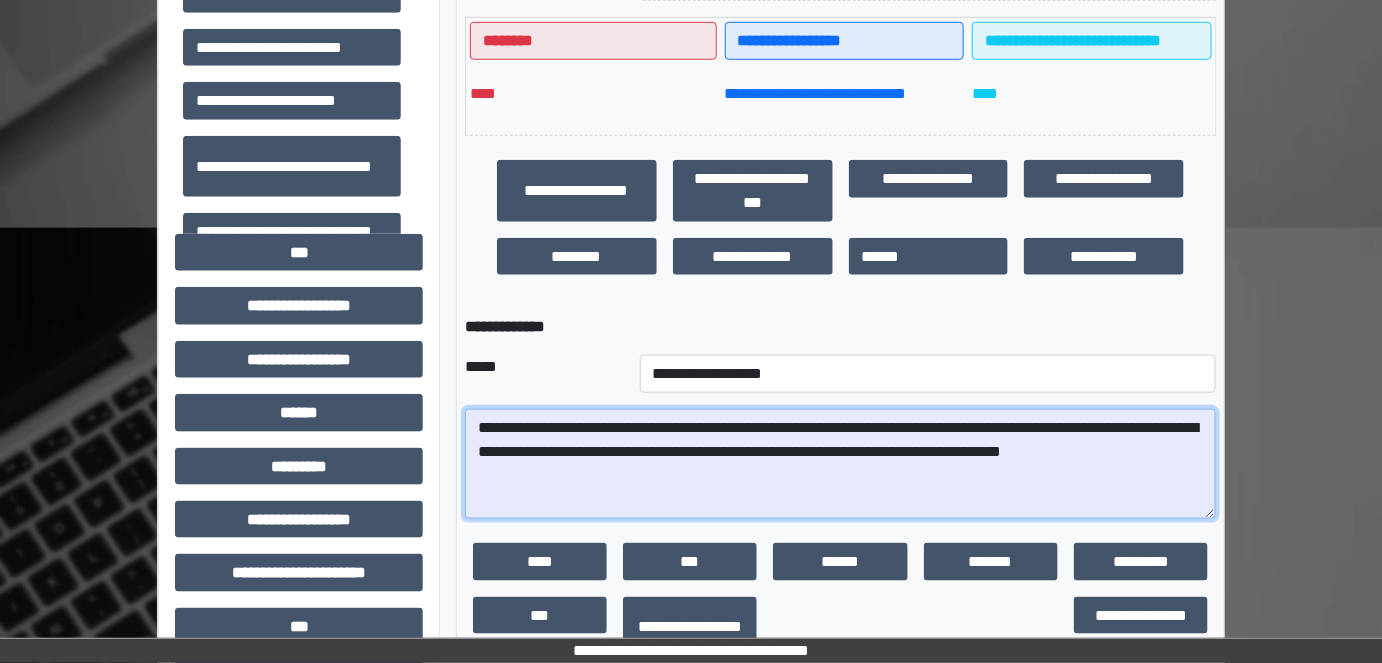 scroll, scrollTop: 131, scrollLeft: 0, axis: vertical 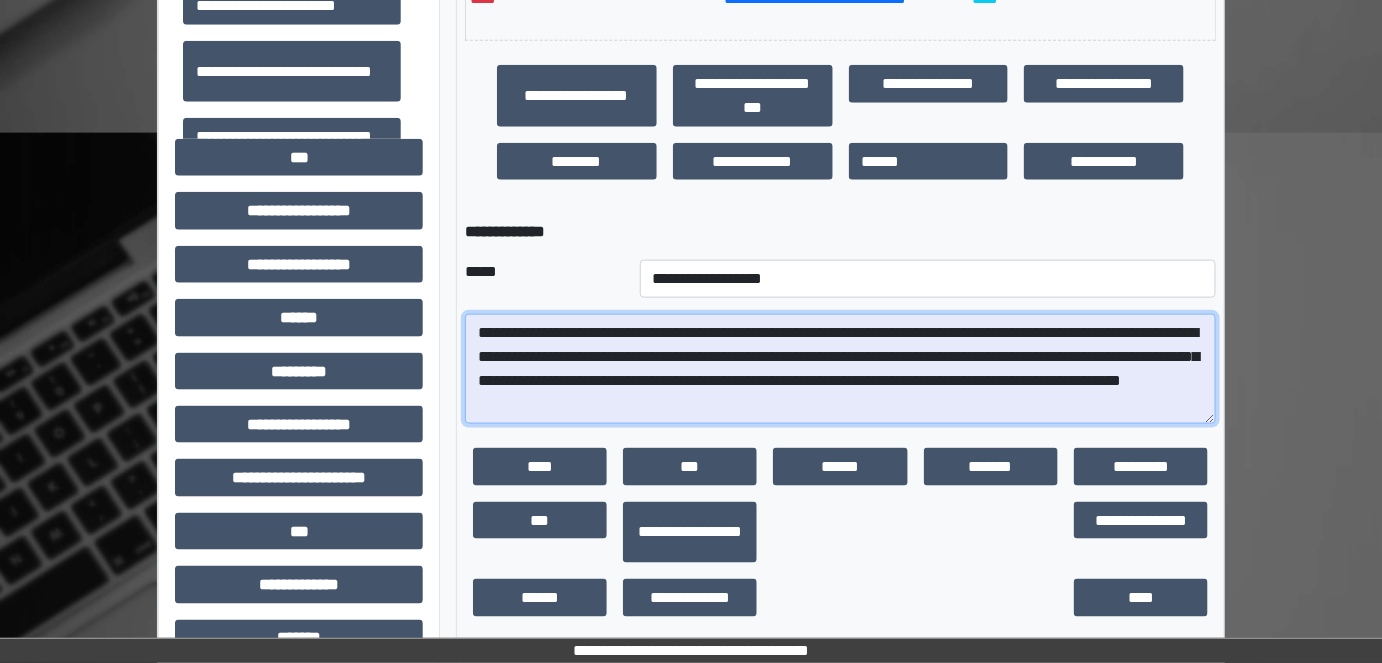 click on "**********" at bounding box center (841, 369) 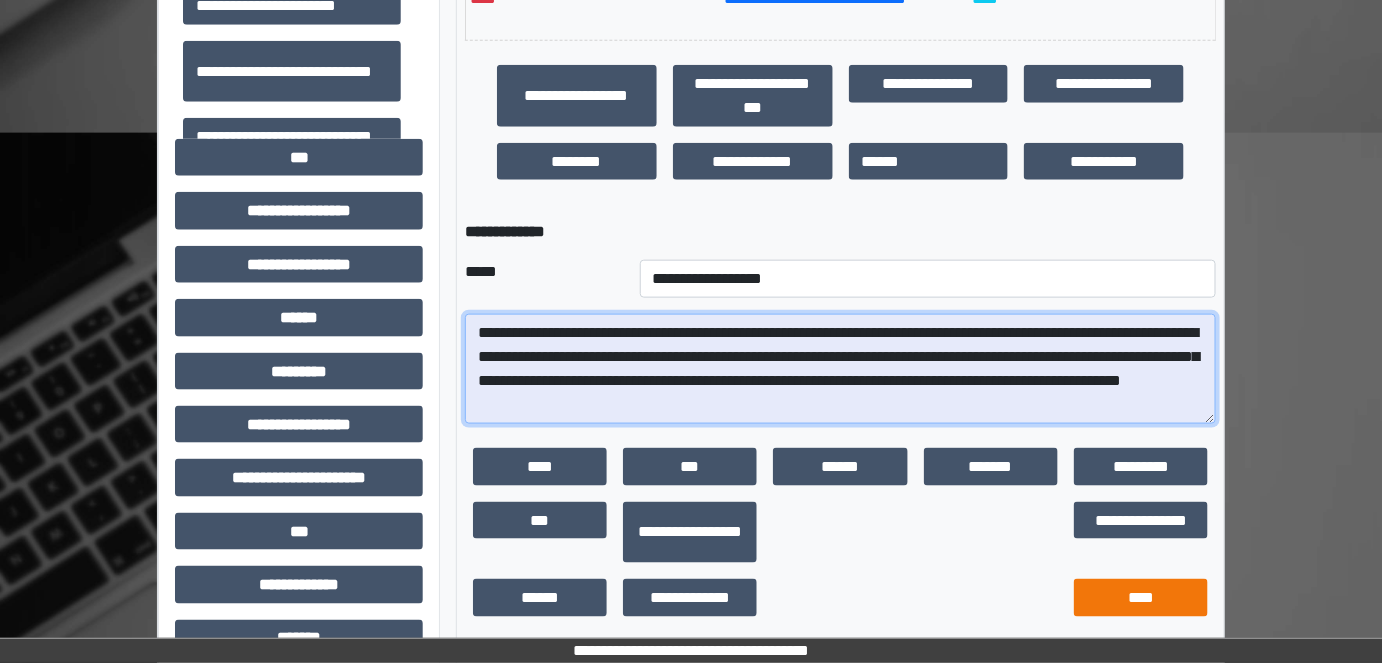 type on "**********" 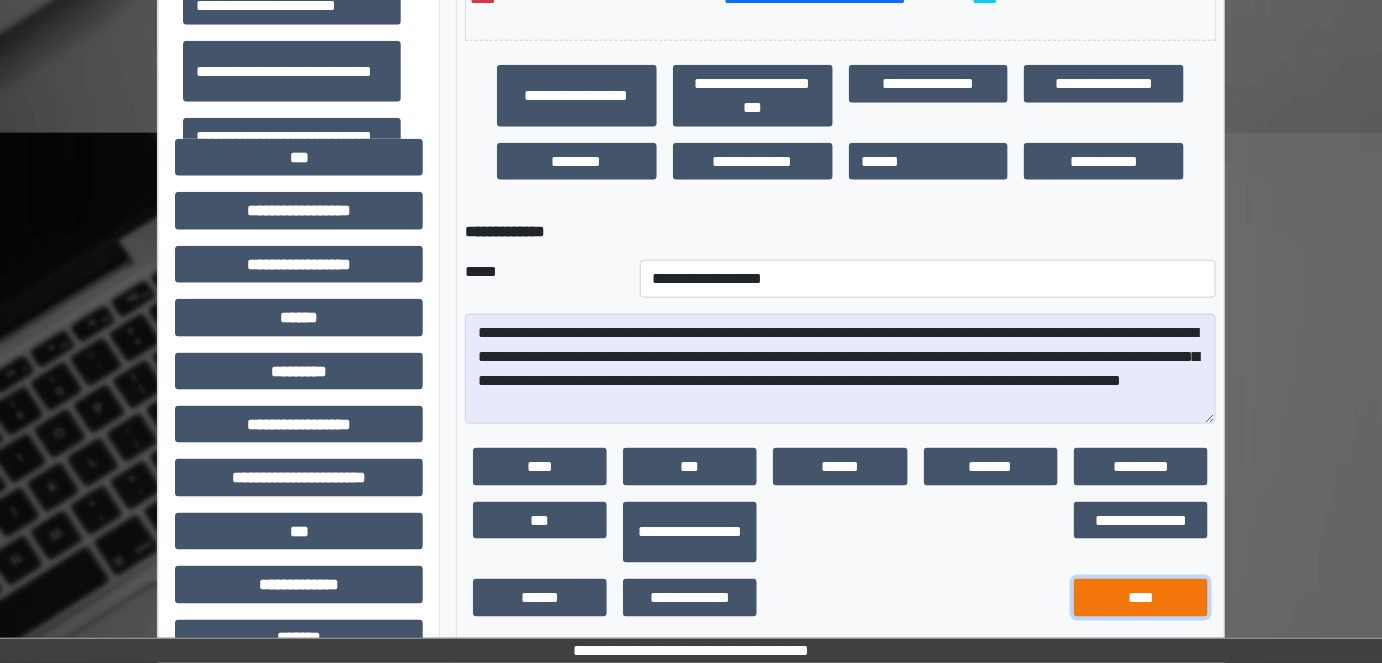click on "****" at bounding box center [1141, 598] 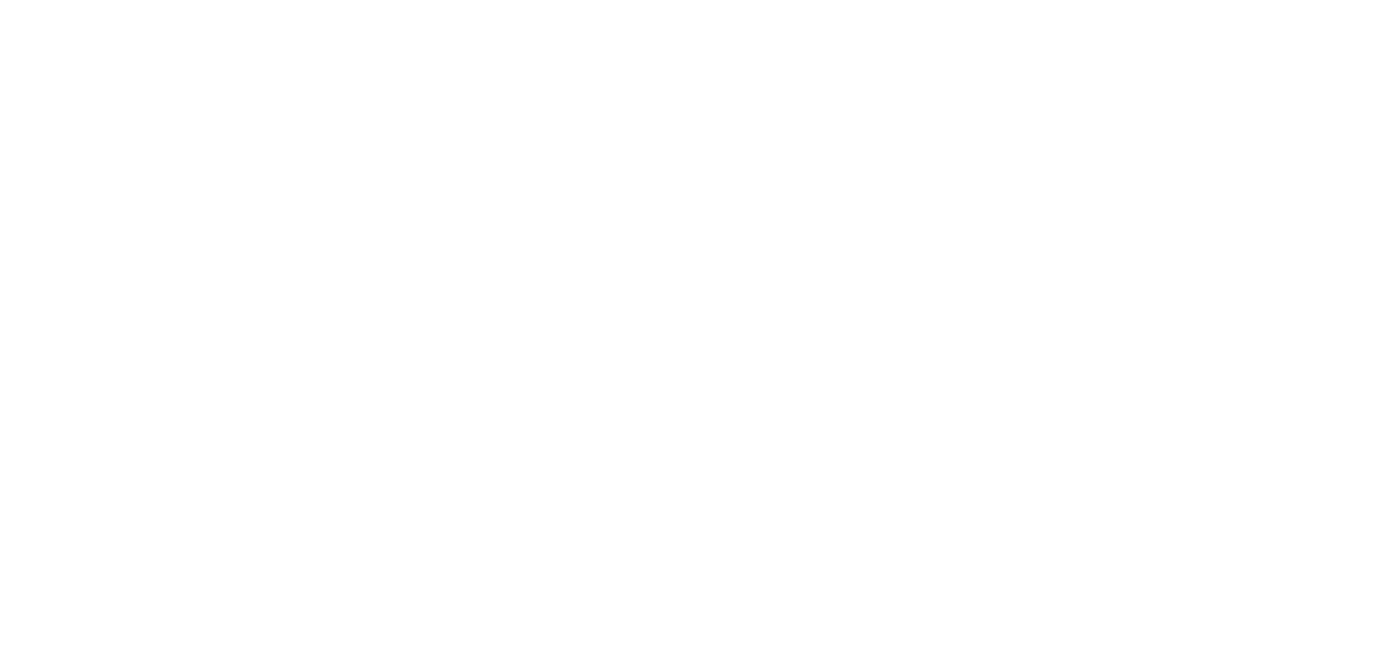 scroll, scrollTop: 0, scrollLeft: 0, axis: both 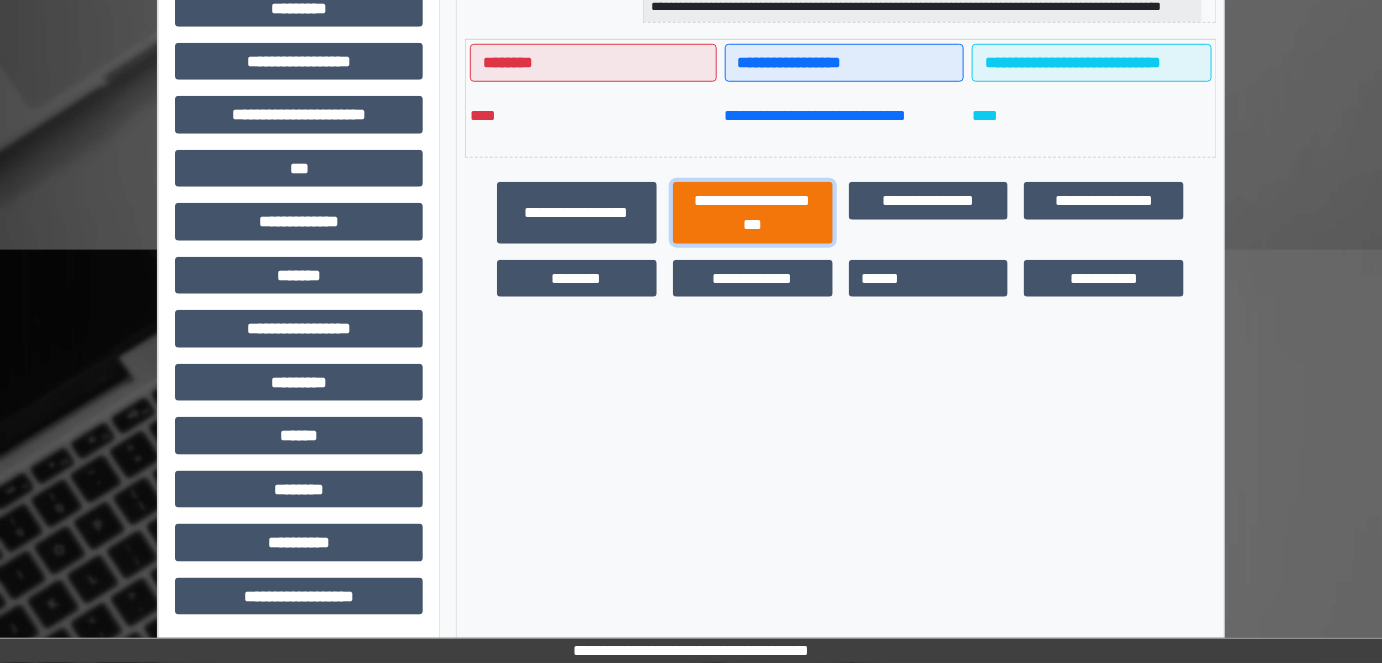 click on "**********" at bounding box center [753, 212] 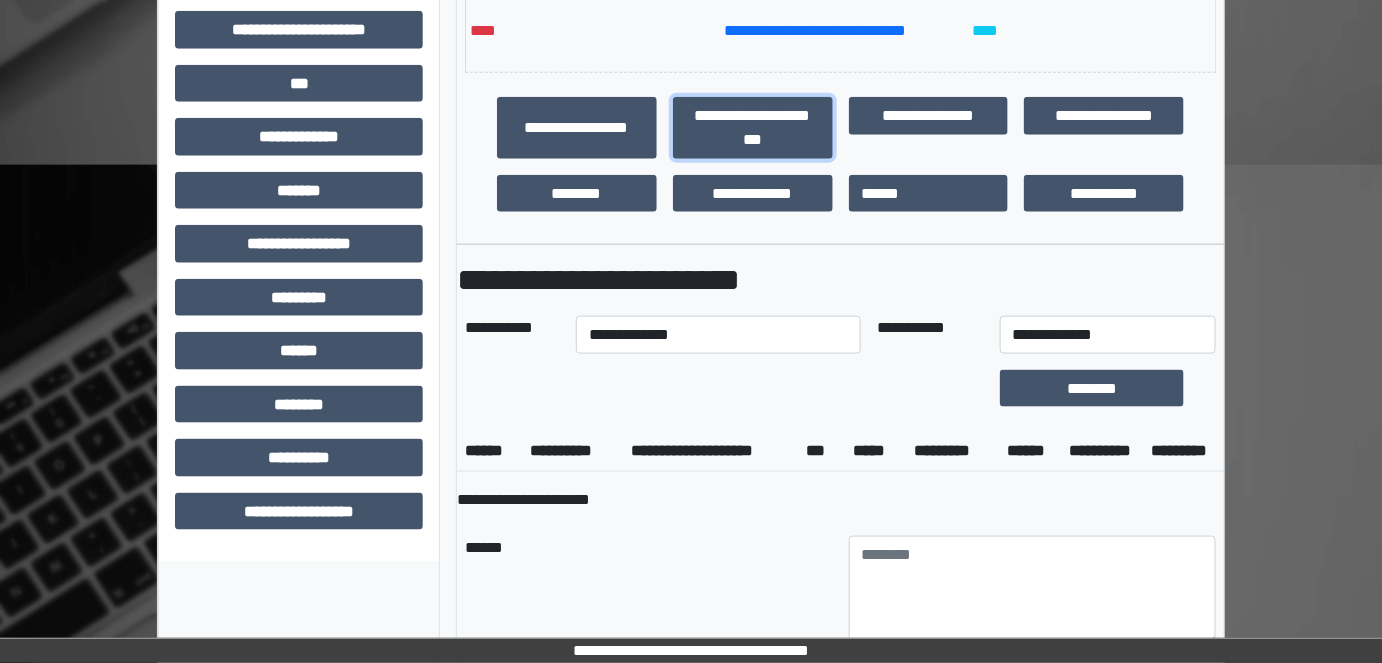 scroll, scrollTop: 614, scrollLeft: 0, axis: vertical 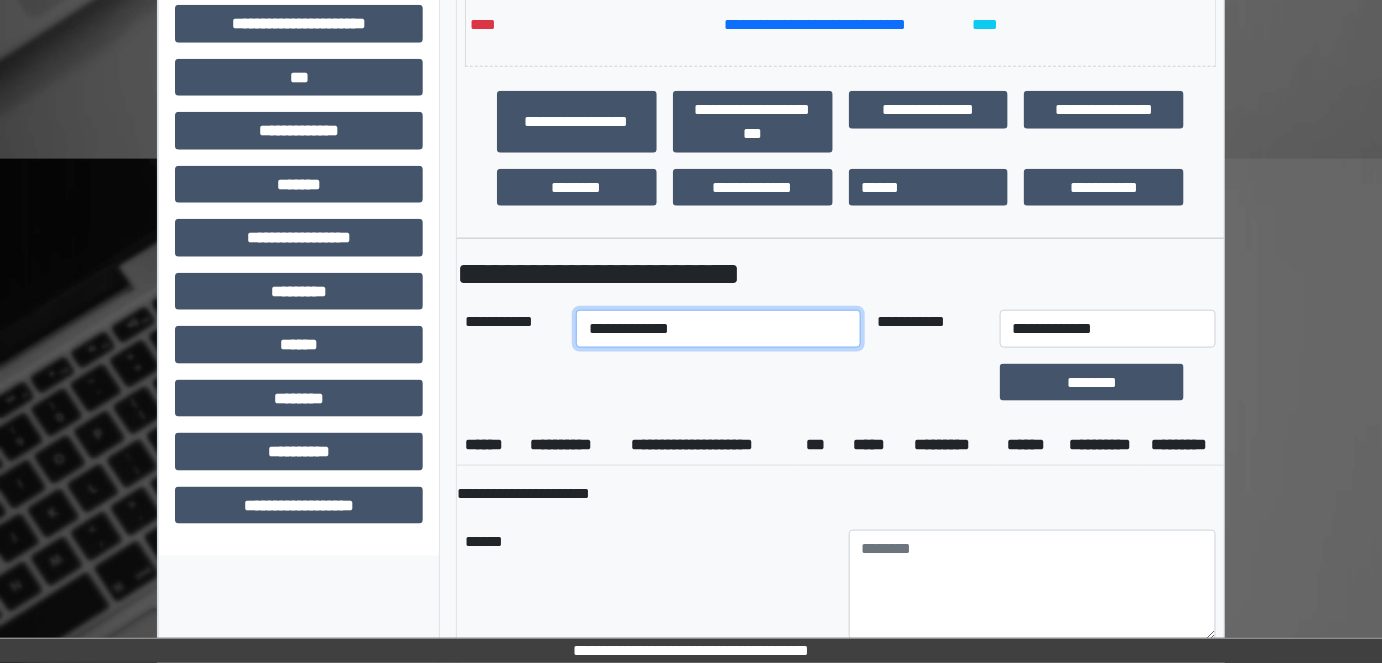 click on "**********" at bounding box center (718, 329) 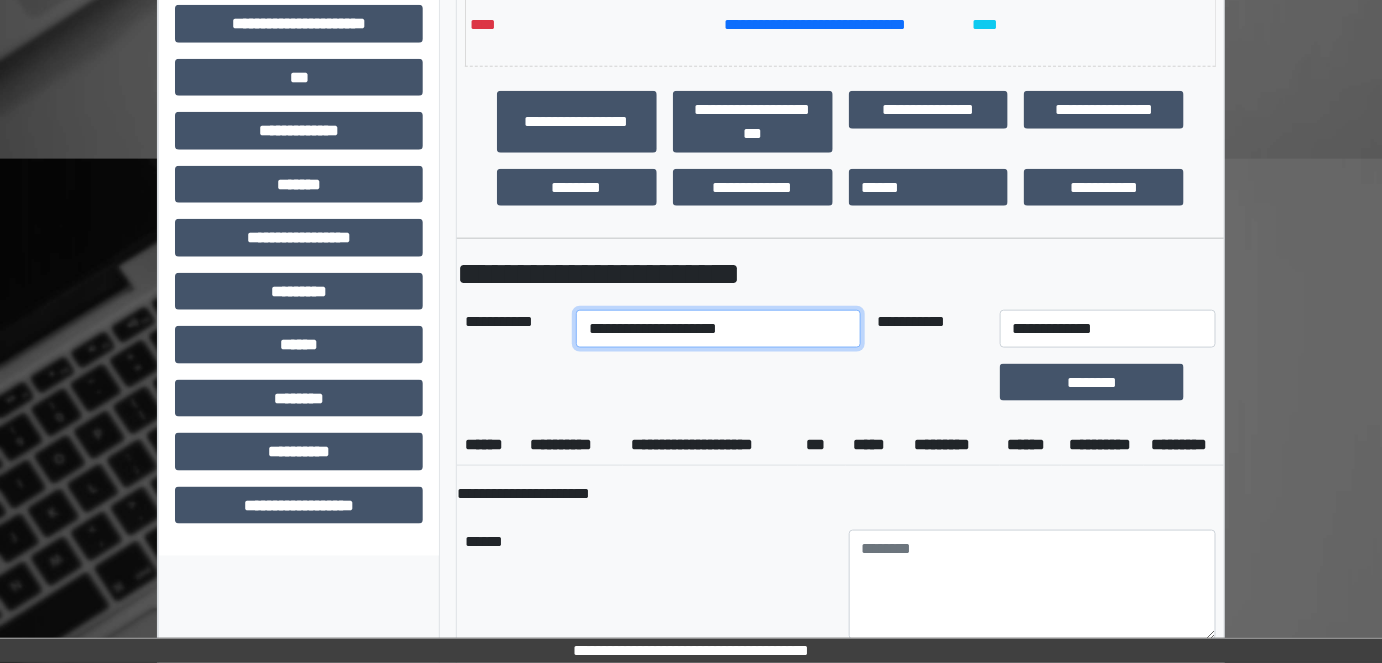 click on "**********" at bounding box center [718, 329] 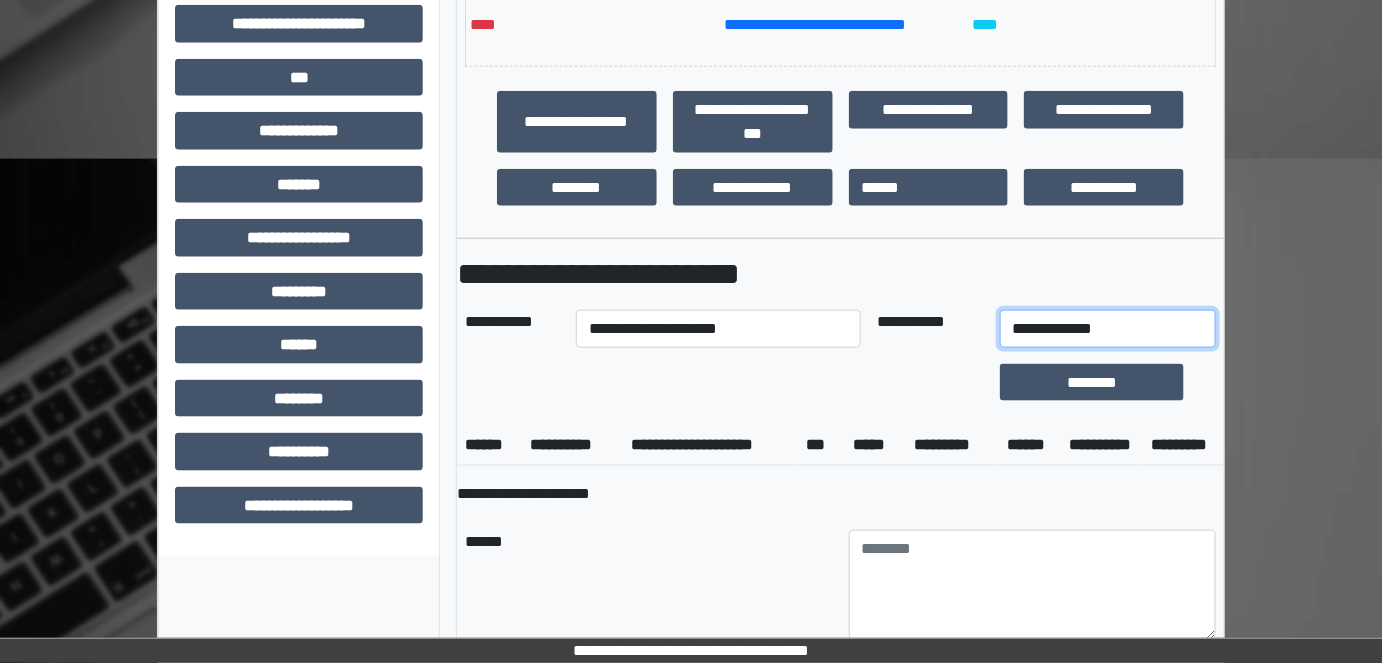 click on "**********" at bounding box center (1108, 329) 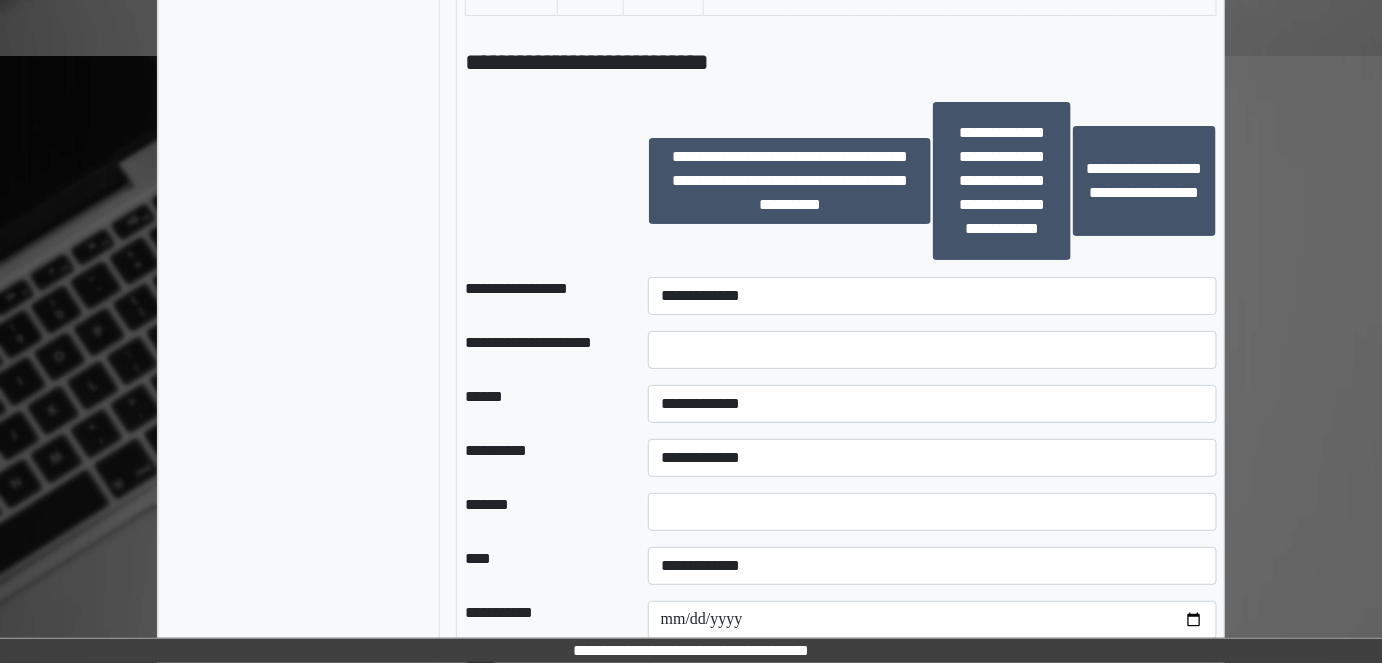 scroll, scrollTop: 2523, scrollLeft: 0, axis: vertical 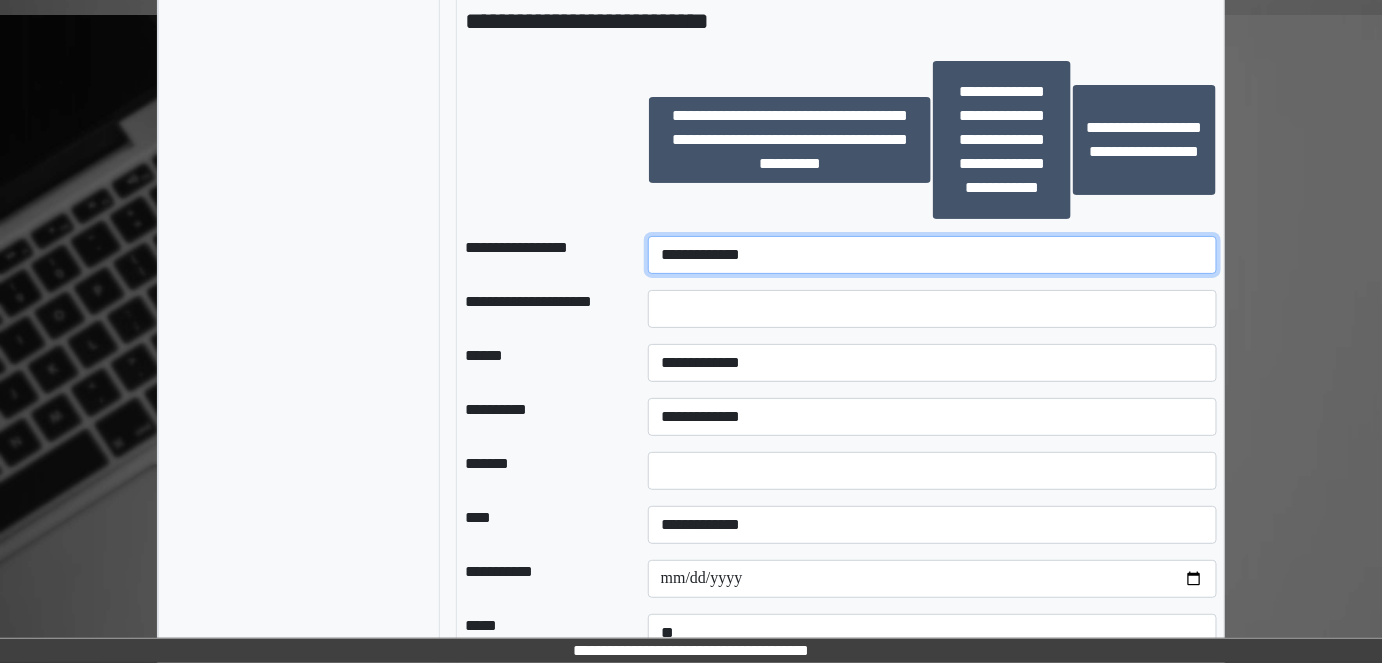 click on "**********" at bounding box center [933, 255] 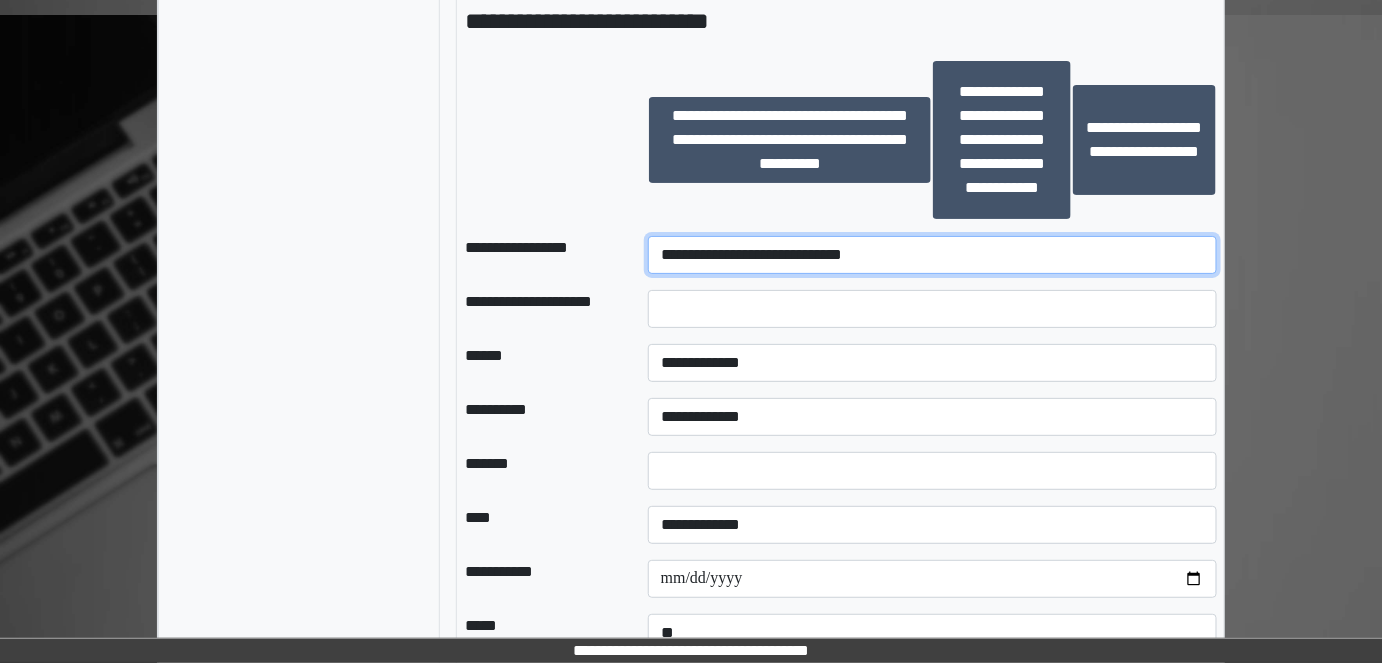 click on "**********" at bounding box center [933, 255] 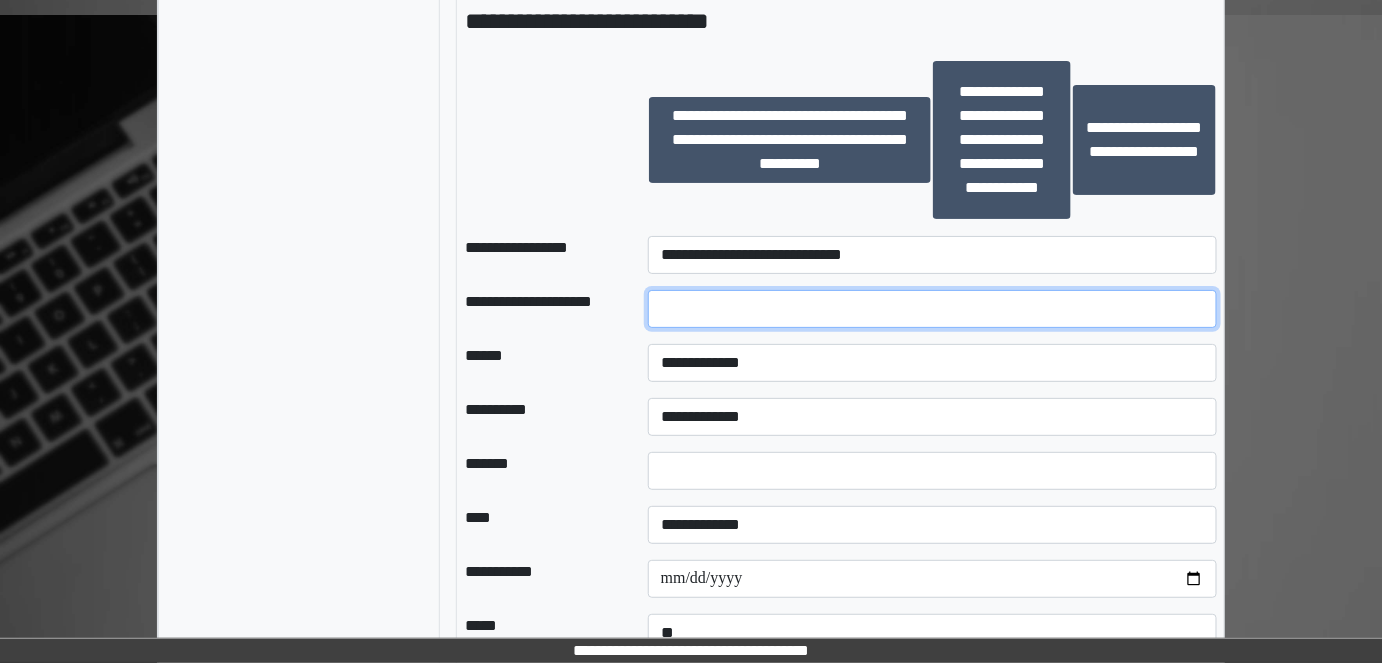 click at bounding box center [933, 309] 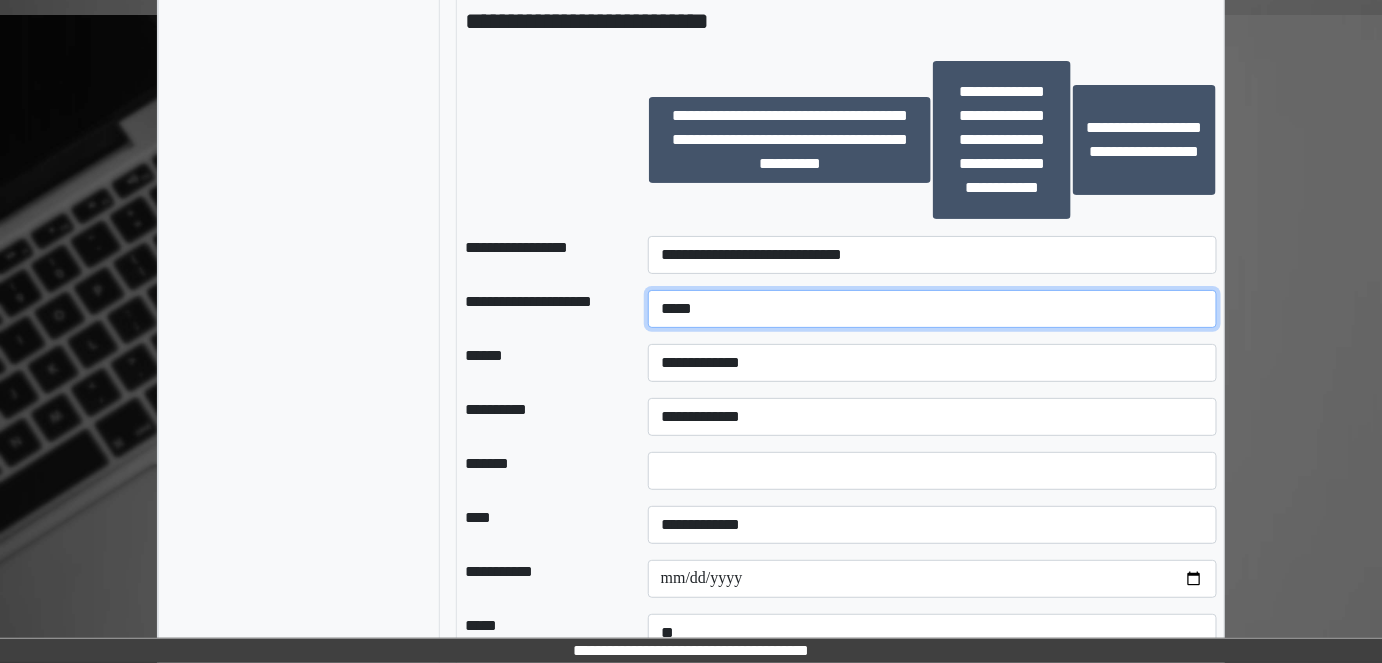 type on "*****" 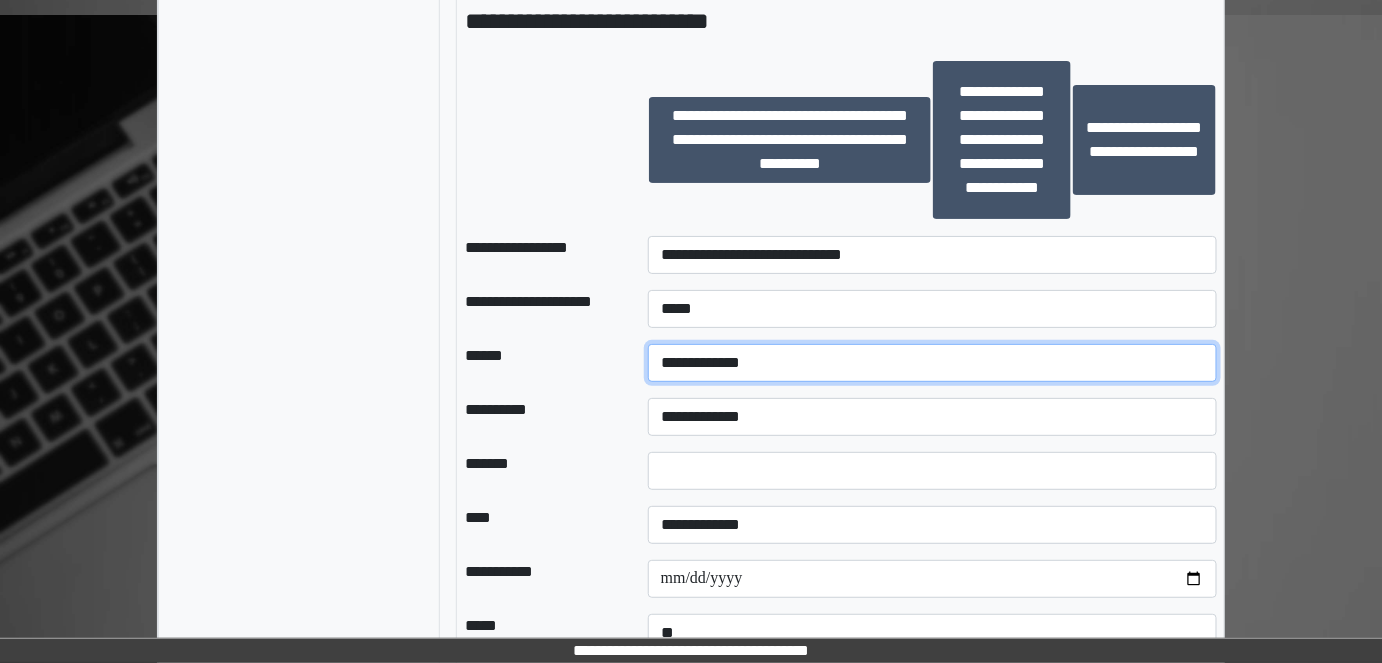 click on "**********" at bounding box center [933, 363] 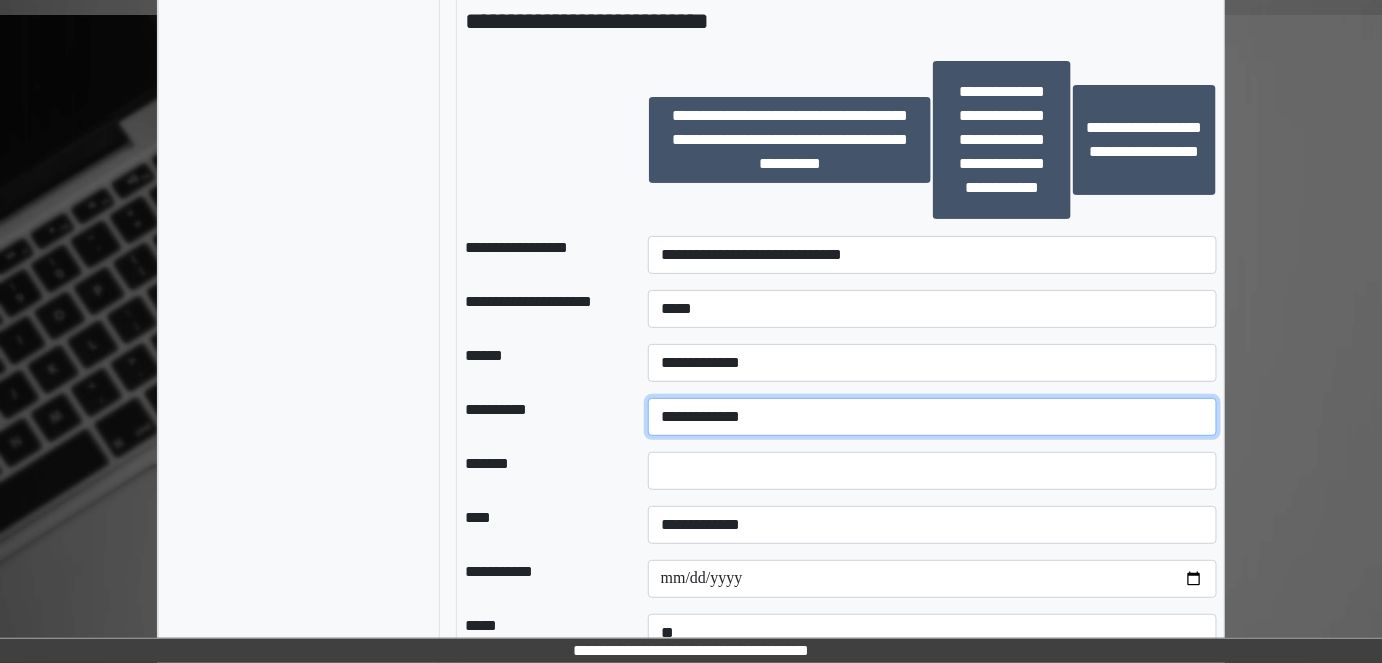 click on "**********" at bounding box center [933, 417] 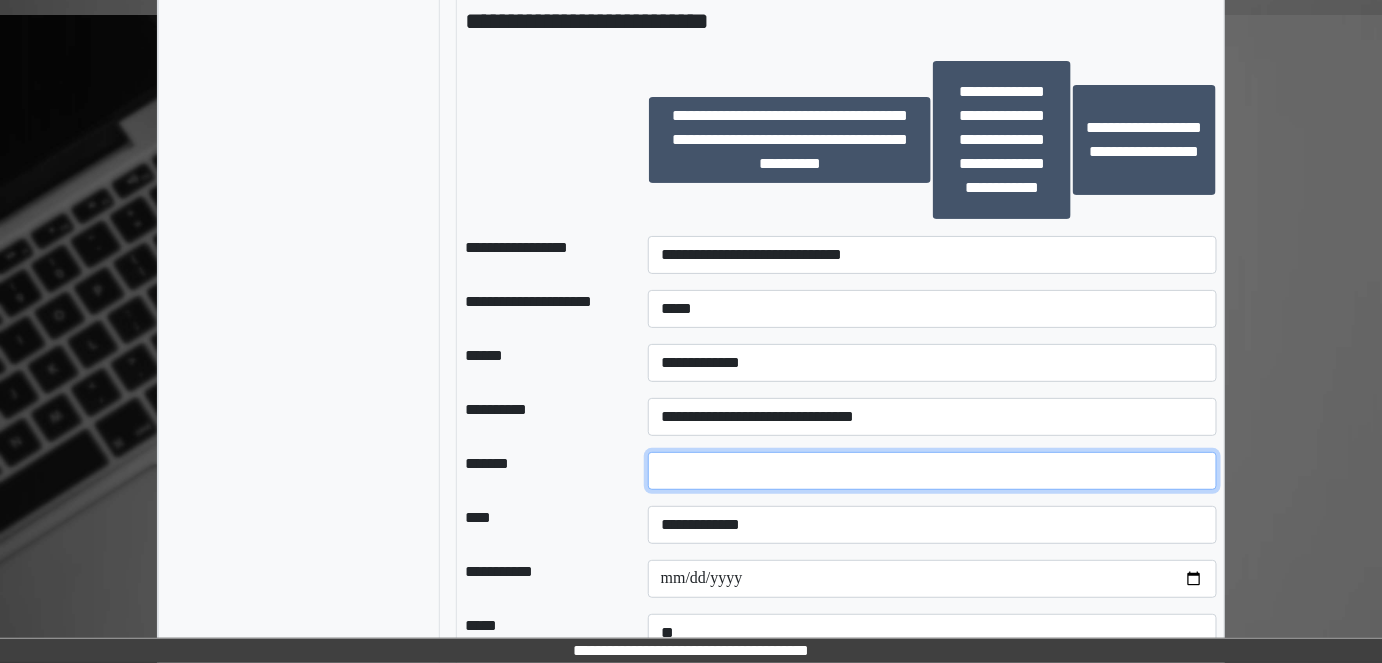 click at bounding box center (933, 471) 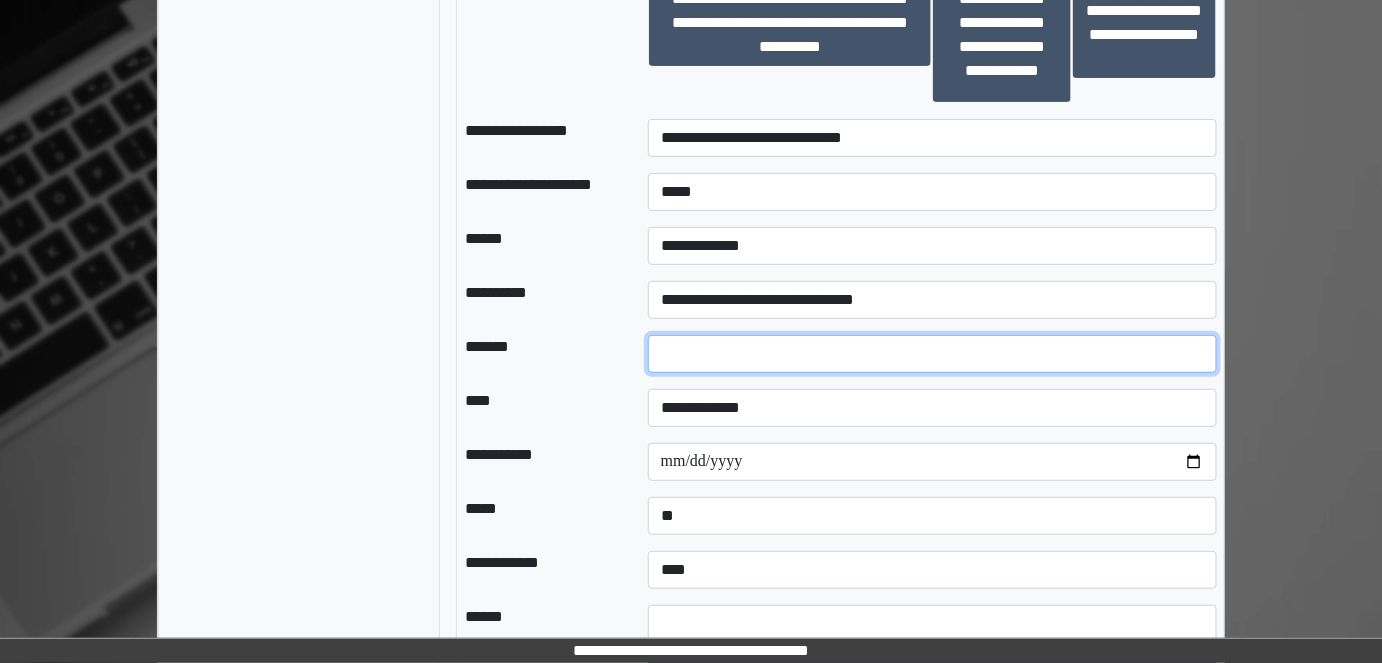 scroll, scrollTop: 2614, scrollLeft: 0, axis: vertical 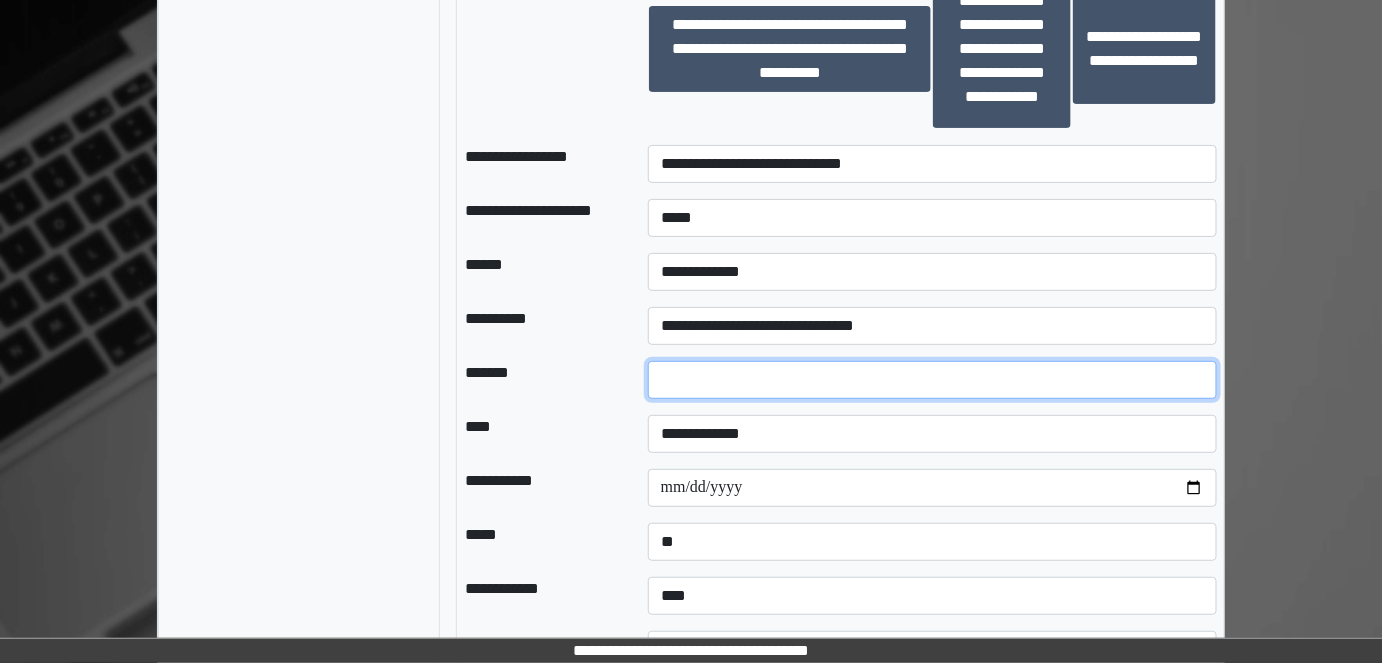 type on "**" 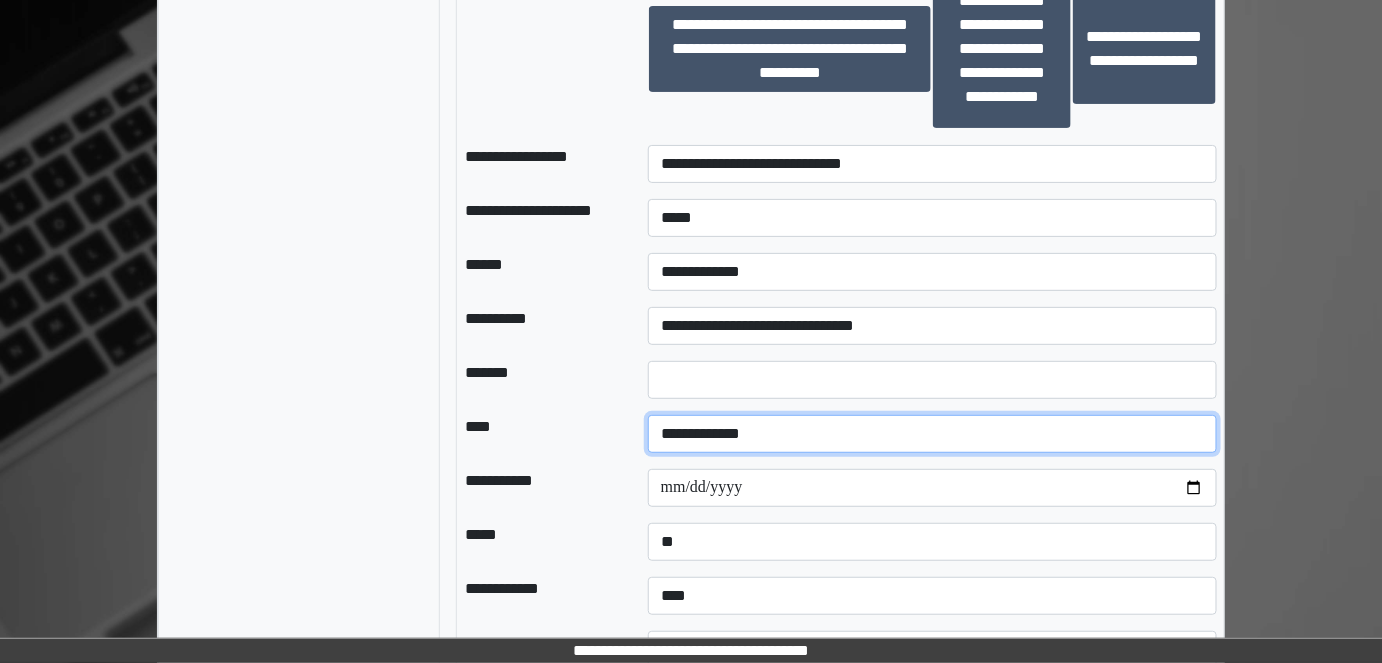 click on "**********" at bounding box center [933, 434] 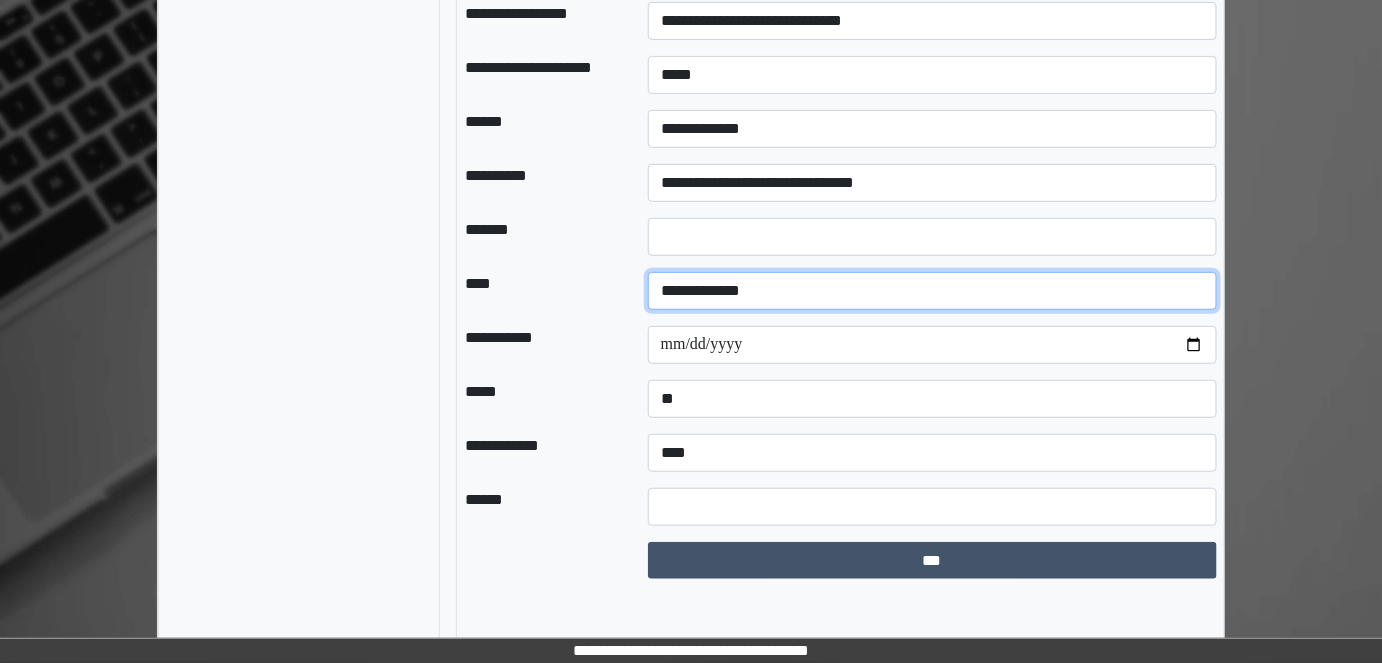 scroll, scrollTop: 2762, scrollLeft: 0, axis: vertical 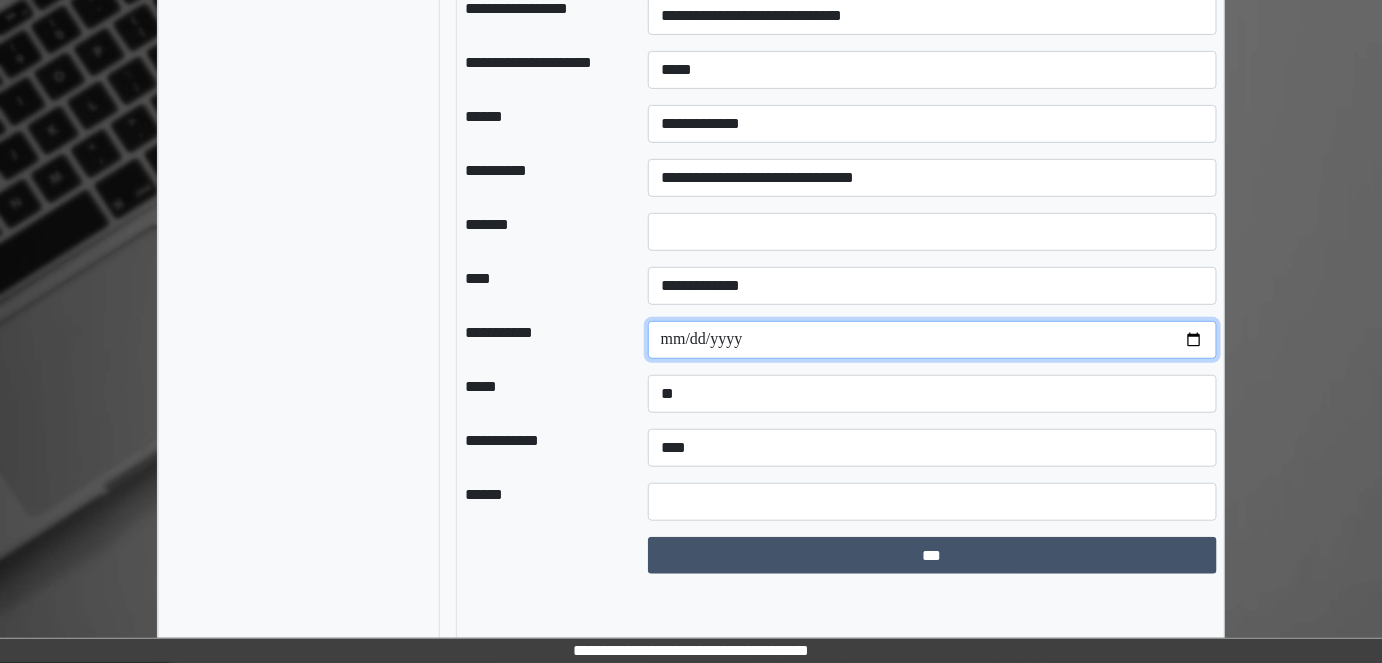 click at bounding box center (933, 340) 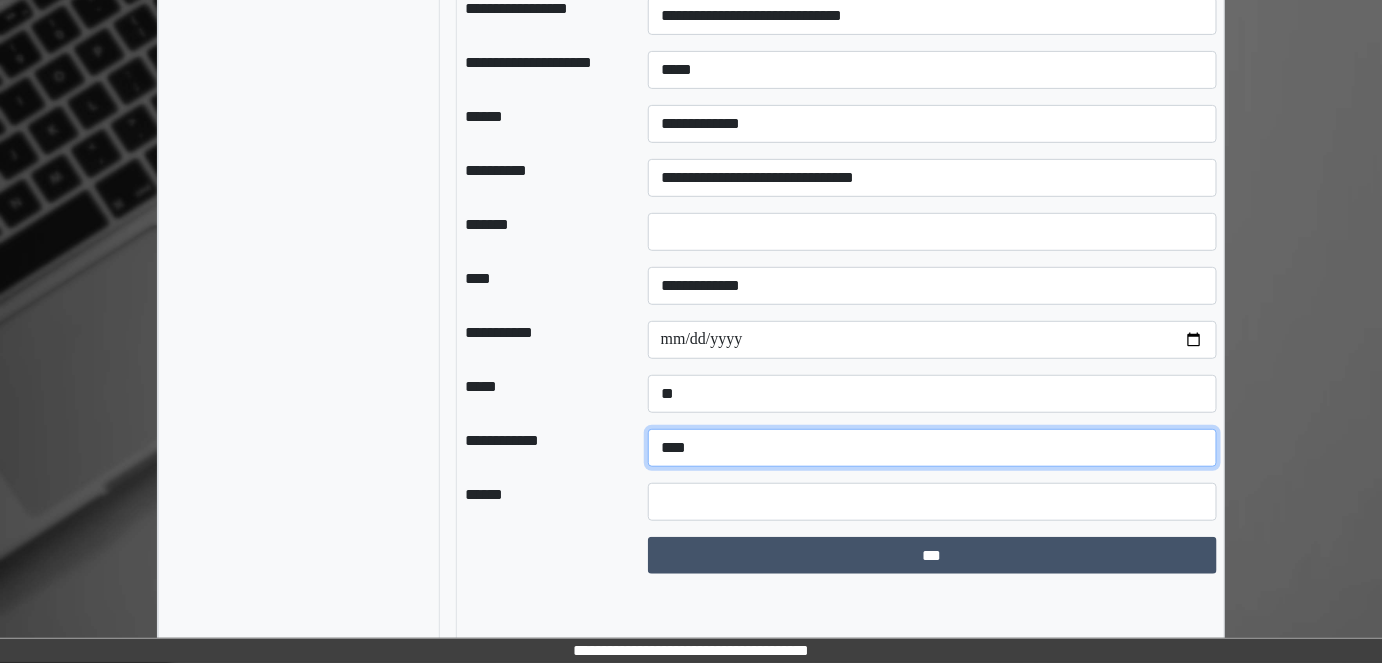 click on "**********" at bounding box center [933, 448] 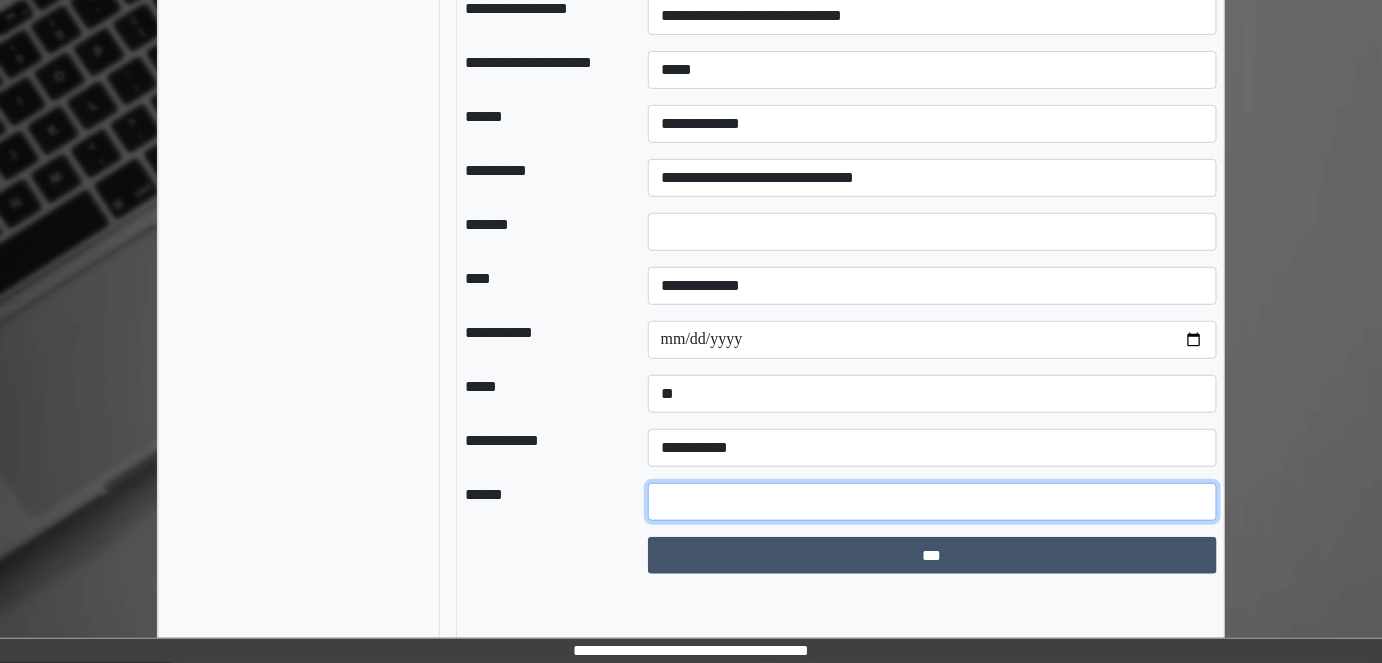 click at bounding box center [933, 502] 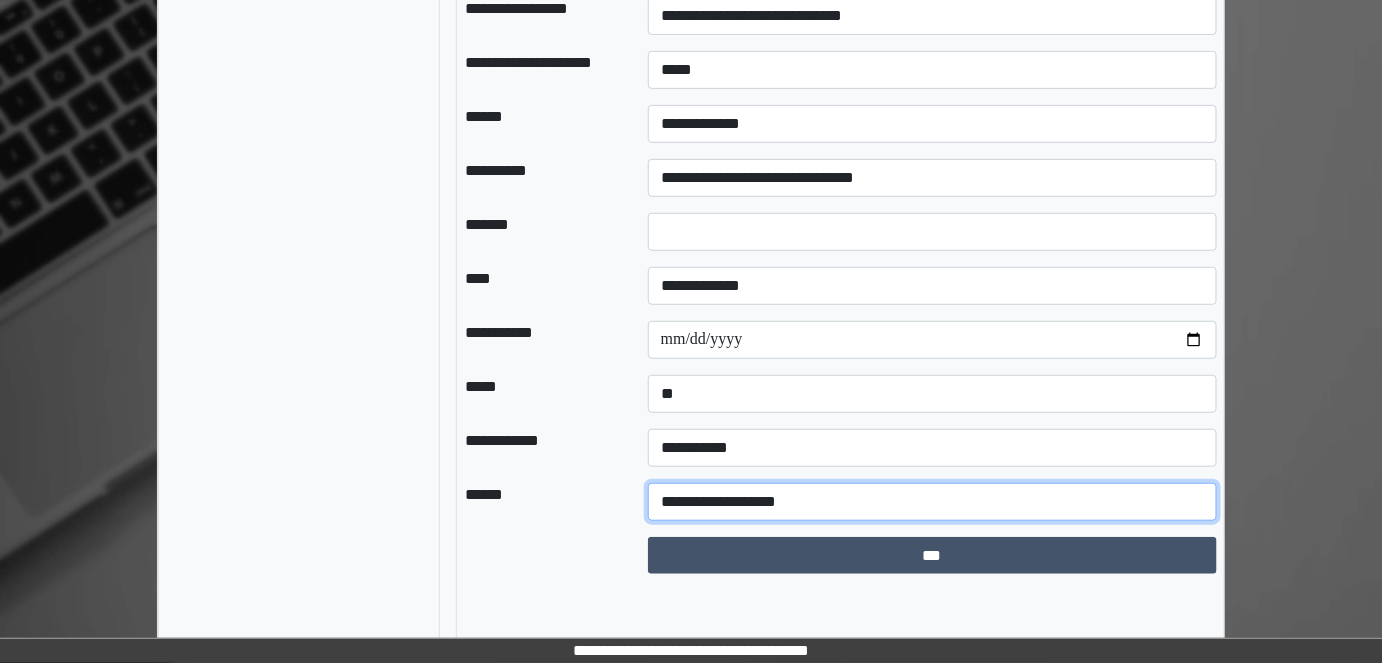 click on "**********" at bounding box center [933, 502] 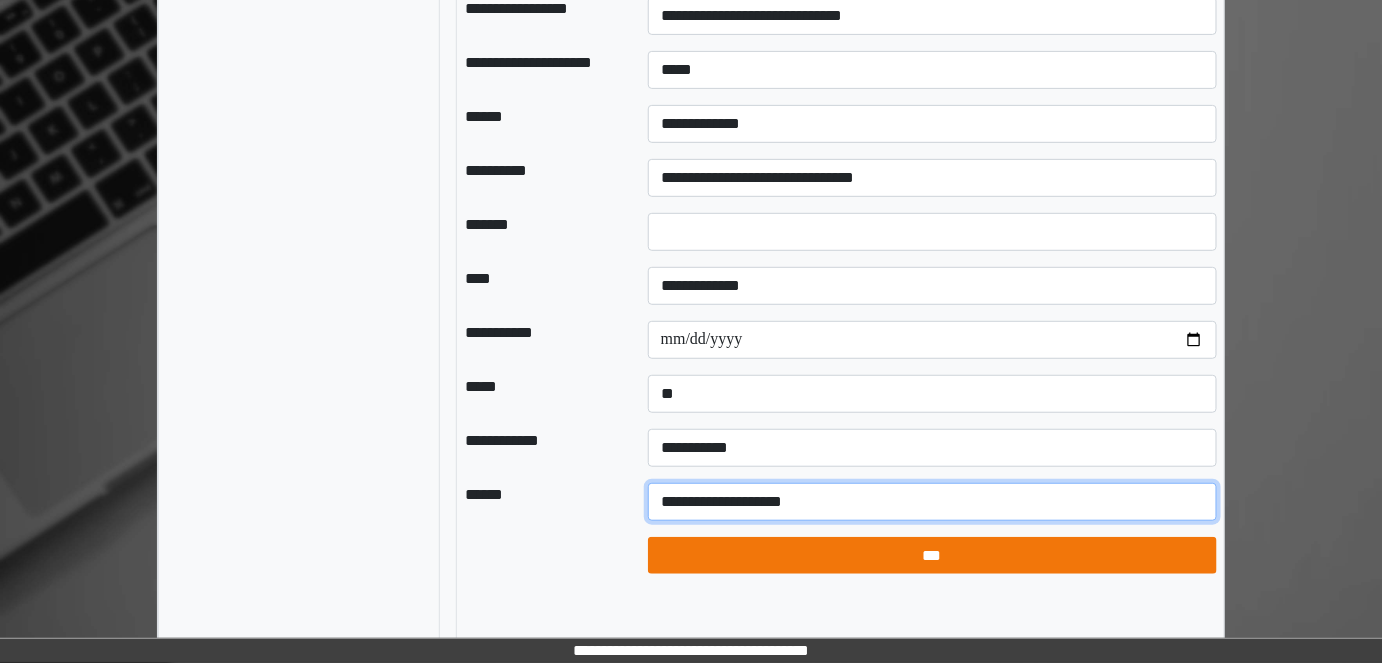 type on "**********" 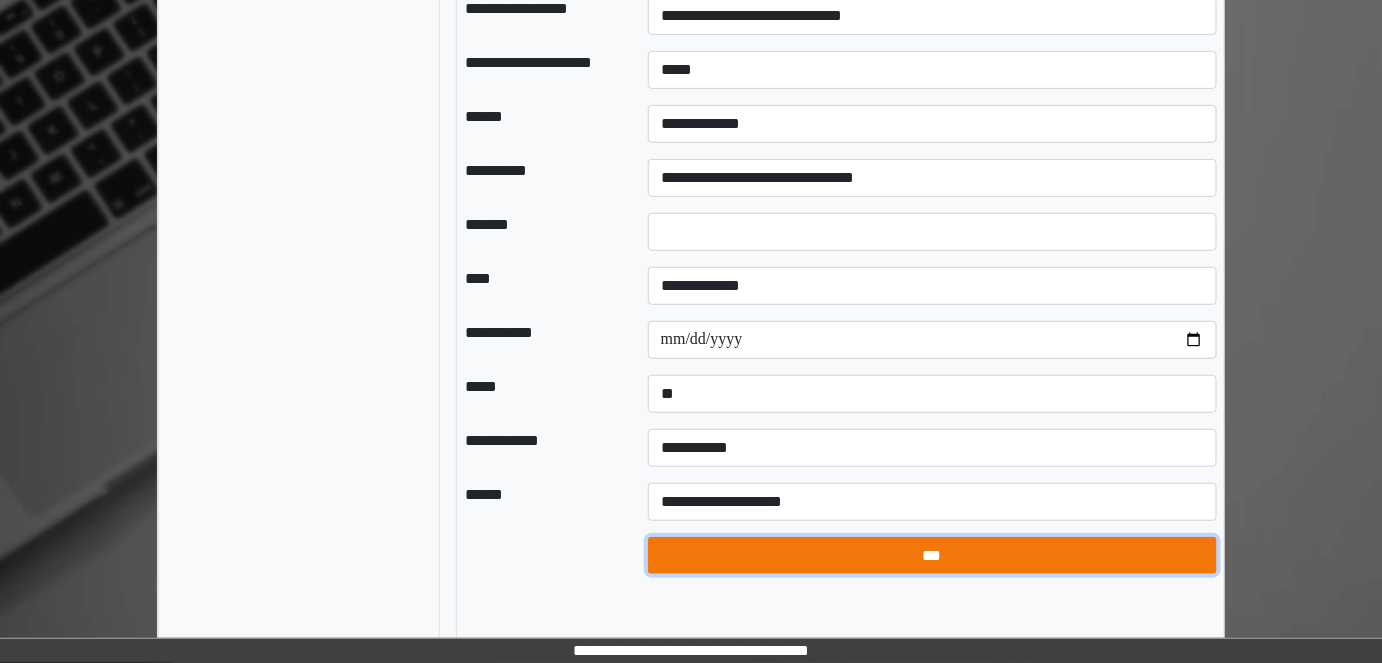 click on "***" at bounding box center [932, 555] 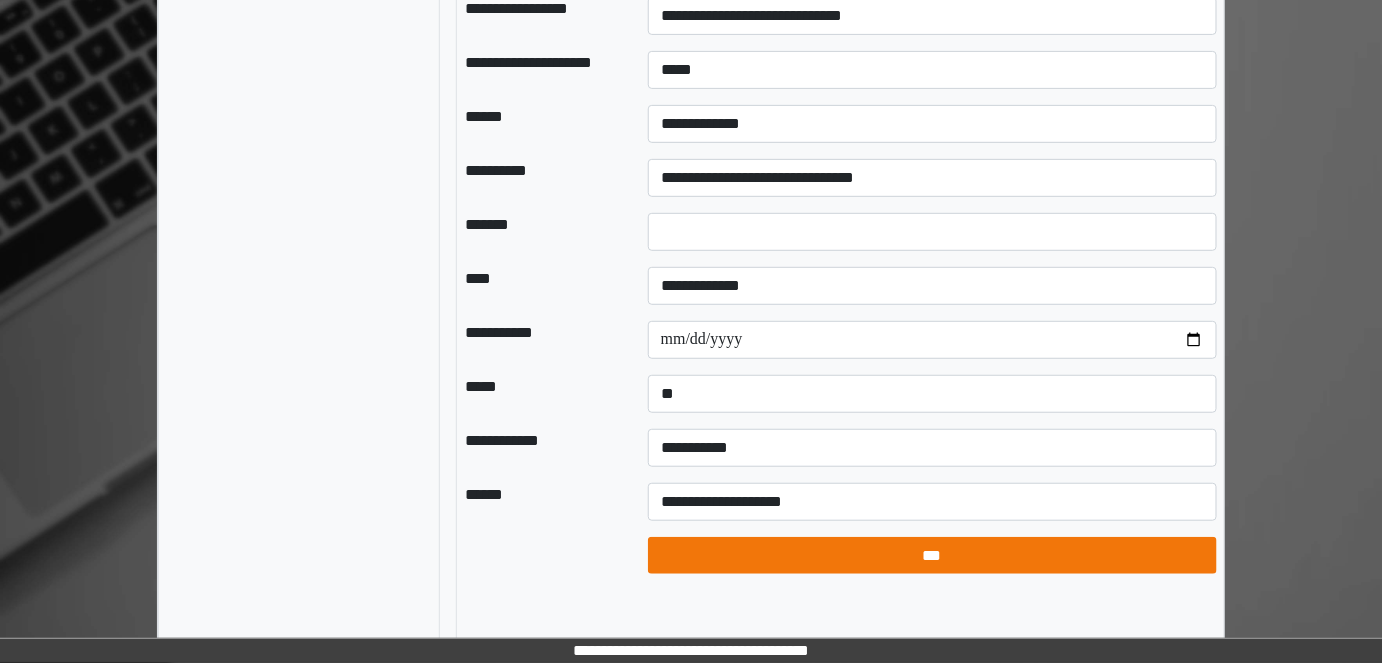 select on "*" 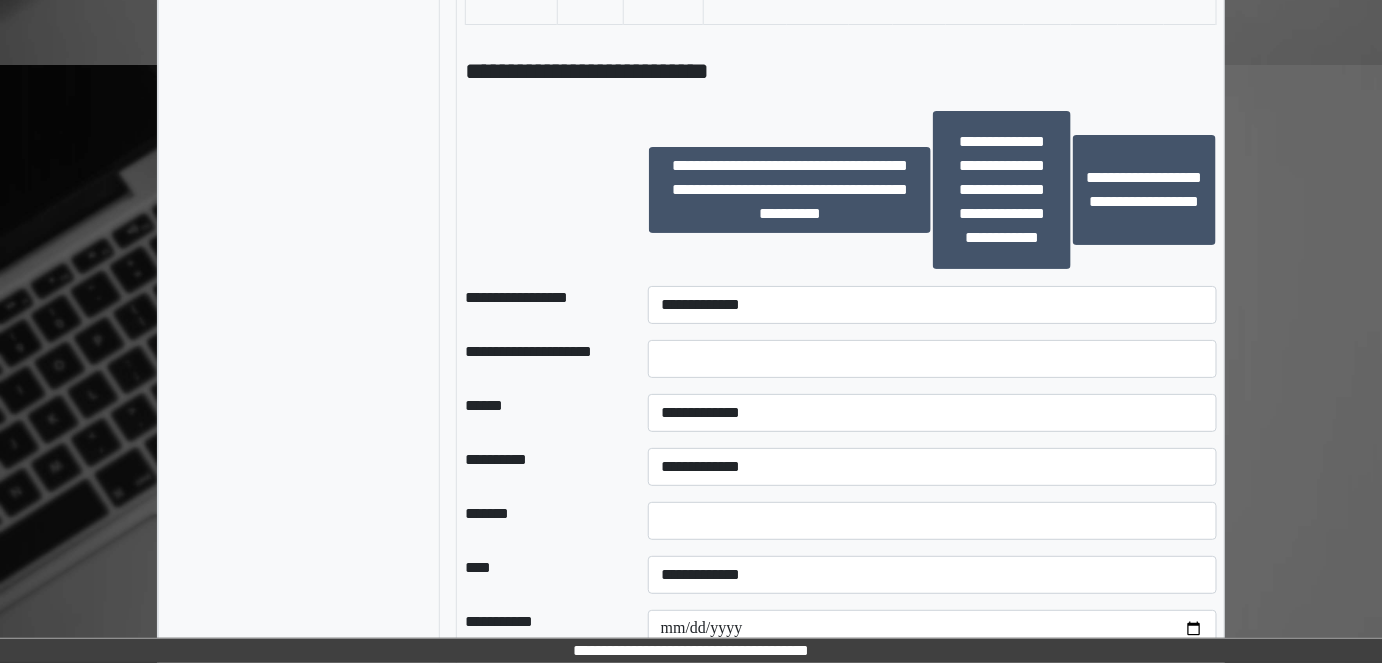 scroll, scrollTop: 2399, scrollLeft: 0, axis: vertical 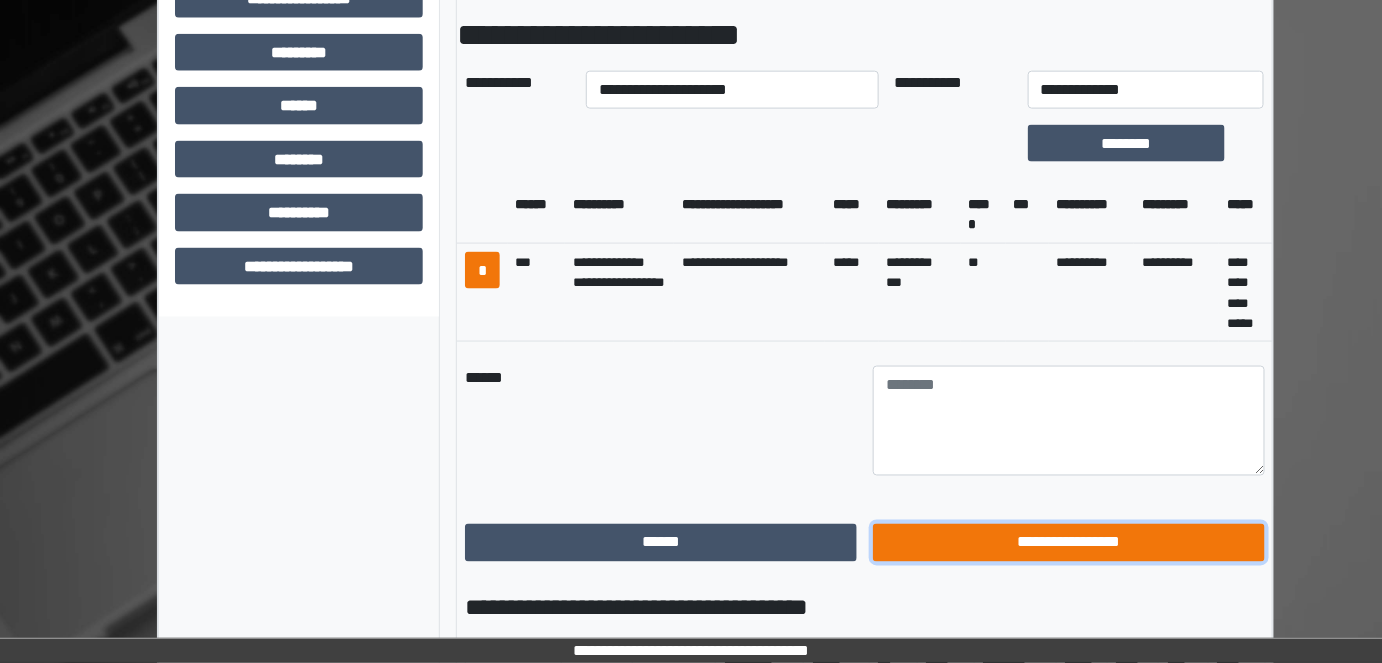 click on "**********" at bounding box center (1069, 542) 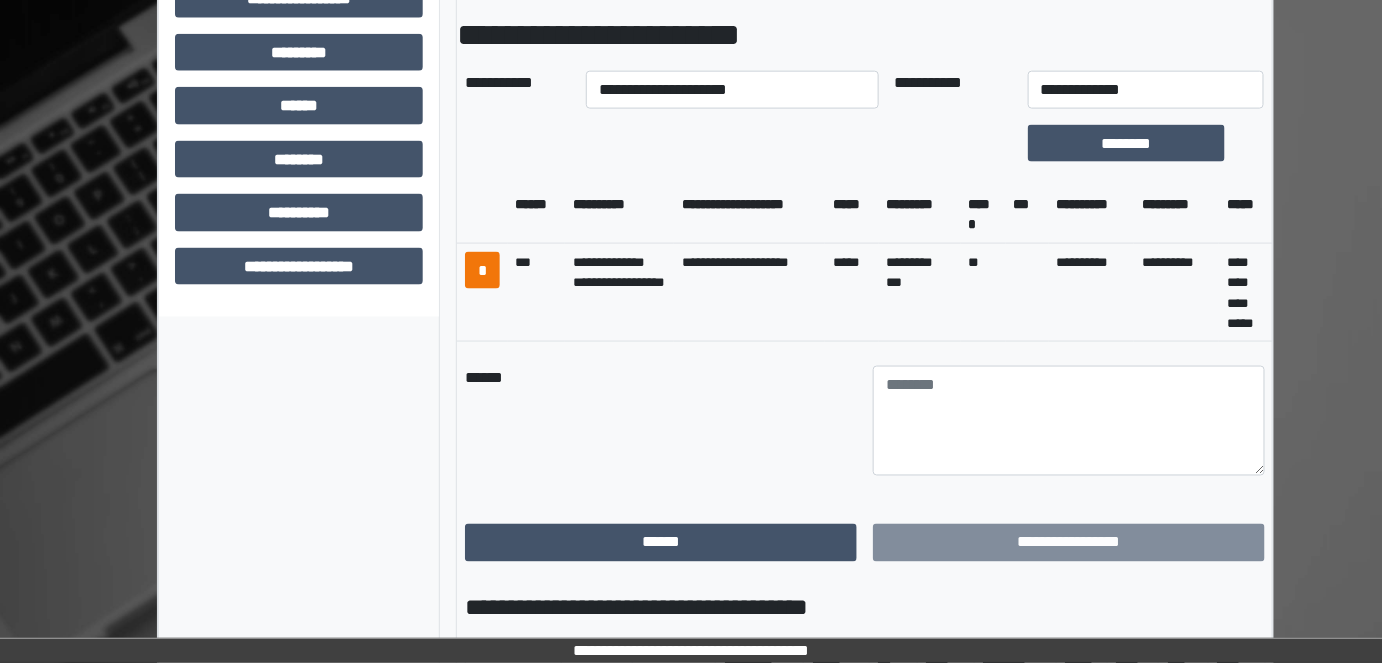 scroll, scrollTop: 523, scrollLeft: 0, axis: vertical 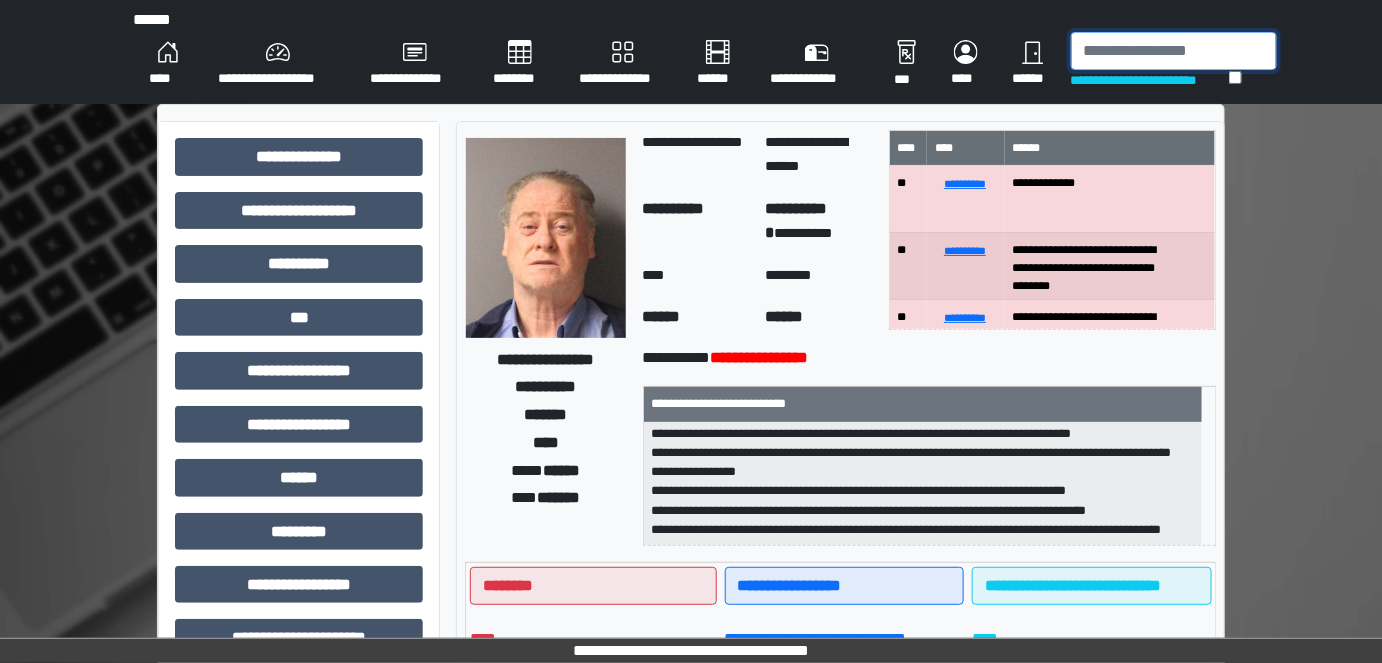 click at bounding box center (1174, 51) 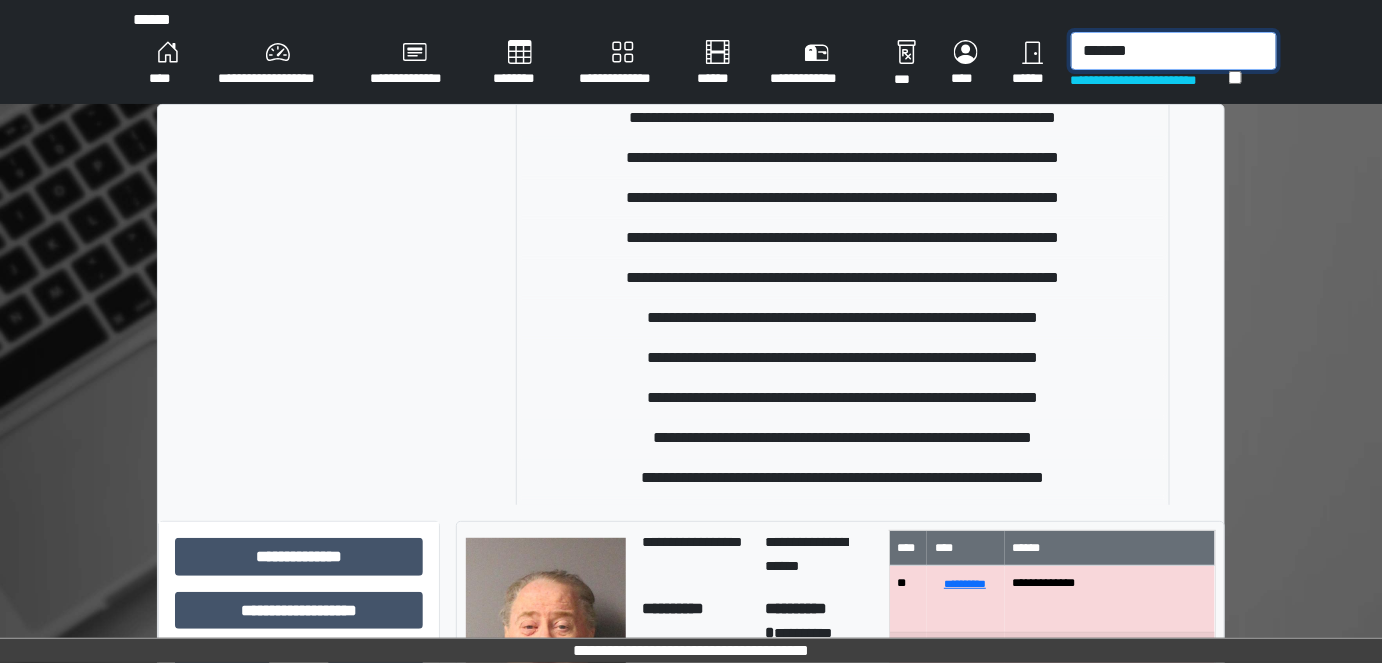 scroll, scrollTop: 3000, scrollLeft: 0, axis: vertical 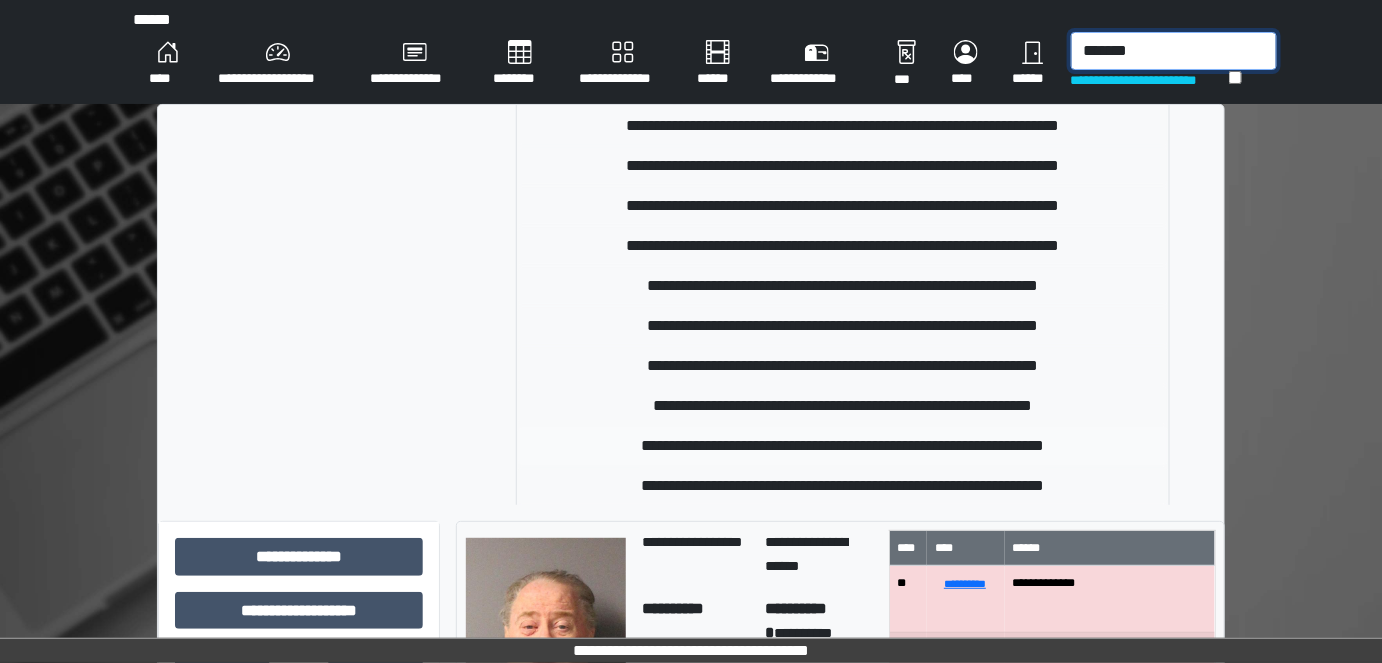 type on "*******" 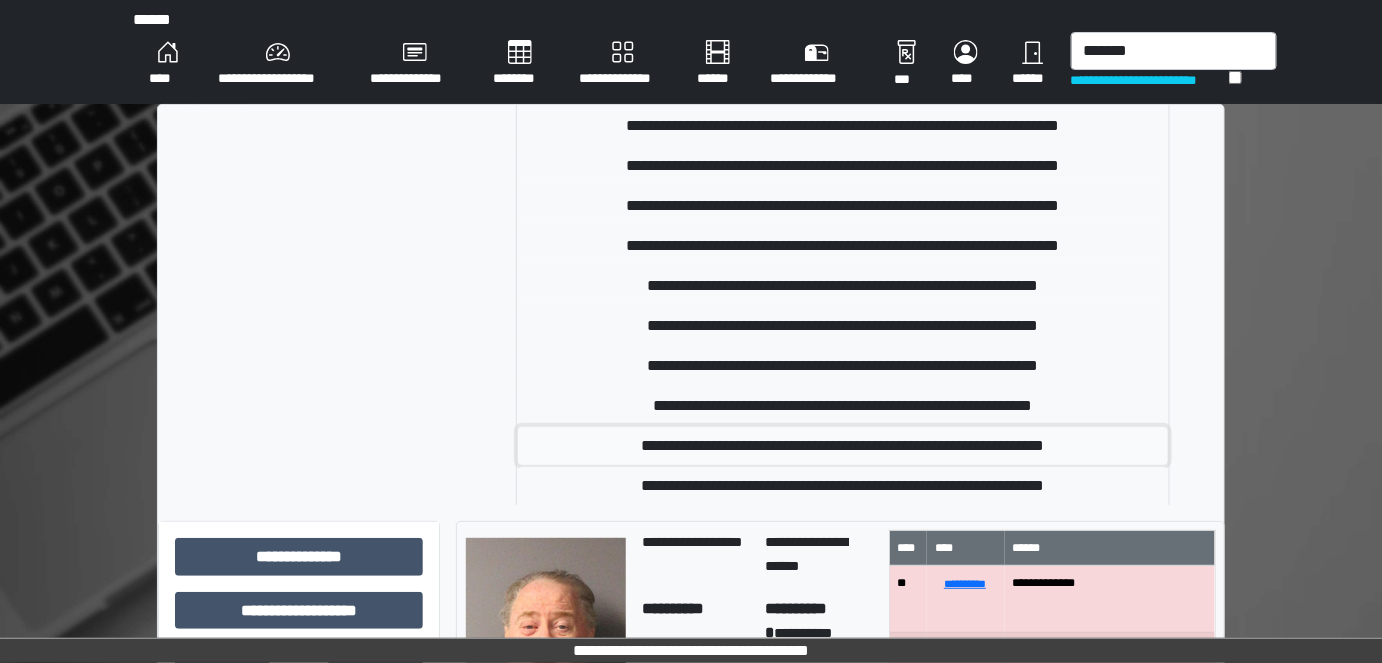 click on "**********" at bounding box center (843, 446) 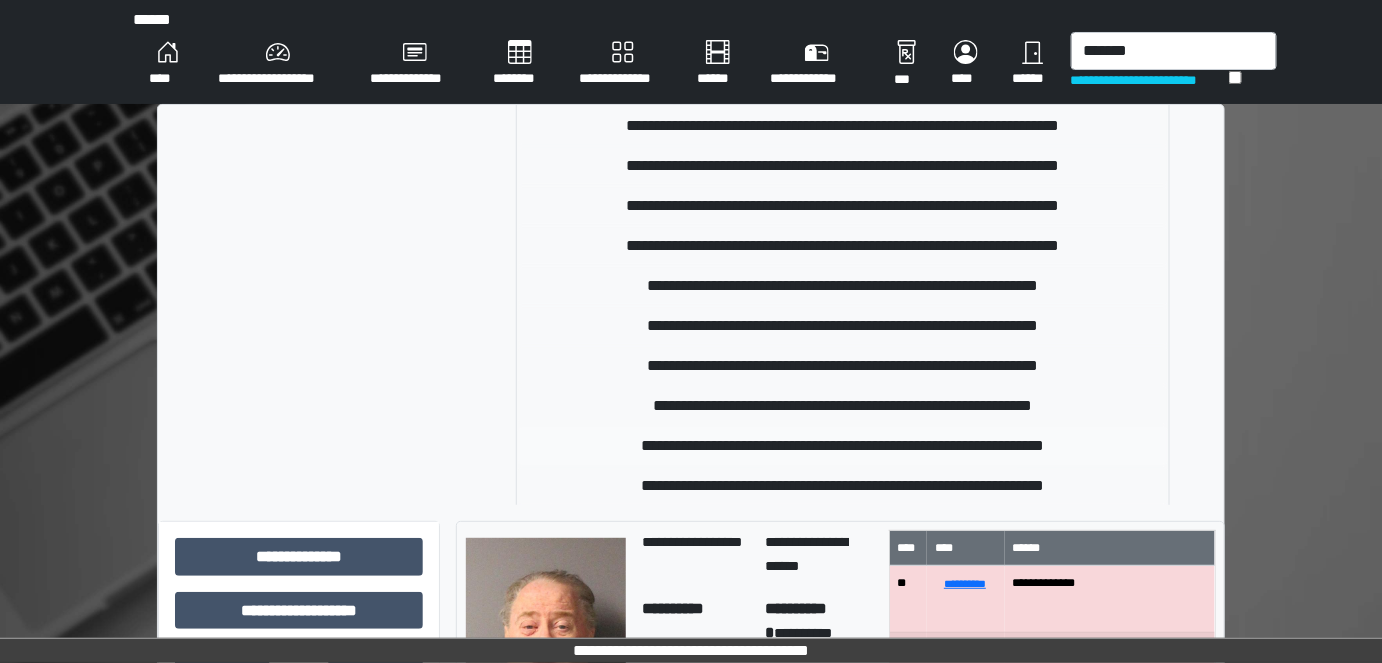 type 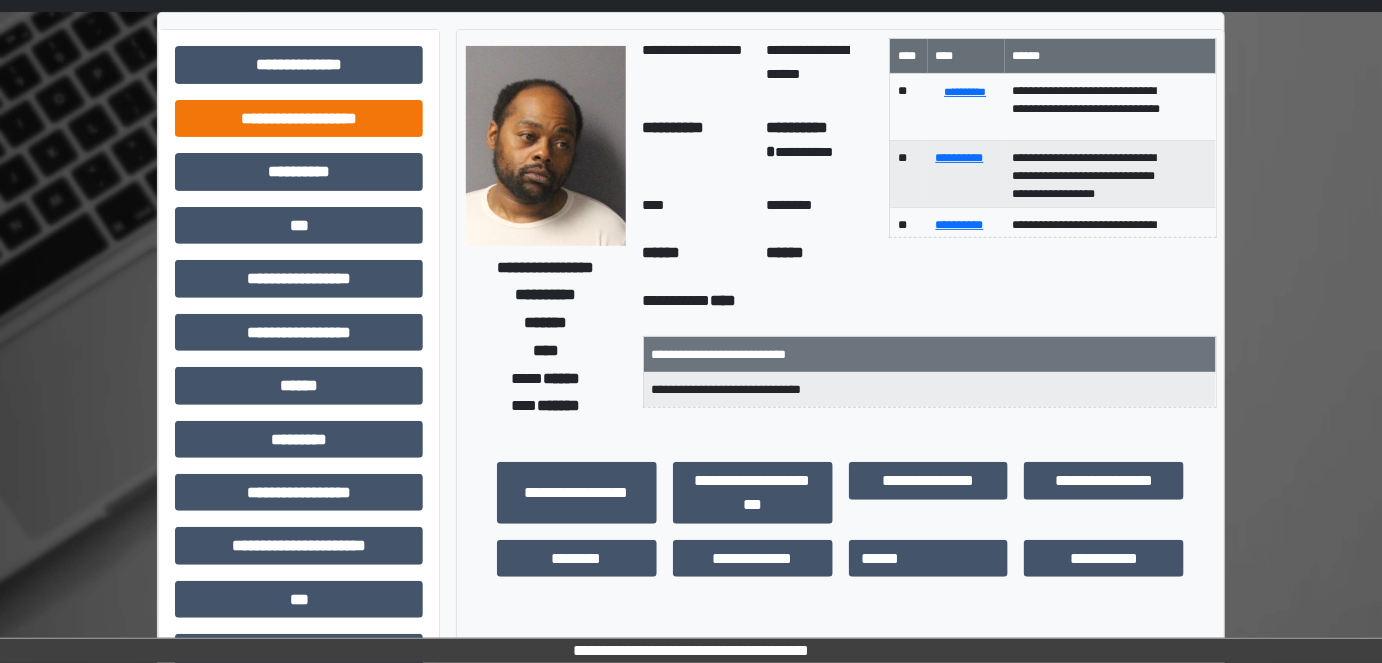 scroll, scrollTop: 90, scrollLeft: 0, axis: vertical 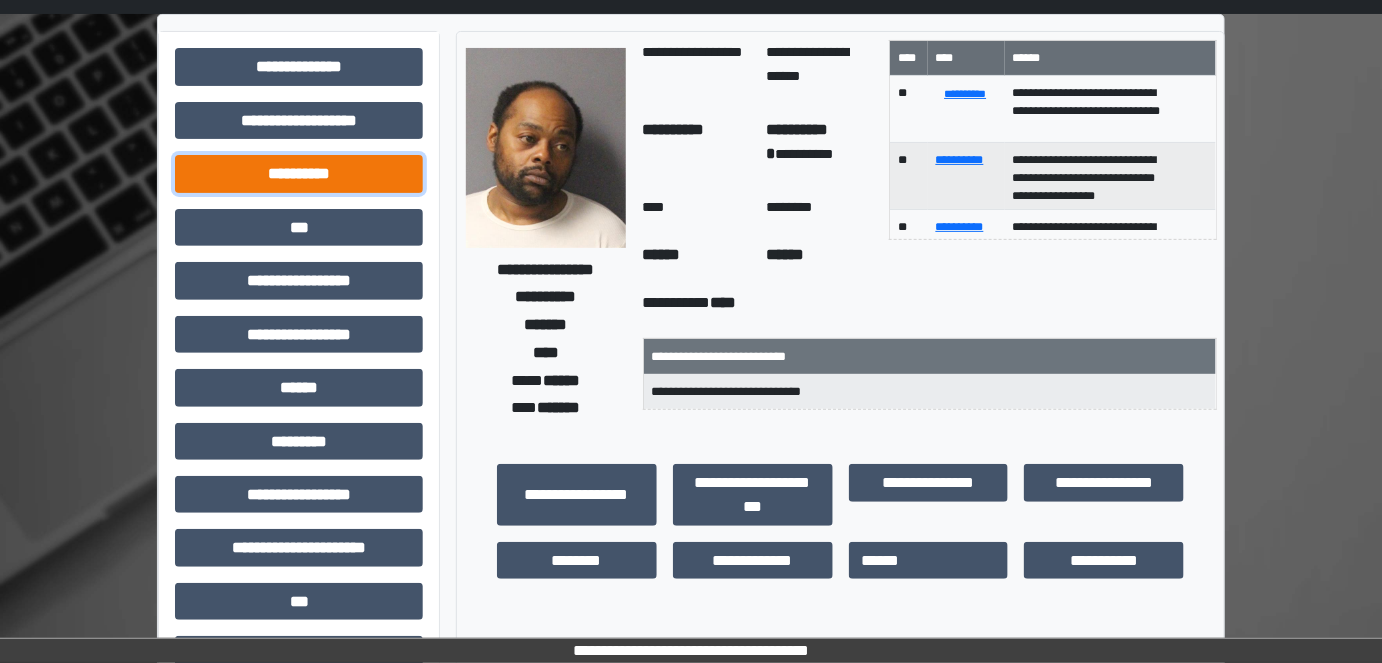 click on "**********" at bounding box center [299, 173] 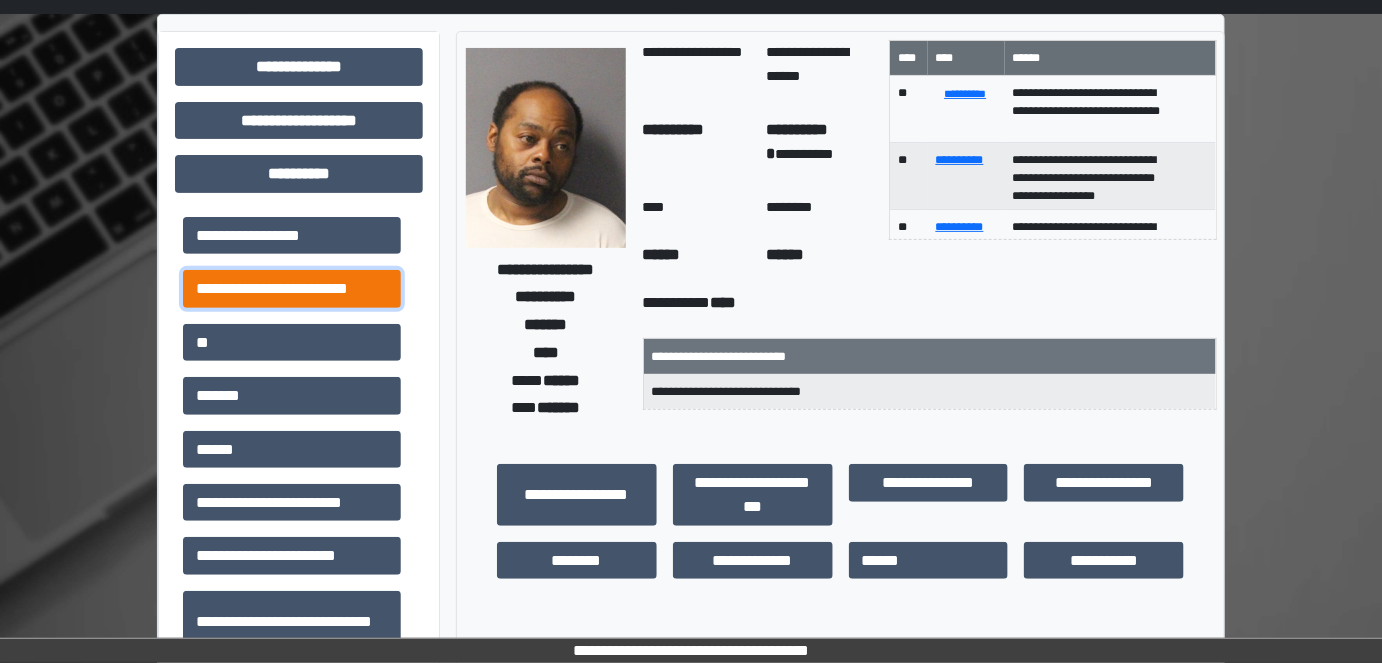click on "**********" at bounding box center [292, 288] 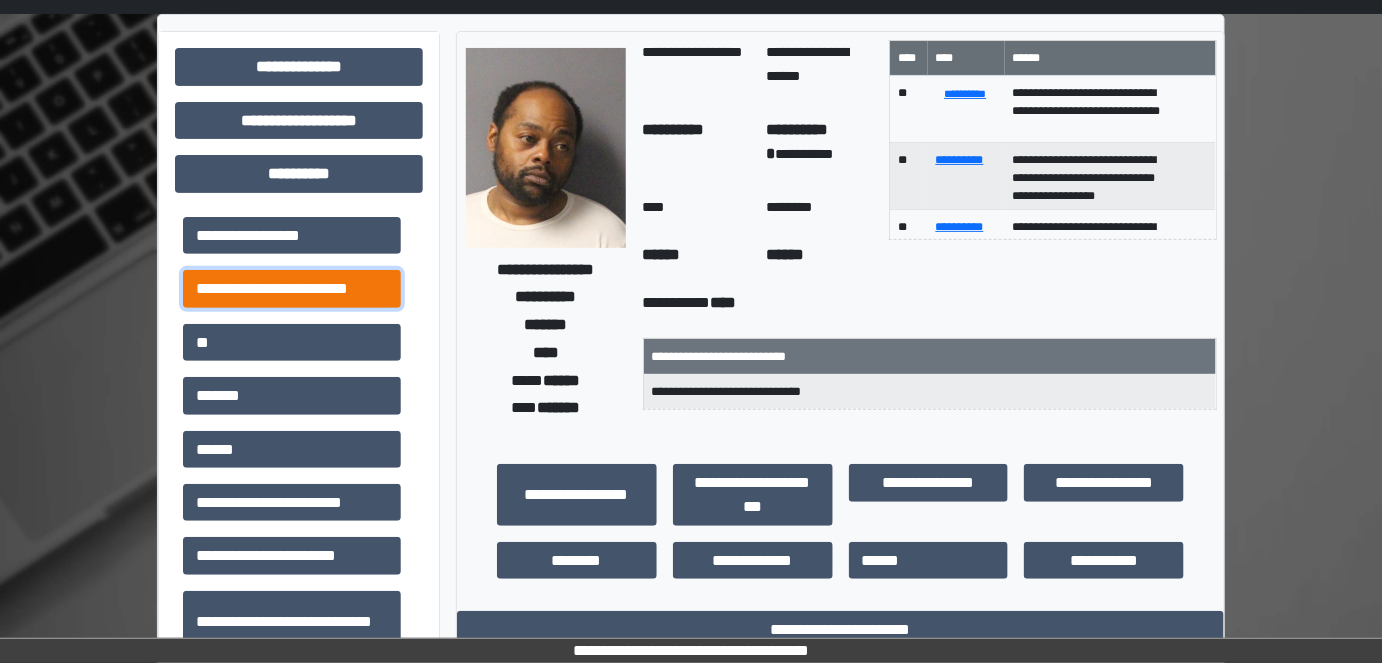 click on "**********" at bounding box center (292, 288) 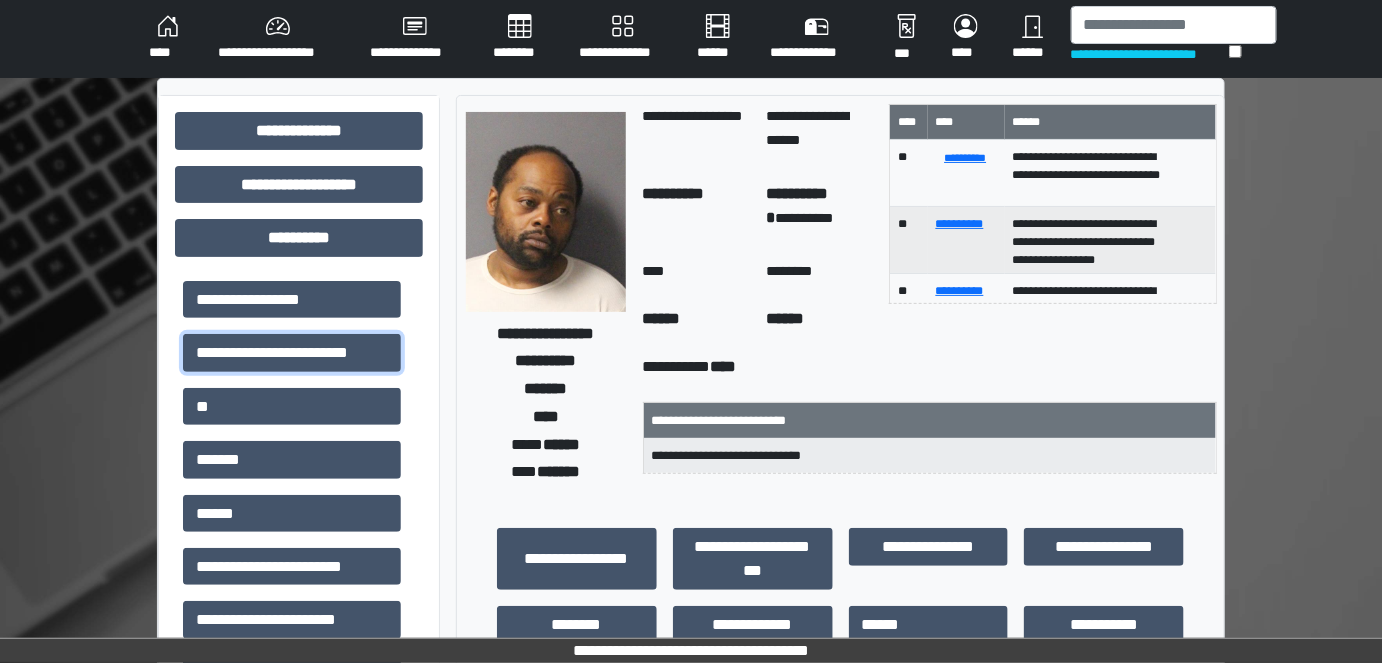 scroll, scrollTop: 0, scrollLeft: 0, axis: both 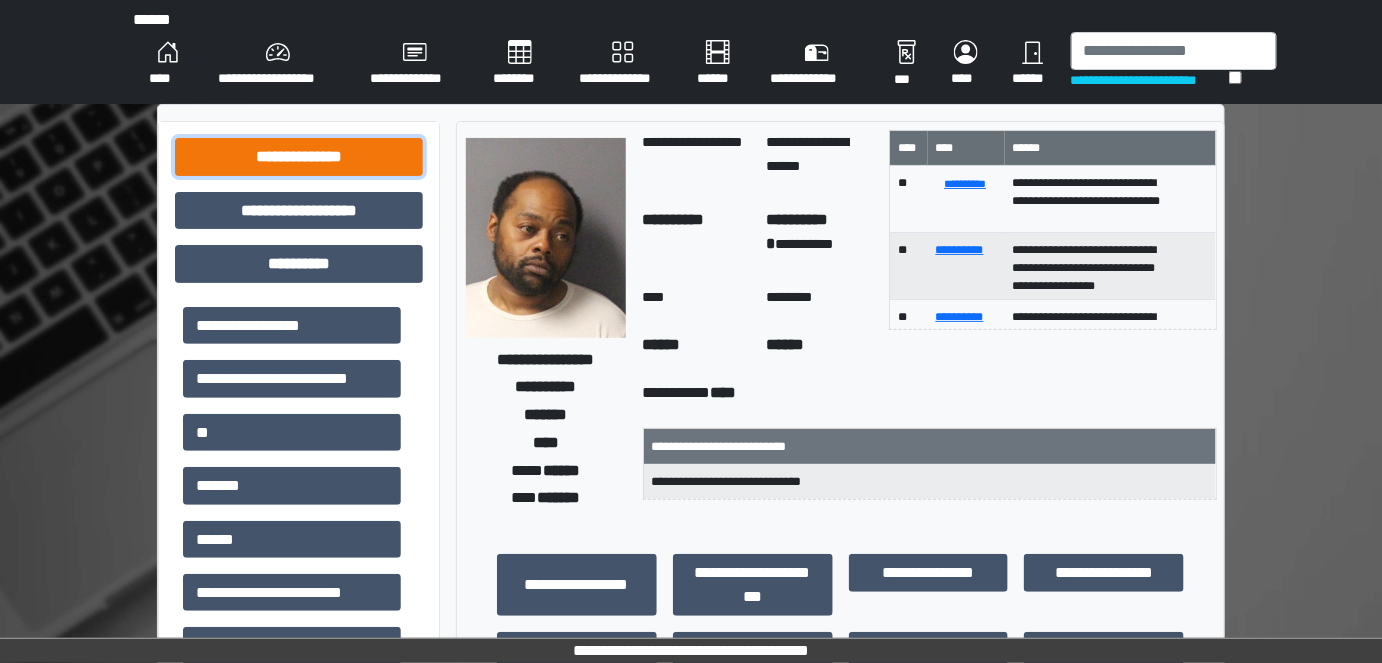 click on "**********" at bounding box center (299, 156) 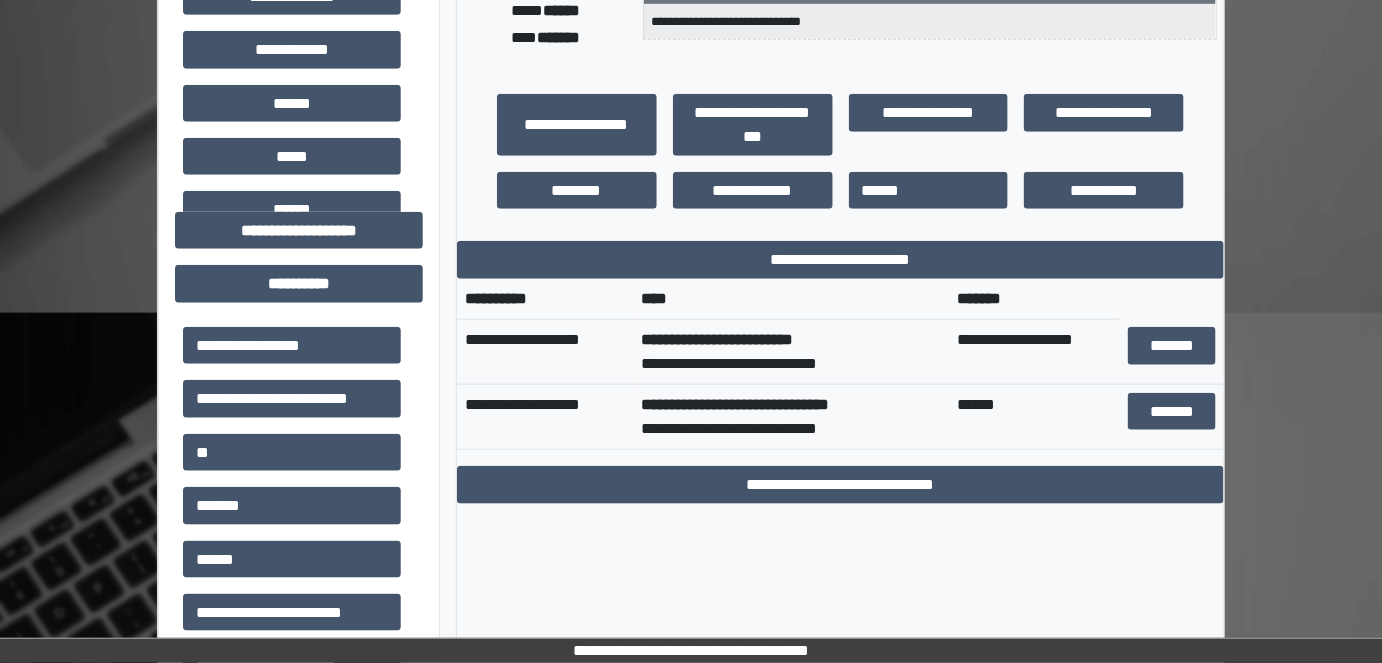 scroll, scrollTop: 636, scrollLeft: 0, axis: vertical 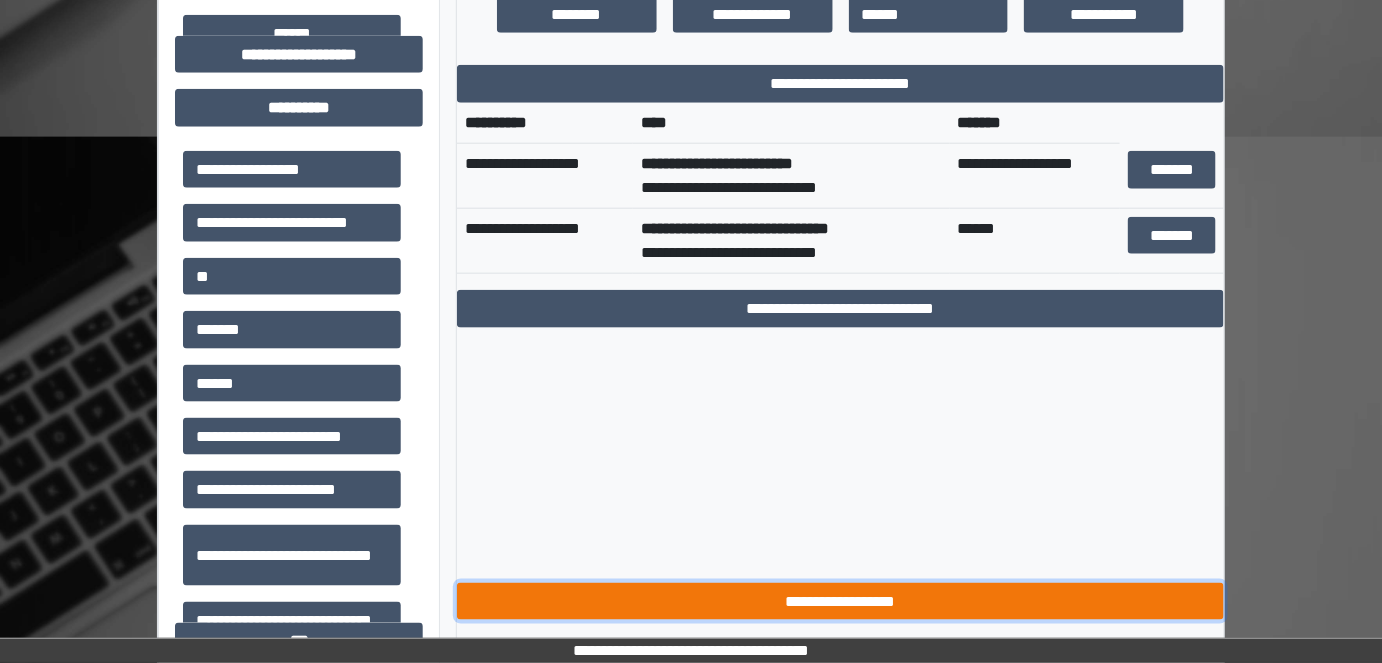 click on "**********" at bounding box center [841, 601] 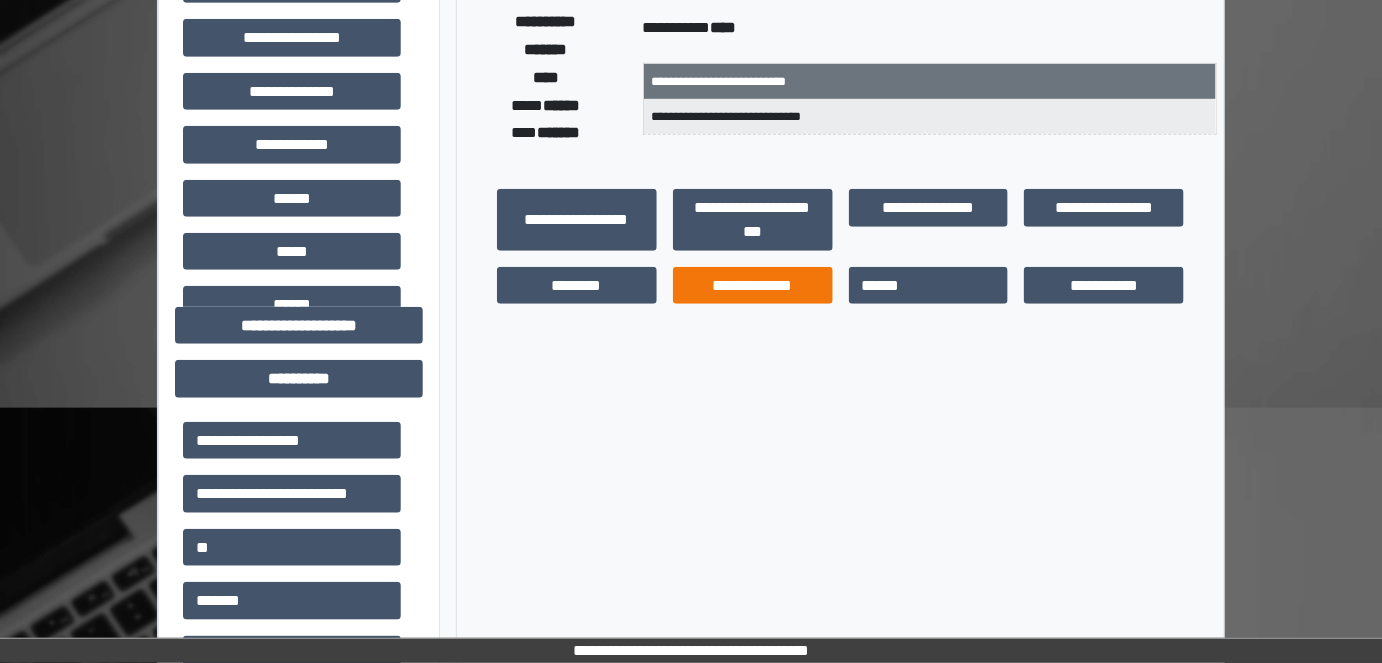 scroll, scrollTop: 363, scrollLeft: 0, axis: vertical 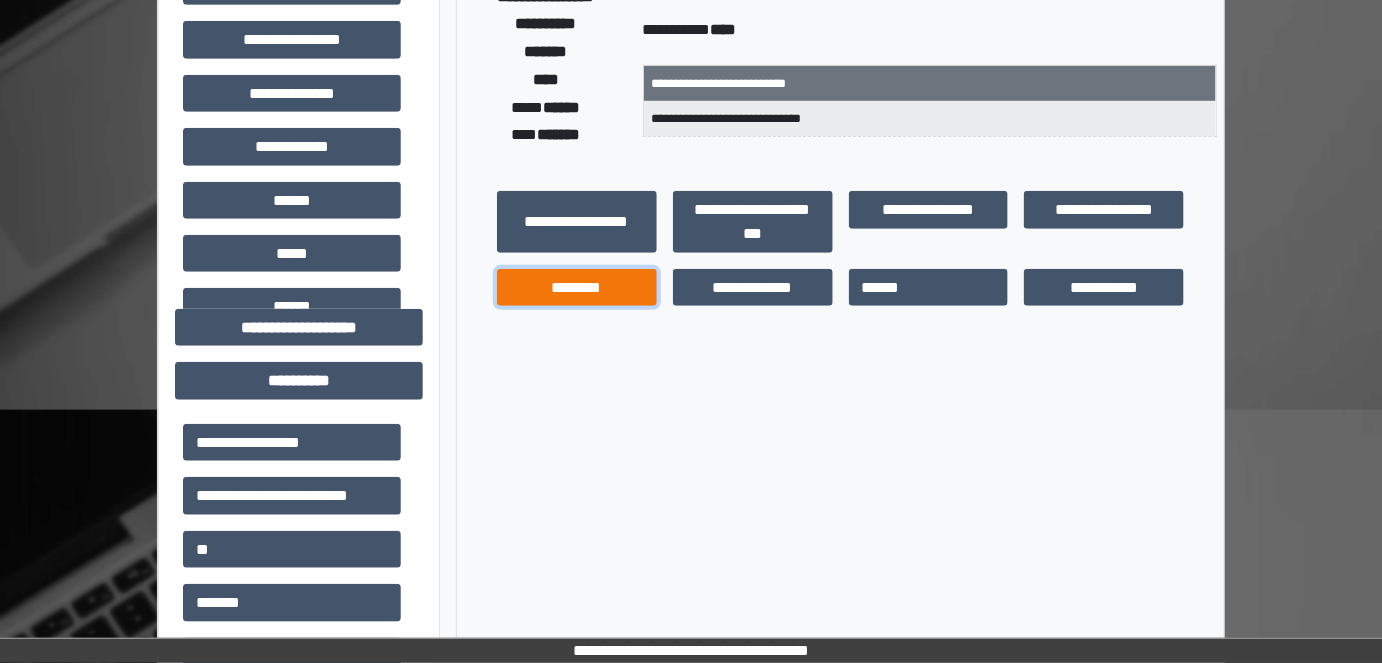 click on "********" at bounding box center [577, 287] 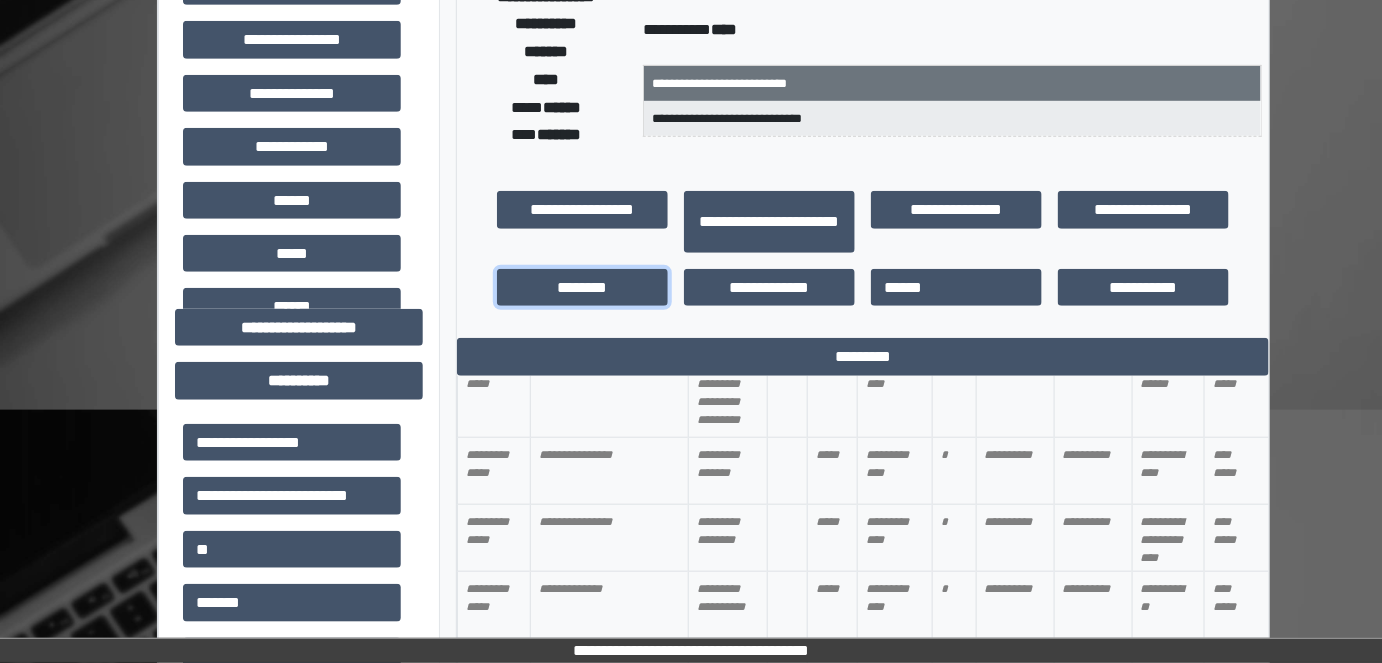 scroll, scrollTop: 183, scrollLeft: 0, axis: vertical 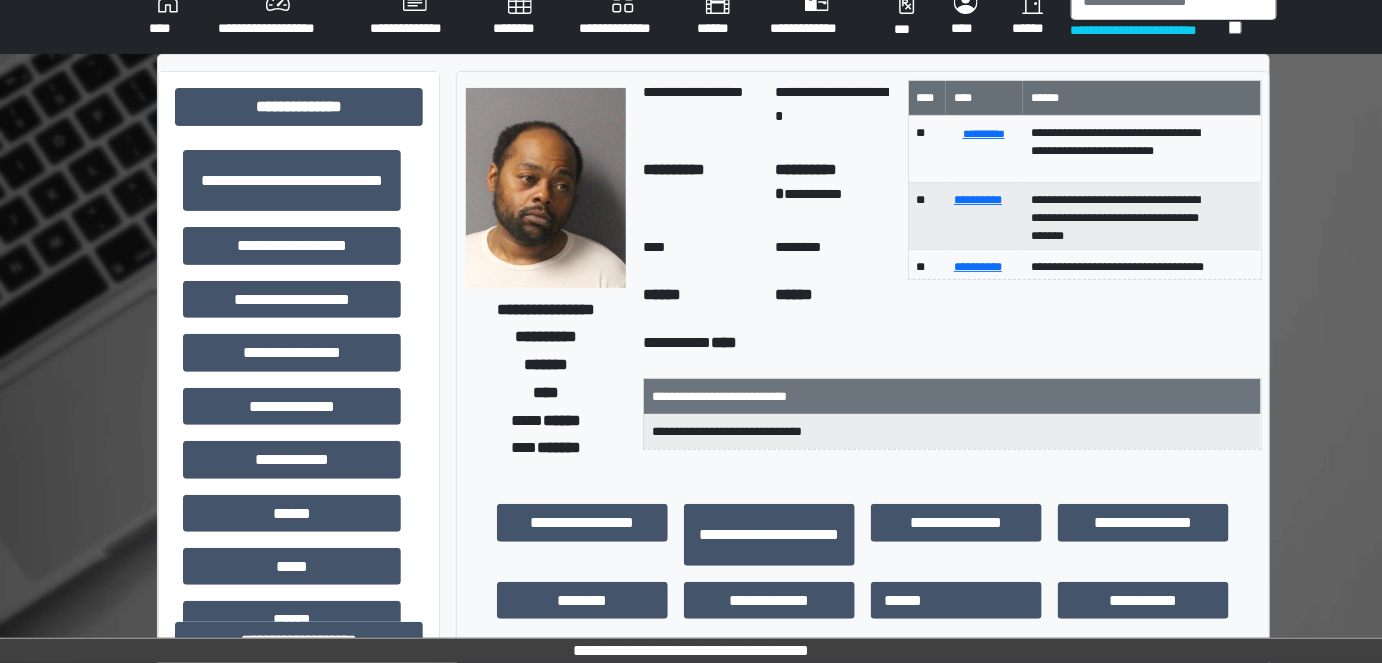 click on "**********" at bounding box center (292, 180) 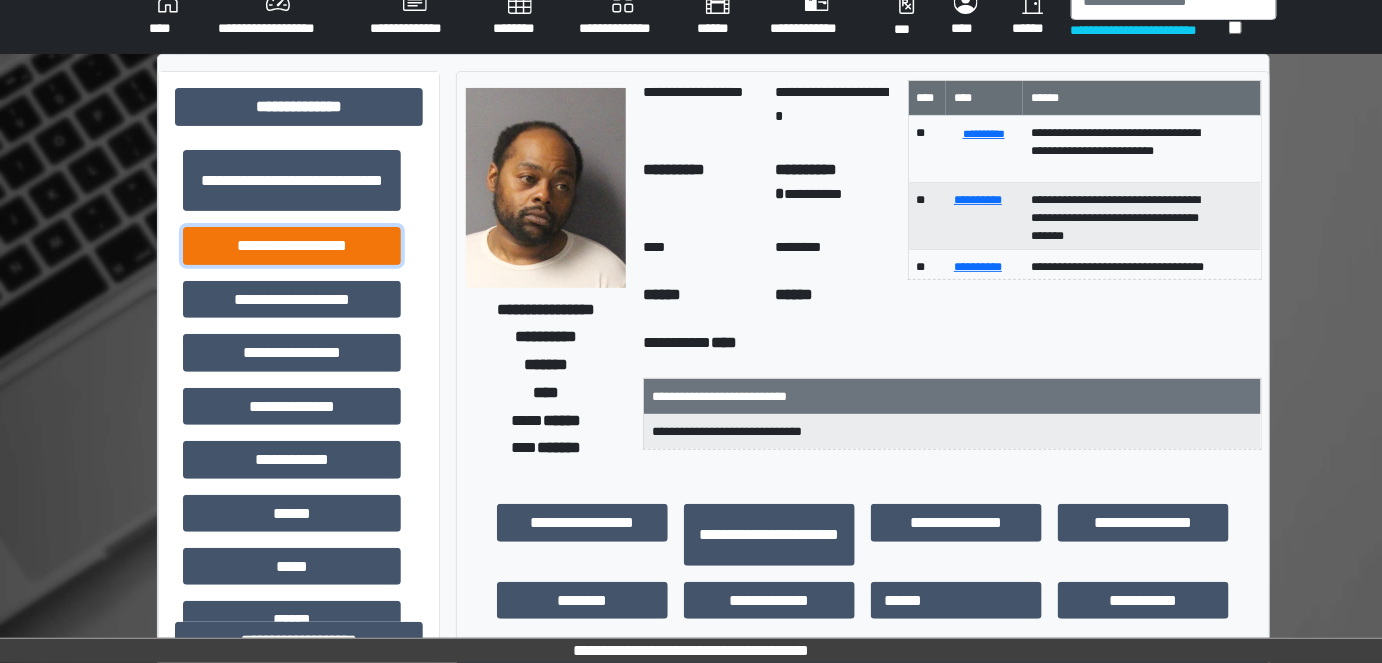 click on "**********" at bounding box center [292, 245] 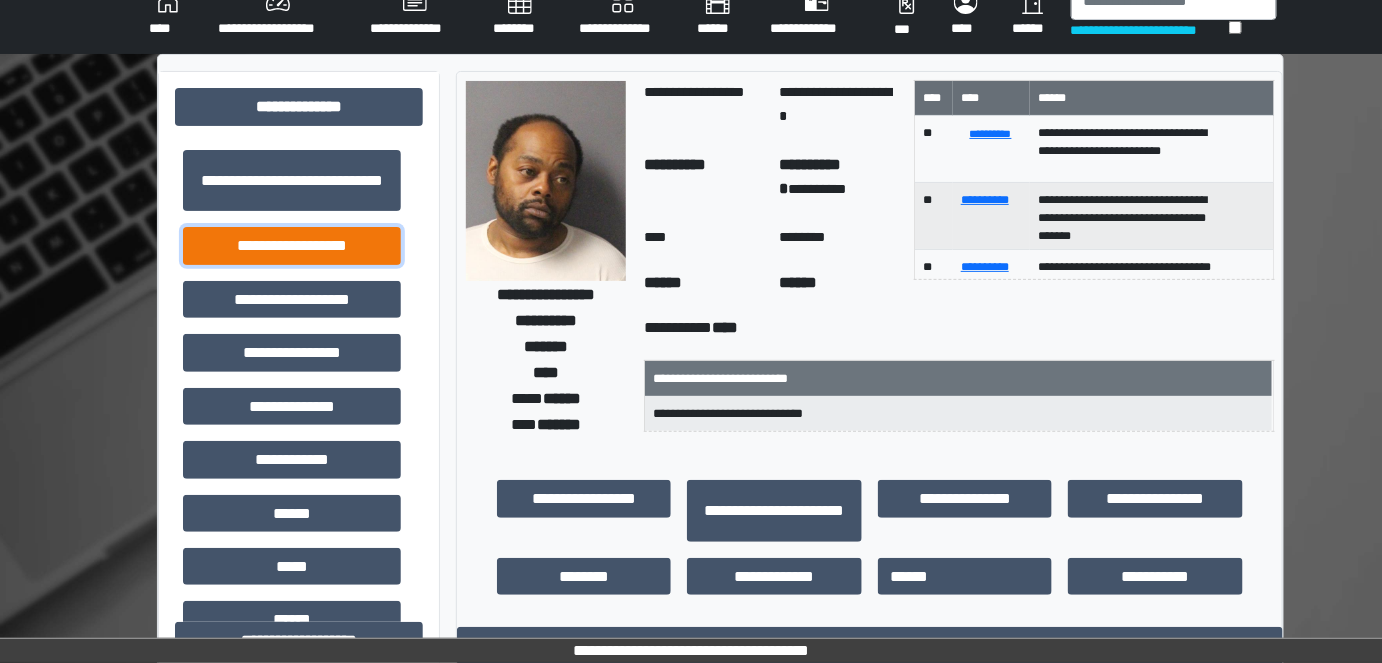 click on "**********" at bounding box center [292, 245] 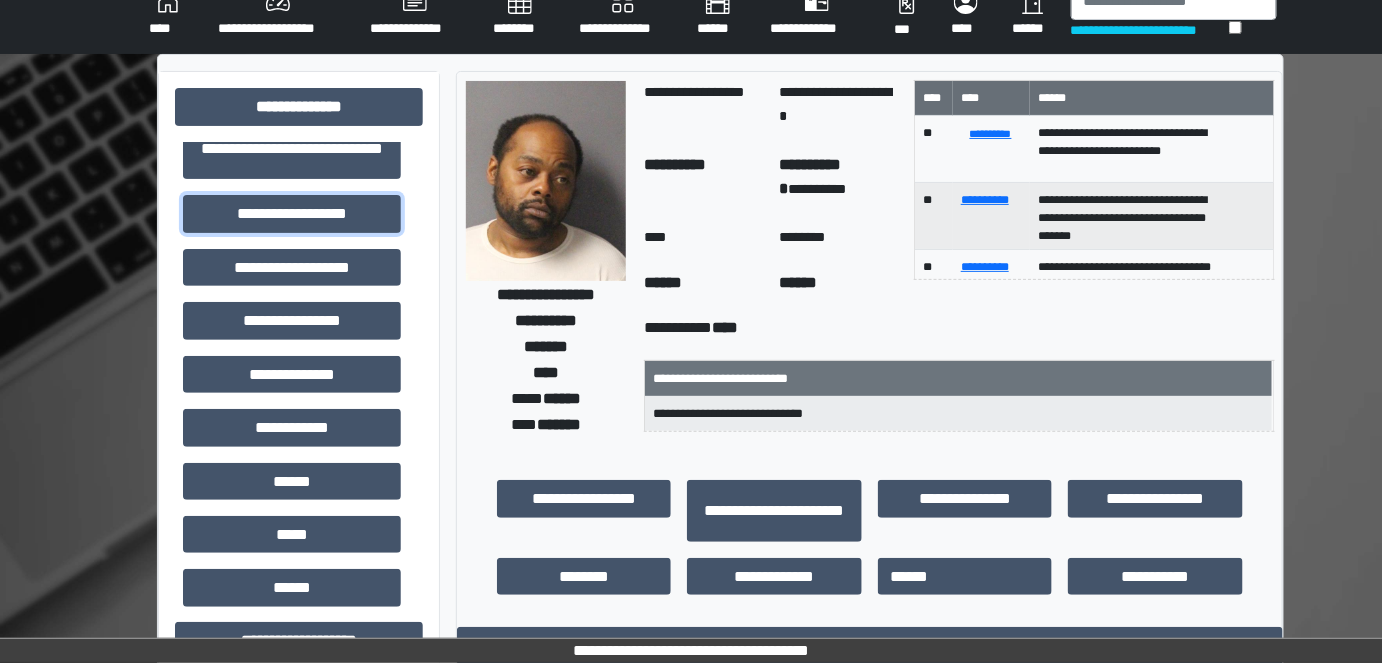 scroll, scrollTop: 0, scrollLeft: 0, axis: both 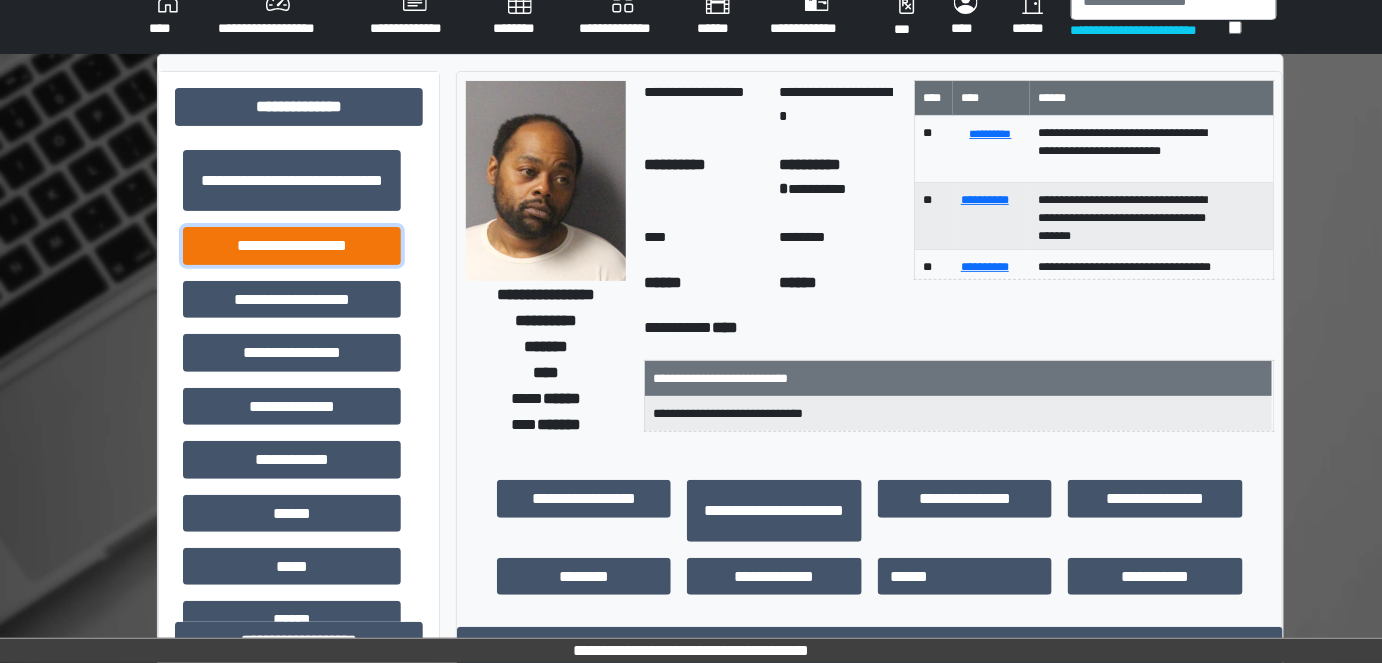 click on "**********" at bounding box center (292, 245) 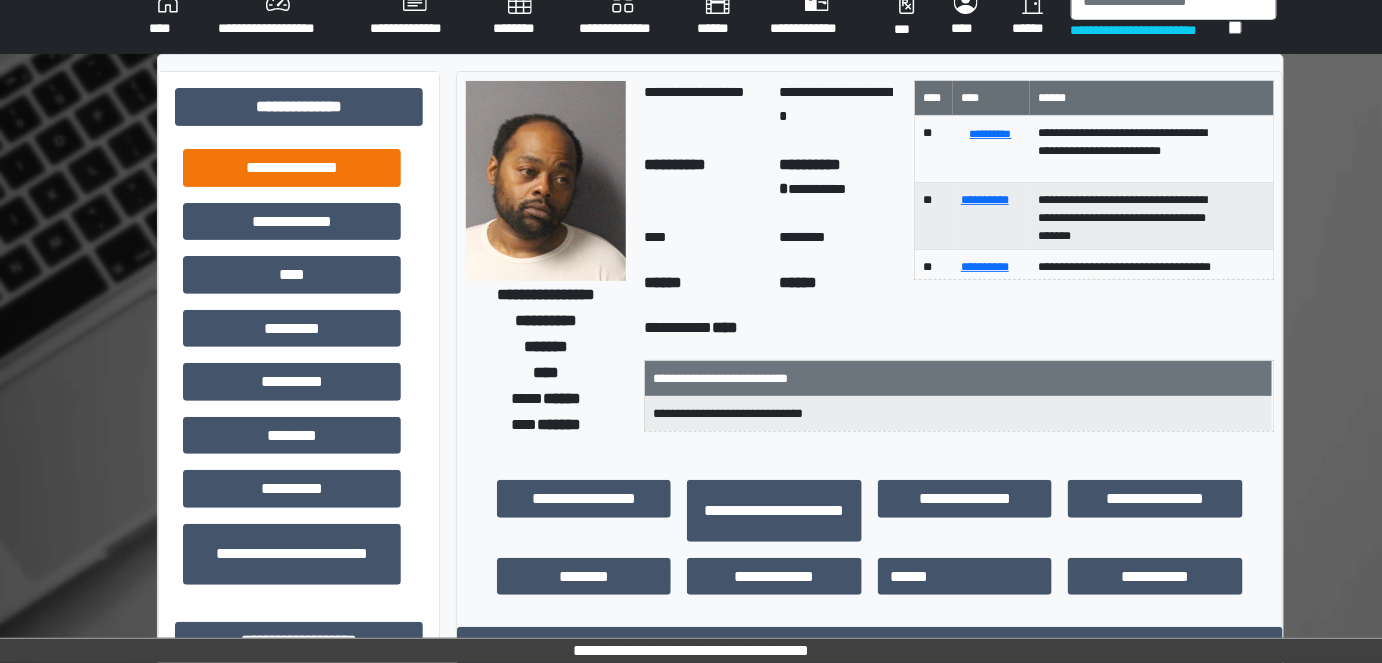 scroll, scrollTop: 570, scrollLeft: 0, axis: vertical 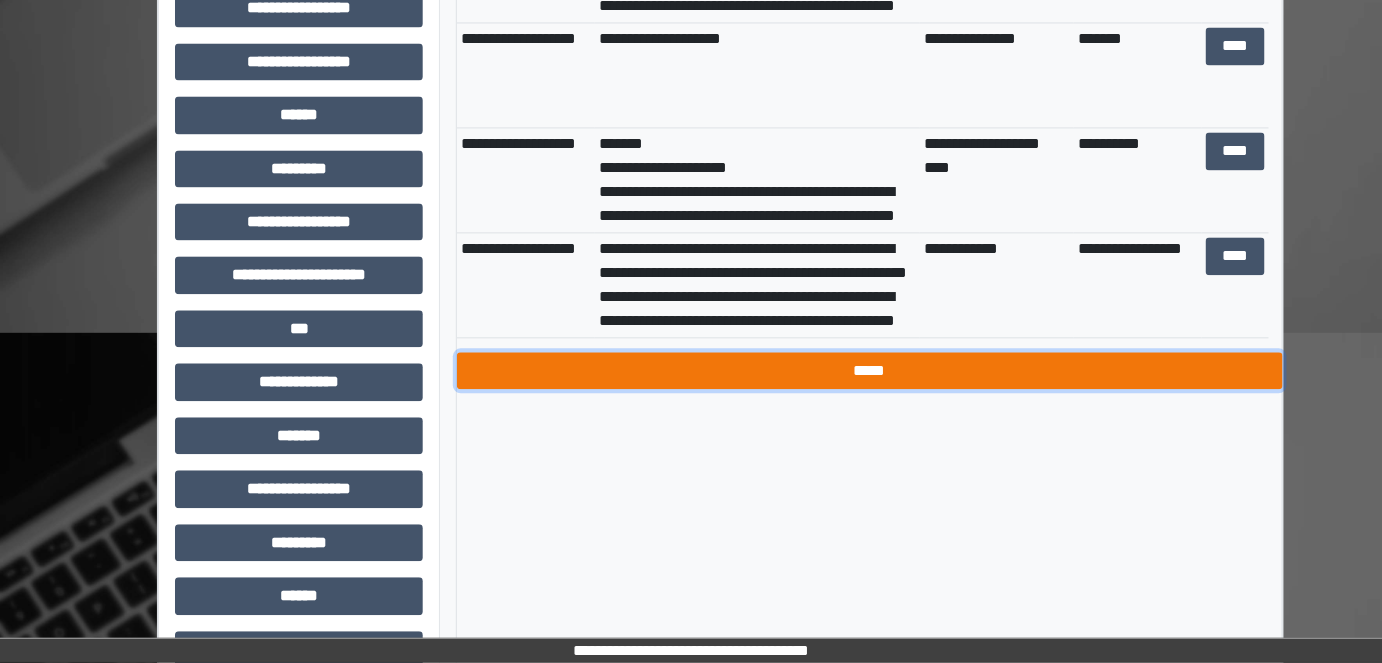 click on "*****" at bounding box center (870, 370) 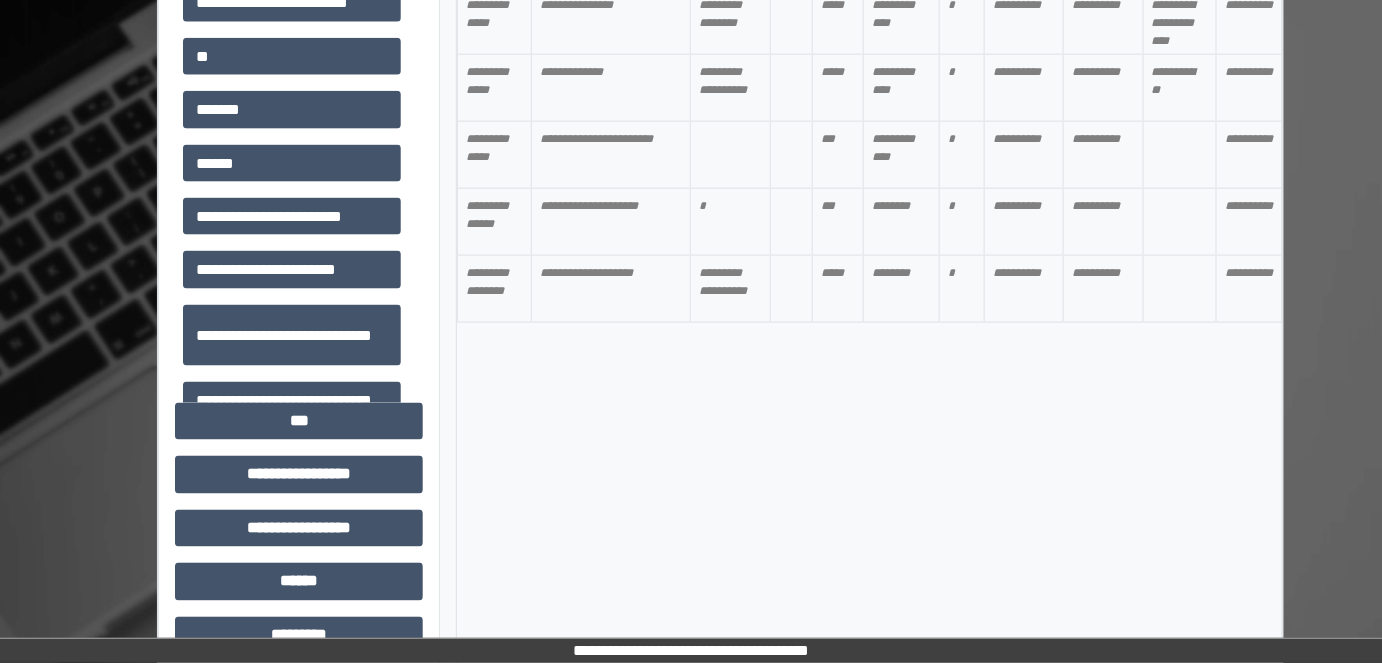 scroll, scrollTop: 505, scrollLeft: 0, axis: vertical 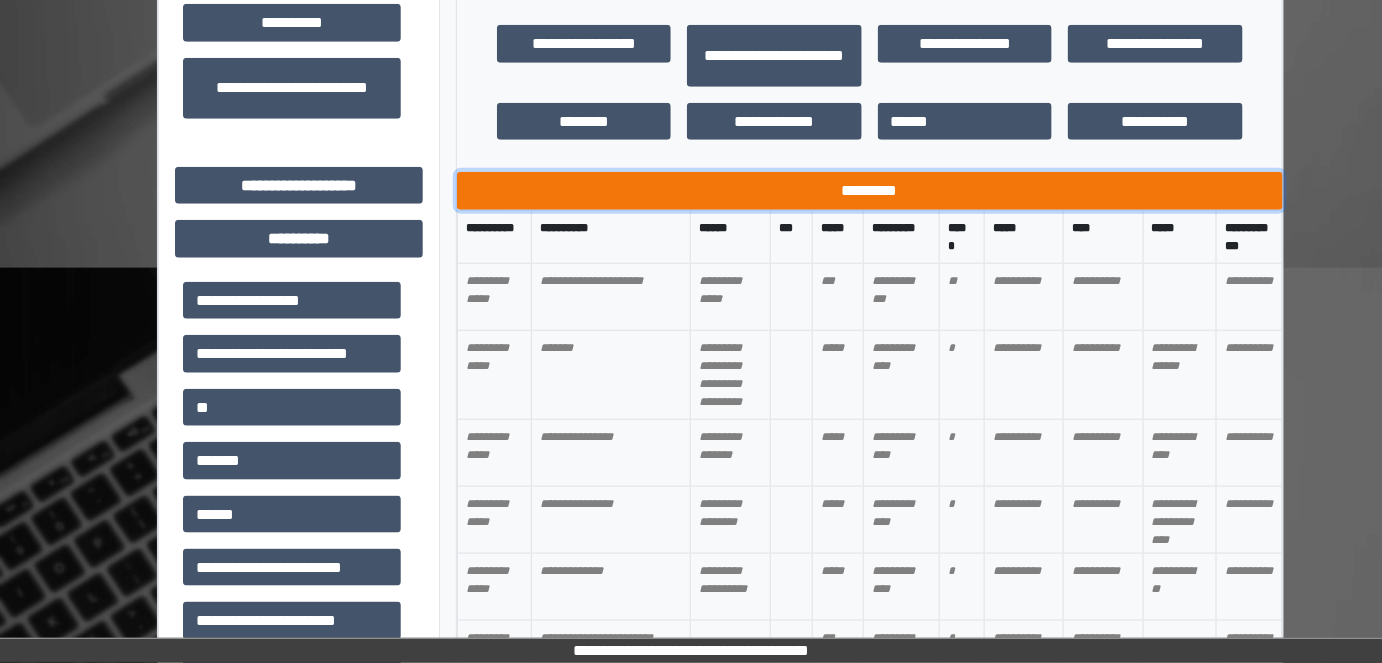 click on "*********" at bounding box center [870, 190] 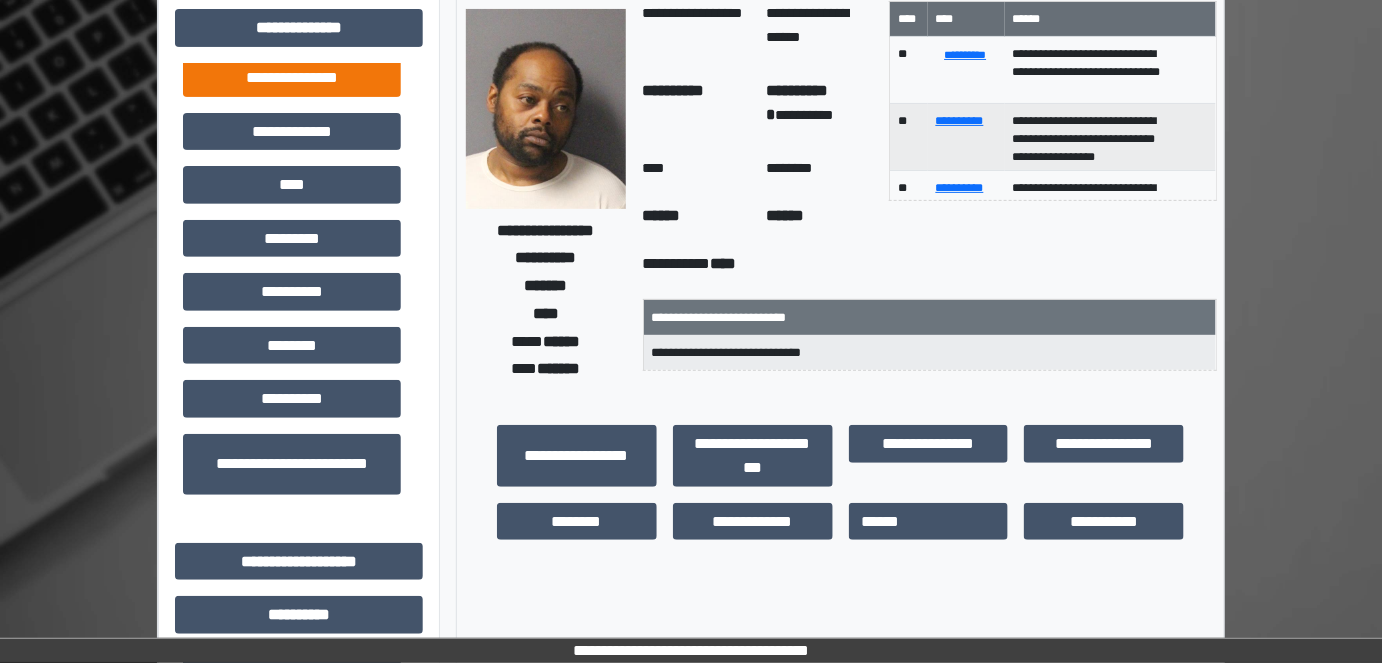 scroll, scrollTop: 0, scrollLeft: 0, axis: both 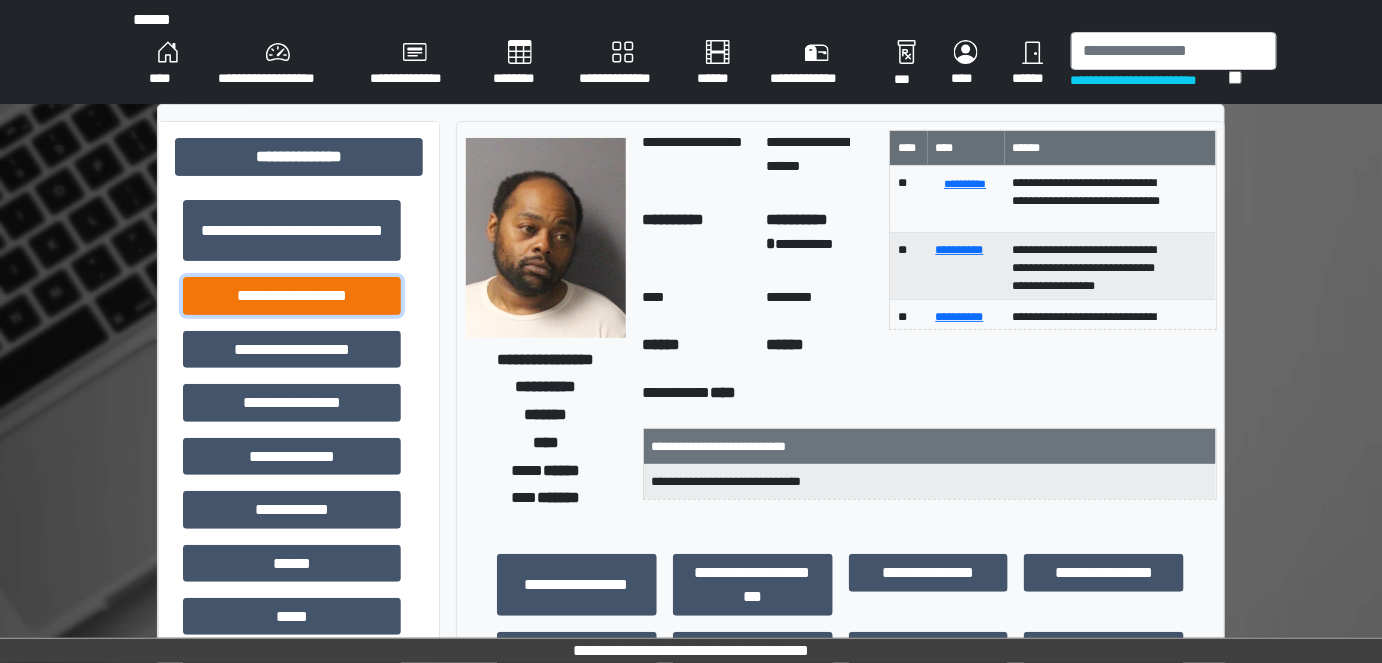 click on "**********" at bounding box center [292, 295] 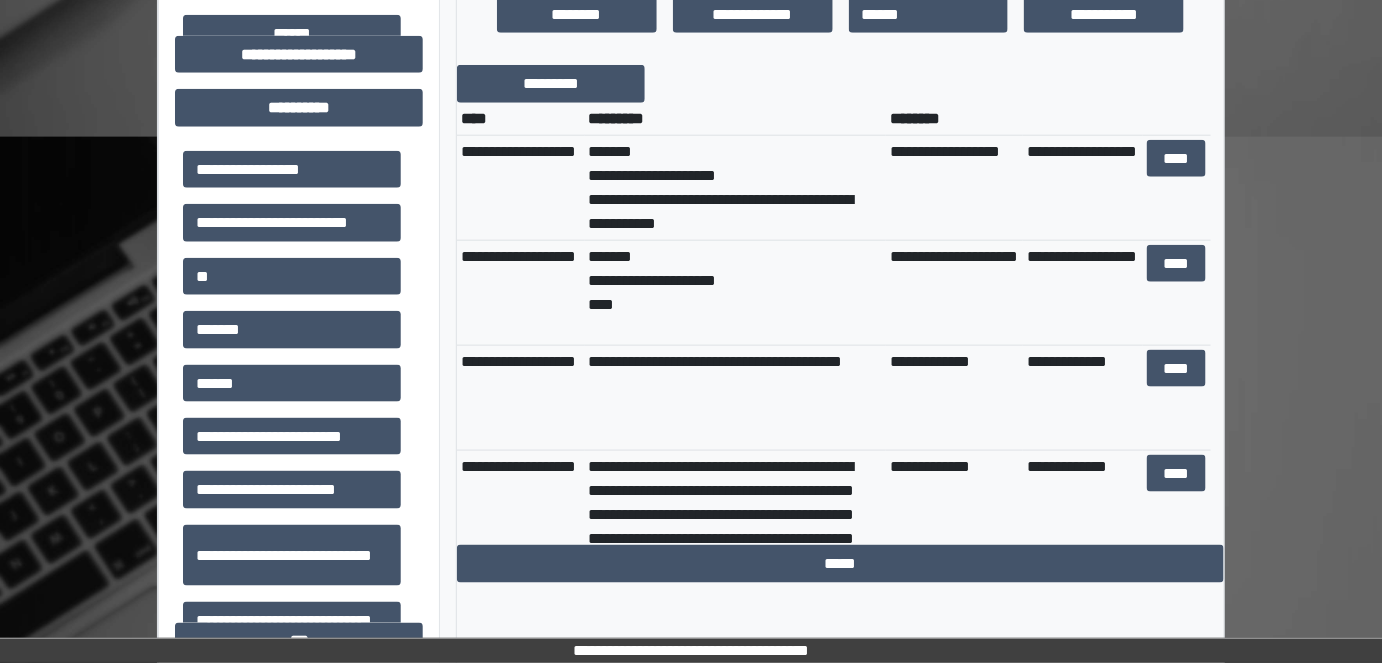 scroll, scrollTop: 727, scrollLeft: 0, axis: vertical 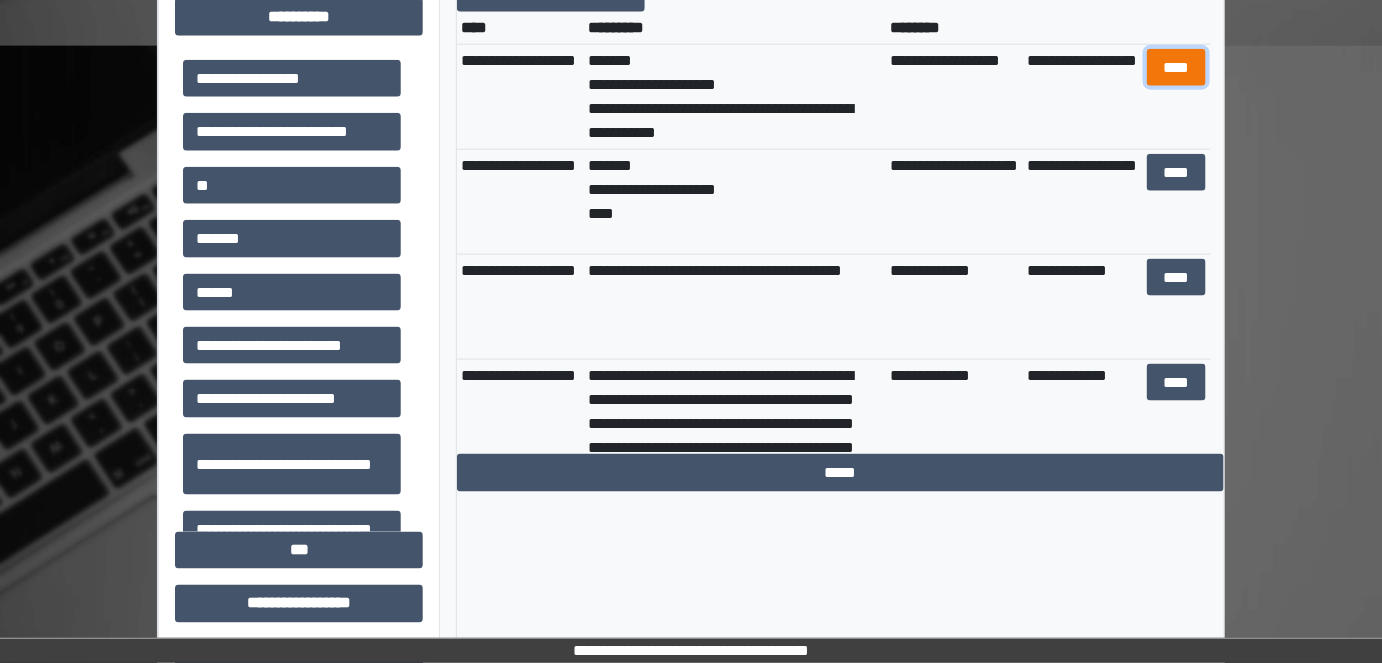 click on "****" at bounding box center (1176, 67) 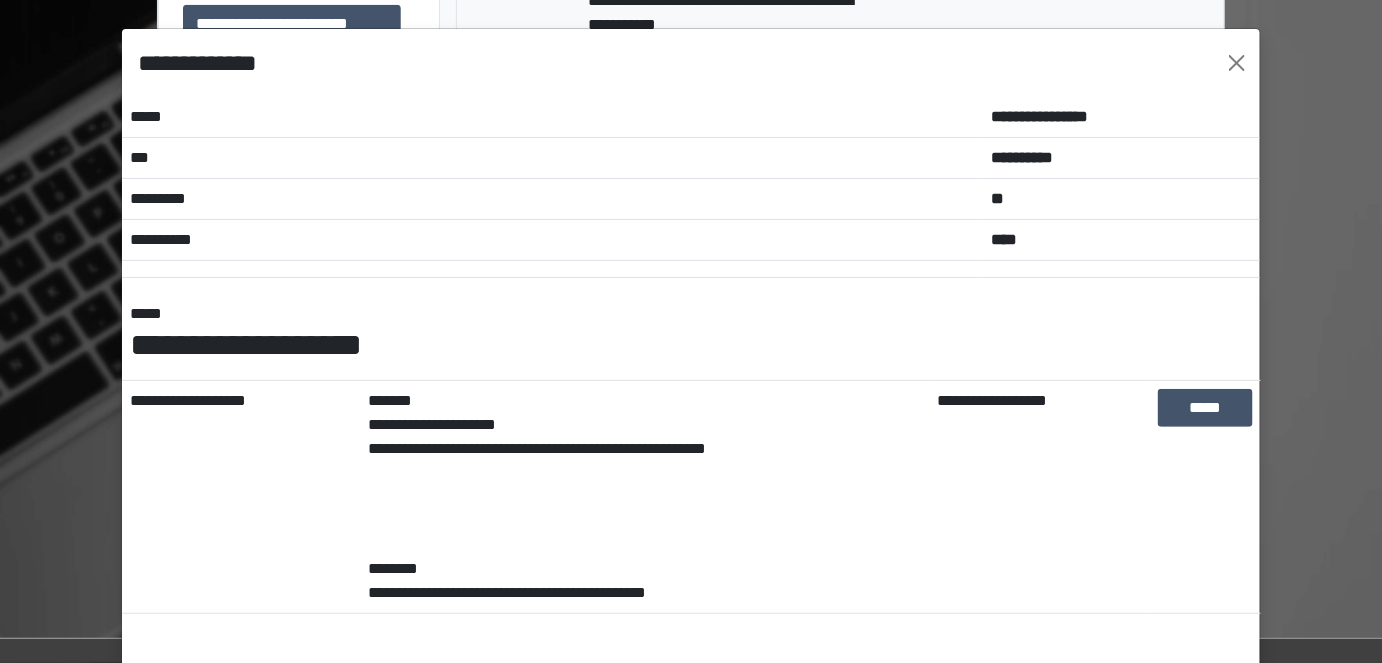 scroll 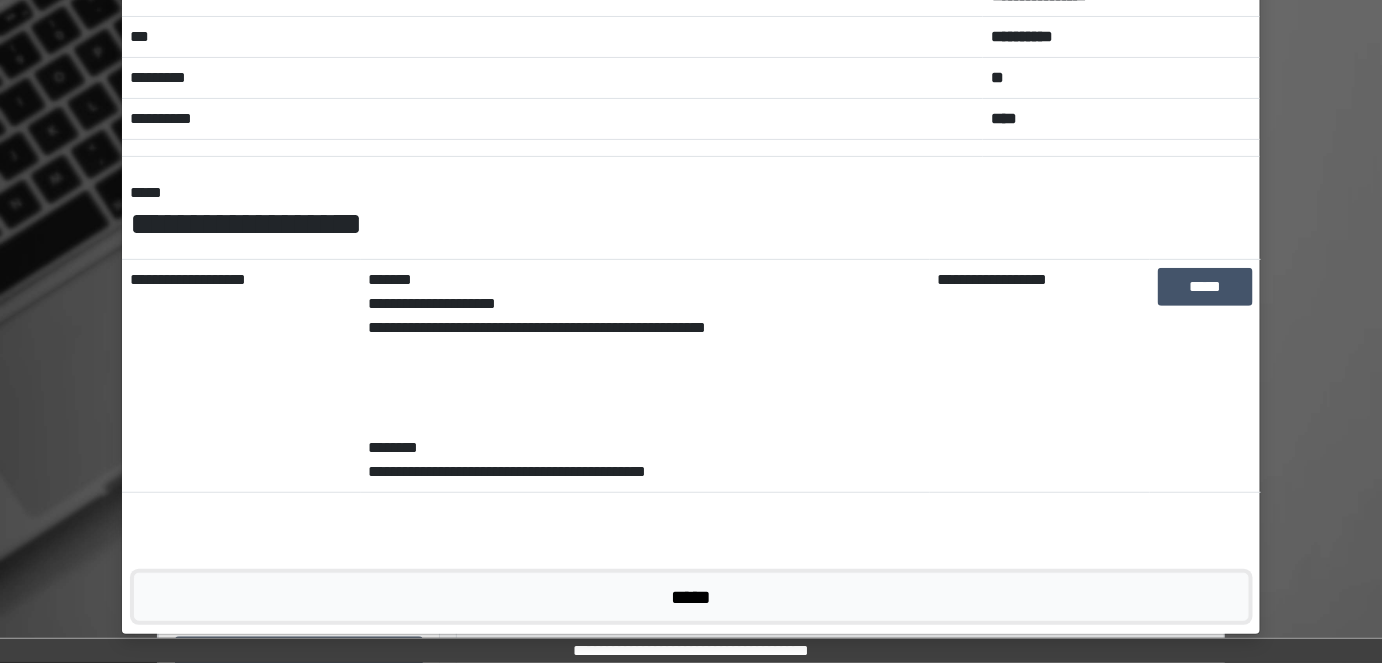 click on "*****" at bounding box center (691, 596) 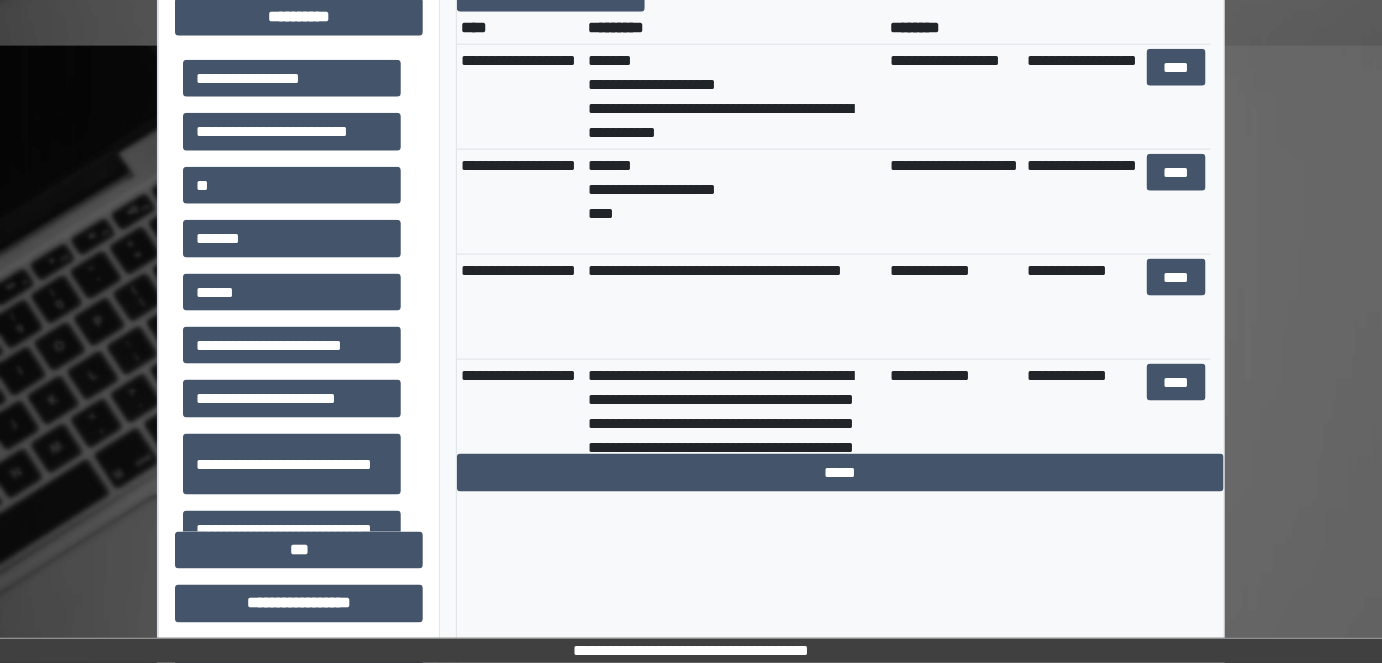 scroll, scrollTop: 723, scrollLeft: 0, axis: vertical 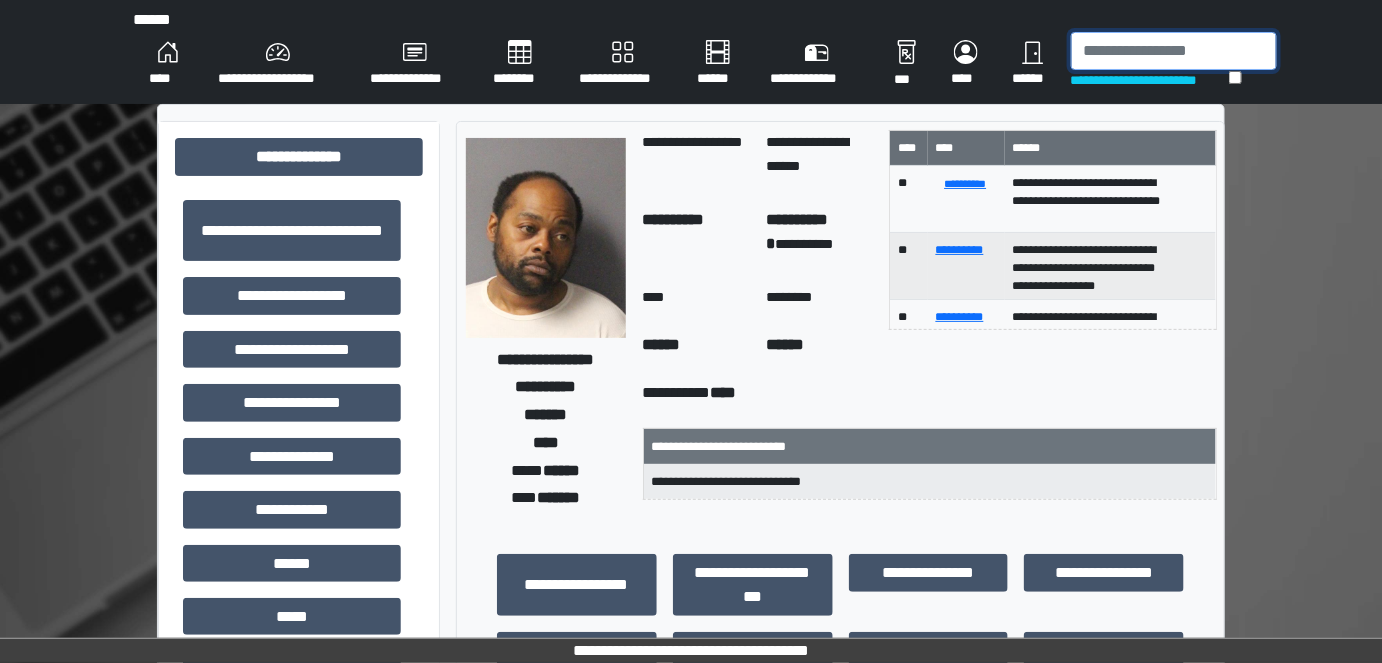 click at bounding box center [1174, 51] 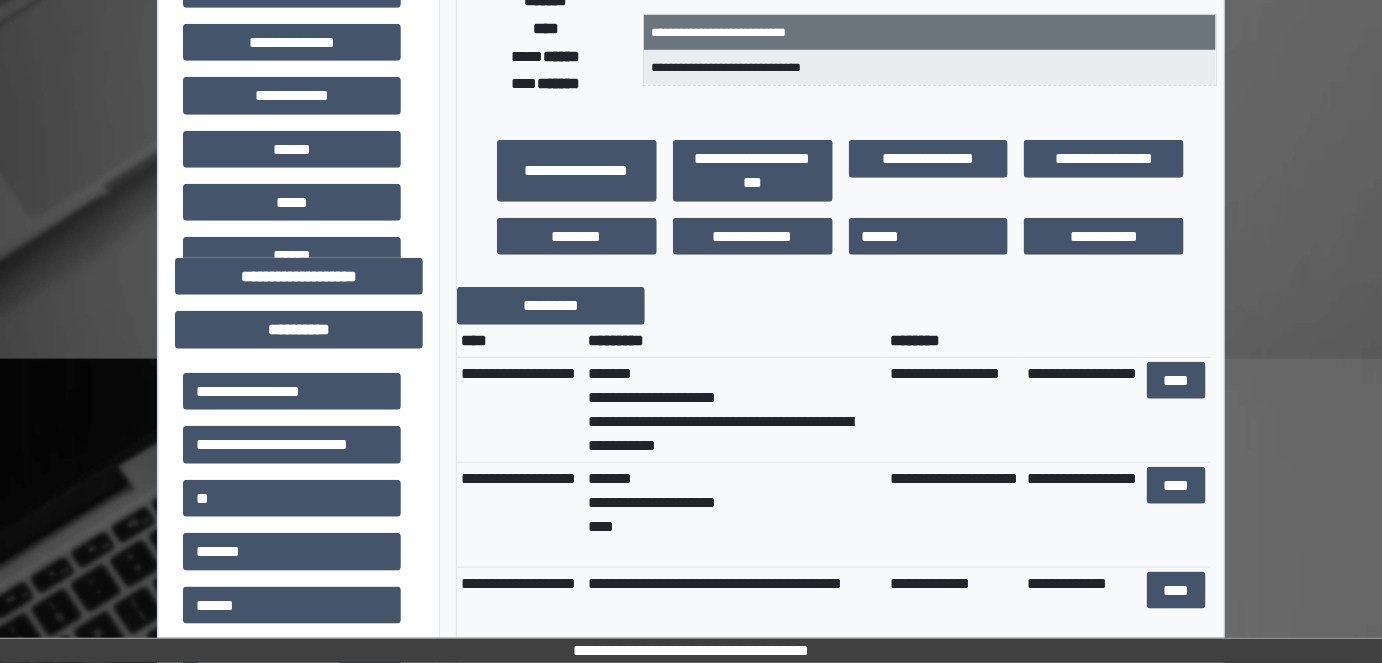 scroll, scrollTop: 636, scrollLeft: 0, axis: vertical 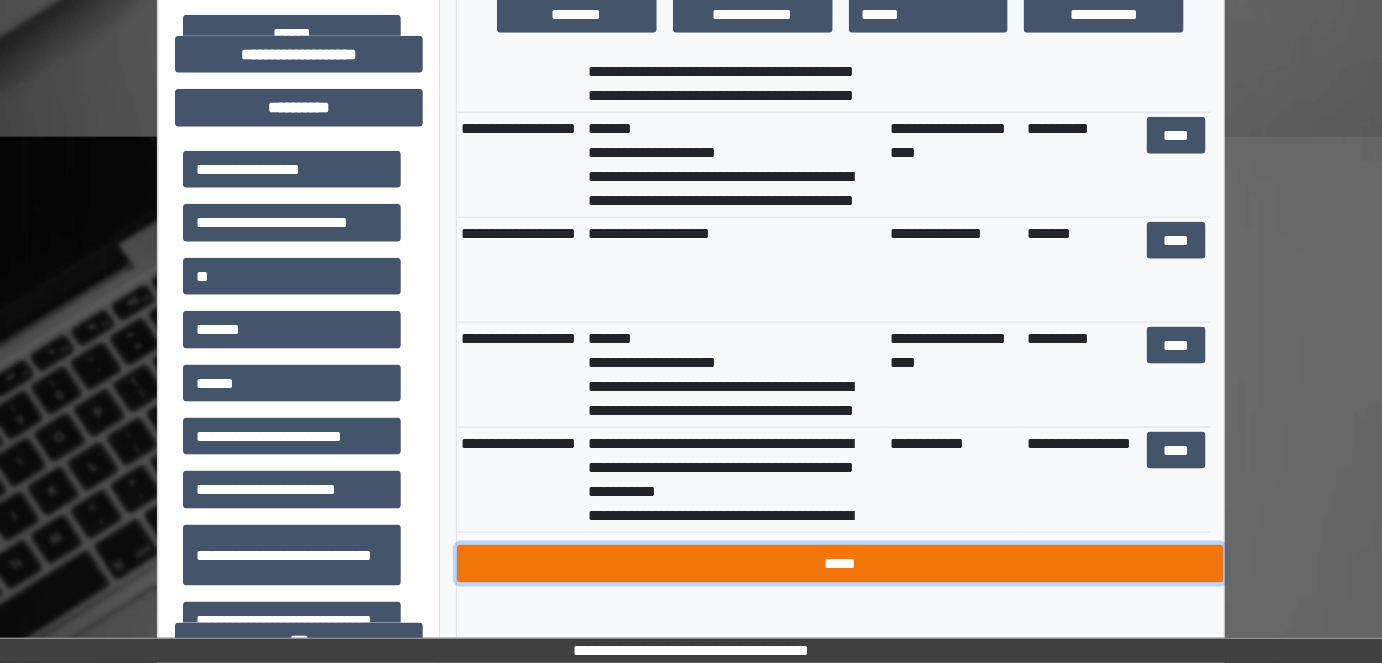 click on "*****" at bounding box center [841, 563] 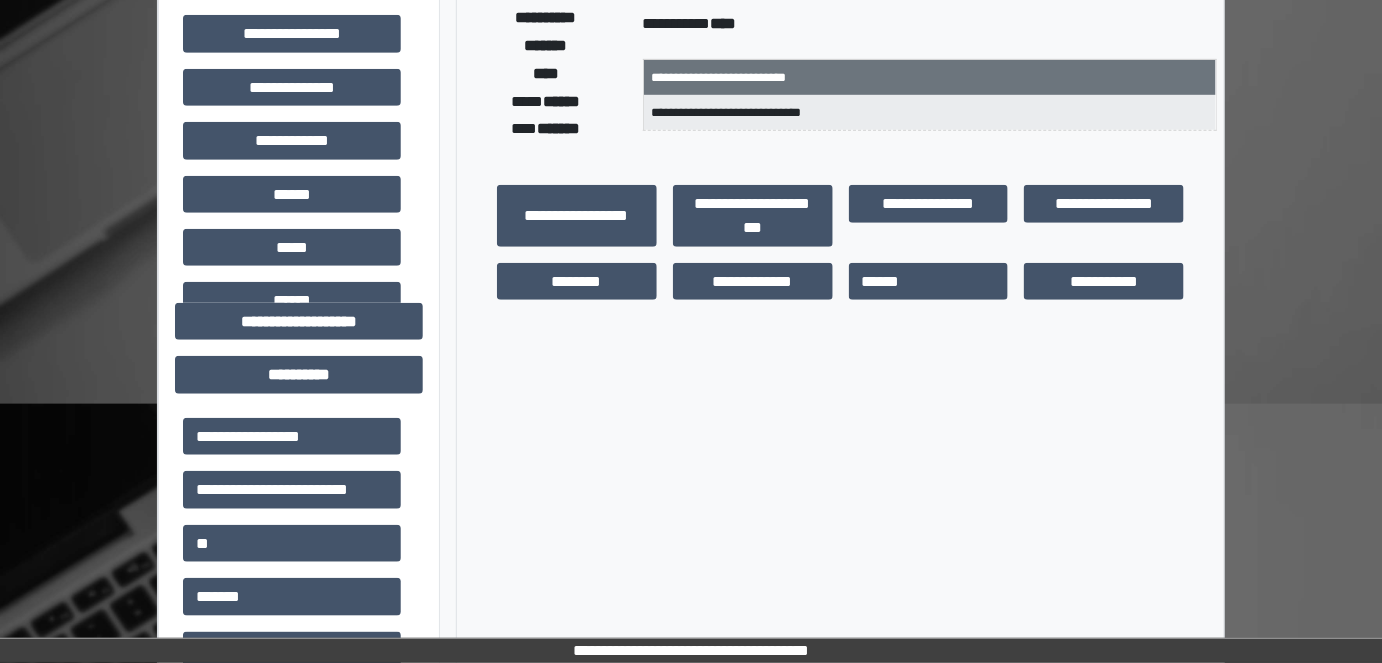 scroll, scrollTop: 363, scrollLeft: 0, axis: vertical 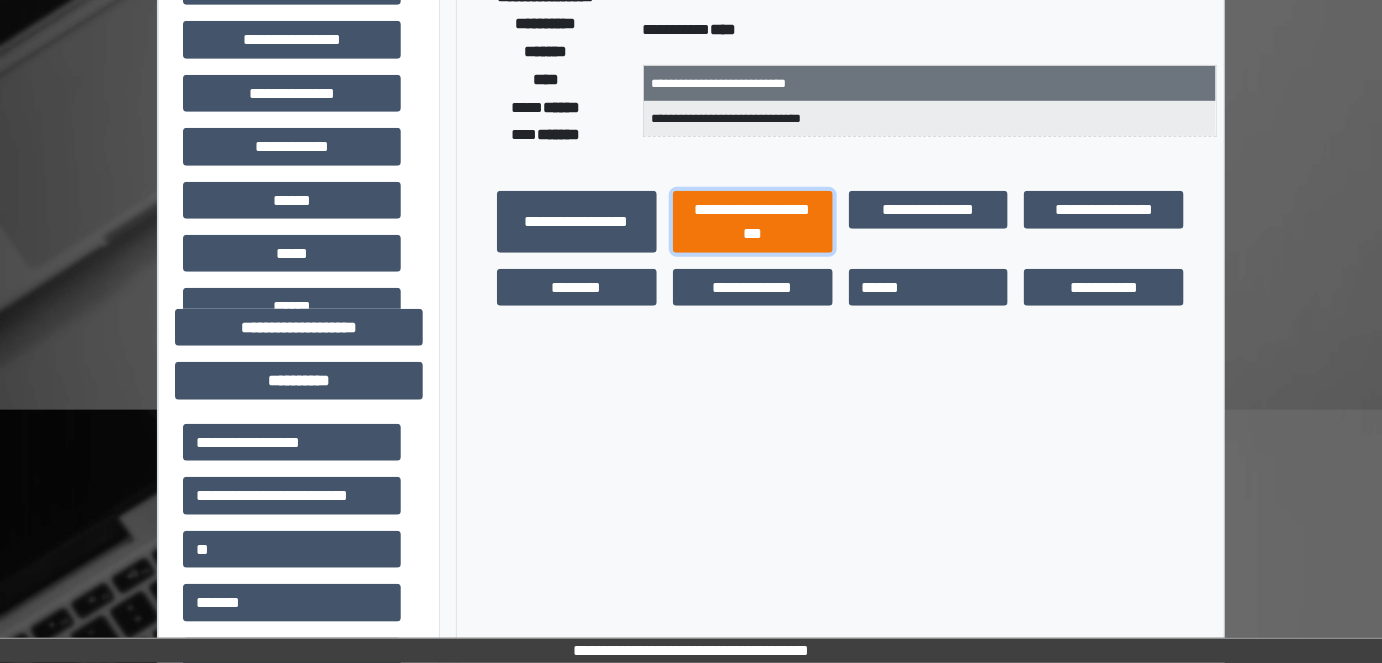 click on "**********" at bounding box center [753, 221] 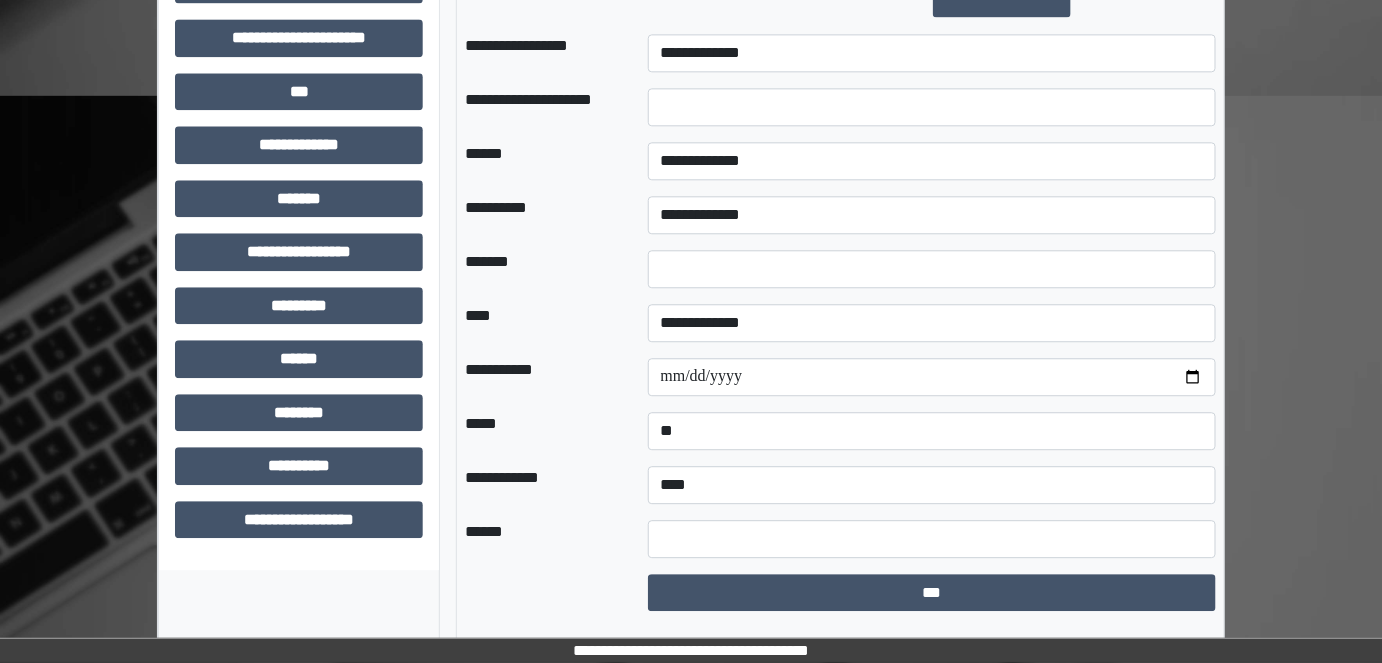 scroll, scrollTop: 1565, scrollLeft: 0, axis: vertical 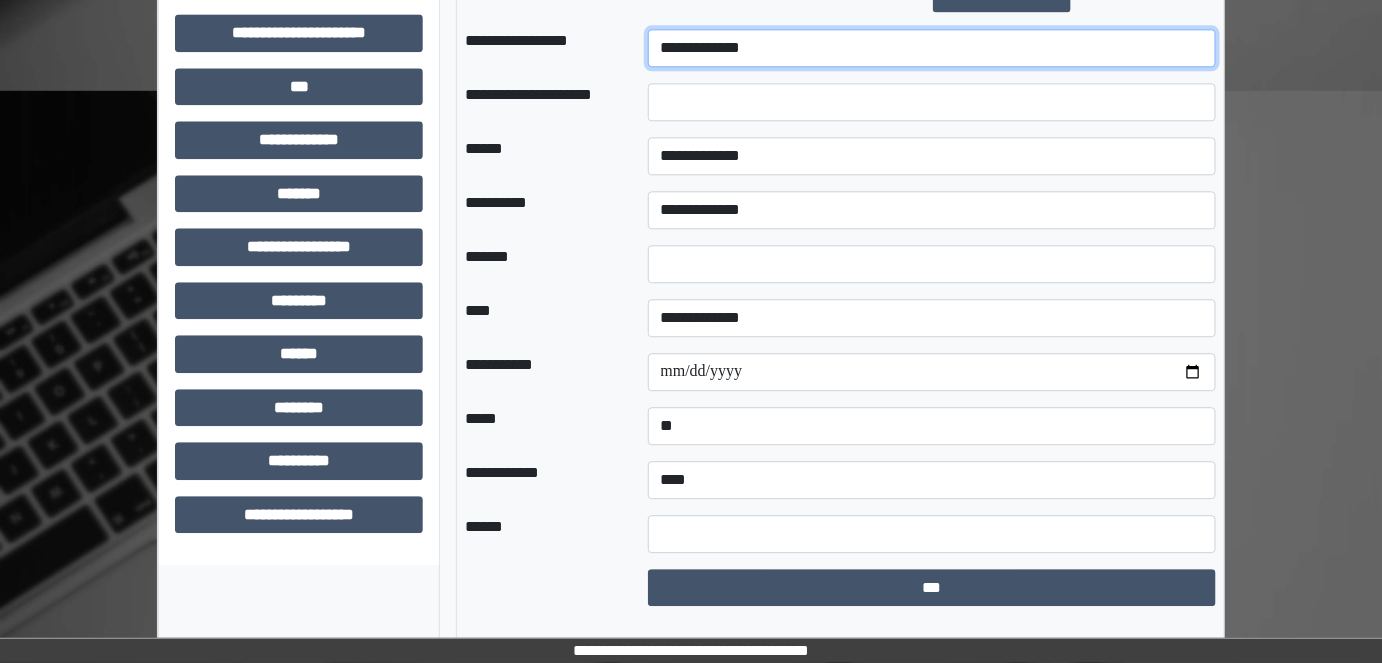 click on "**********" at bounding box center [932, 48] 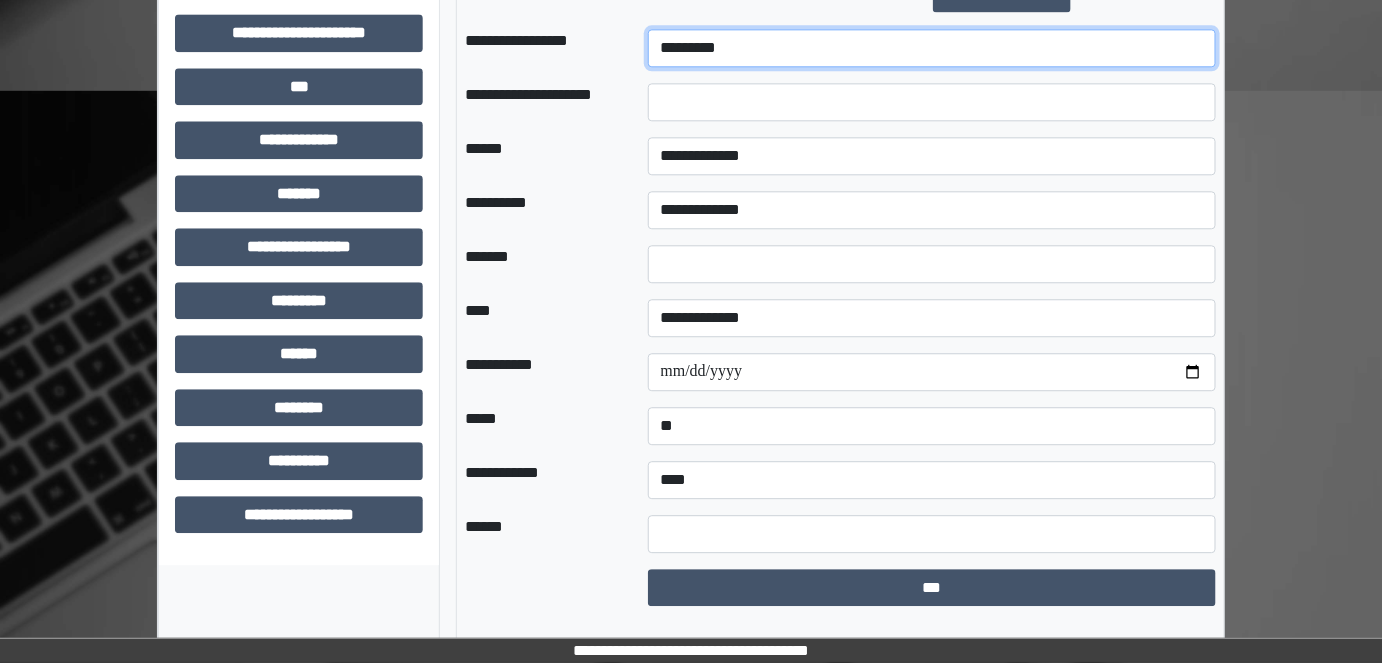 drag, startPoint x: 865, startPoint y: 64, endPoint x: 859, endPoint y: 52, distance: 13.416408 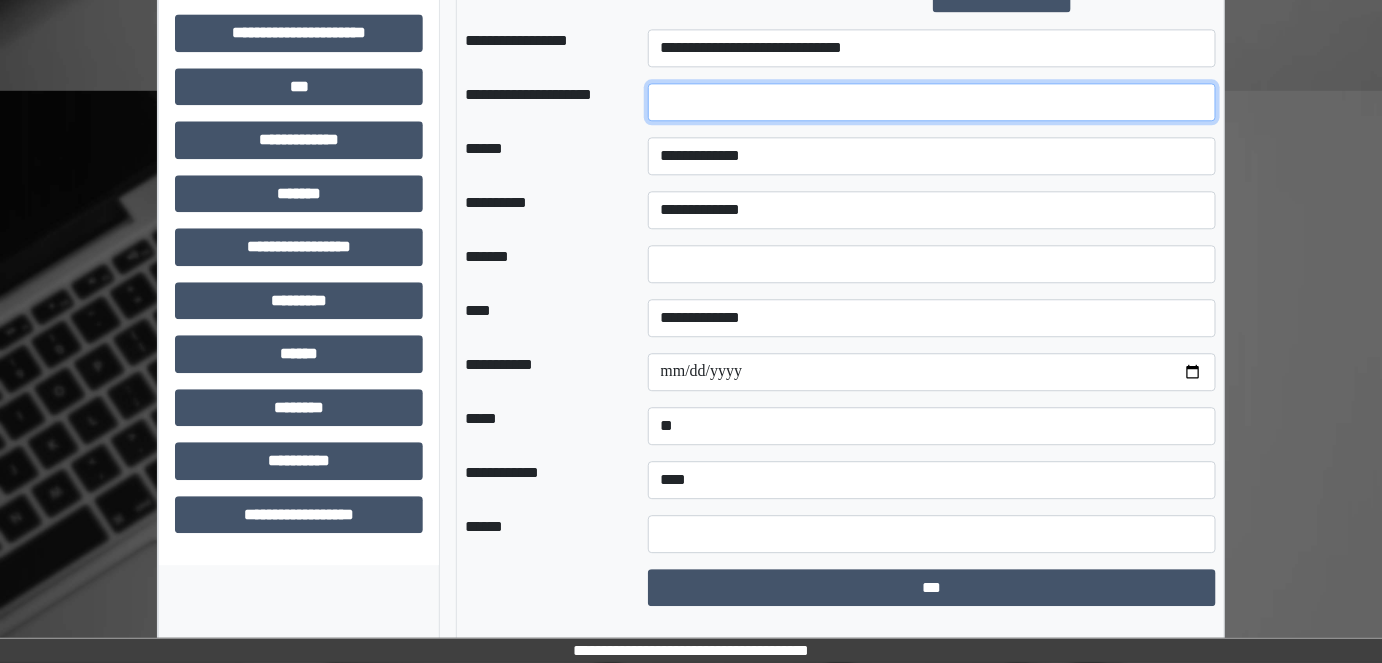 click at bounding box center [932, 102] 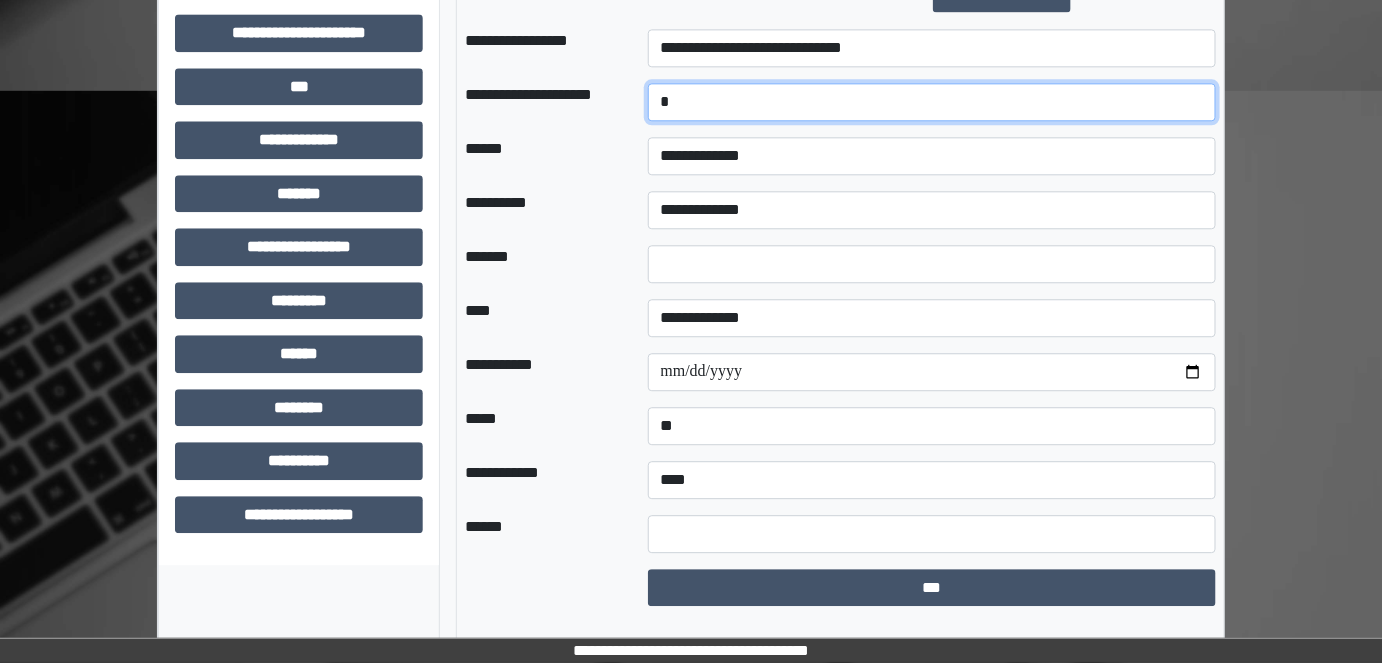 type on "*" 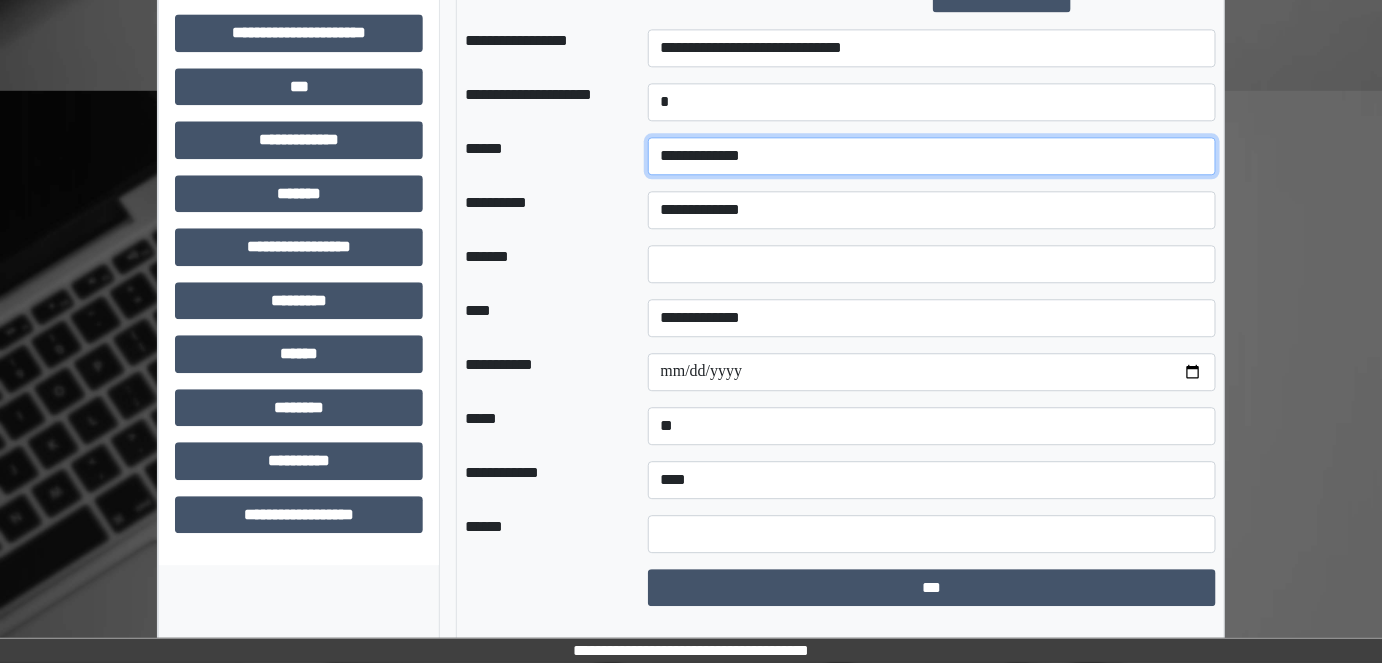 click on "**********" at bounding box center [932, 156] 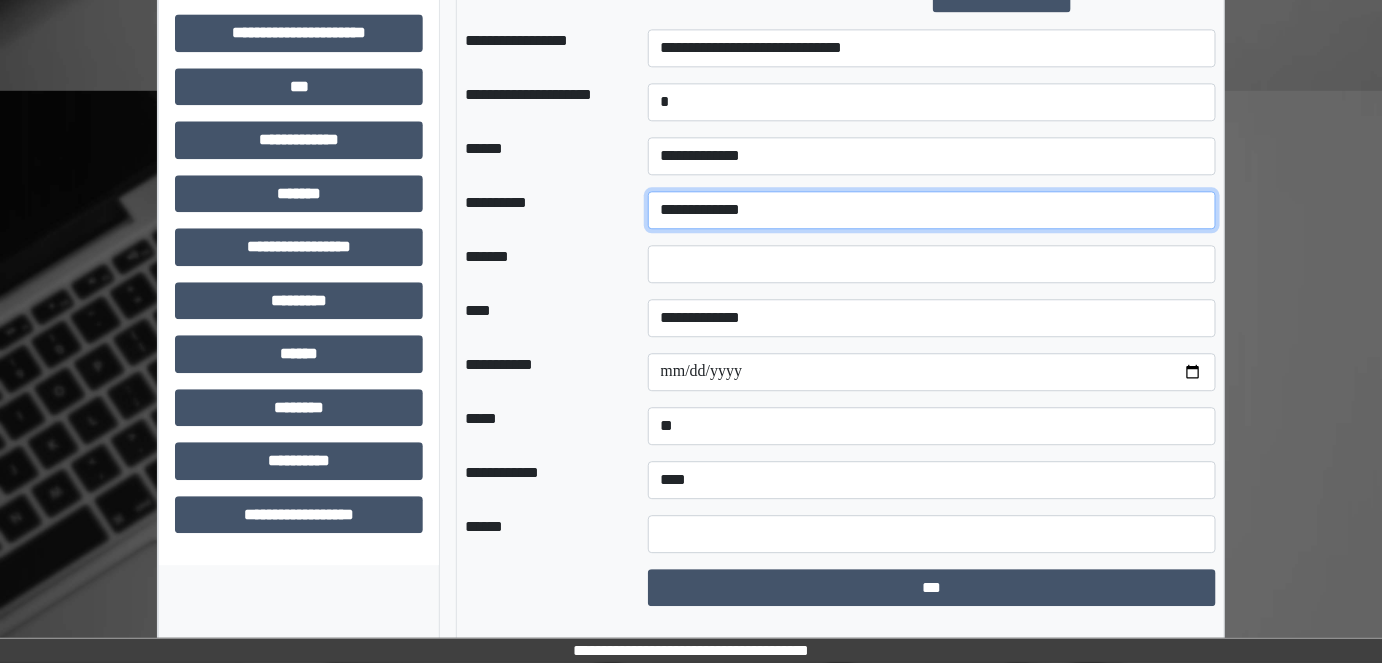 click on "**********" at bounding box center [932, 210] 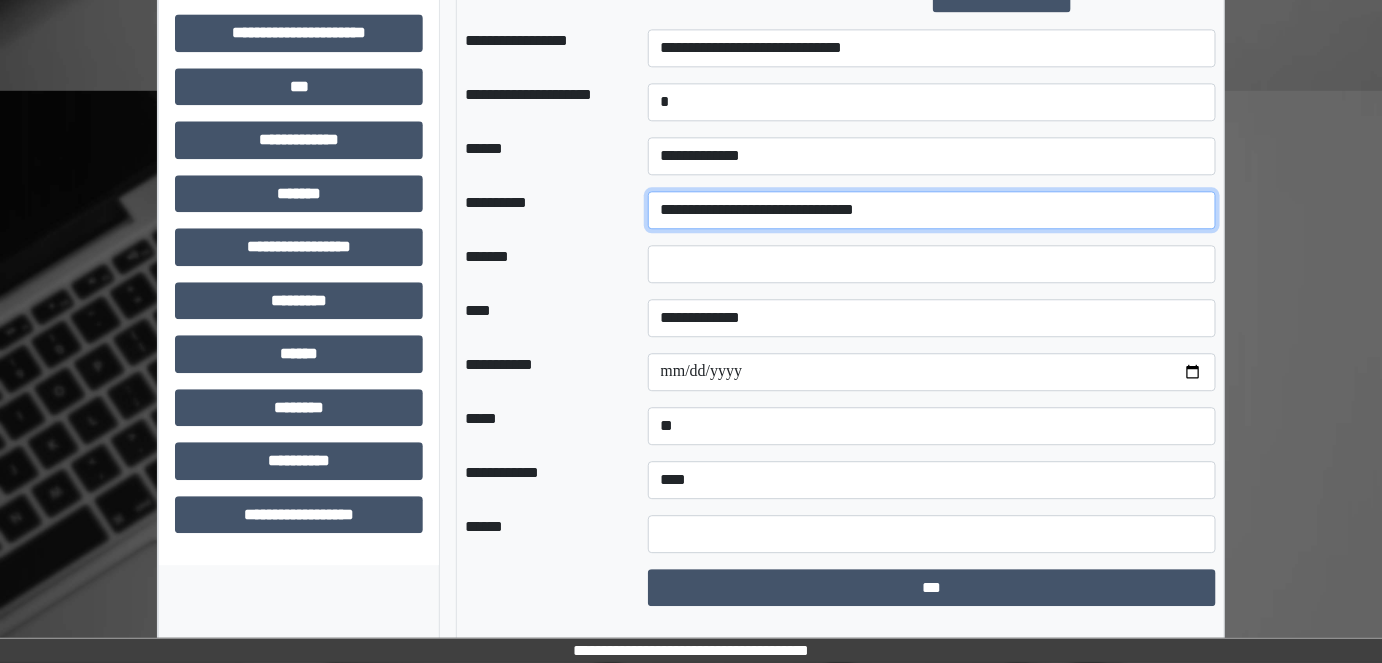 click on "**********" at bounding box center [932, 210] 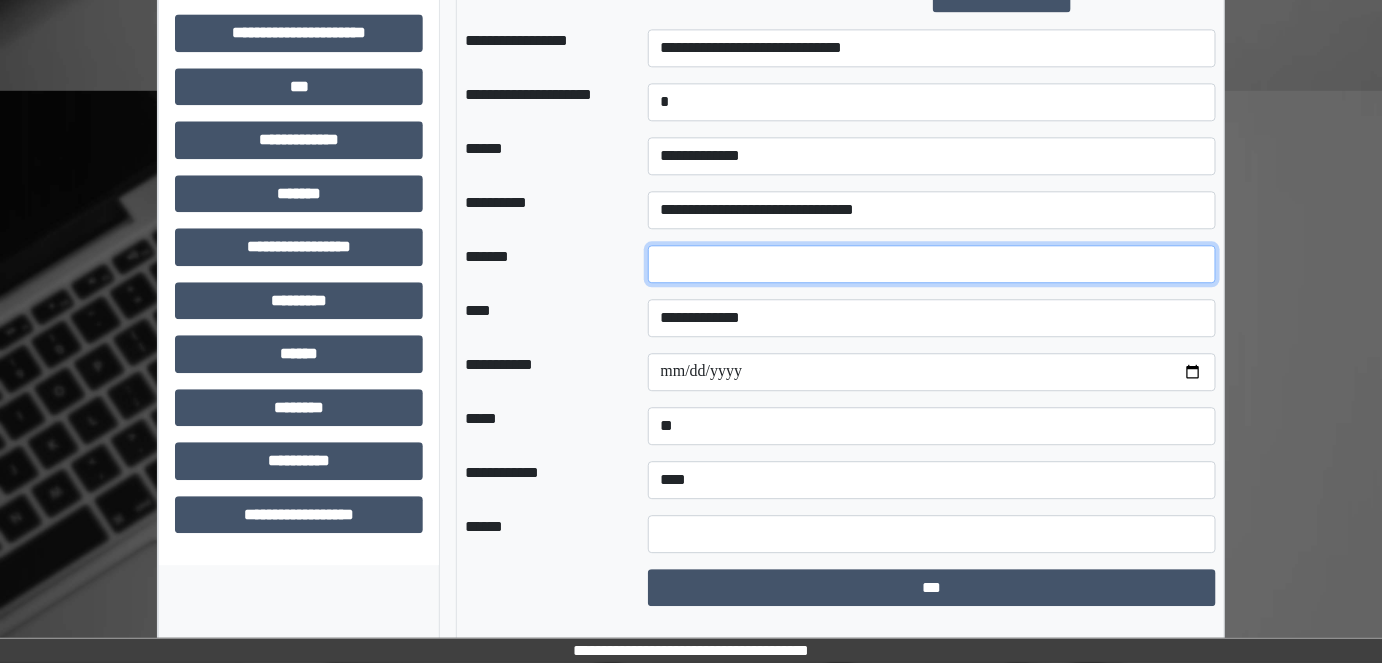 click at bounding box center (932, 264) 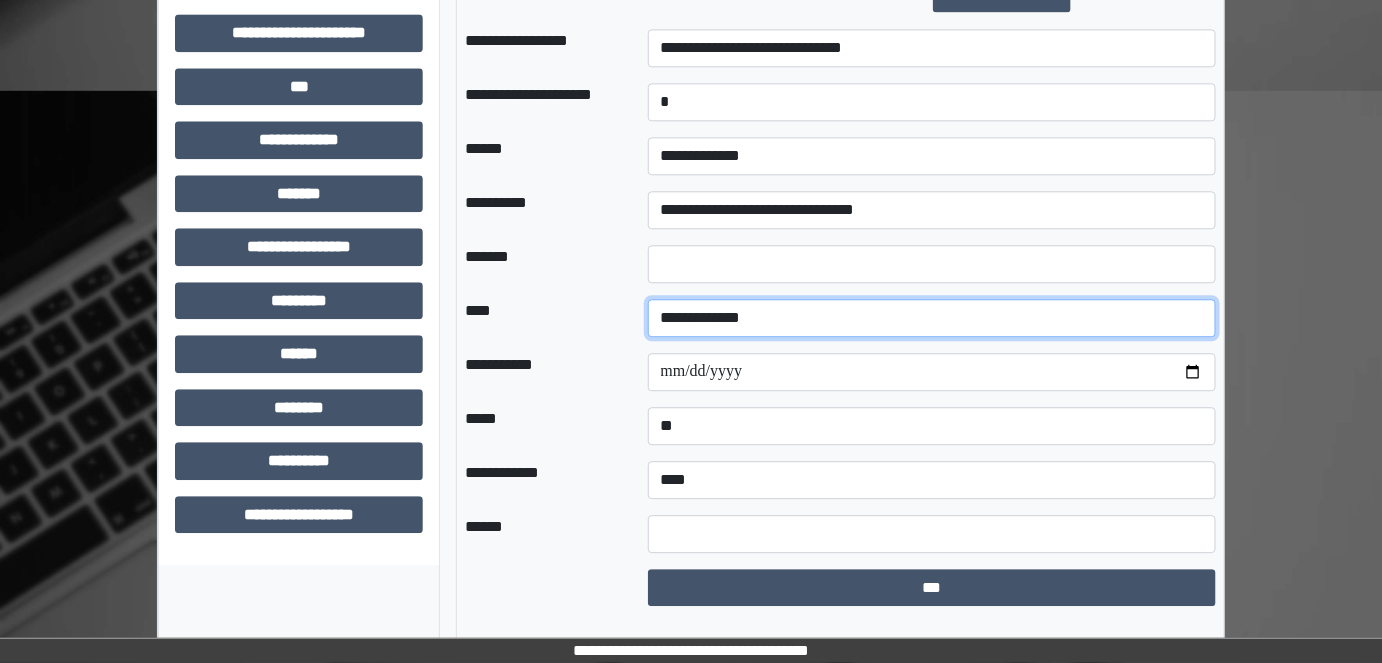 click on "**********" at bounding box center (932, 318) 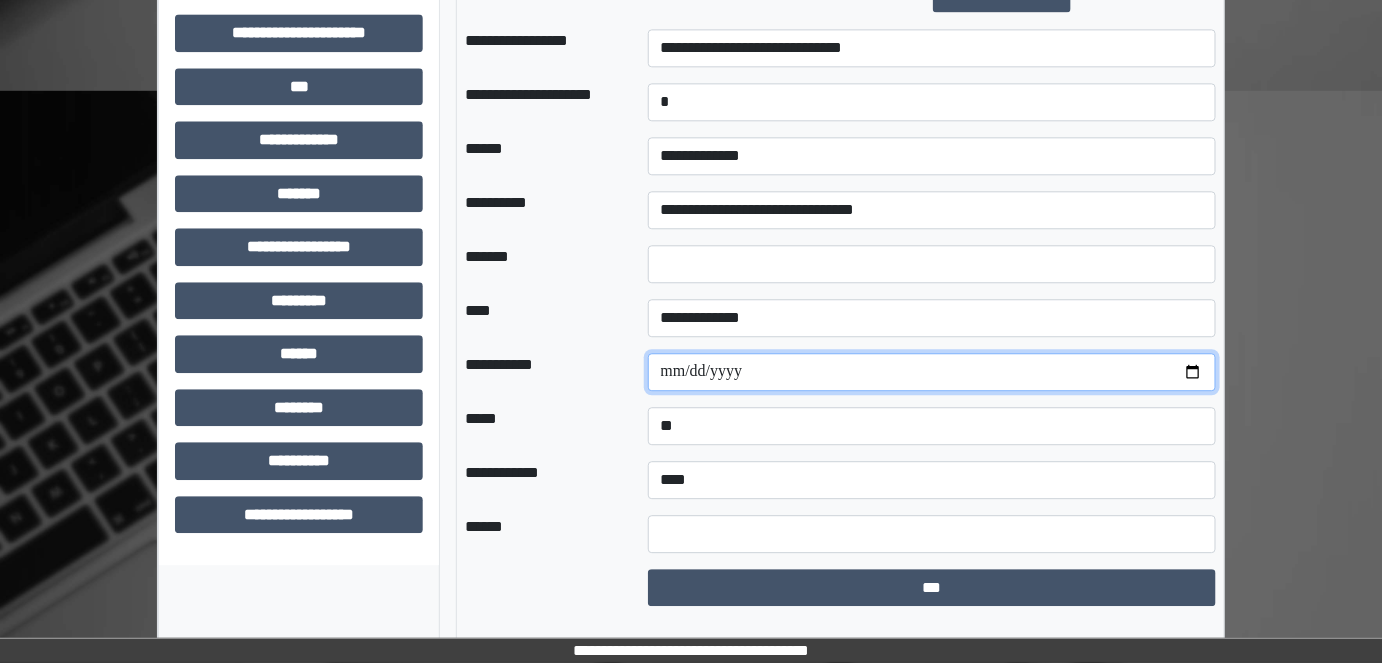 click at bounding box center [932, 372] 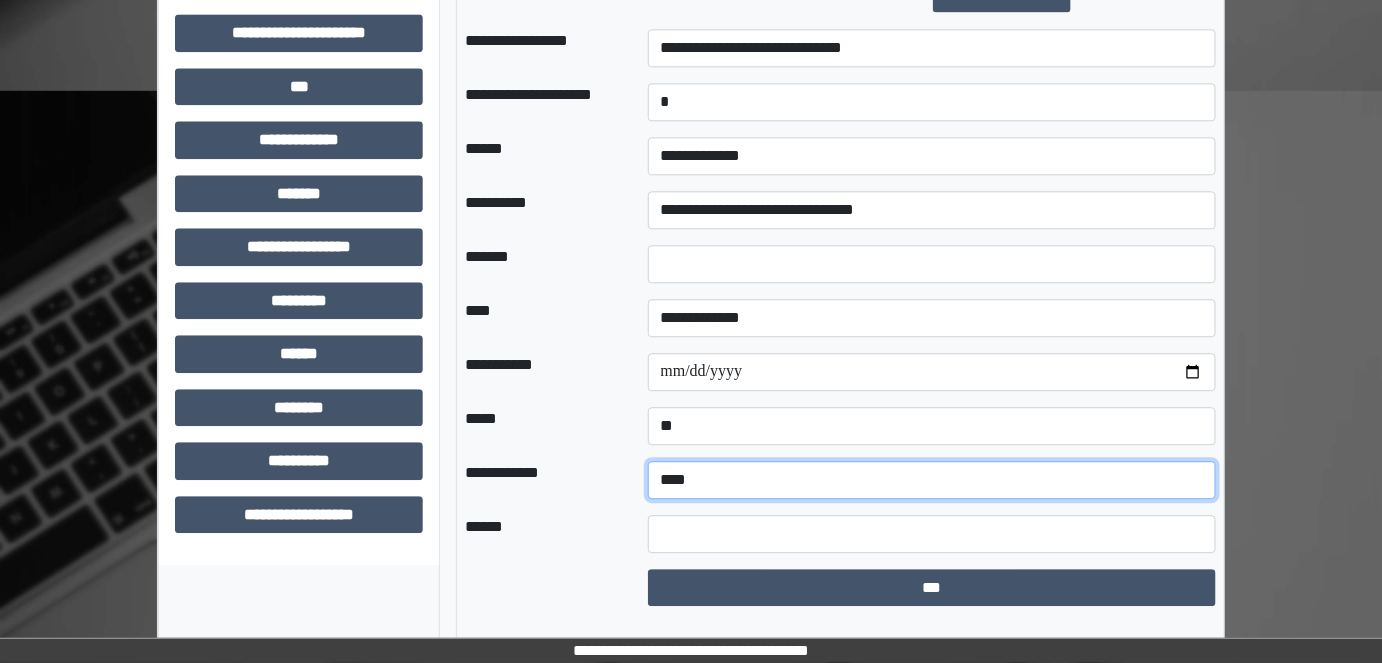 click on "**********" at bounding box center (932, 480) 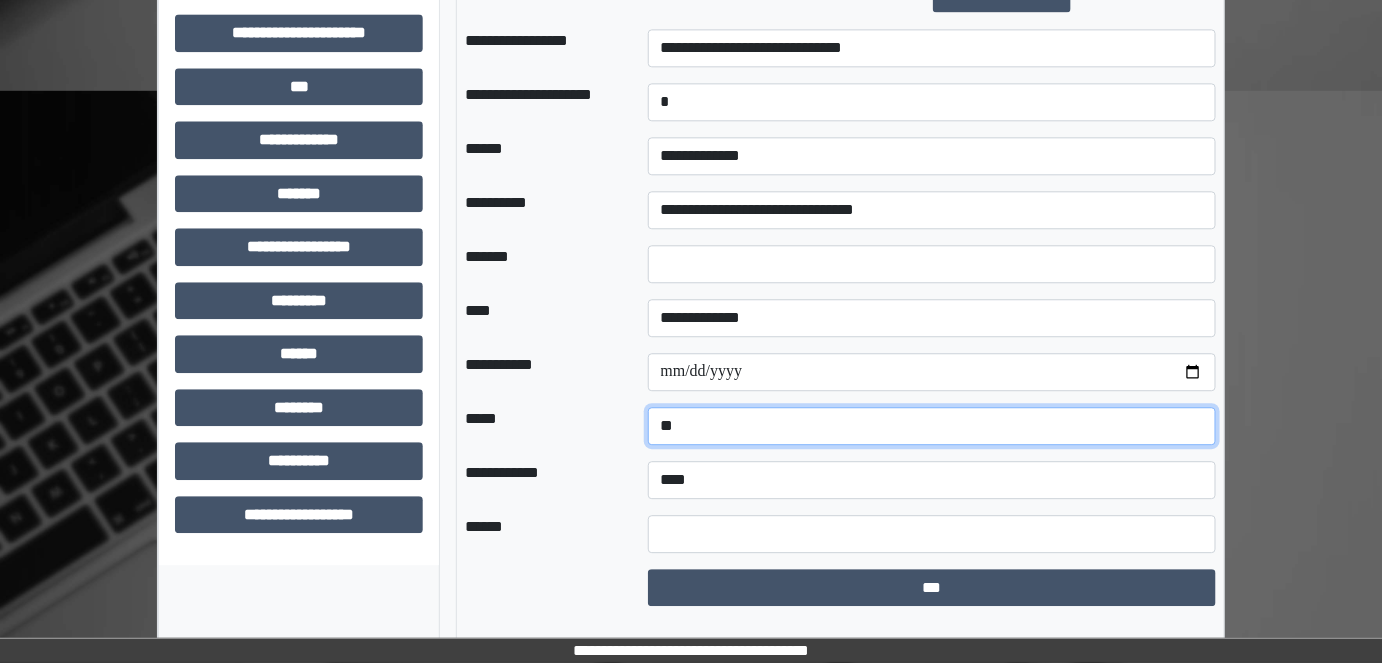 click on "**********" at bounding box center [932, 426] 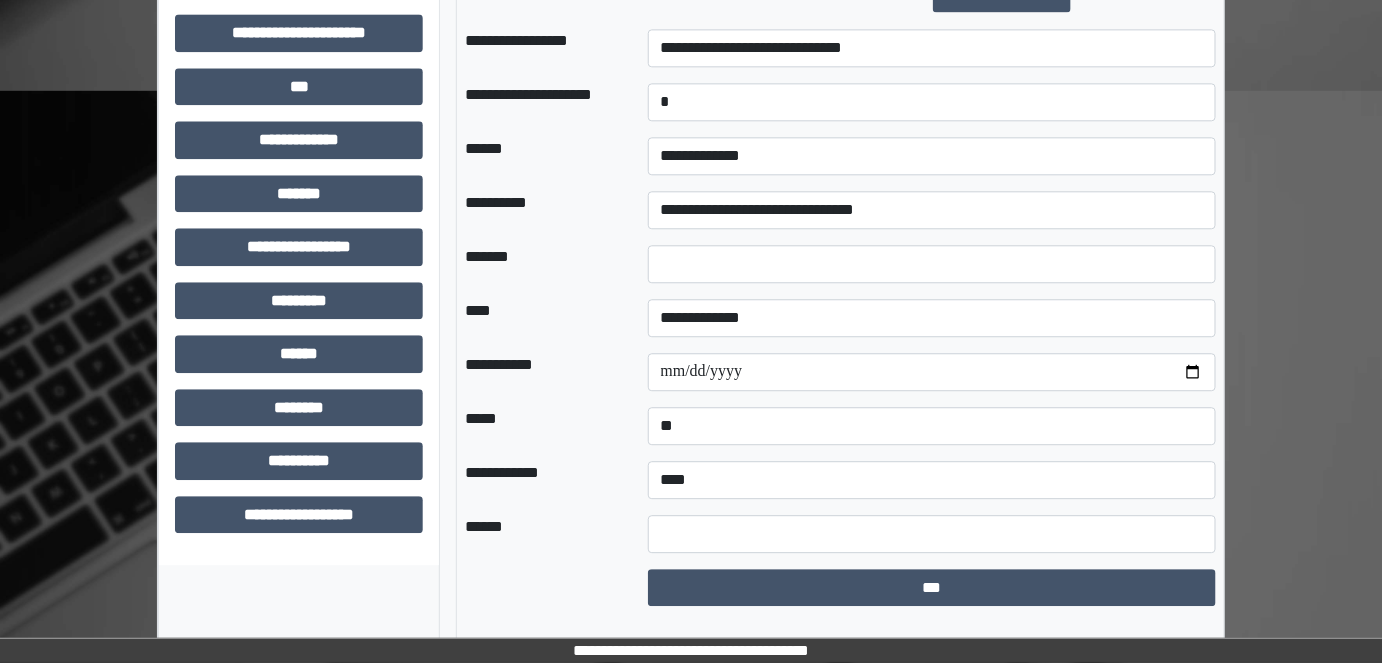 click on "**********" at bounding box center [691, -399] 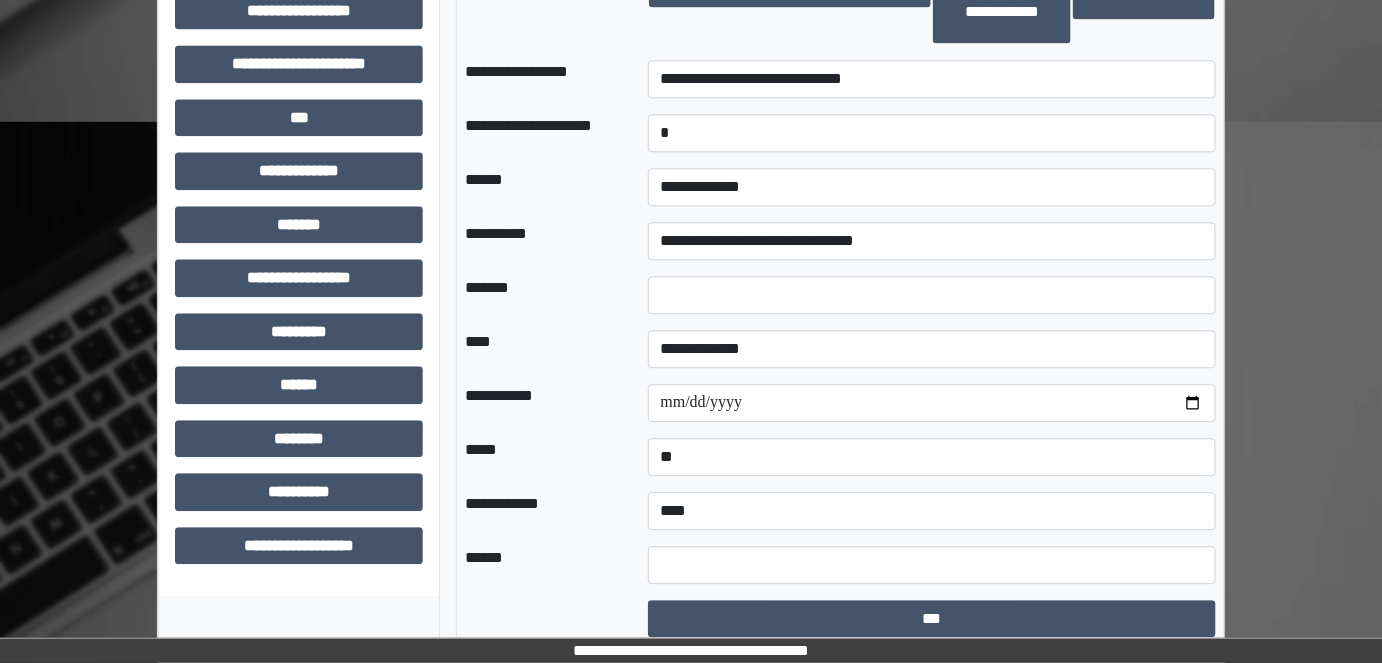 scroll, scrollTop: 1565, scrollLeft: 0, axis: vertical 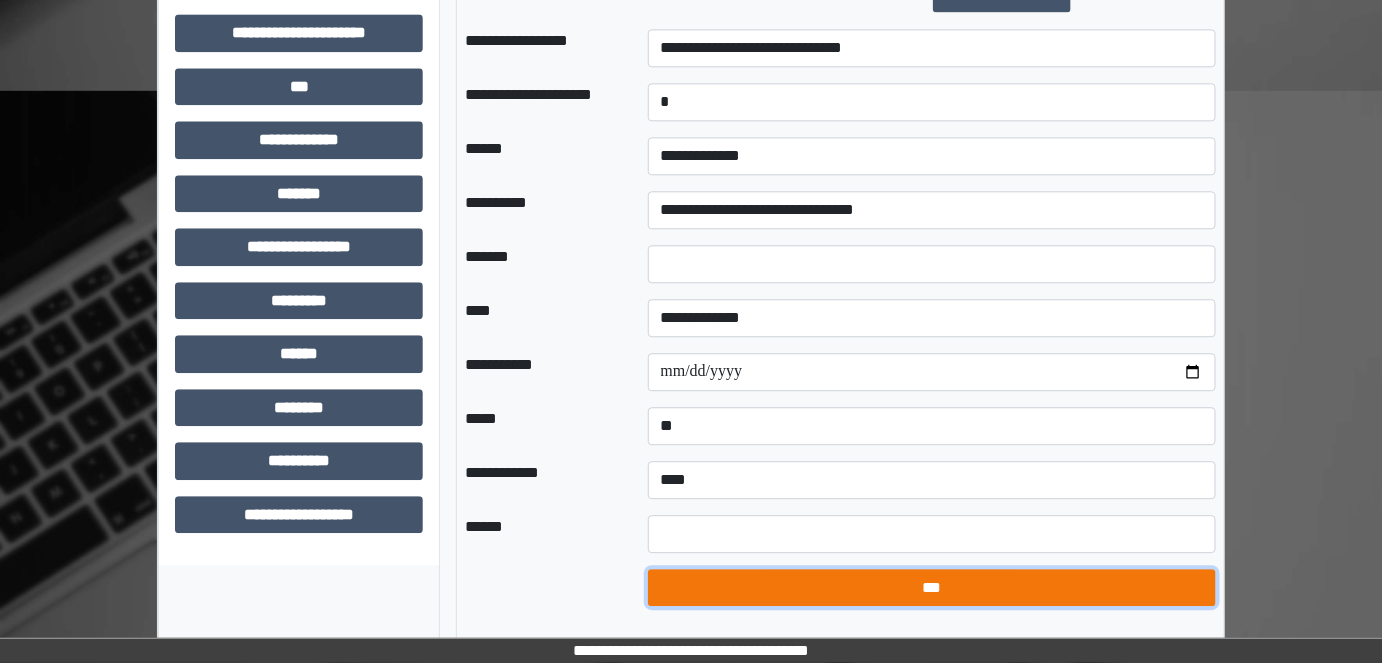click on "***" at bounding box center [932, 587] 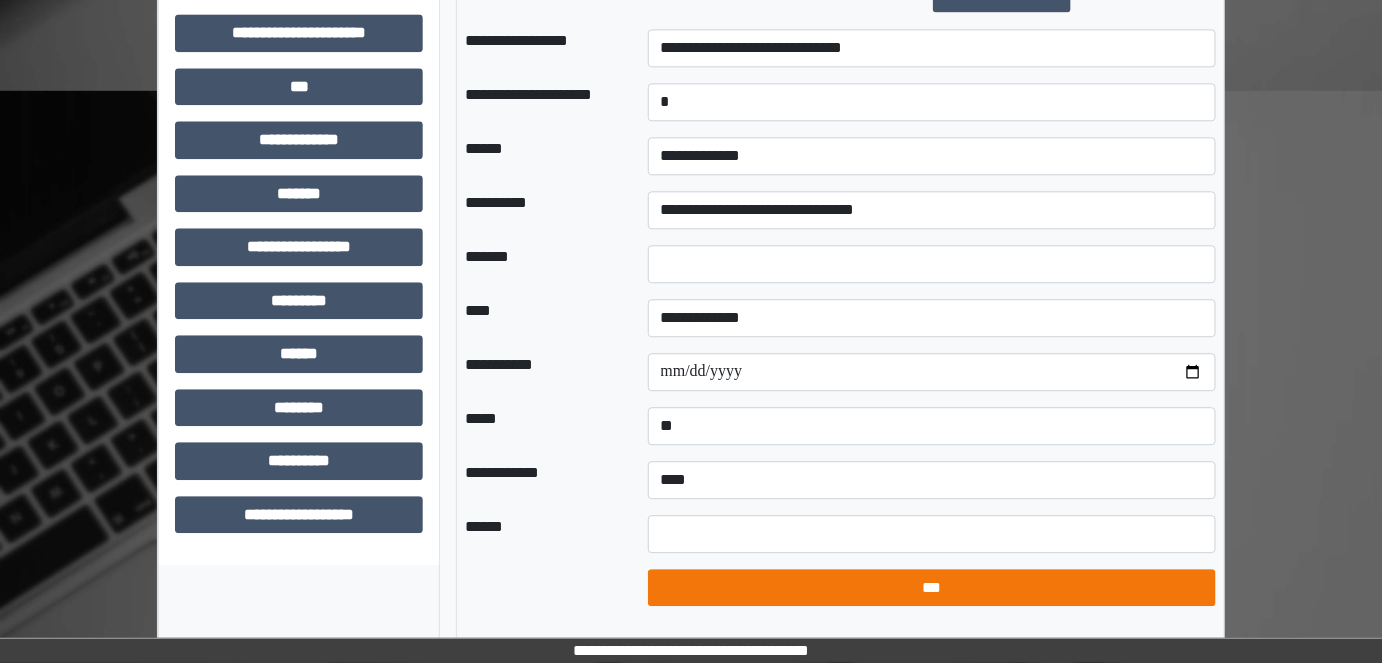 select on "*" 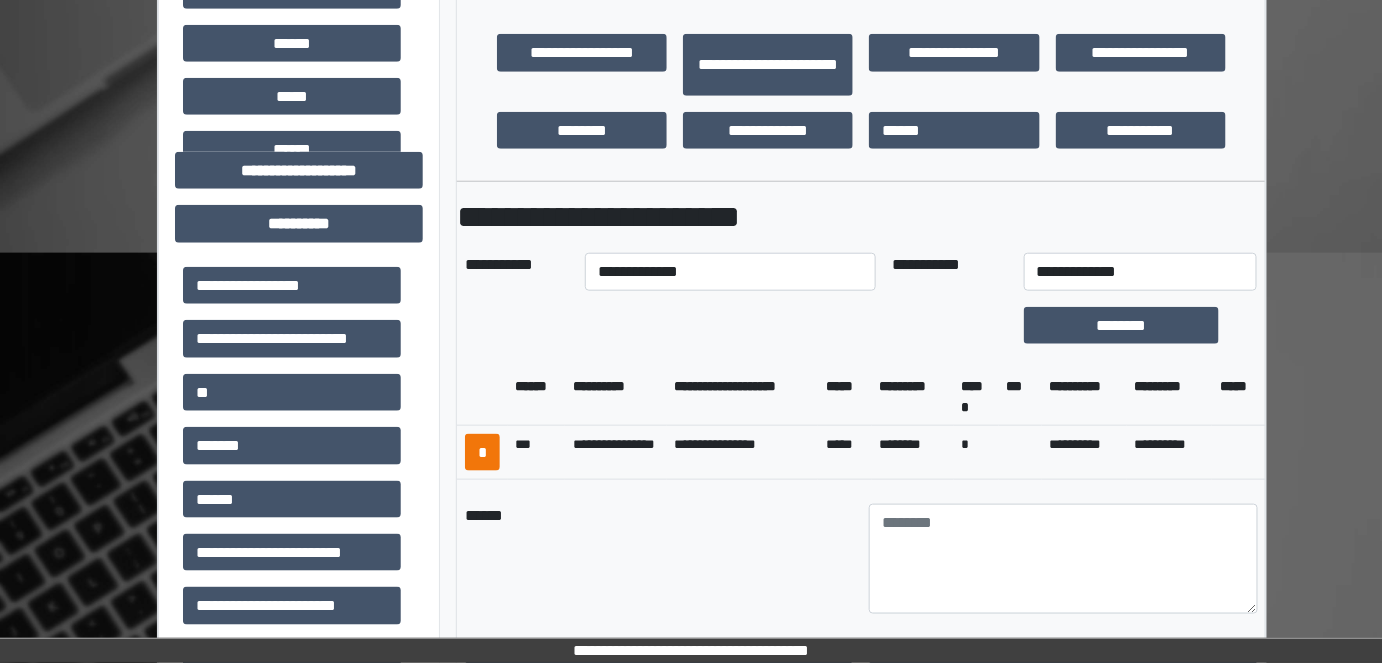 scroll, scrollTop: 552, scrollLeft: 0, axis: vertical 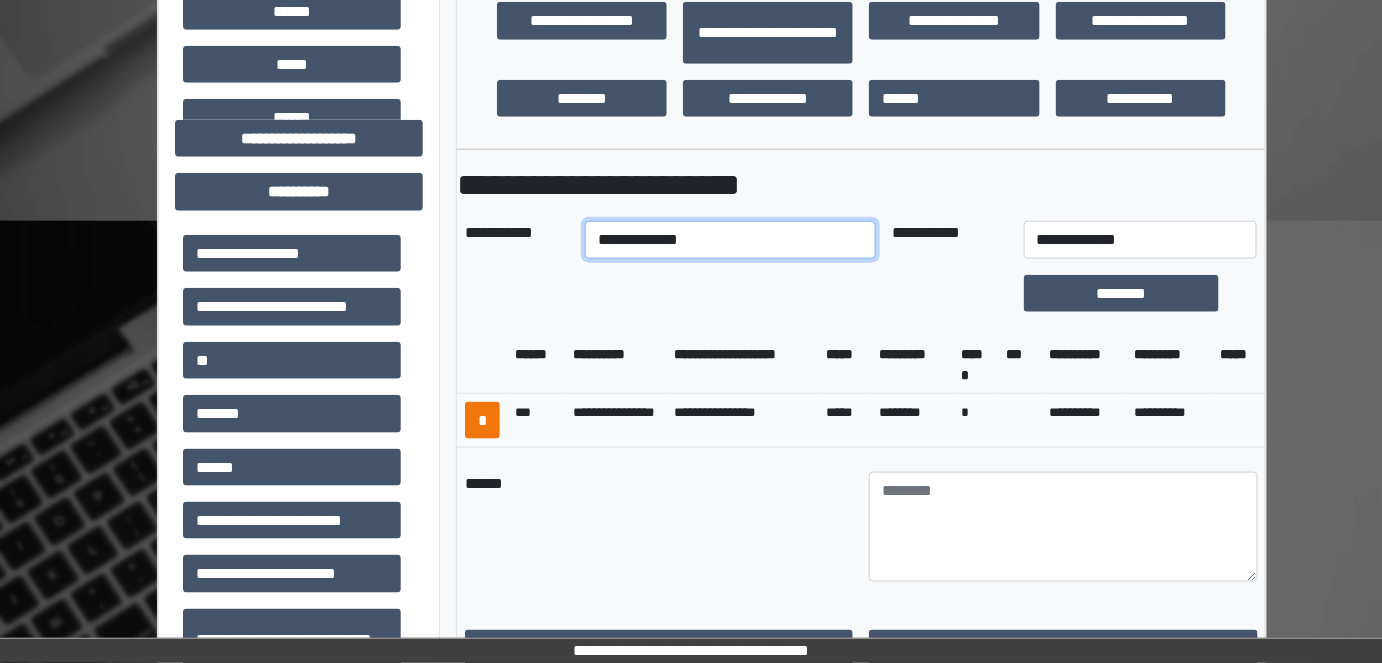click on "**********" at bounding box center [730, 240] 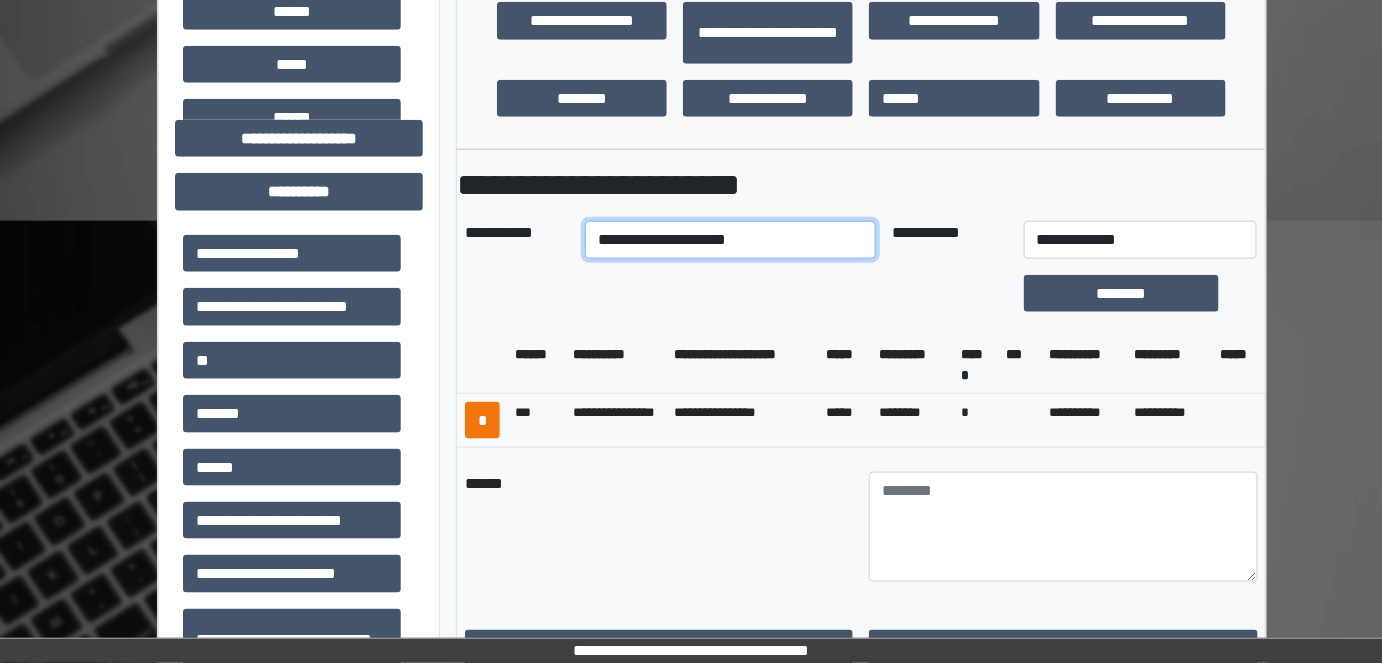 click on "**********" at bounding box center (730, 240) 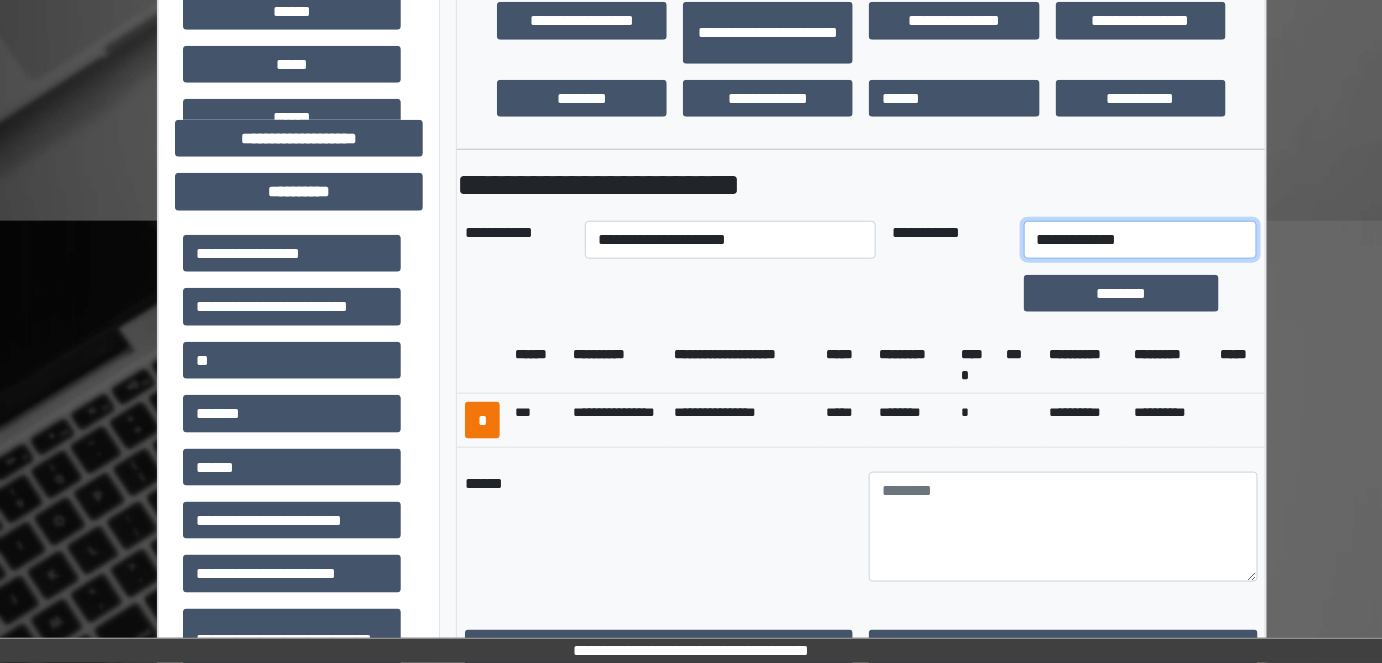 click on "**********" at bounding box center (1141, 240) 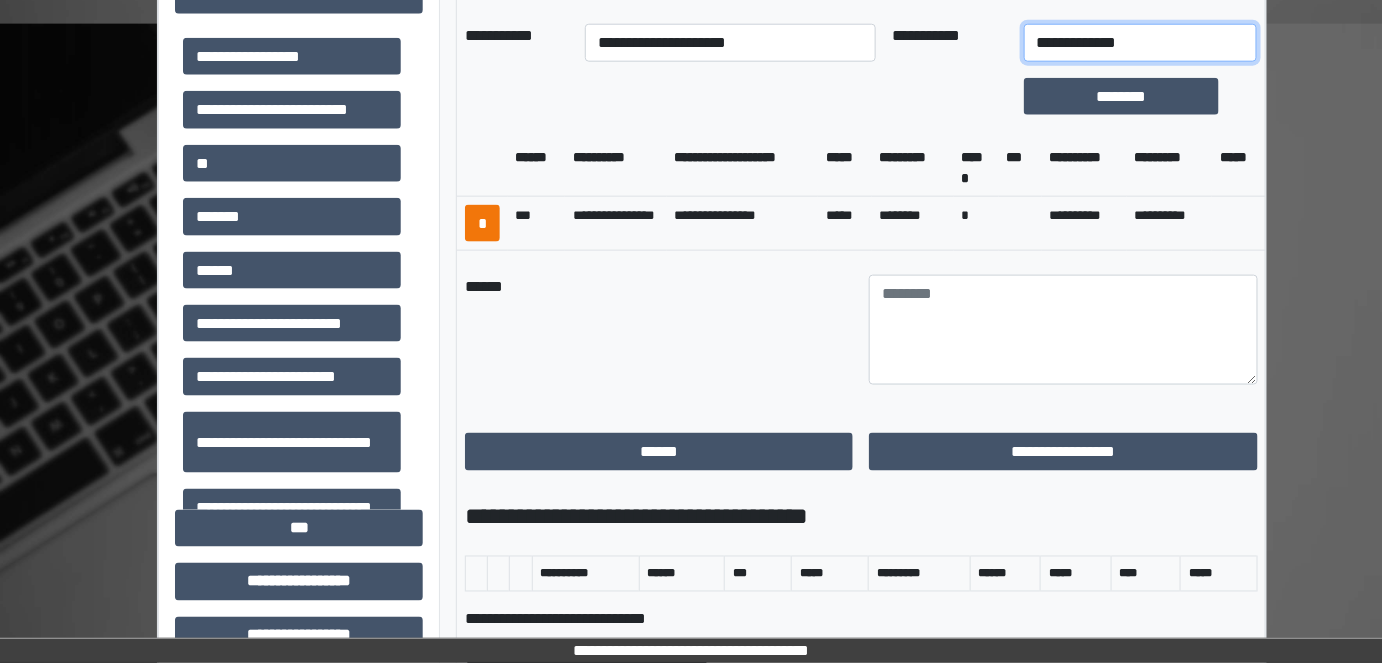 scroll, scrollTop: 824, scrollLeft: 0, axis: vertical 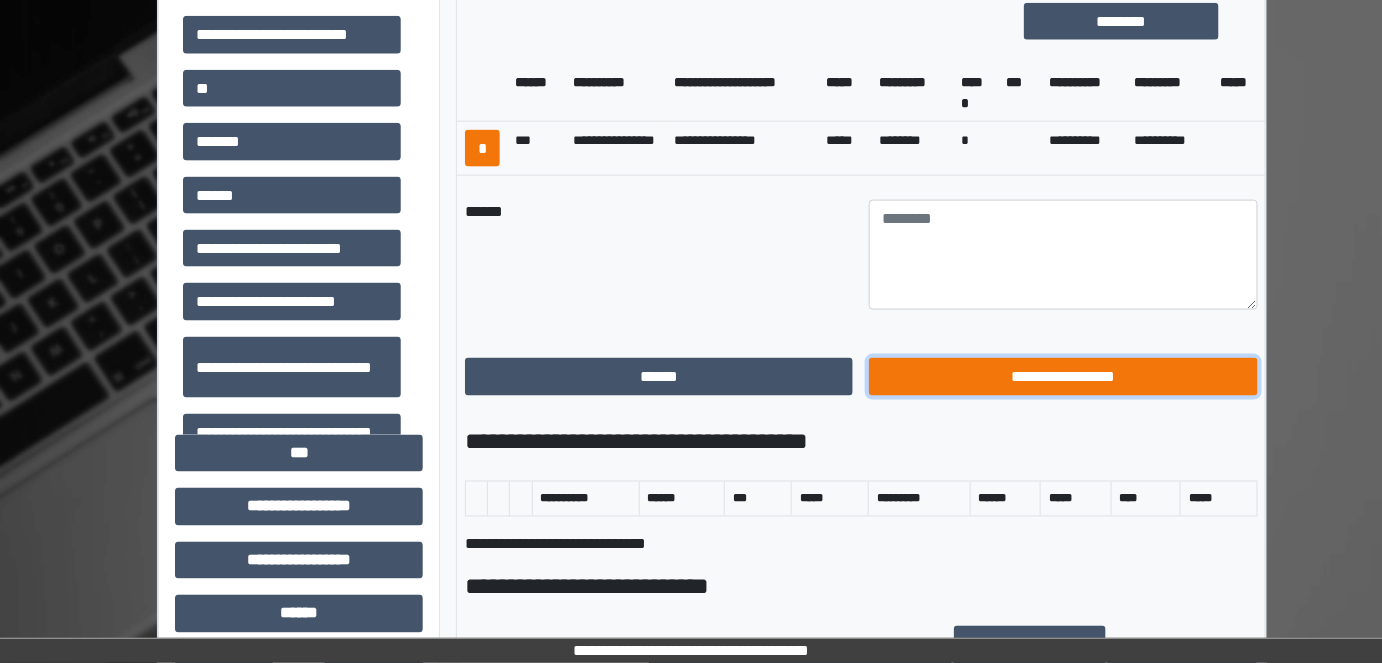 click on "**********" at bounding box center (1063, 376) 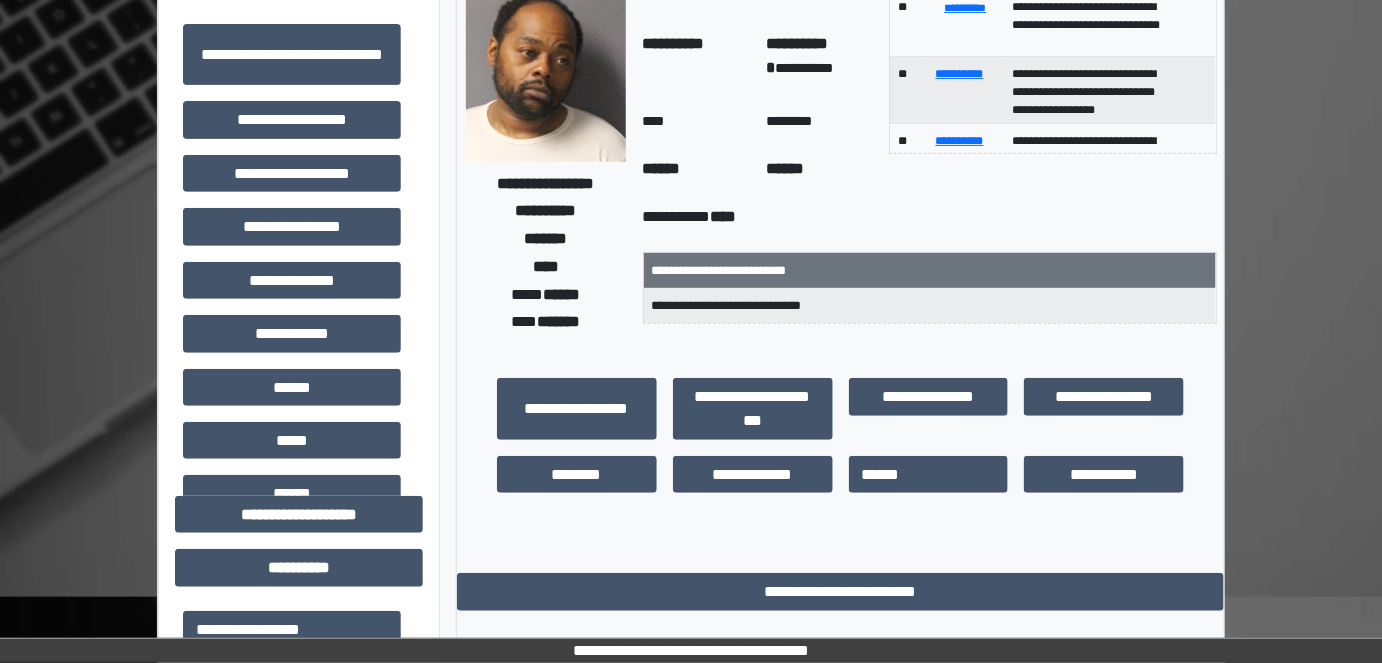 scroll, scrollTop: 370, scrollLeft: 0, axis: vertical 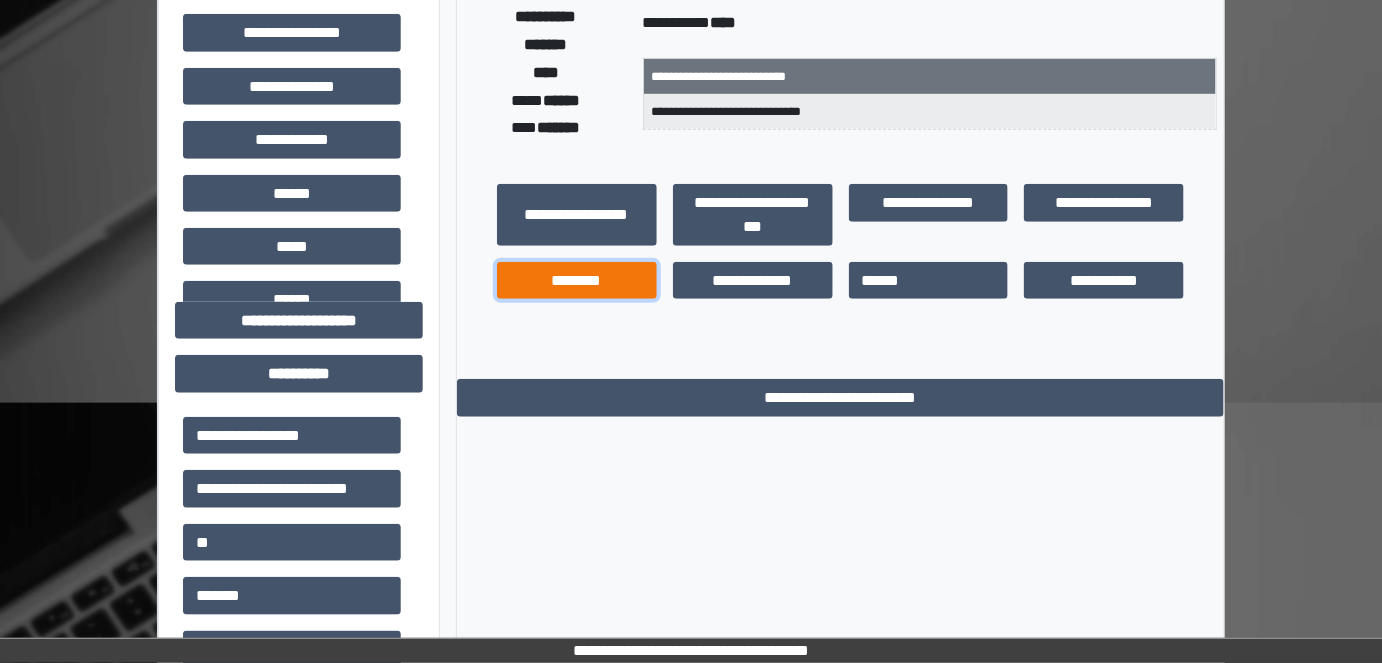 click on "********" at bounding box center [577, 280] 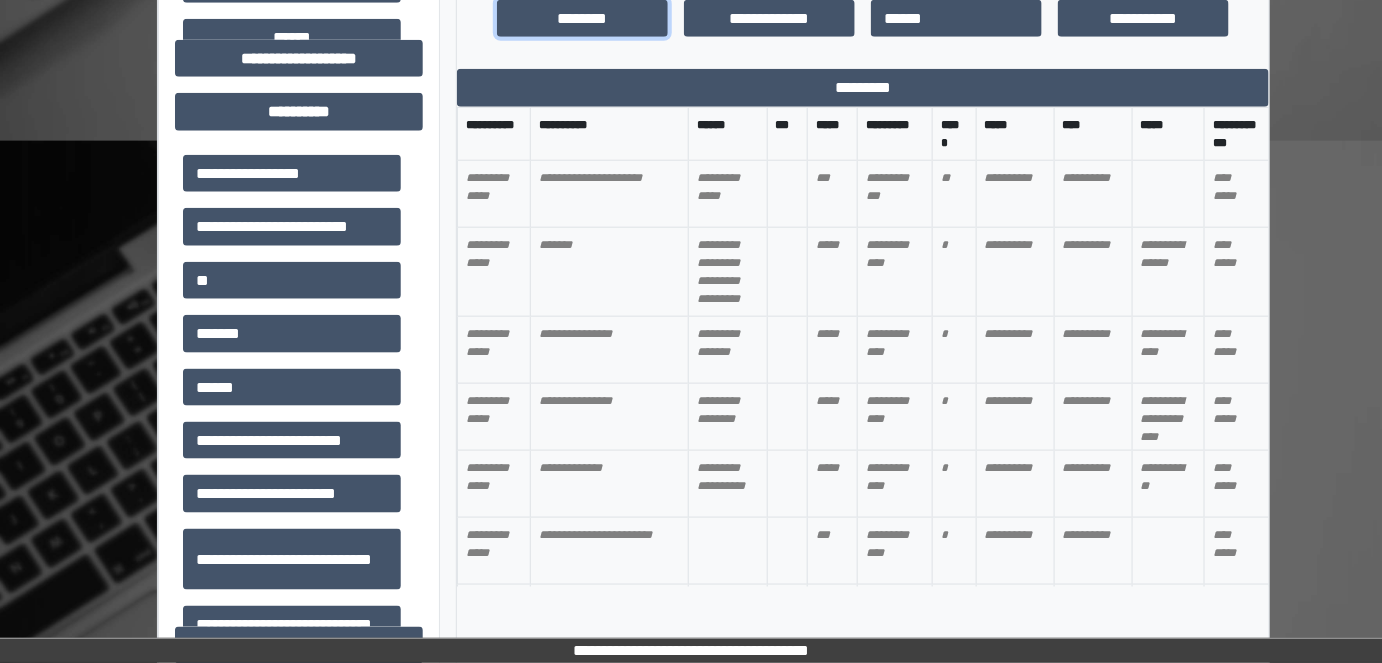 scroll, scrollTop: 642, scrollLeft: 0, axis: vertical 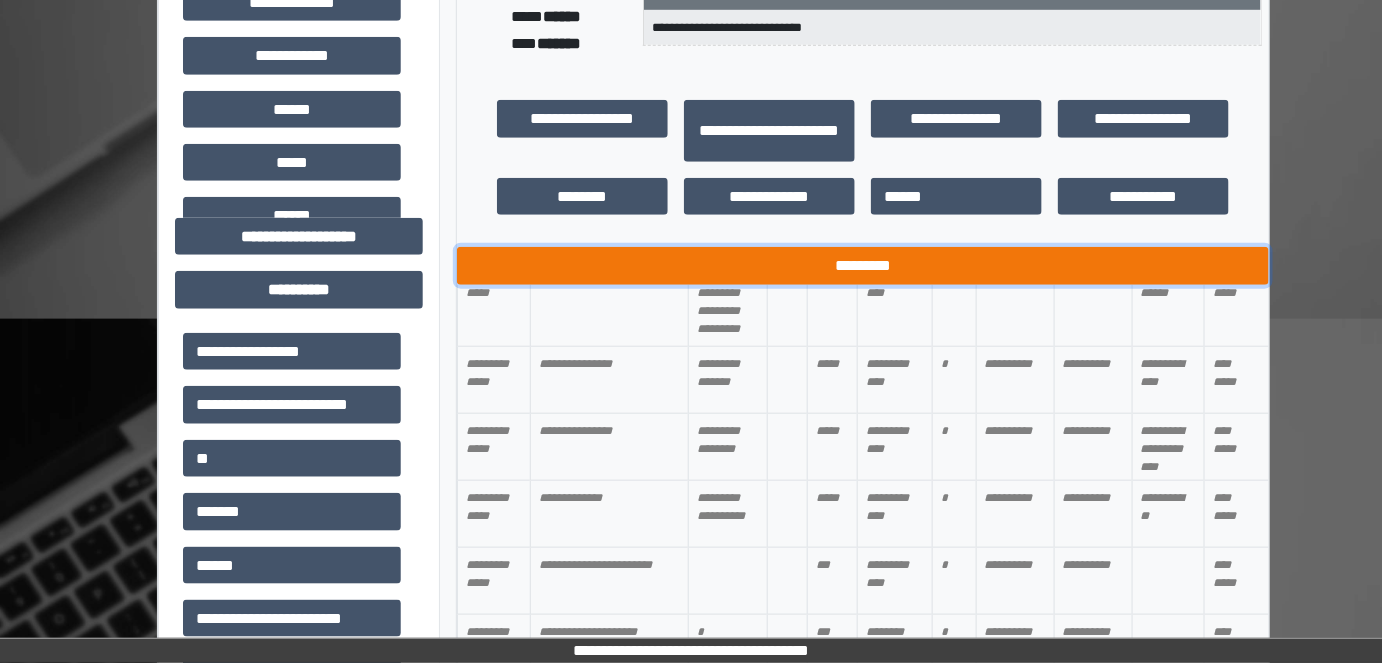 click on "*********" at bounding box center (863, 265) 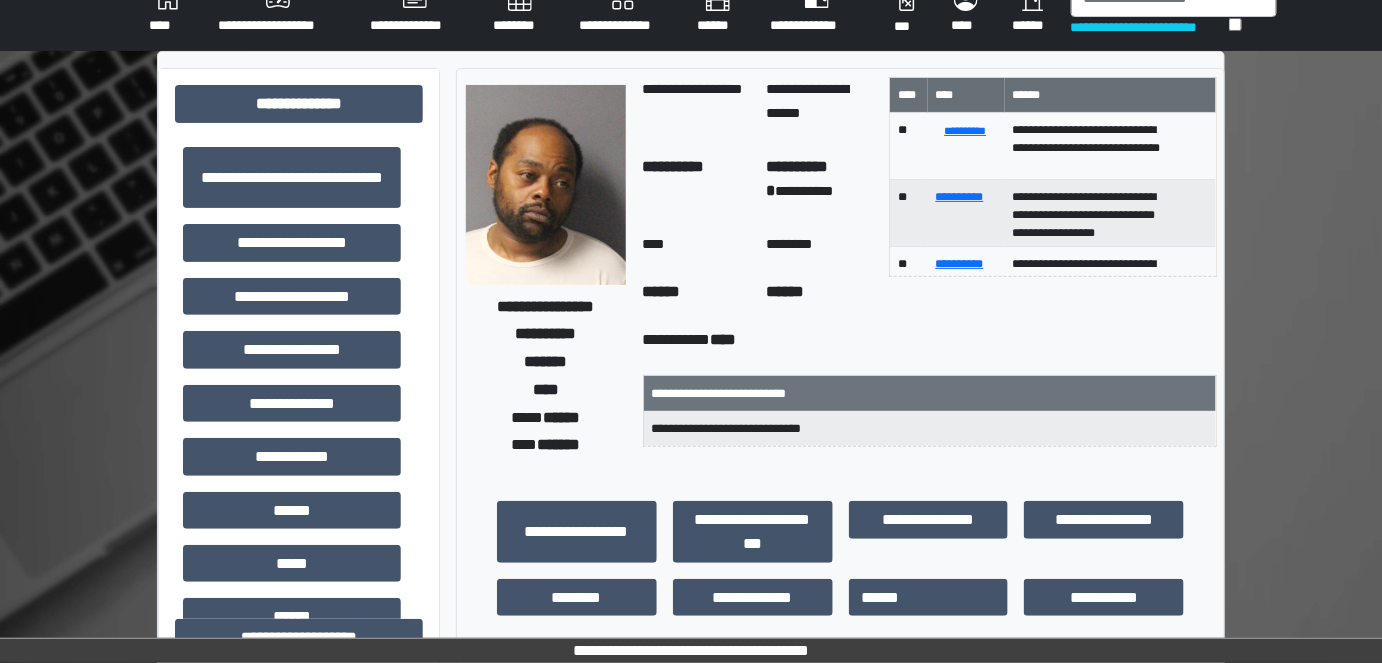 scroll, scrollTop: 0, scrollLeft: 0, axis: both 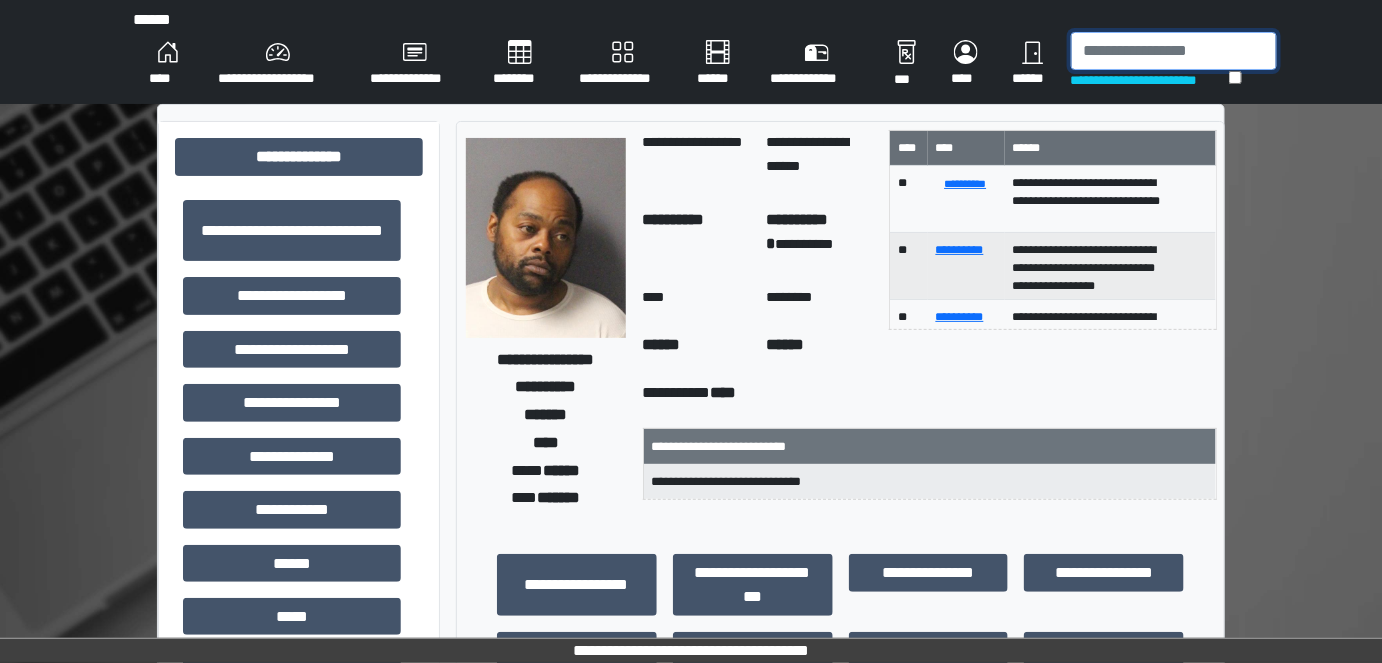 click at bounding box center [1174, 51] 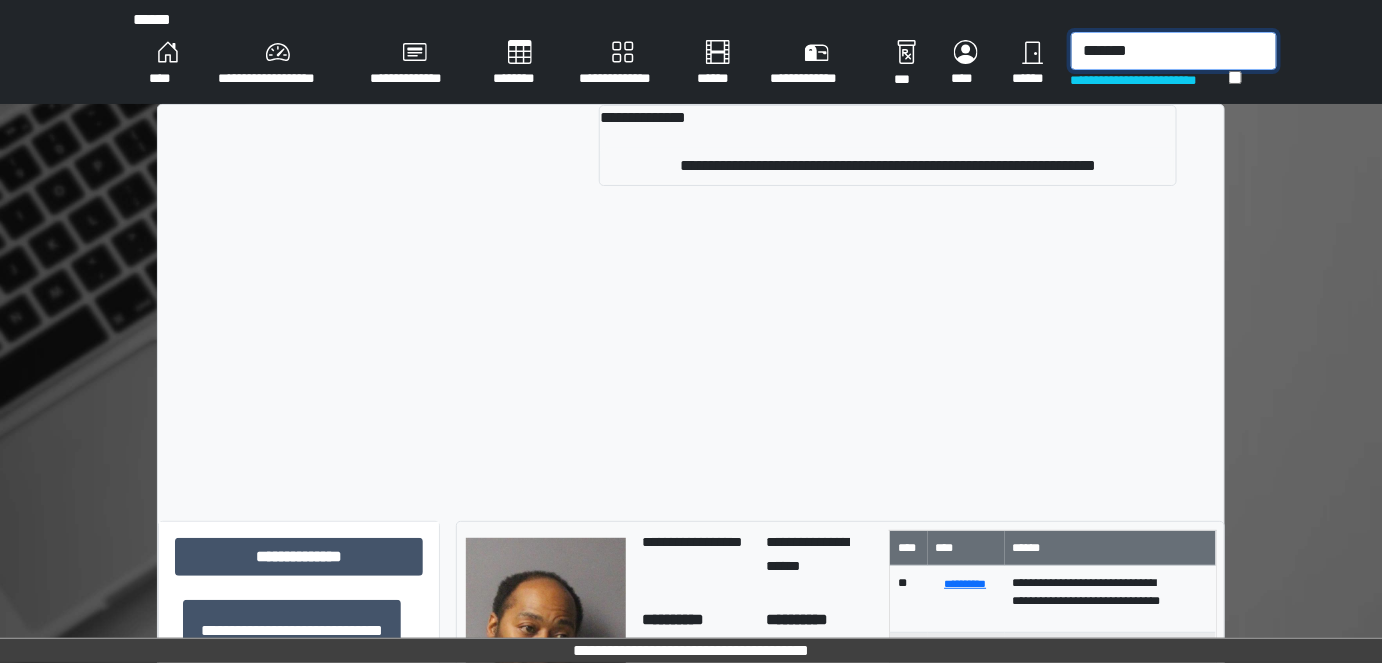 type on "*******" 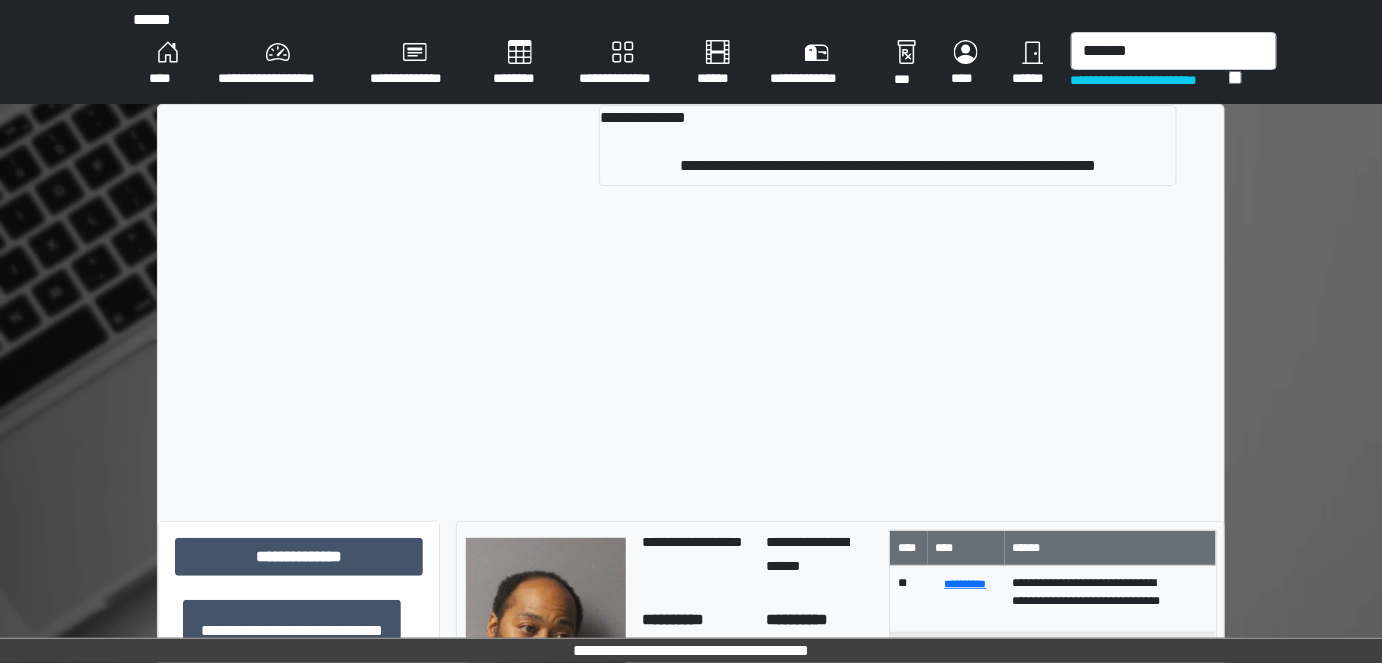 click on "**********" at bounding box center [887, 166] 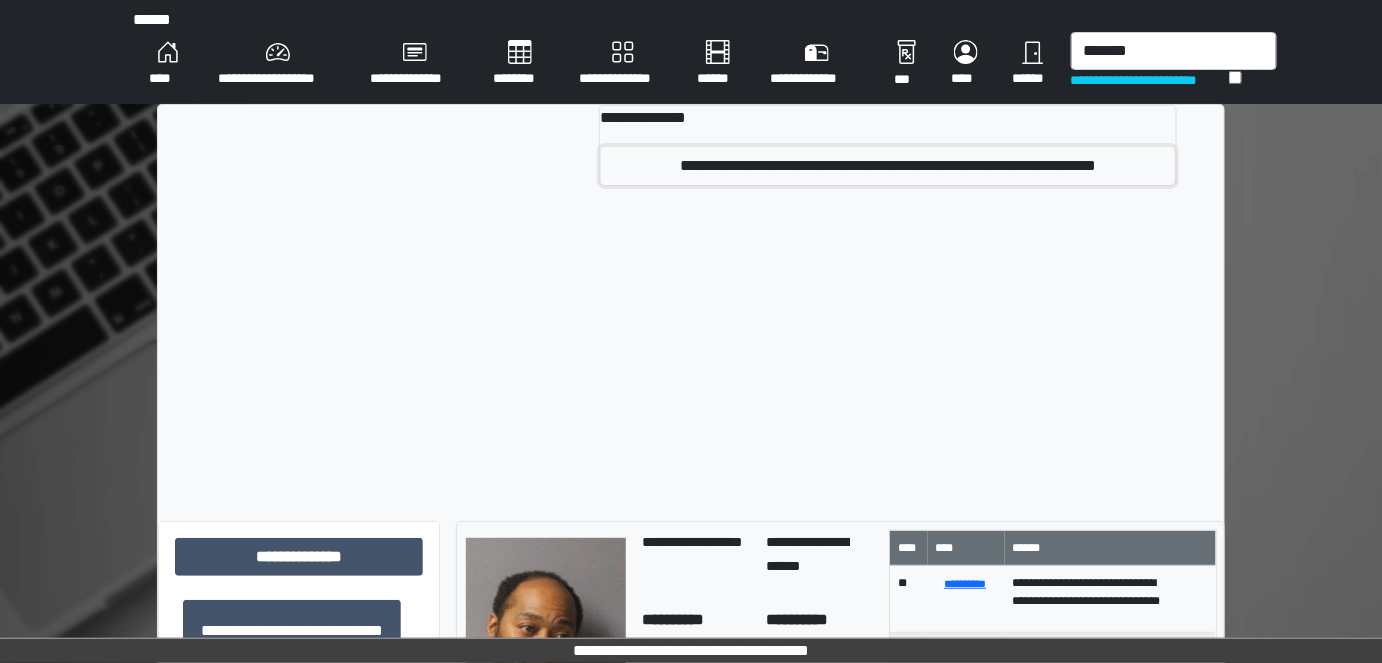 click on "**********" at bounding box center [887, 166] 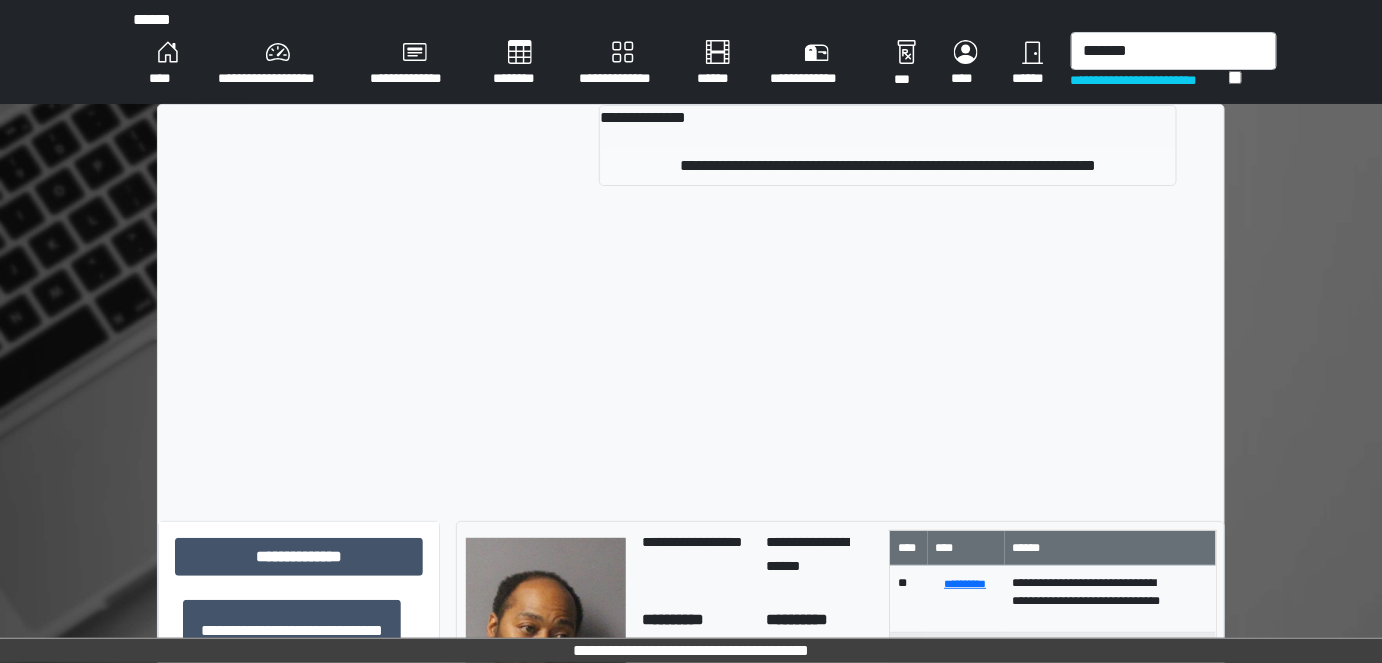type 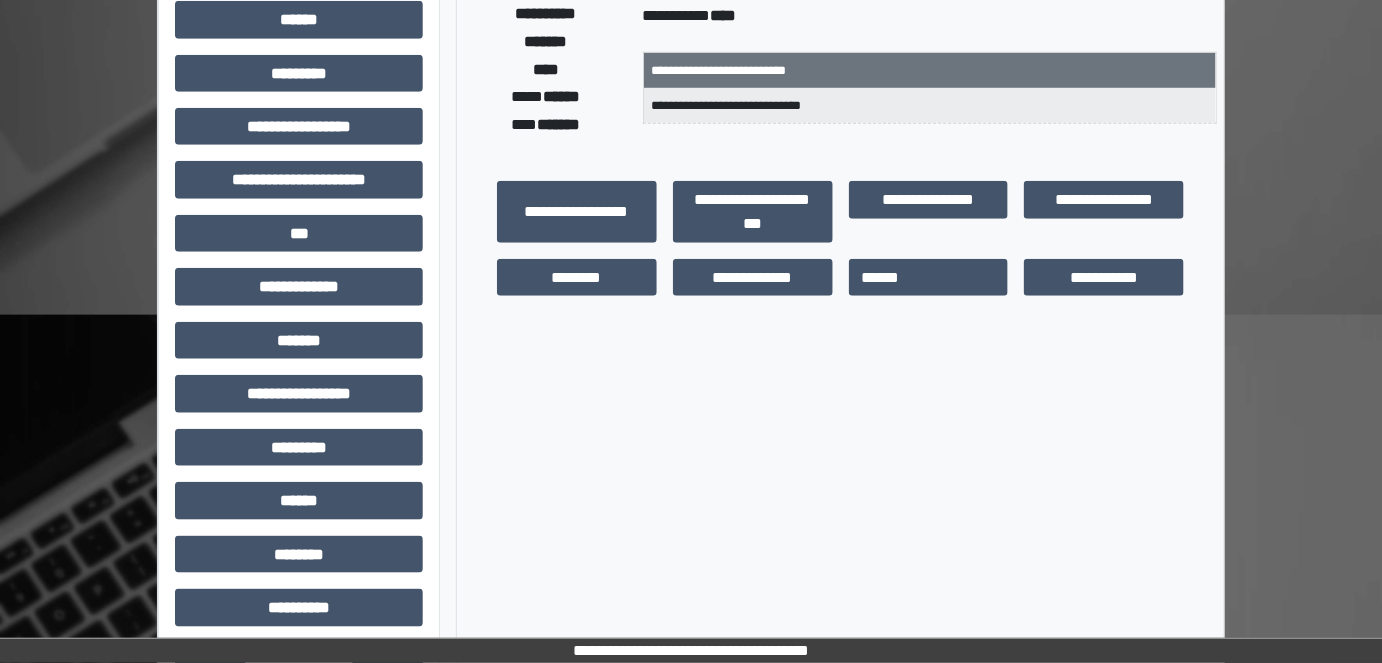 scroll, scrollTop: 250, scrollLeft: 0, axis: vertical 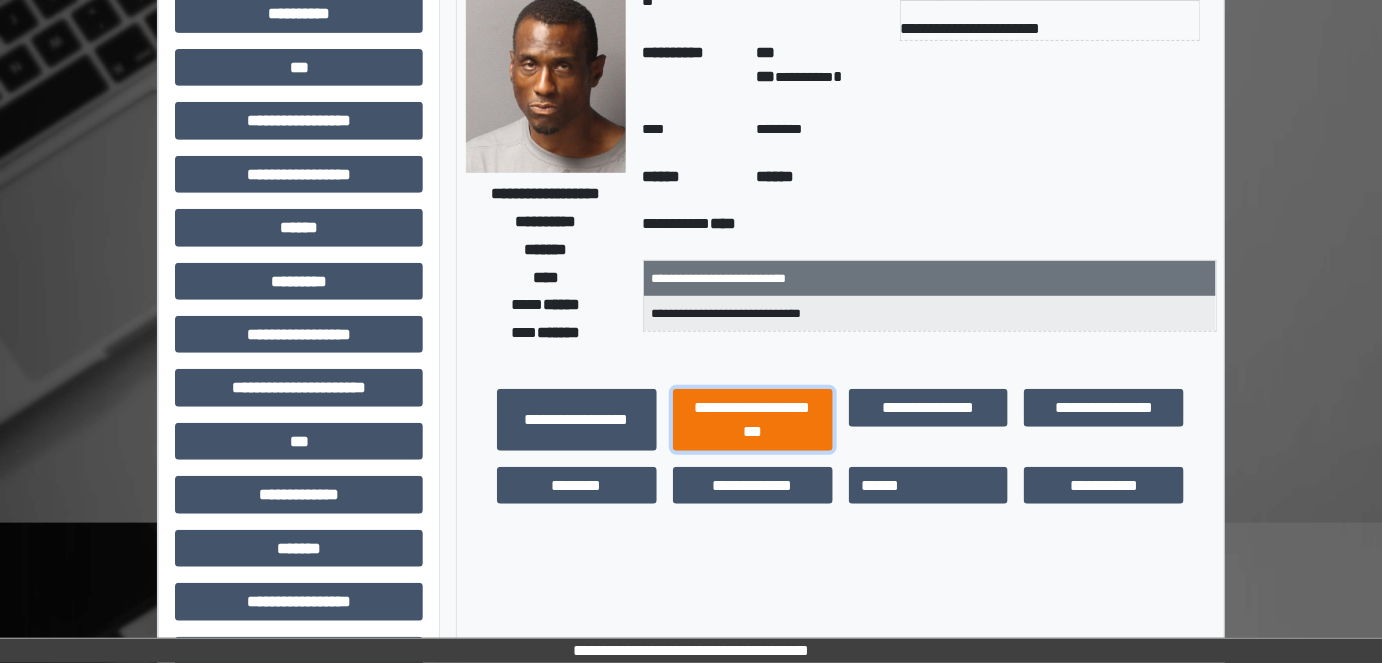 click on "**********" at bounding box center (753, 419) 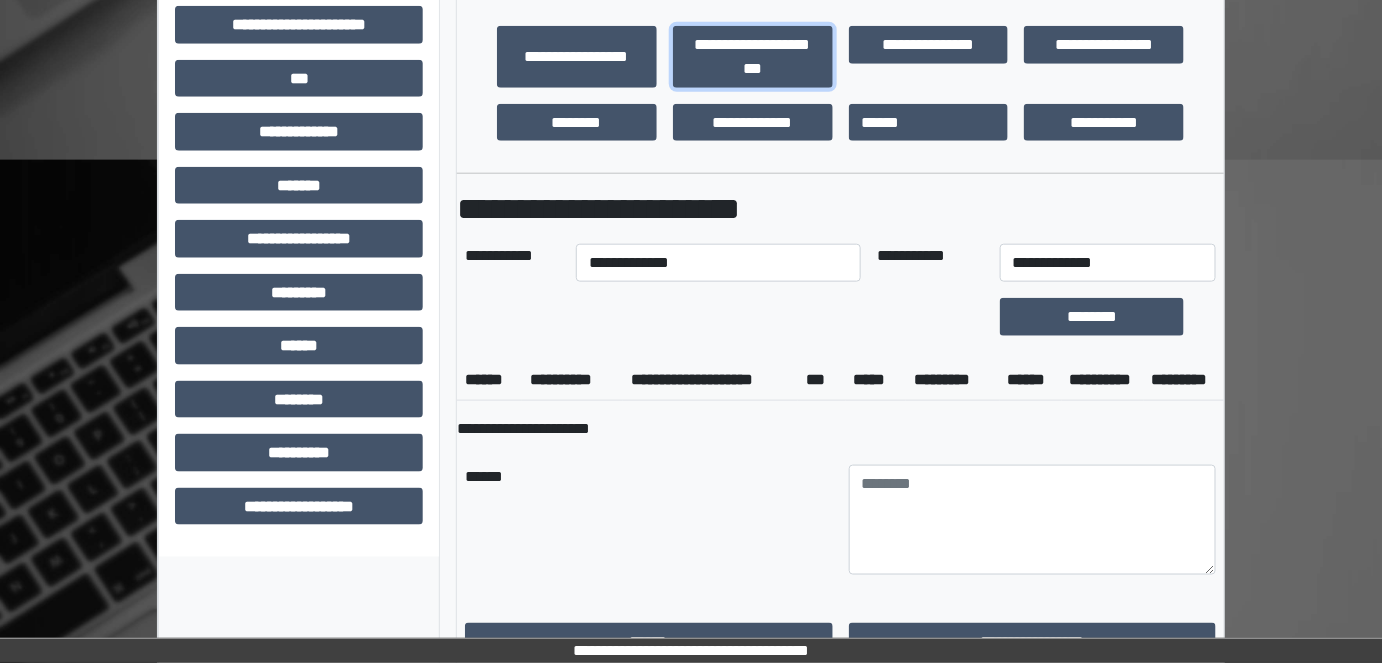 scroll, scrollTop: 614, scrollLeft: 0, axis: vertical 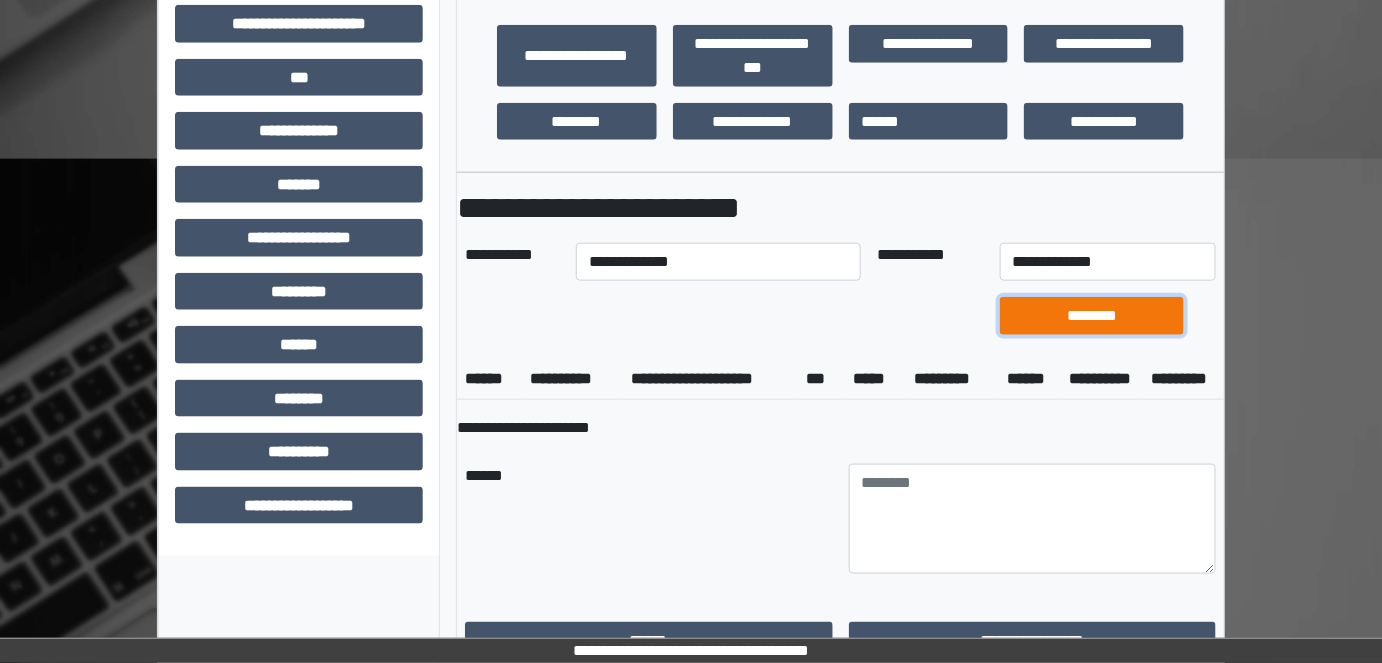 click on "********" at bounding box center (1092, 315) 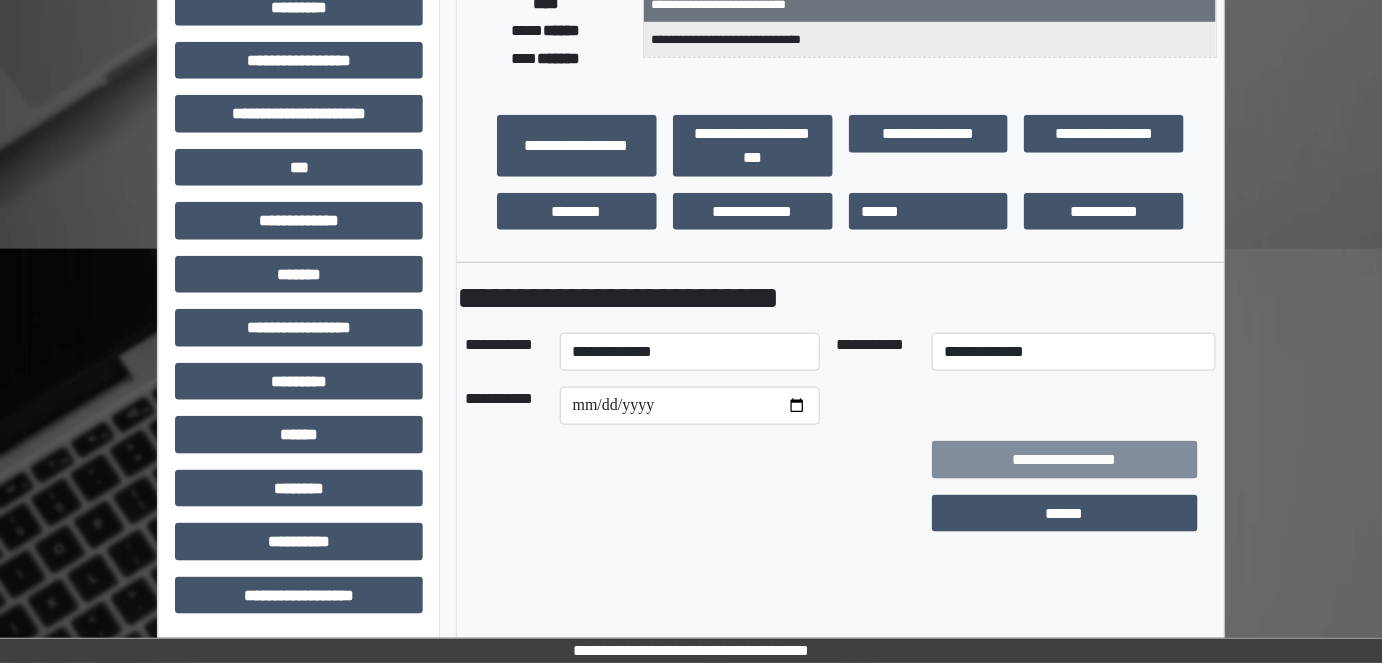 scroll, scrollTop: 523, scrollLeft: 0, axis: vertical 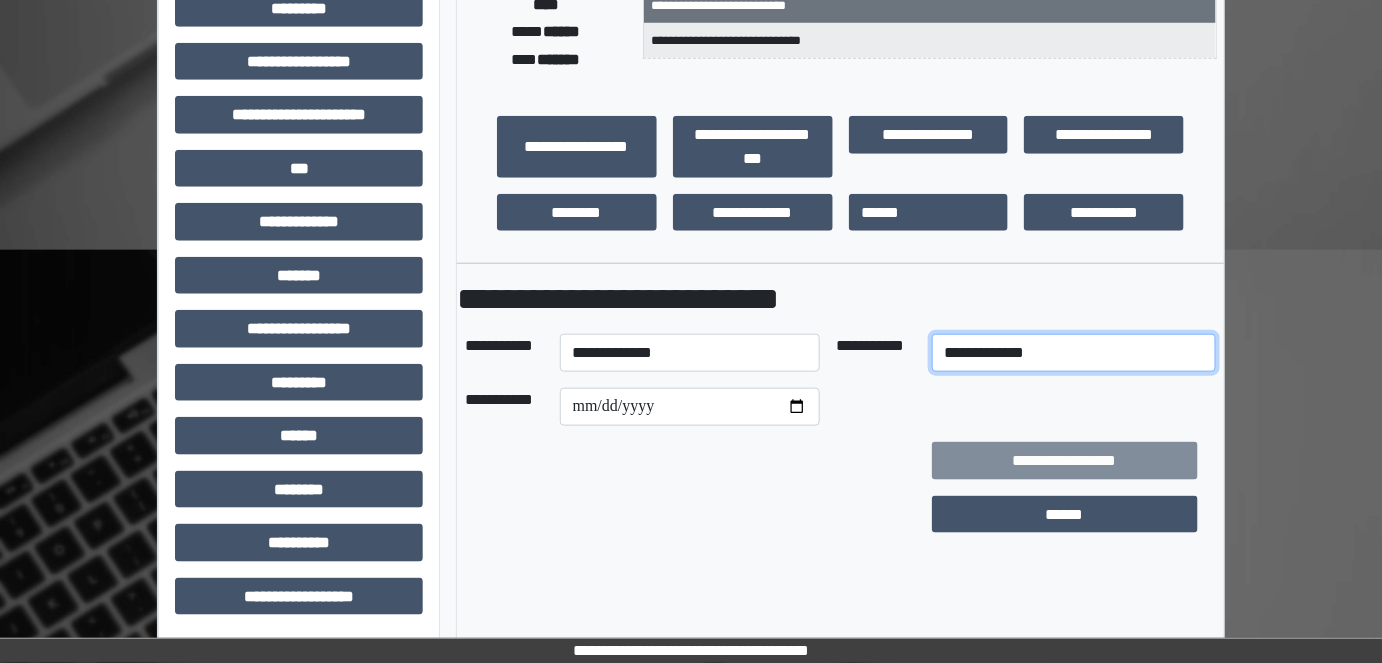 click on "**********" at bounding box center [1074, 353] 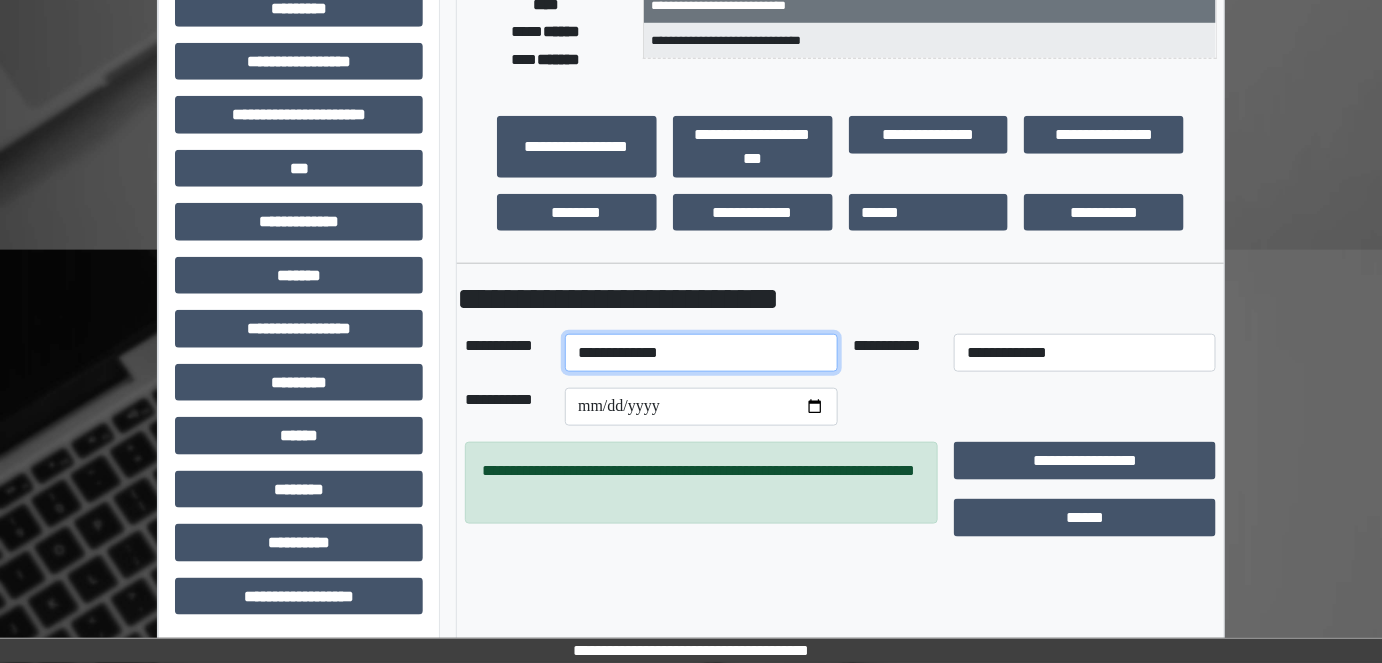 click on "**********" at bounding box center (701, 353) 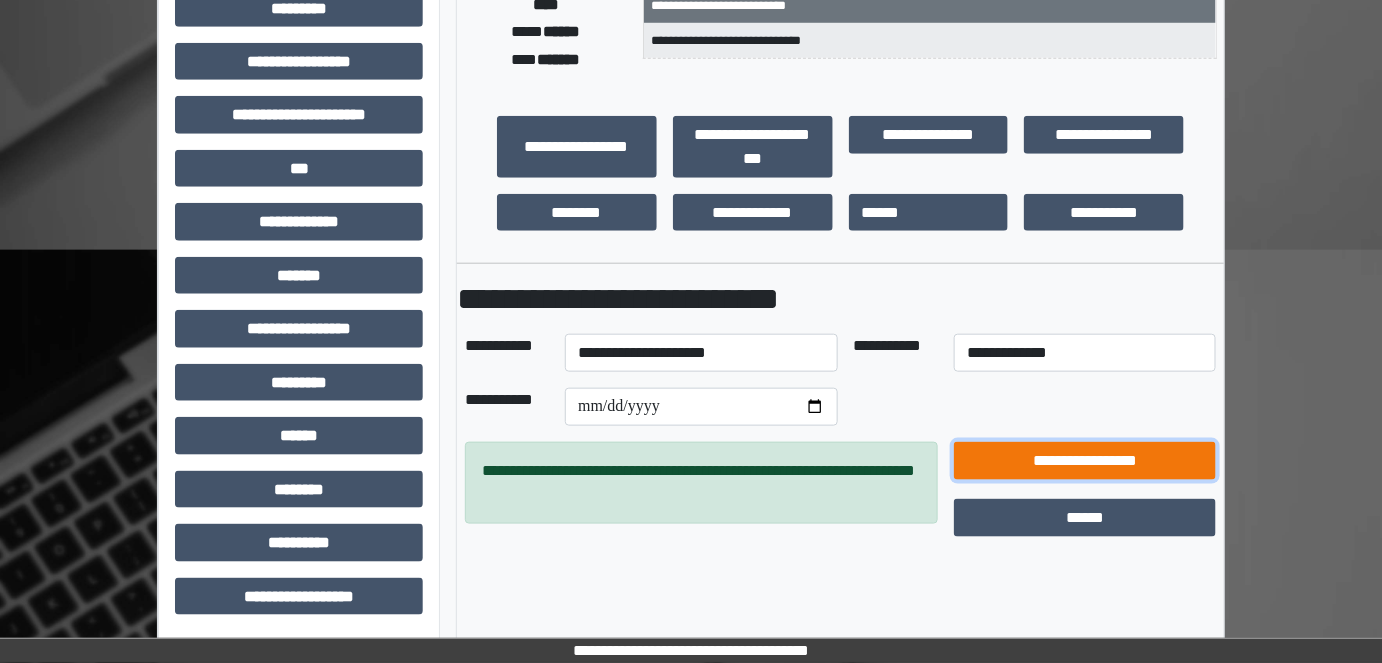 click on "**********" at bounding box center (1085, 460) 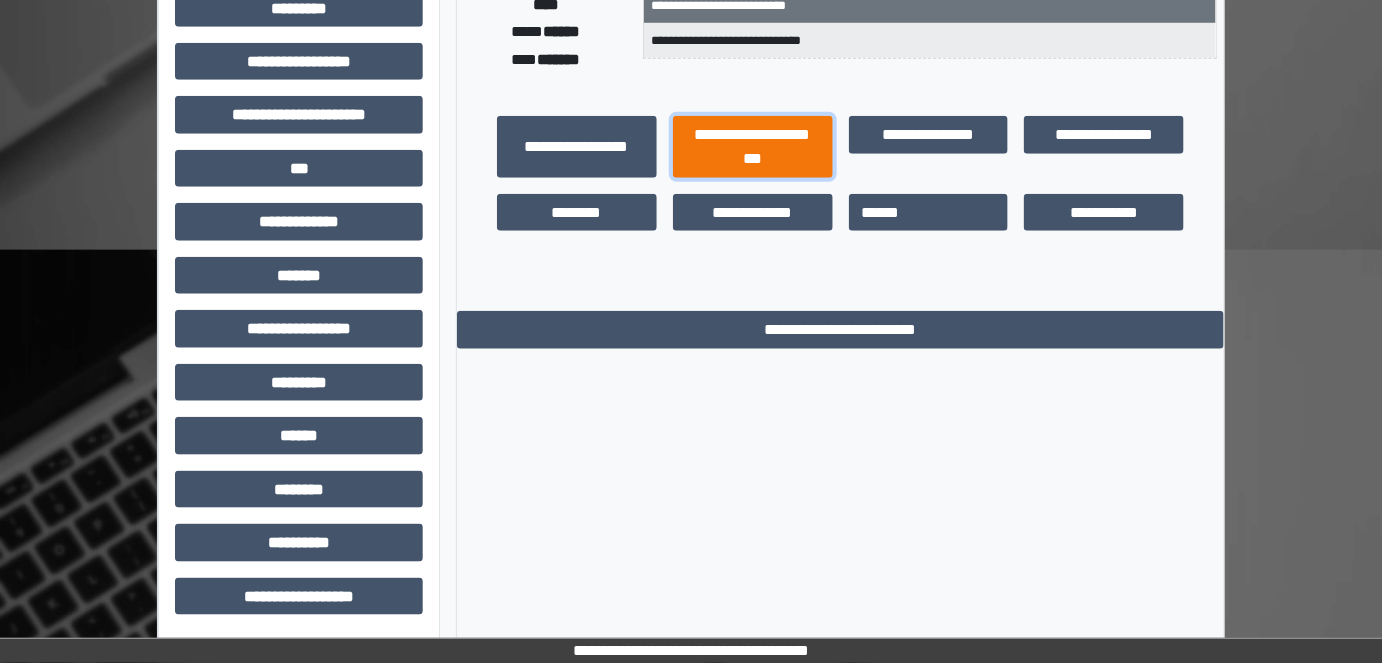 drag, startPoint x: 773, startPoint y: 160, endPoint x: 761, endPoint y: 171, distance: 16.27882 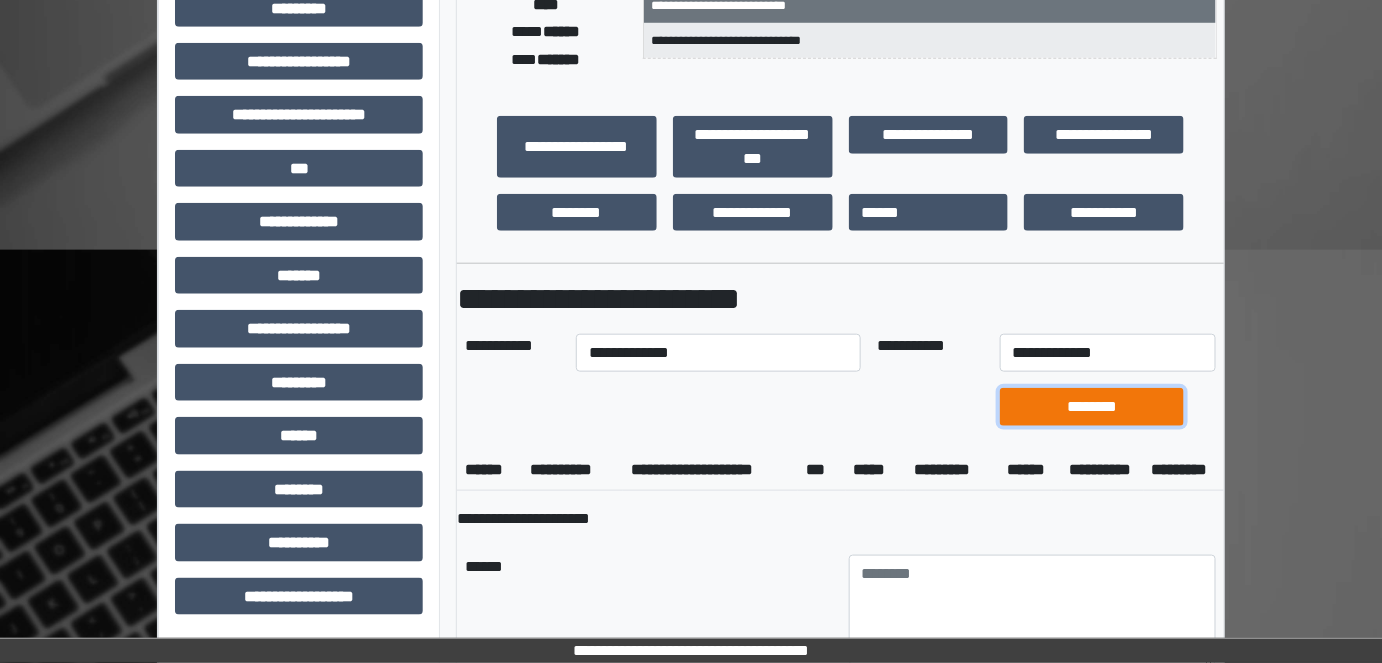 click on "********" at bounding box center [1092, 406] 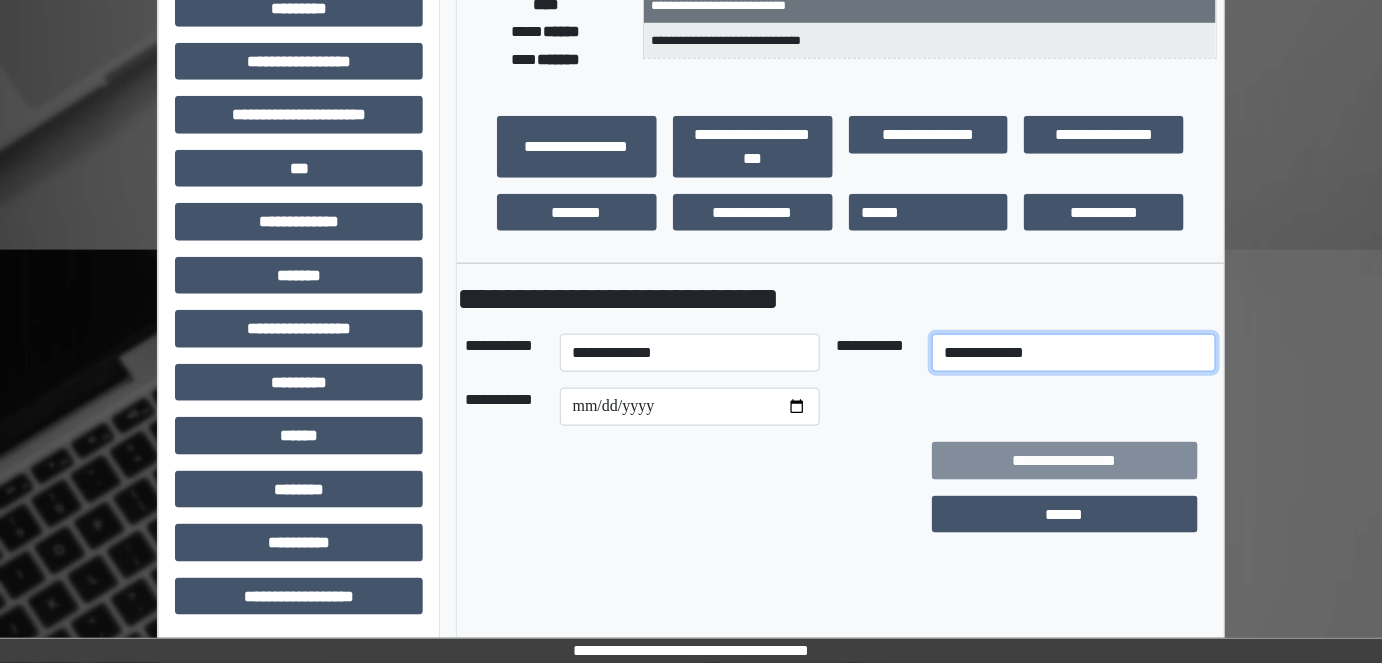 click on "**********" at bounding box center (1074, 353) 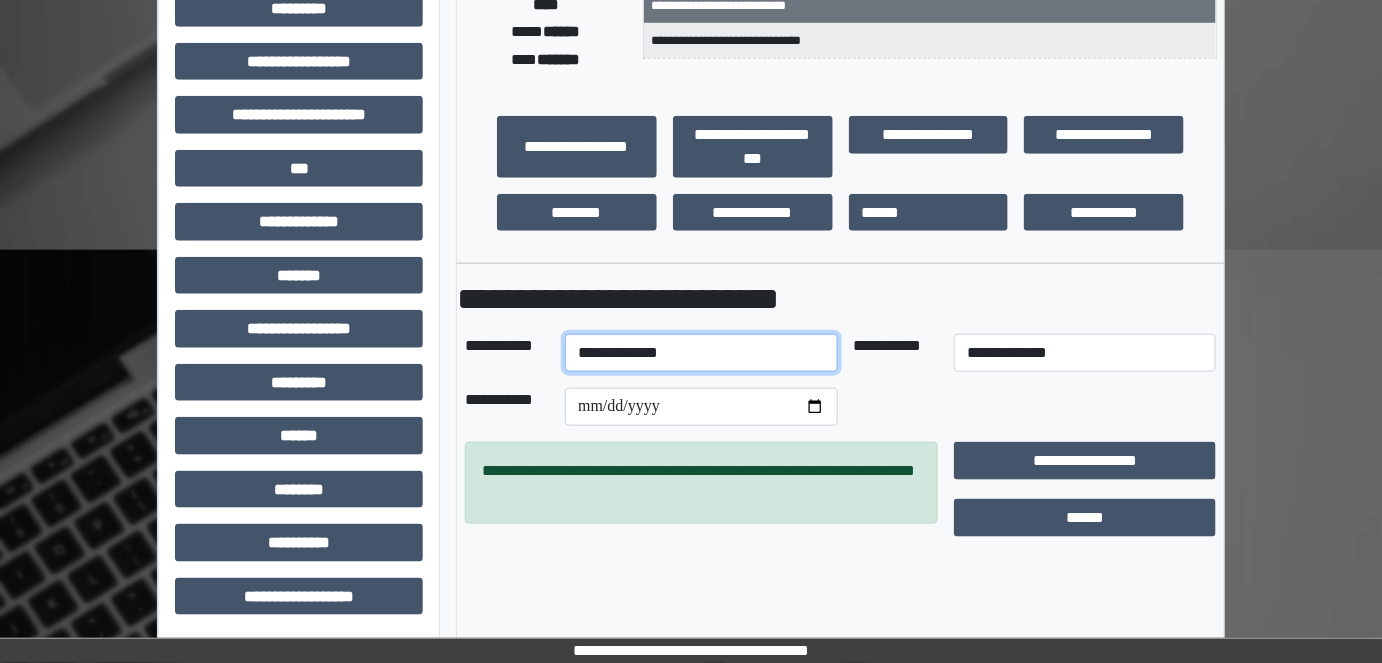 click on "**********" at bounding box center (701, 353) 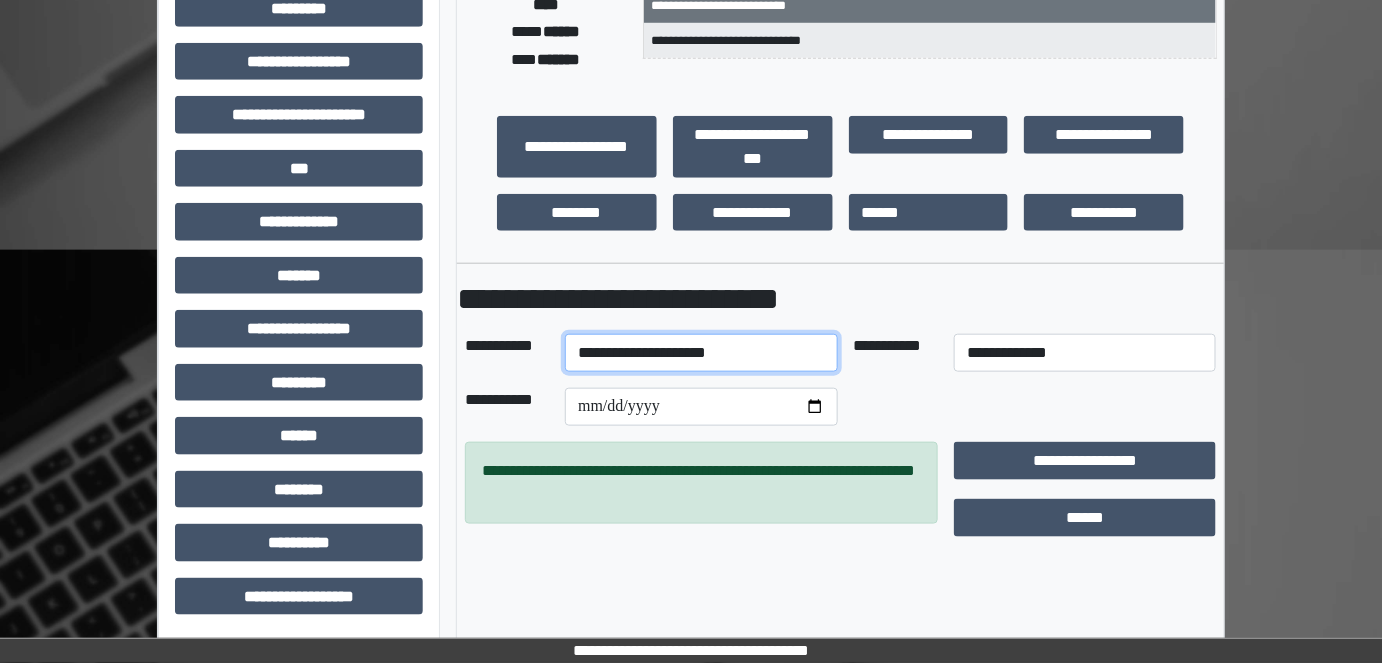 click on "**********" at bounding box center (701, 353) 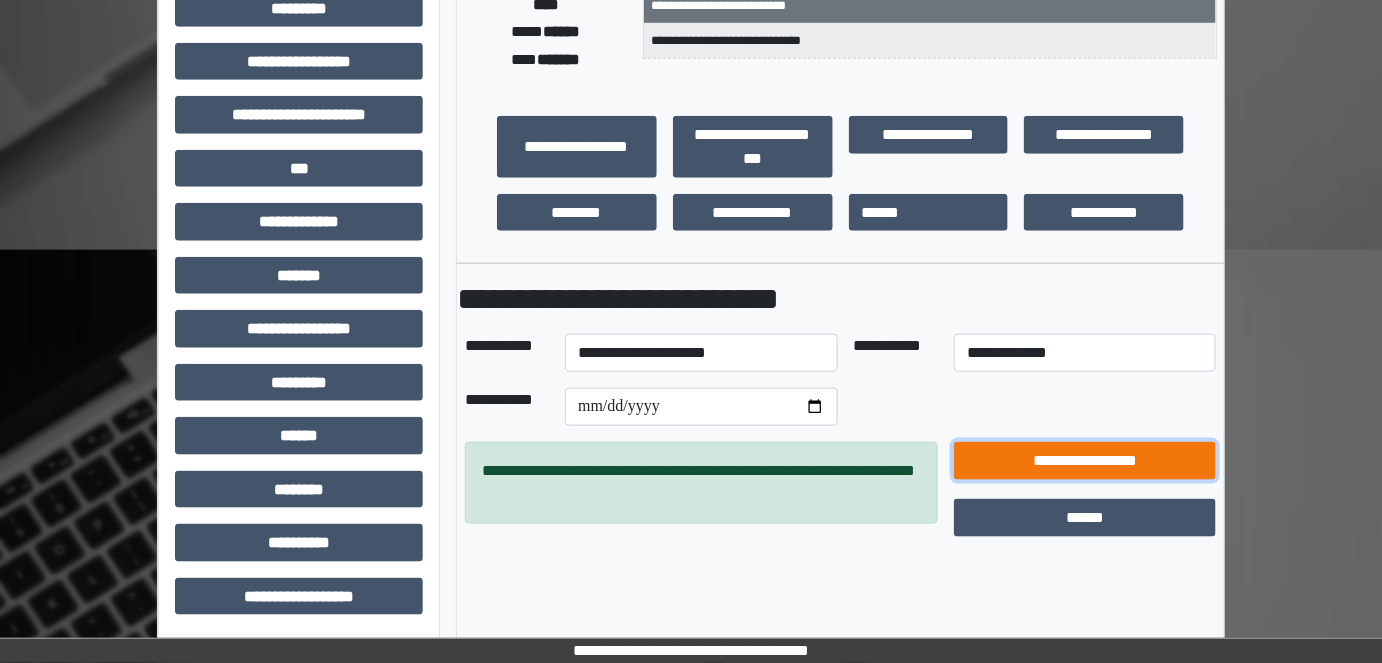 click on "**********" at bounding box center [1085, 460] 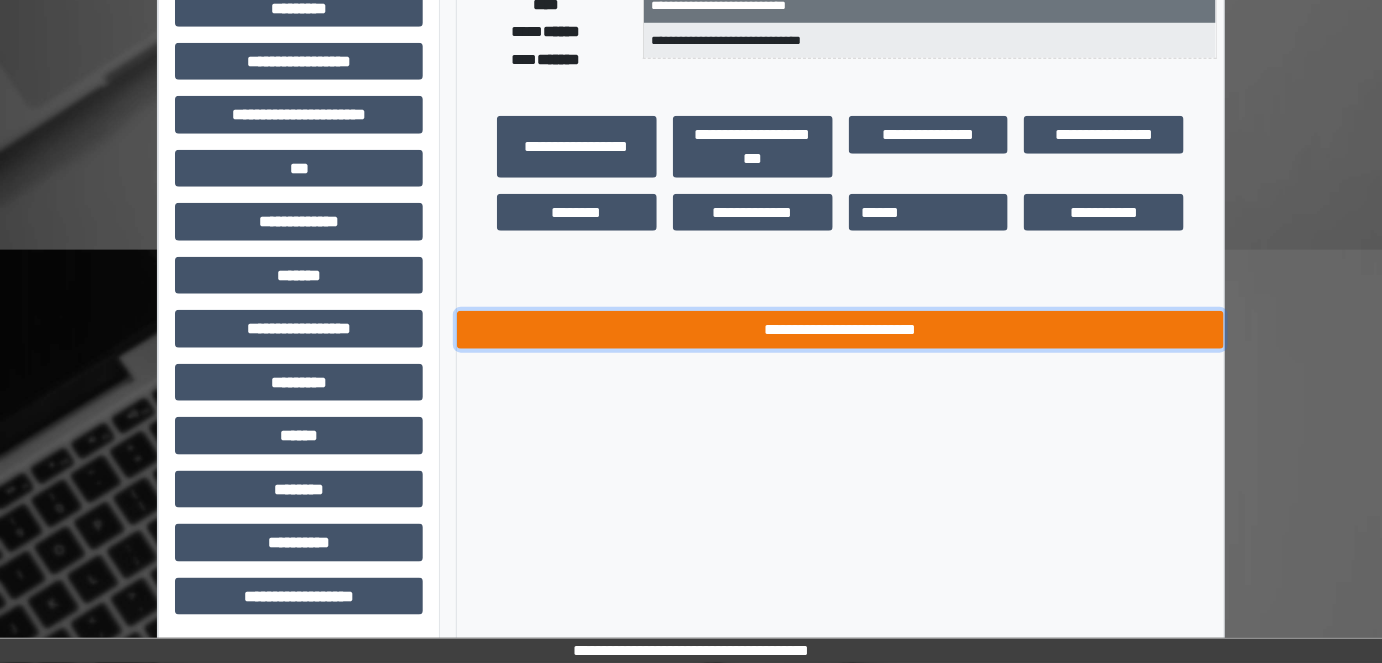 click on "**********" at bounding box center (841, 329) 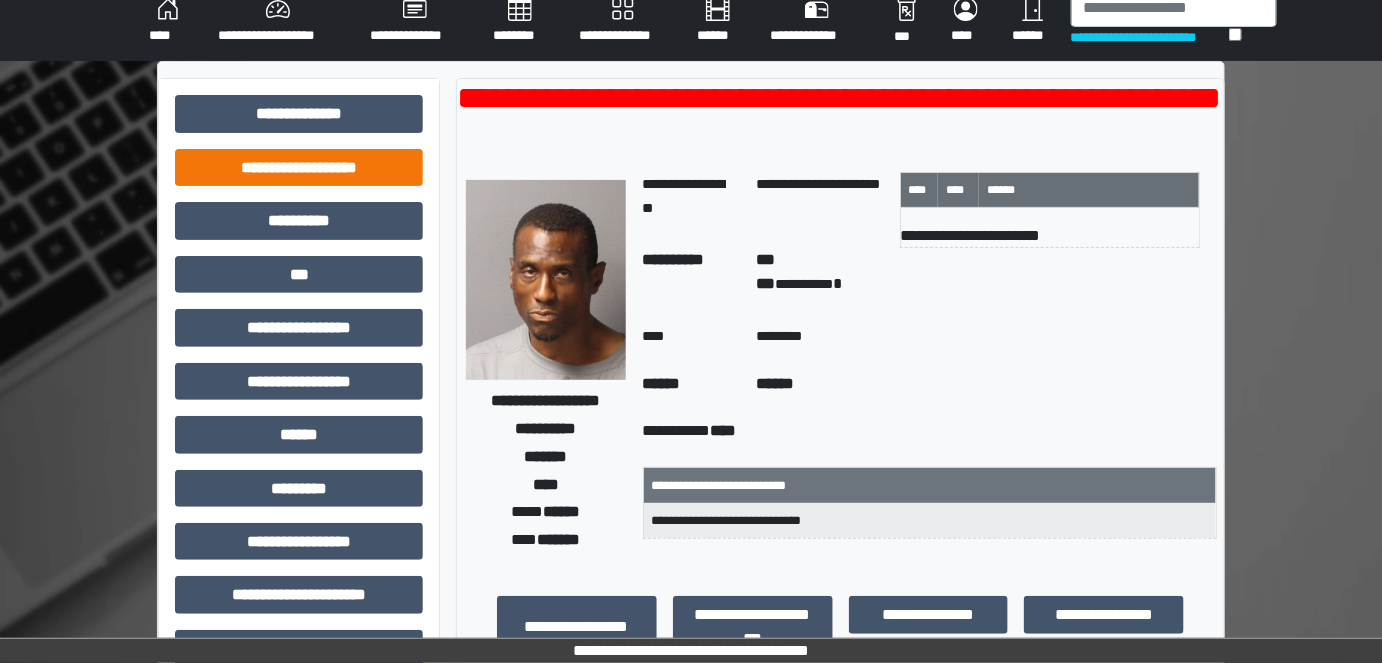 scroll, scrollTop: 0, scrollLeft: 0, axis: both 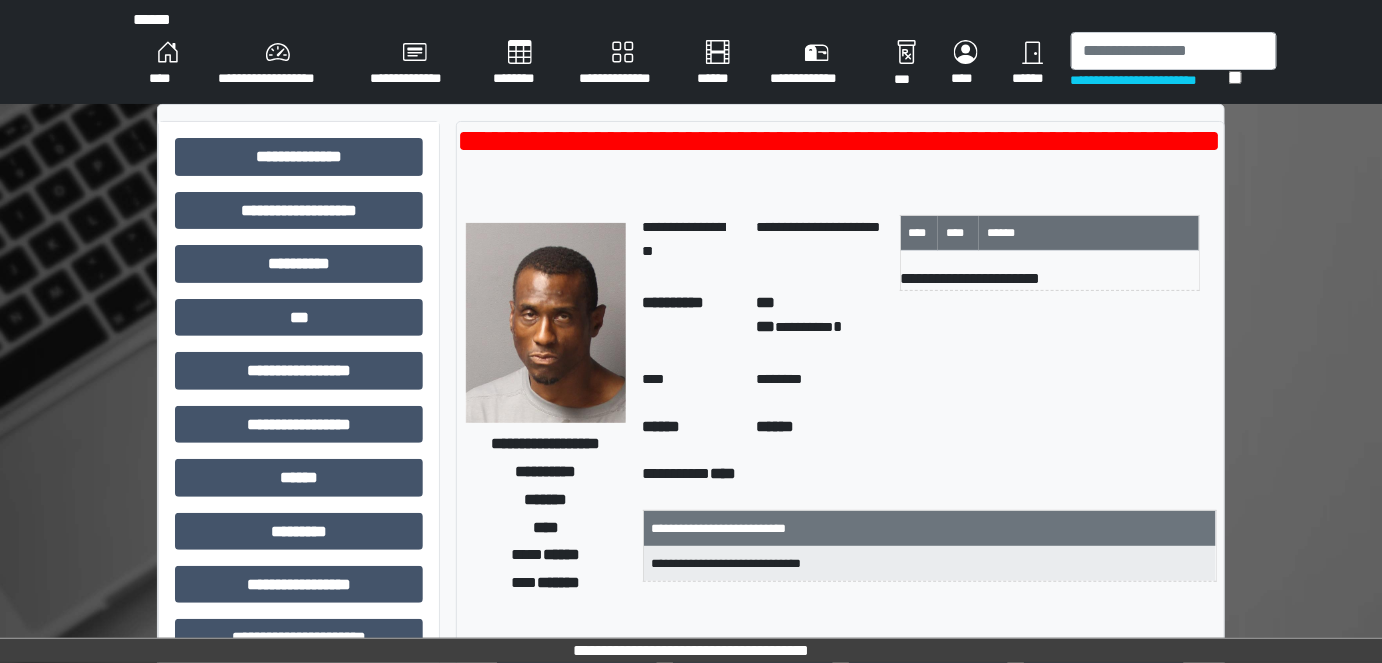 click on "****" at bounding box center [167, 64] 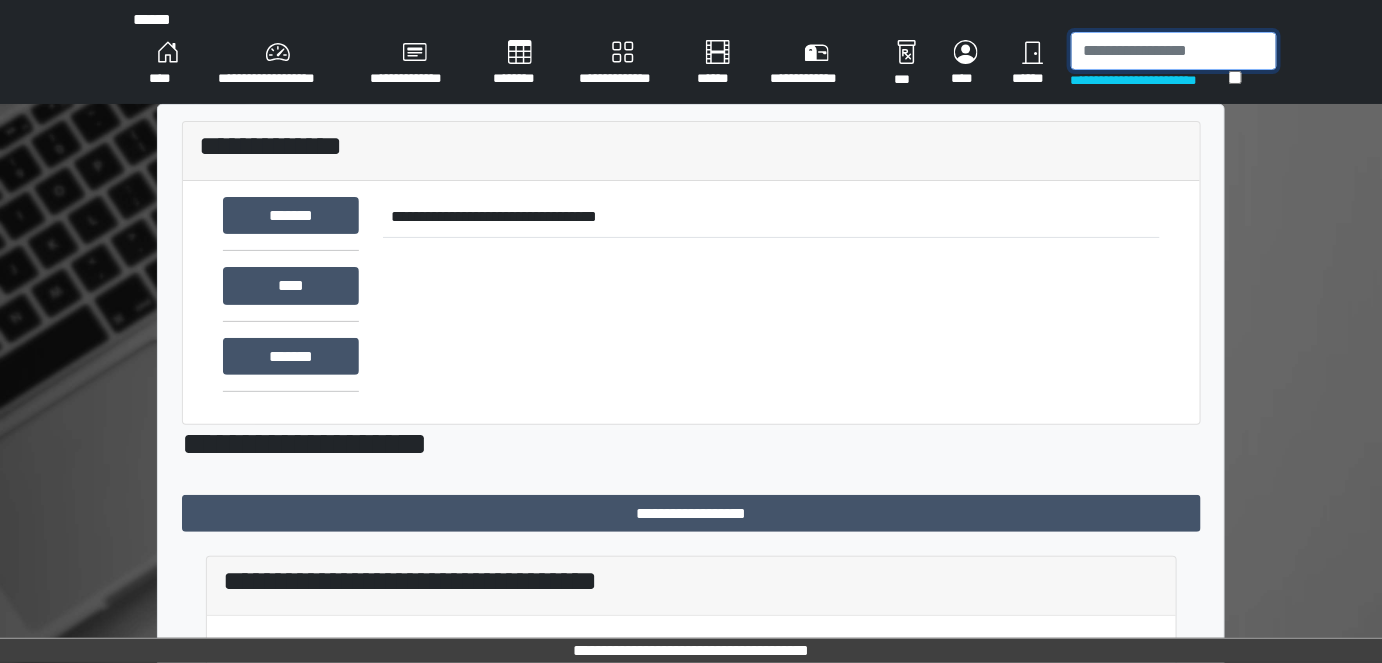 click at bounding box center [1174, 51] 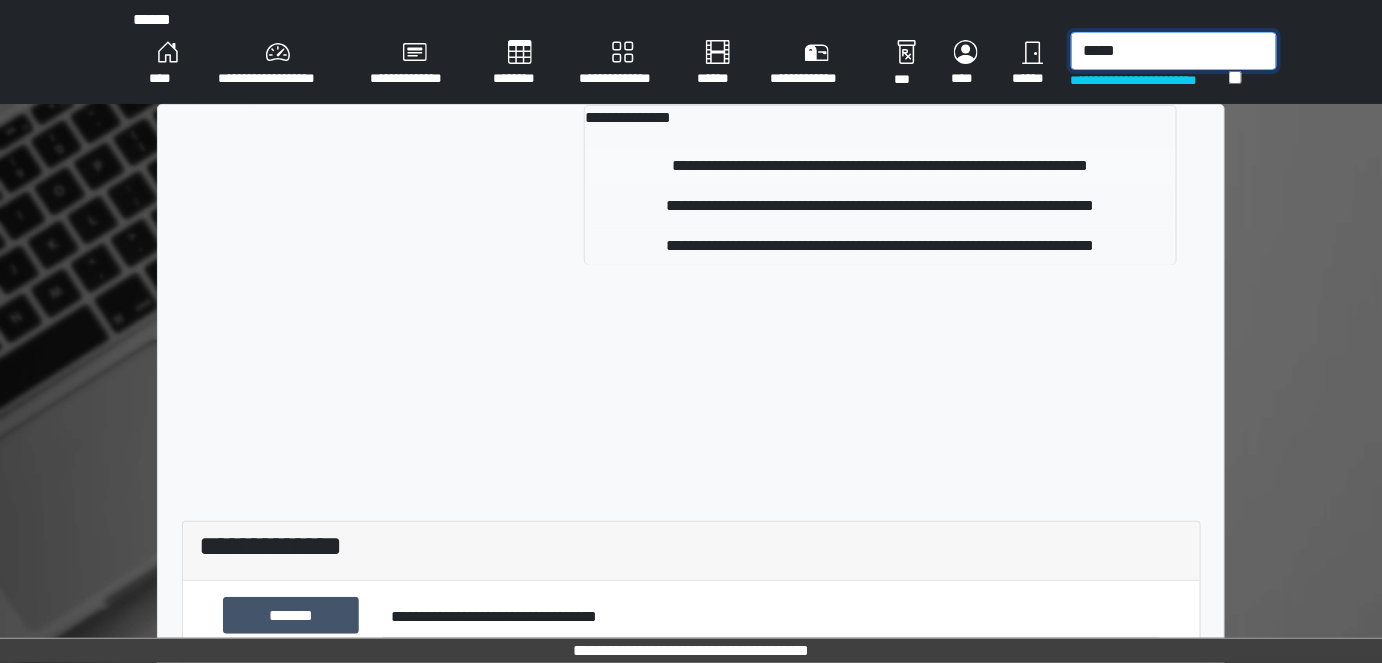 type on "*****" 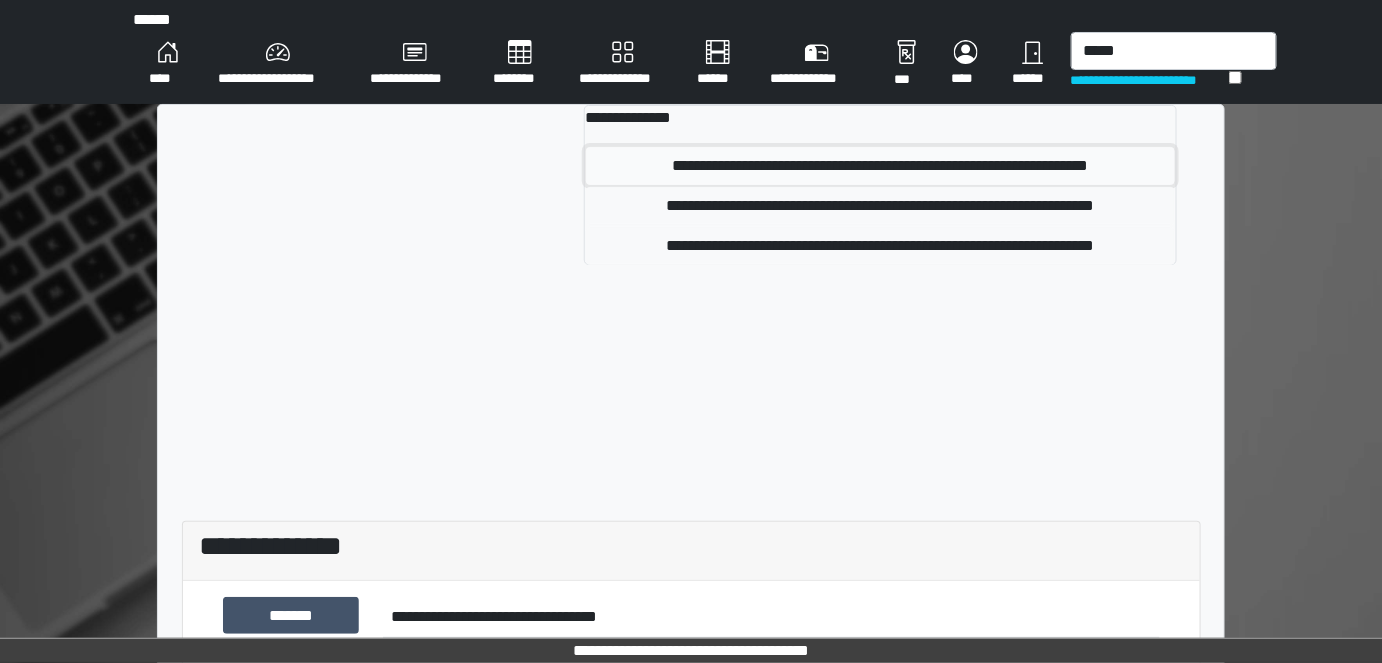 click on "**********" at bounding box center (880, 166) 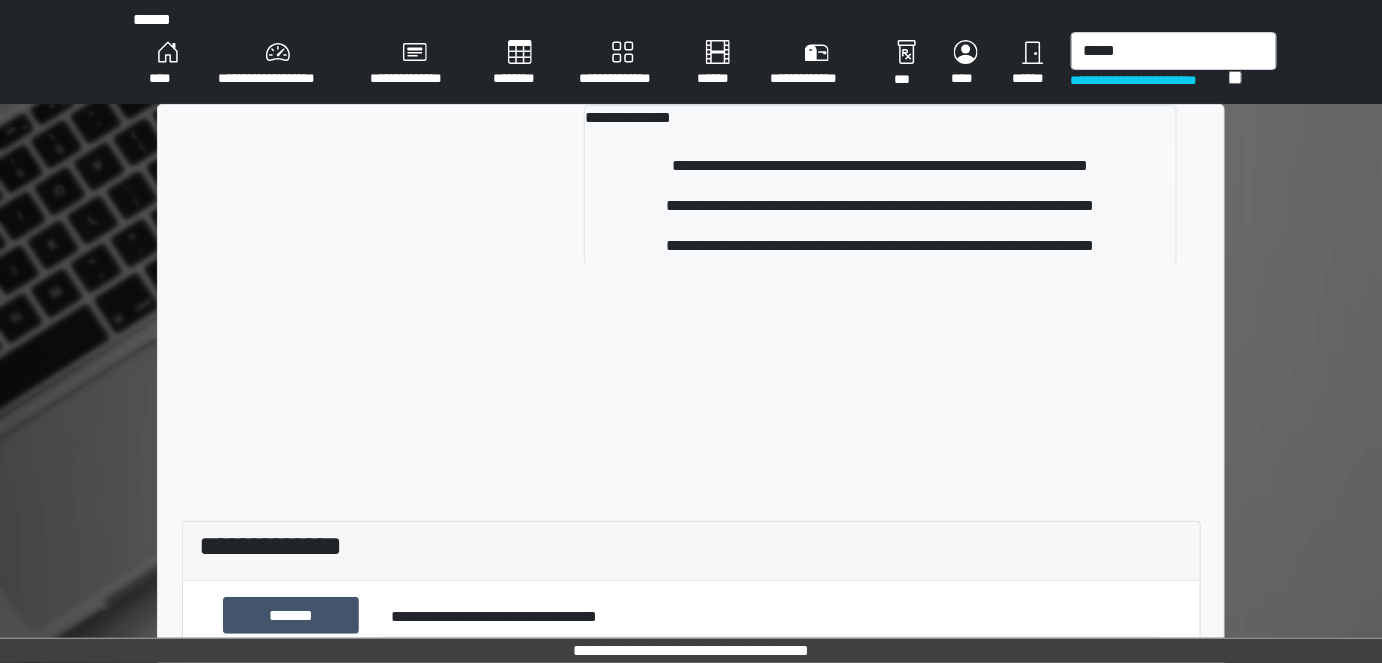 type 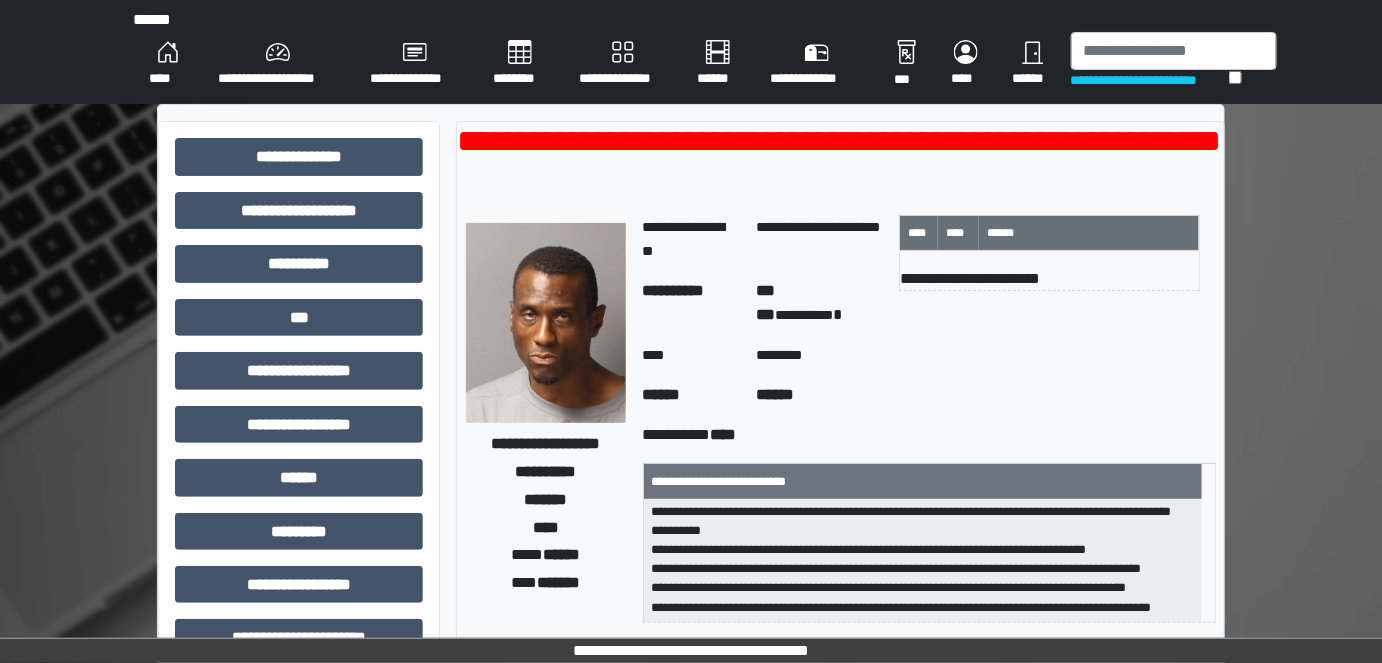 scroll, scrollTop: 313, scrollLeft: 0, axis: vertical 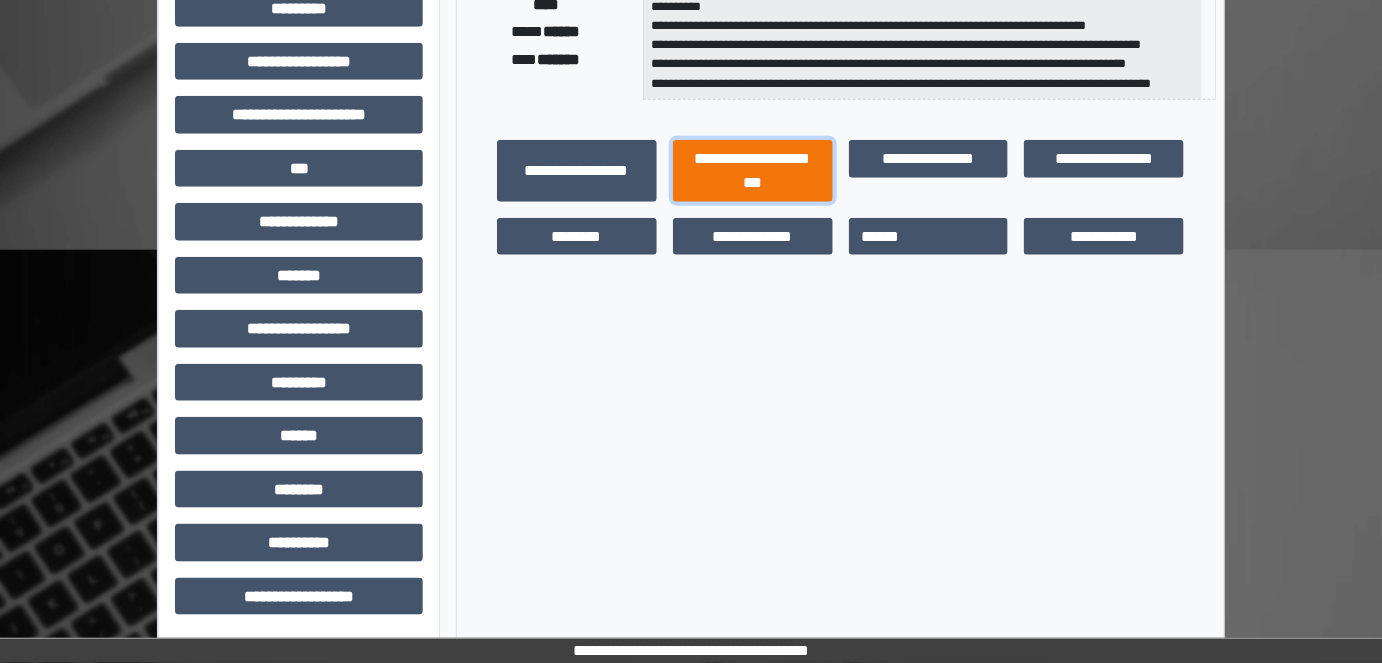 click on "**********" at bounding box center (753, 170) 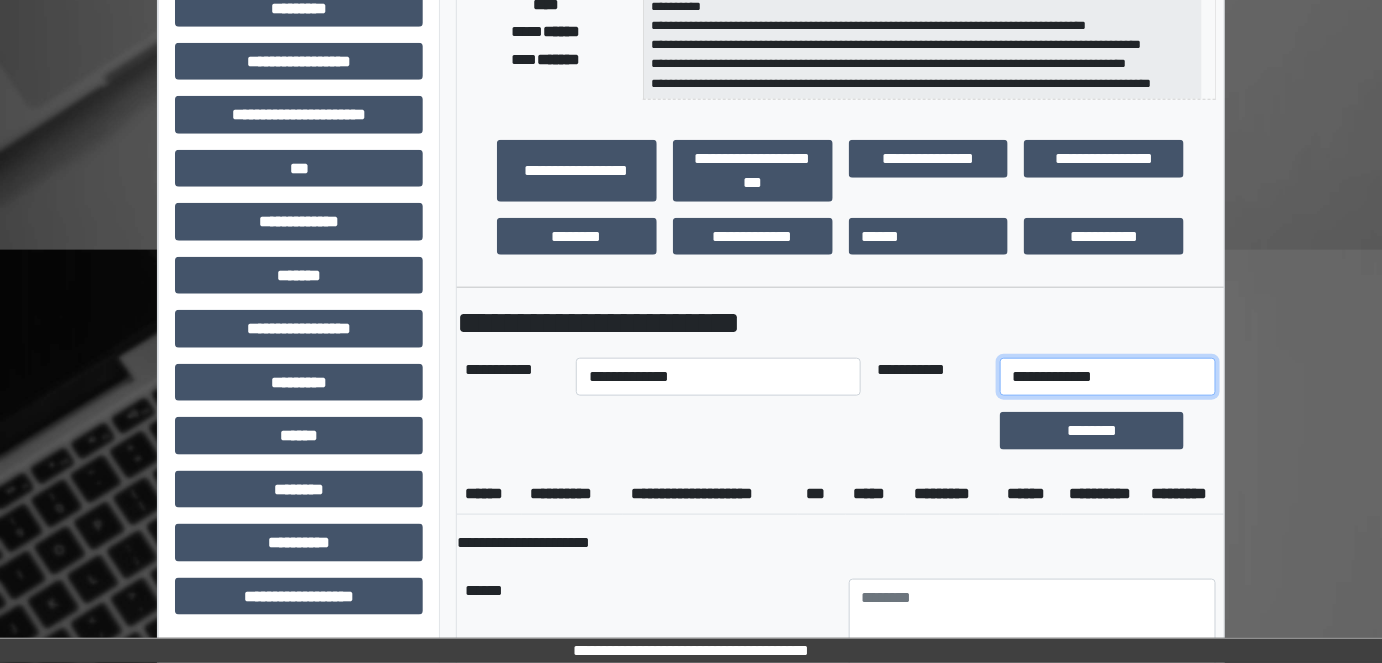 click on "**********" at bounding box center (1108, 377) 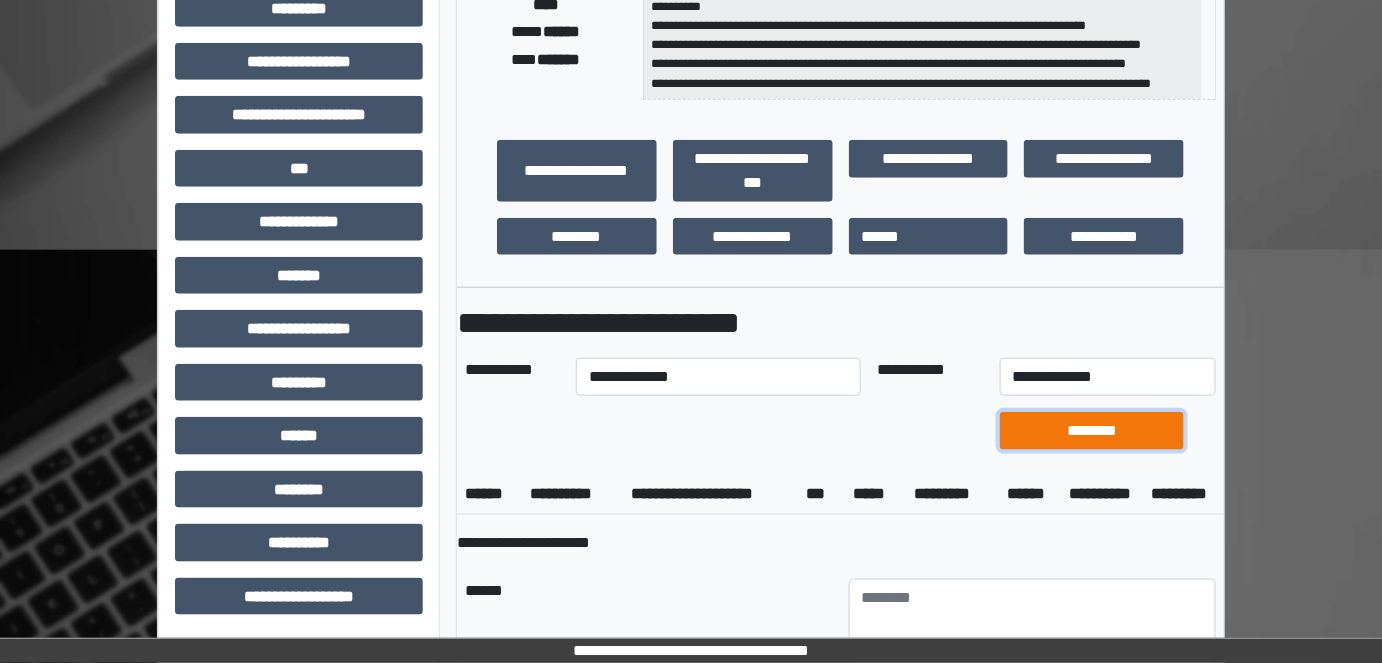 click on "********" at bounding box center (1092, 430) 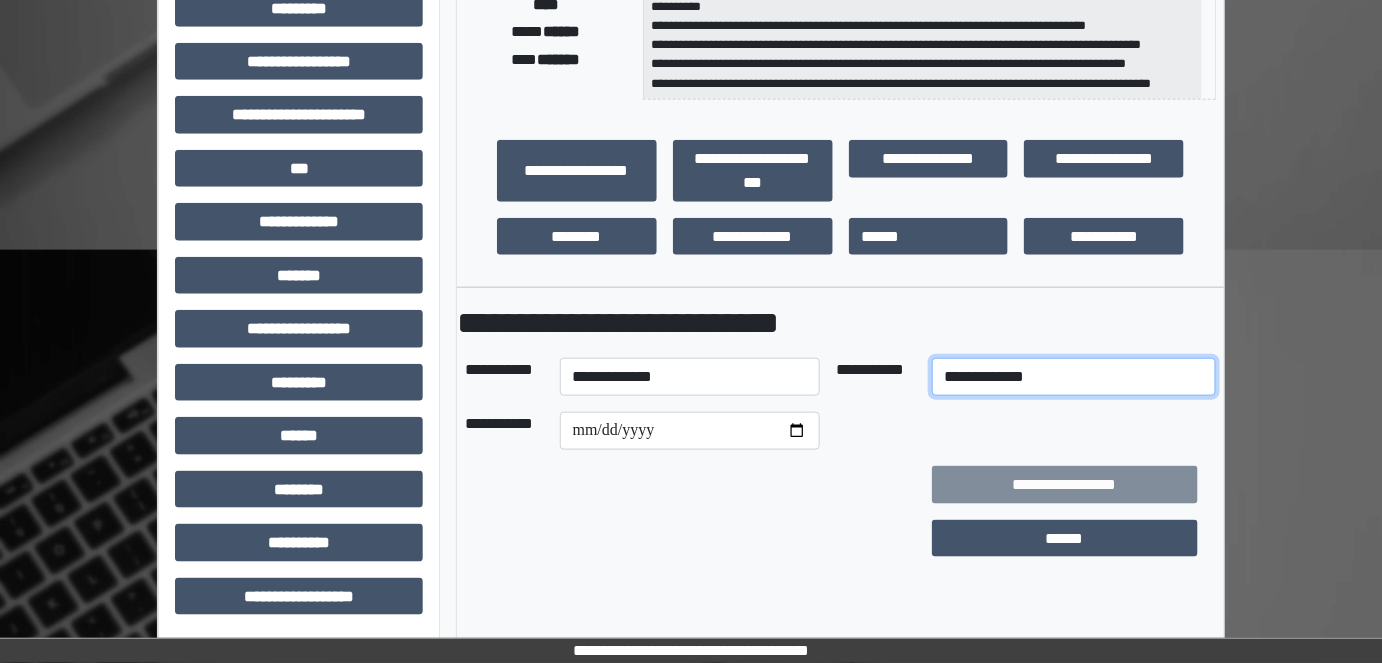 click on "**********" at bounding box center [1074, 377] 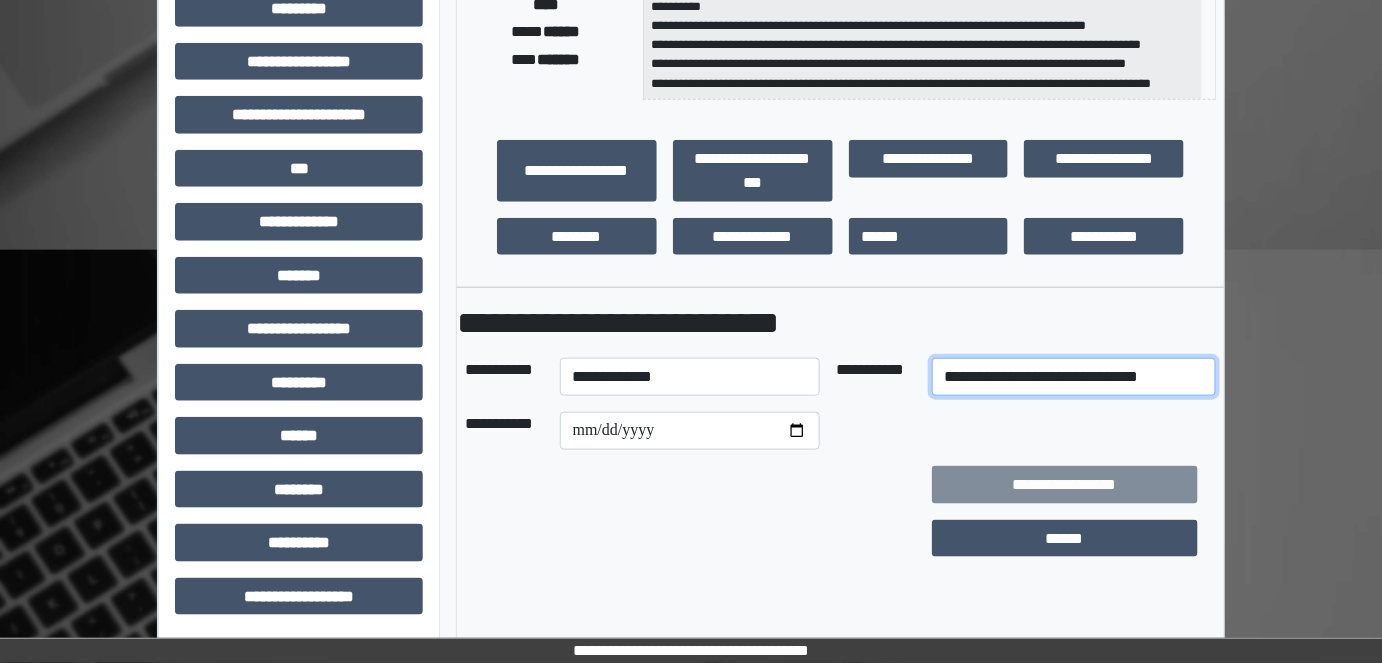 click on "**********" at bounding box center [1074, 377] 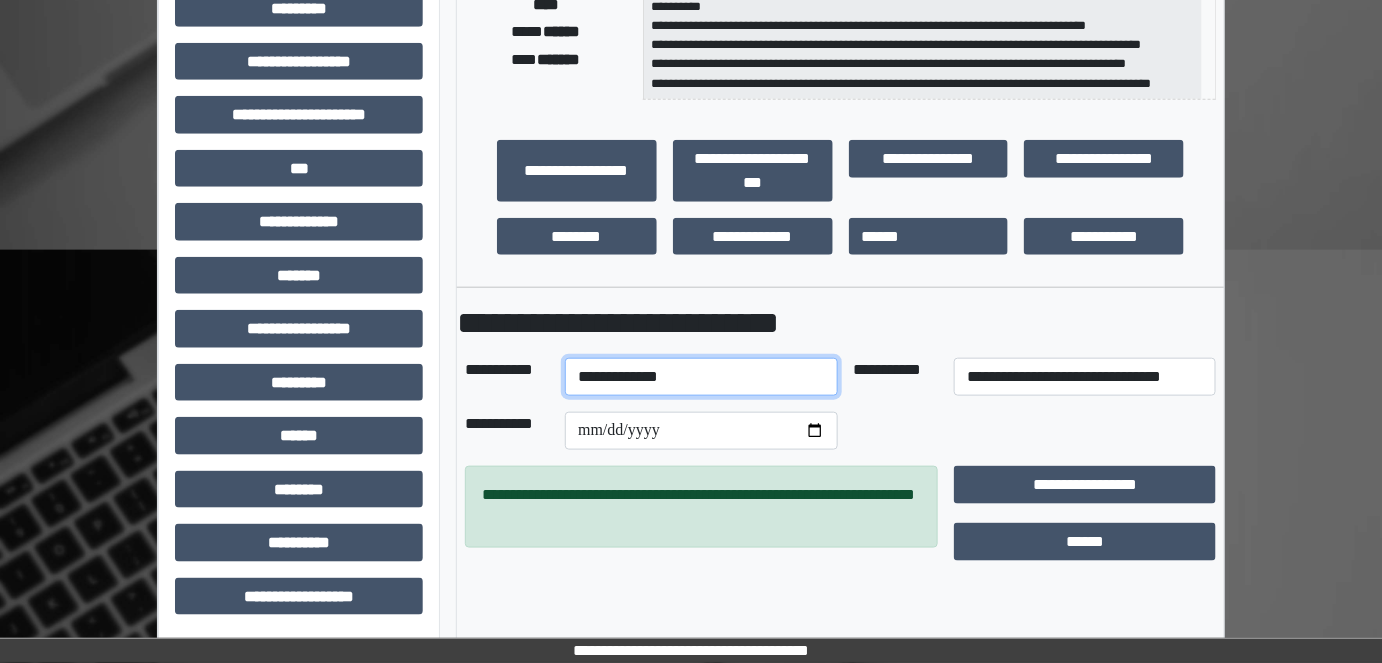 click on "**********" at bounding box center [701, 377] 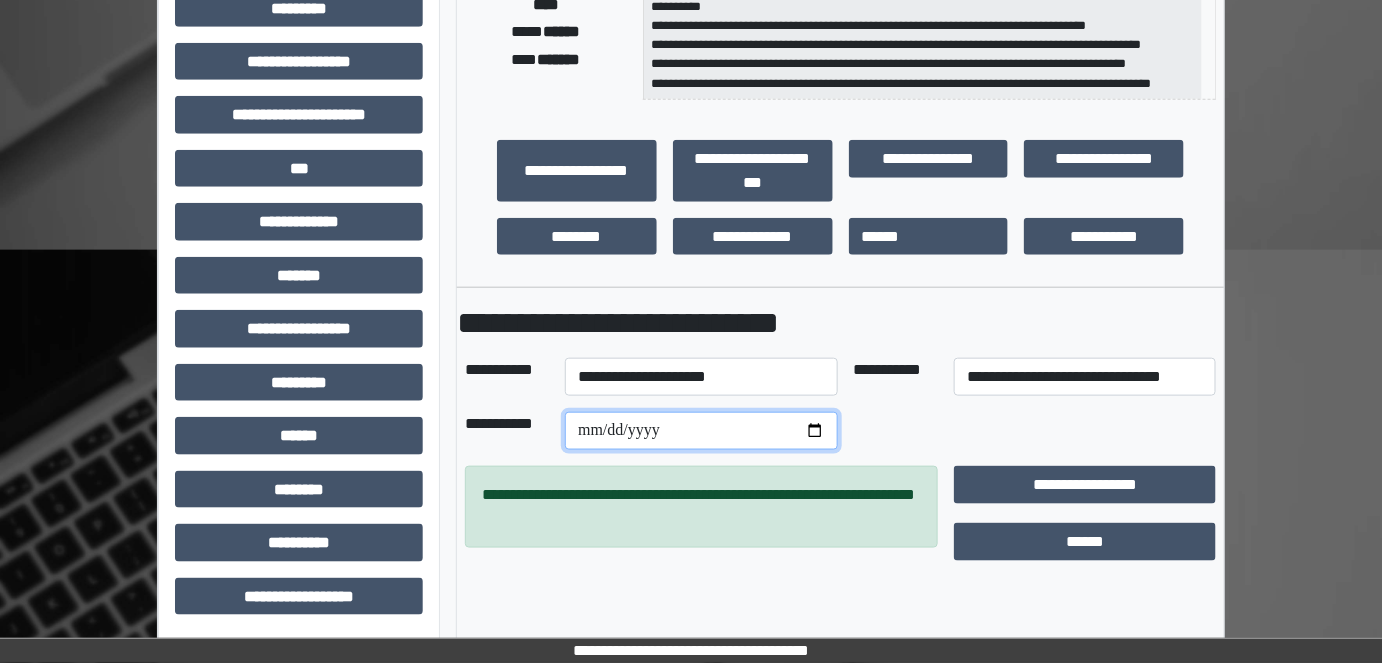 click on "**********" at bounding box center [701, 431] 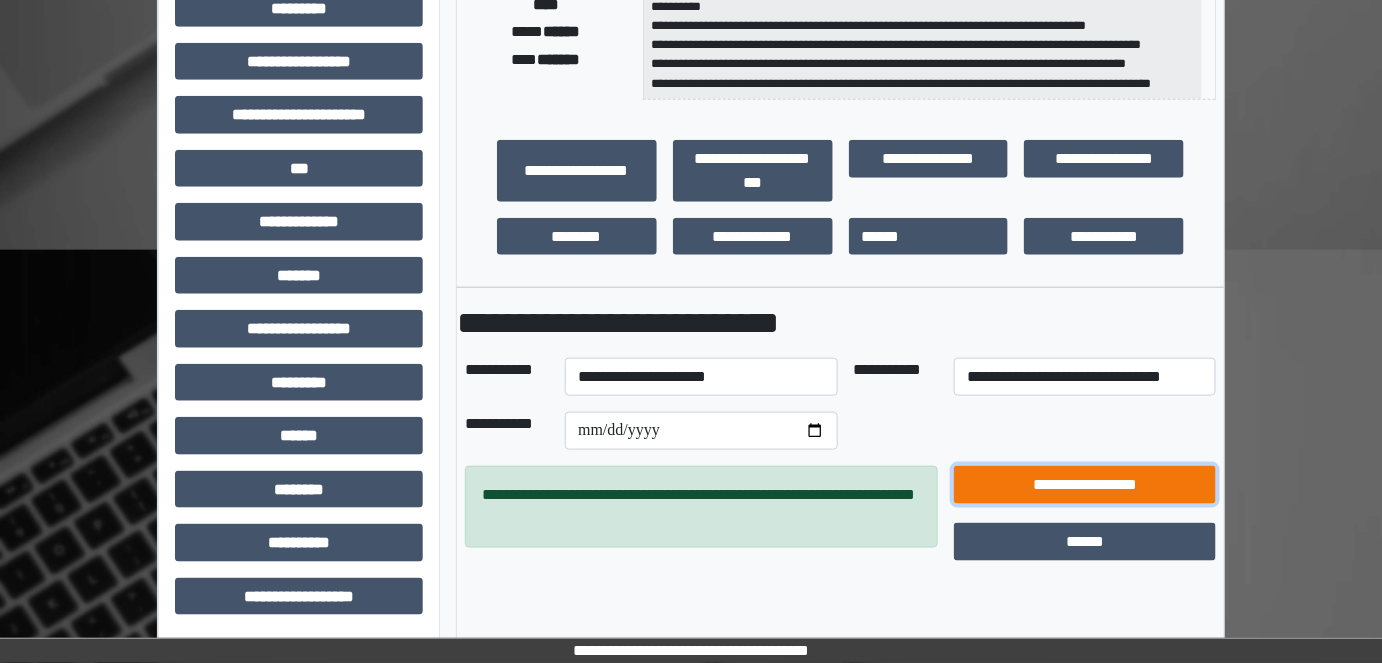 click on "**********" at bounding box center [1085, 484] 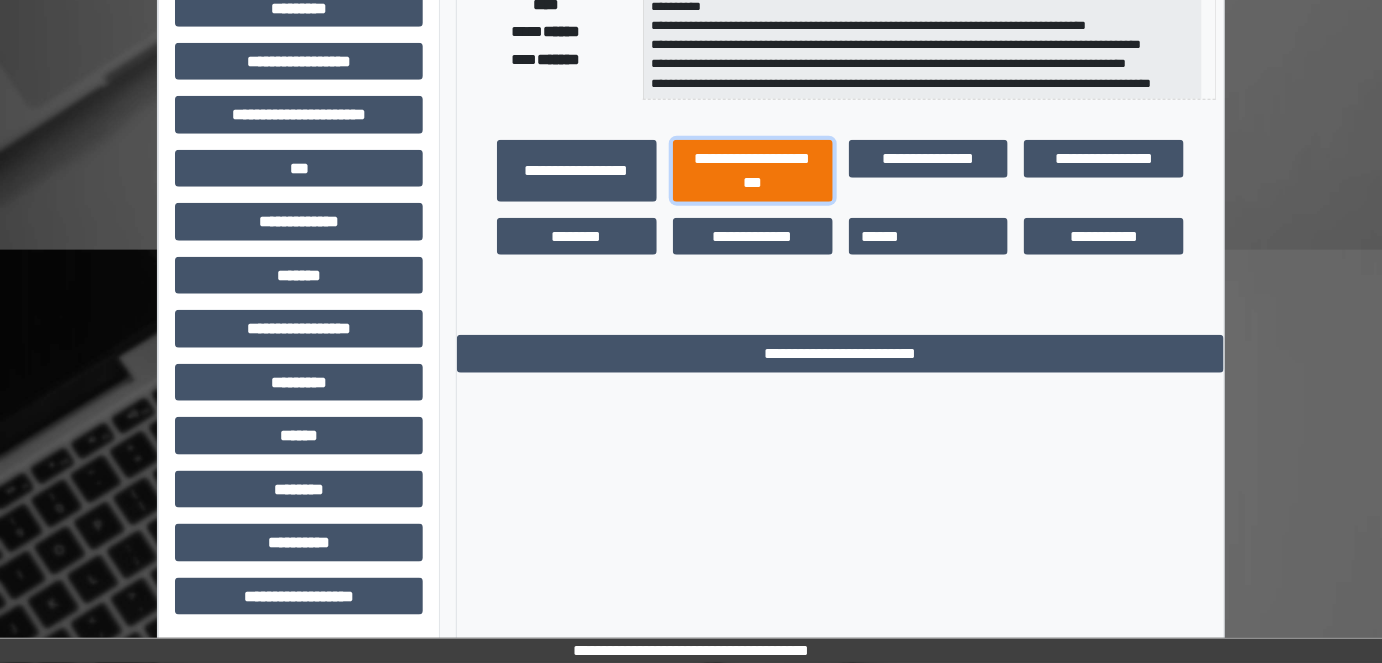 click on "**********" at bounding box center [753, 170] 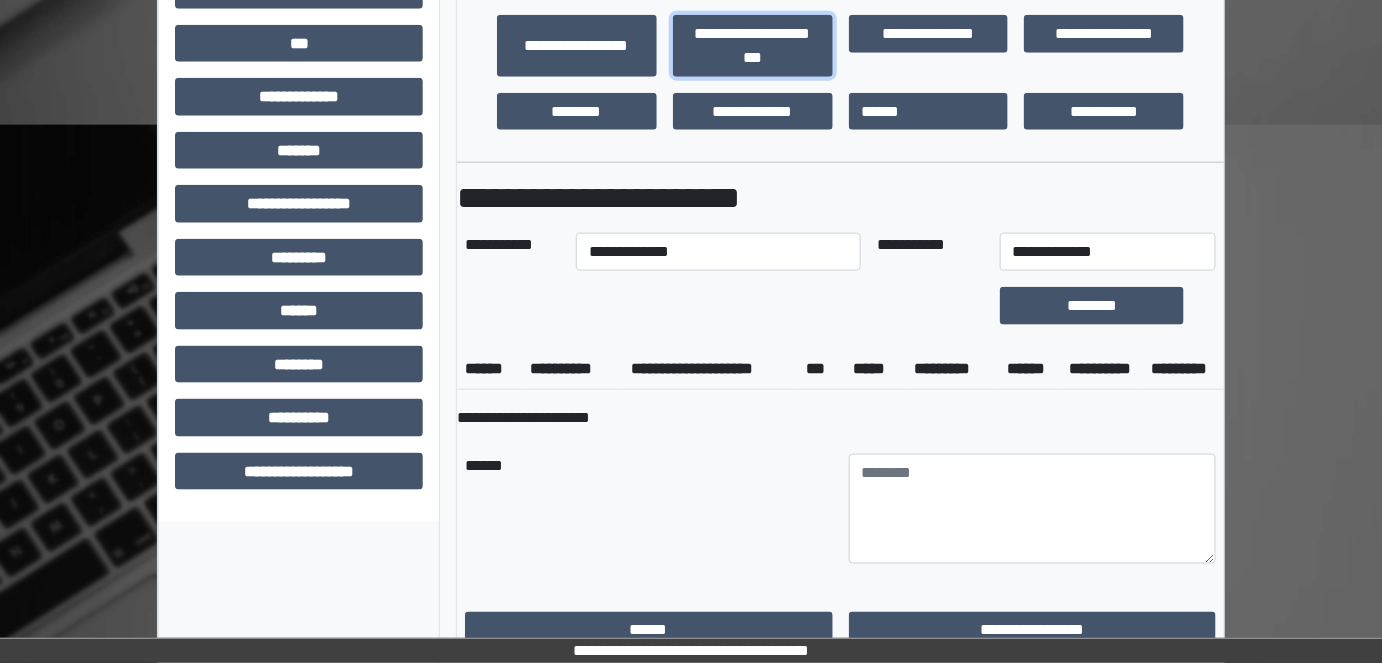 scroll, scrollTop: 705, scrollLeft: 0, axis: vertical 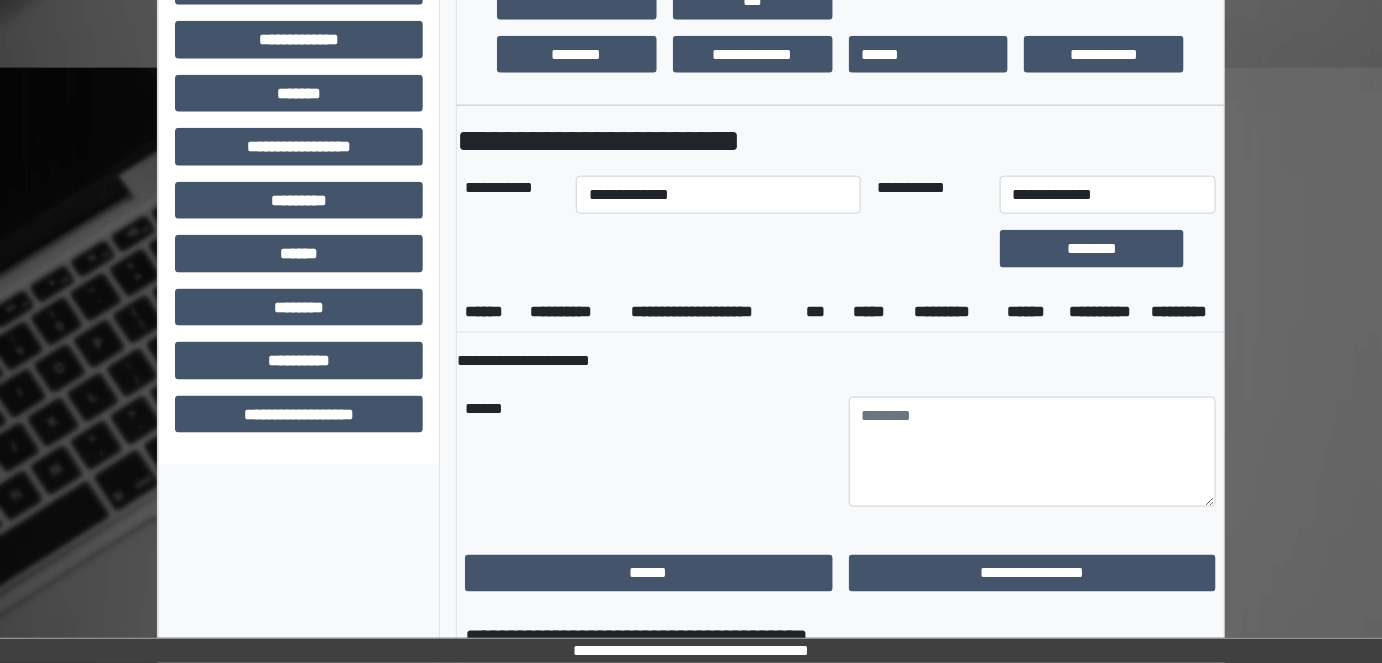 click on "**********" at bounding box center (718, 195) 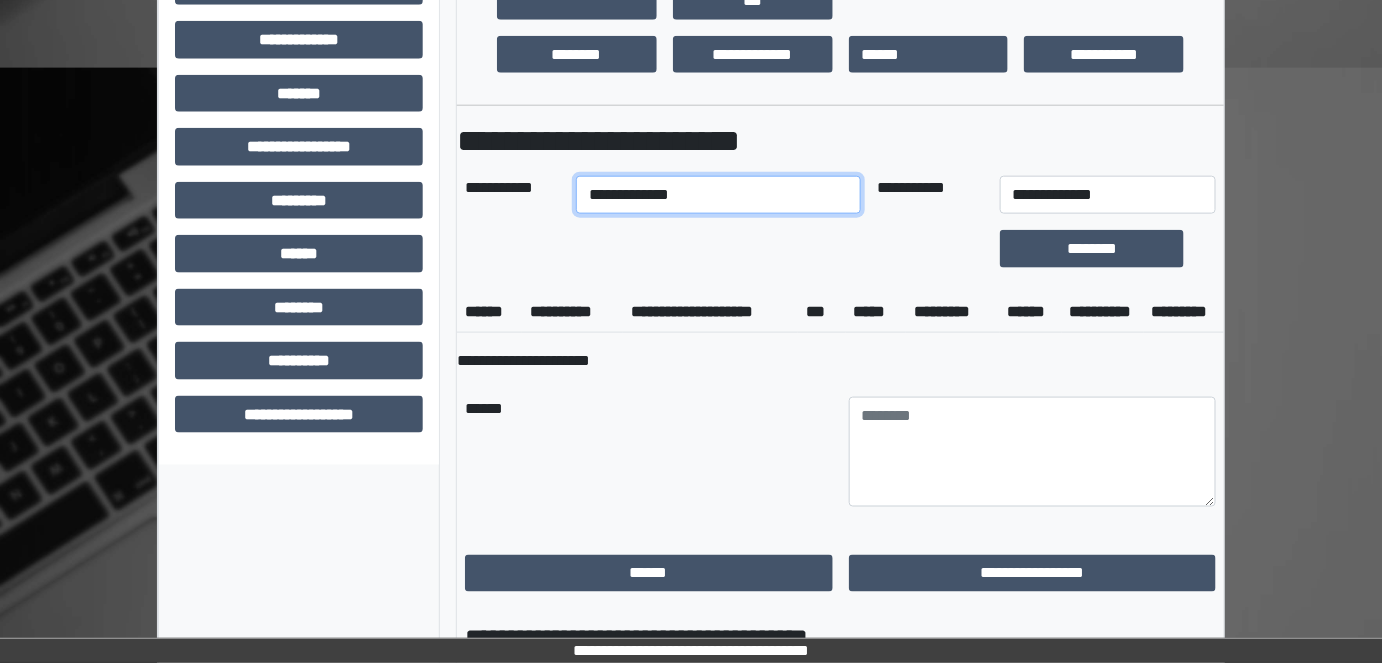 click on "**********" at bounding box center (718, 195) 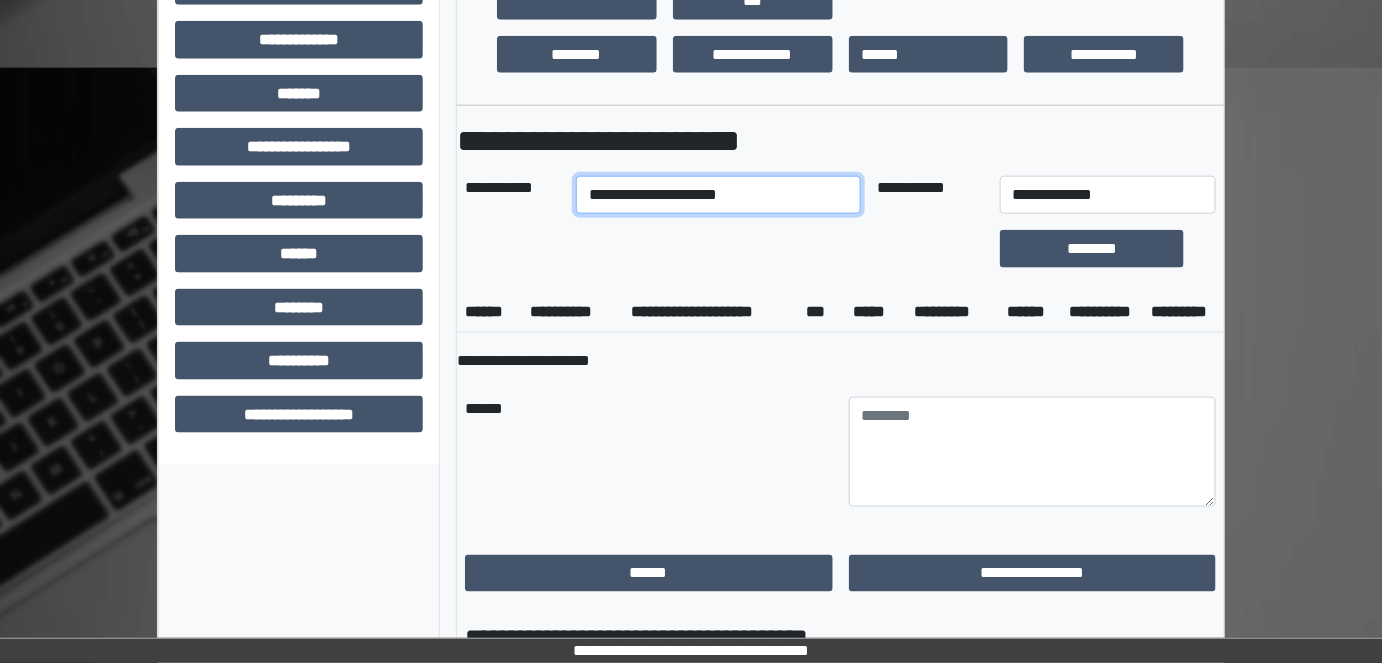 click on "**********" at bounding box center (718, 195) 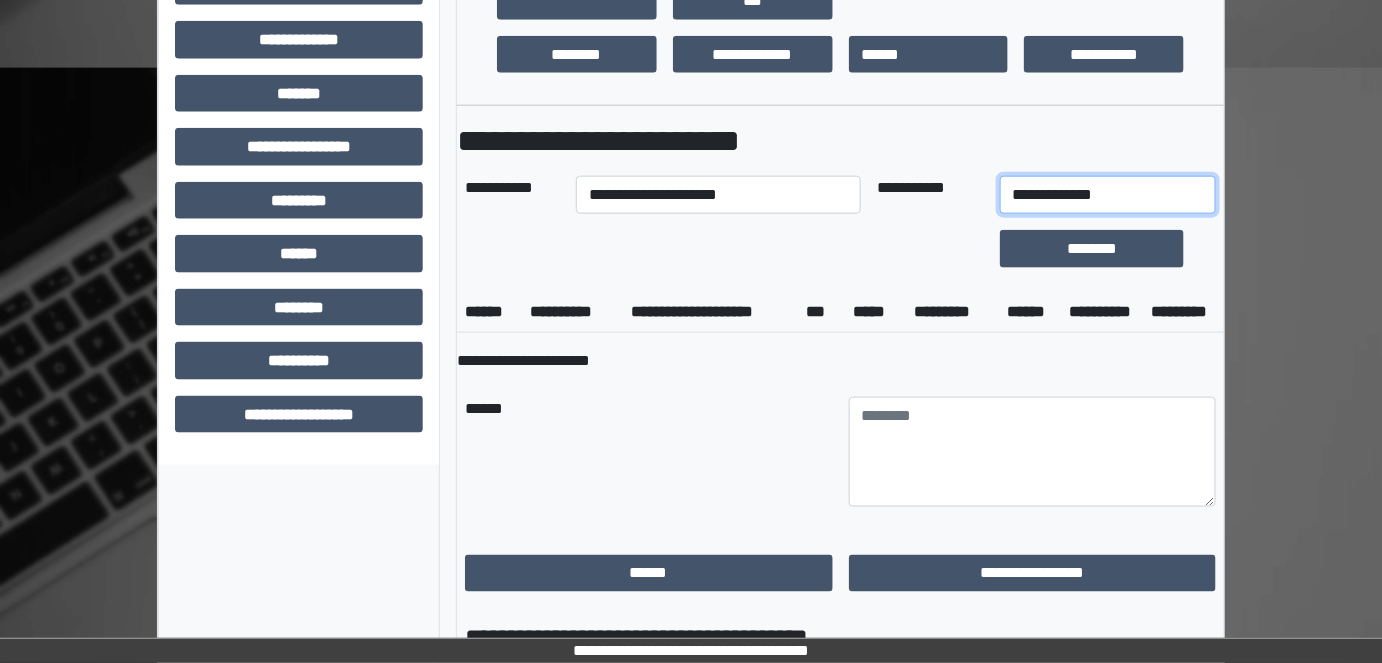 click on "**********" at bounding box center [1108, 195] 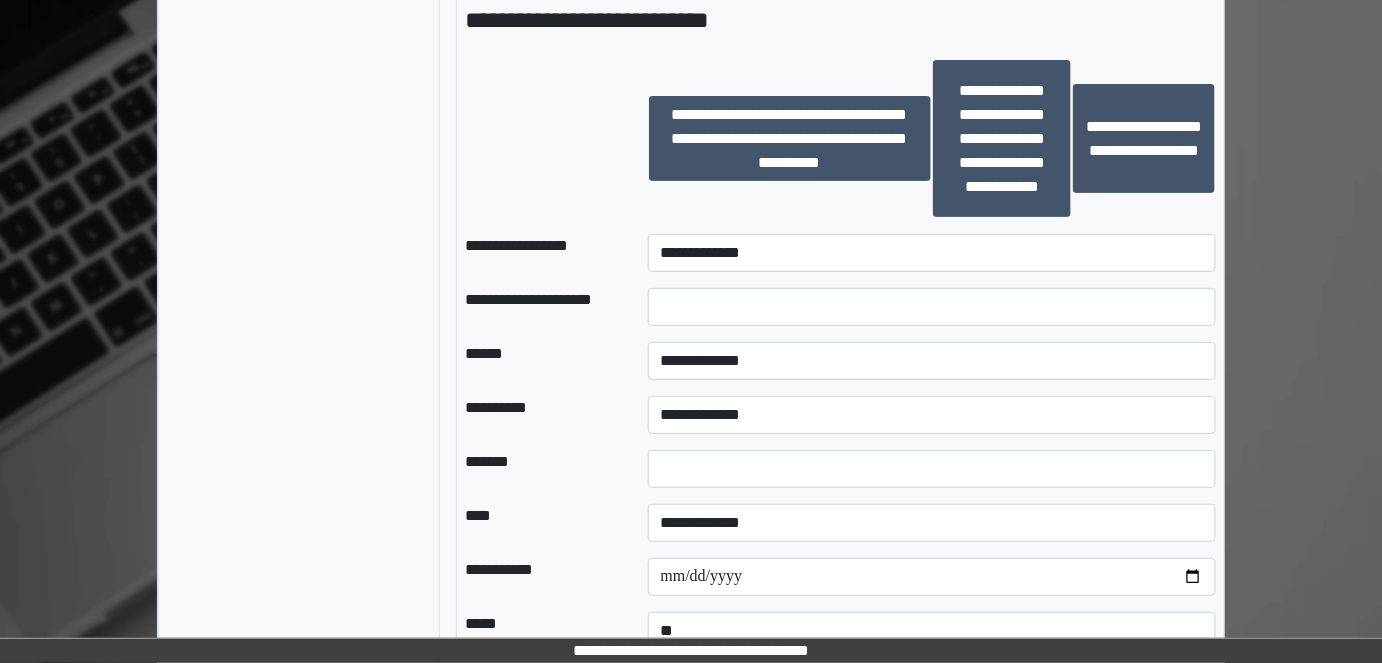 scroll, scrollTop: 2614, scrollLeft: 0, axis: vertical 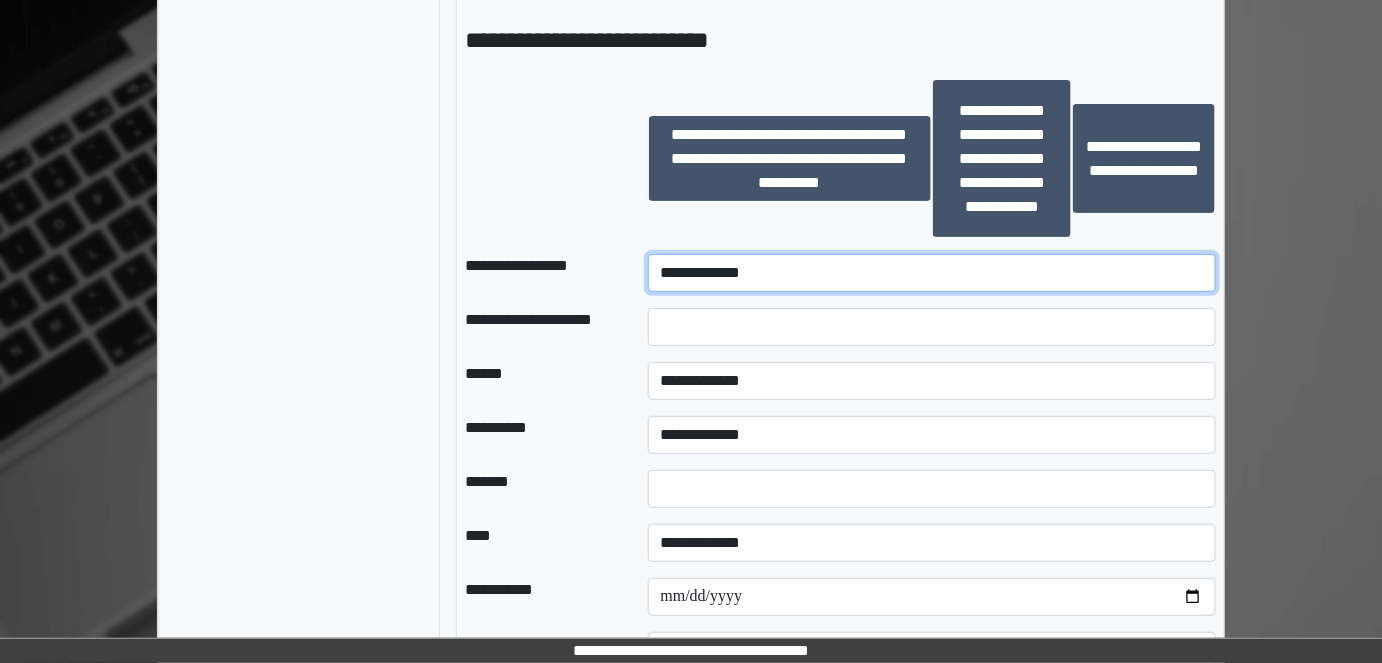 click on "**********" at bounding box center (932, 273) 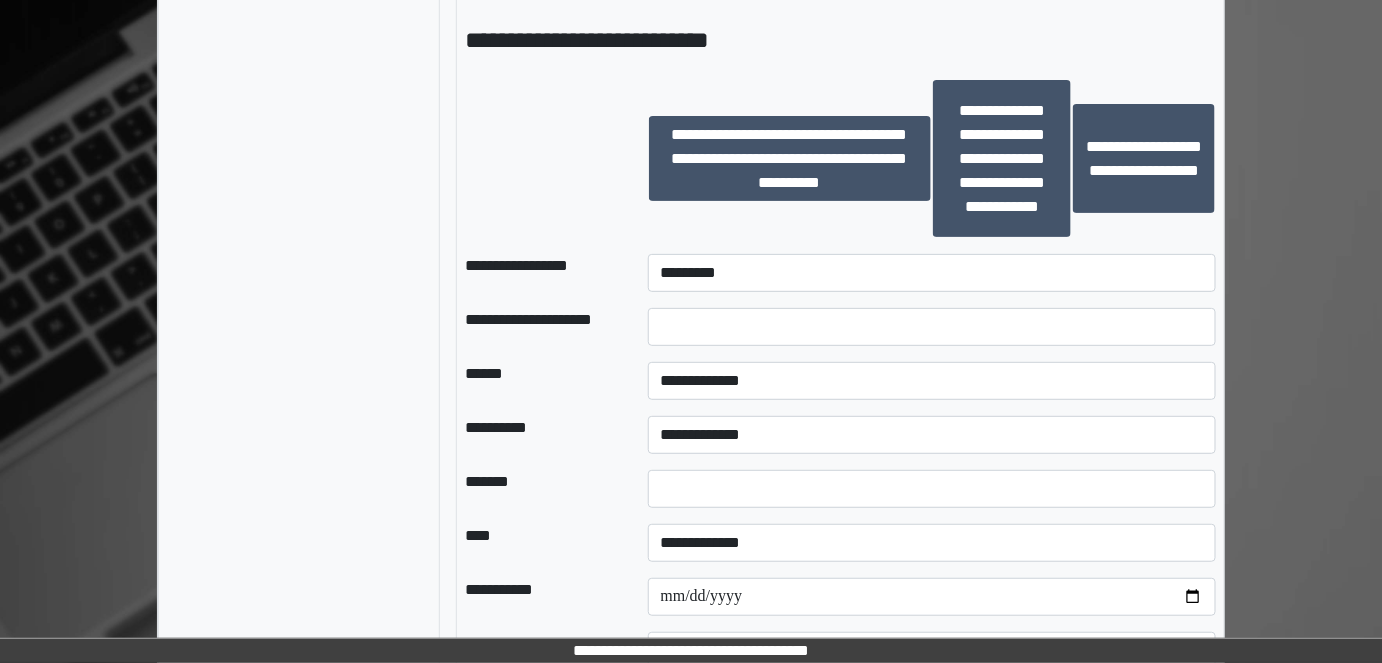 click on "**********" at bounding box center [790, 158] 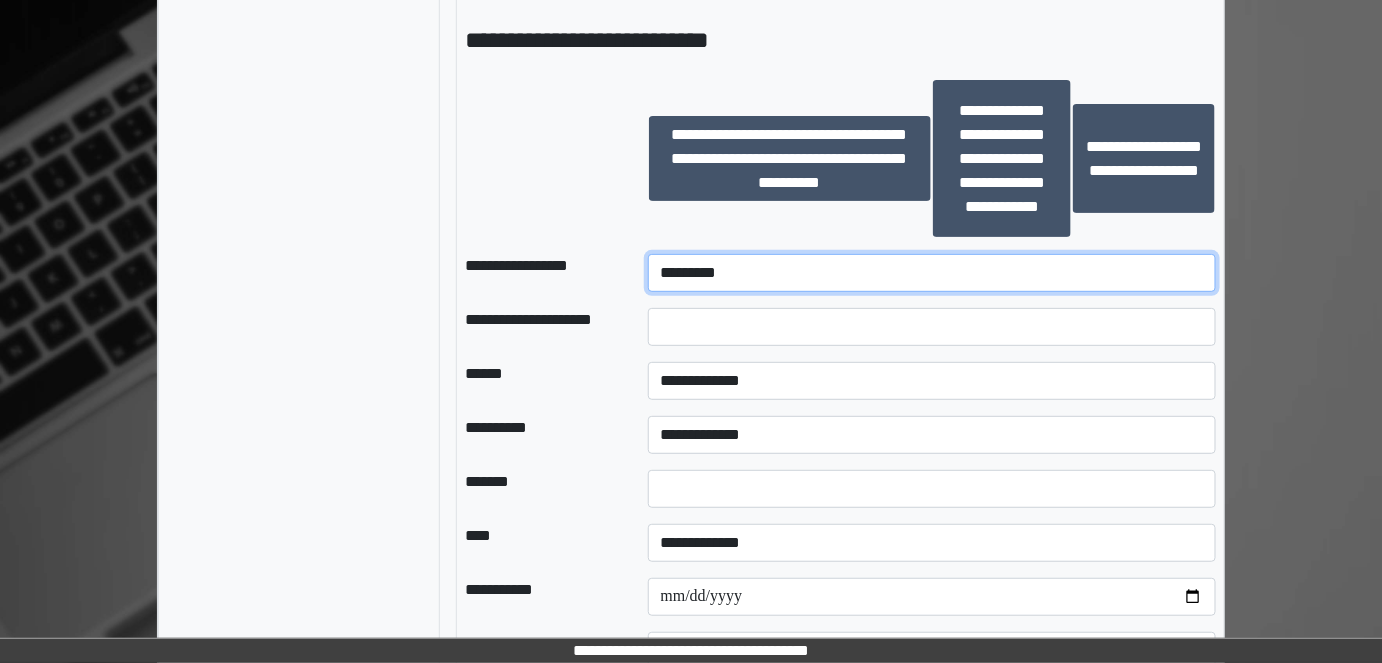 click on "**********" at bounding box center (932, 273) 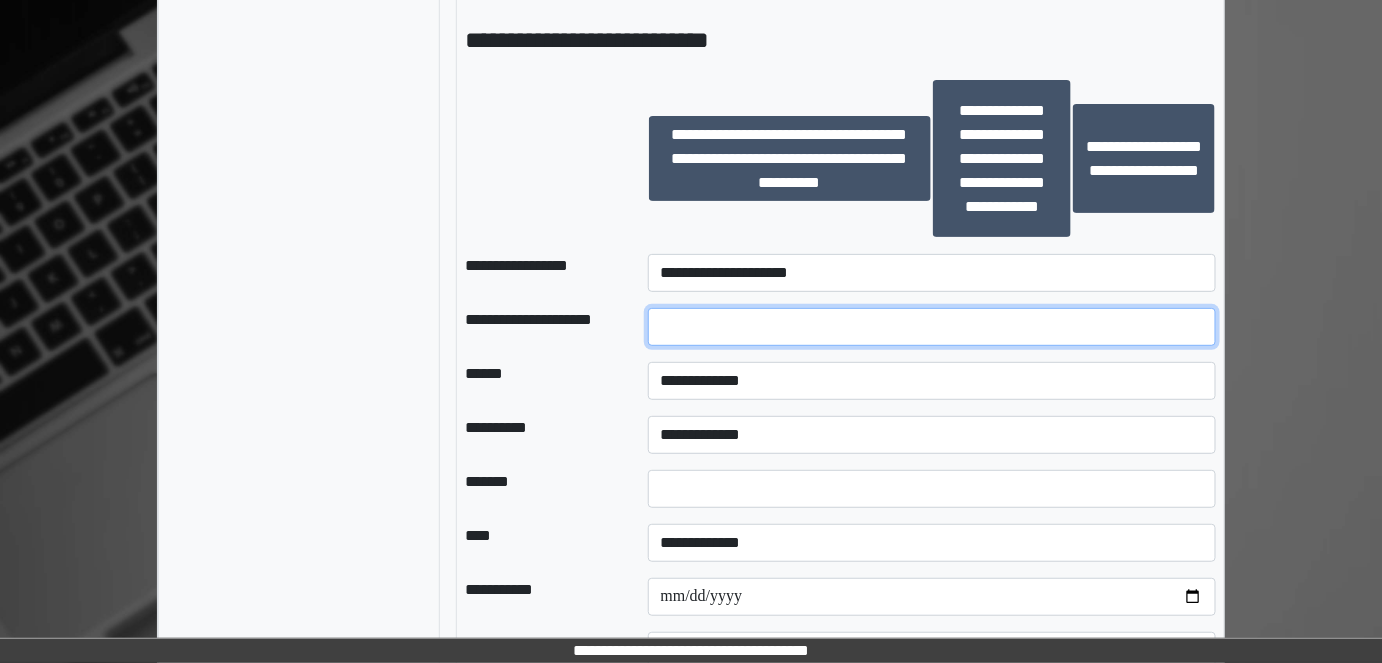 click at bounding box center (932, 327) 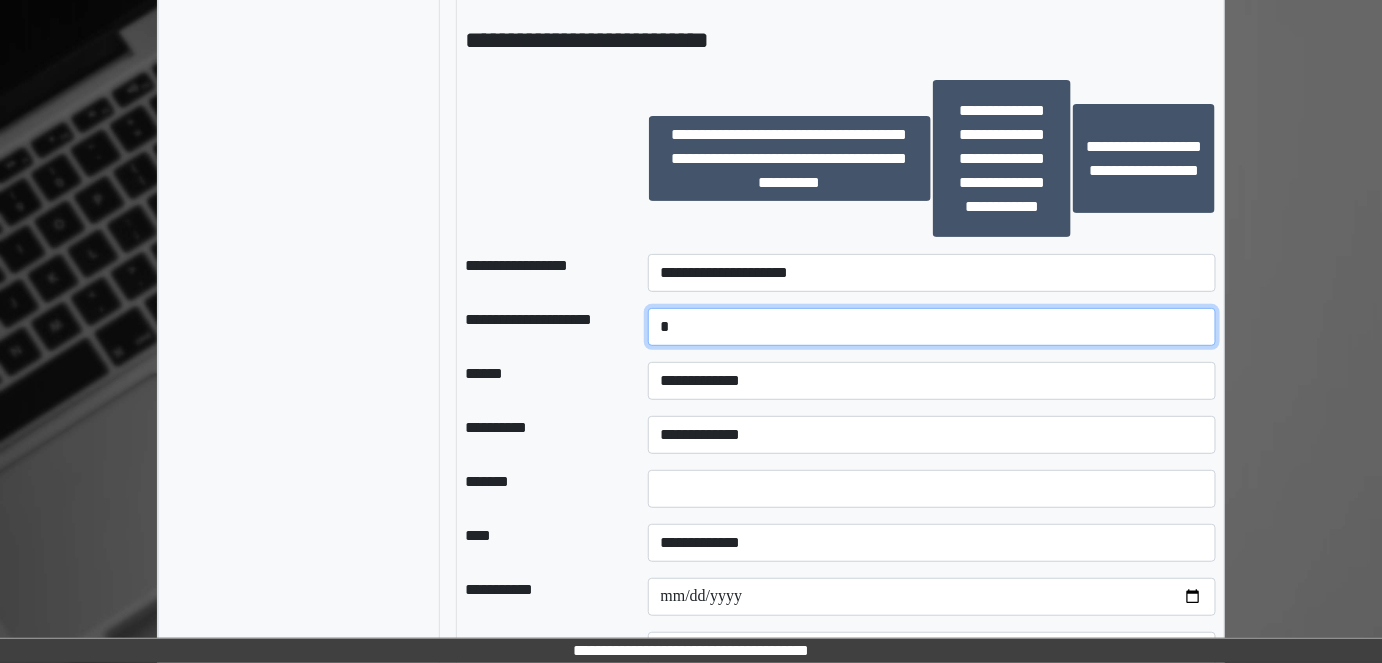 type on "*" 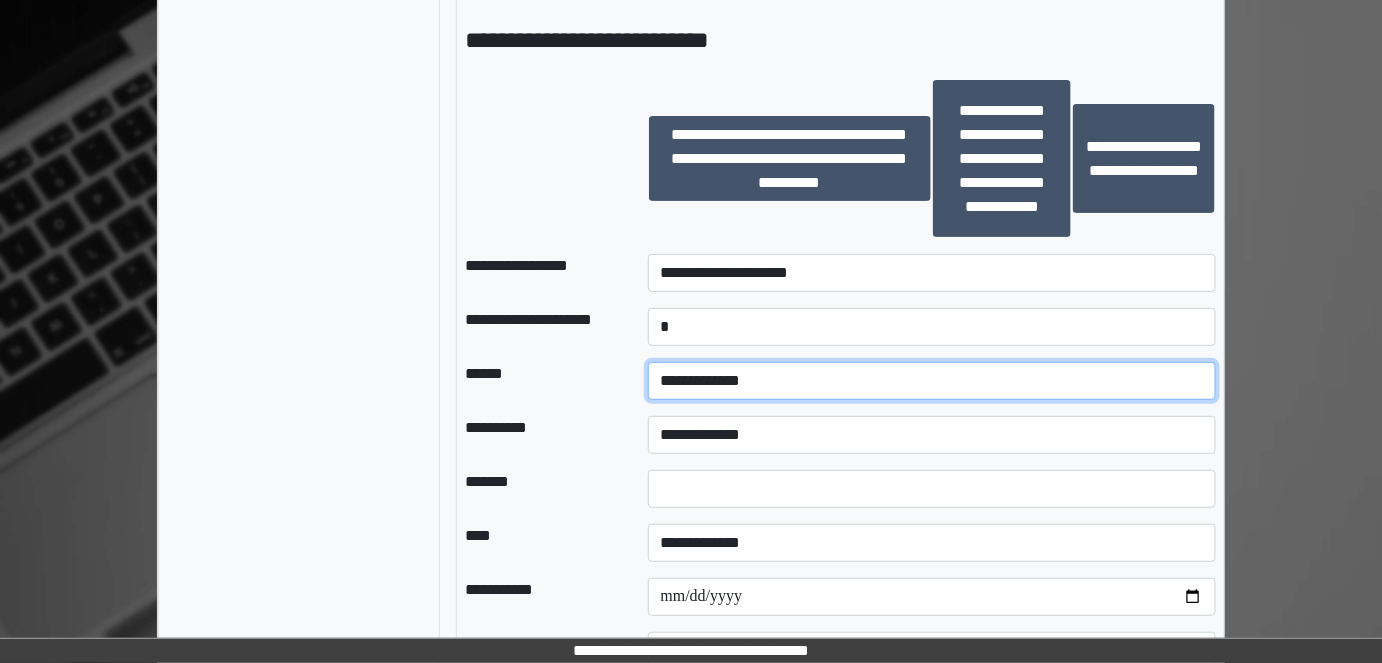 click on "**********" at bounding box center (932, 381) 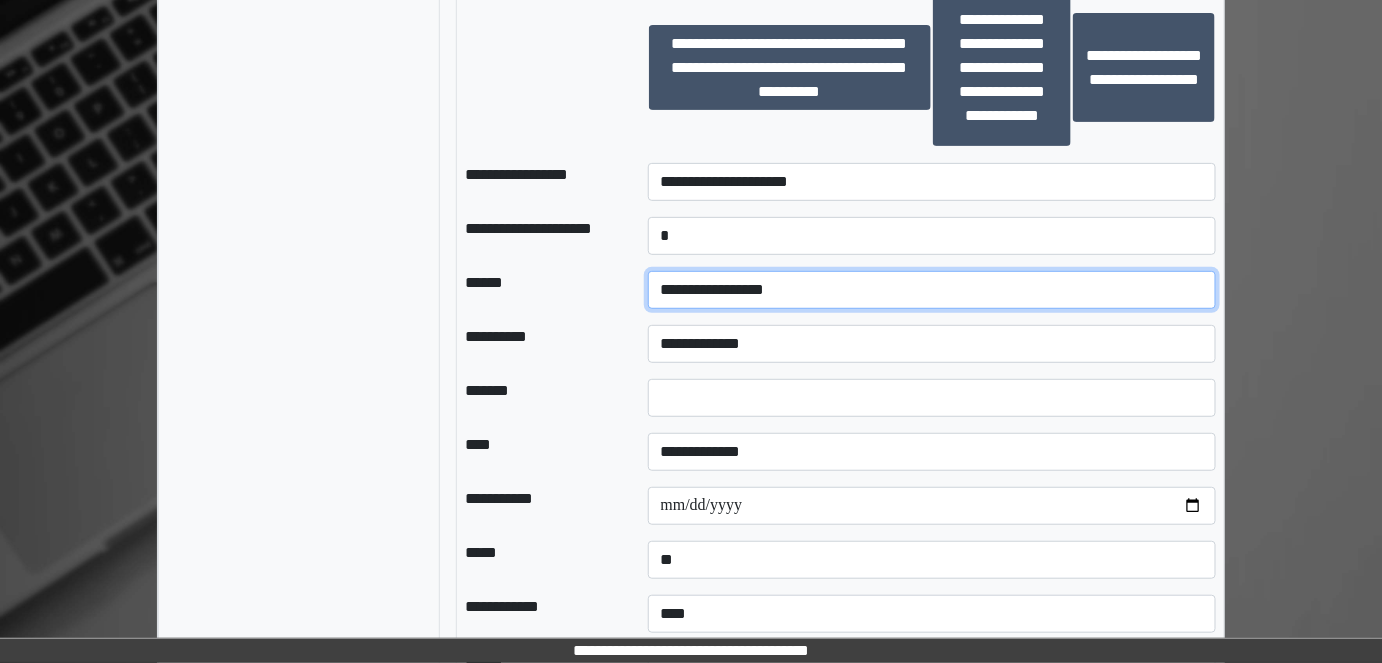 scroll, scrollTop: 2796, scrollLeft: 0, axis: vertical 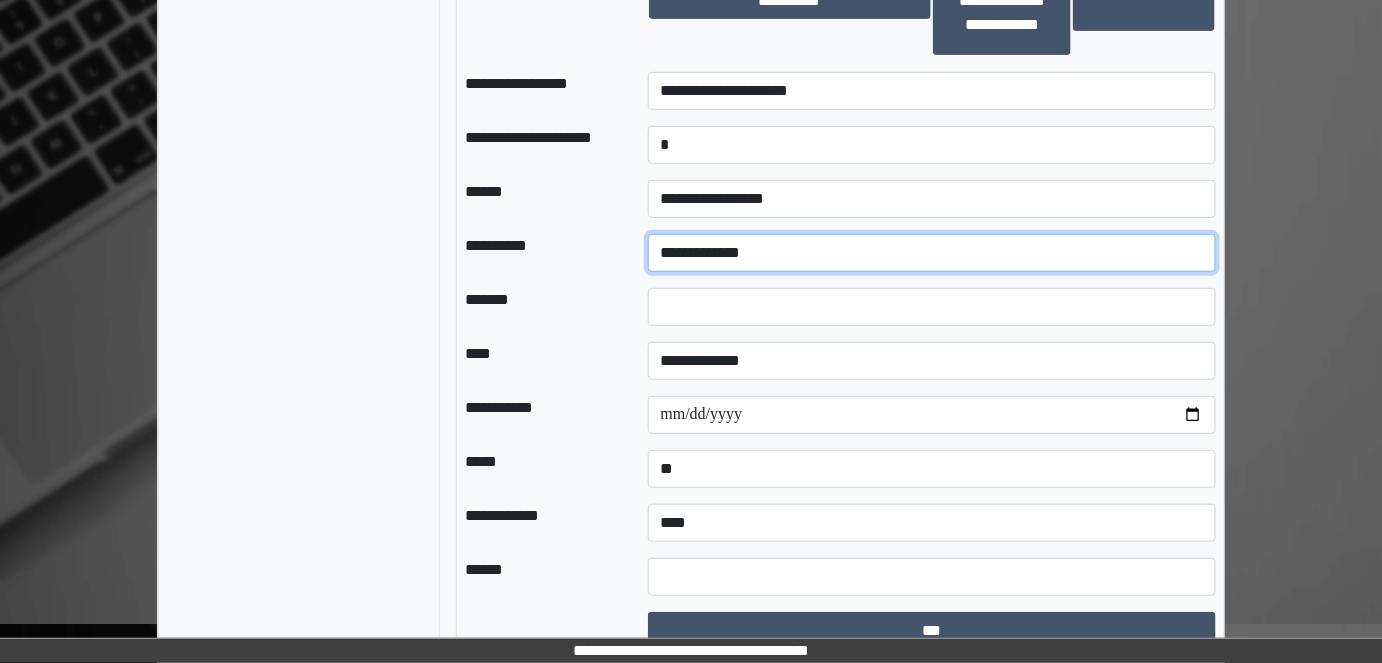 click on "**********" at bounding box center [932, 253] 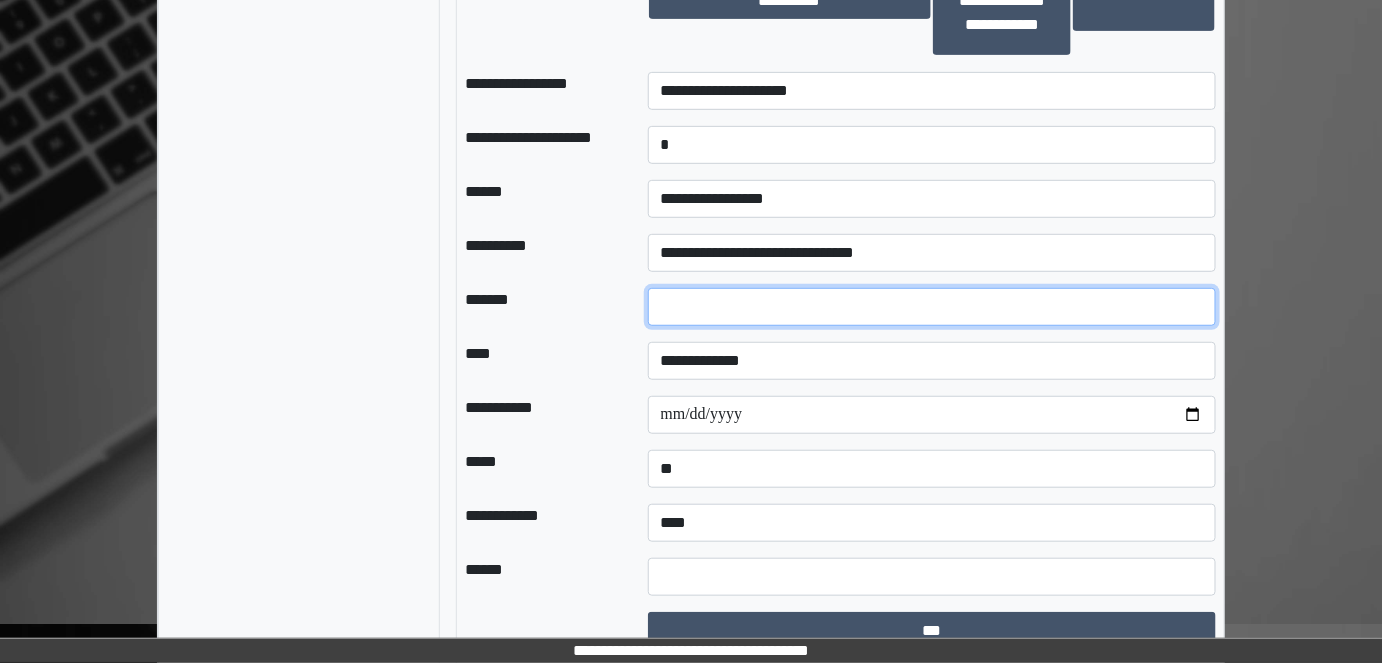 click at bounding box center (932, 307) 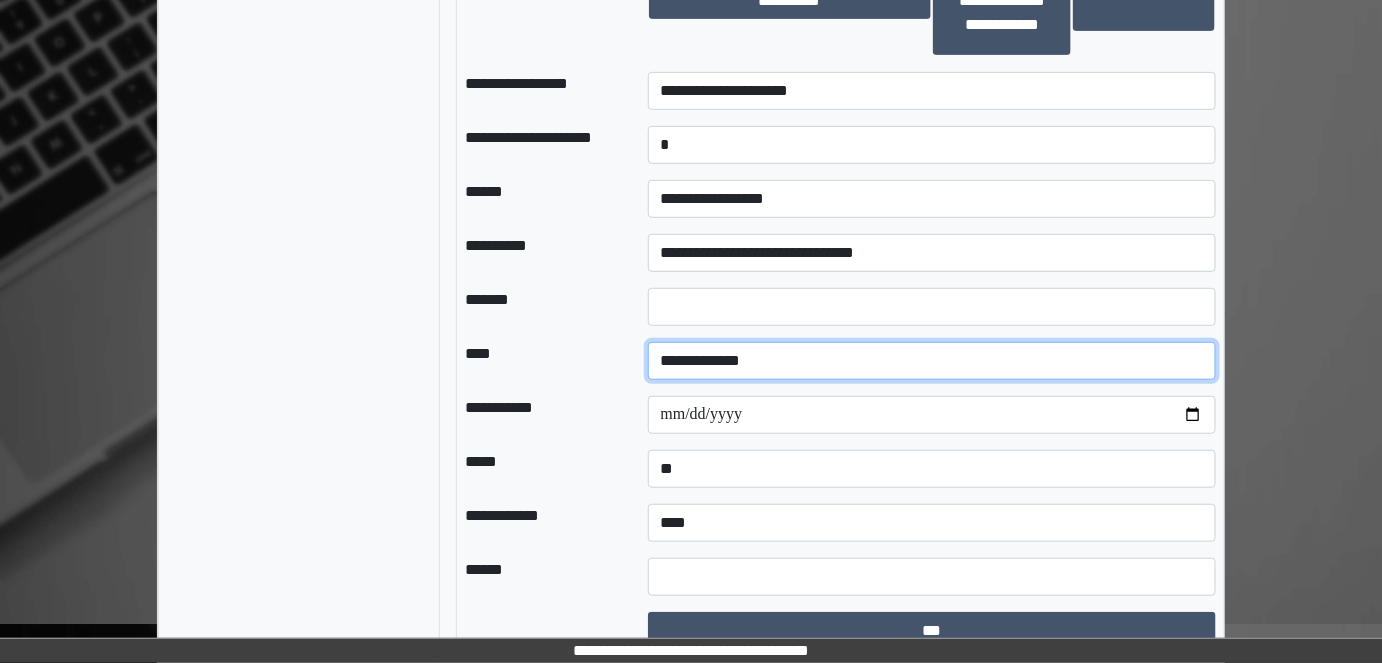click on "**********" at bounding box center (932, 361) 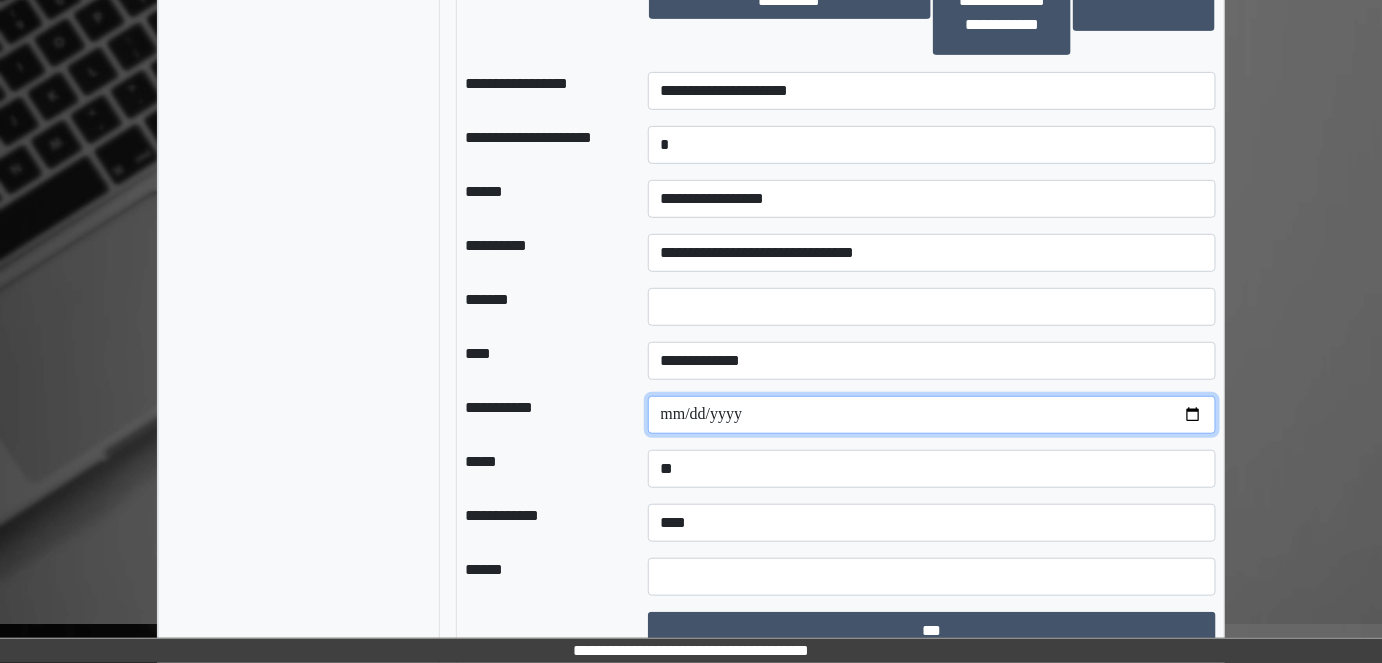 click at bounding box center (932, 415) 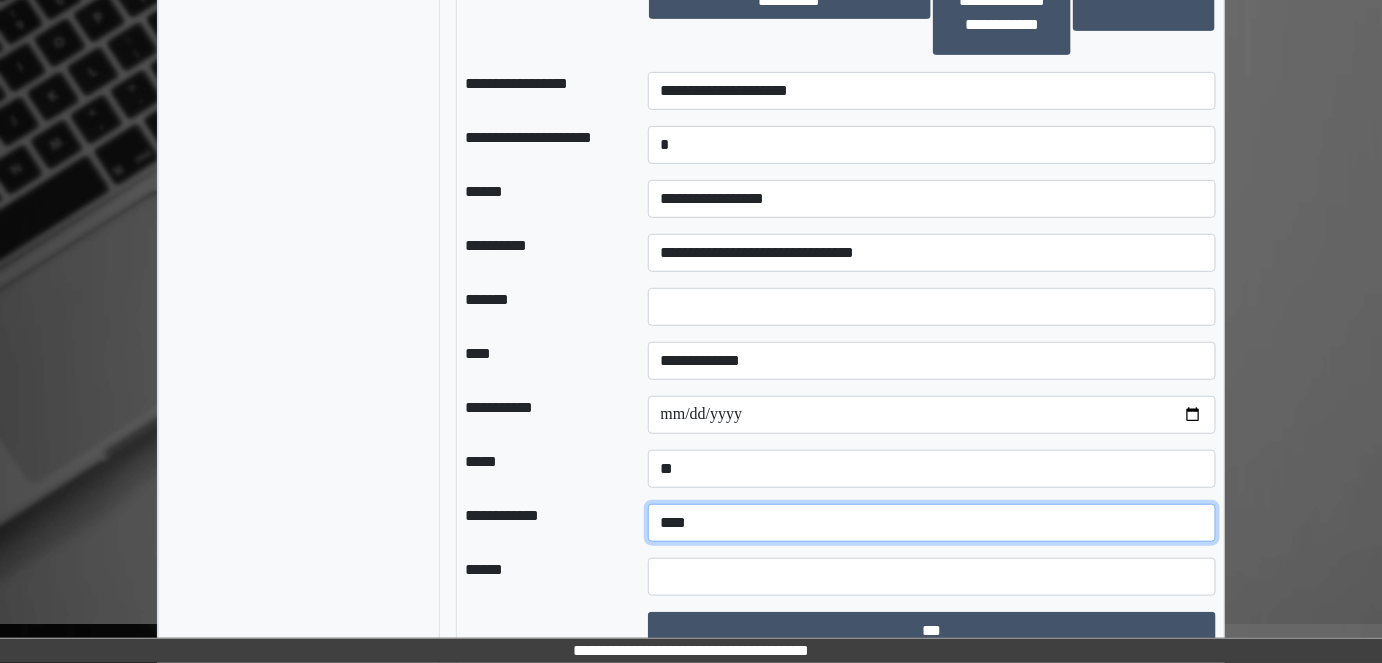 click on "**********" at bounding box center (932, 523) 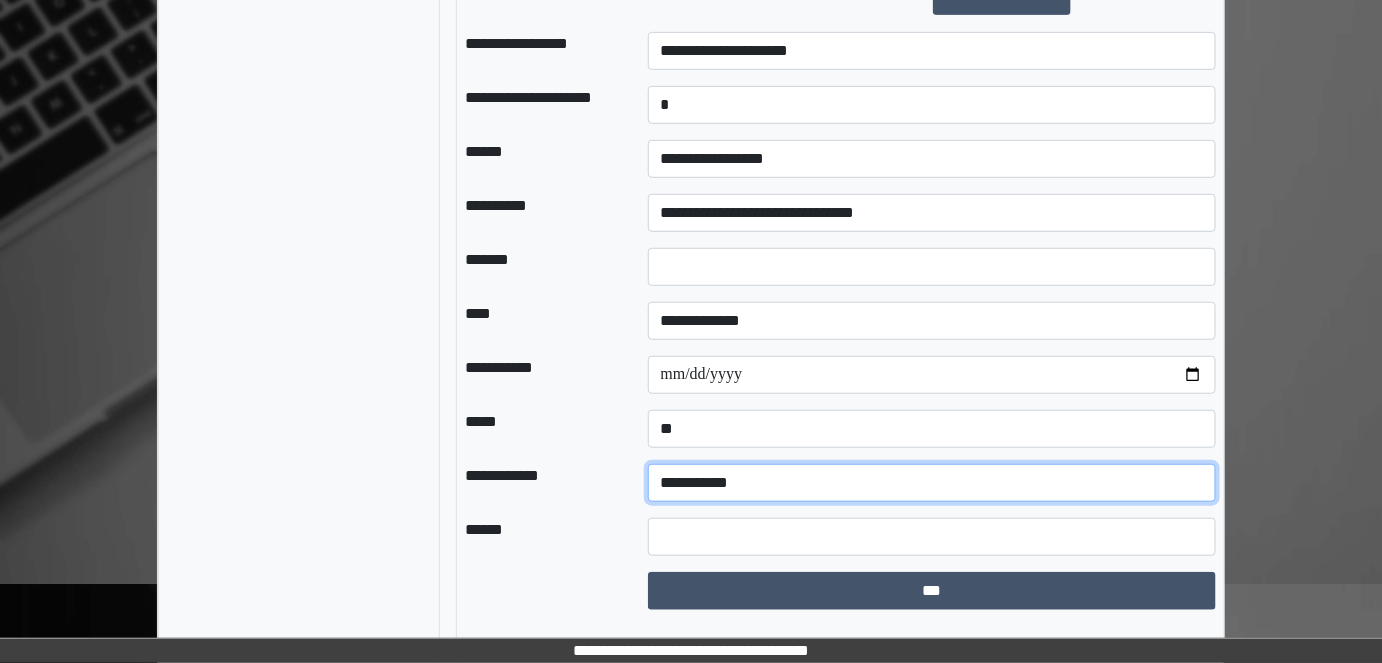 scroll, scrollTop: 2854, scrollLeft: 0, axis: vertical 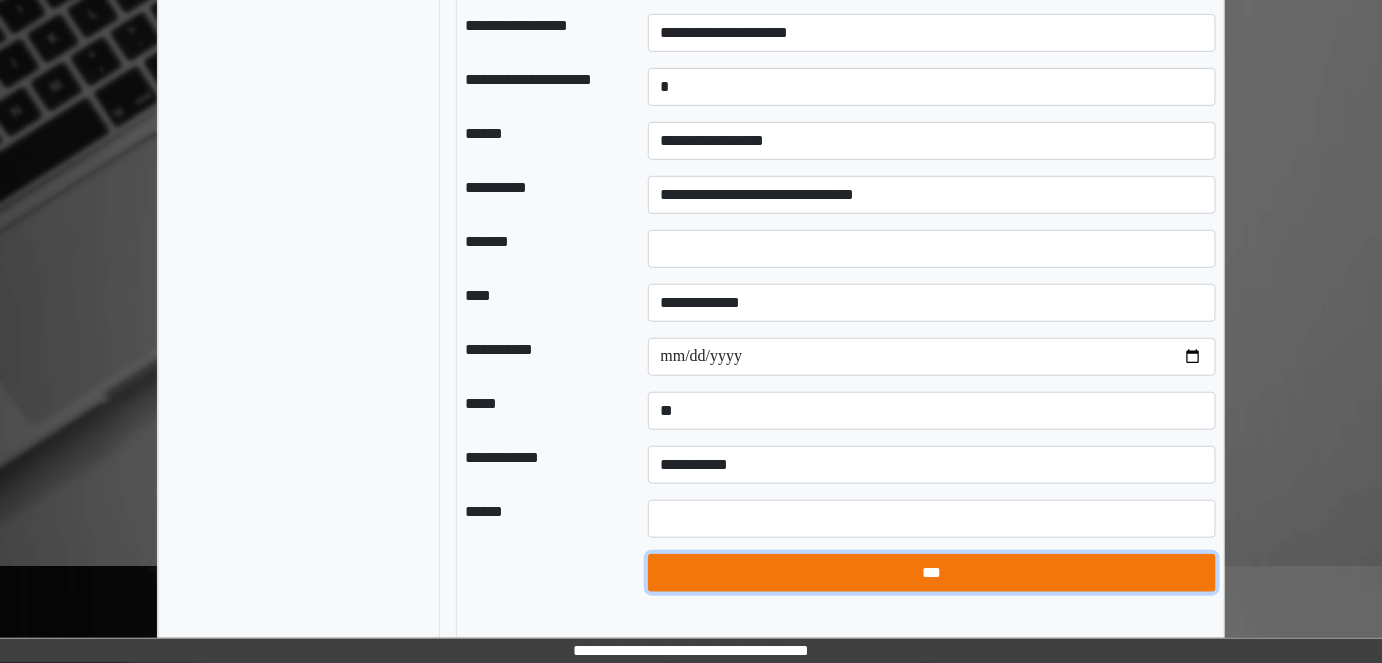 click on "***" at bounding box center [932, 572] 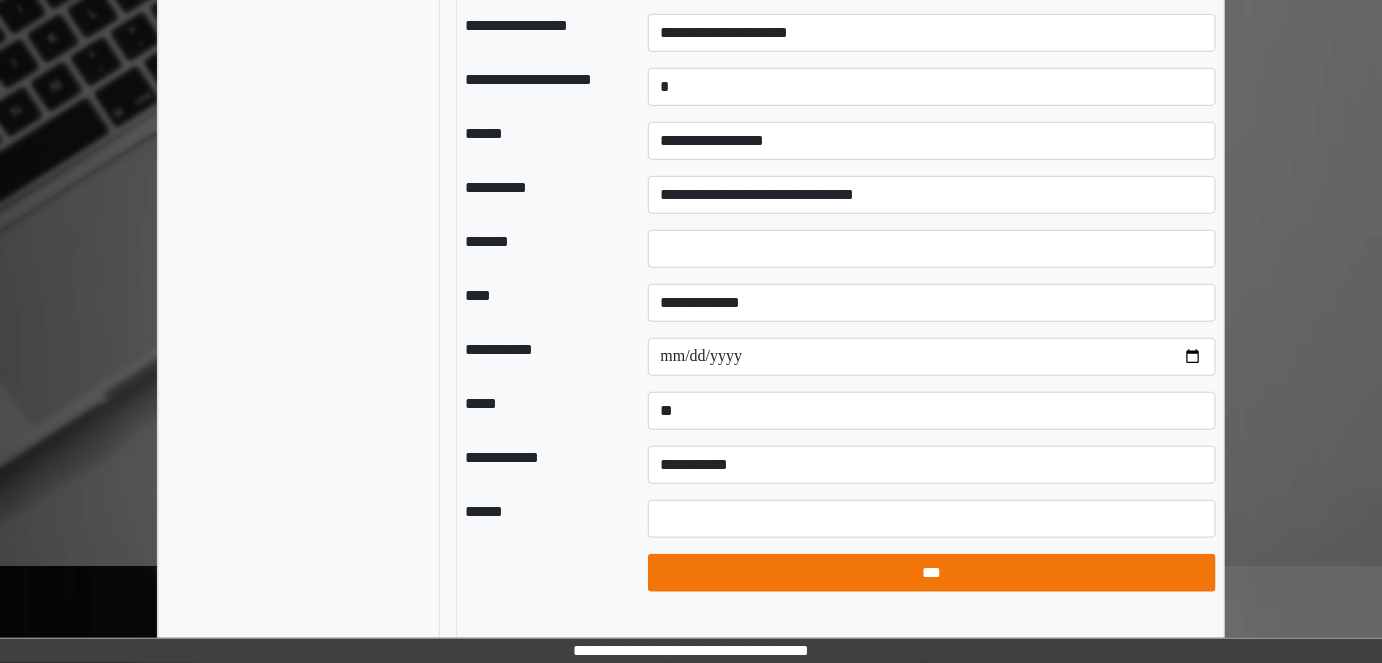select on "*" 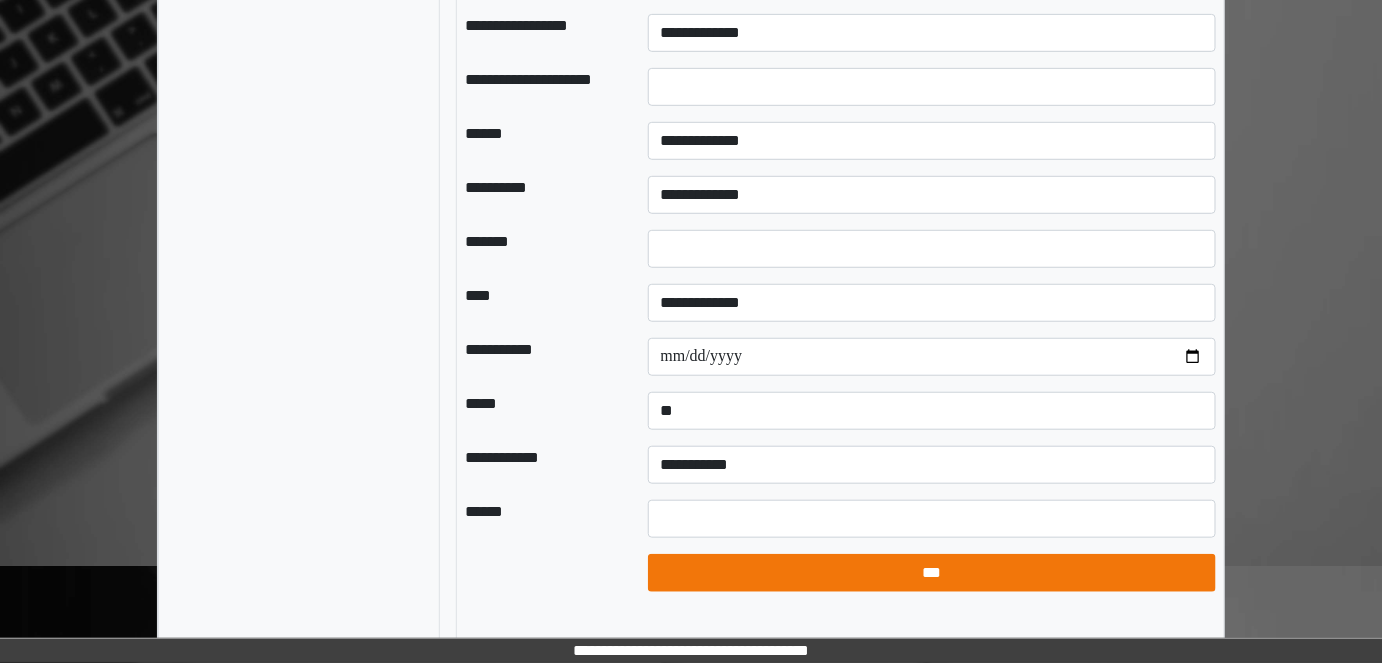 scroll, scrollTop: 293, scrollLeft: 0, axis: vertical 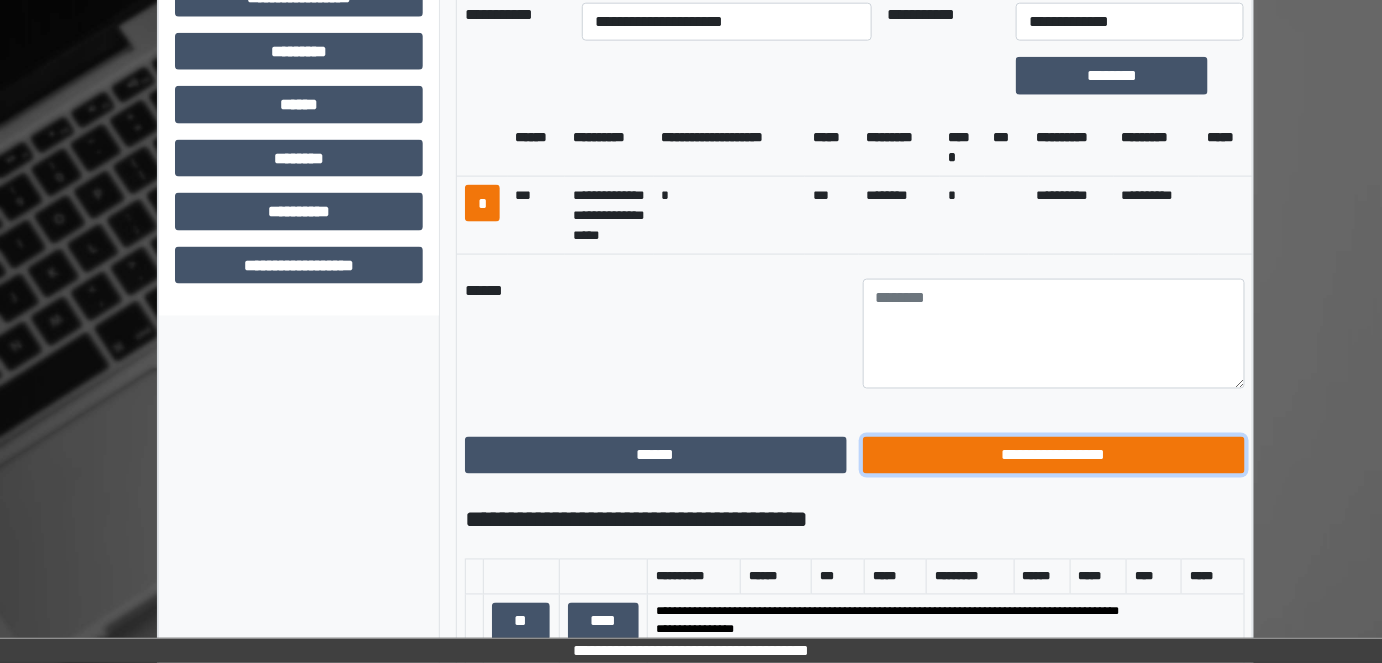 click on "**********" at bounding box center (1054, 455) 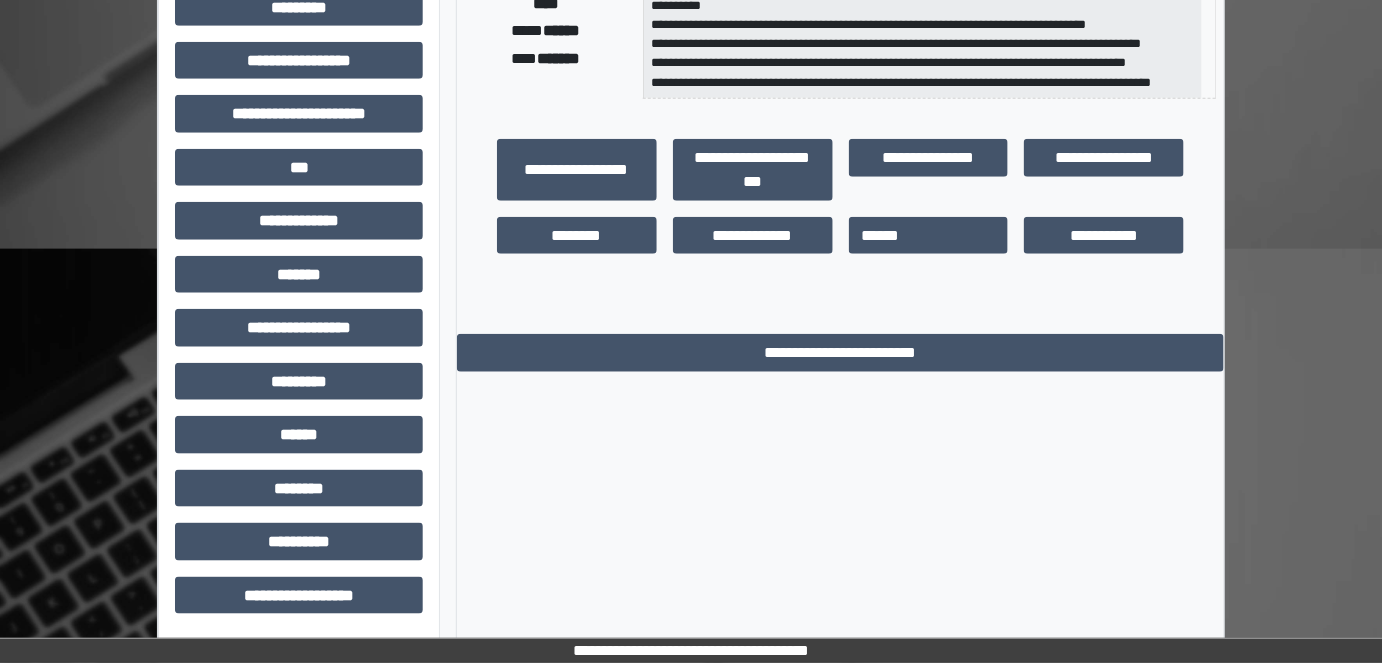 scroll, scrollTop: 523, scrollLeft: 0, axis: vertical 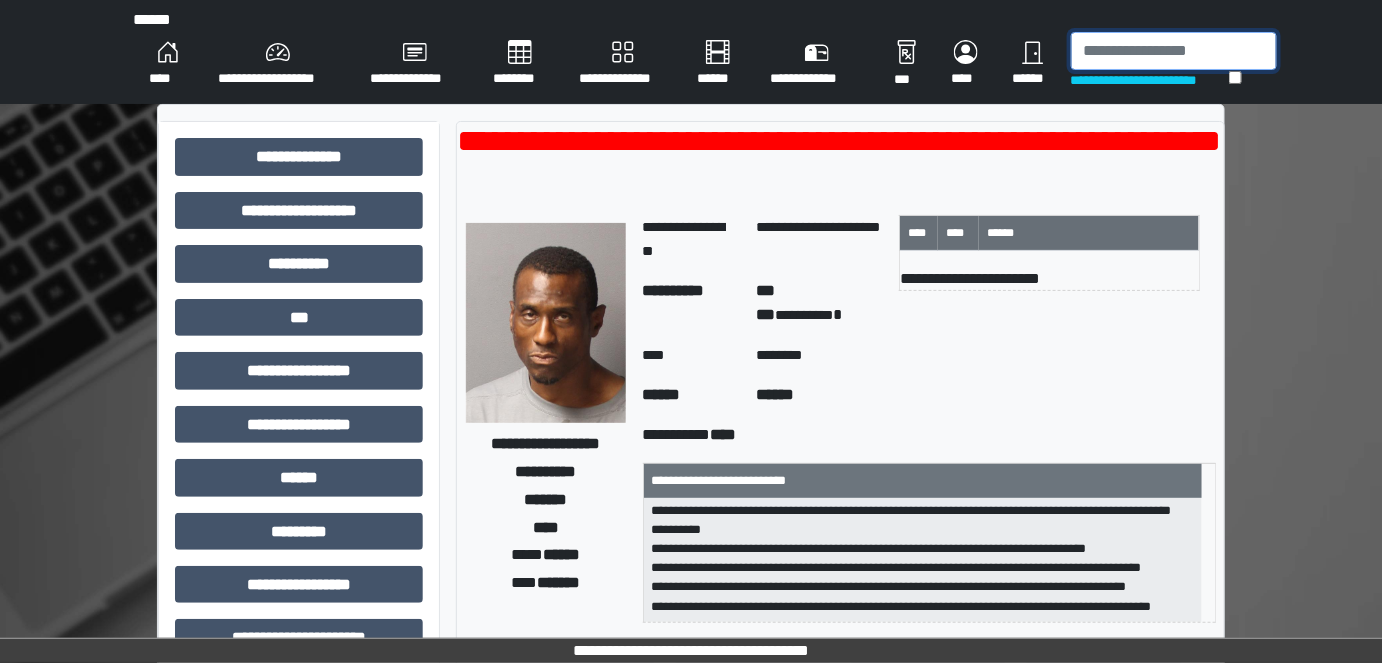 drag, startPoint x: 1137, startPoint y: 62, endPoint x: 1125, endPoint y: 35, distance: 29.546574 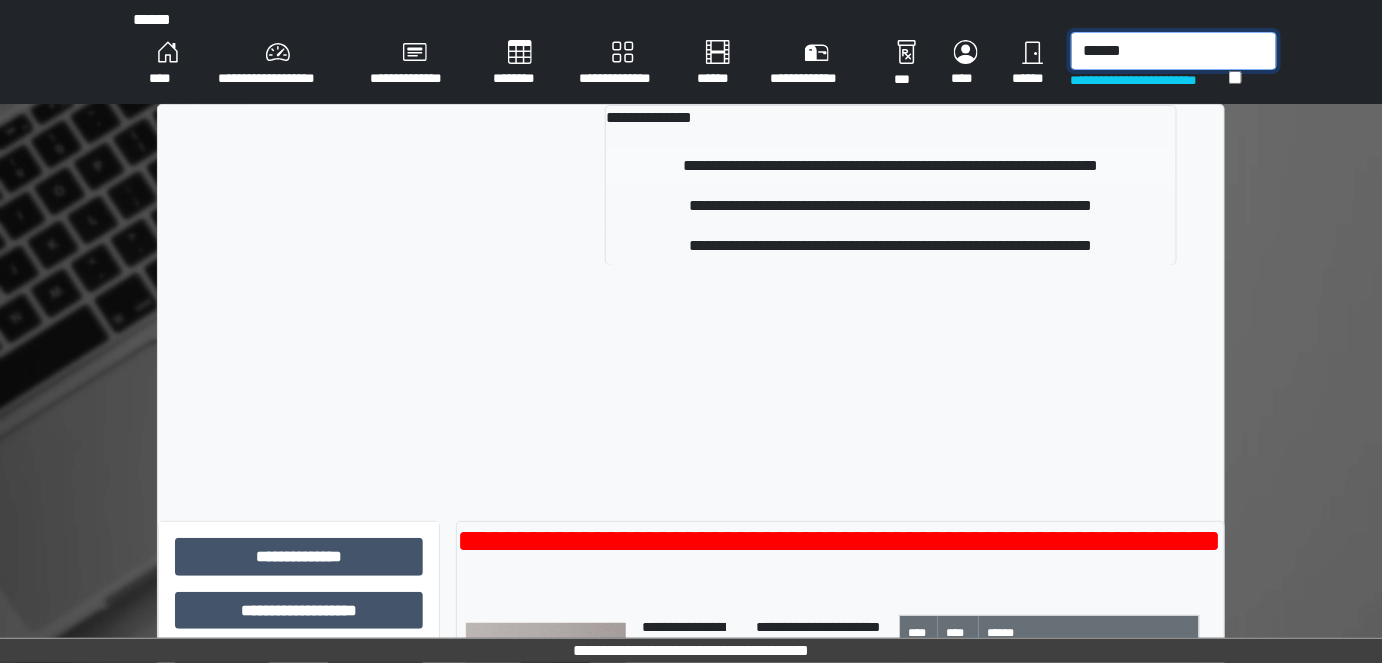 type on "******" 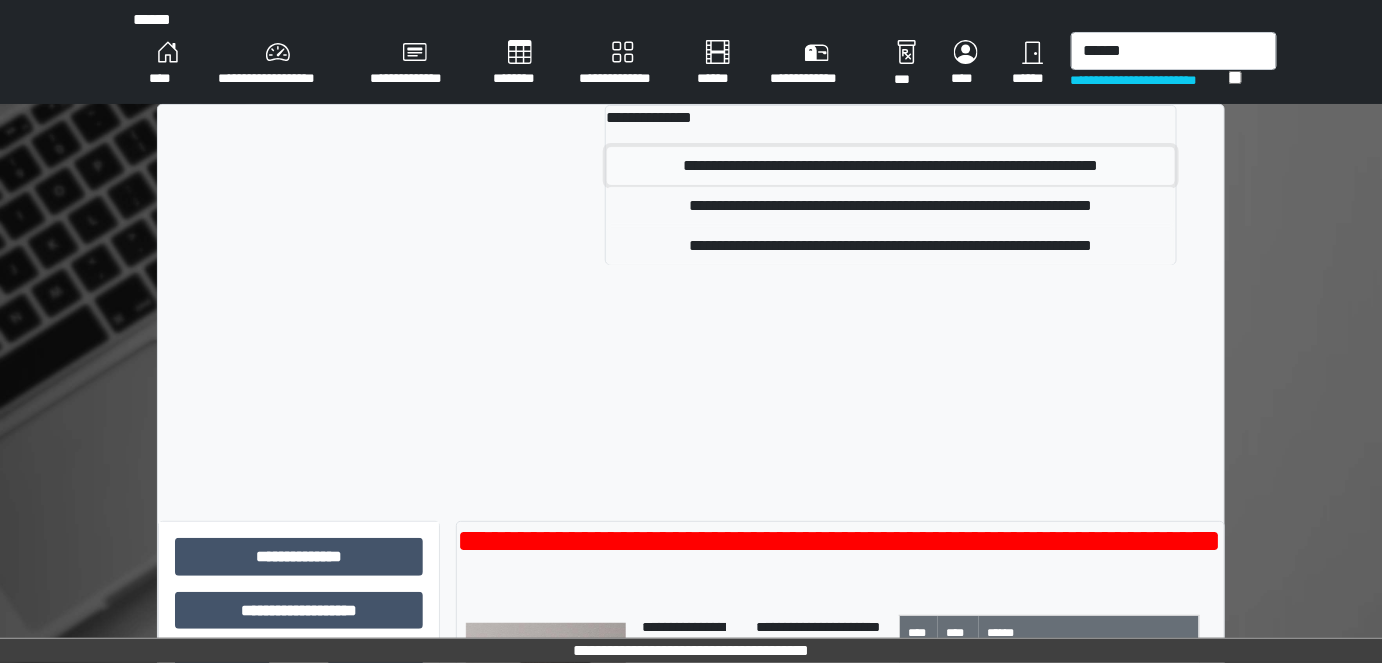 click on "**********" at bounding box center (891, 166) 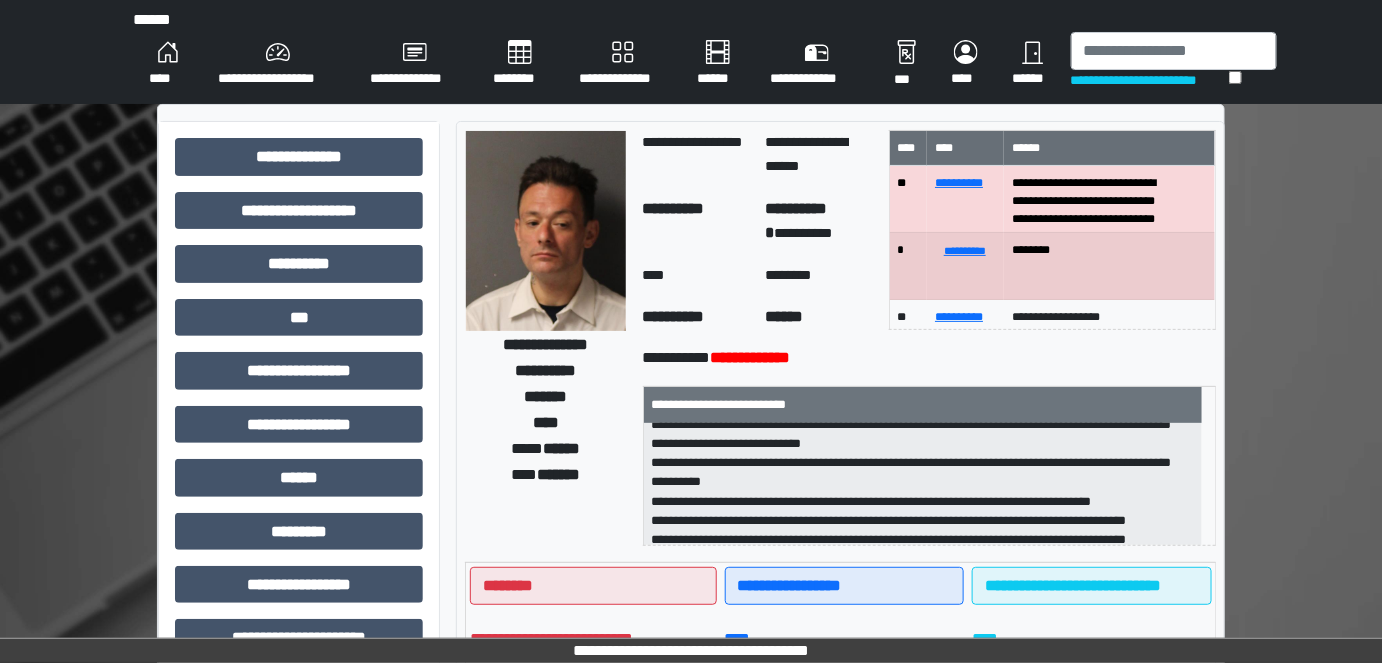 scroll, scrollTop: 36, scrollLeft: 0, axis: vertical 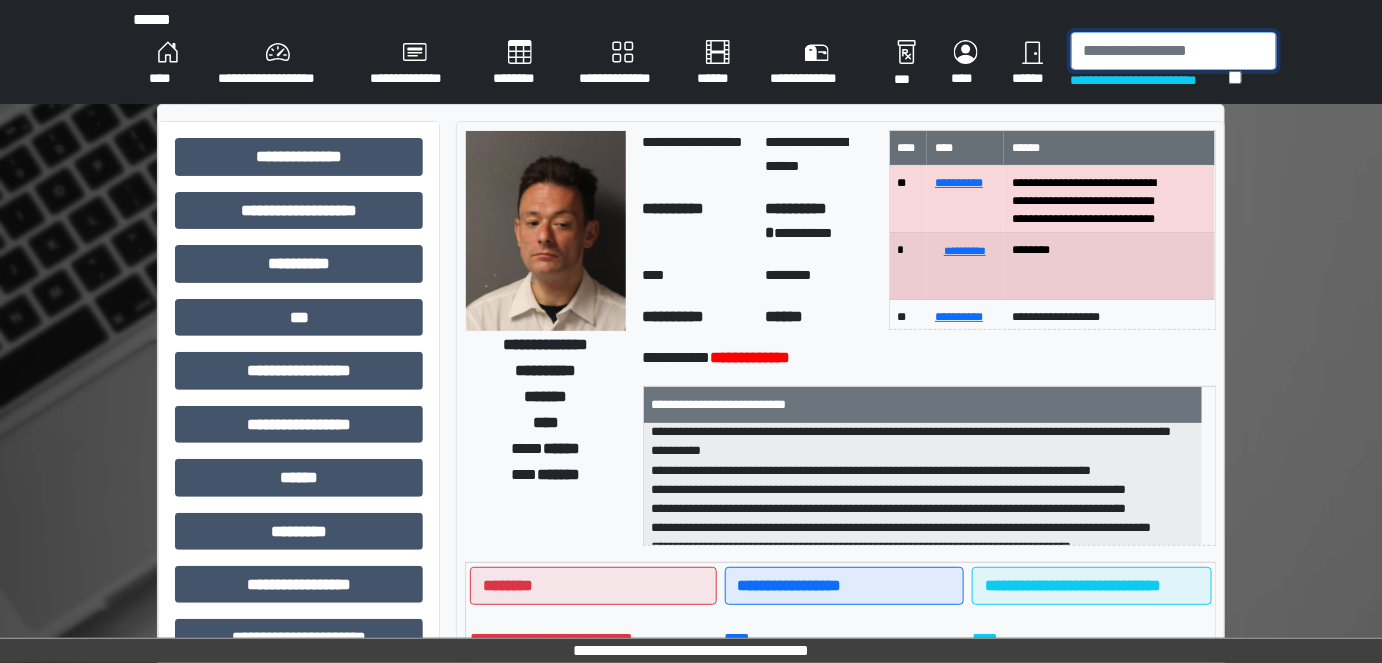 click at bounding box center [1174, 51] 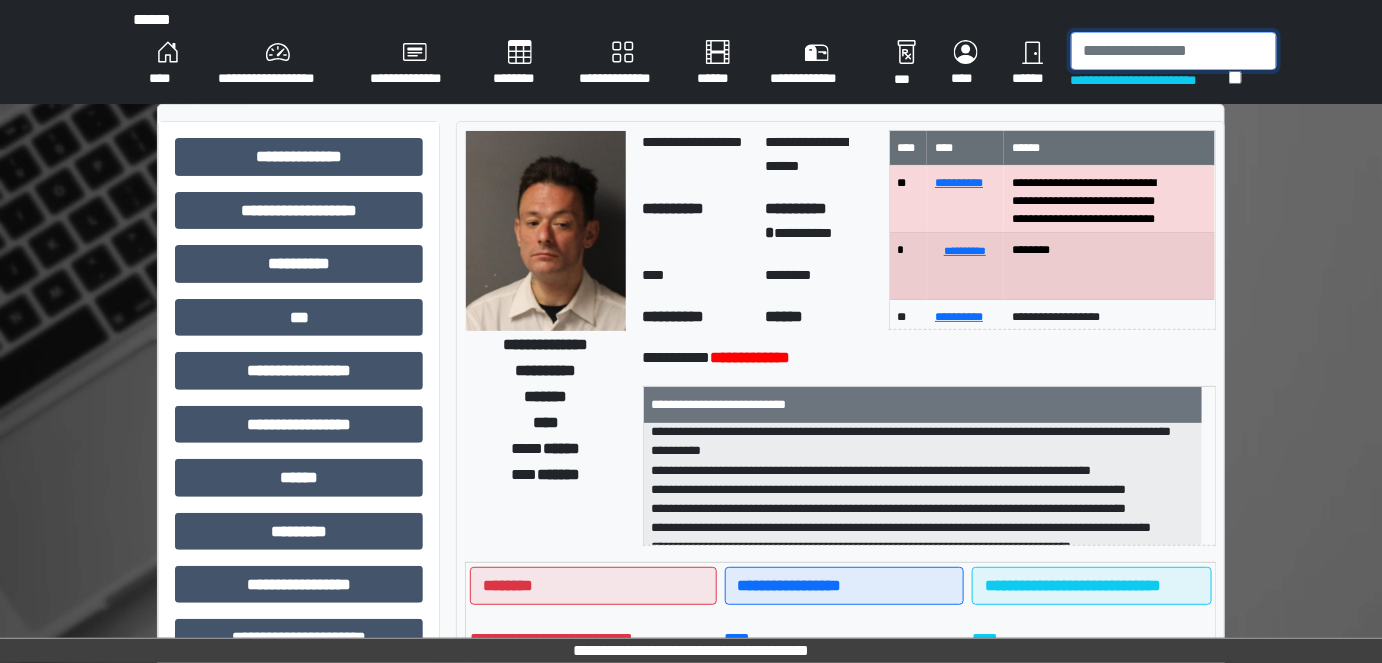 drag, startPoint x: 1224, startPoint y: 48, endPoint x: 1221, endPoint y: 17, distance: 31.144823 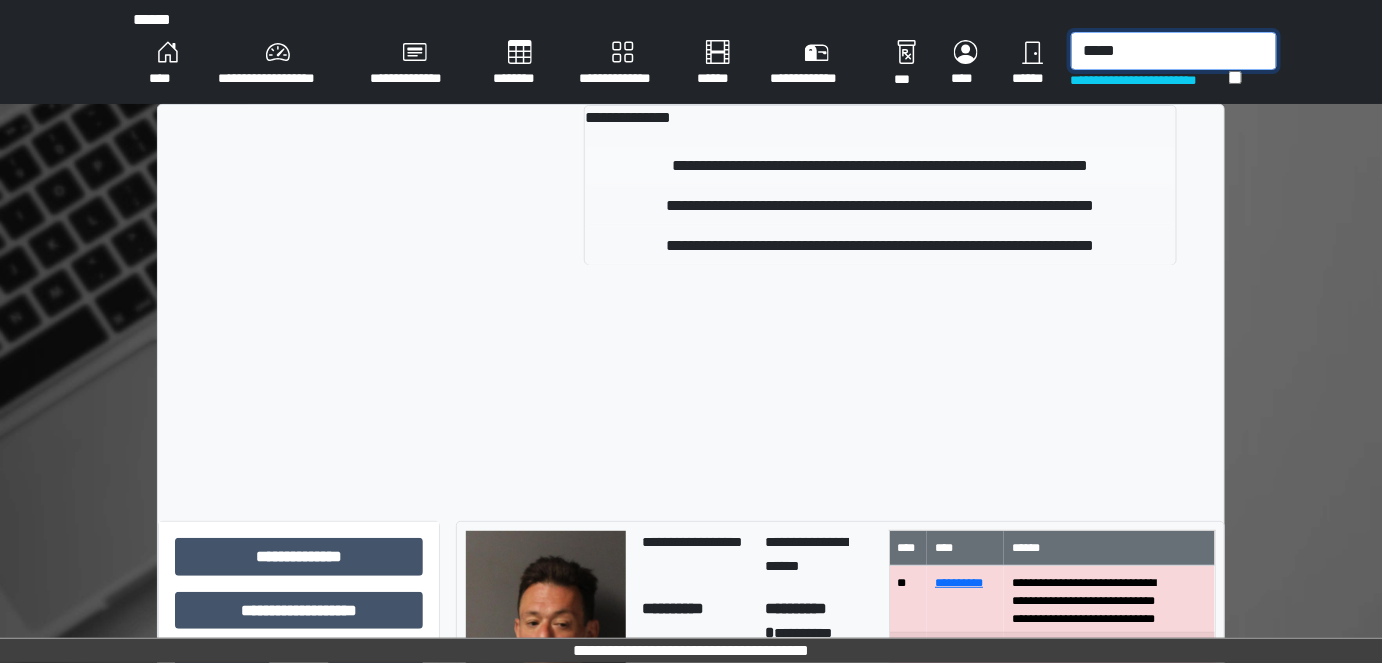type on "*****" 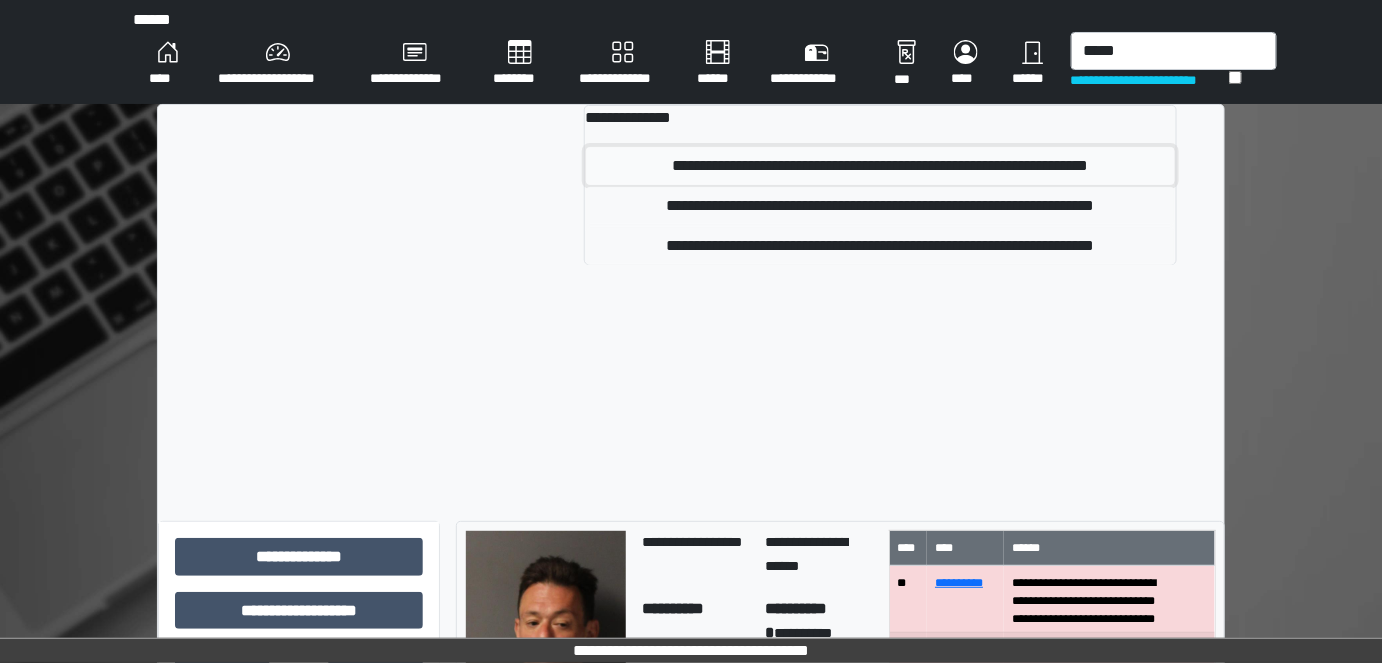 click on "**********" at bounding box center (880, 166) 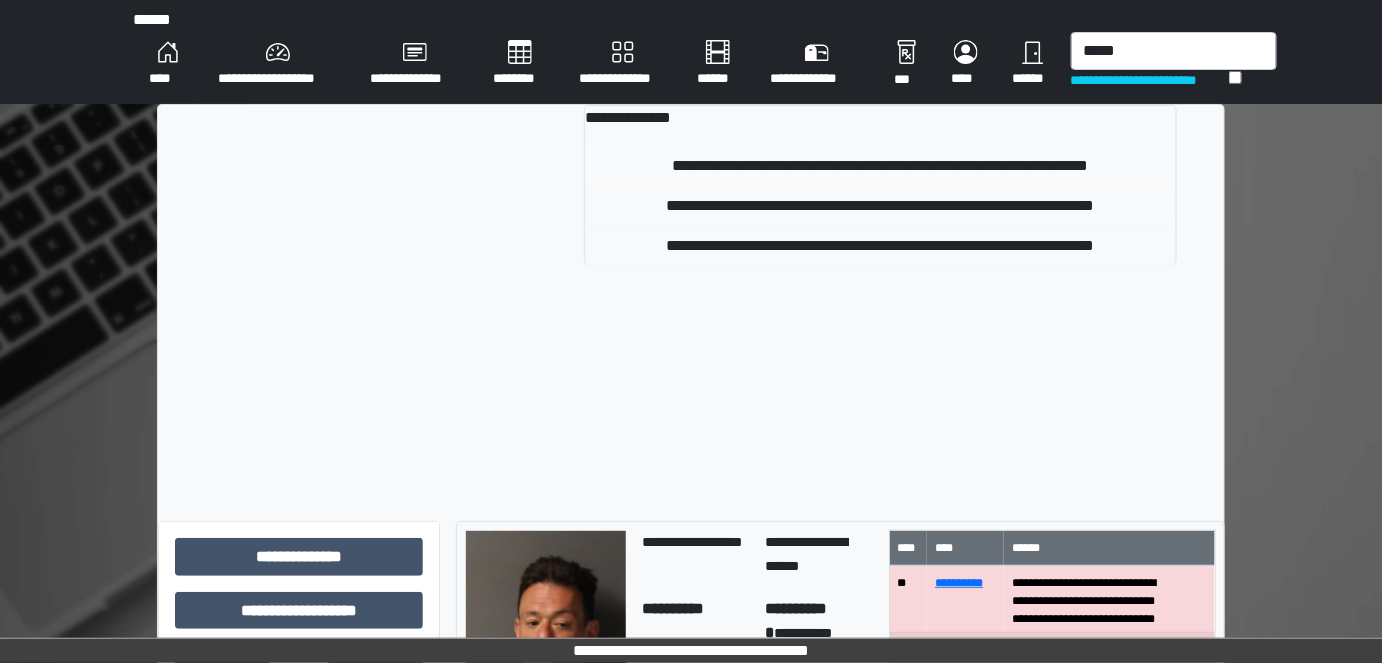 type 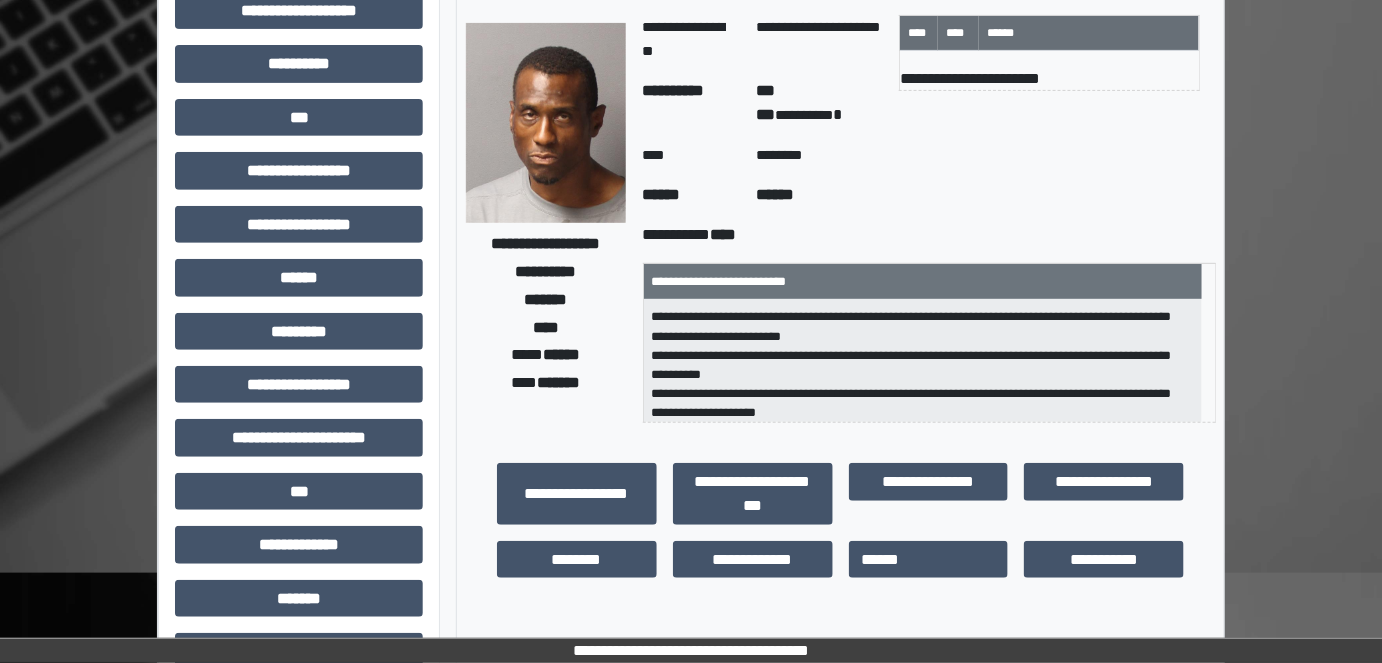 scroll, scrollTop: 181, scrollLeft: 0, axis: vertical 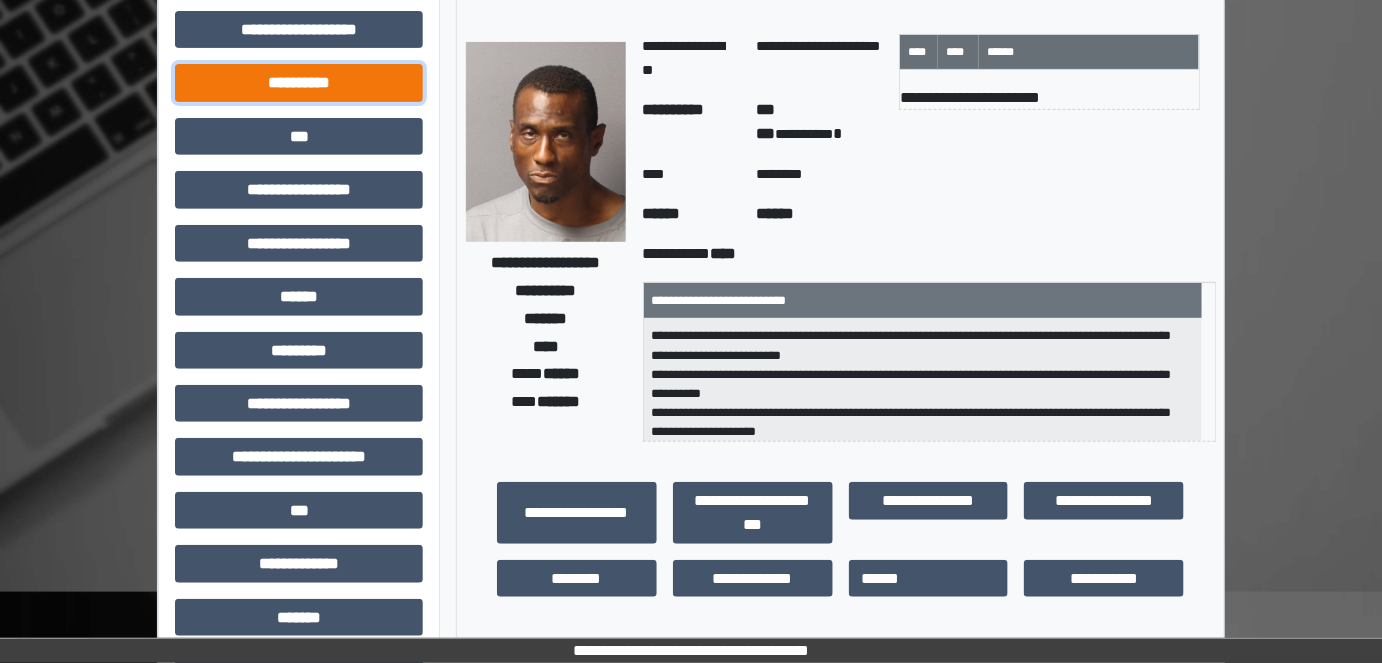 click on "**********" at bounding box center [299, 82] 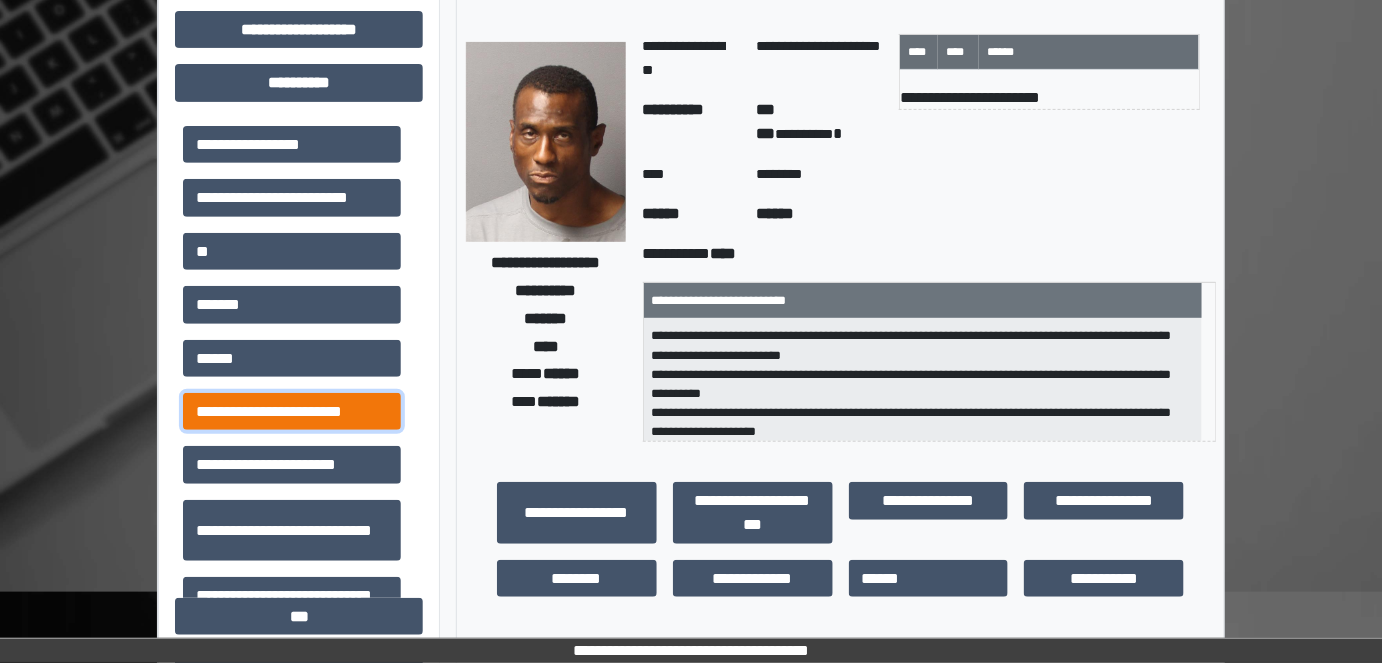click on "**********" at bounding box center [292, 411] 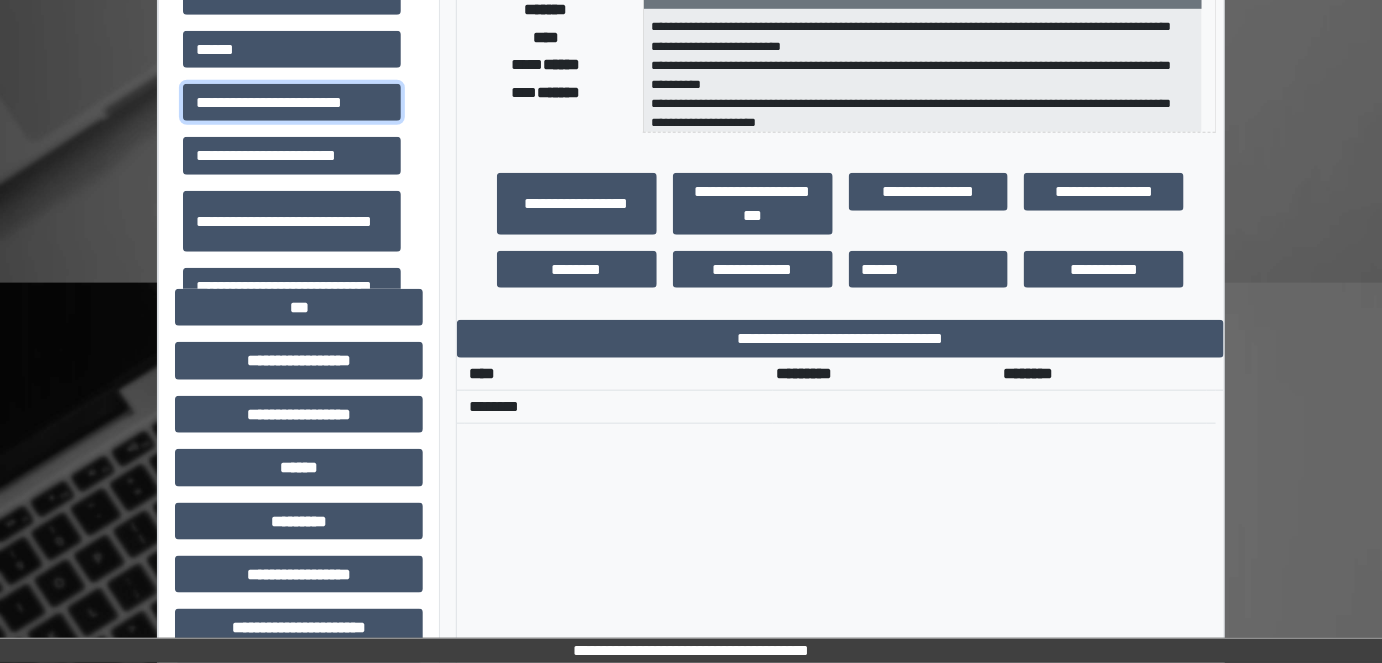scroll, scrollTop: 545, scrollLeft: 0, axis: vertical 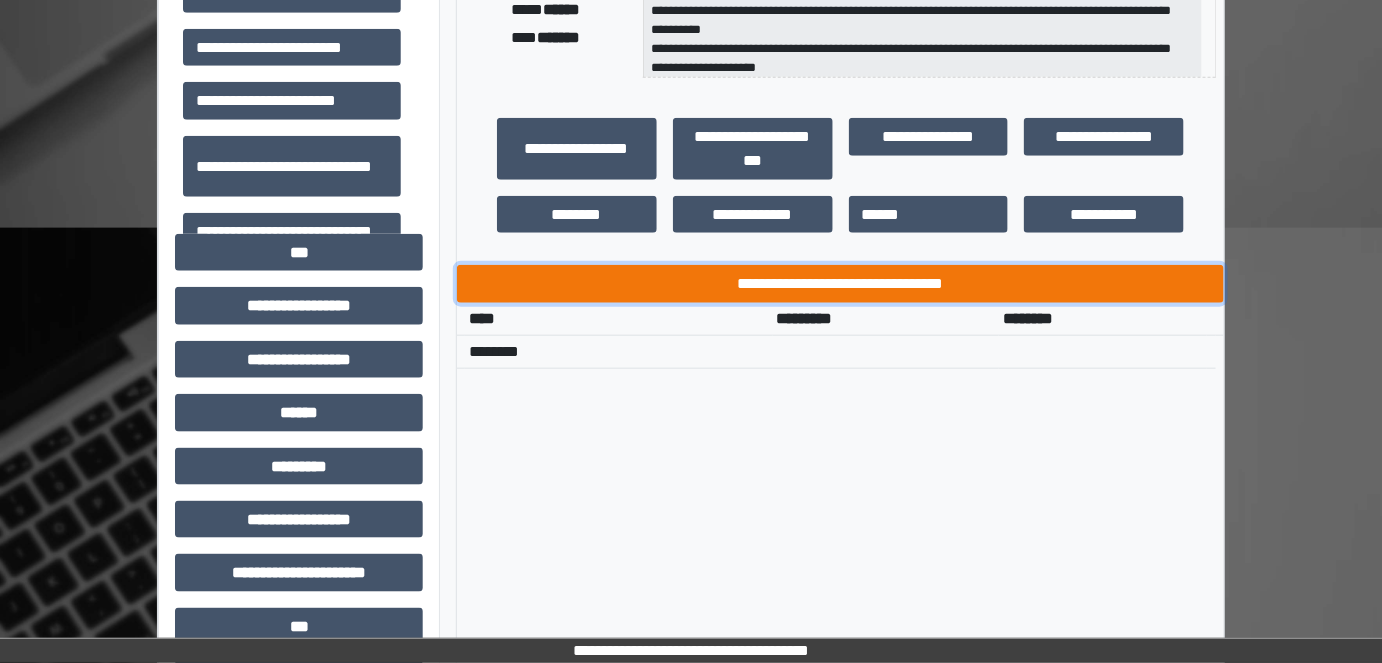 click on "**********" at bounding box center (841, 283) 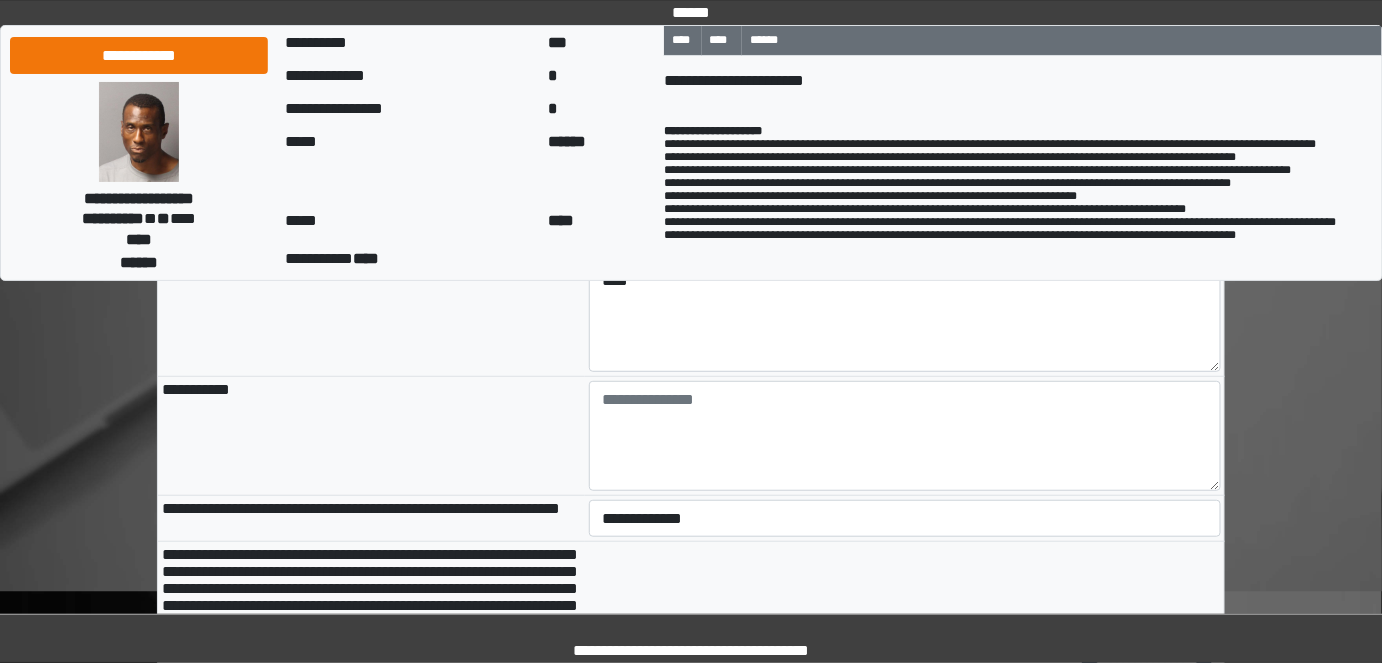 scroll, scrollTop: 272, scrollLeft: 0, axis: vertical 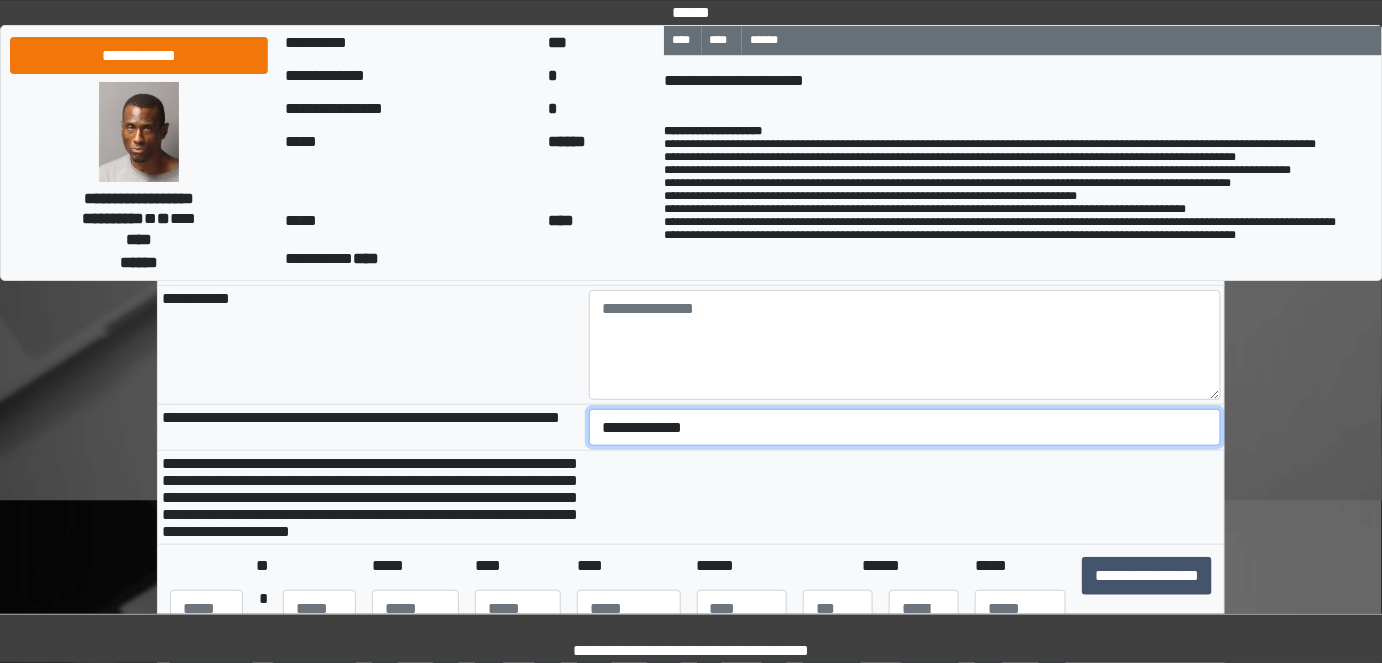 drag, startPoint x: 663, startPoint y: 430, endPoint x: 667, endPoint y: 440, distance: 10.770329 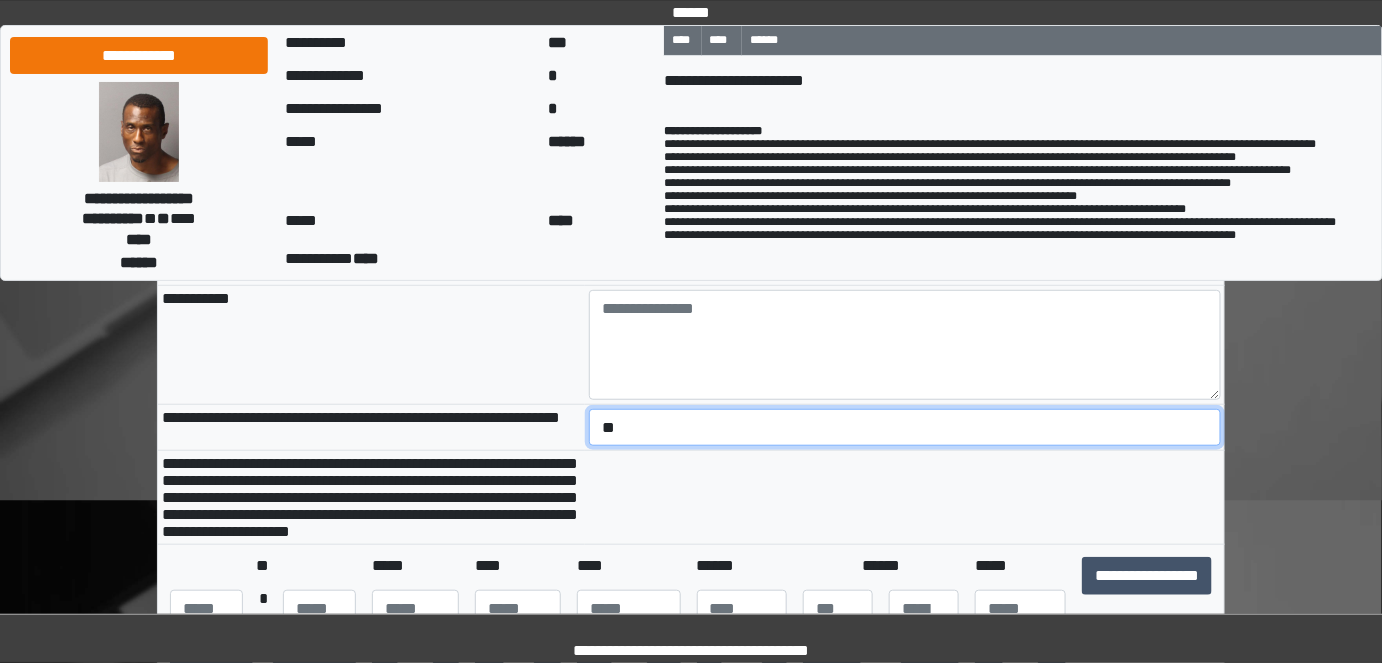 click on "**********" at bounding box center [905, 427] 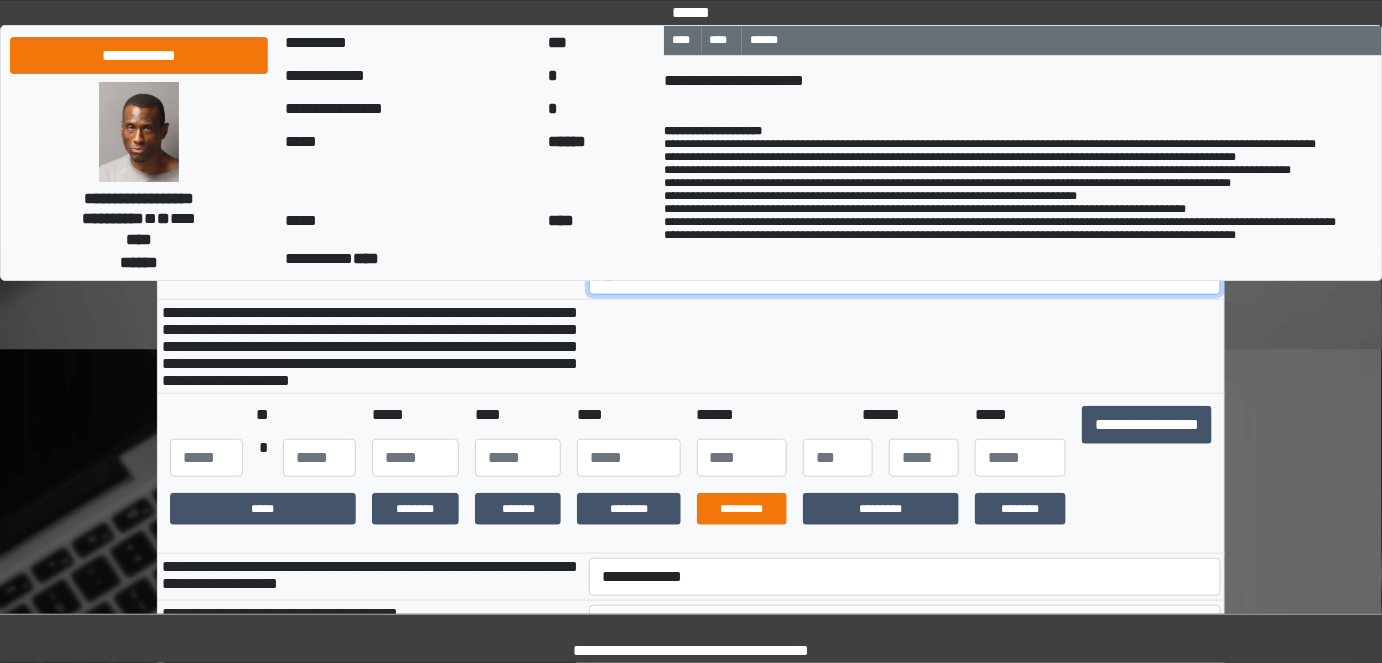 scroll, scrollTop: 454, scrollLeft: 0, axis: vertical 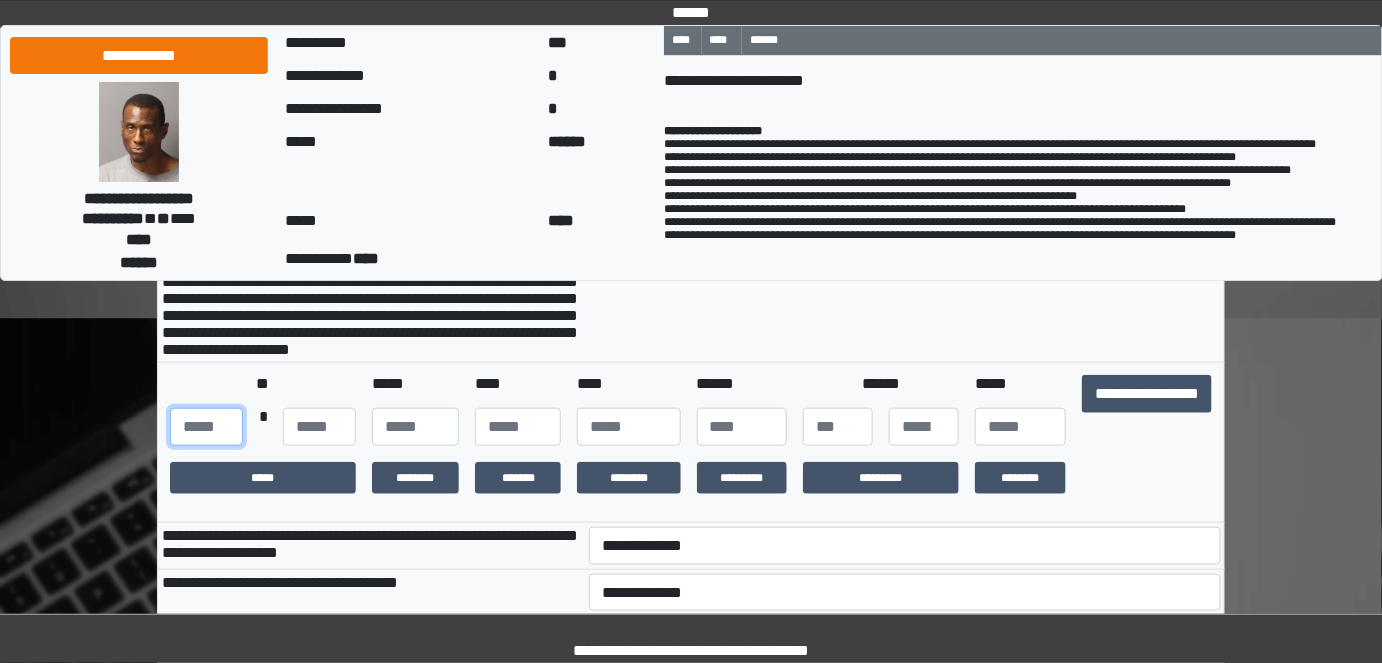 click at bounding box center [206, 427] 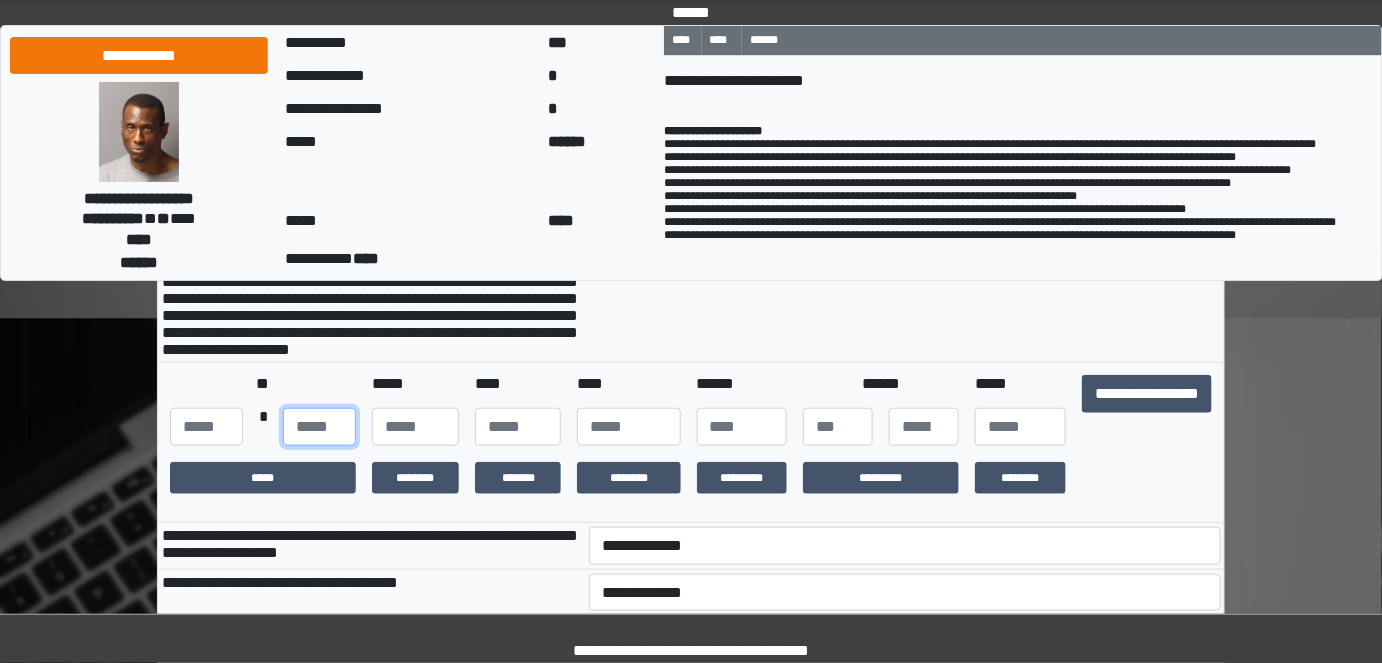 click at bounding box center [319, 427] 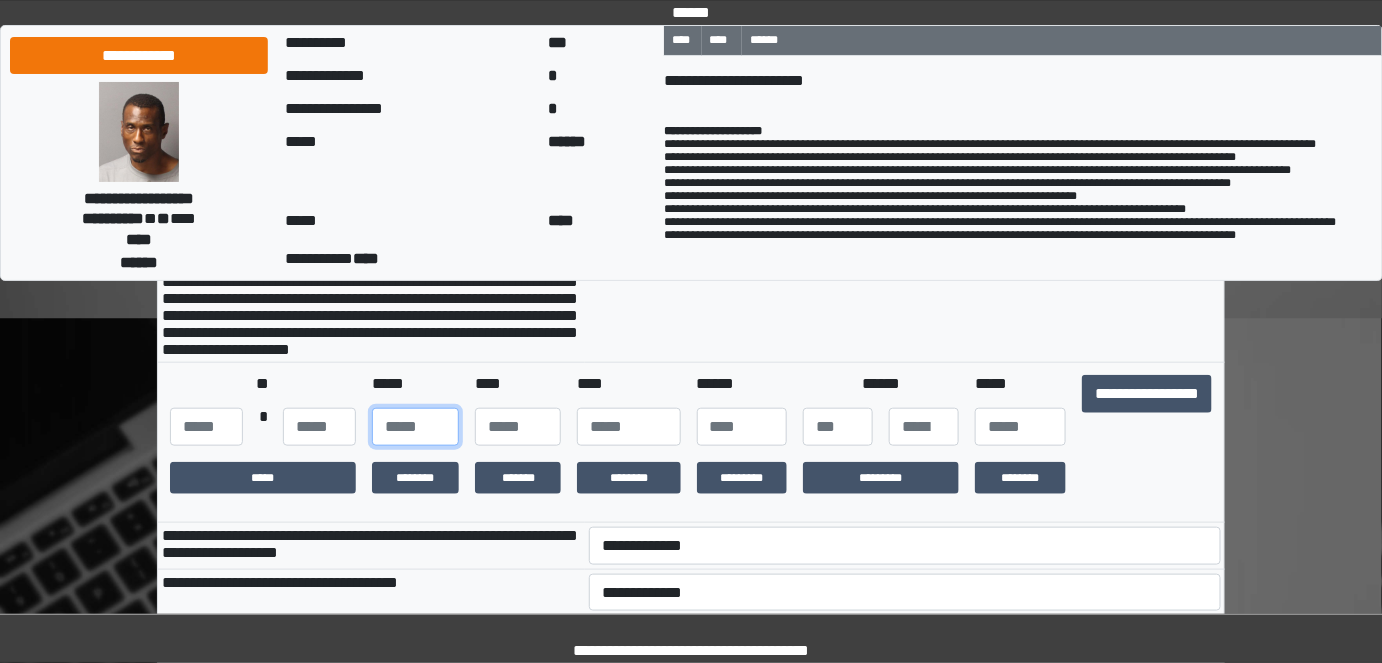 click at bounding box center [415, 427] 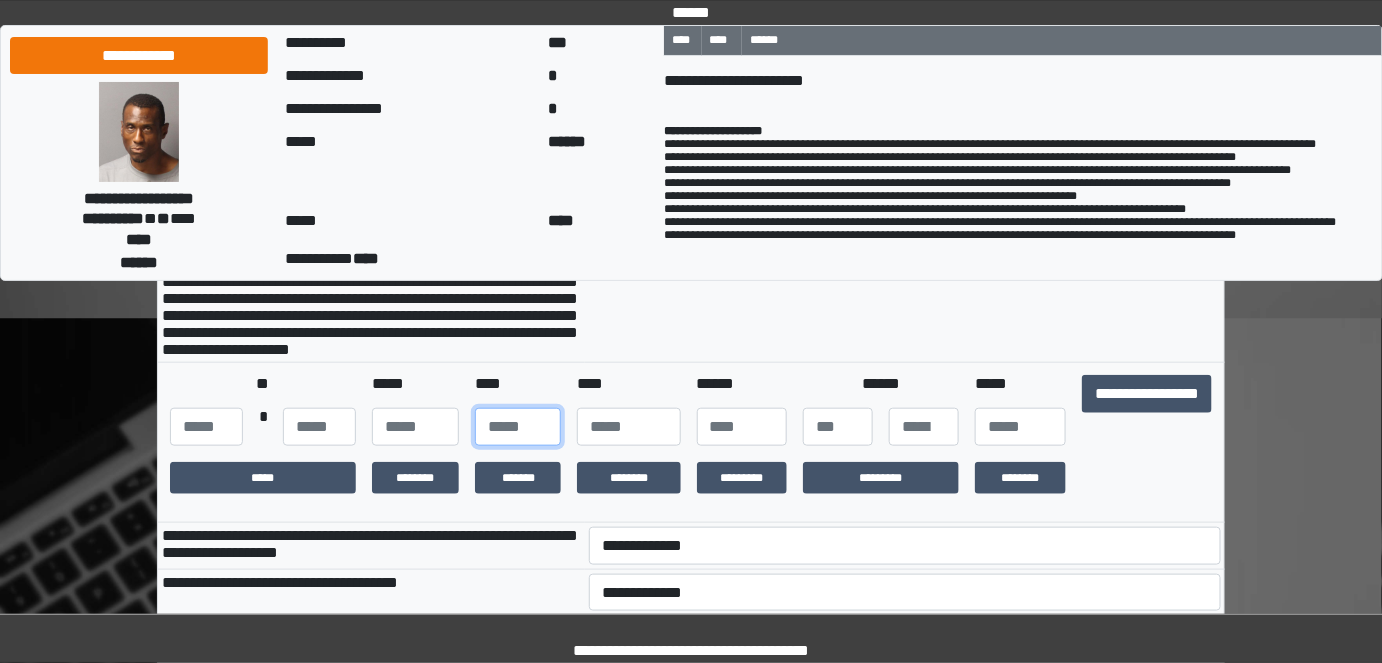 click at bounding box center [518, 427] 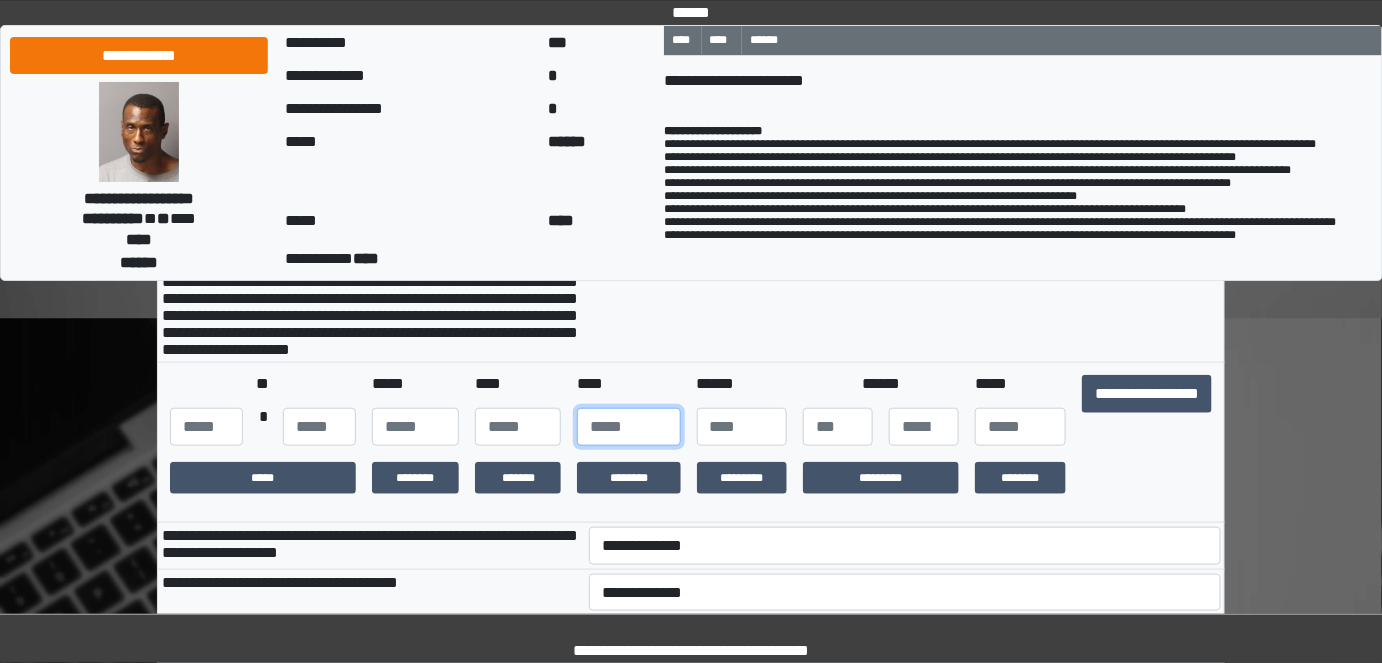 click at bounding box center (628, 427) 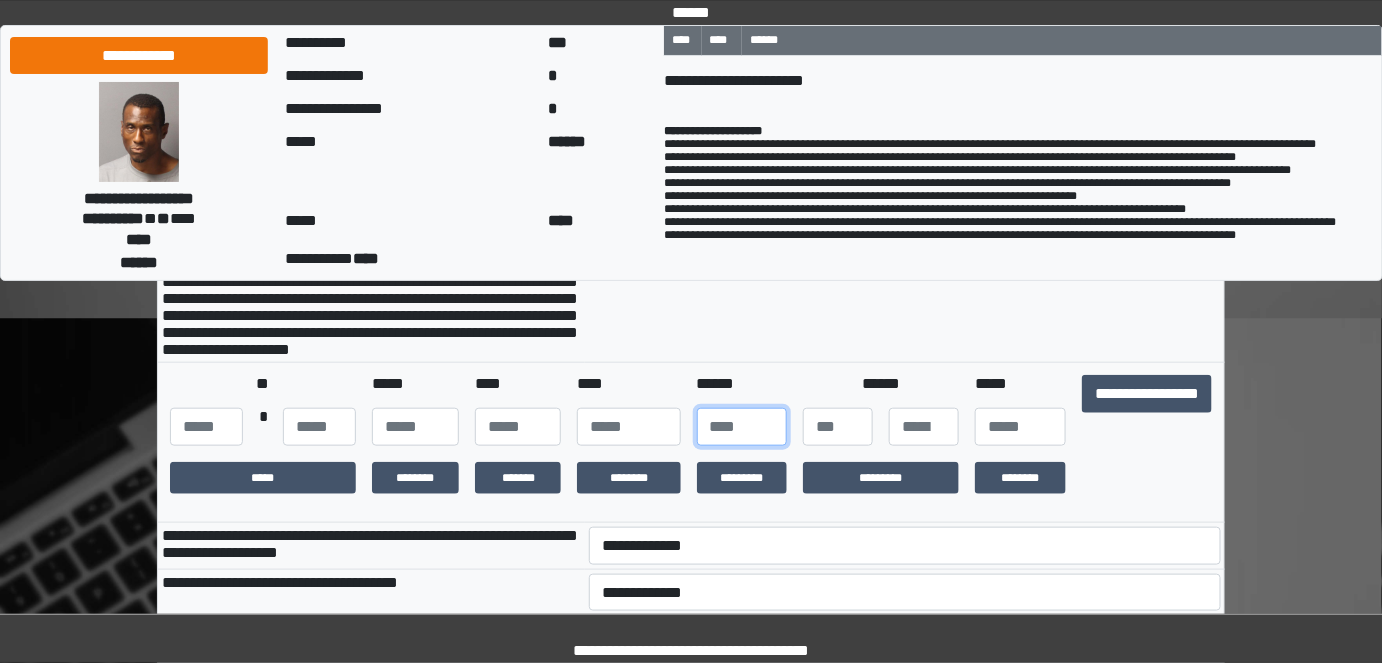 click at bounding box center (742, 427) 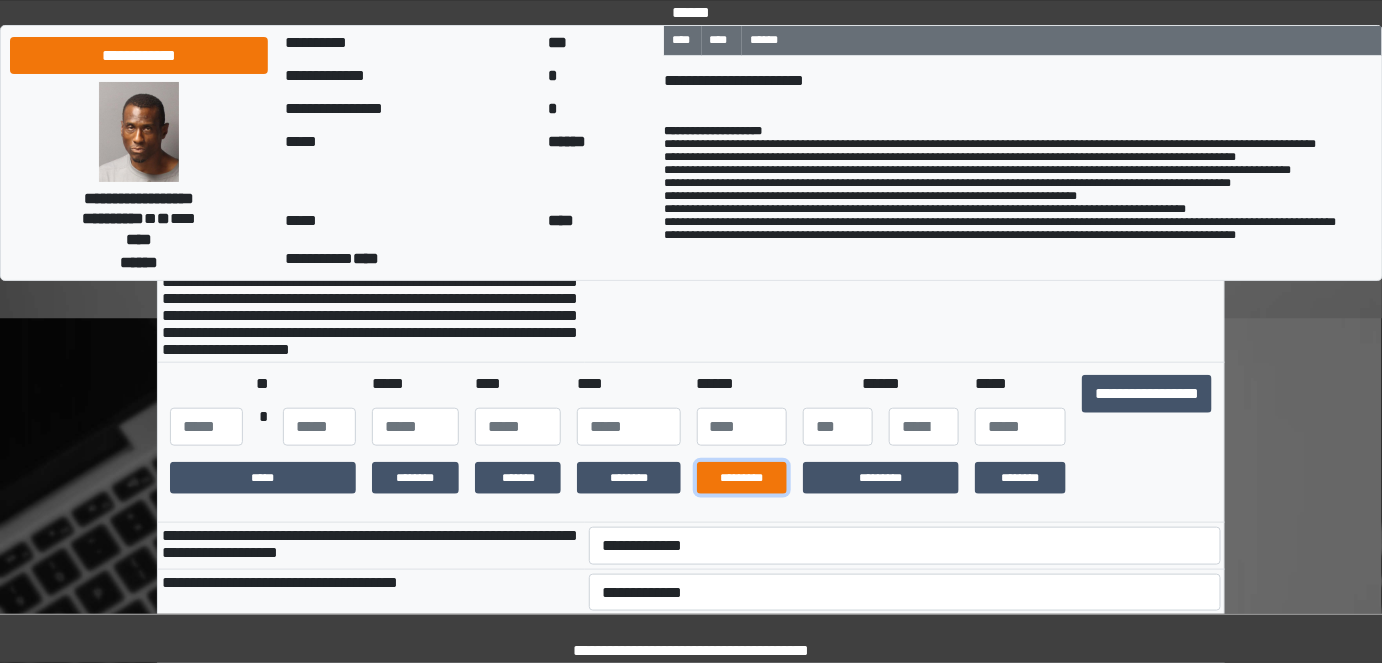 click on "*********" at bounding box center (742, 478) 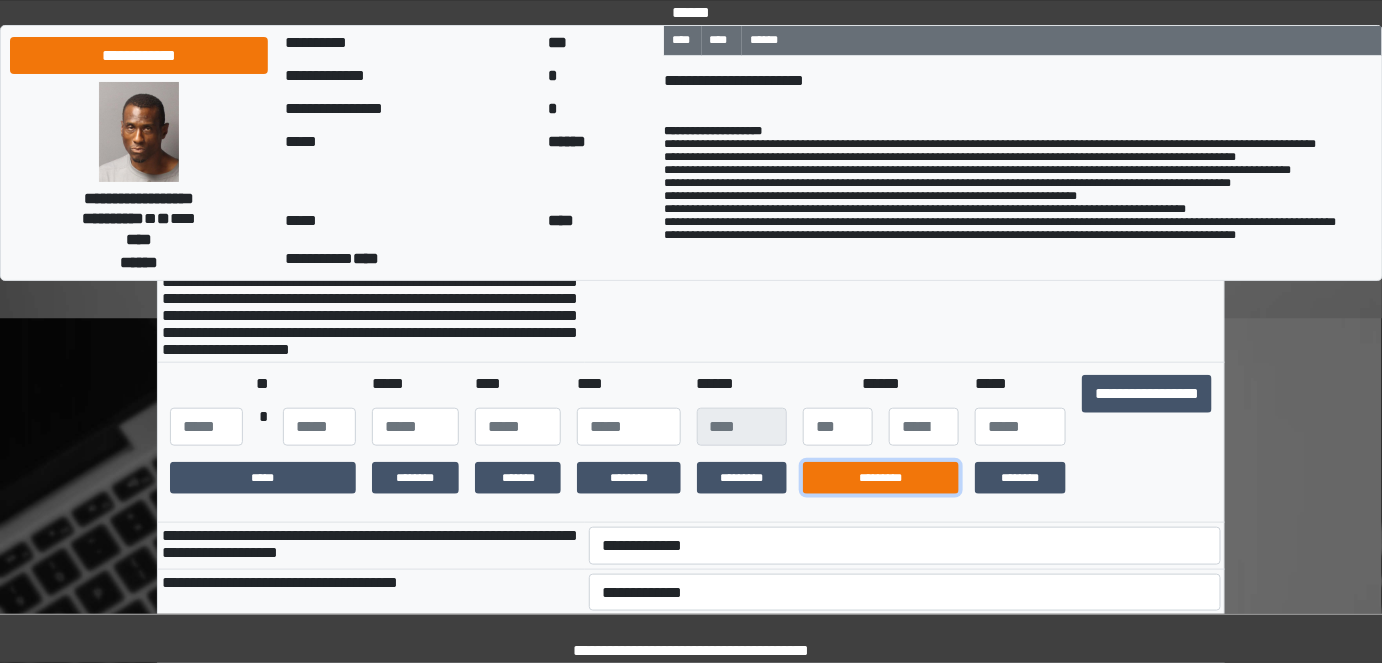 click on "*********" at bounding box center (881, 478) 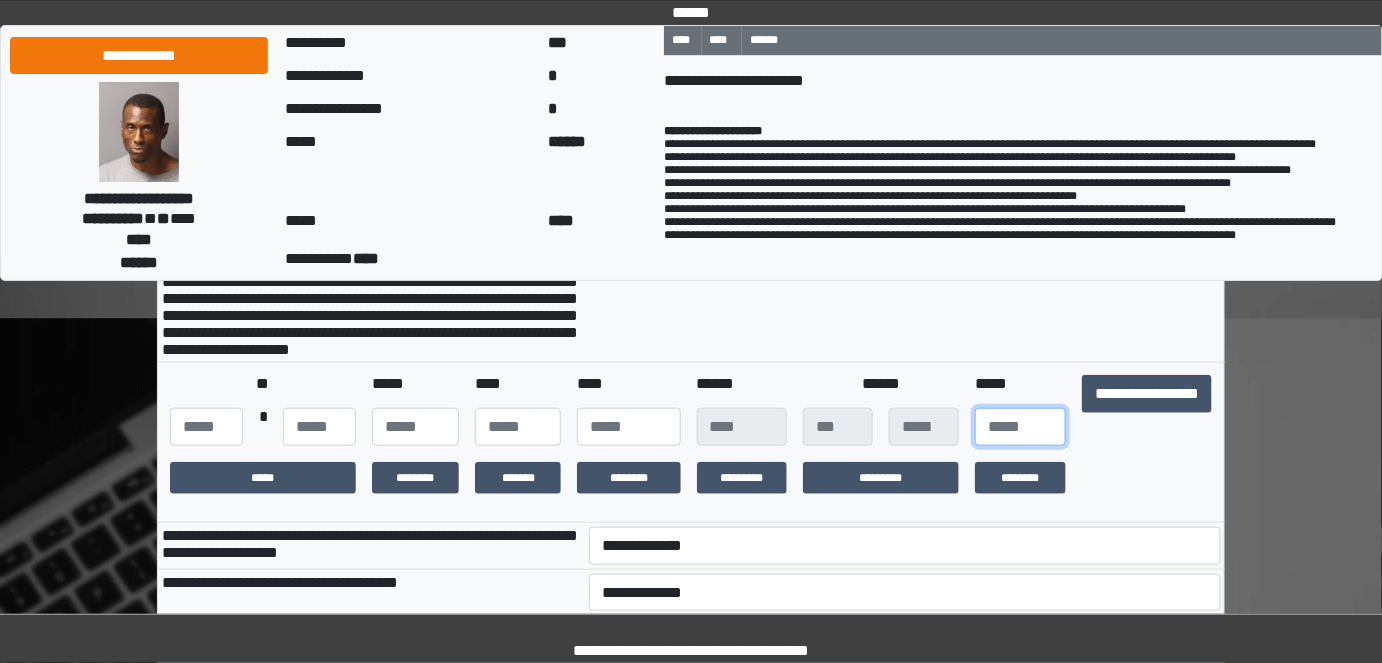 click at bounding box center [1020, 427] 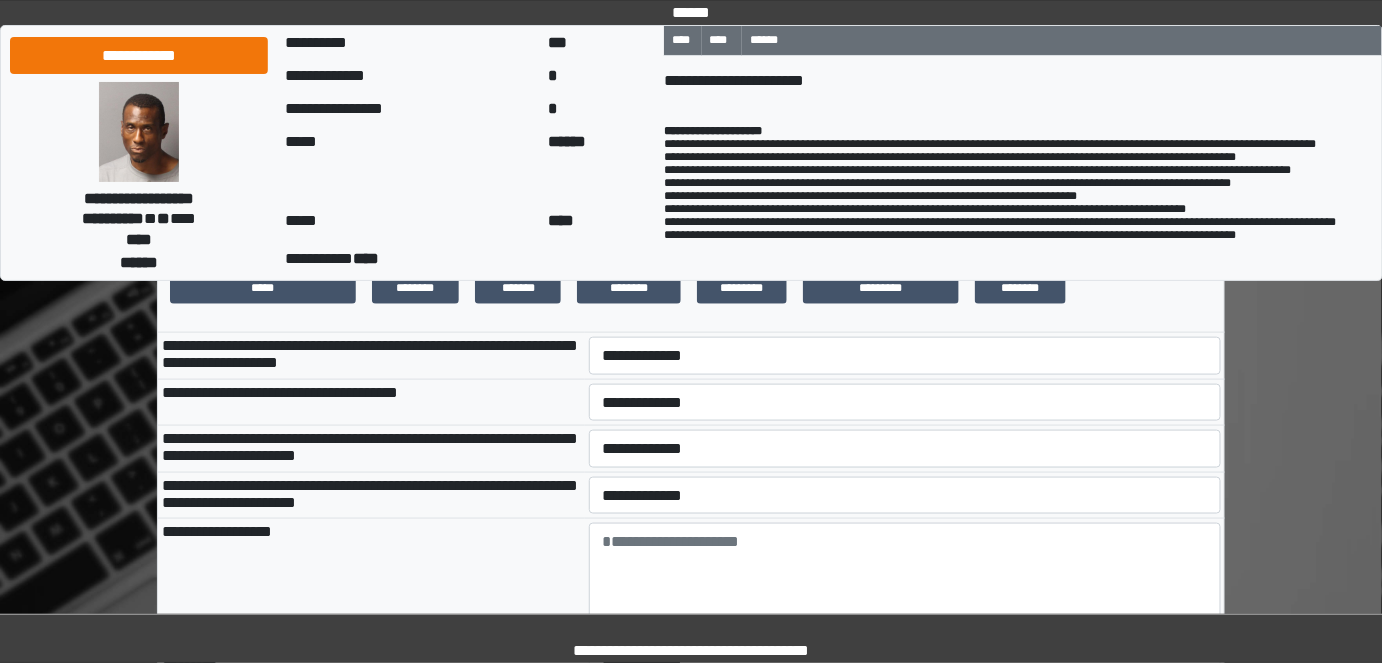 scroll, scrollTop: 727, scrollLeft: 0, axis: vertical 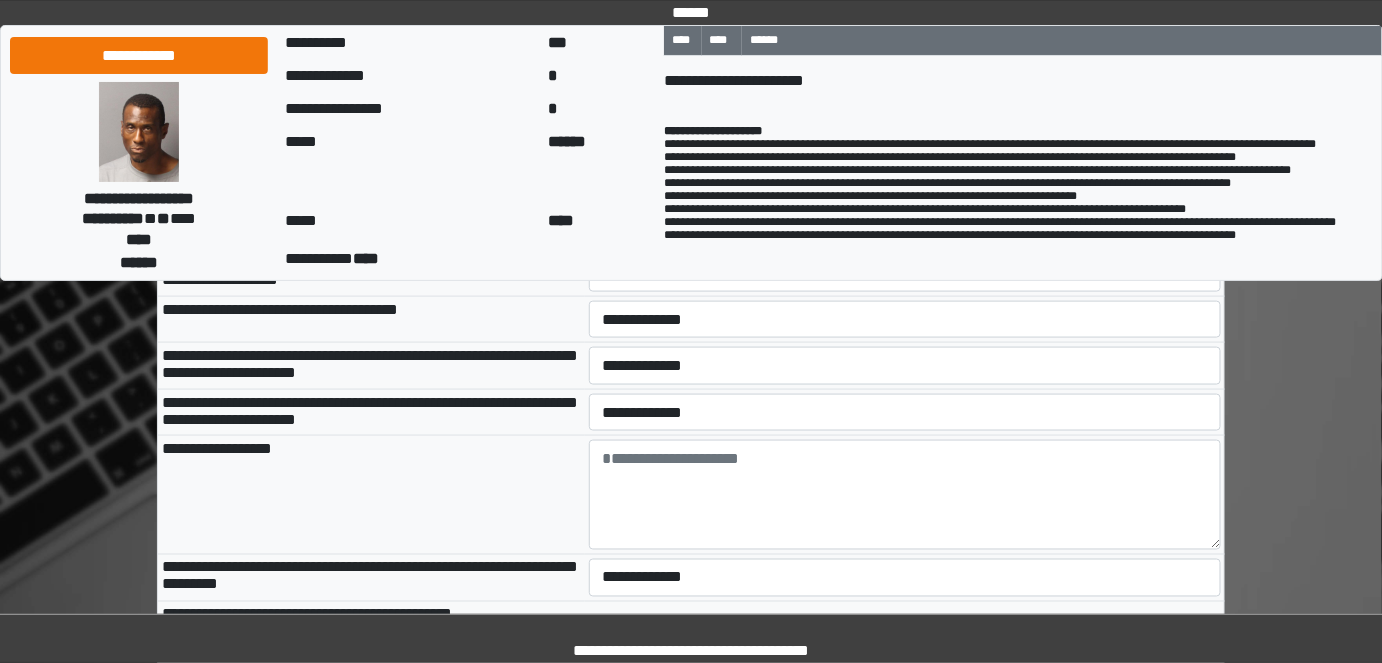type on "**" 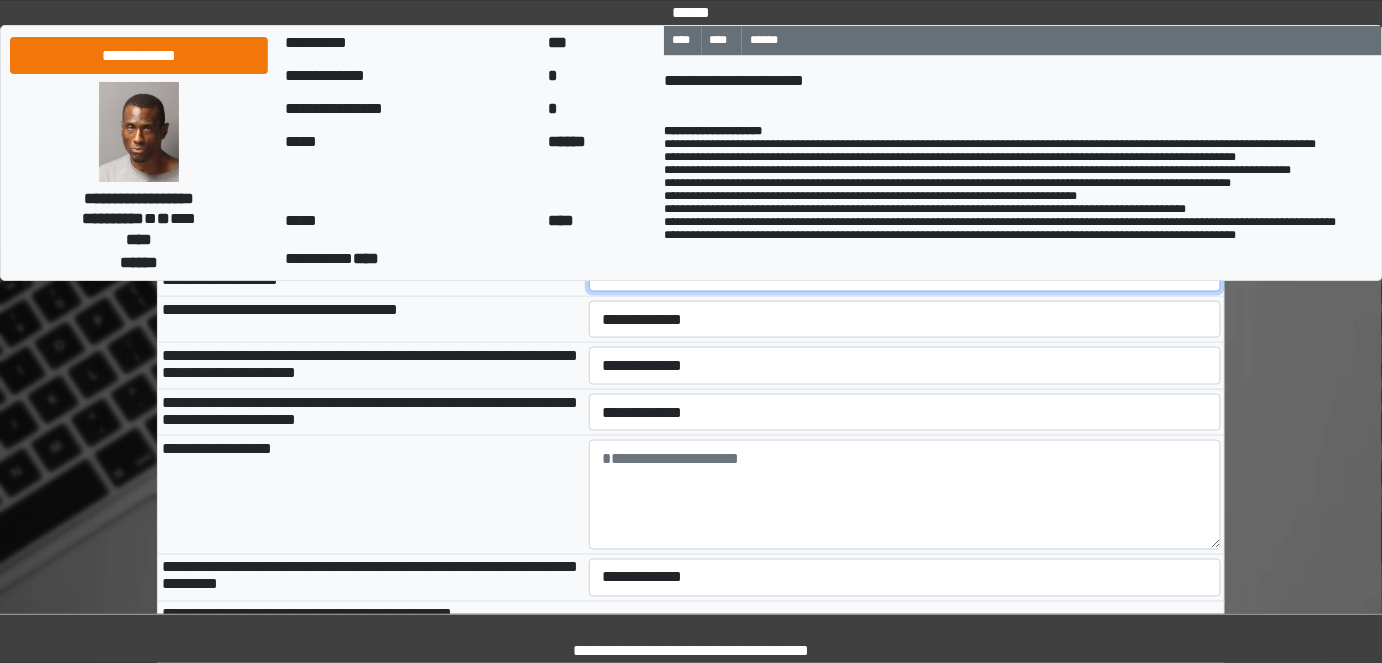 click on "**********" at bounding box center (905, 272) 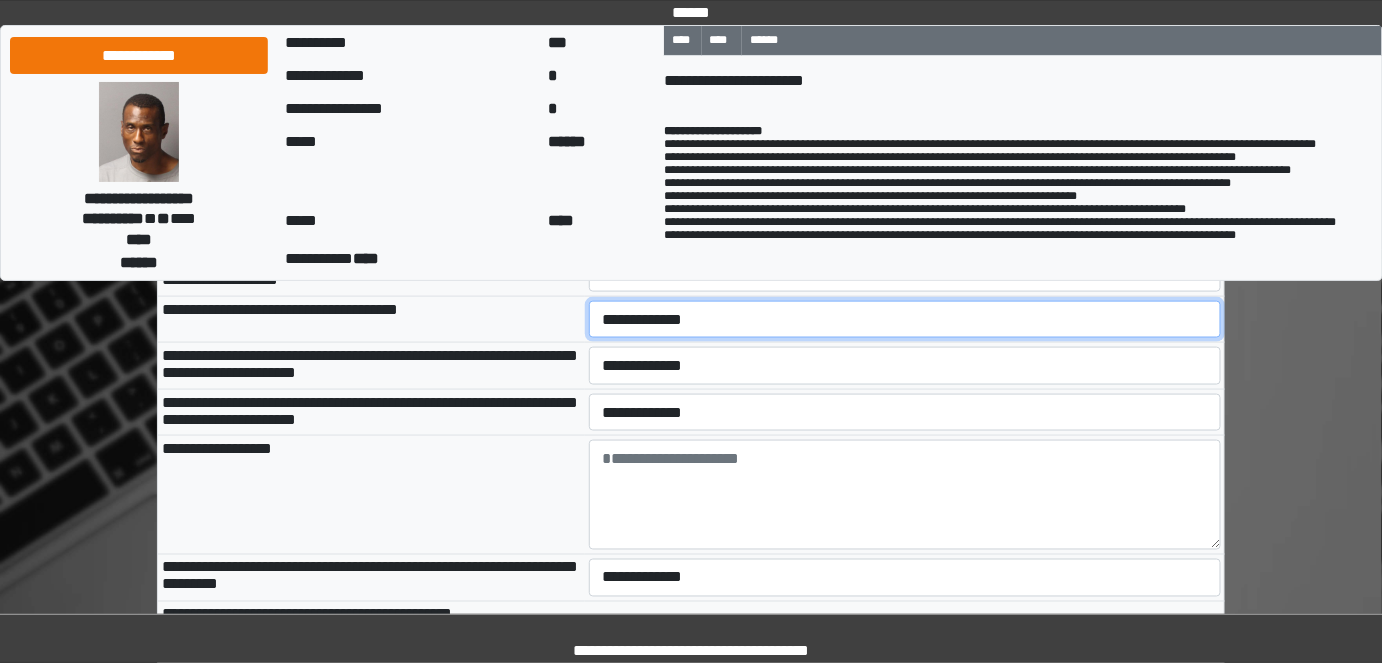 click on "**********" at bounding box center [905, 319] 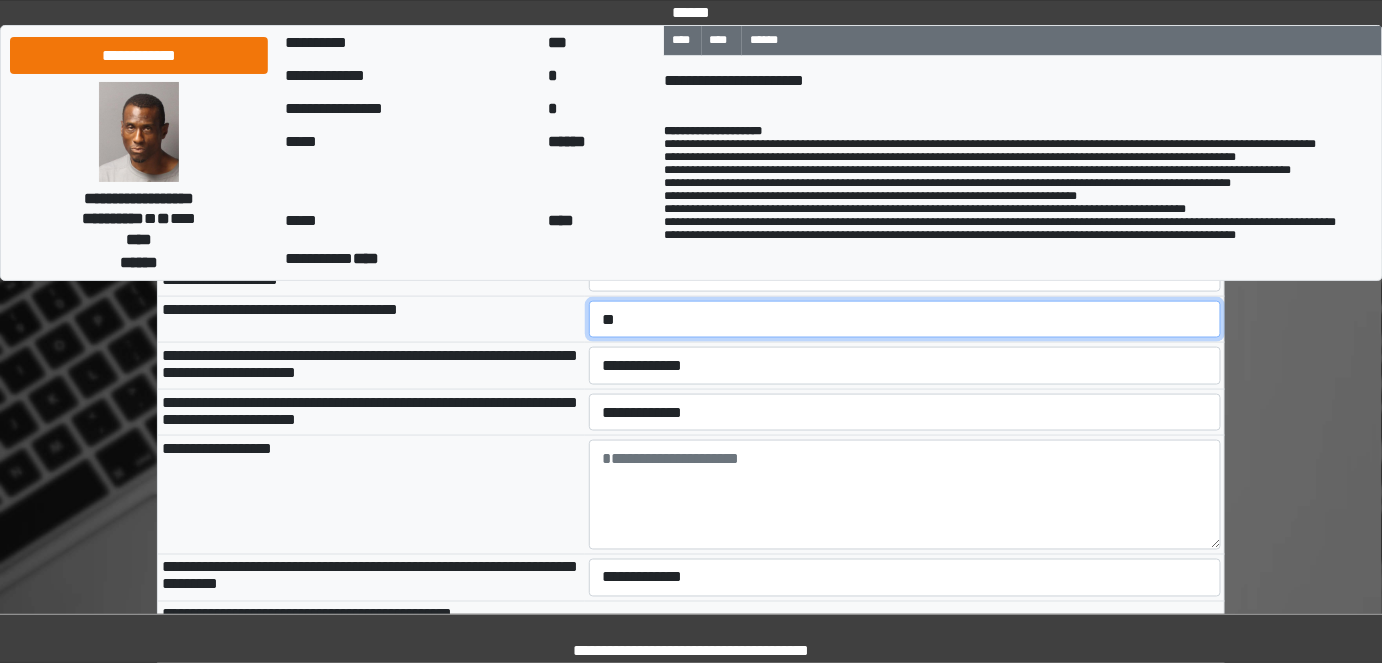 click on "**********" at bounding box center [905, 319] 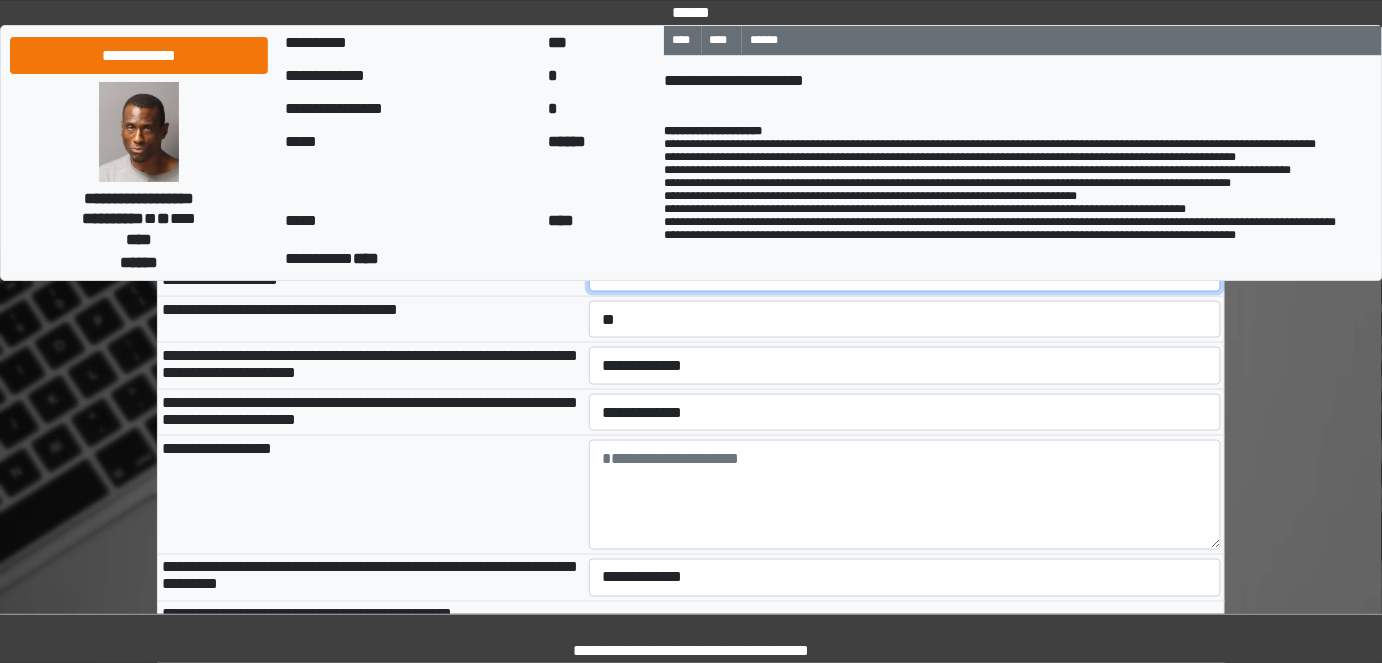 click on "**********" at bounding box center [905, 272] 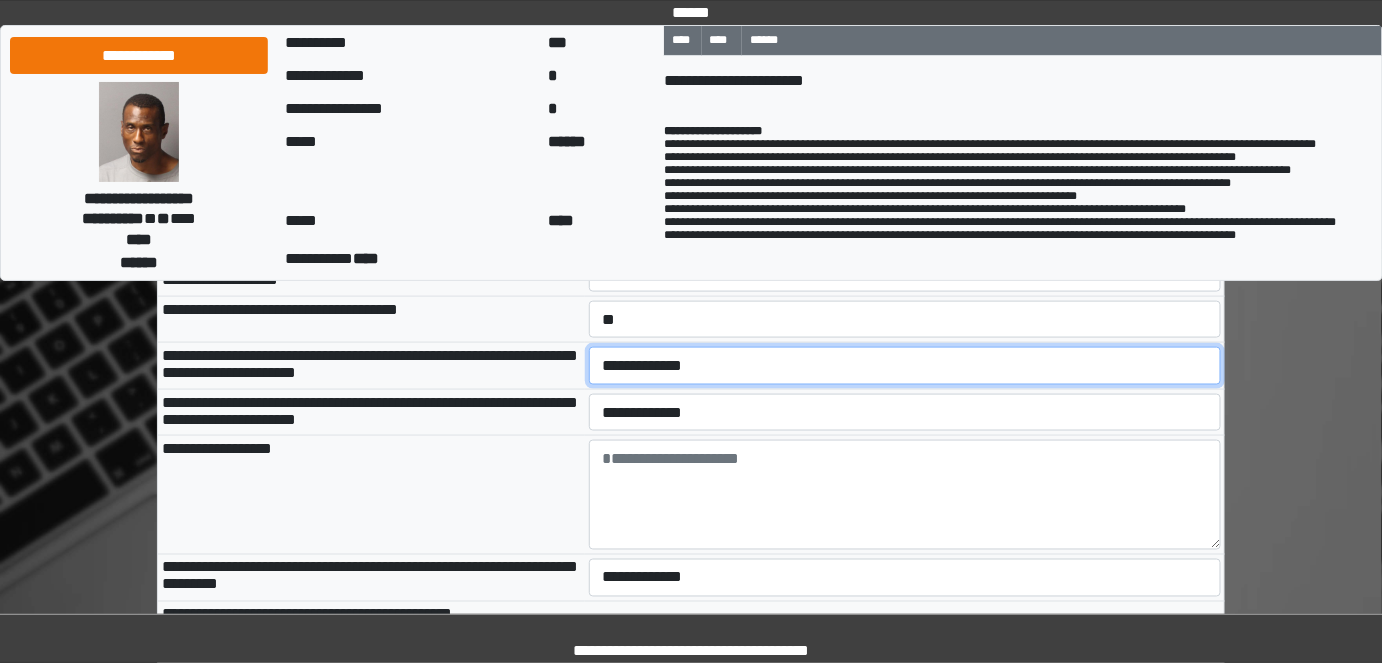 click on "**********" at bounding box center [905, 365] 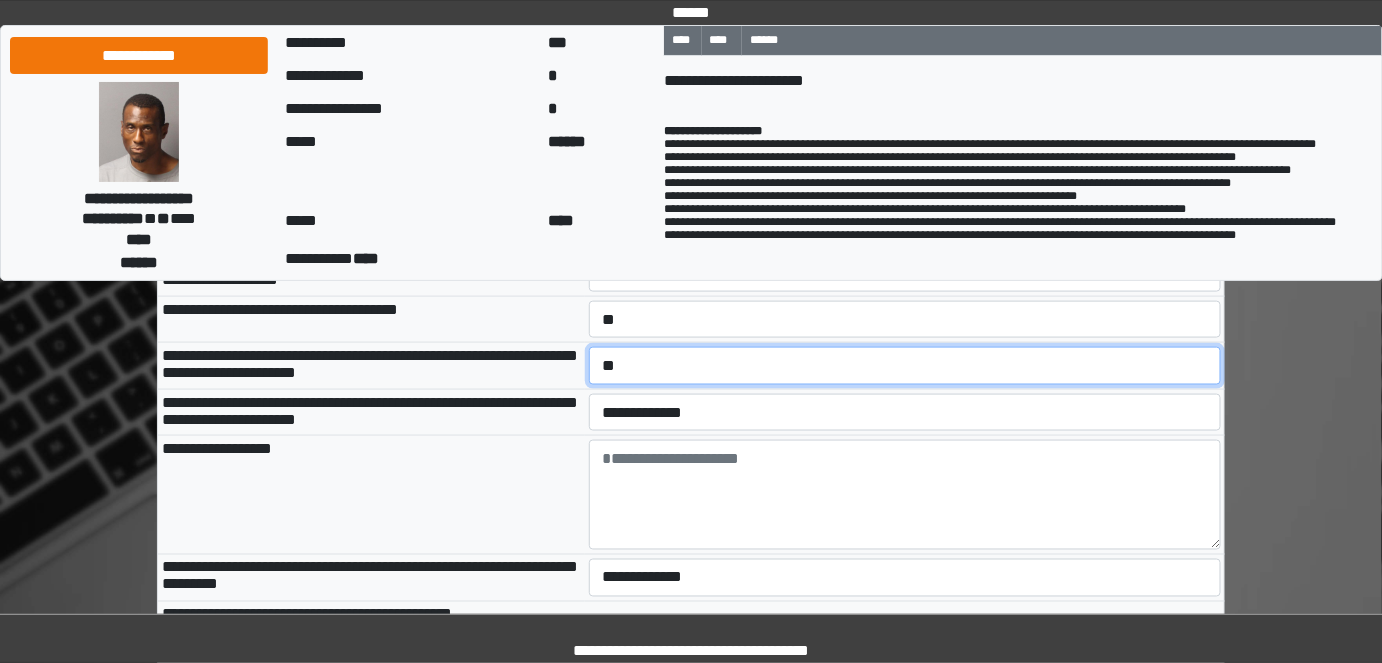 click on "**********" at bounding box center (905, 365) 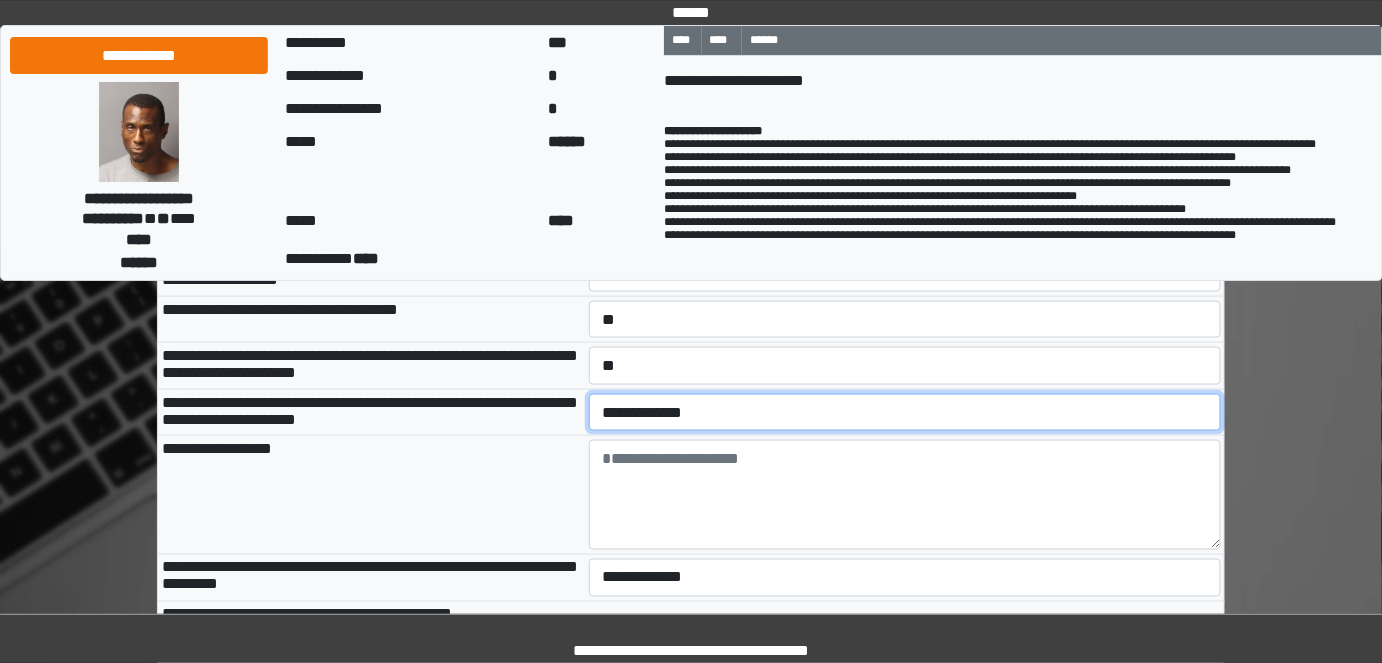 click on "**********" at bounding box center (905, 412) 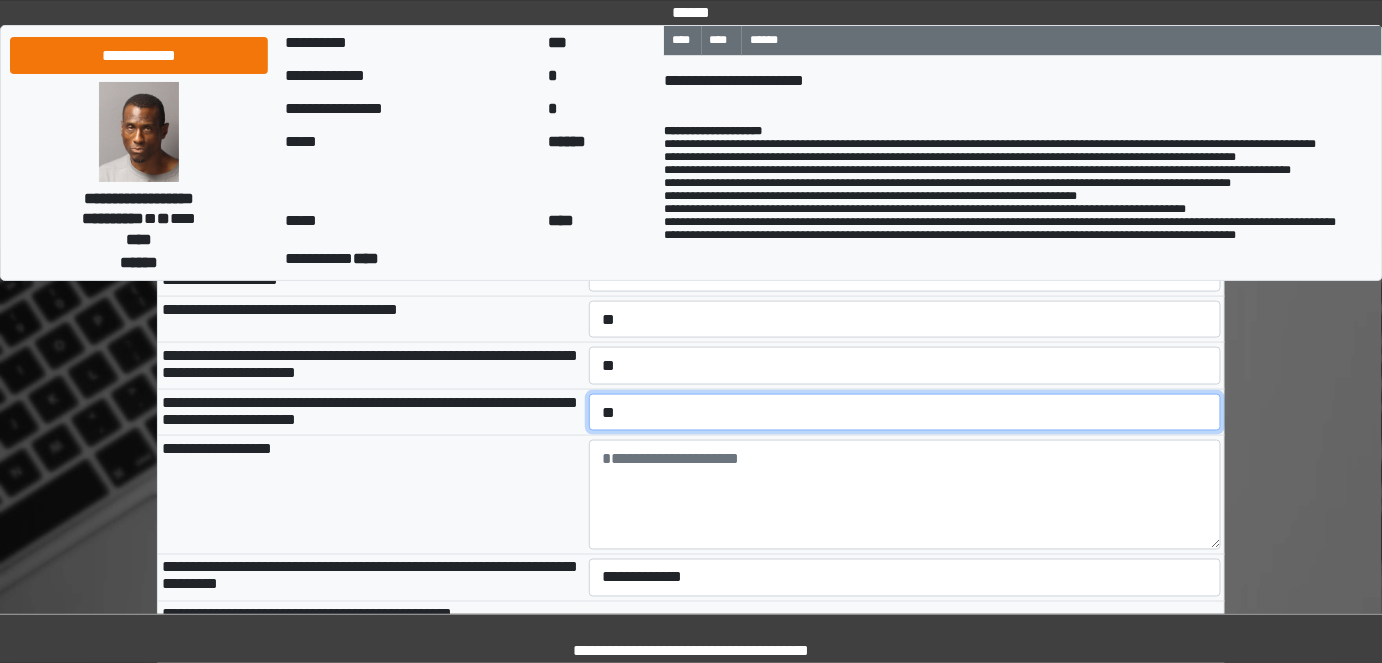 click on "**********" at bounding box center (905, 412) 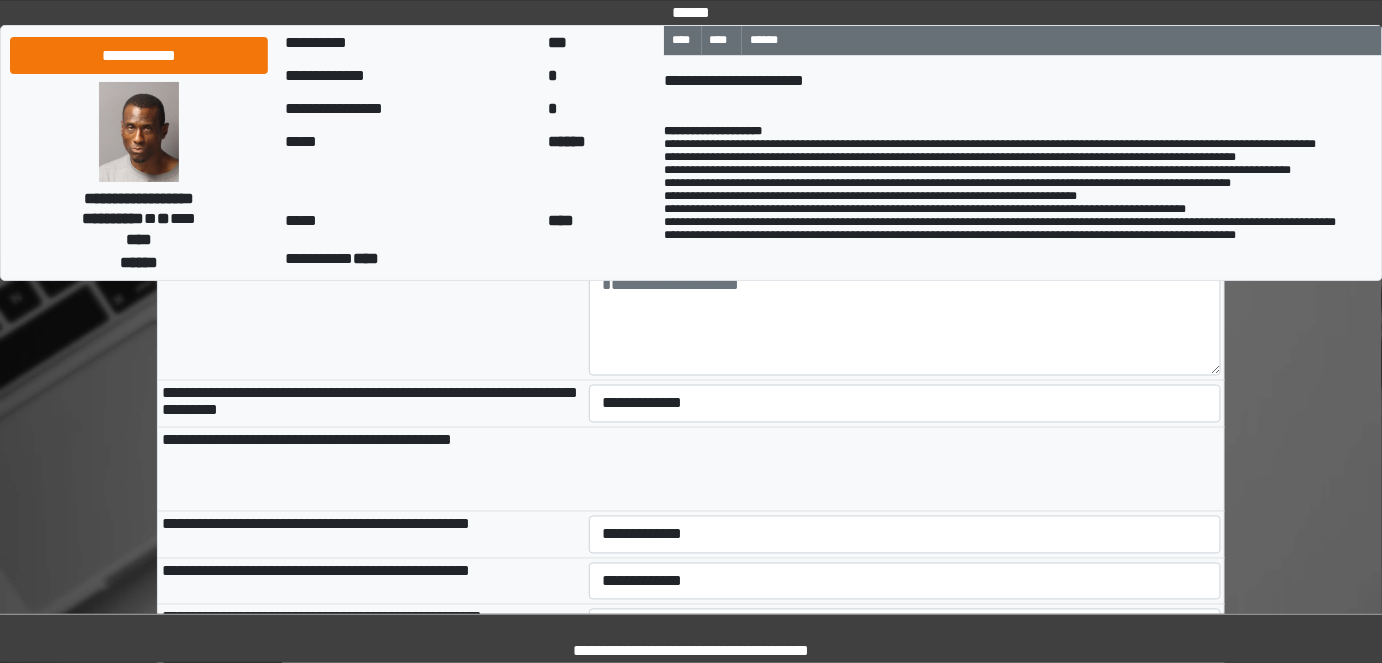 scroll, scrollTop: 1000, scrollLeft: 0, axis: vertical 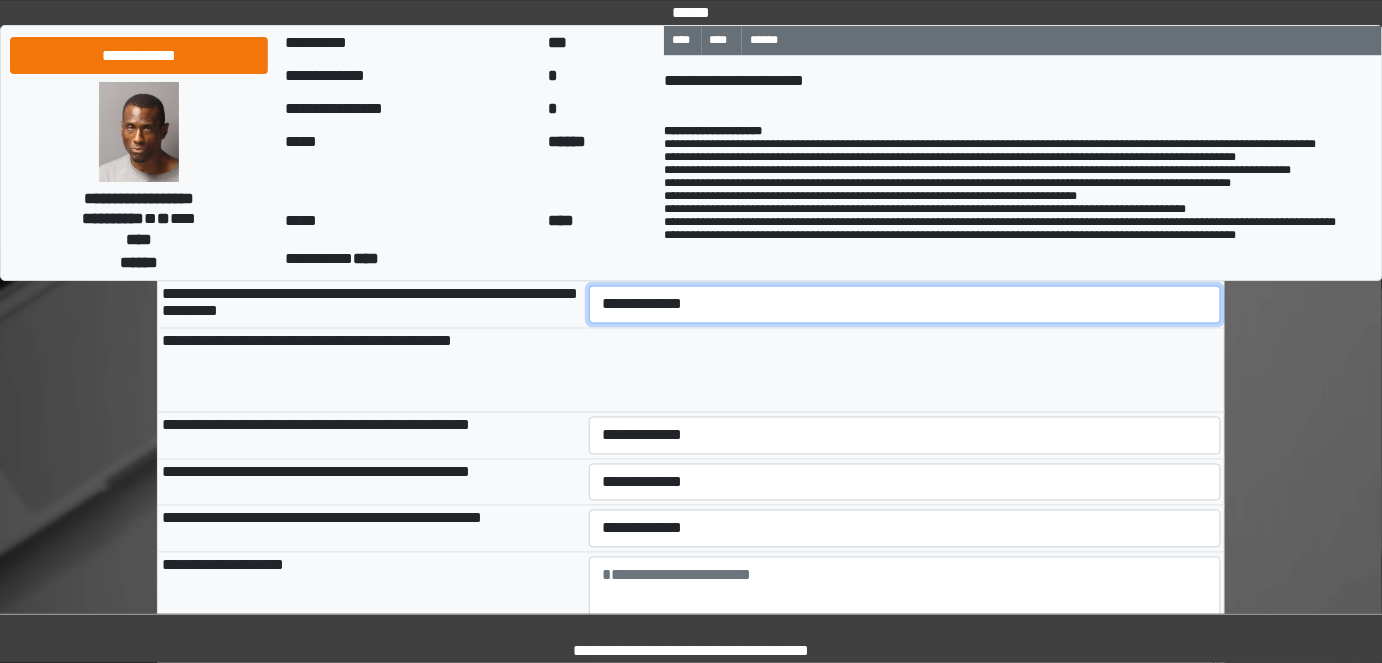 click on "**********" at bounding box center (905, 304) 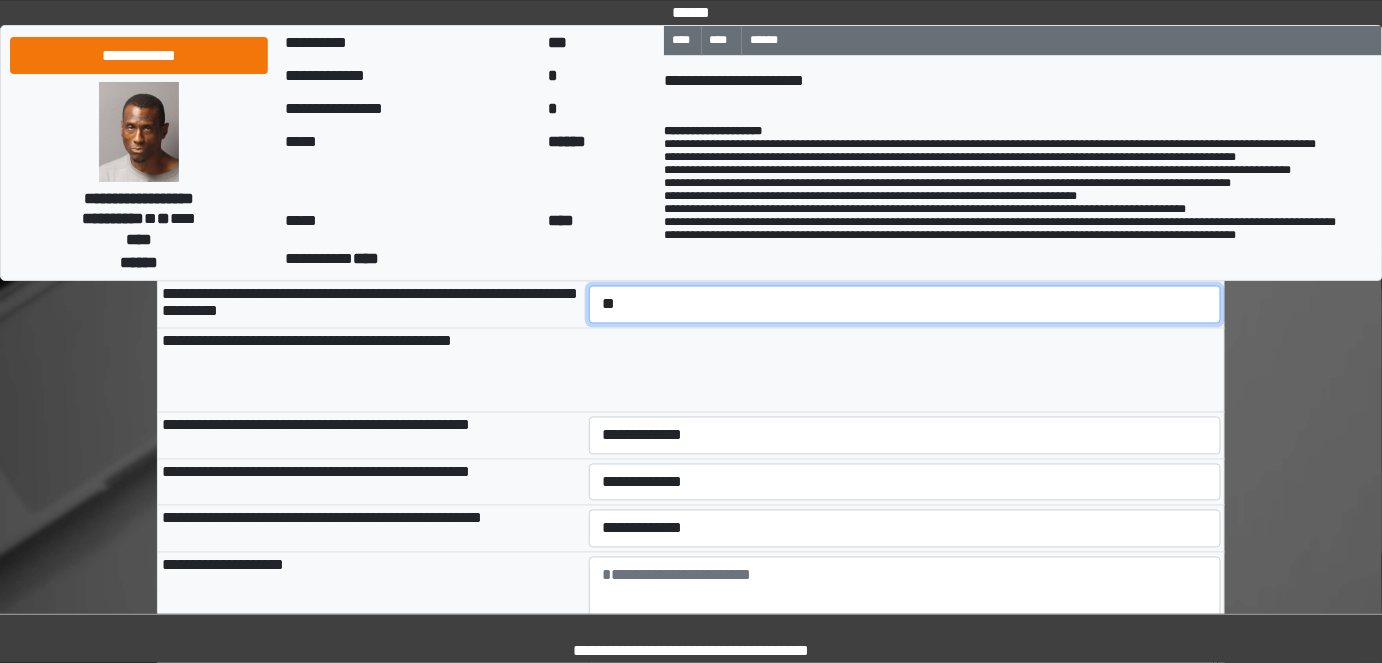 click on "**********" at bounding box center (905, 304) 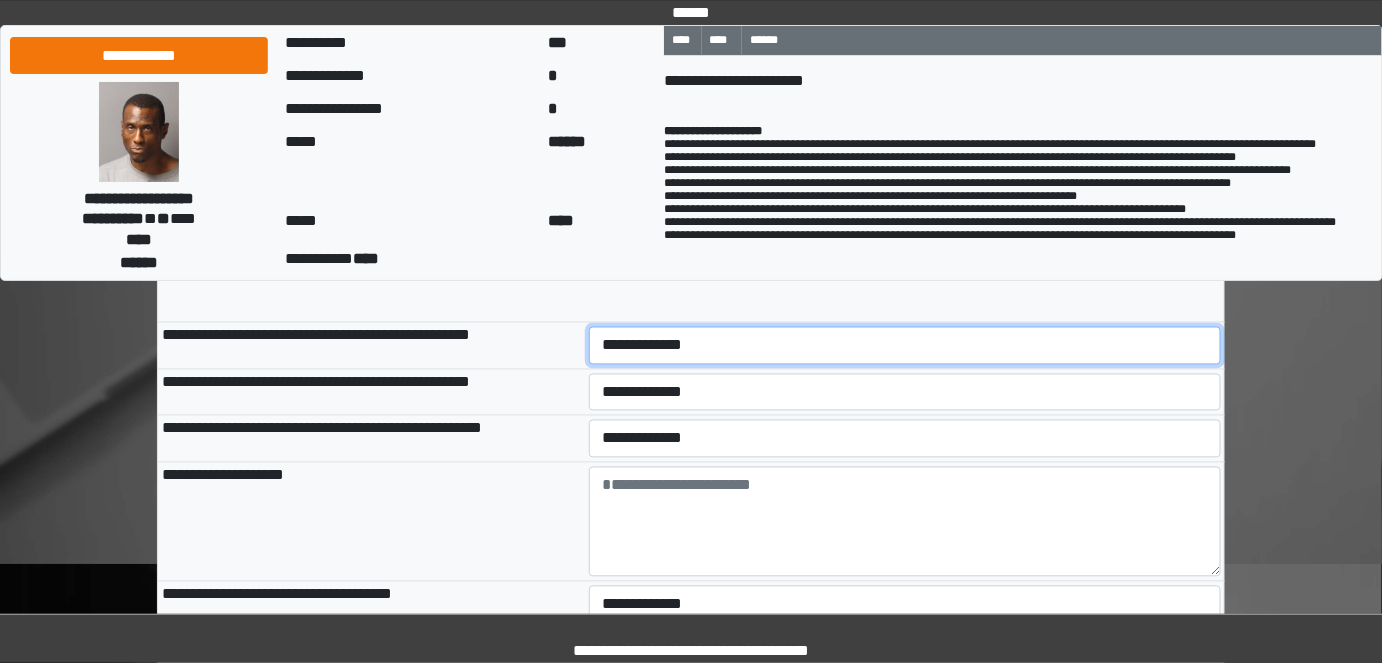 click on "**********" at bounding box center [905, 345] 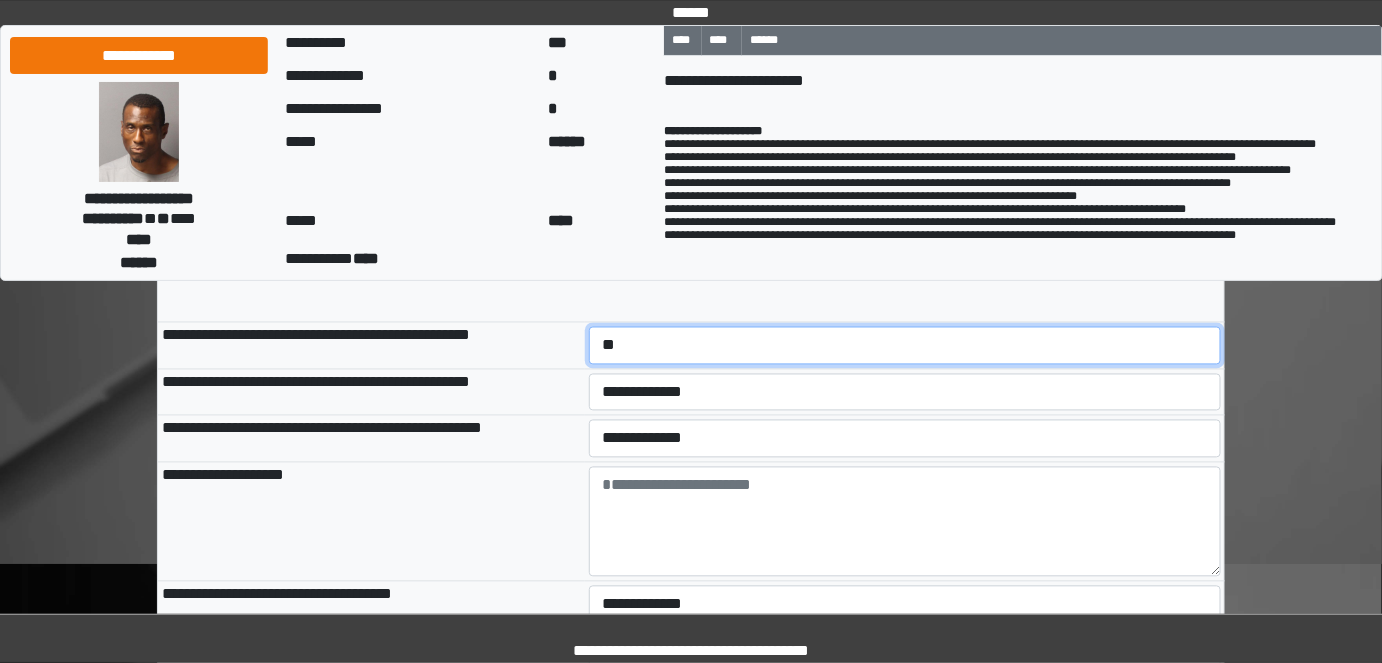 click on "**********" at bounding box center (905, 345) 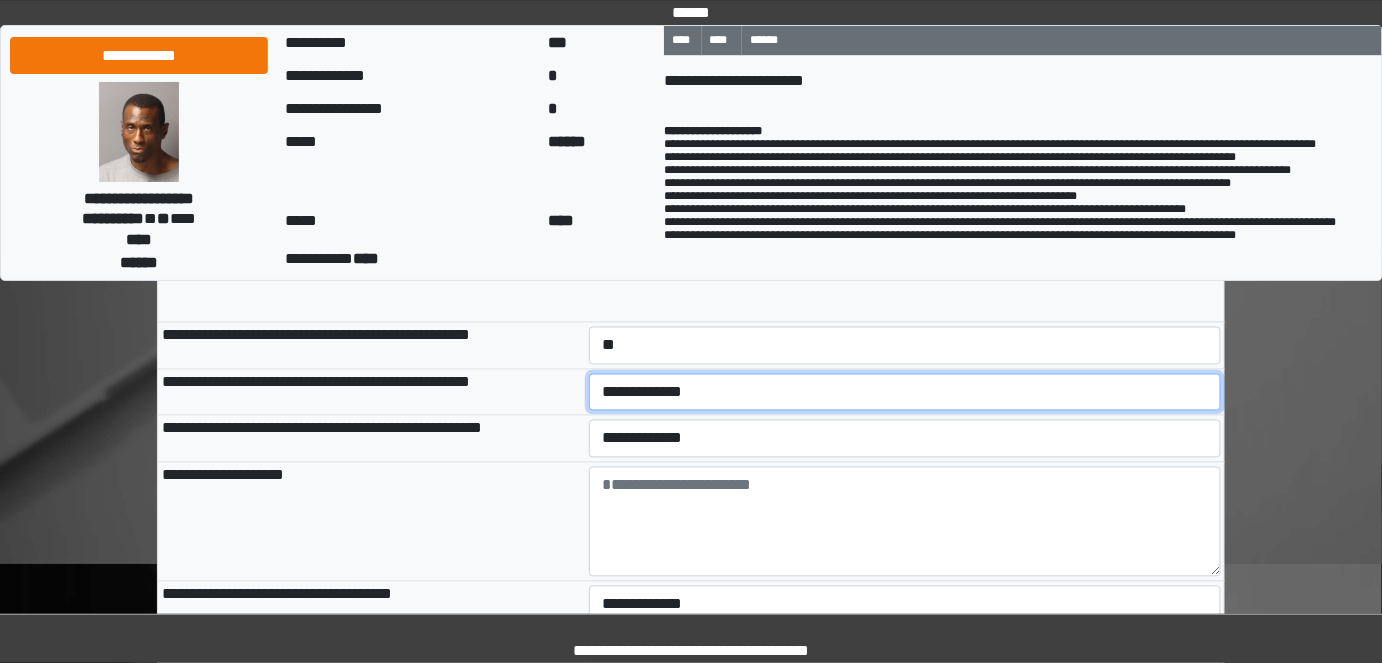 click on "**********" at bounding box center [905, 392] 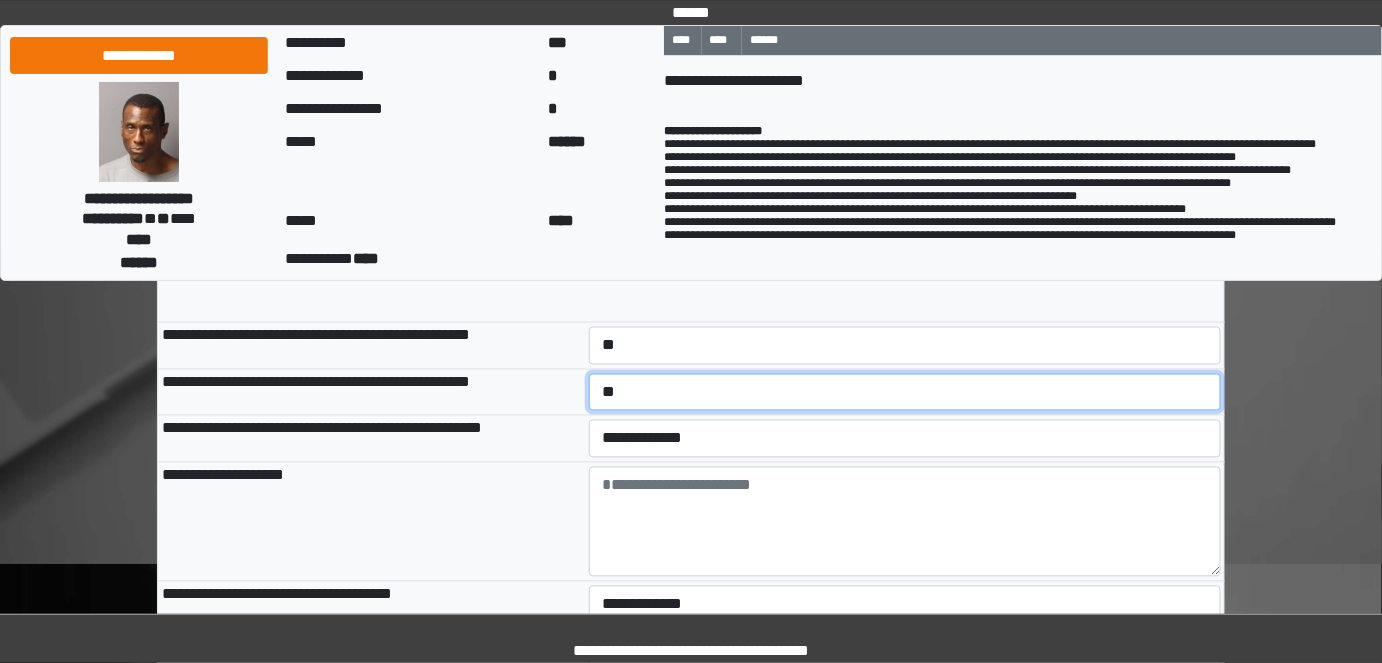 click on "**********" at bounding box center (905, 392) 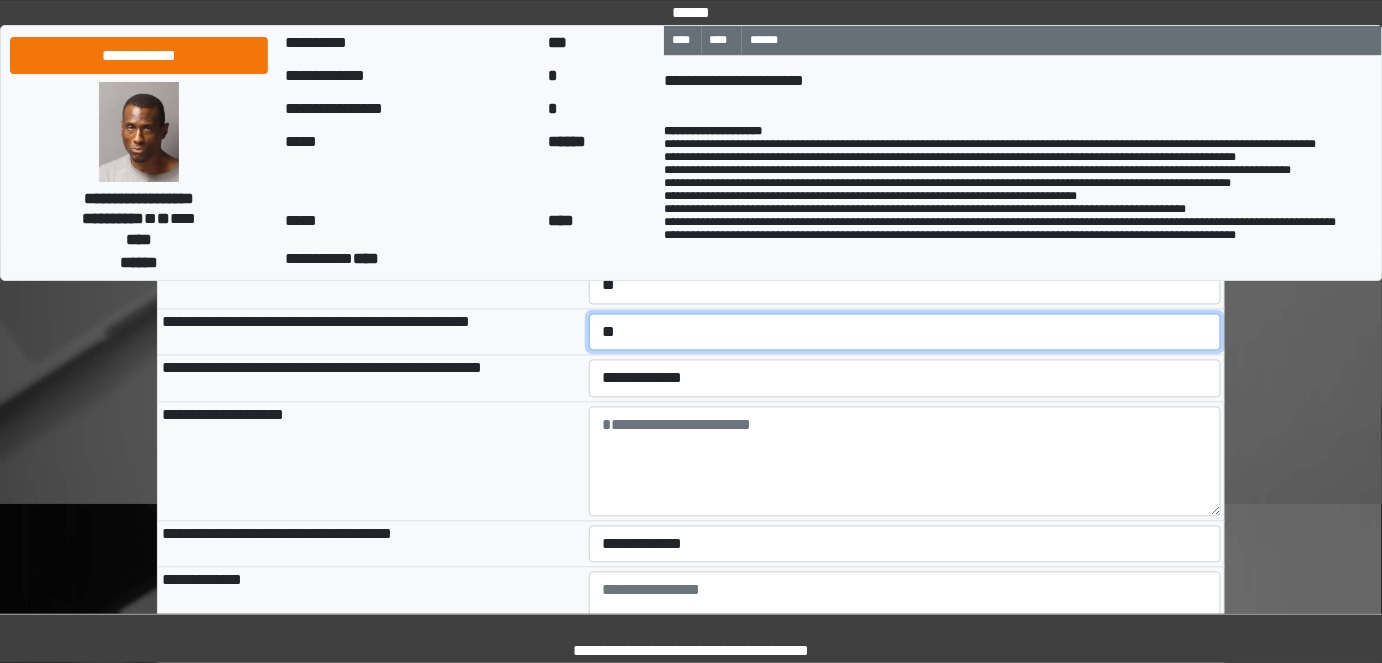scroll, scrollTop: 1181, scrollLeft: 0, axis: vertical 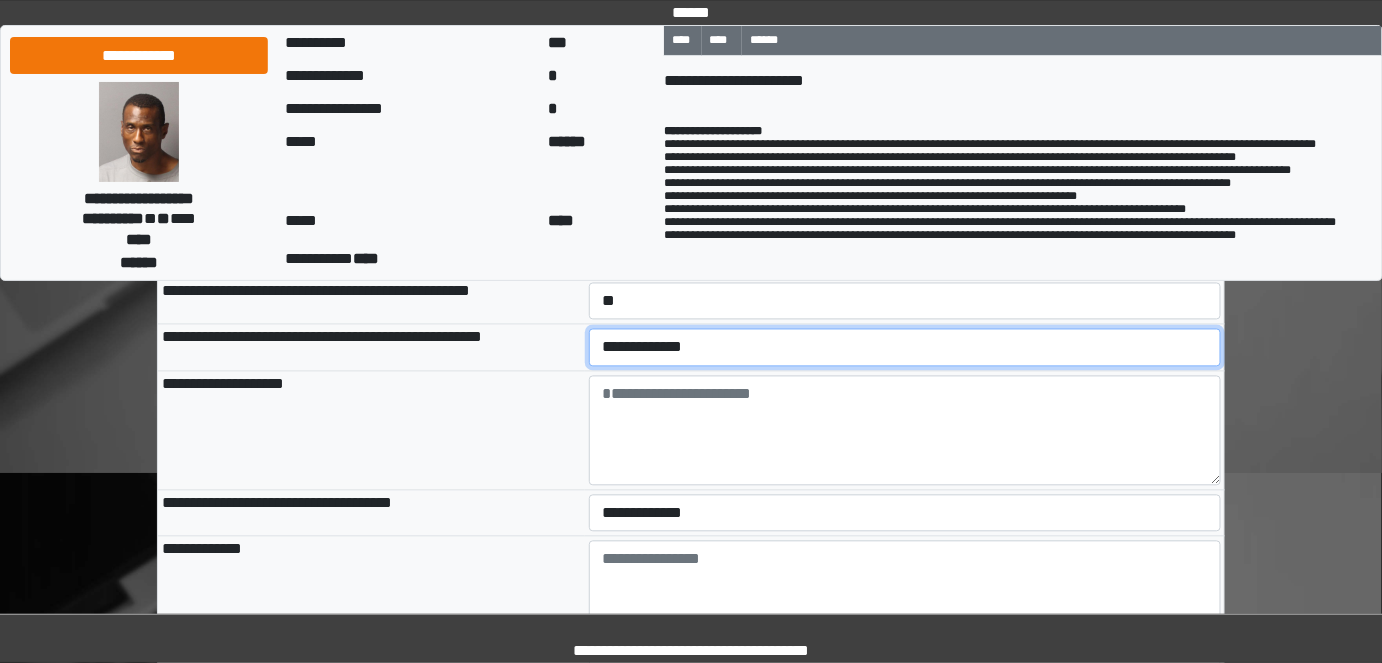 click on "**********" at bounding box center [905, 348] 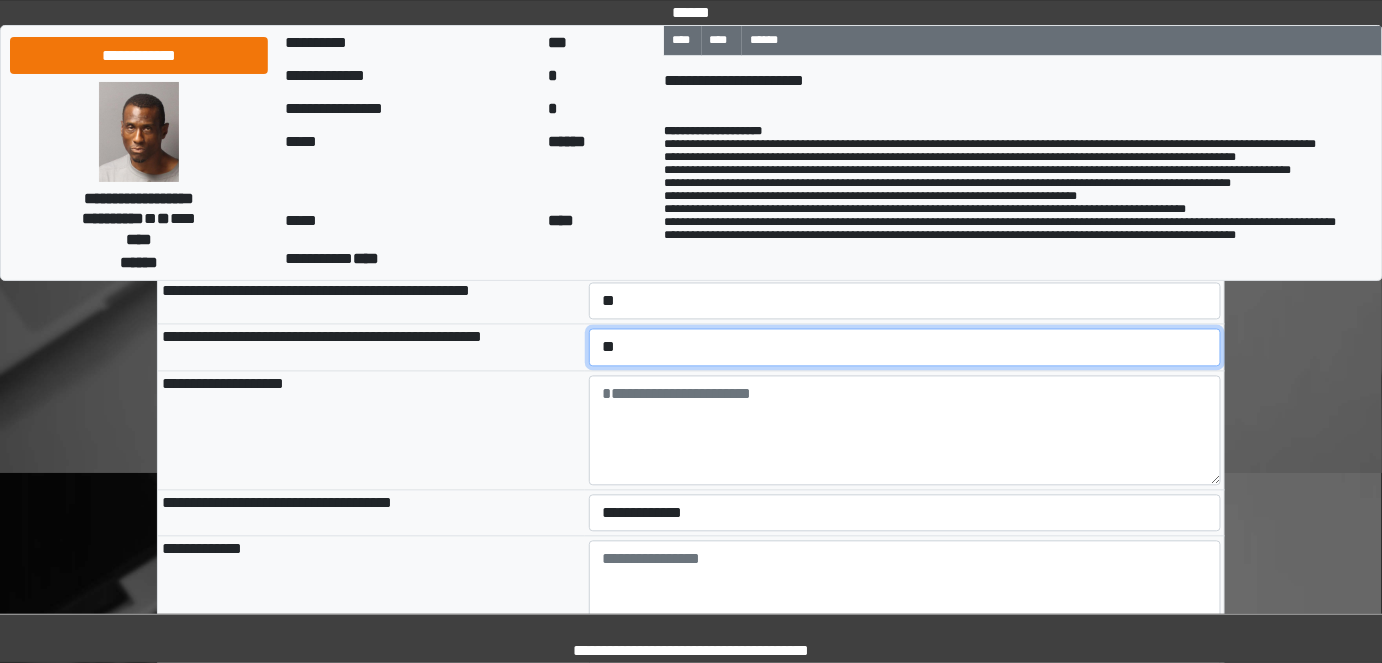click on "**********" at bounding box center (905, 347) 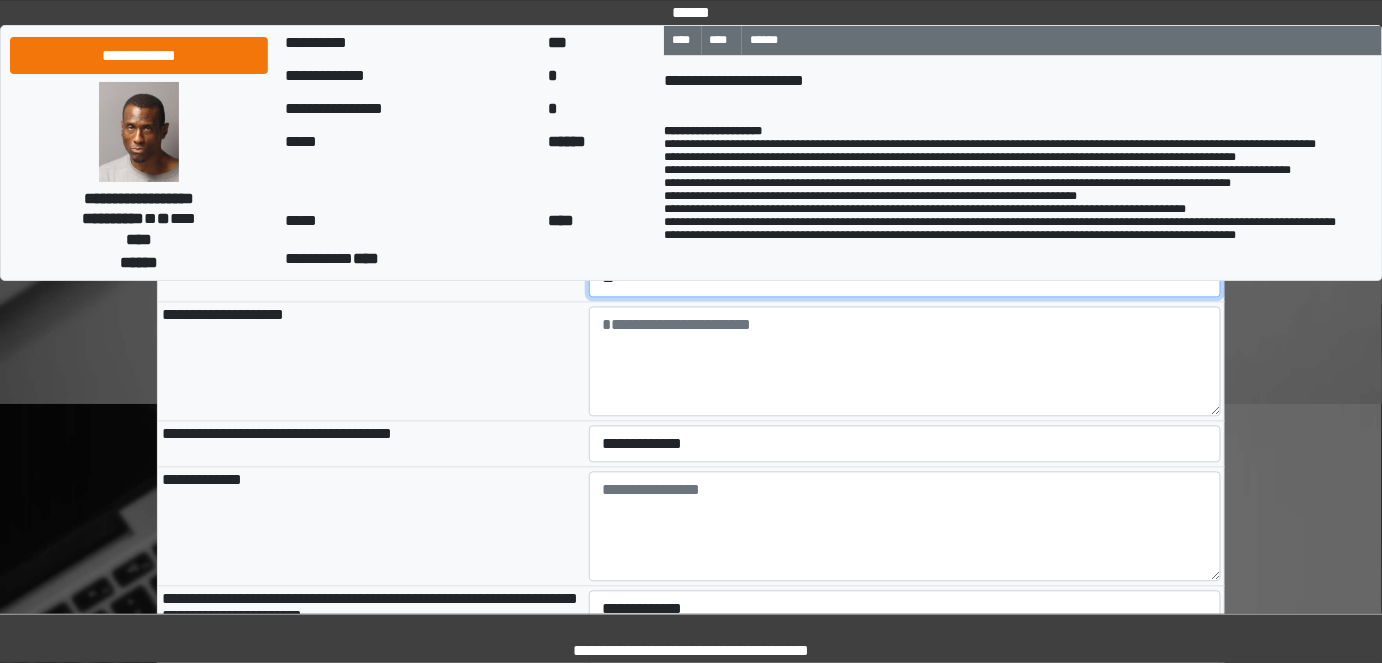 scroll, scrollTop: 1363, scrollLeft: 0, axis: vertical 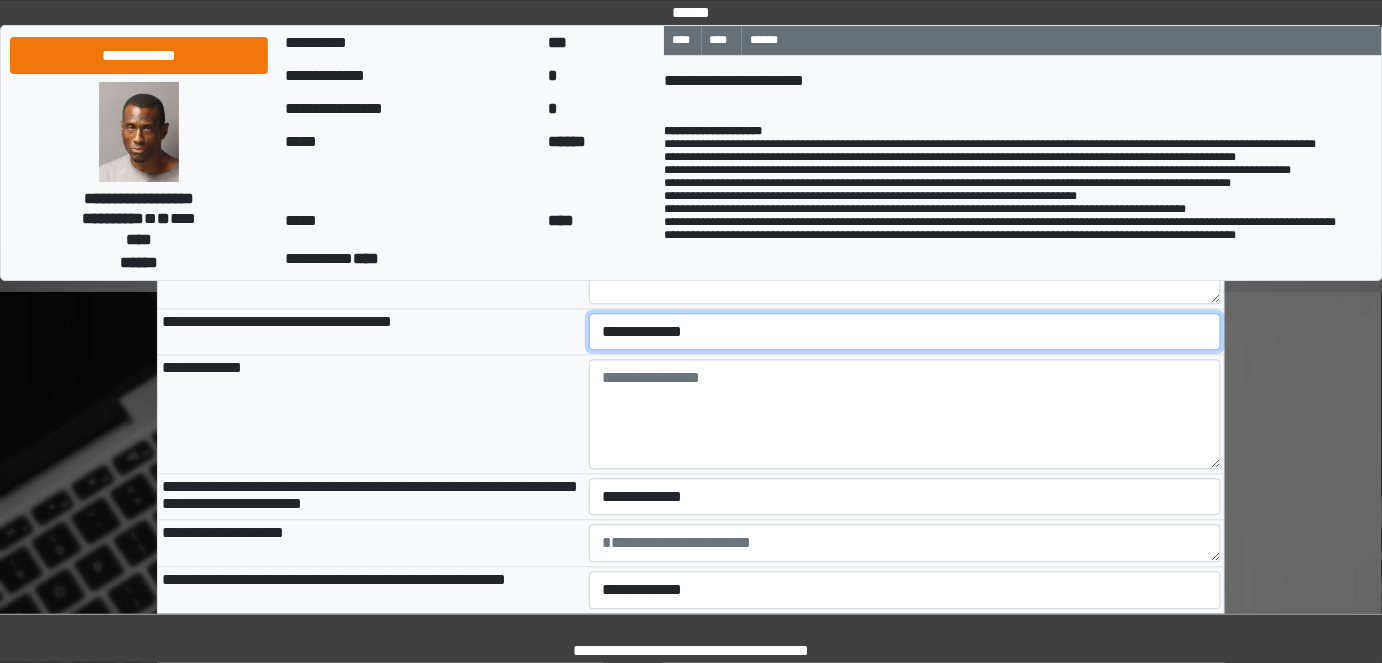 click on "**********" at bounding box center (905, 331) 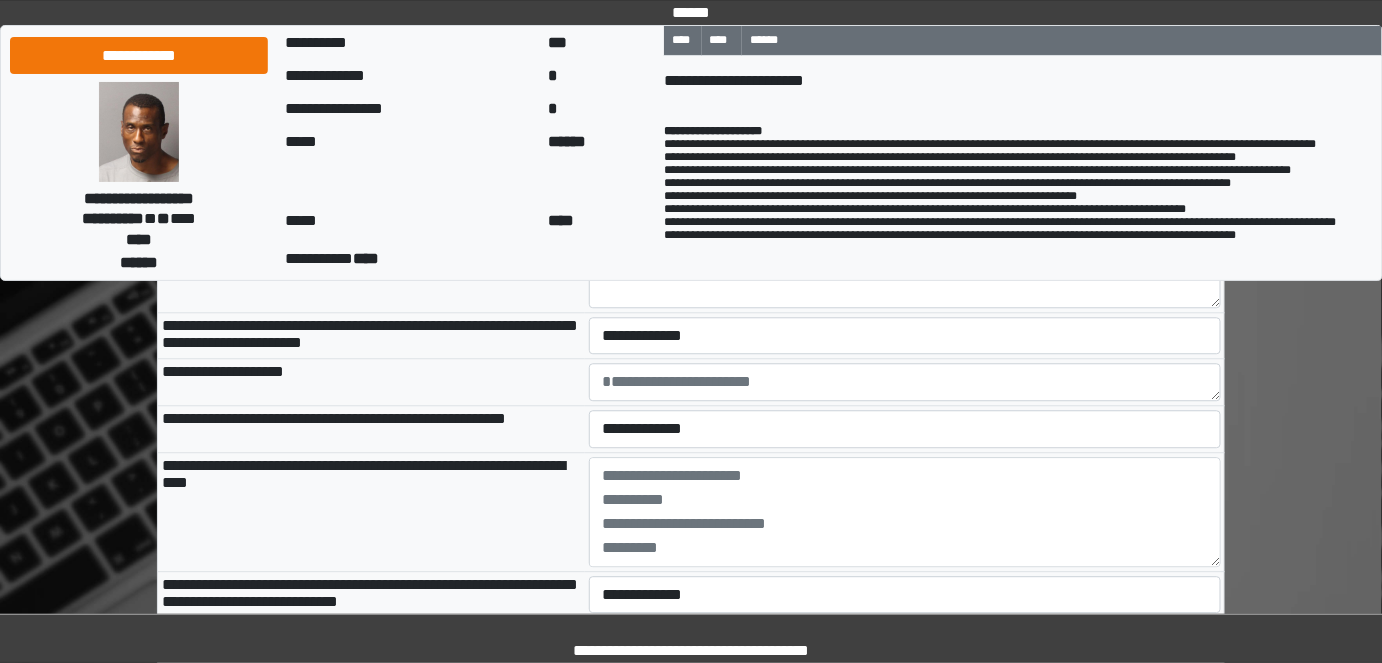 scroll, scrollTop: 1545, scrollLeft: 0, axis: vertical 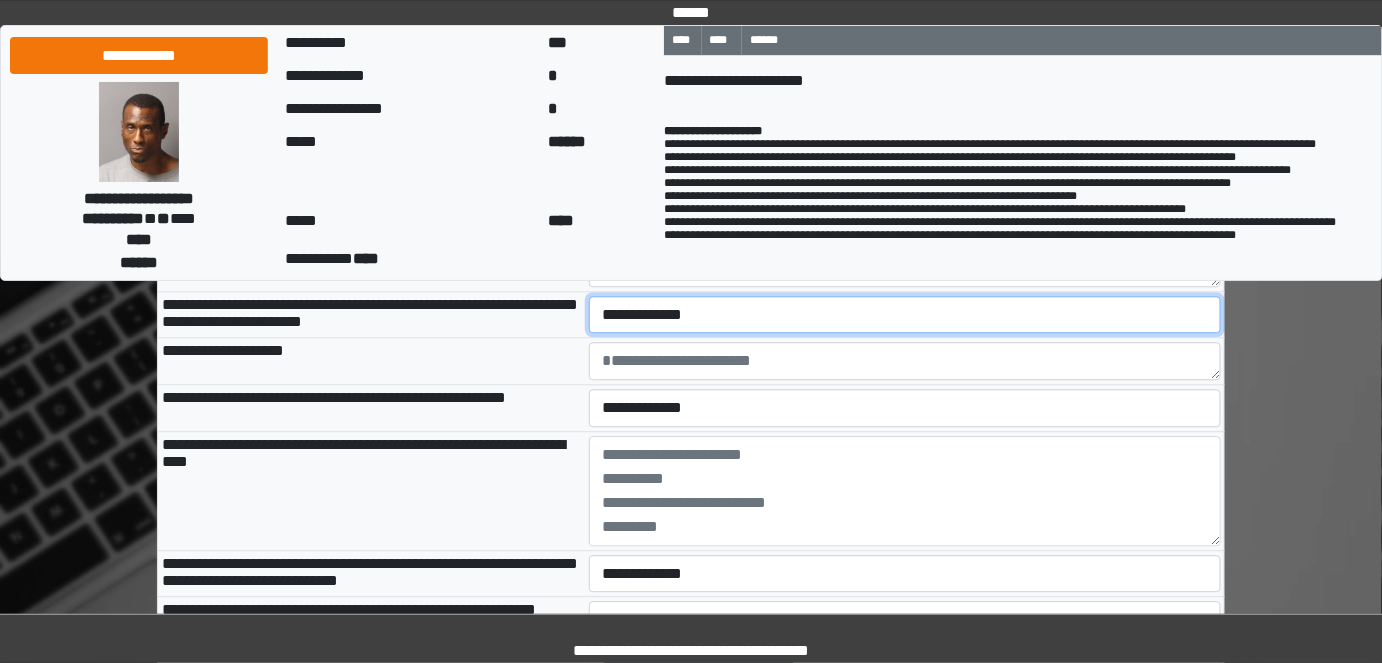 click on "**********" at bounding box center [905, 314] 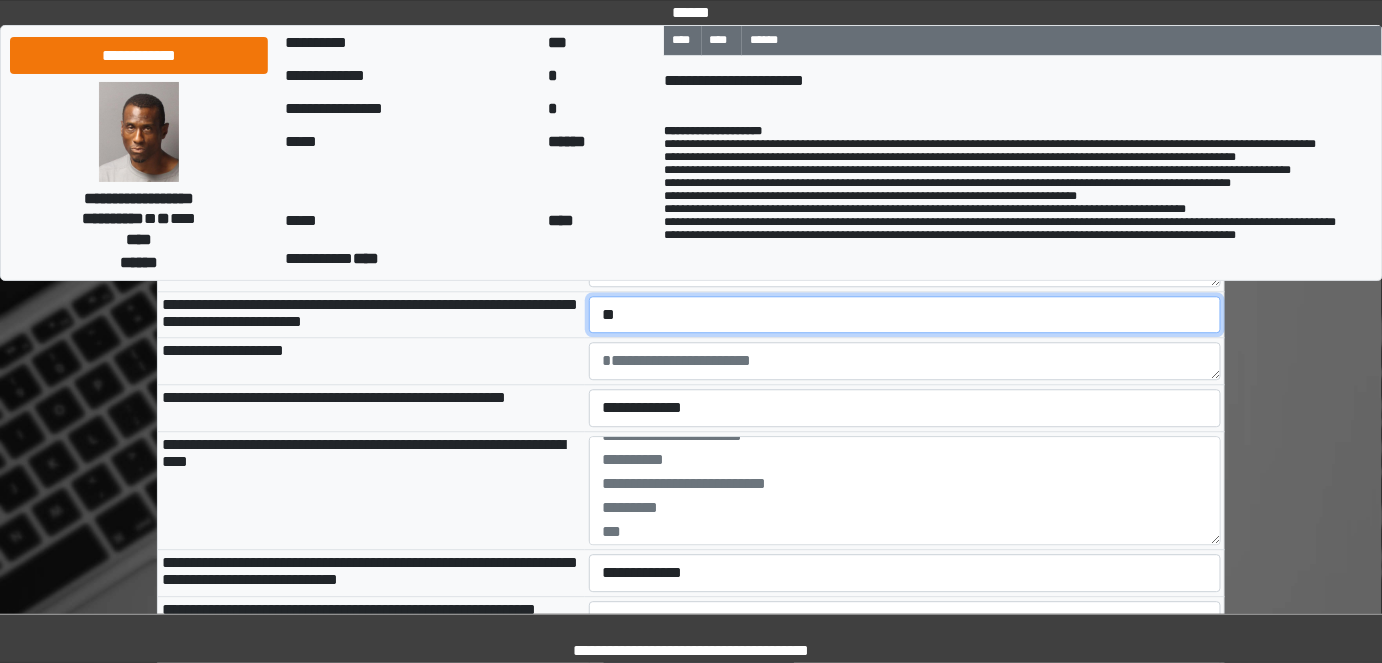 scroll, scrollTop: 24, scrollLeft: 0, axis: vertical 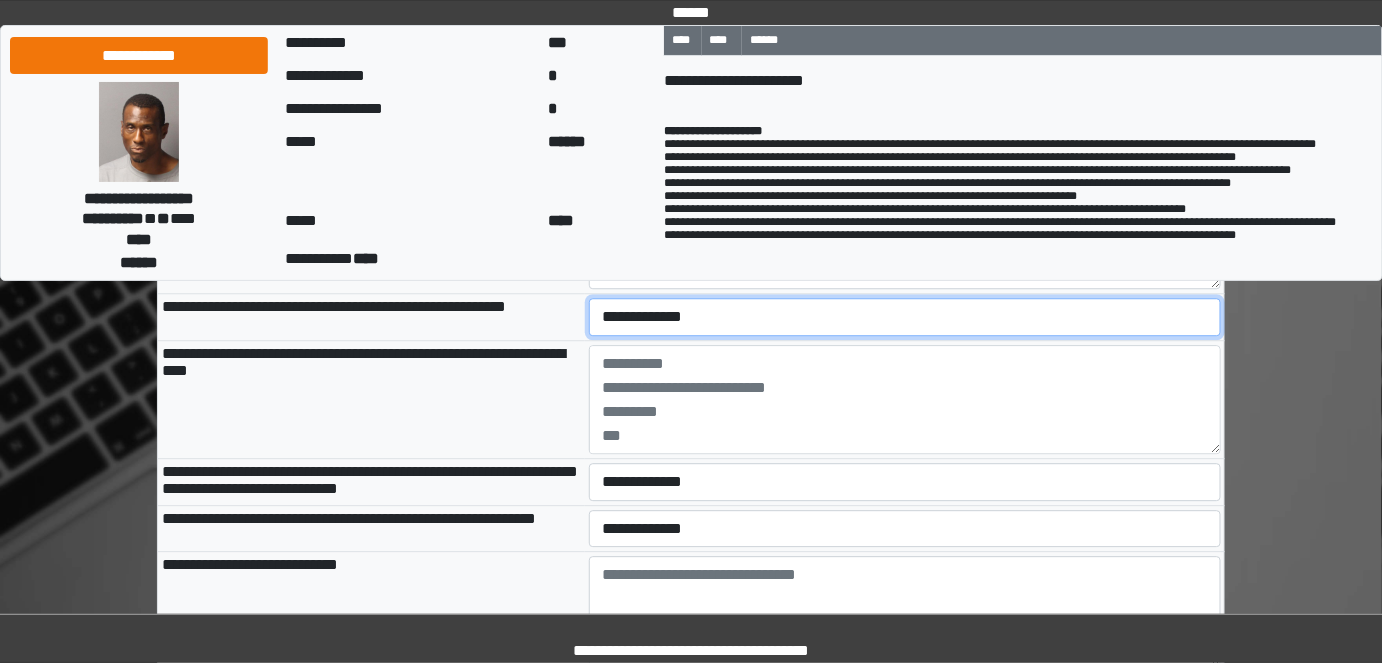 click on "**********" at bounding box center [905, 316] 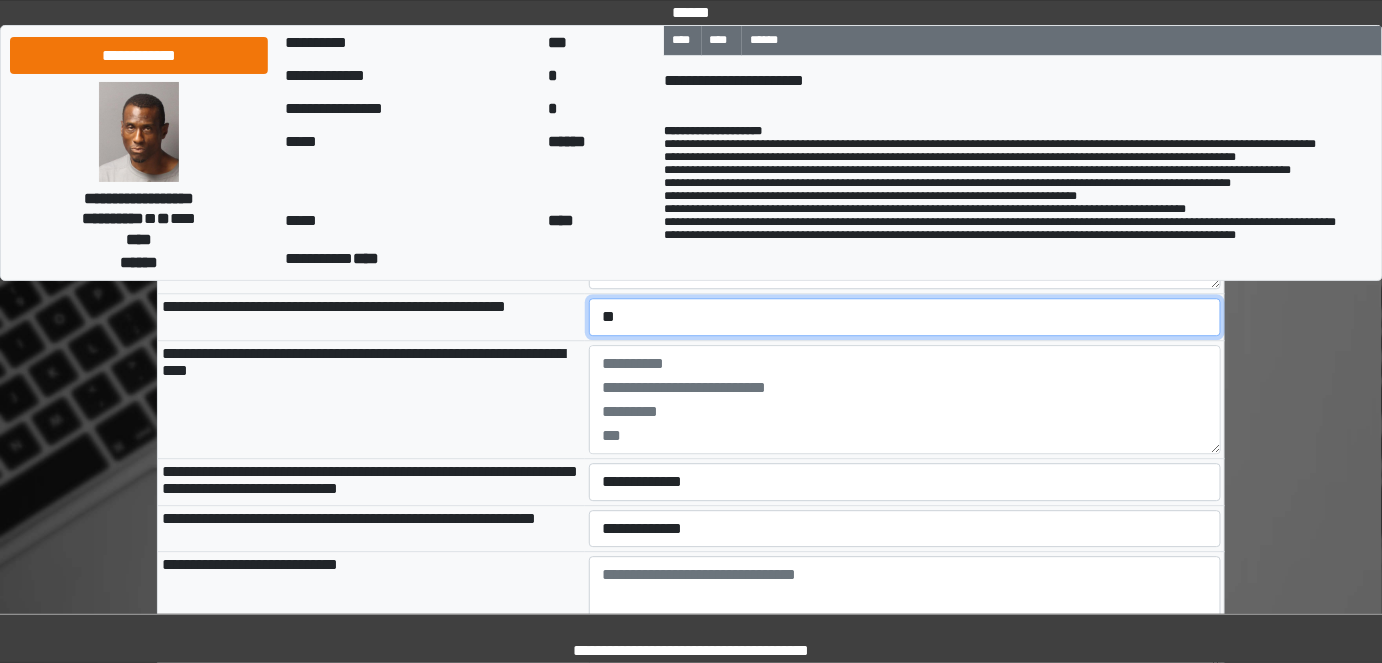 click on "**********" at bounding box center [905, 316] 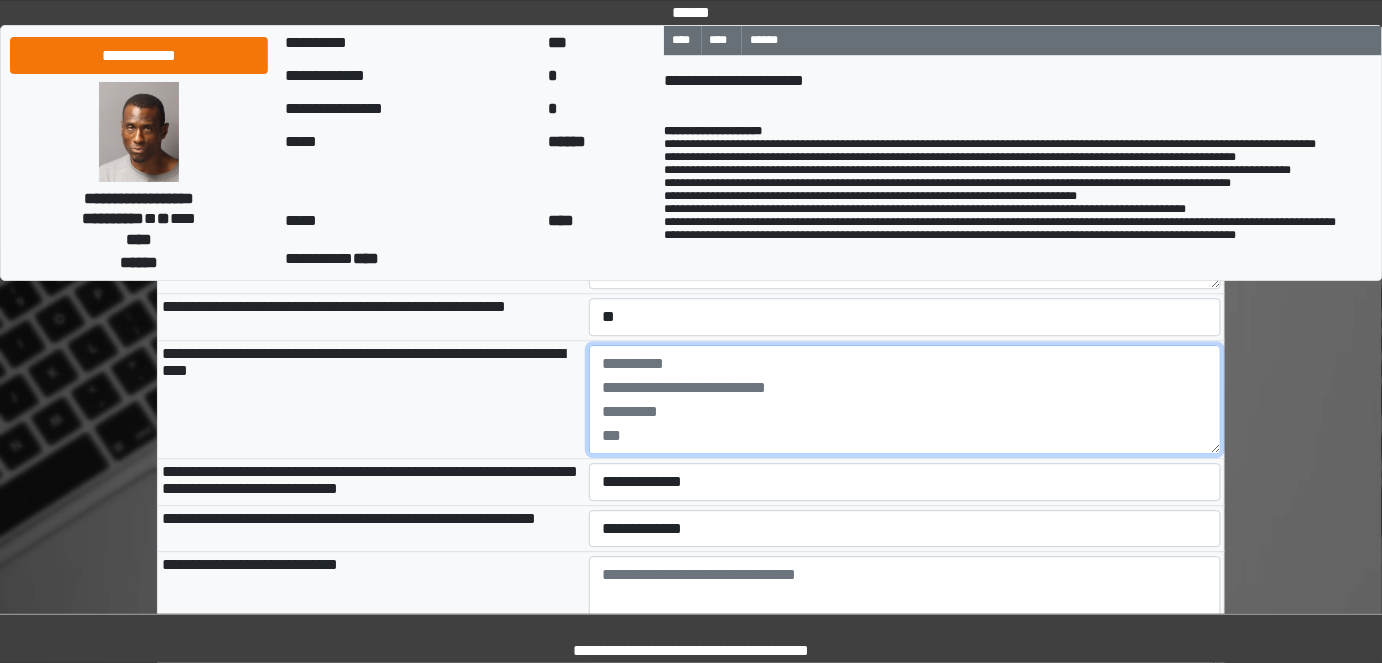 click at bounding box center [905, 399] 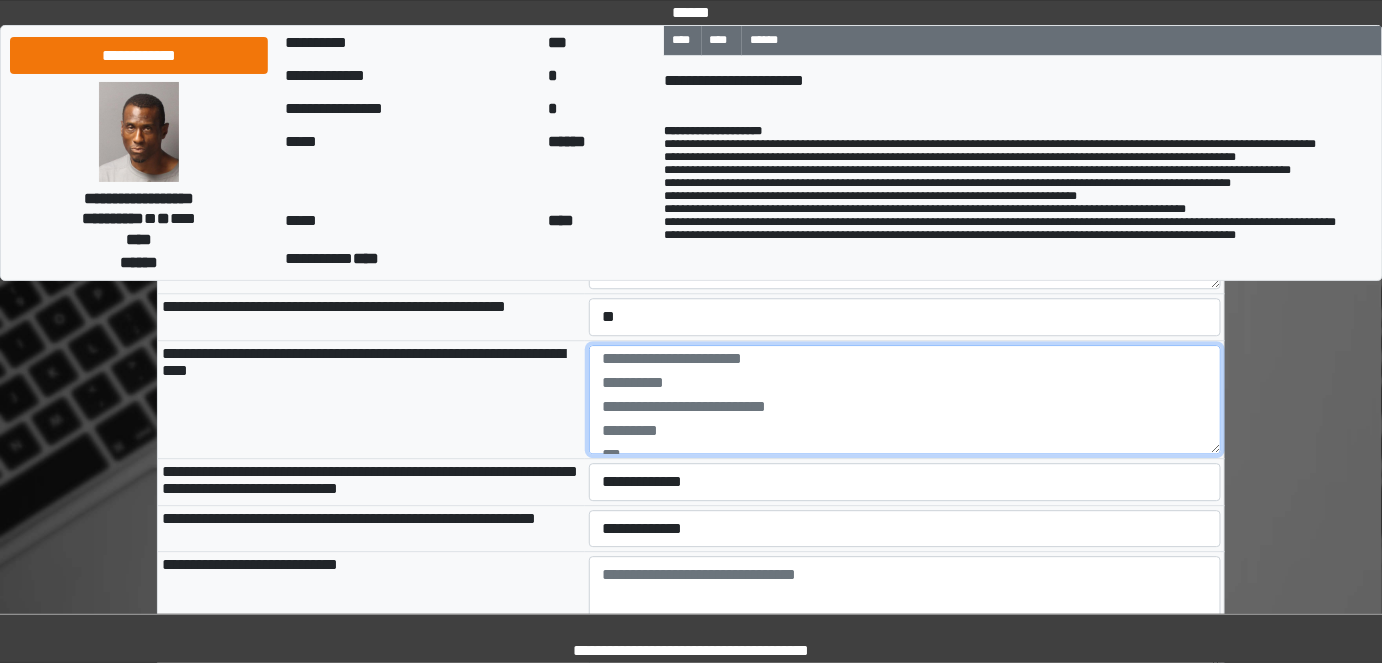 scroll, scrollTop: 0, scrollLeft: 0, axis: both 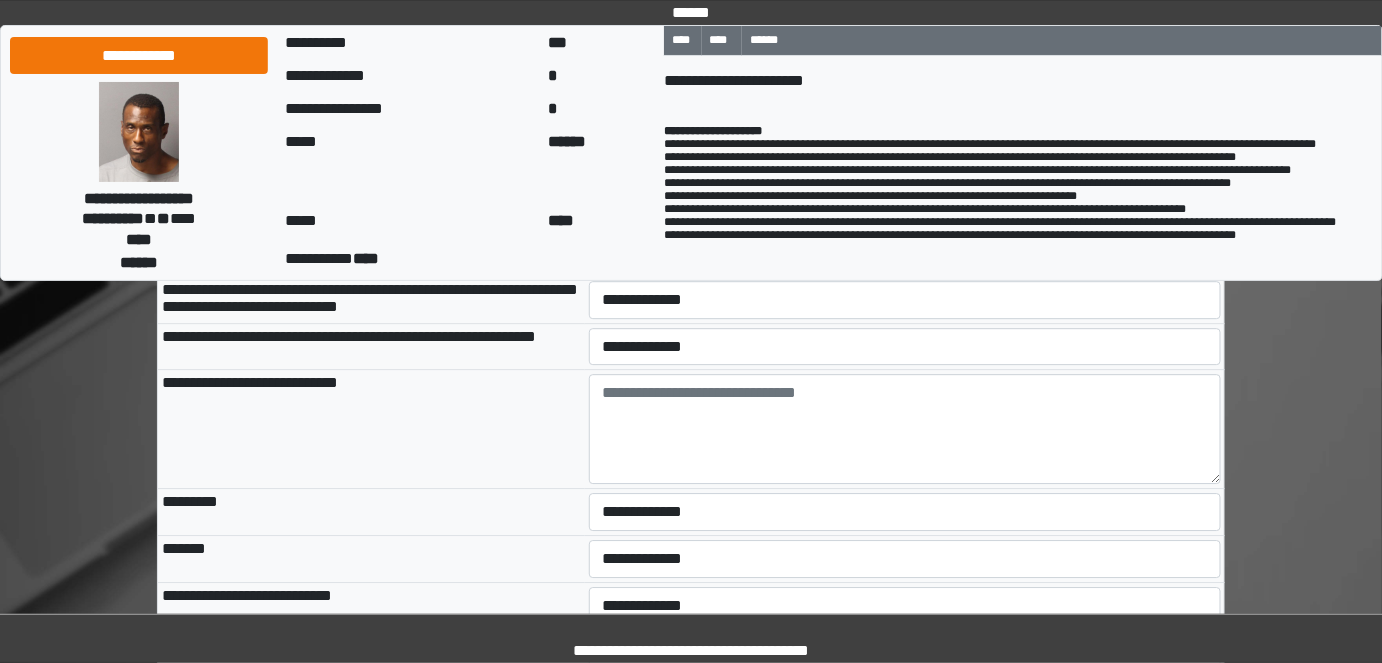 type on "**********" 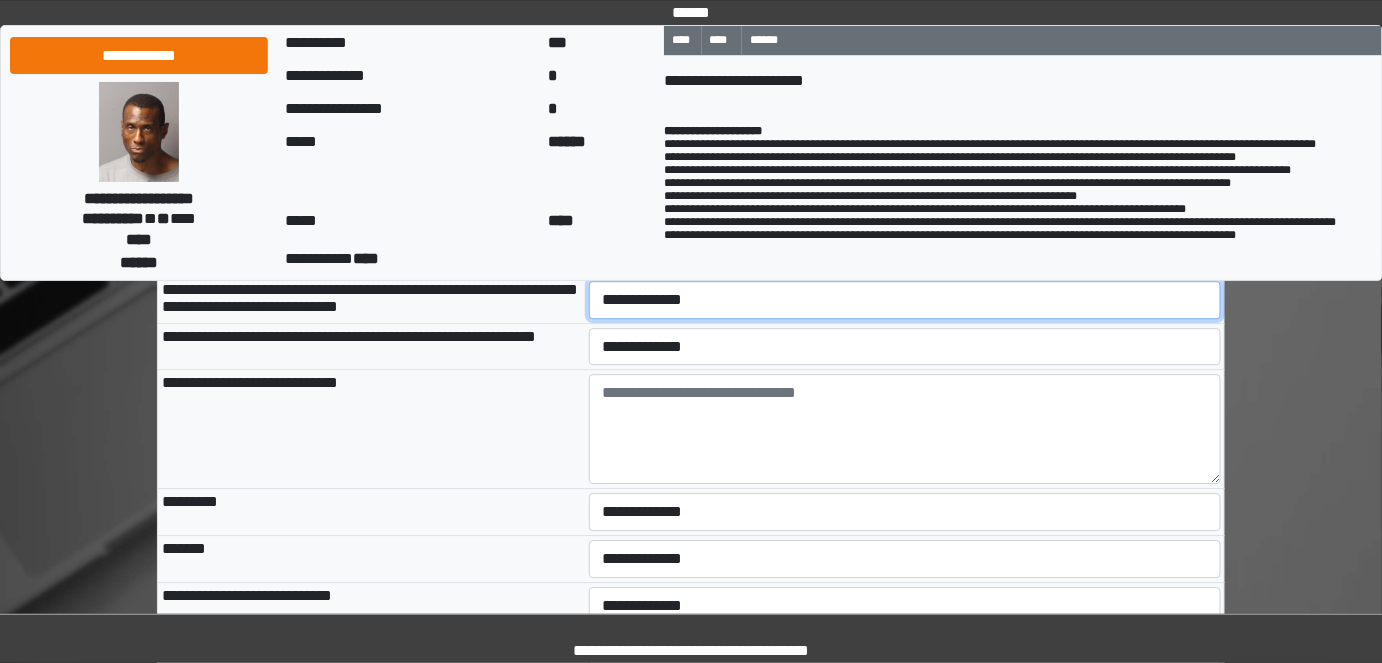 drag, startPoint x: 706, startPoint y: 374, endPoint x: 707, endPoint y: 390, distance: 16.03122 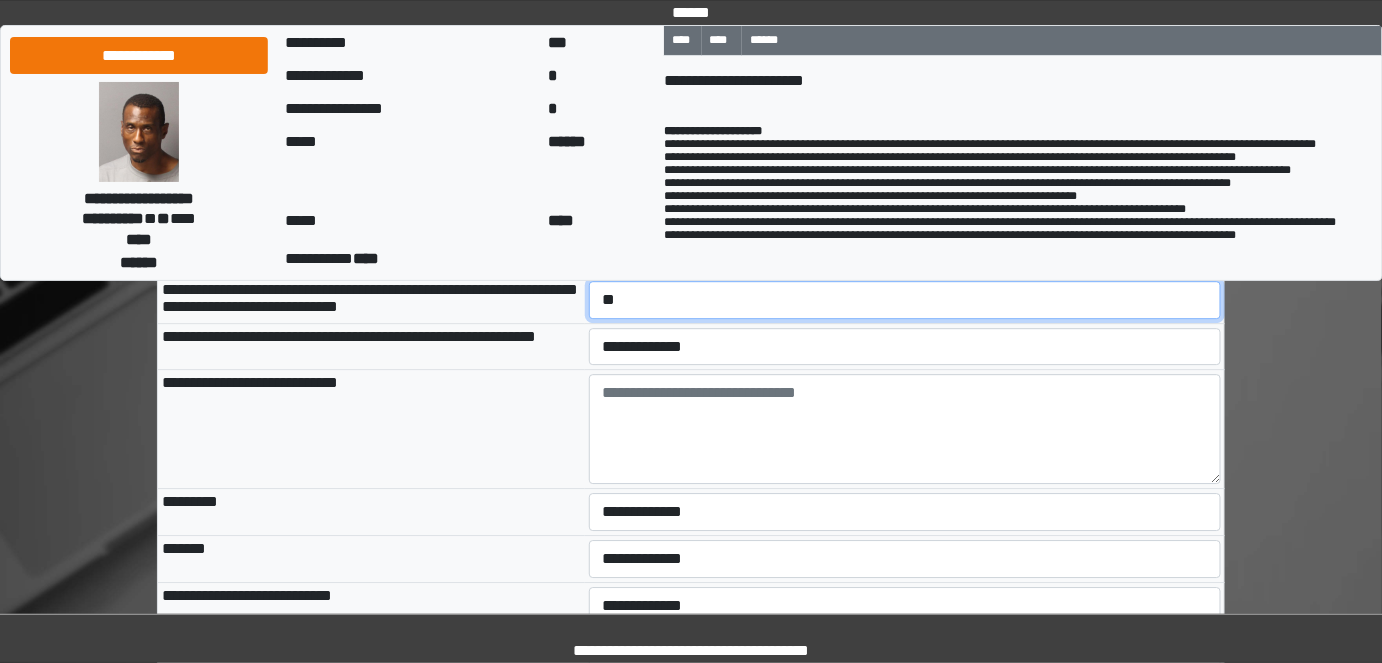 click on "**********" at bounding box center [905, 299] 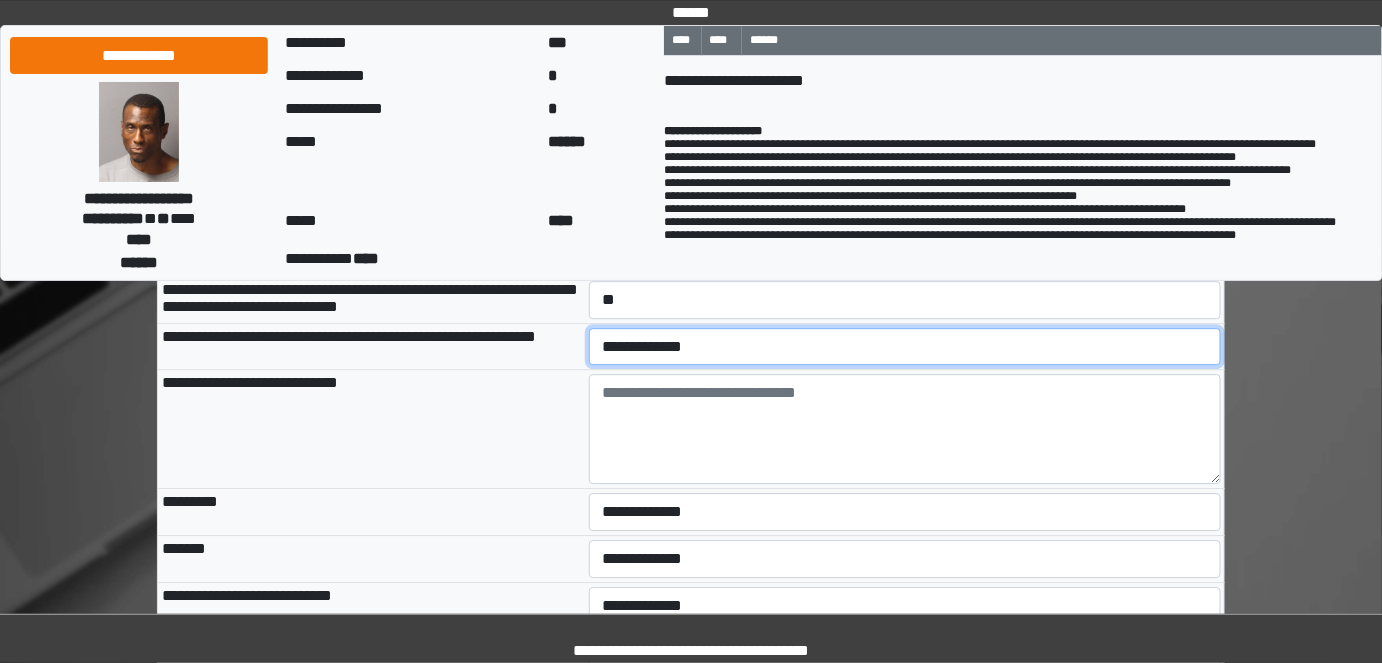 click on "**********" at bounding box center [905, 346] 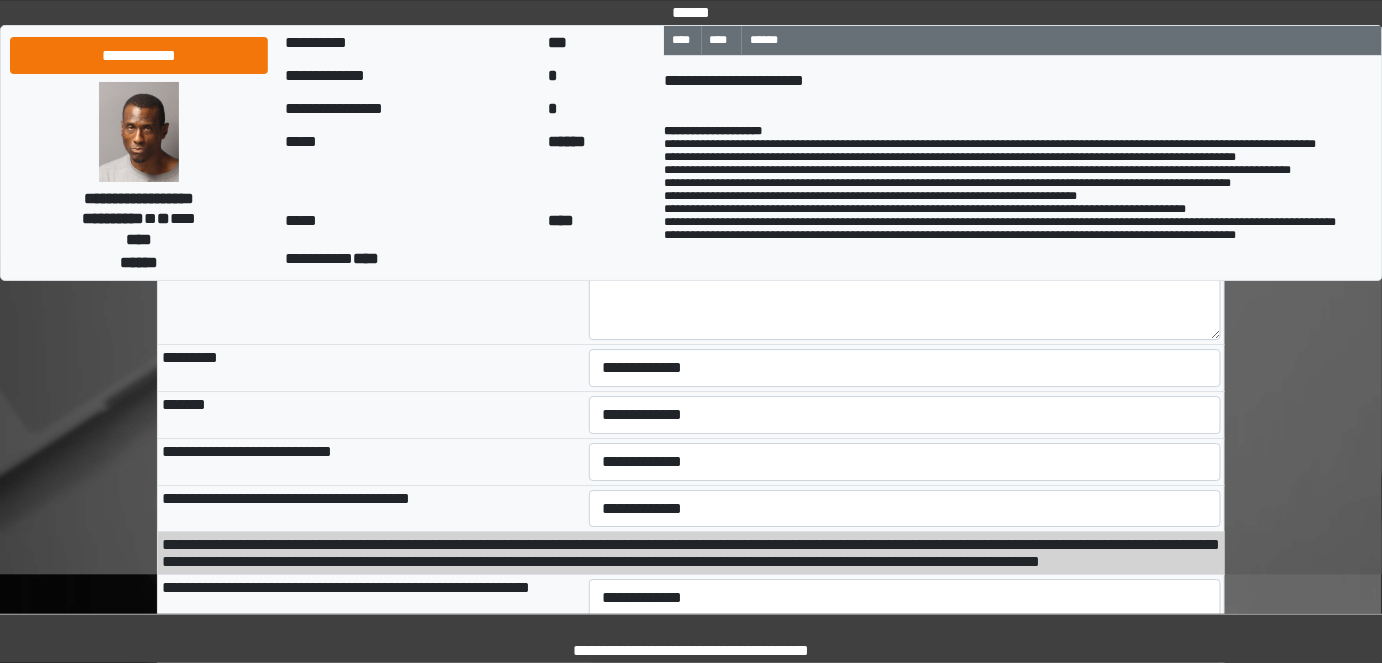 scroll, scrollTop: 2000, scrollLeft: 0, axis: vertical 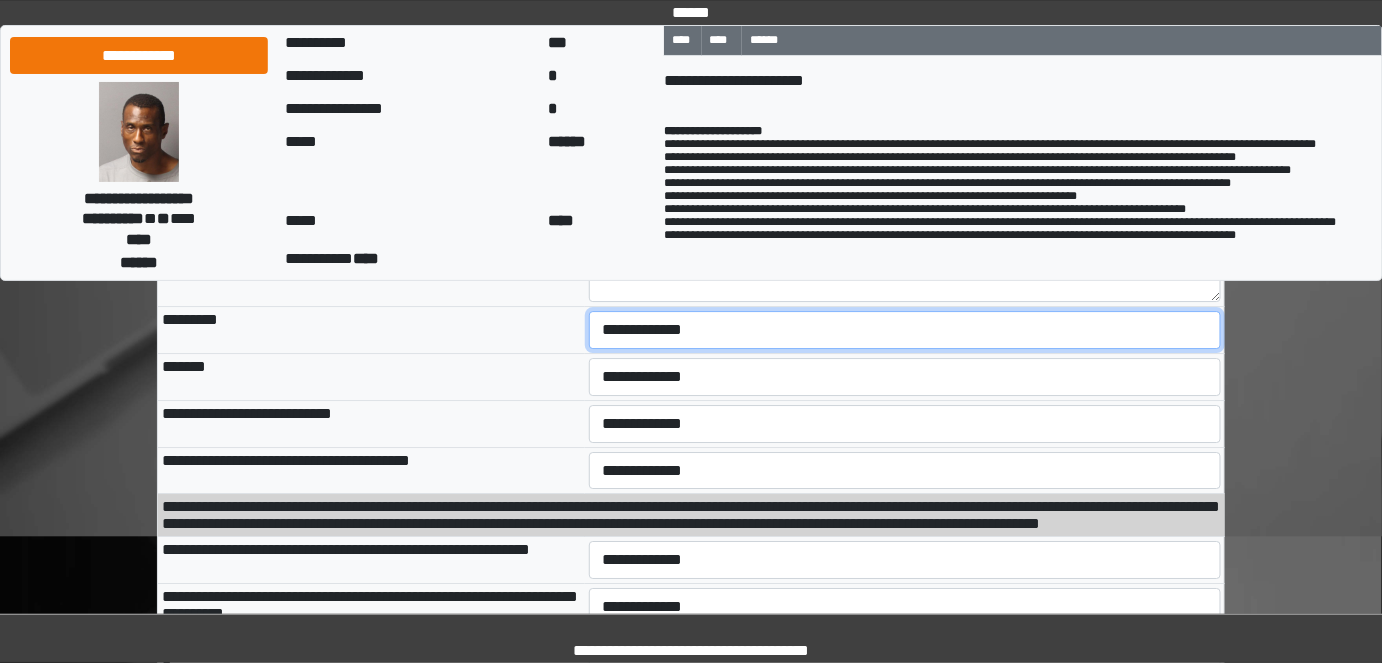 click on "**********" at bounding box center (905, 330) 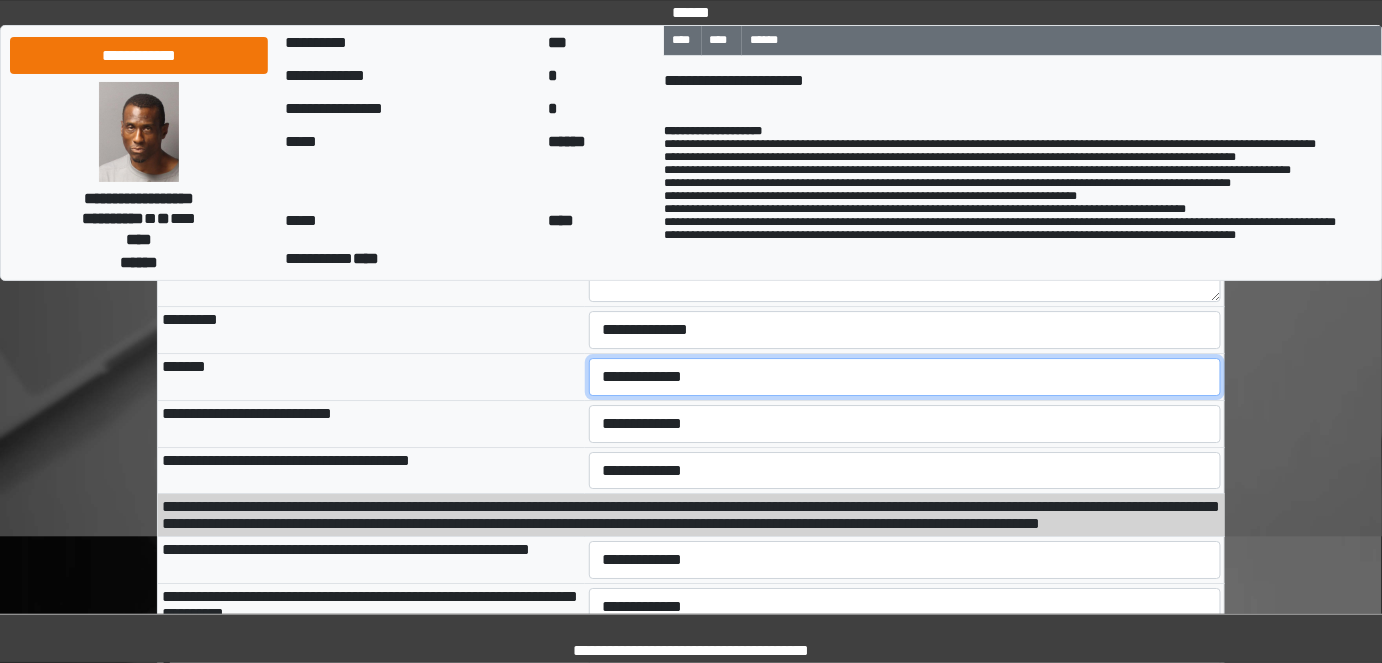drag, startPoint x: 623, startPoint y: 478, endPoint x: 623, endPoint y: 503, distance: 25 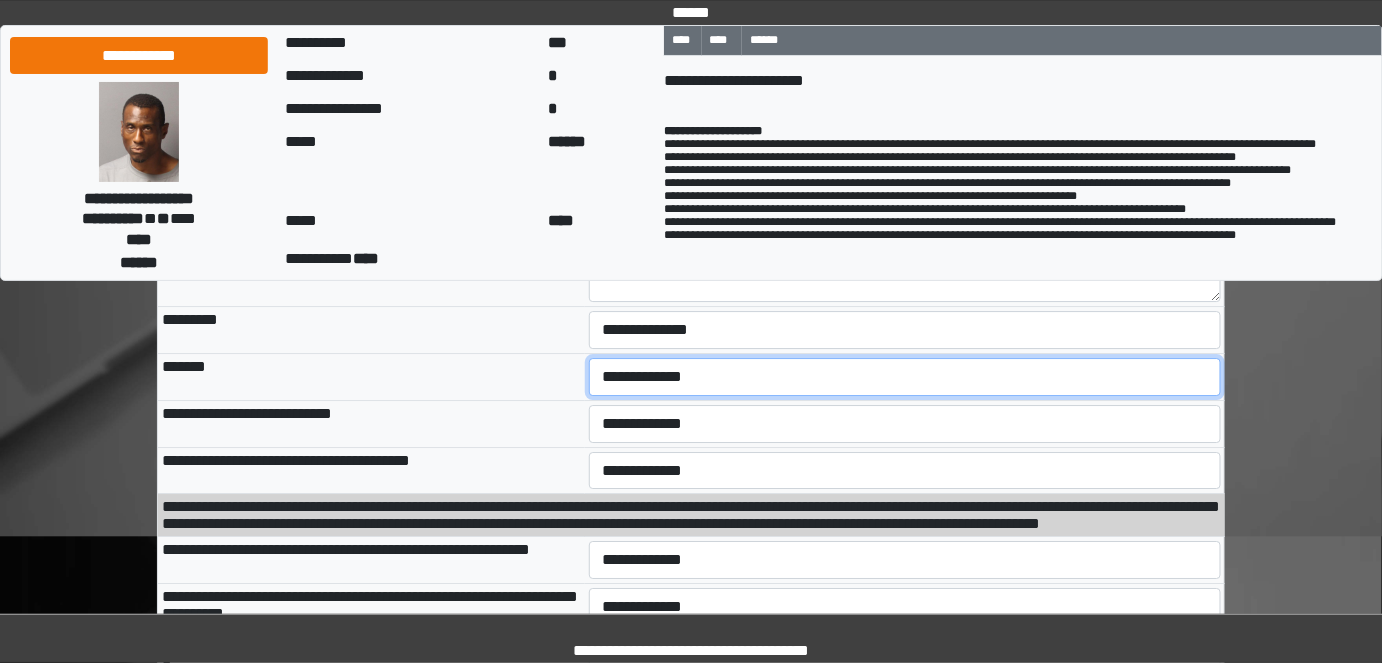 select on "***" 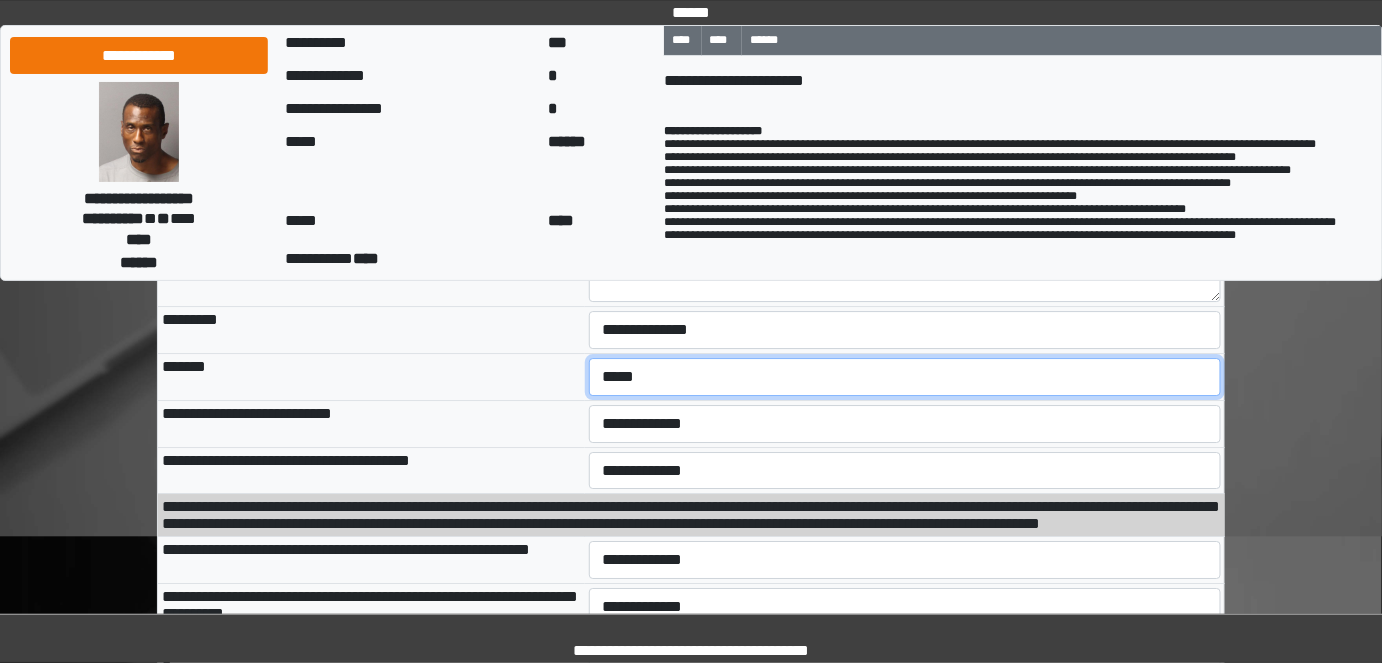 click on "**********" at bounding box center [905, 377] 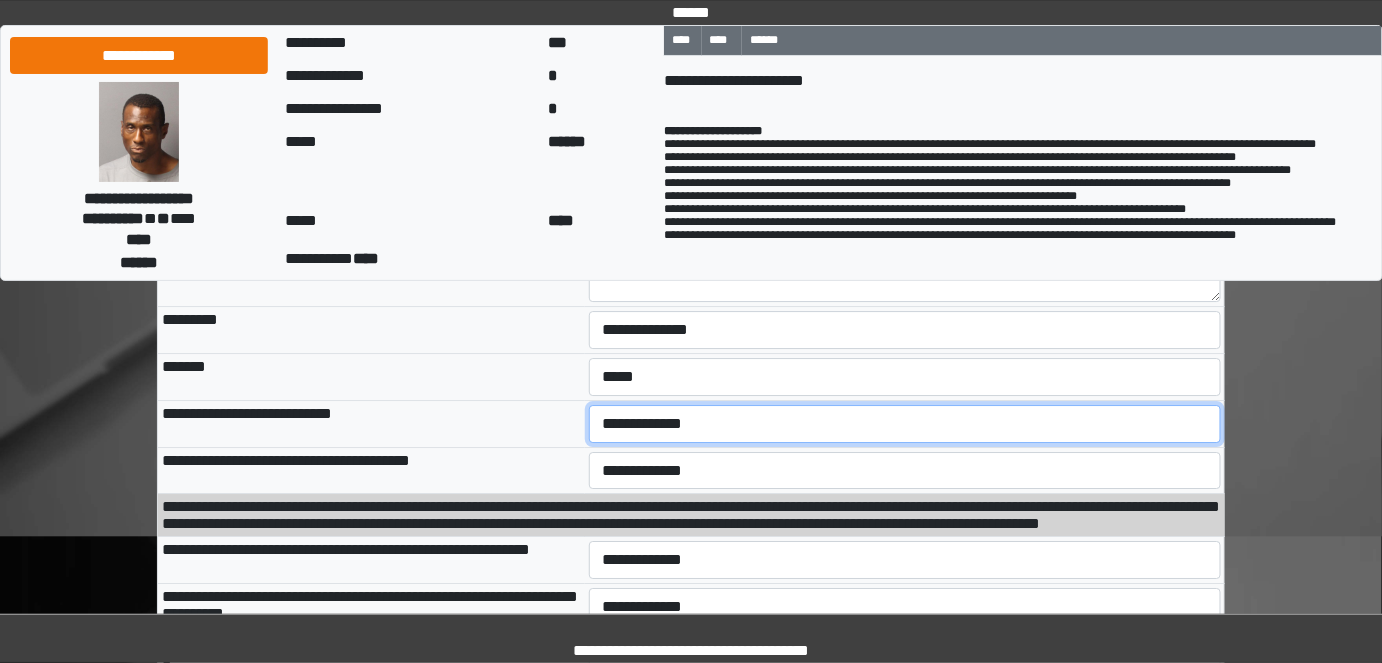 drag, startPoint x: 656, startPoint y: 516, endPoint x: 660, endPoint y: 528, distance: 12.649111 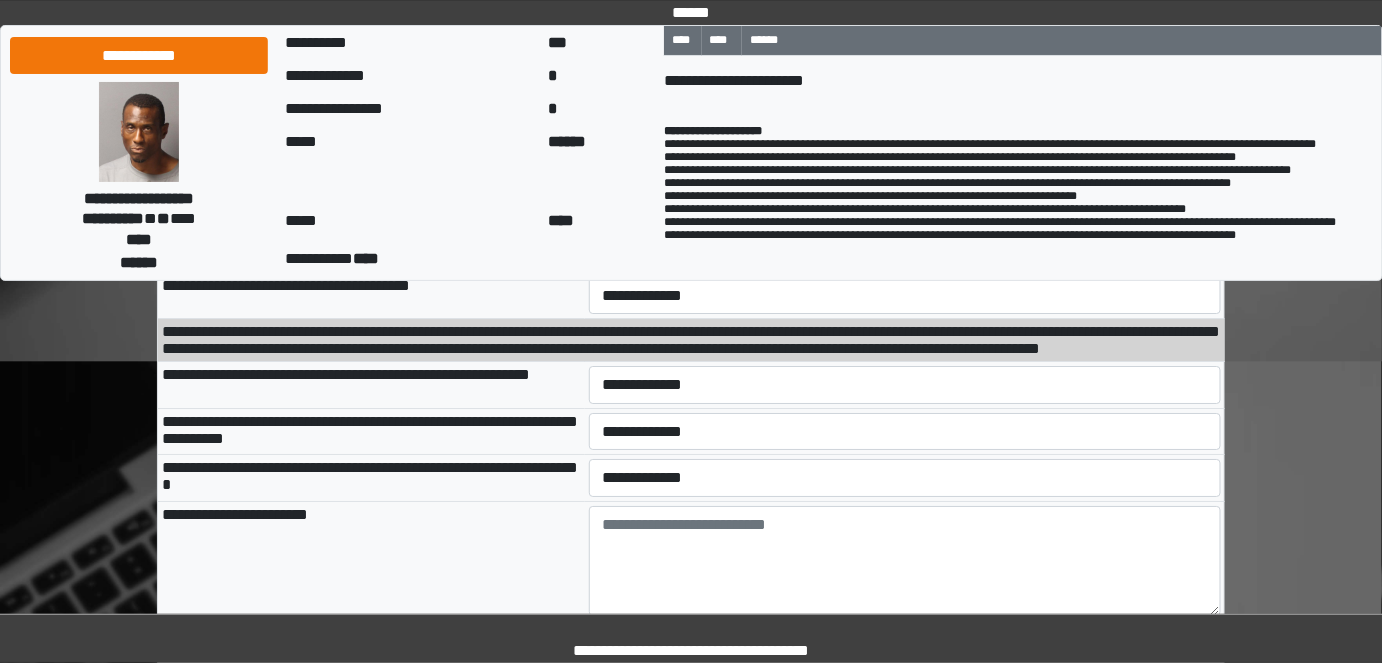 scroll, scrollTop: 2181, scrollLeft: 0, axis: vertical 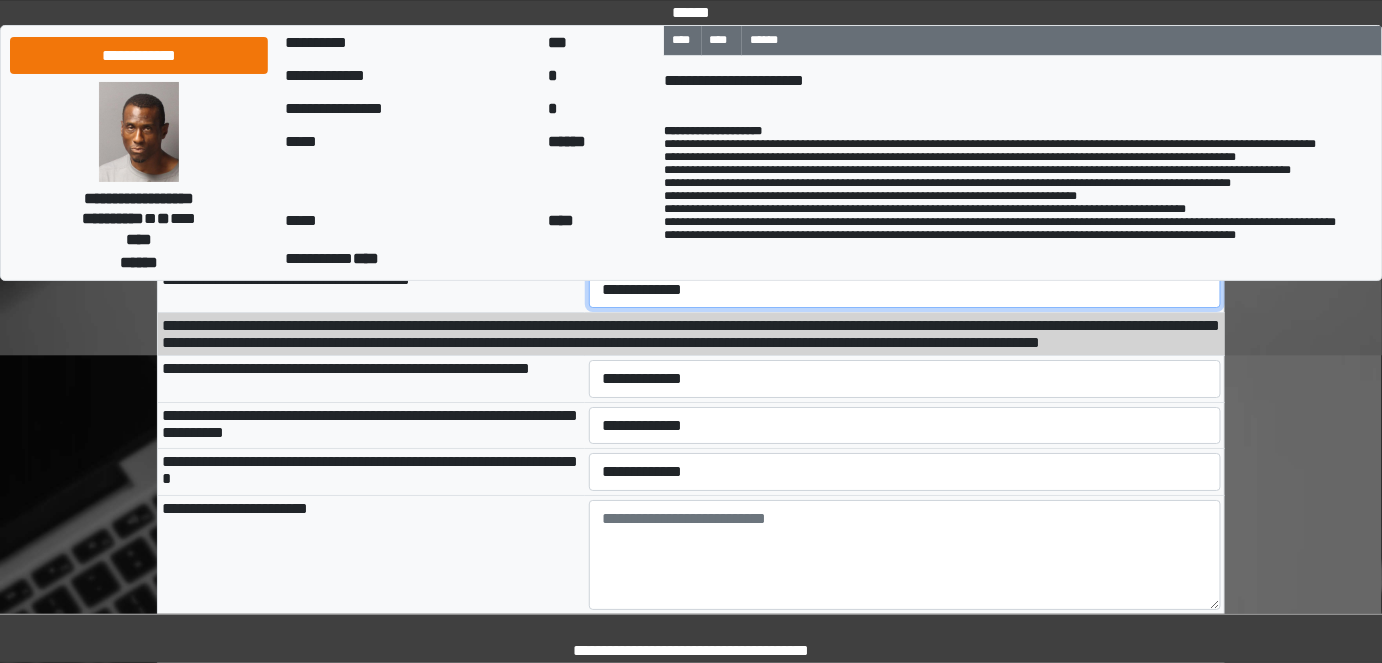 click on "**********" at bounding box center (905, 289) 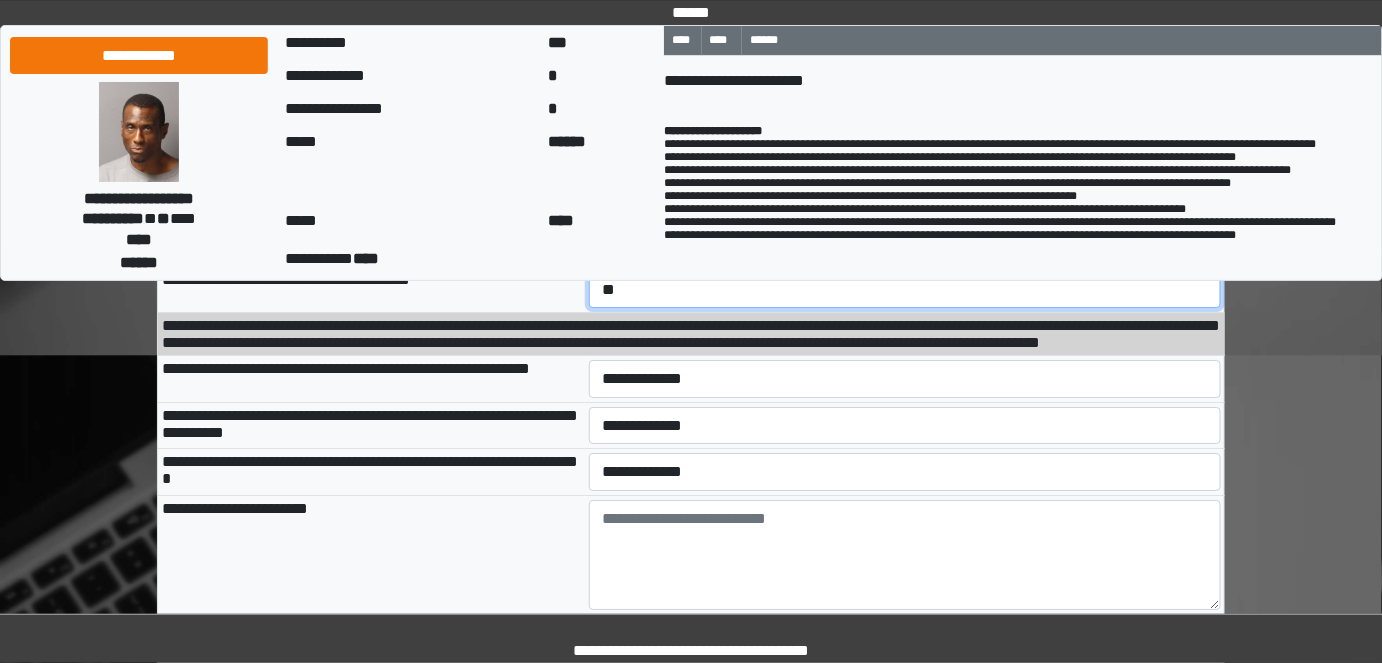 click on "**********" at bounding box center [905, 289] 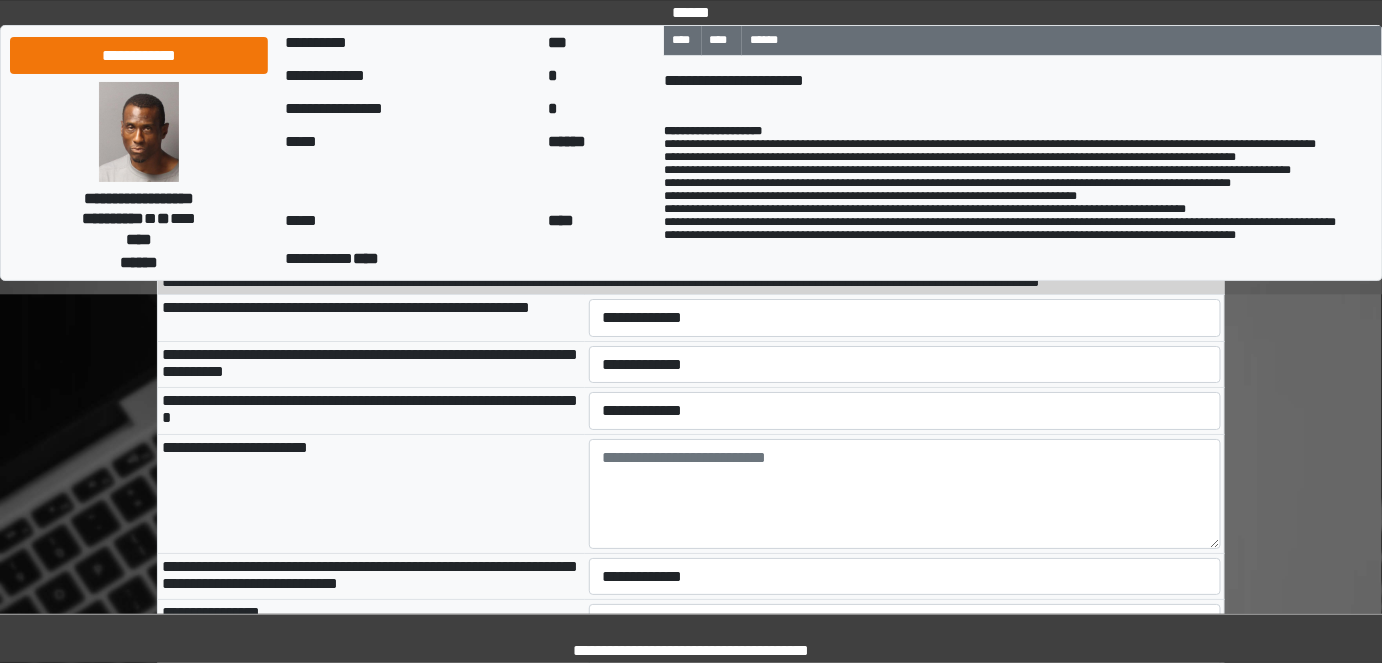 scroll, scrollTop: 2272, scrollLeft: 0, axis: vertical 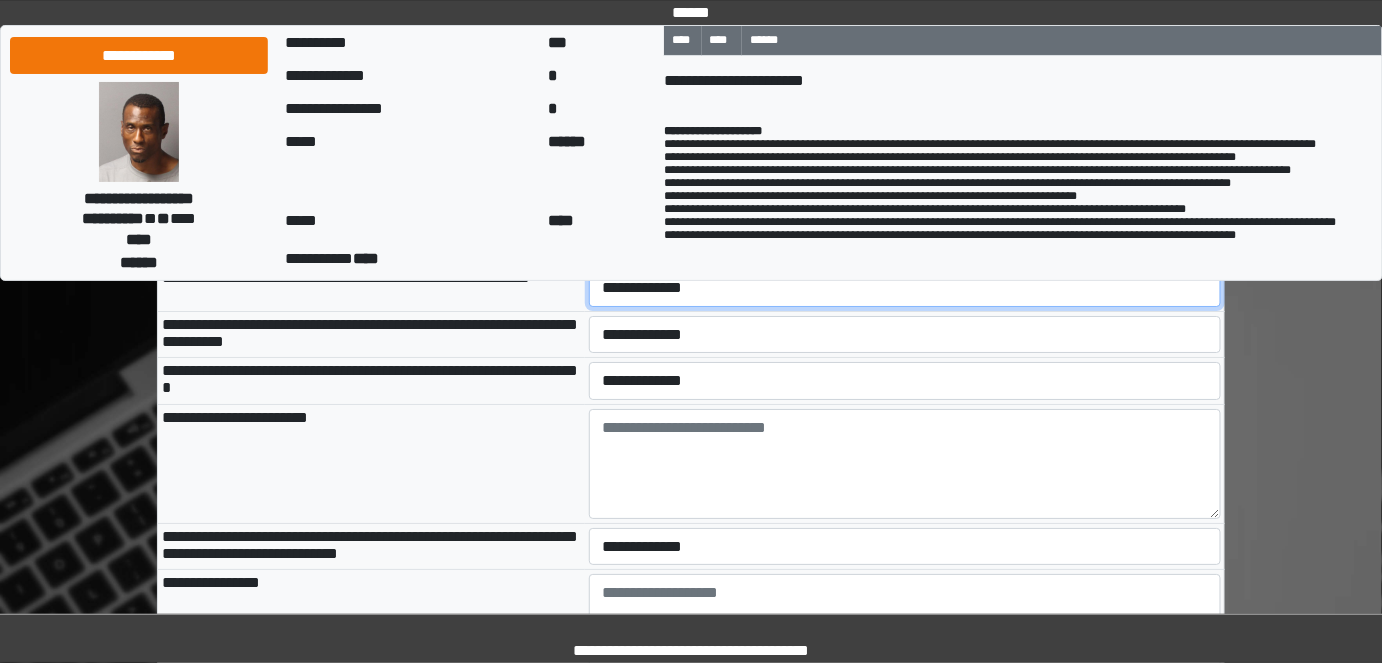 drag, startPoint x: 620, startPoint y: 405, endPoint x: 620, endPoint y: 416, distance: 11 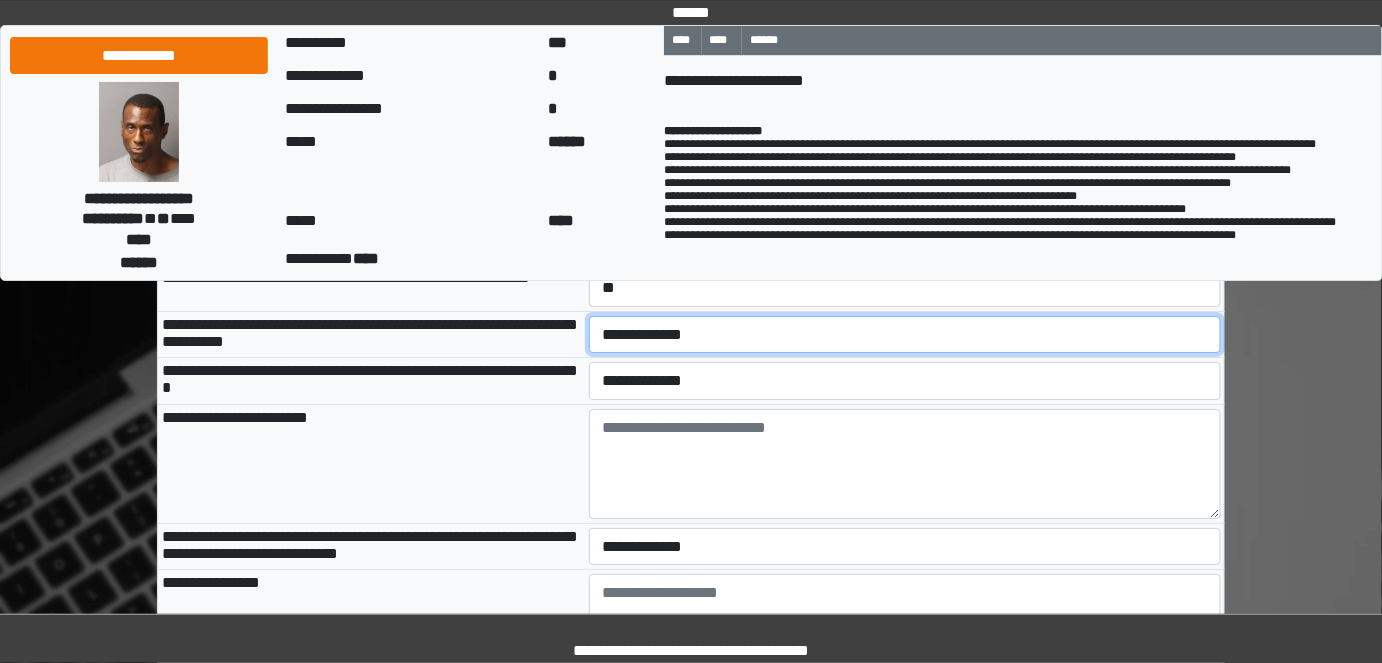 click on "**********" at bounding box center (905, 334) 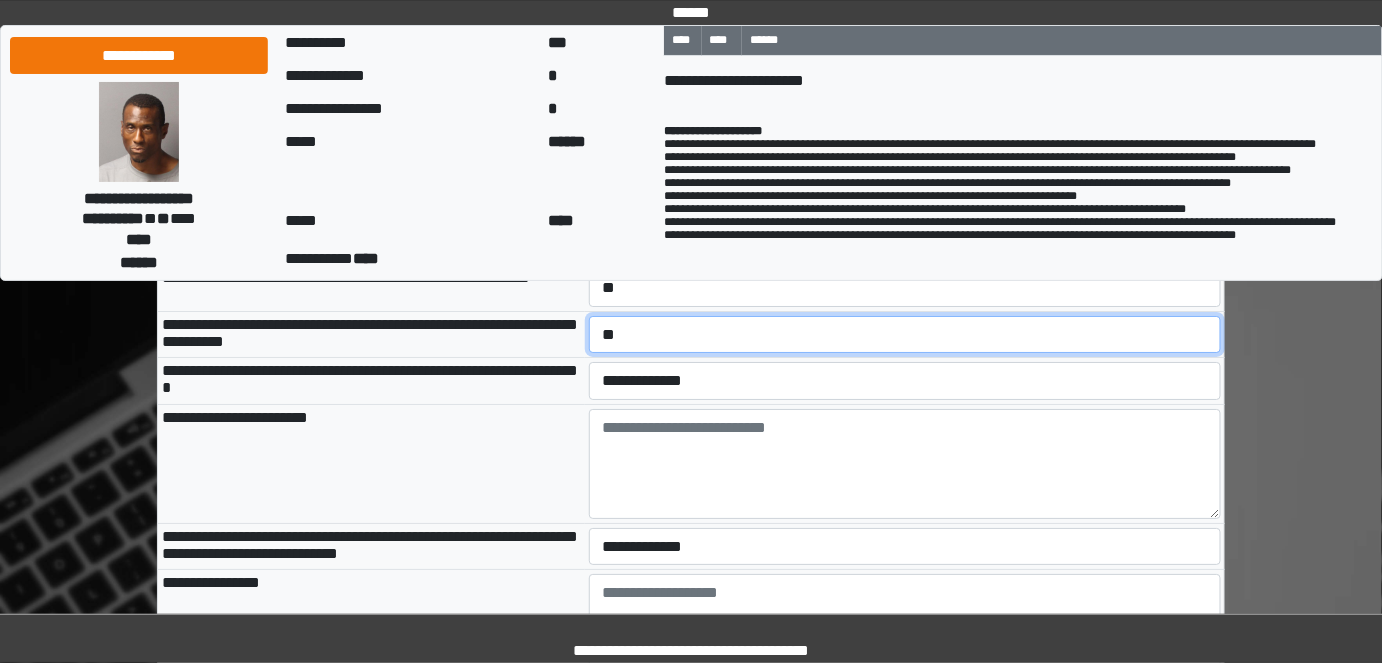 click on "**********" at bounding box center [905, 334] 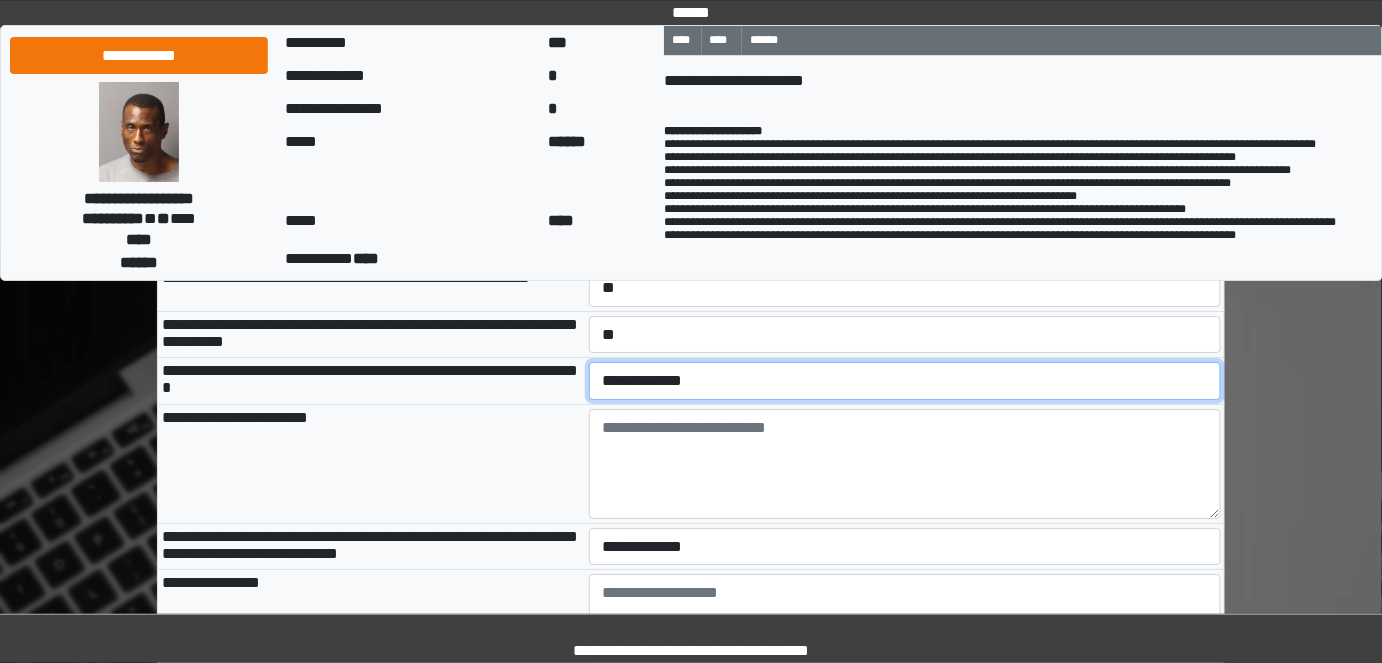 click on "**********" at bounding box center [905, 380] 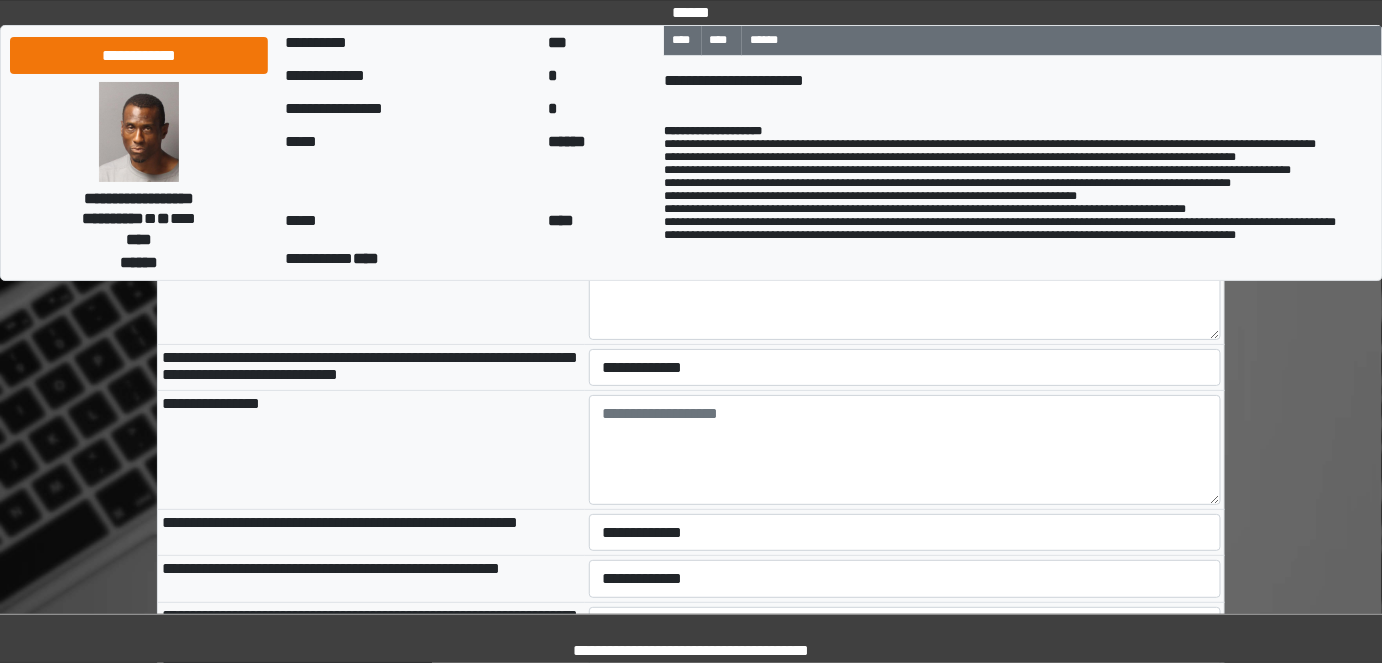 scroll, scrollTop: 2454, scrollLeft: 0, axis: vertical 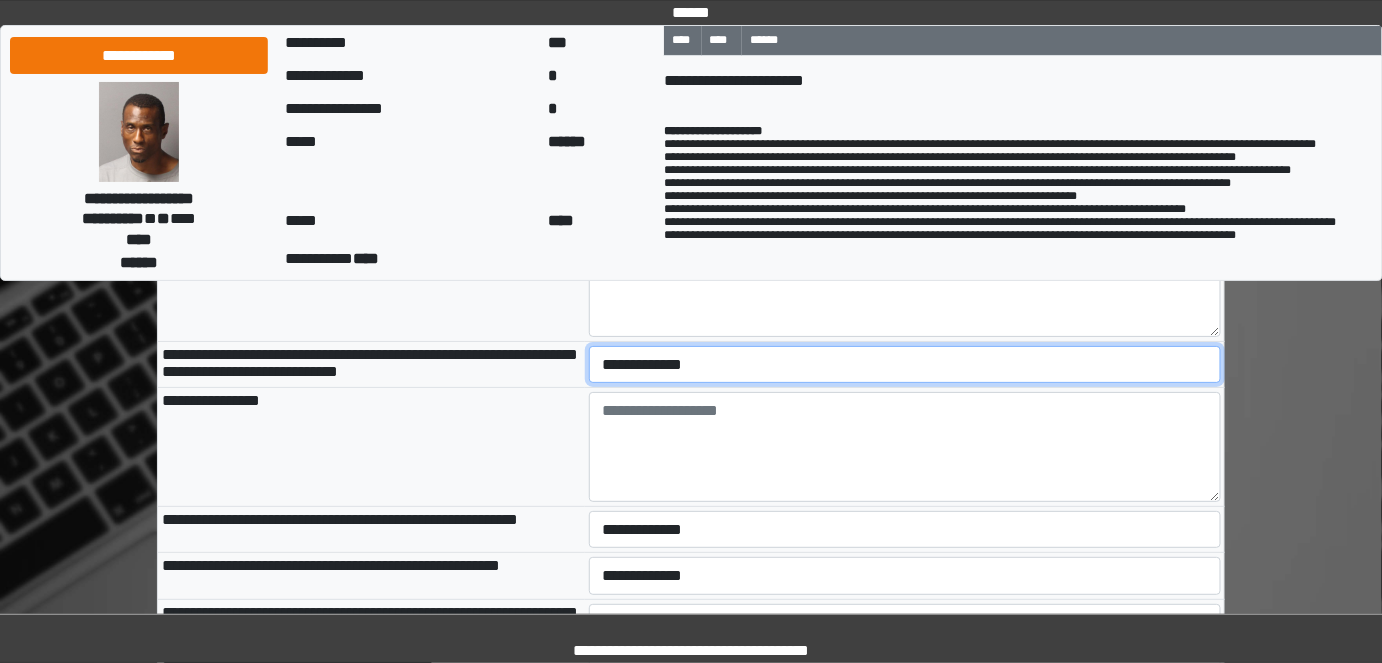 click on "**********" at bounding box center (905, 364) 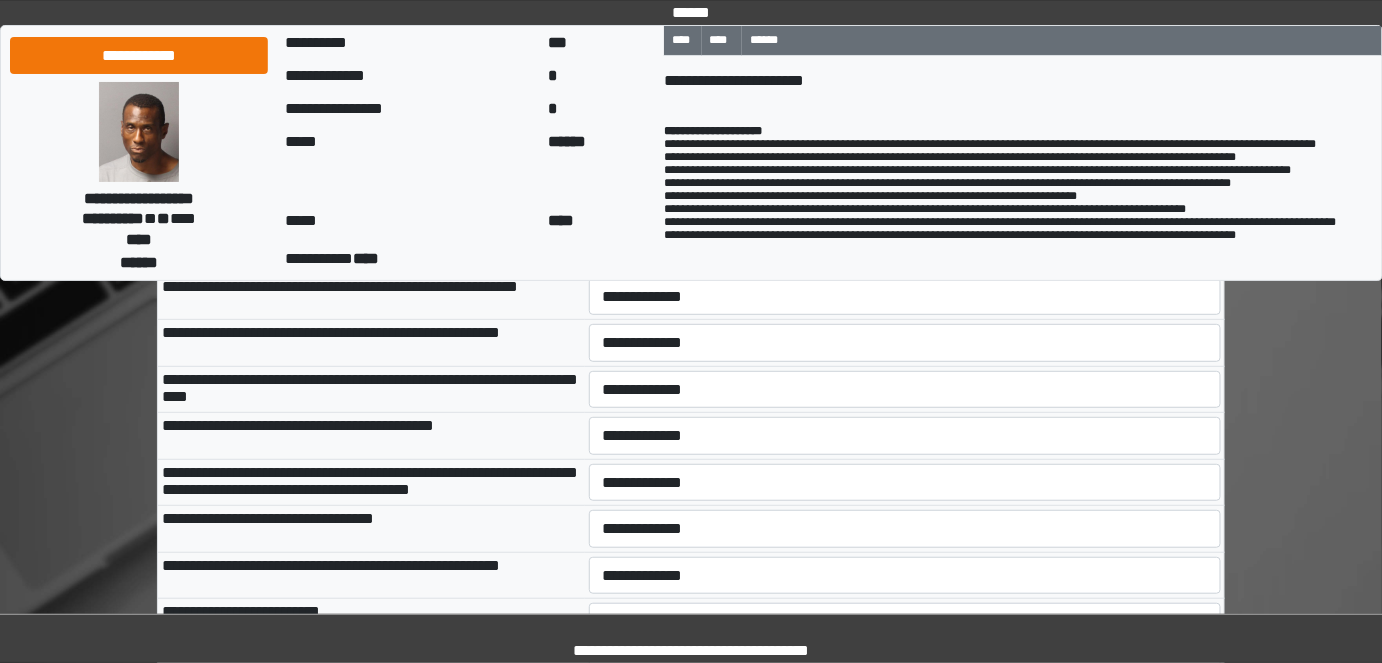scroll, scrollTop: 2727, scrollLeft: 0, axis: vertical 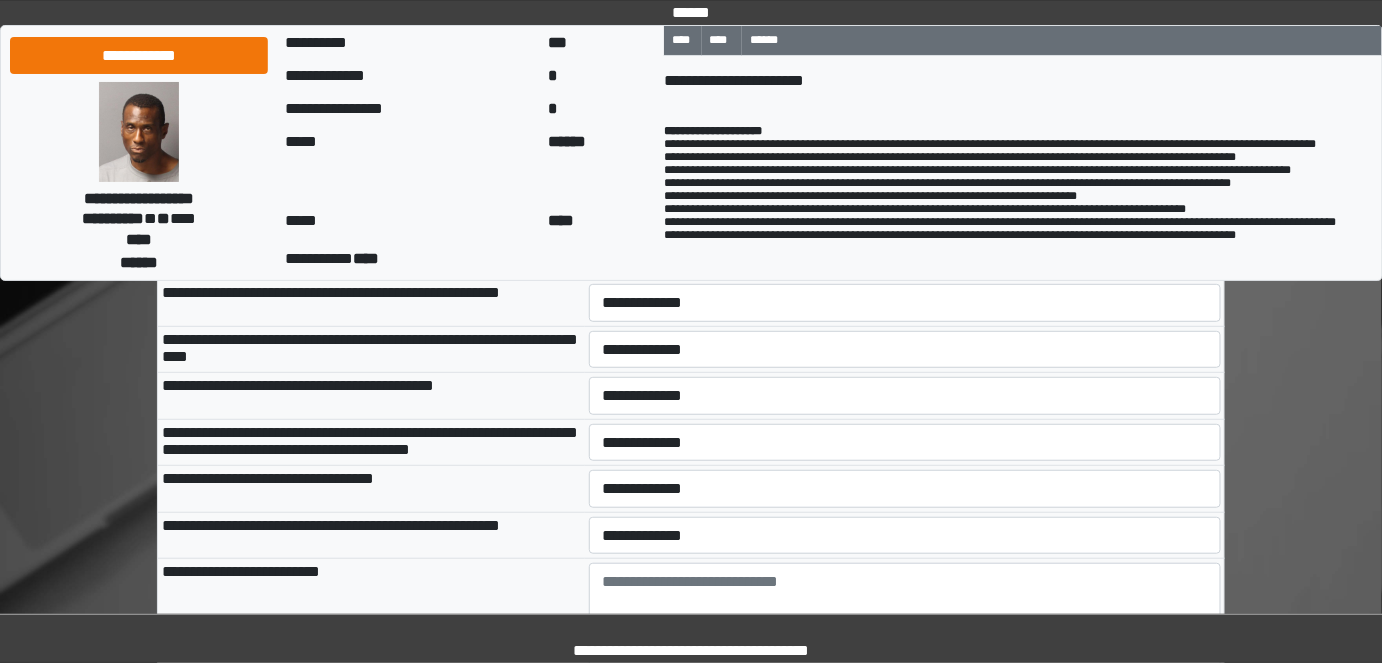 drag, startPoint x: 626, startPoint y: 398, endPoint x: 629, endPoint y: 416, distance: 18.248287 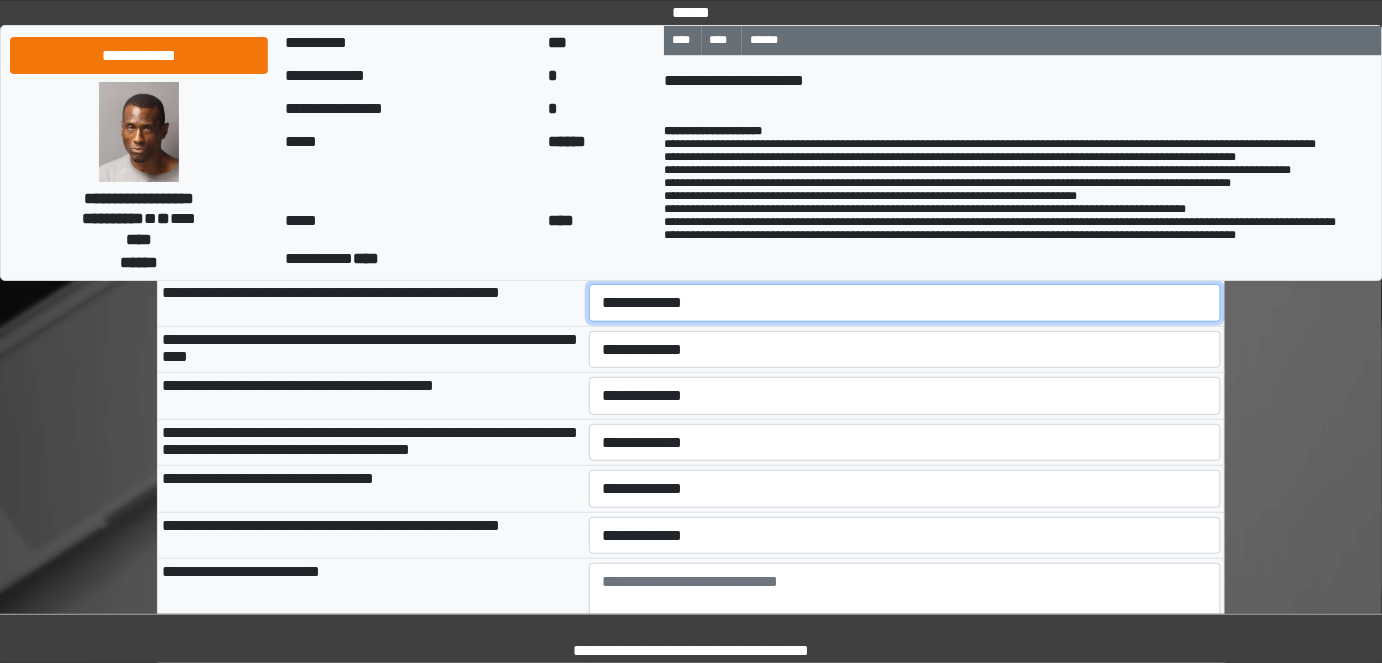 drag, startPoint x: 636, startPoint y: 454, endPoint x: 637, endPoint y: 465, distance: 11.045361 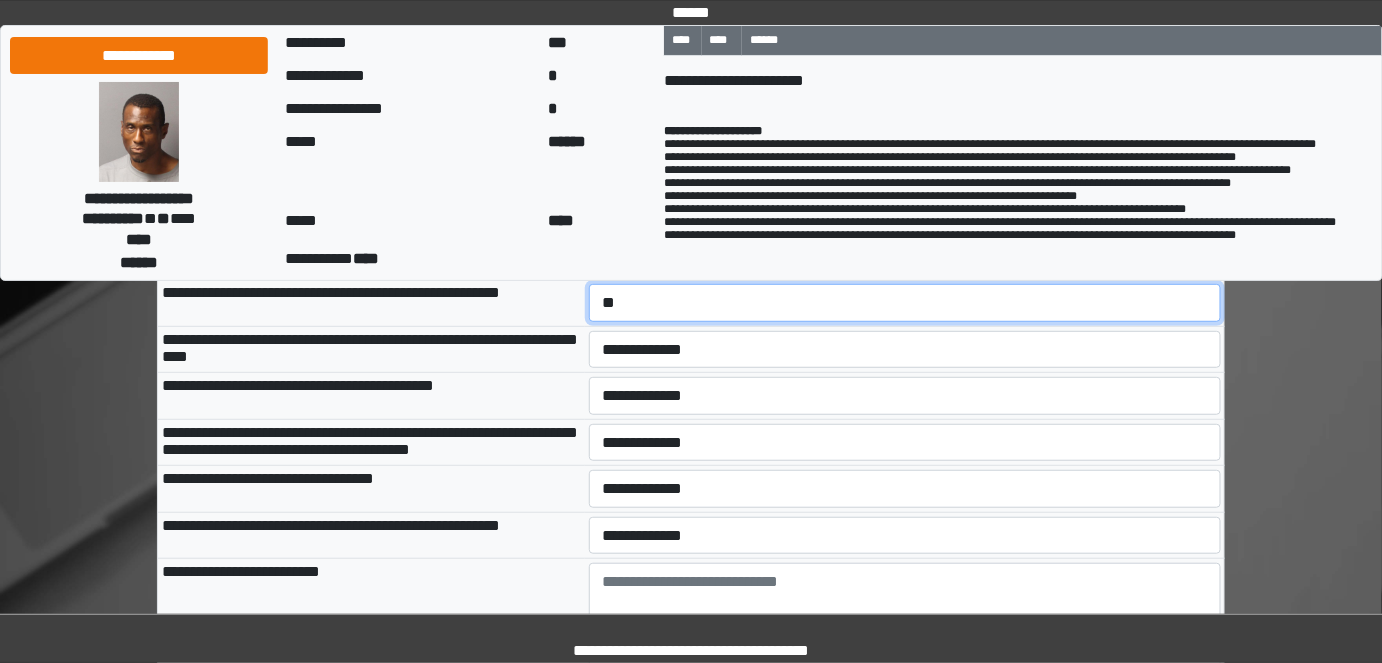 click on "**********" at bounding box center (905, 302) 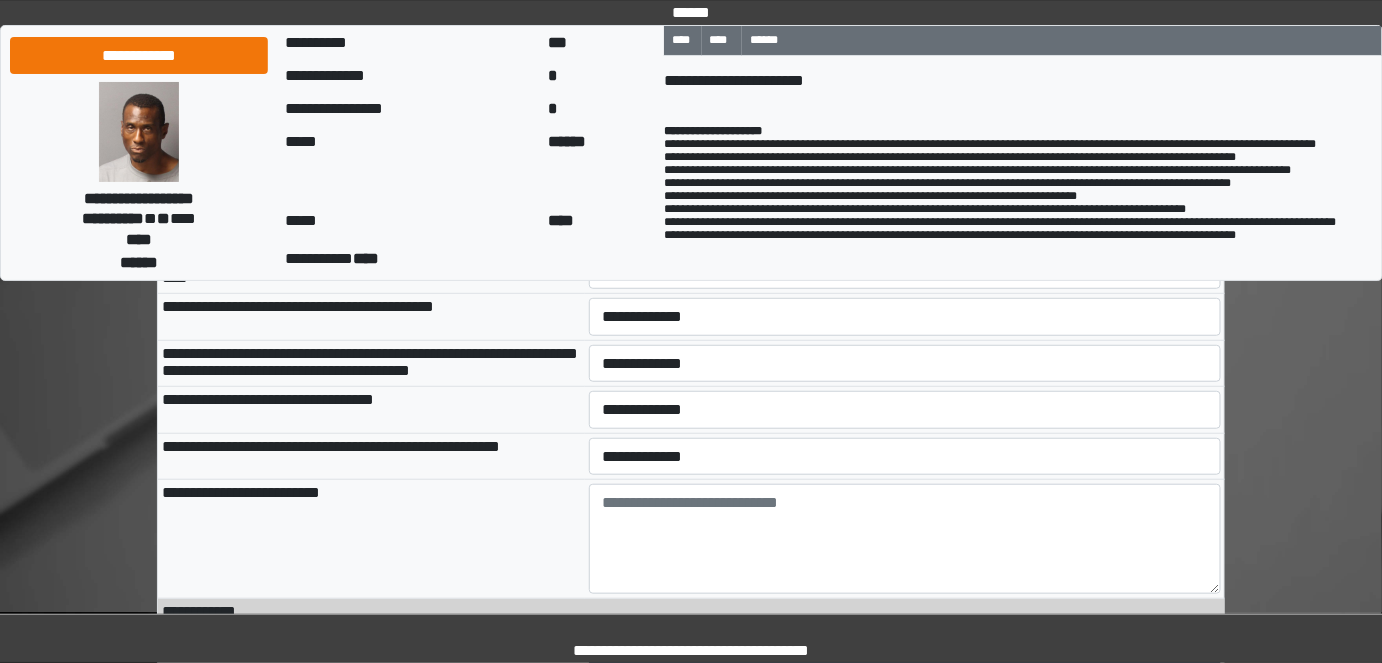 scroll, scrollTop: 2909, scrollLeft: 0, axis: vertical 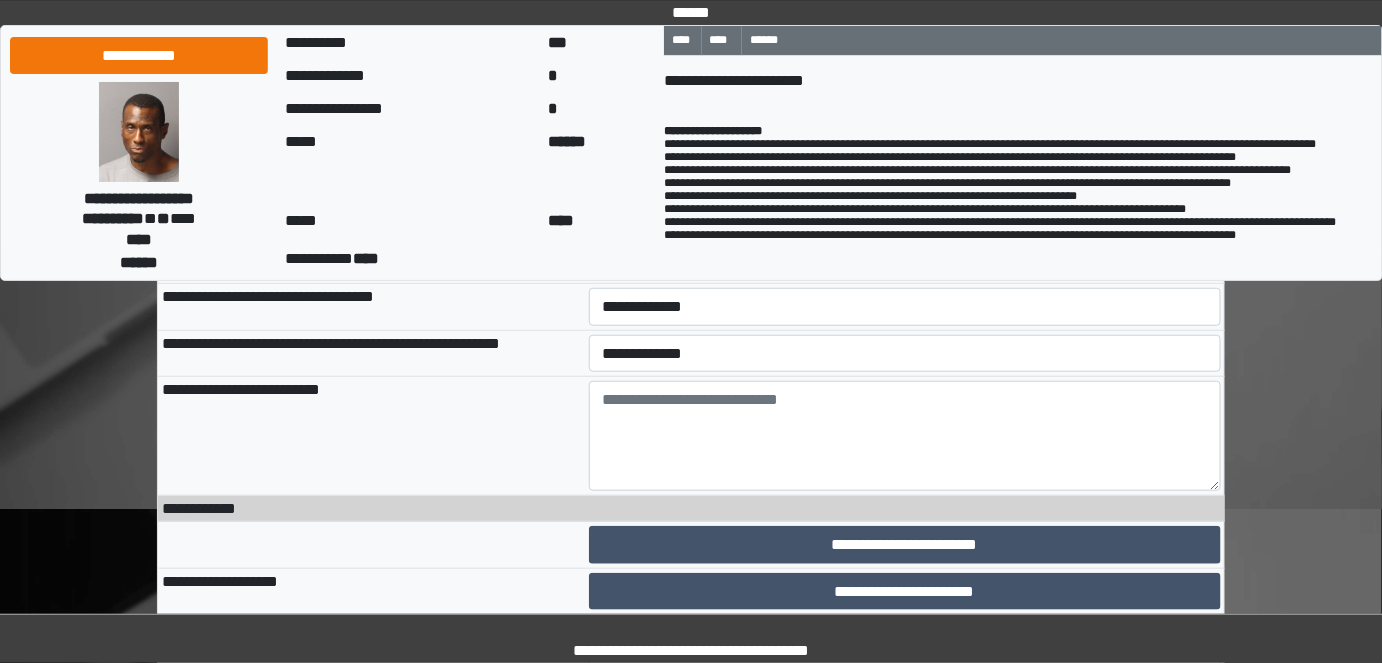 drag, startPoint x: 602, startPoint y: 318, endPoint x: 606, endPoint y: 331, distance: 13.601471 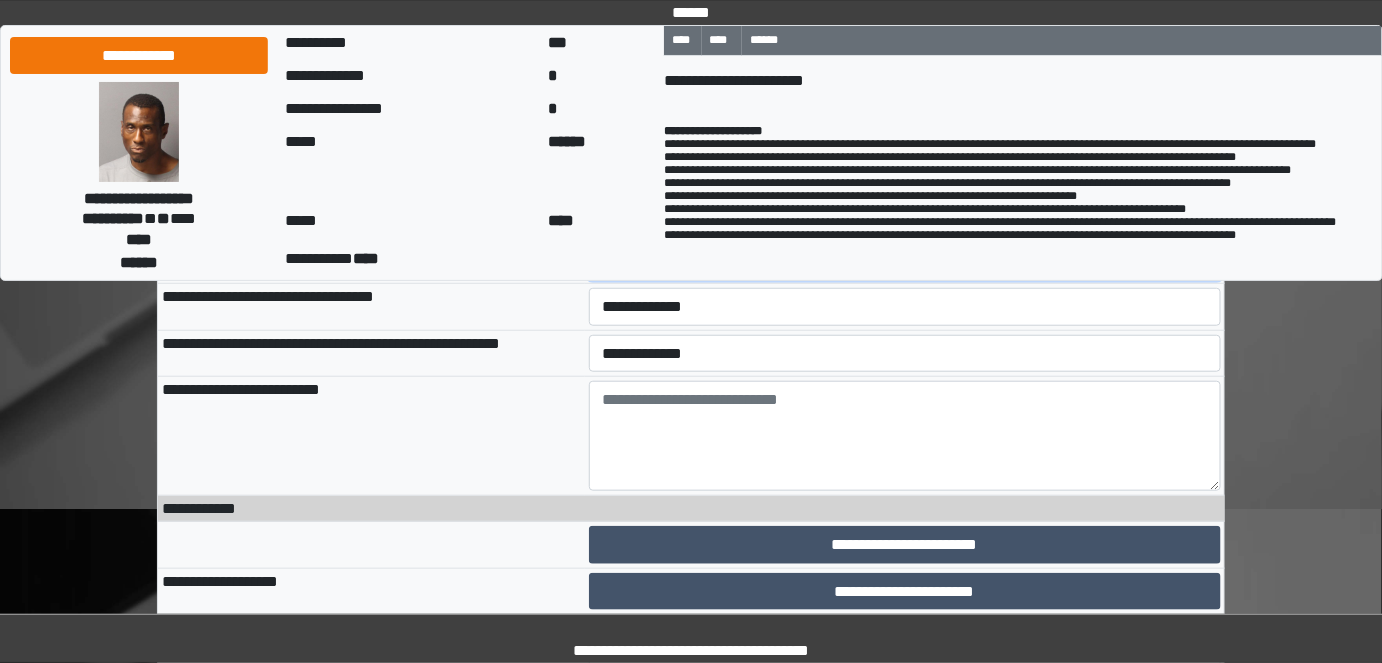 click on "**********" at bounding box center (905, 260) 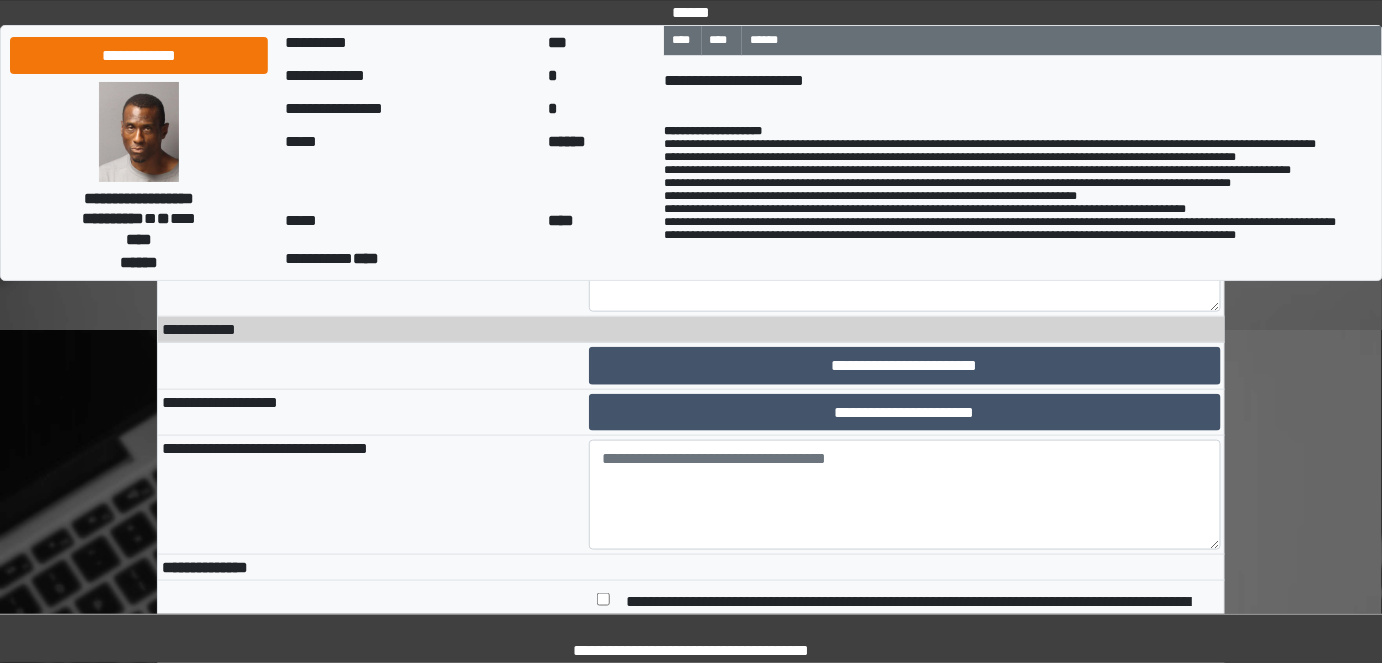 scroll, scrollTop: 3090, scrollLeft: 0, axis: vertical 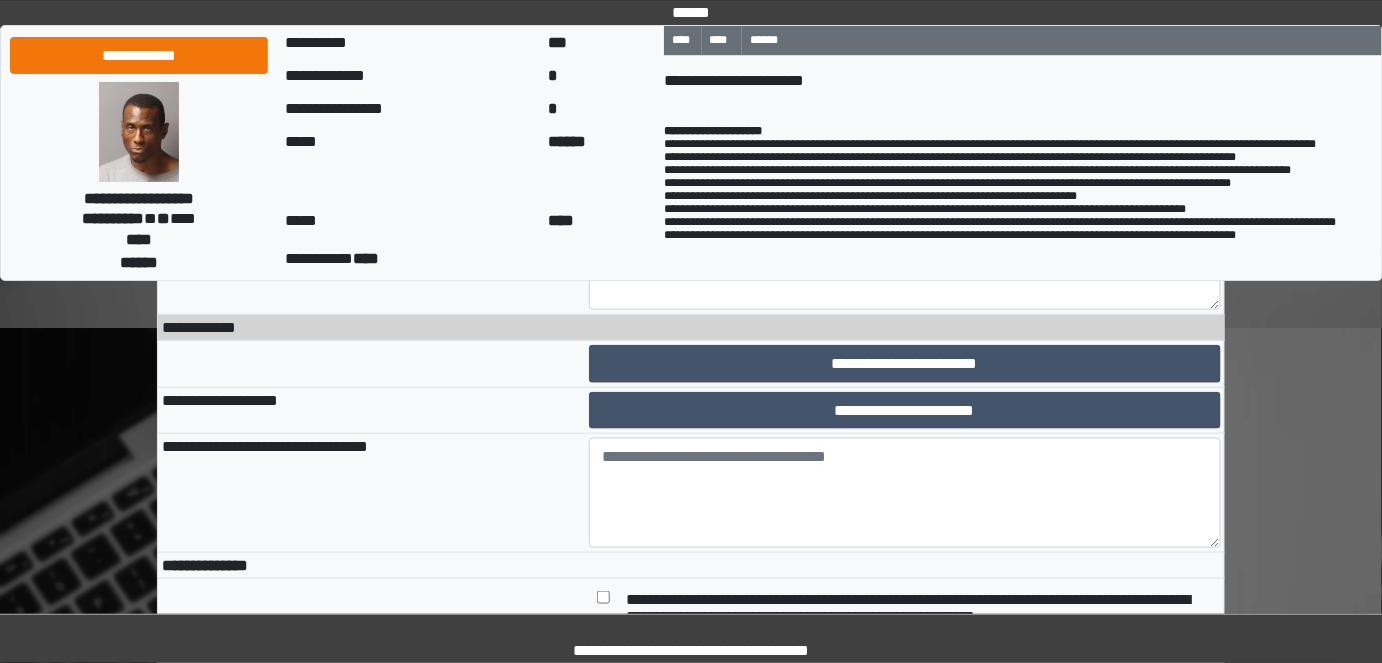 click on "**********" at bounding box center [905, 125] 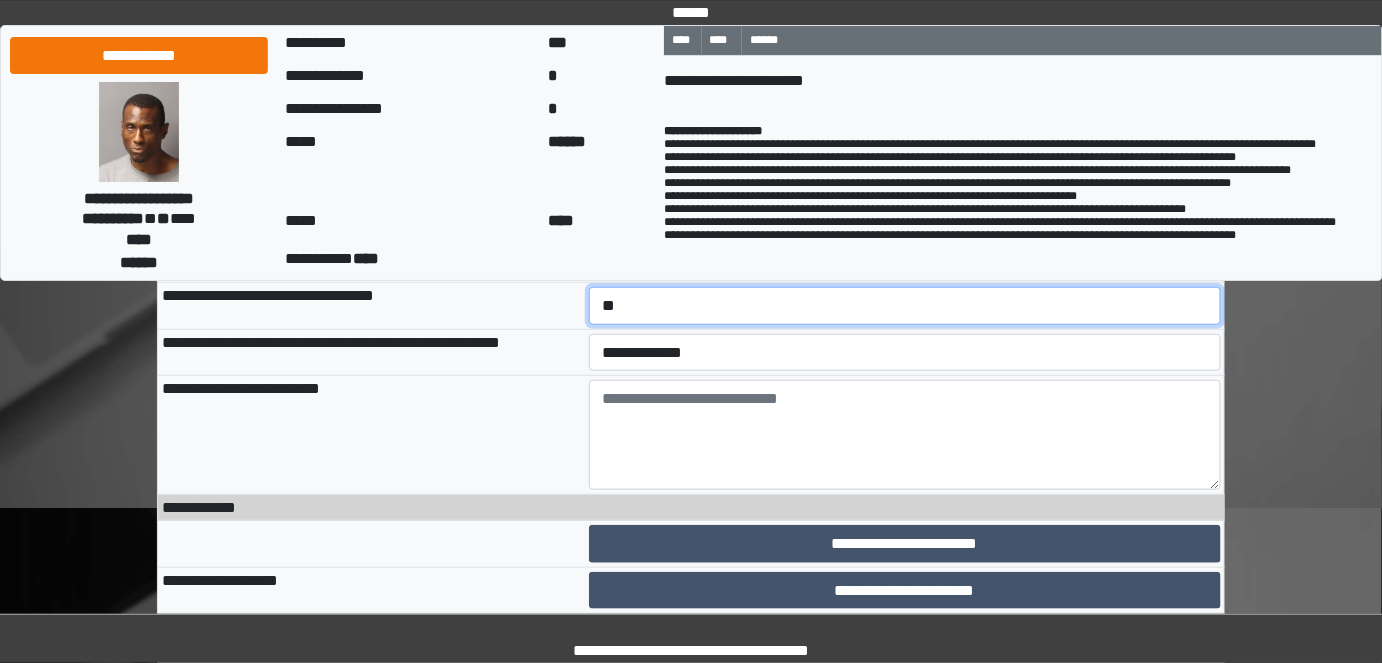 scroll, scrollTop: 2909, scrollLeft: 0, axis: vertical 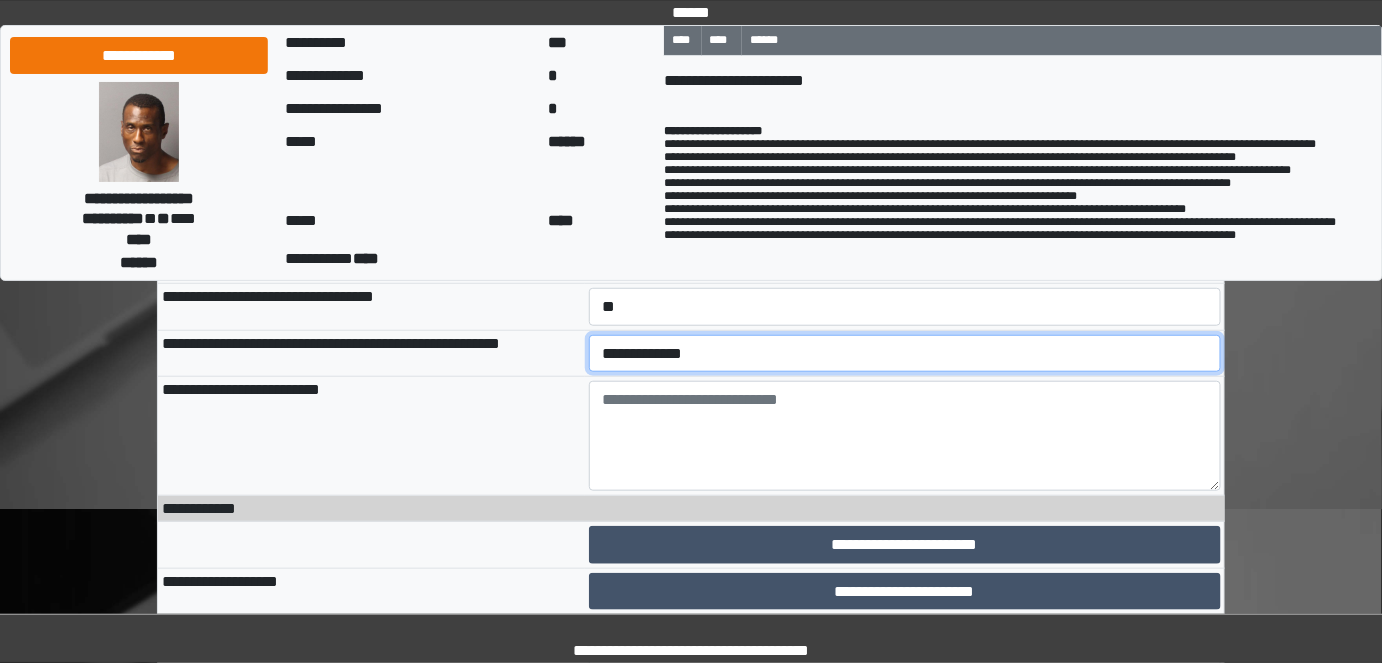 drag, startPoint x: 610, startPoint y: 510, endPoint x: 613, endPoint y: 523, distance: 13.341664 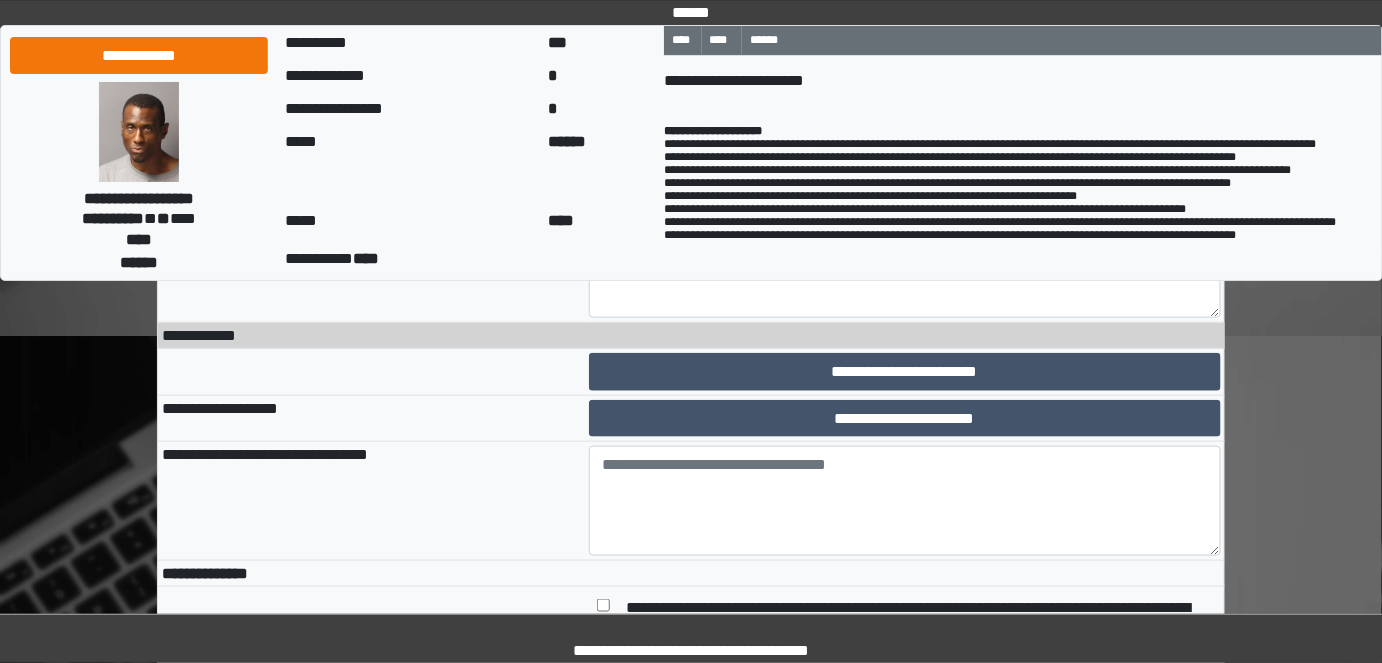 scroll, scrollTop: 3090, scrollLeft: 0, axis: vertical 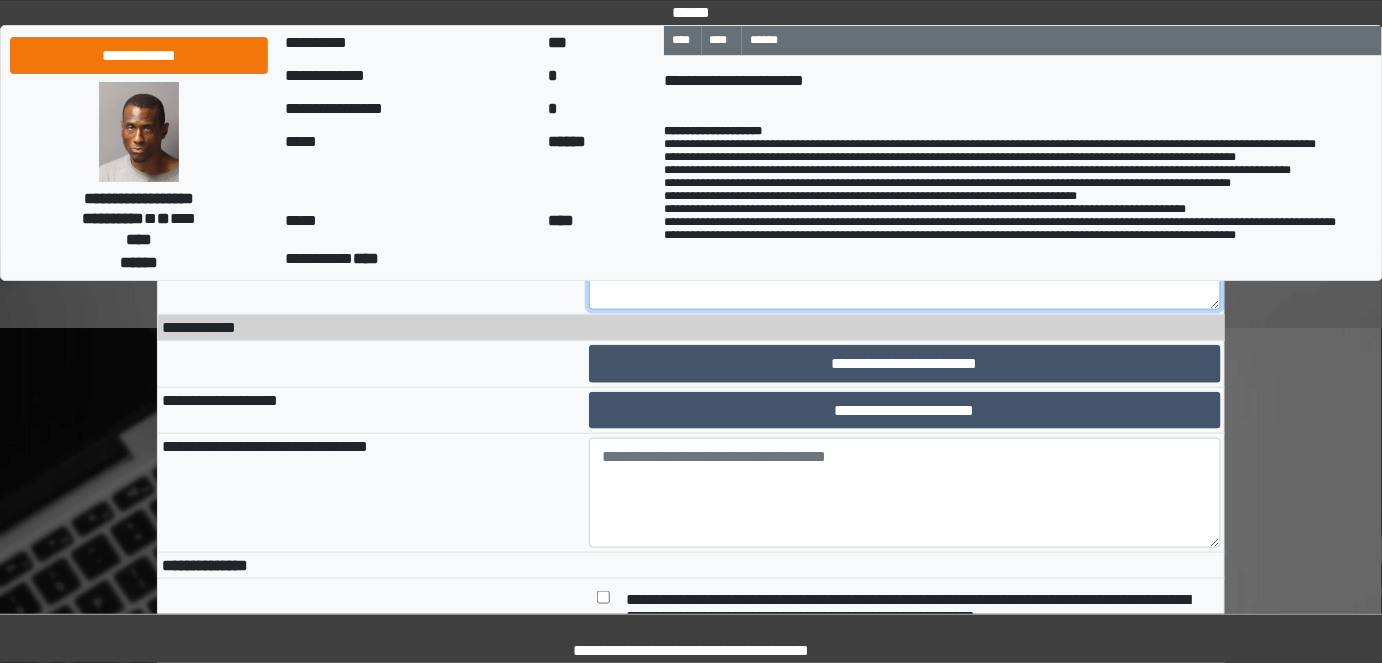 click at bounding box center (905, 255) 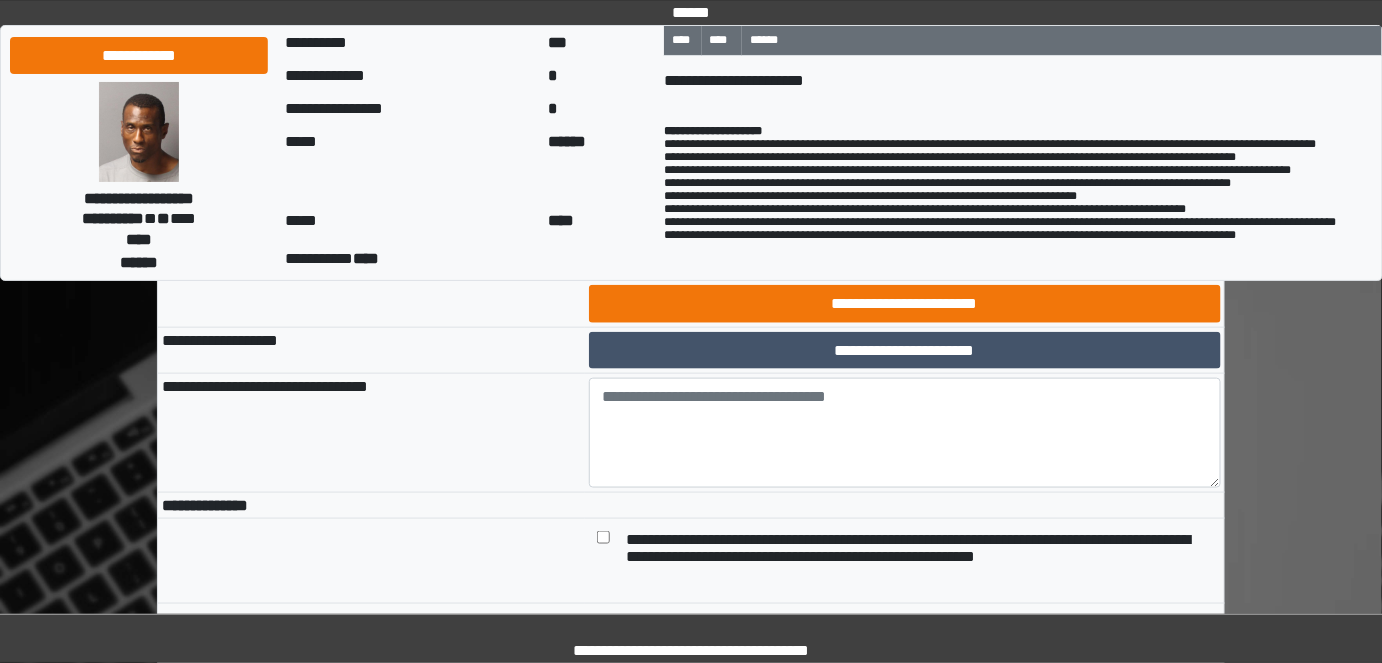 scroll, scrollTop: 3181, scrollLeft: 0, axis: vertical 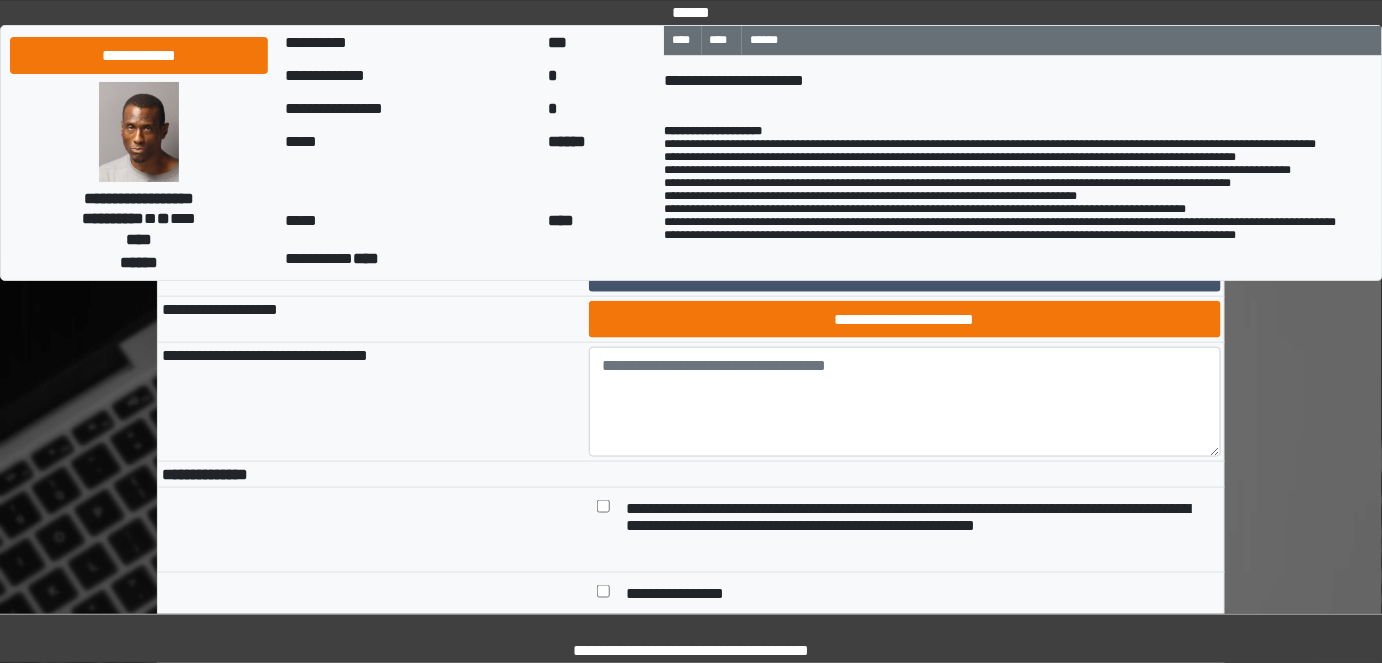 type on "**" 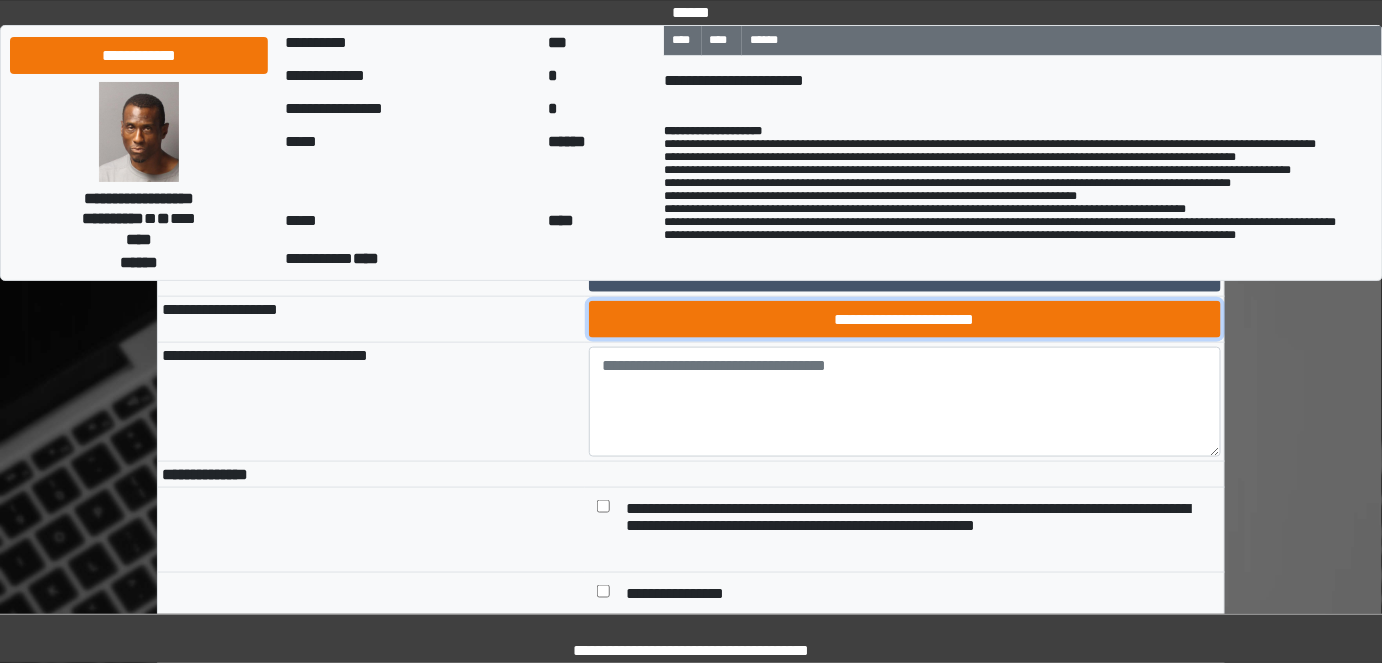 click on "**********" at bounding box center [905, 319] 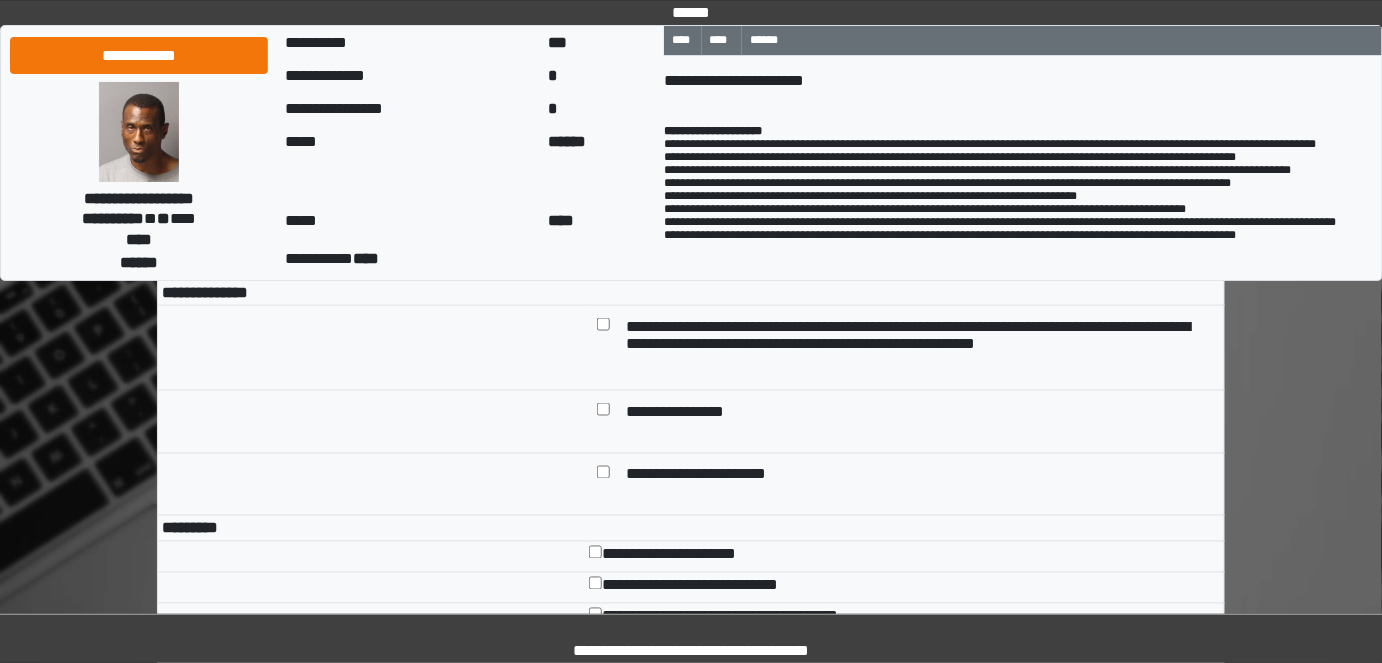 scroll, scrollTop: 3454, scrollLeft: 0, axis: vertical 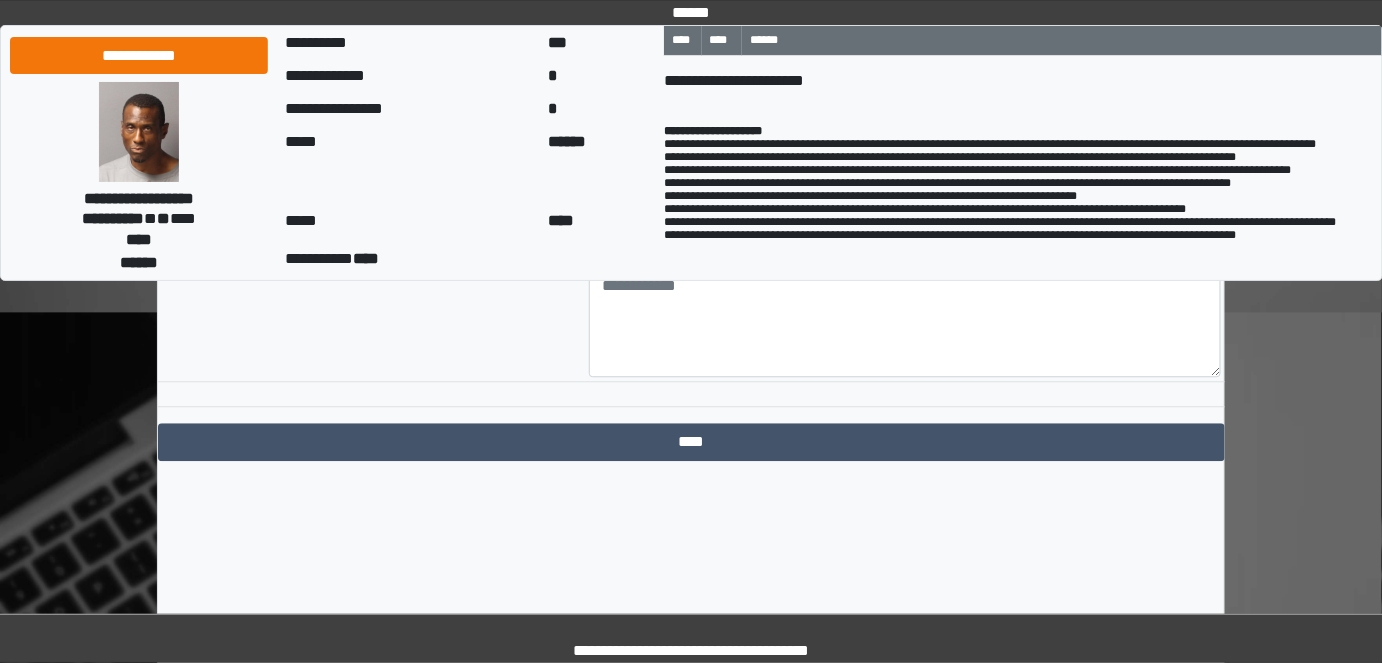 click on "**********" at bounding box center [905, 215] 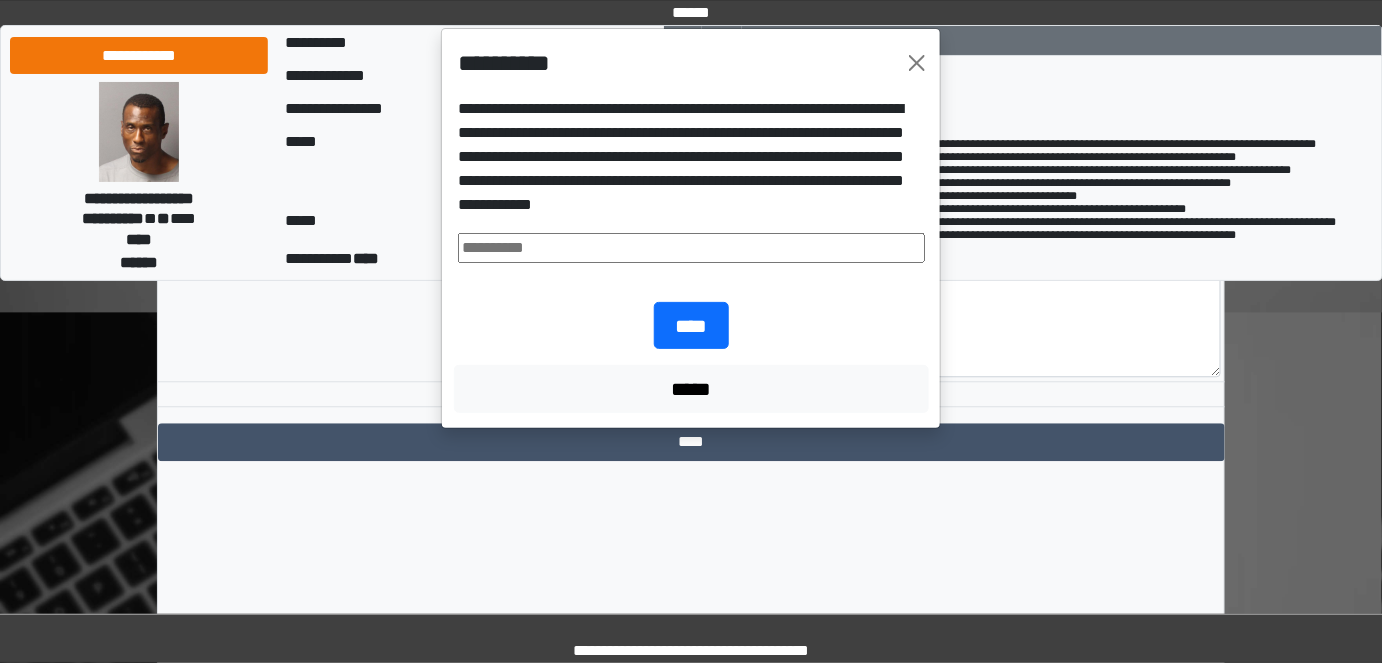 click at bounding box center (691, 248) 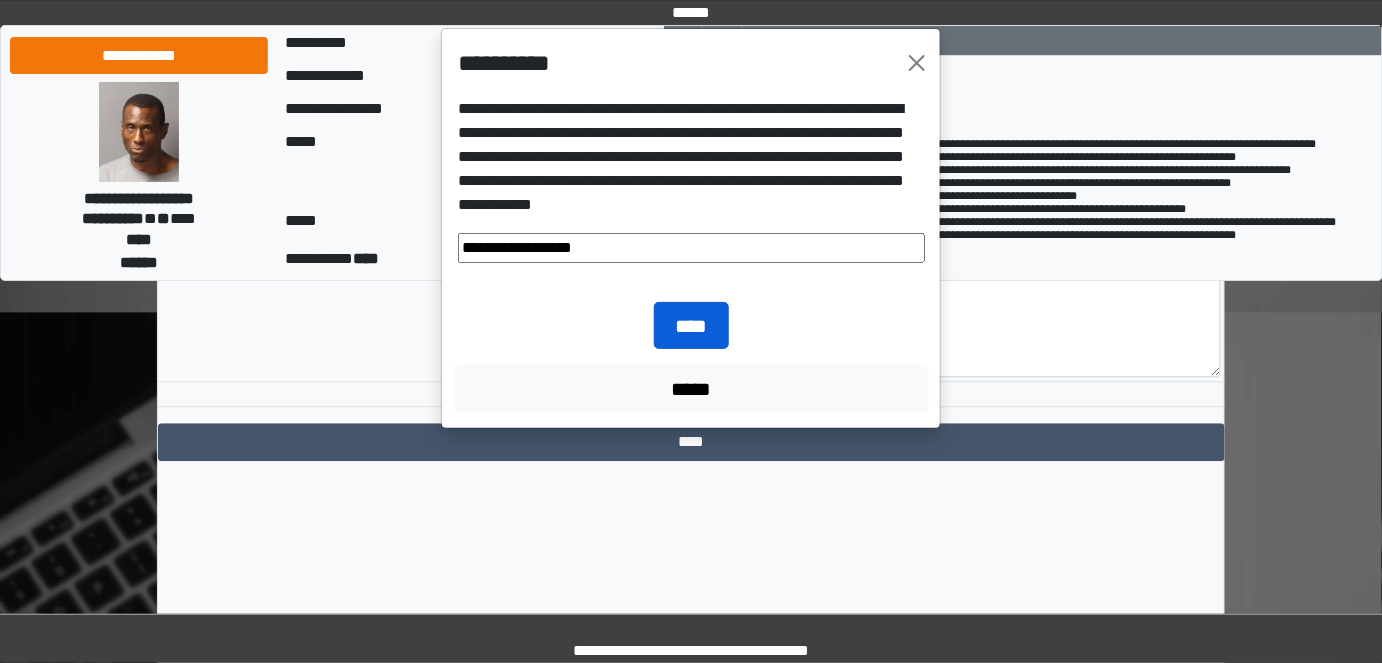 type on "**********" 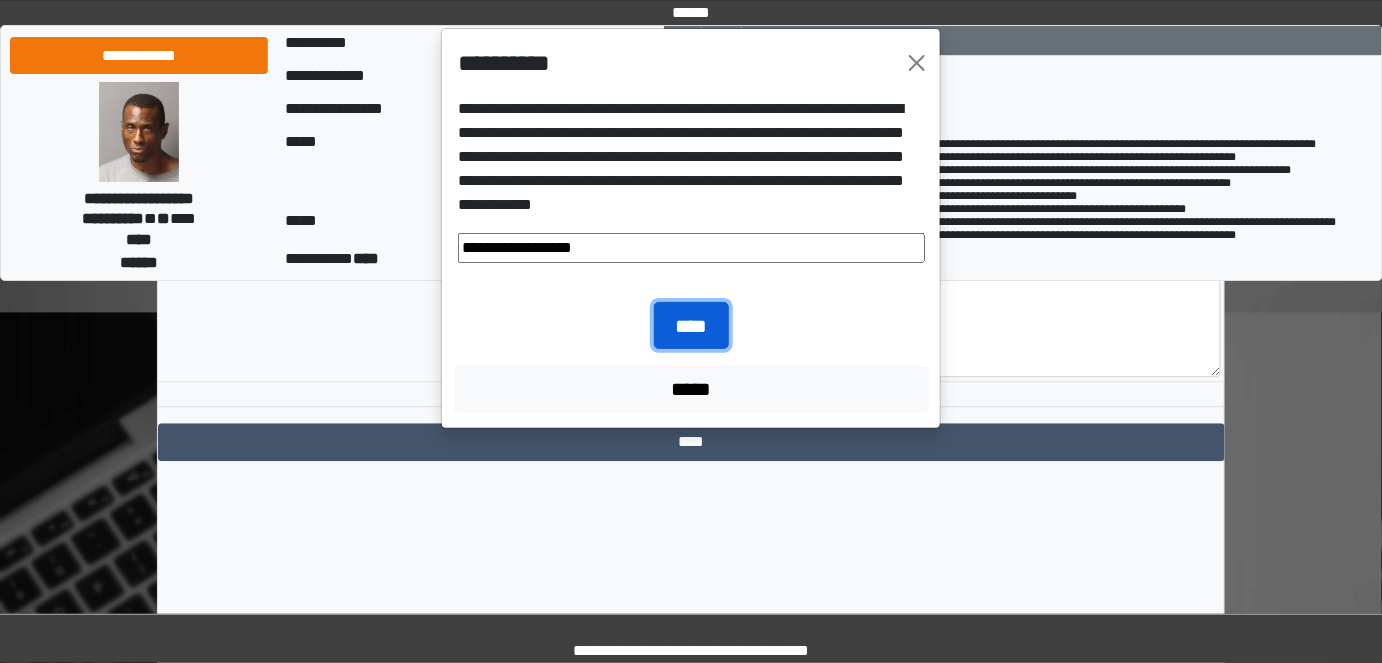 click on "****" at bounding box center [691, 325] 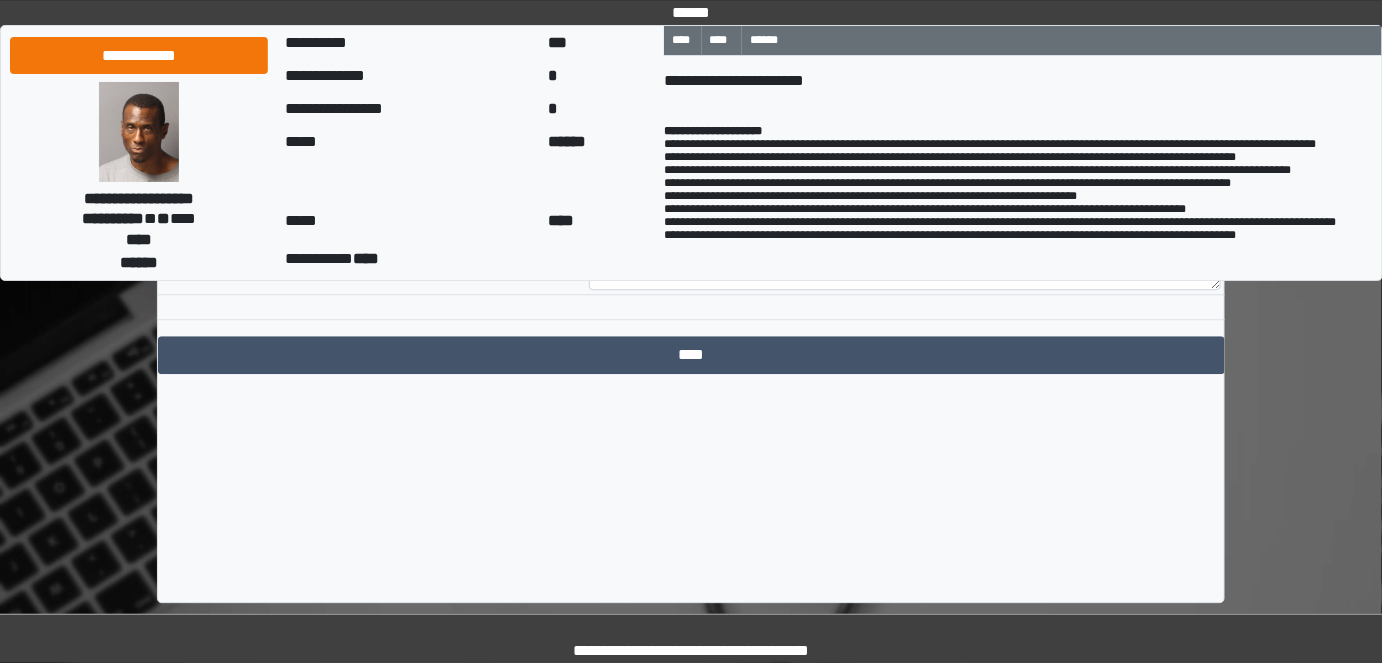 scroll, scrollTop: 4117, scrollLeft: 0, axis: vertical 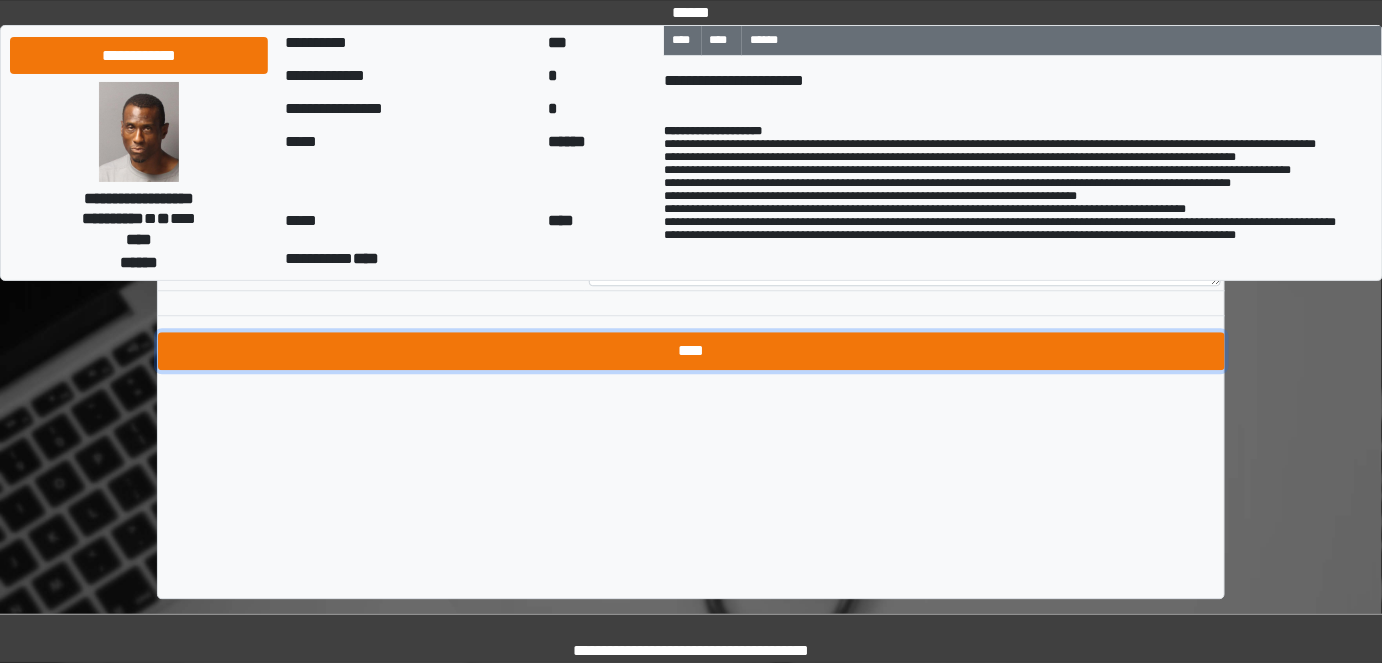 click on "****" at bounding box center [691, 351] 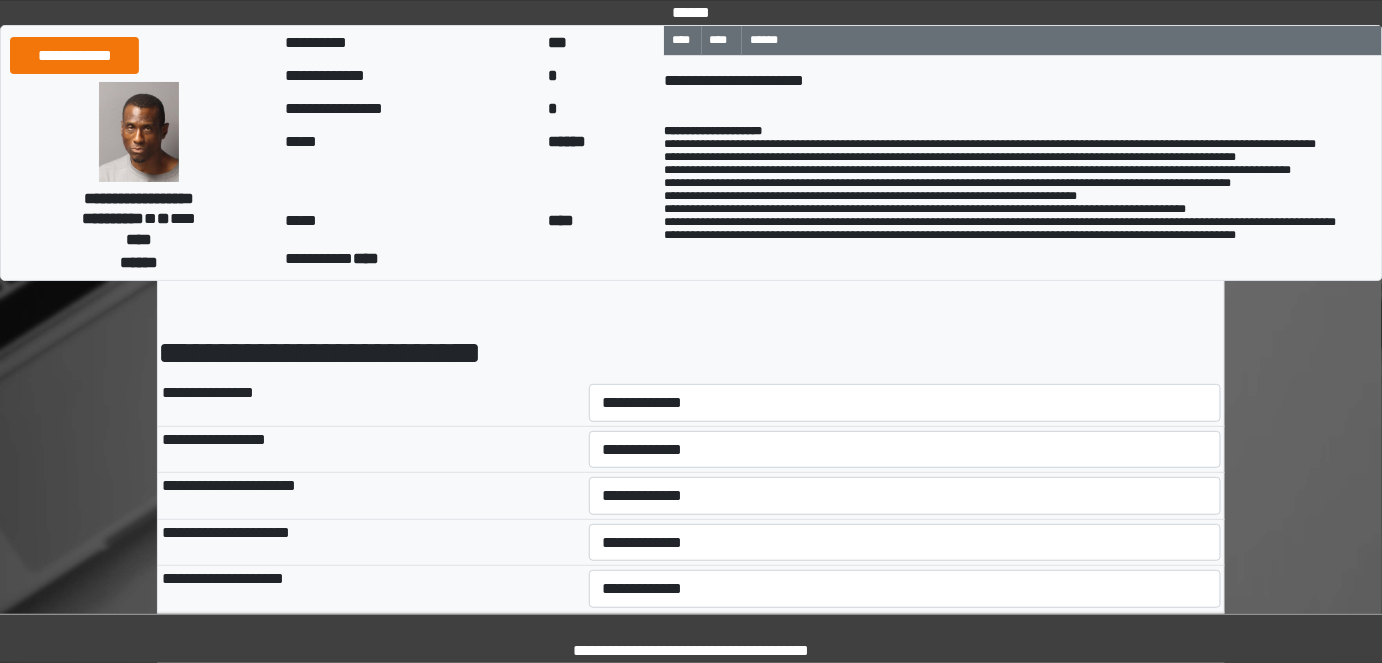 scroll, scrollTop: 90, scrollLeft: 0, axis: vertical 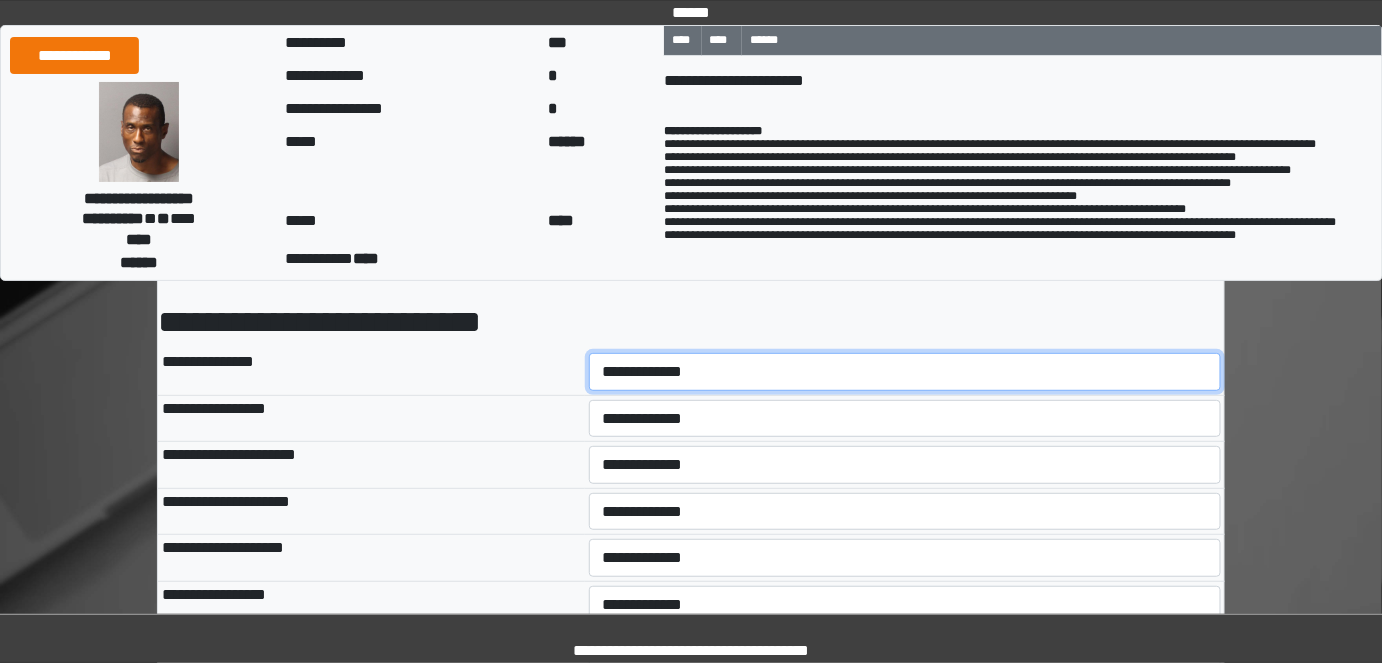 click on "**********" at bounding box center [905, 371] 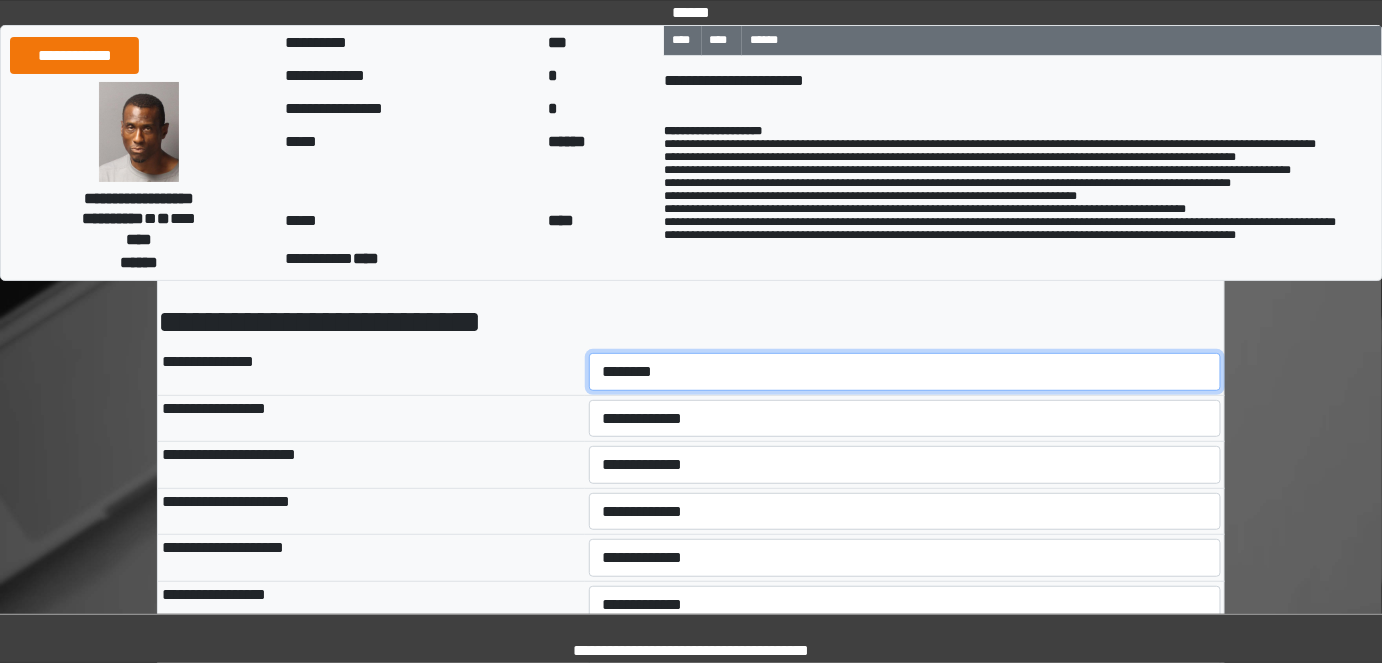 click on "**********" at bounding box center [905, 371] 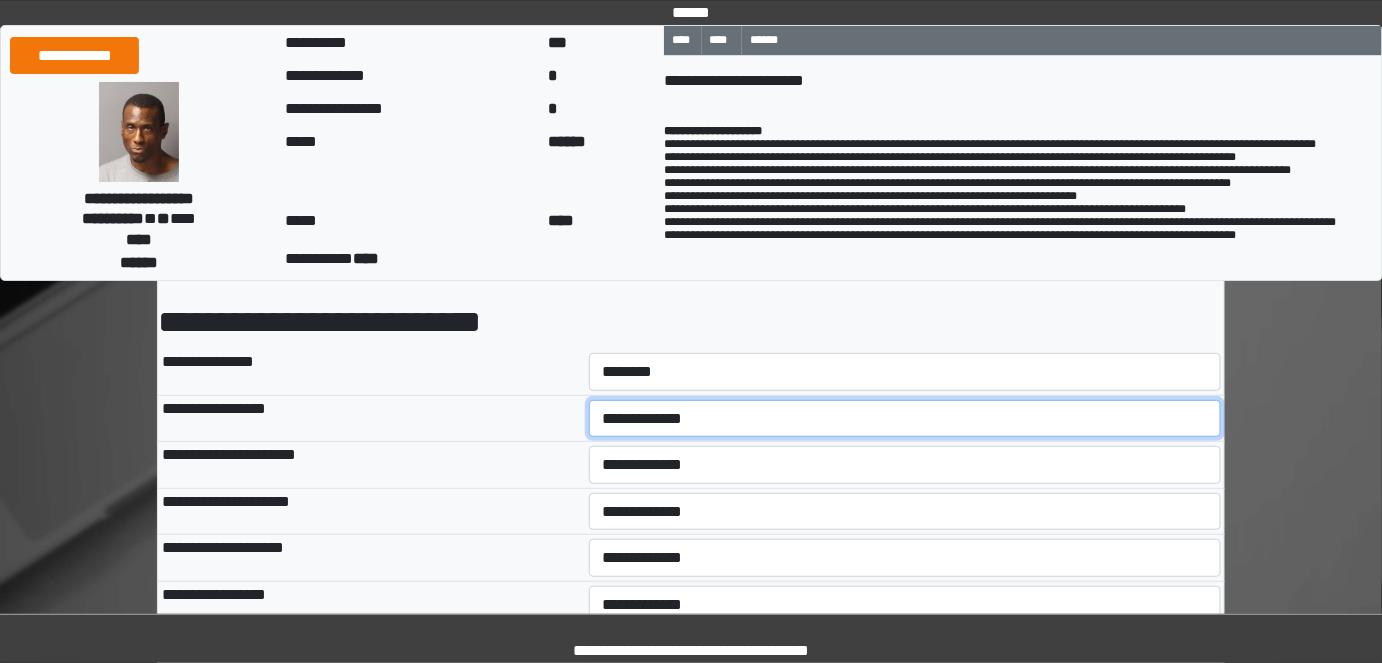 click on "**********" at bounding box center [905, 418] 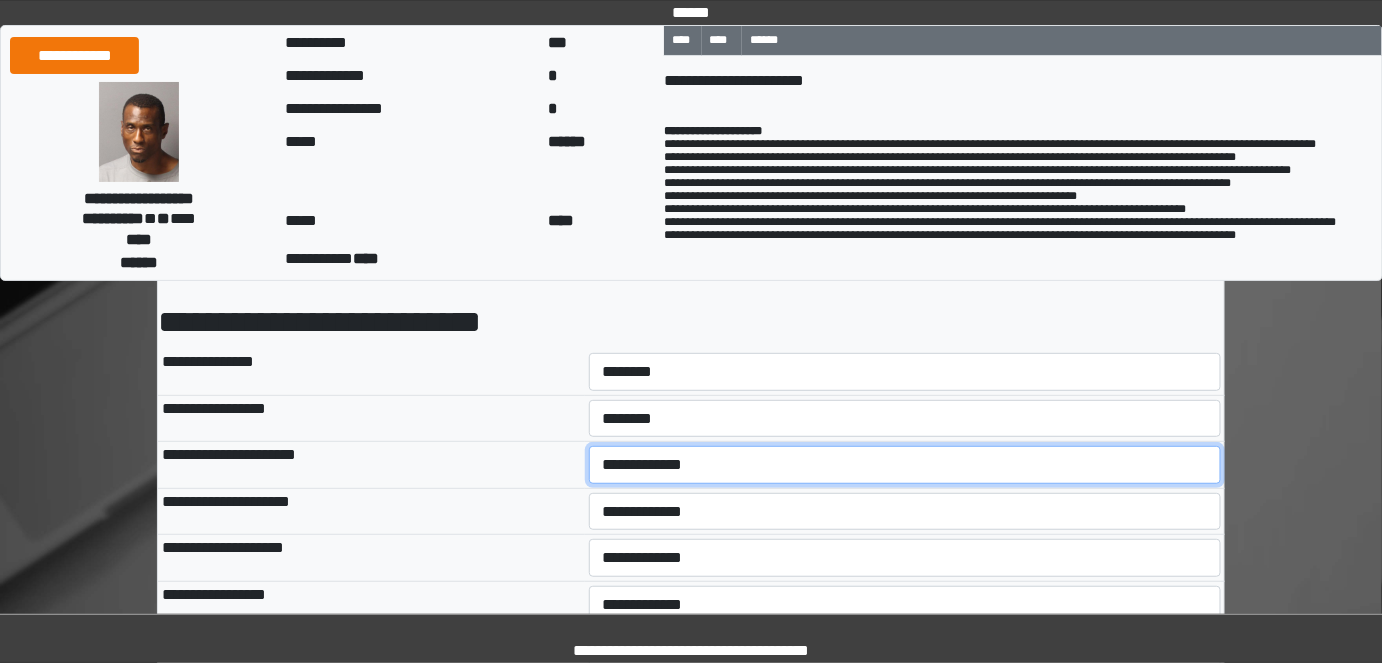 click on "**********" at bounding box center [905, 464] 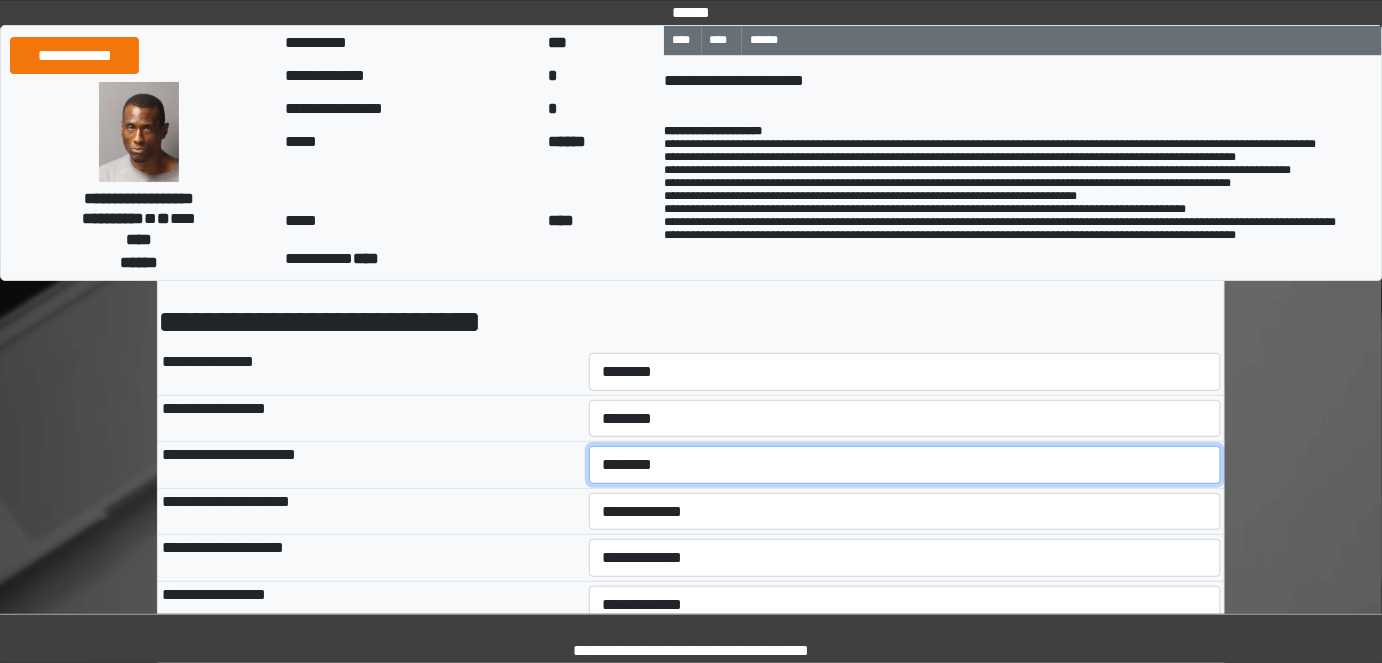 click on "**********" at bounding box center [905, 464] 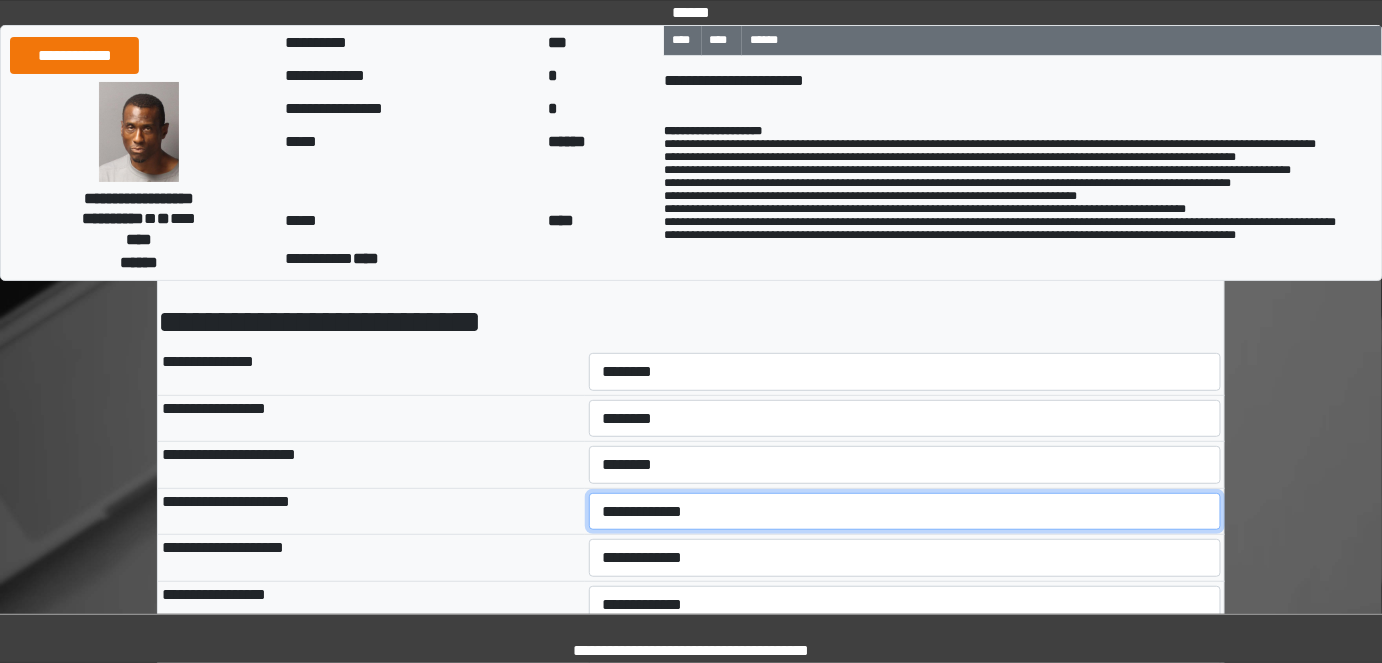 click on "**********" at bounding box center (905, 511) 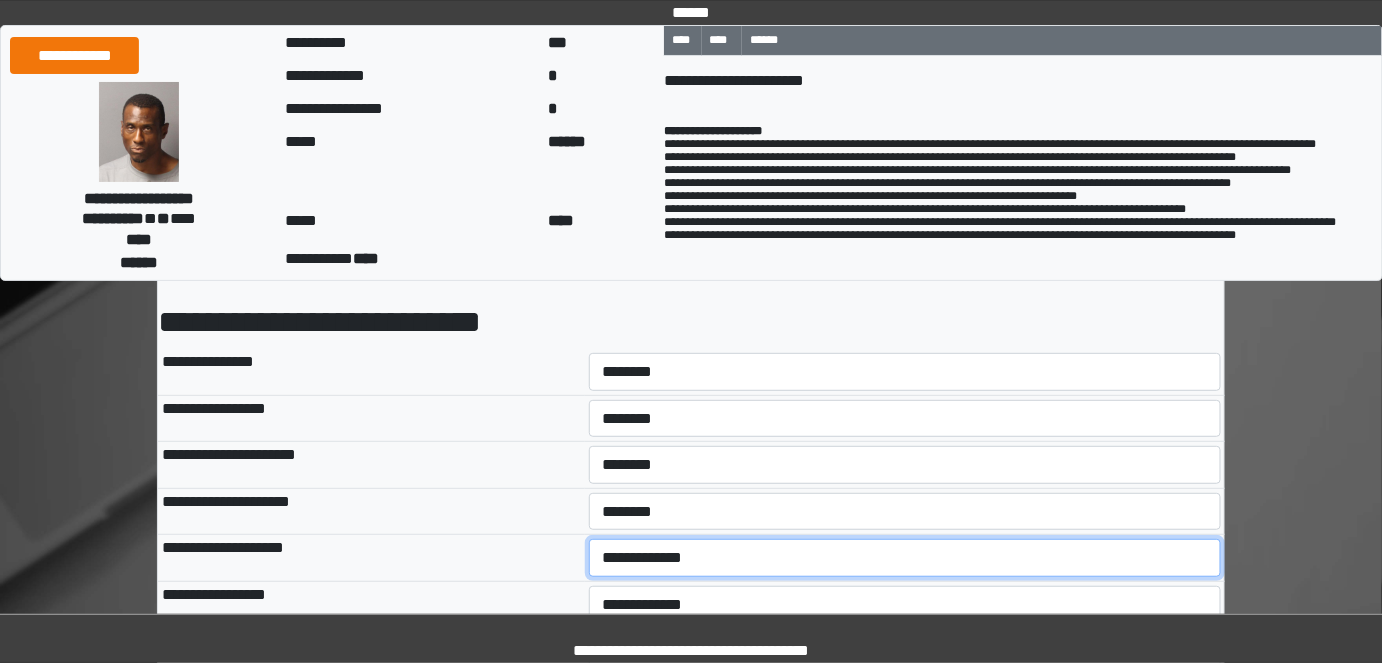 click on "**********" at bounding box center (905, 557) 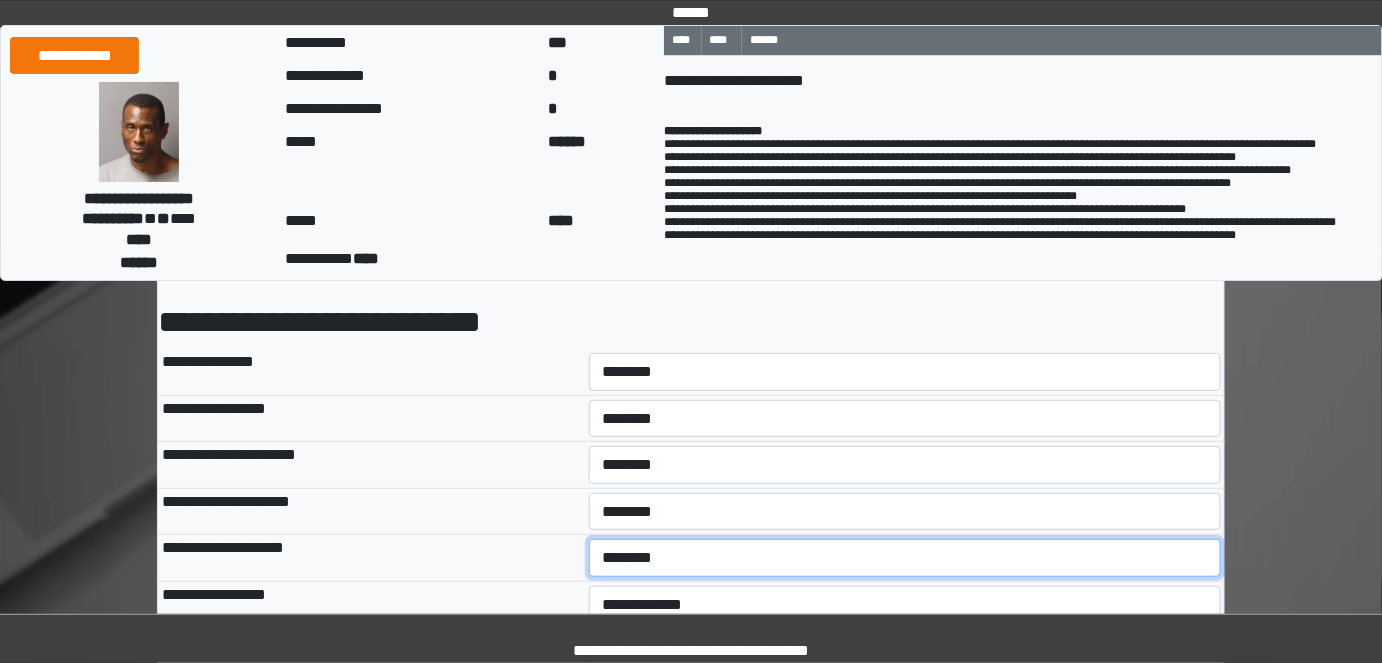 click on "**********" at bounding box center [905, 557] 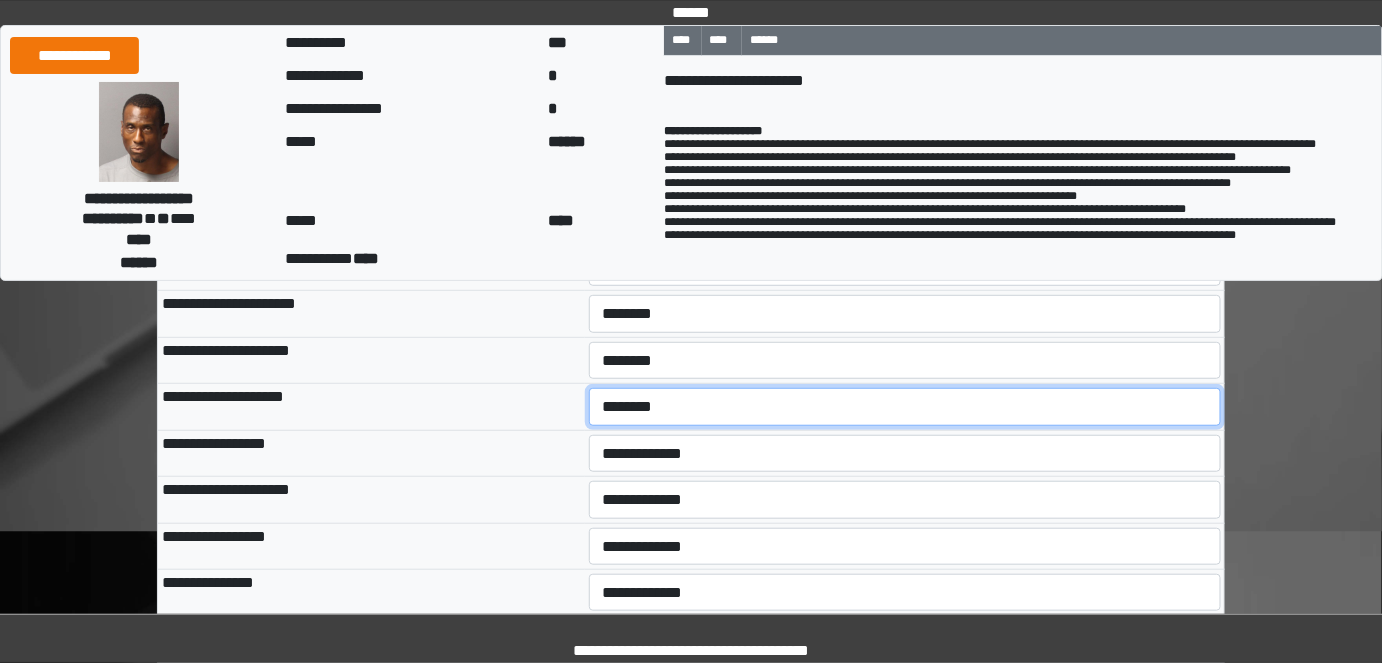 scroll, scrollTop: 272, scrollLeft: 0, axis: vertical 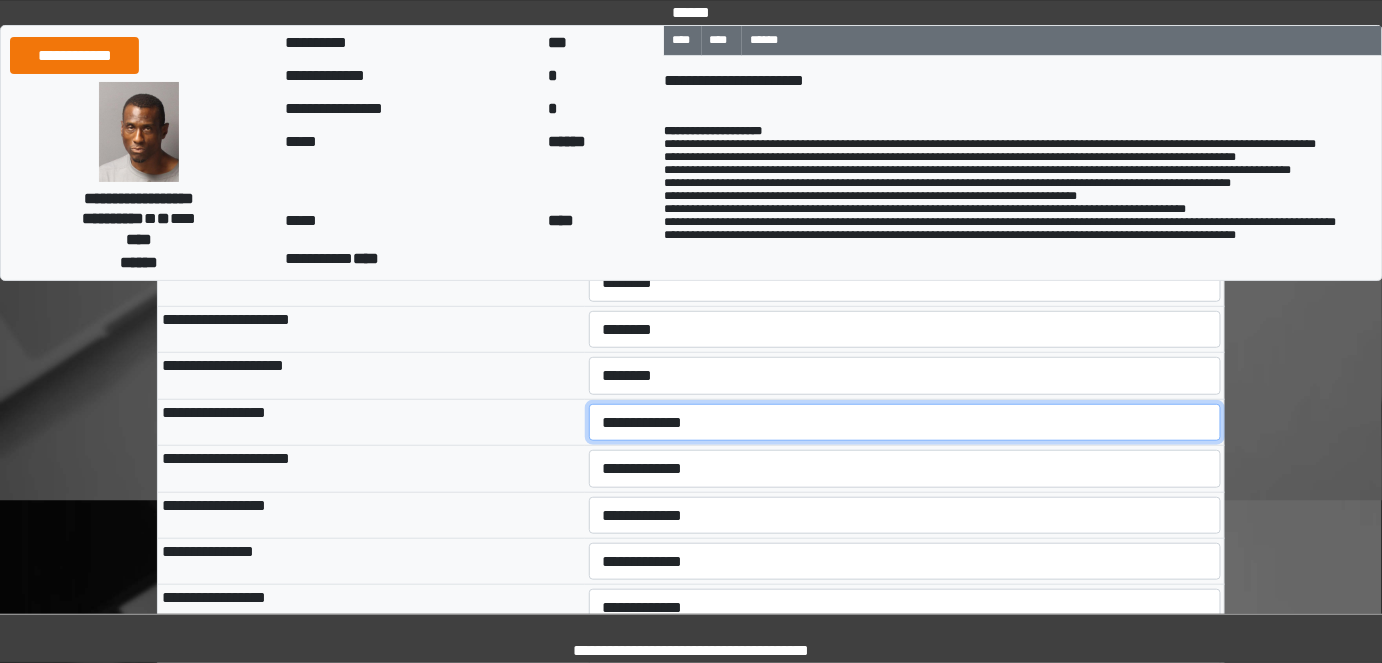 click on "**********" at bounding box center (905, 422) 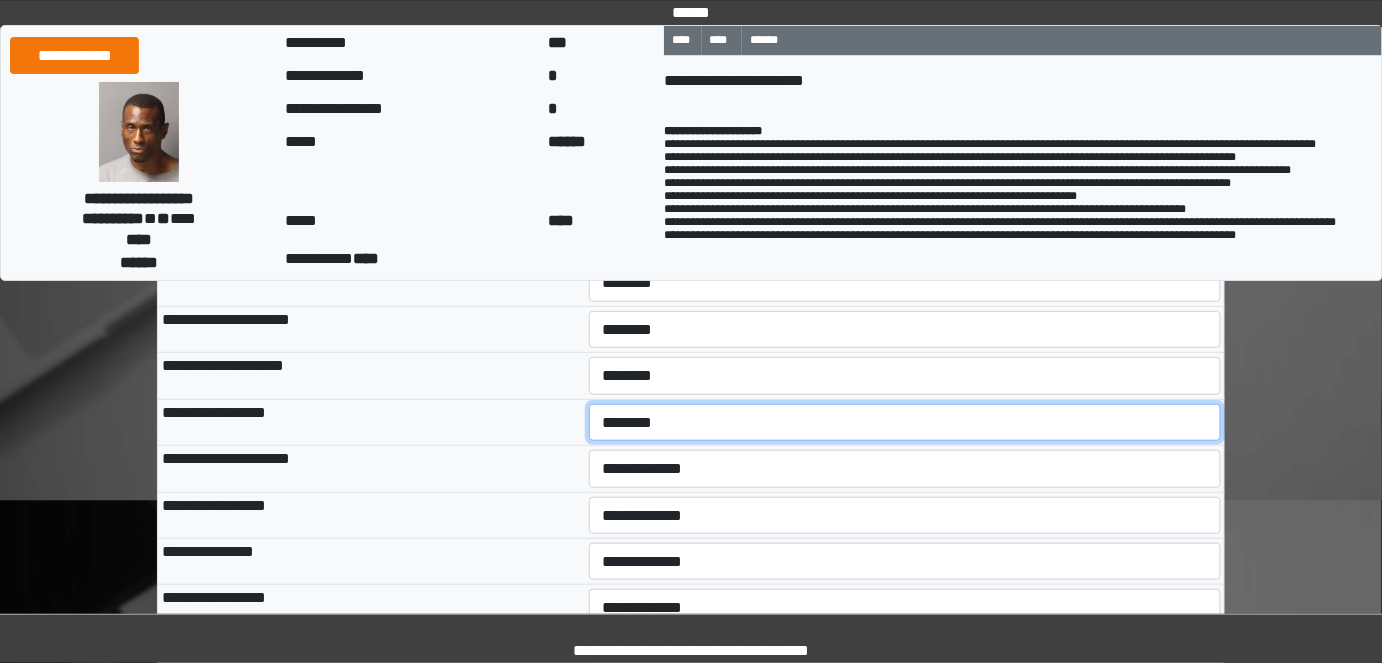 click on "**********" at bounding box center [905, 422] 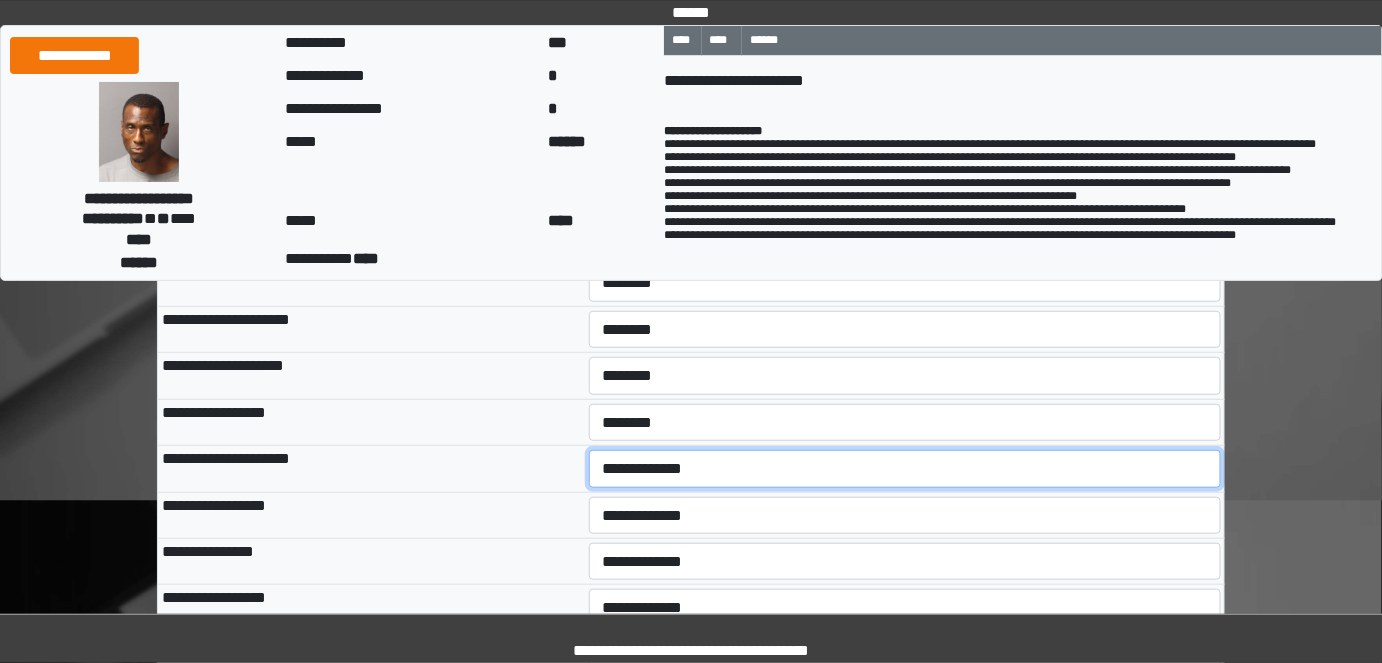 click on "**********" at bounding box center (905, 468) 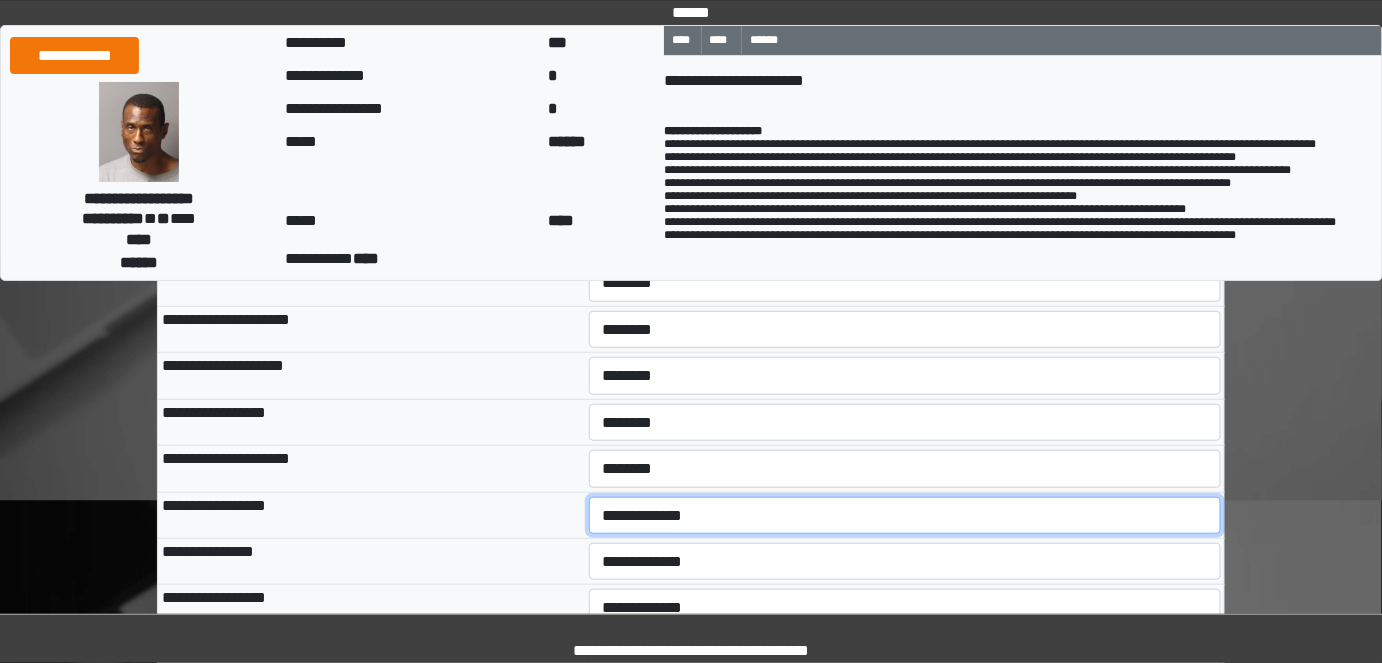 click on "**********" at bounding box center (905, 515) 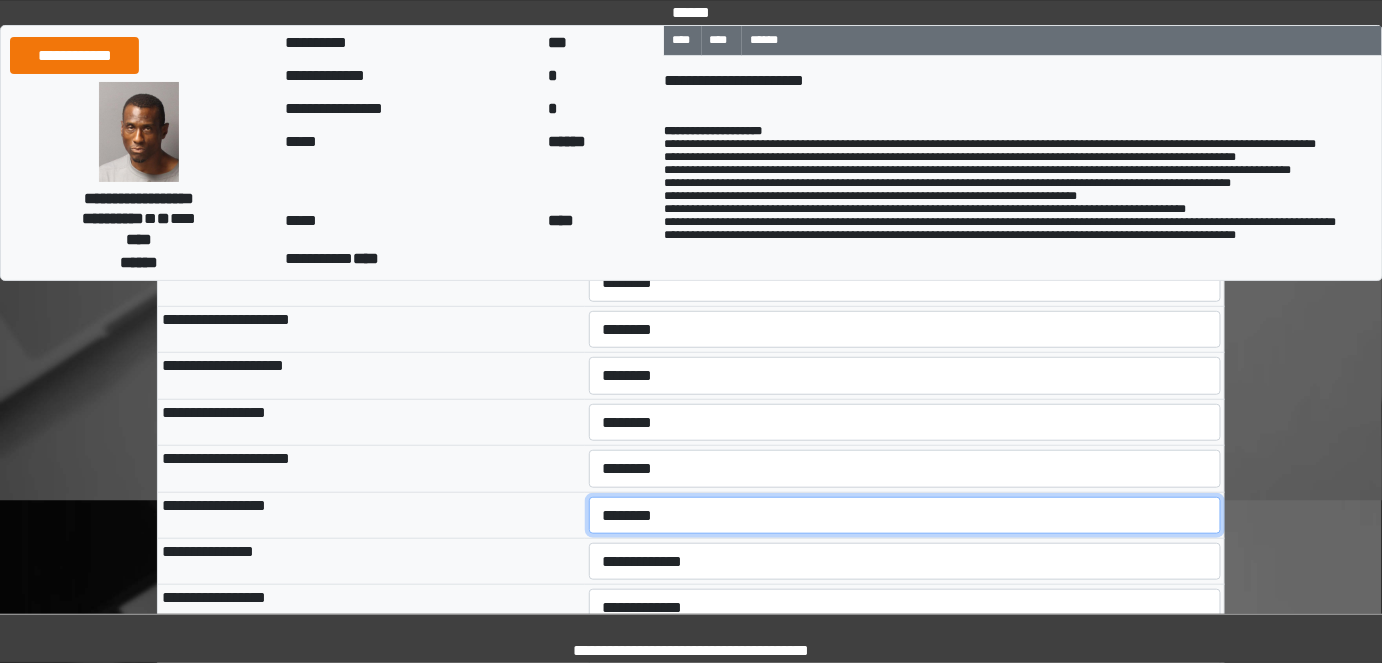 click on "**********" at bounding box center (905, 515) 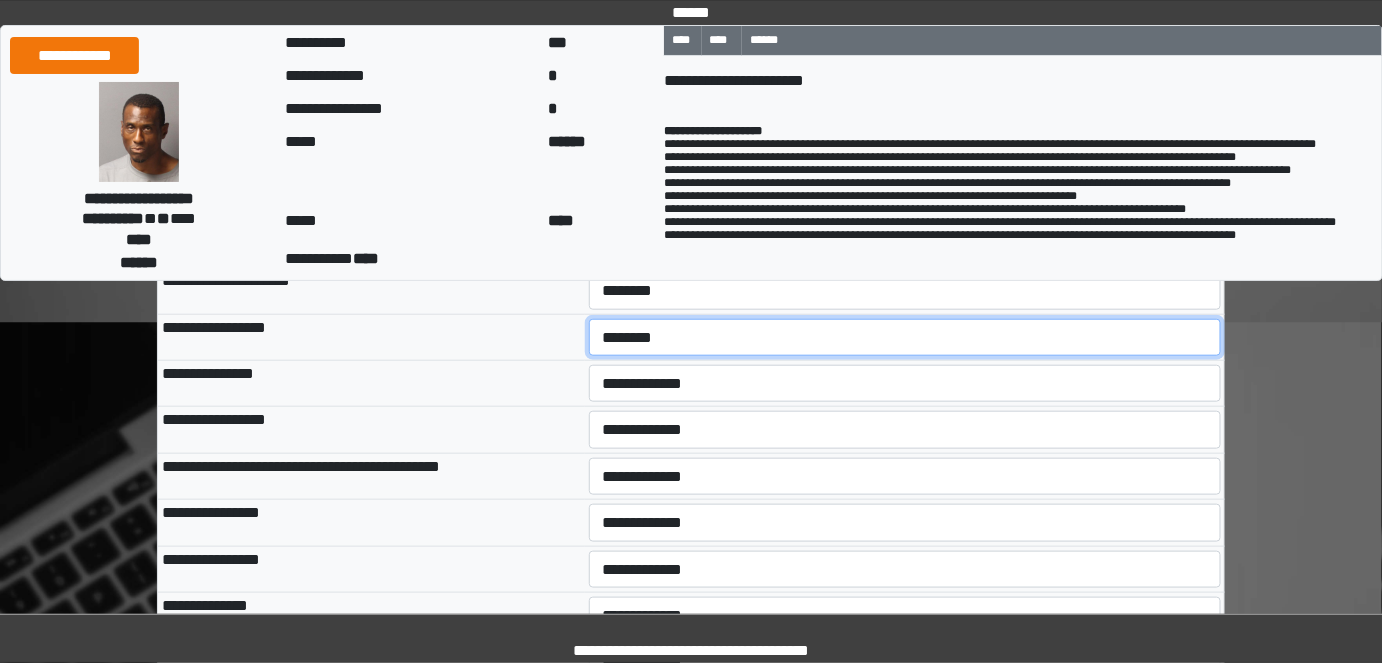 scroll, scrollTop: 454, scrollLeft: 0, axis: vertical 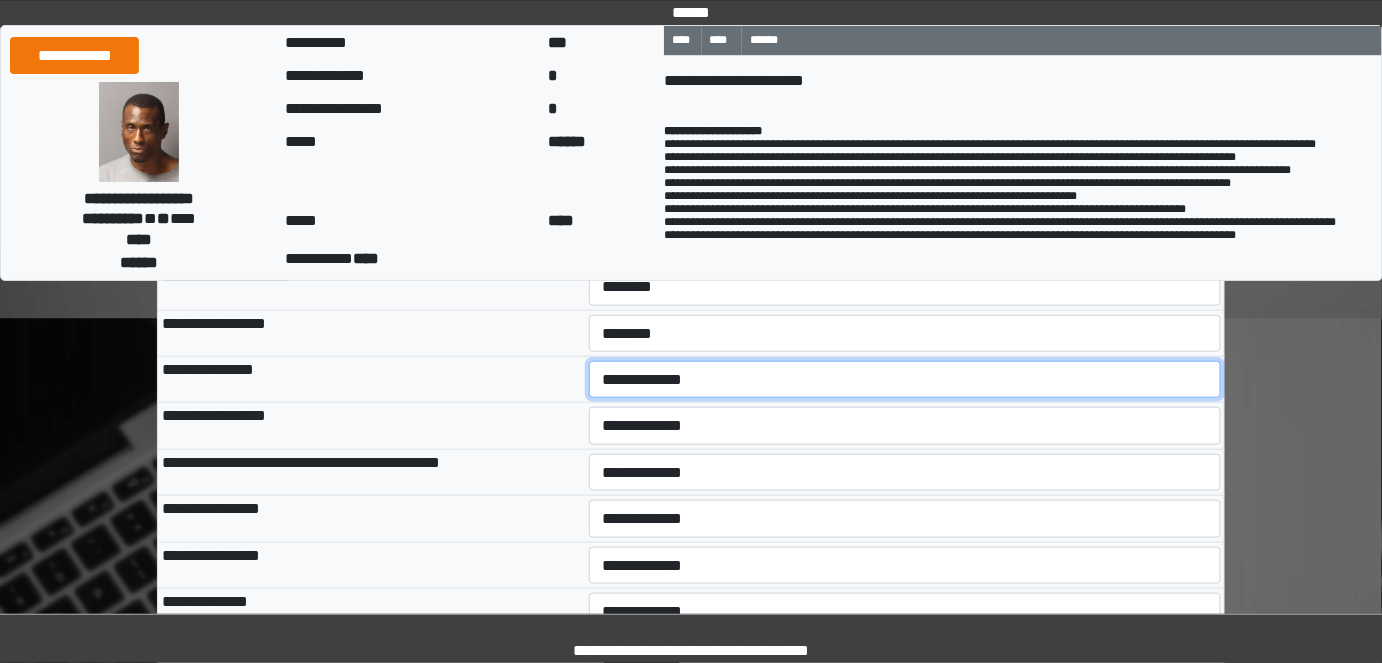 click on "**********" at bounding box center (905, 379) 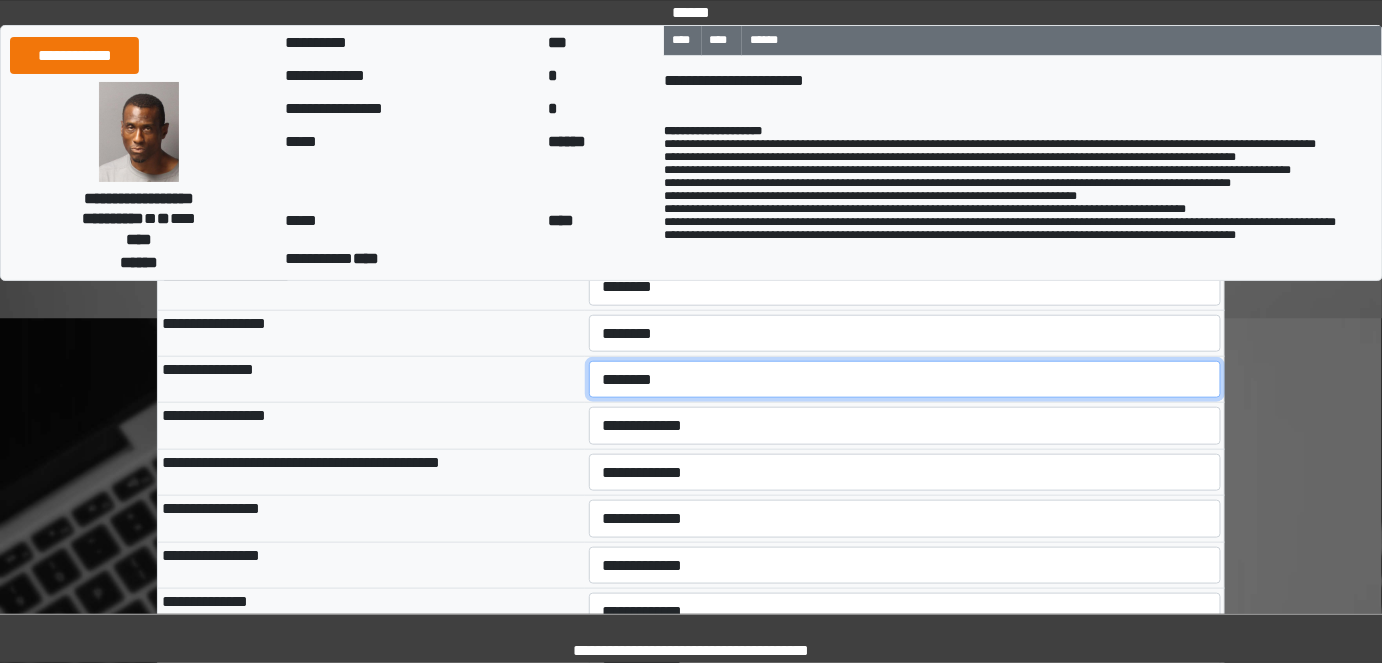 click on "**********" at bounding box center [905, 379] 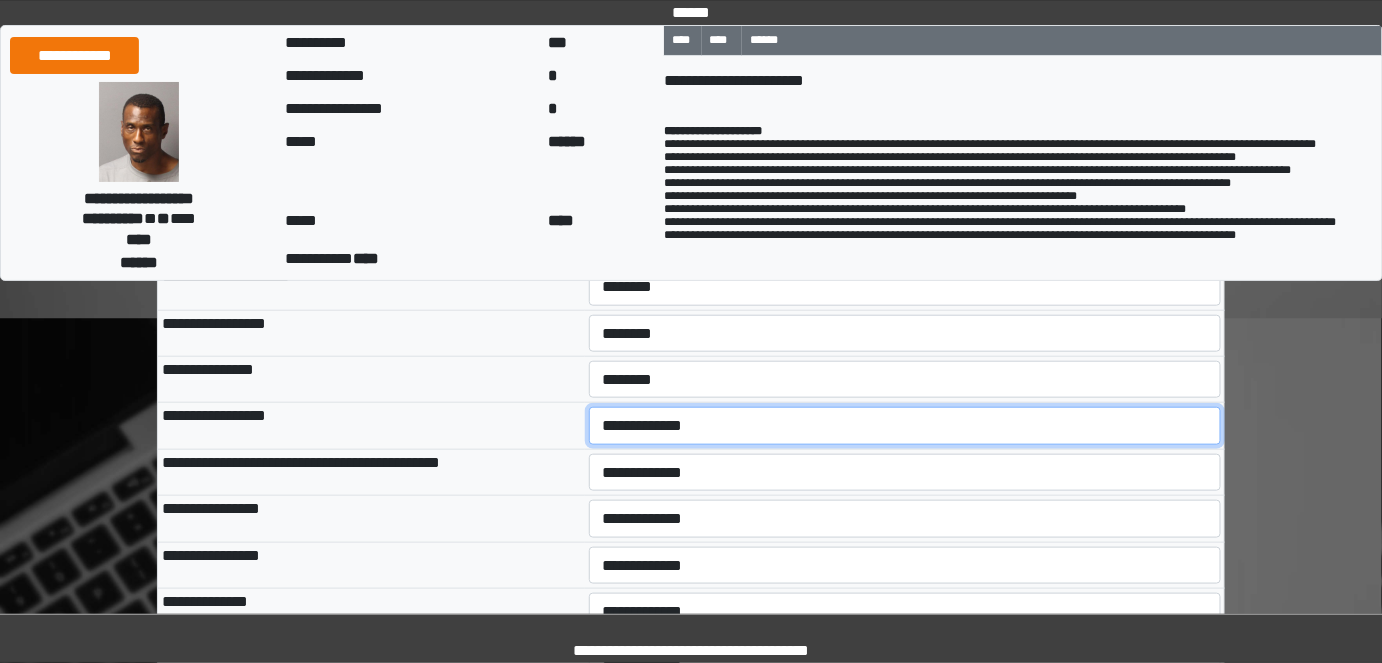 click on "**********" at bounding box center [905, 425] 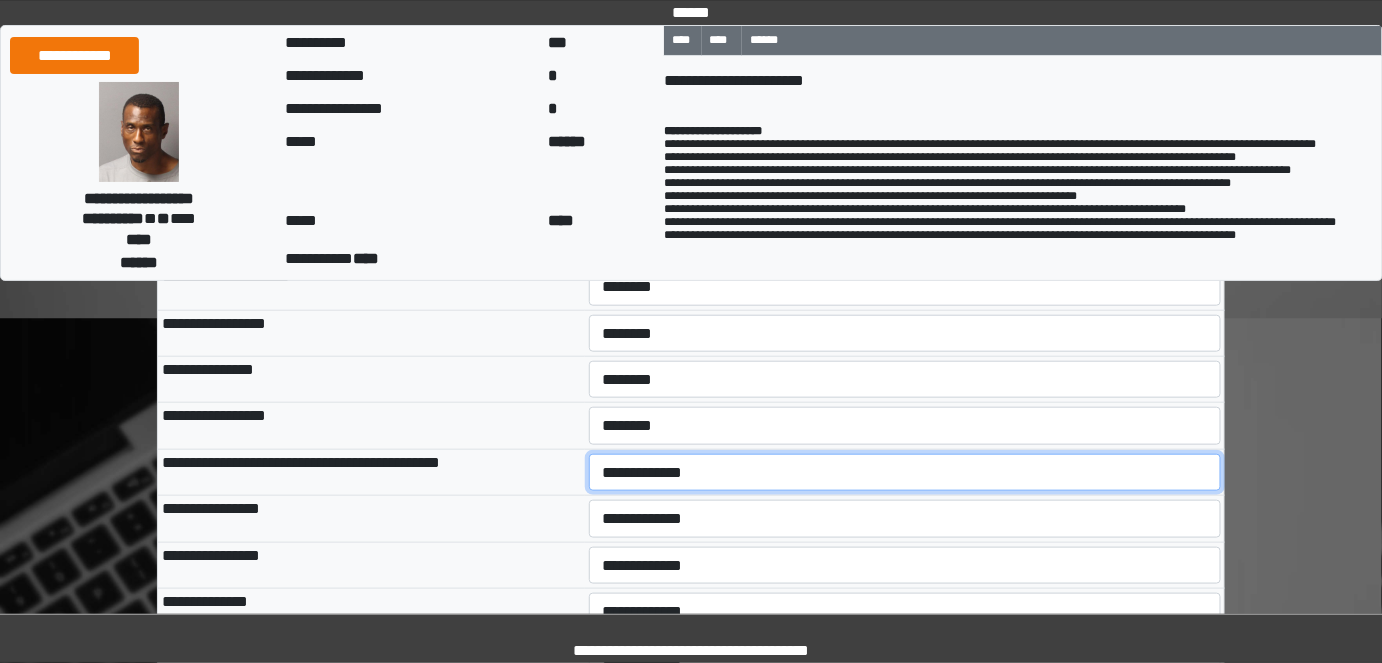 click on "**********" at bounding box center (905, 472) 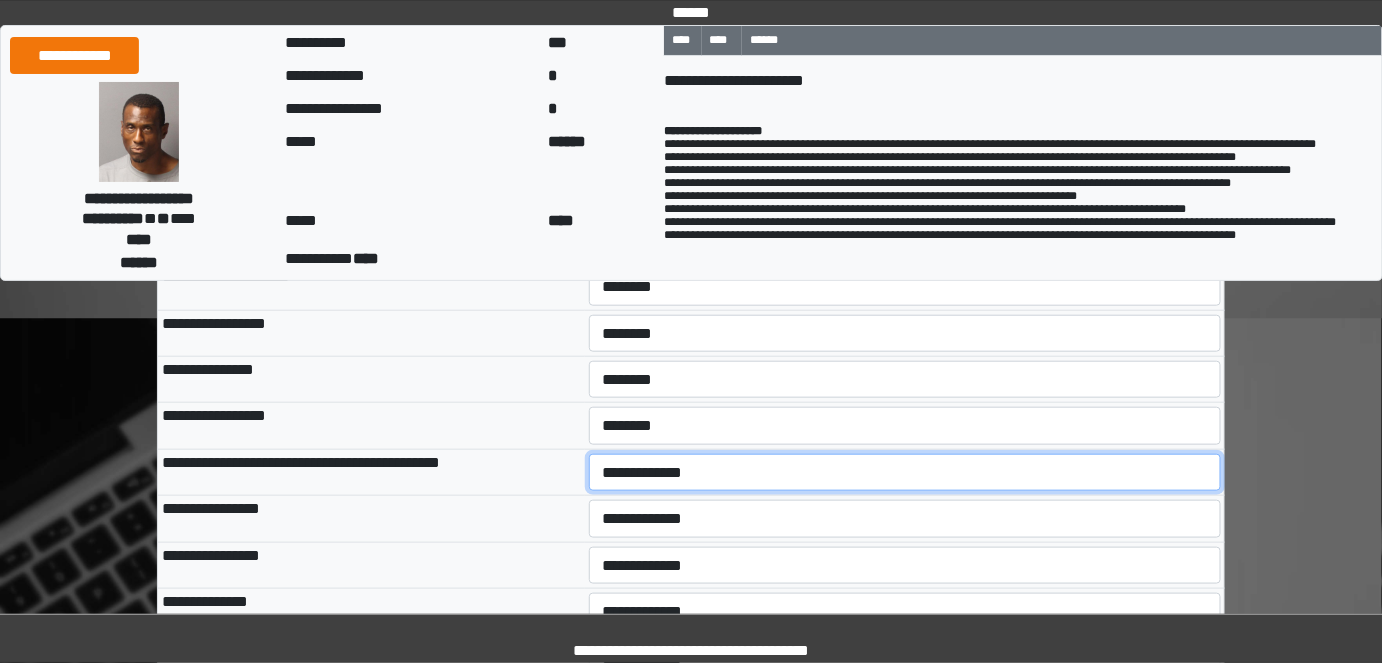 select on "*" 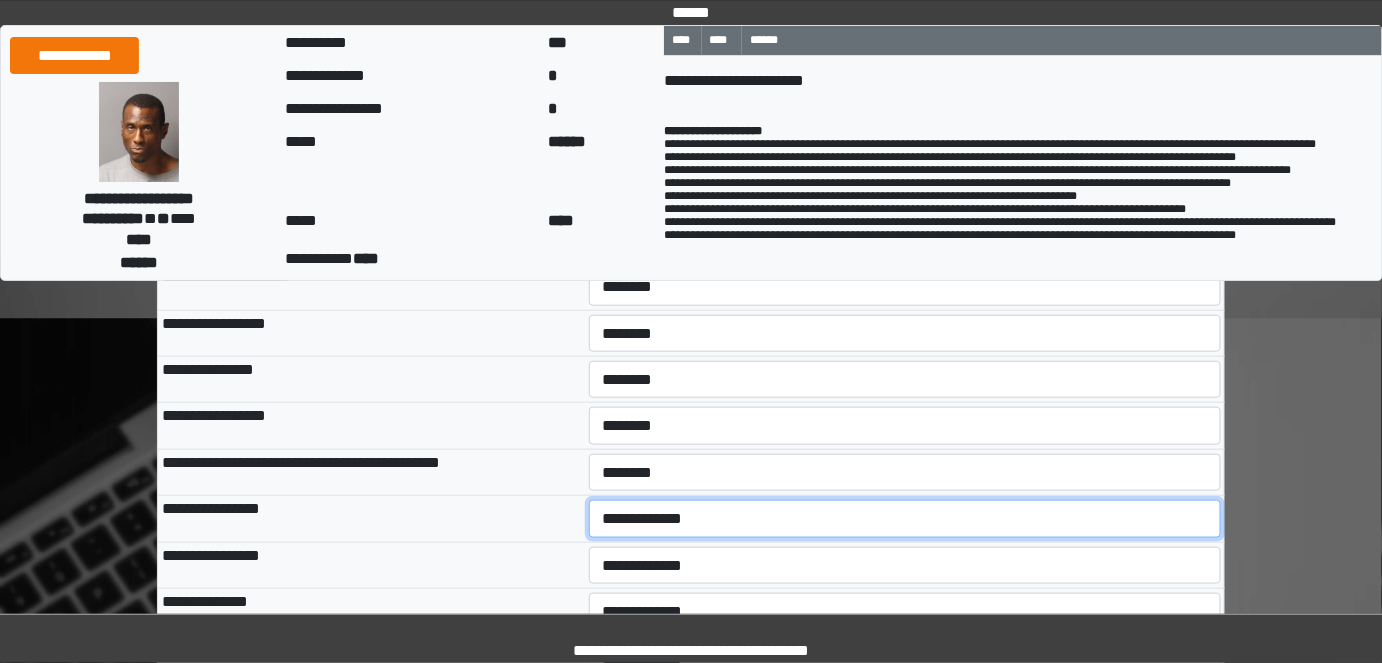 click on "**********" at bounding box center [905, 518] 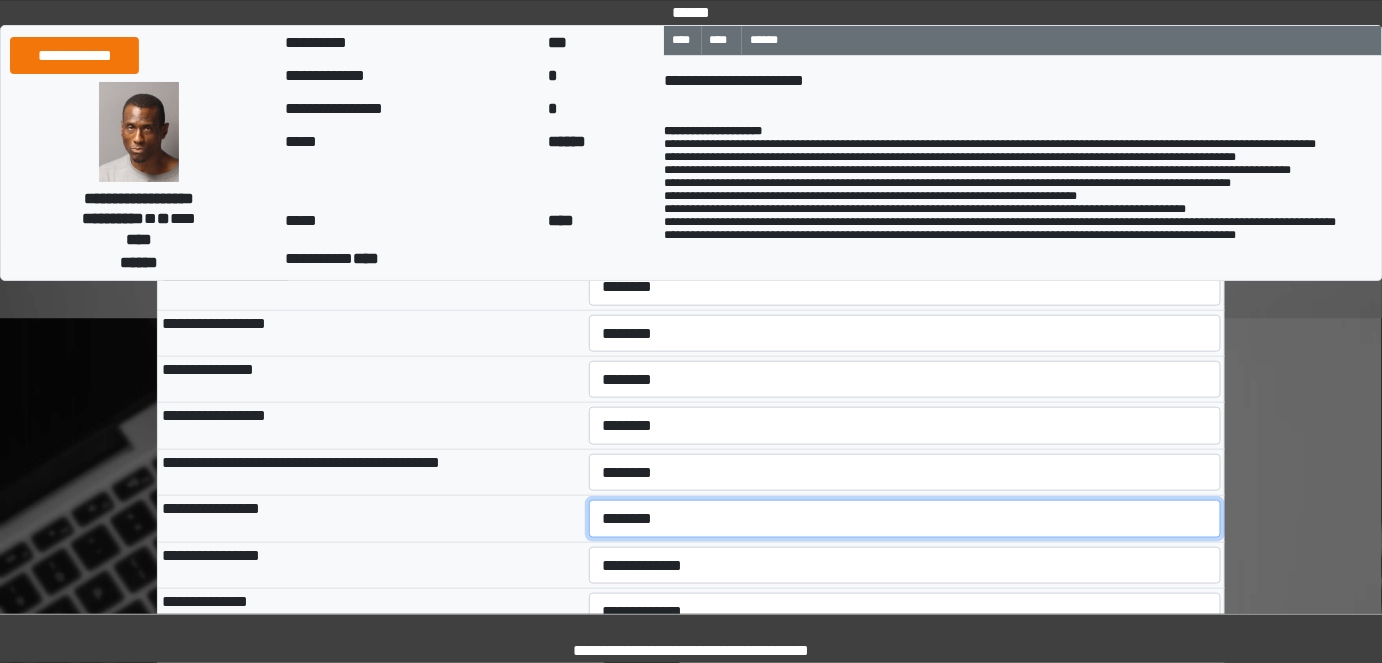 click on "**********" at bounding box center [905, 518] 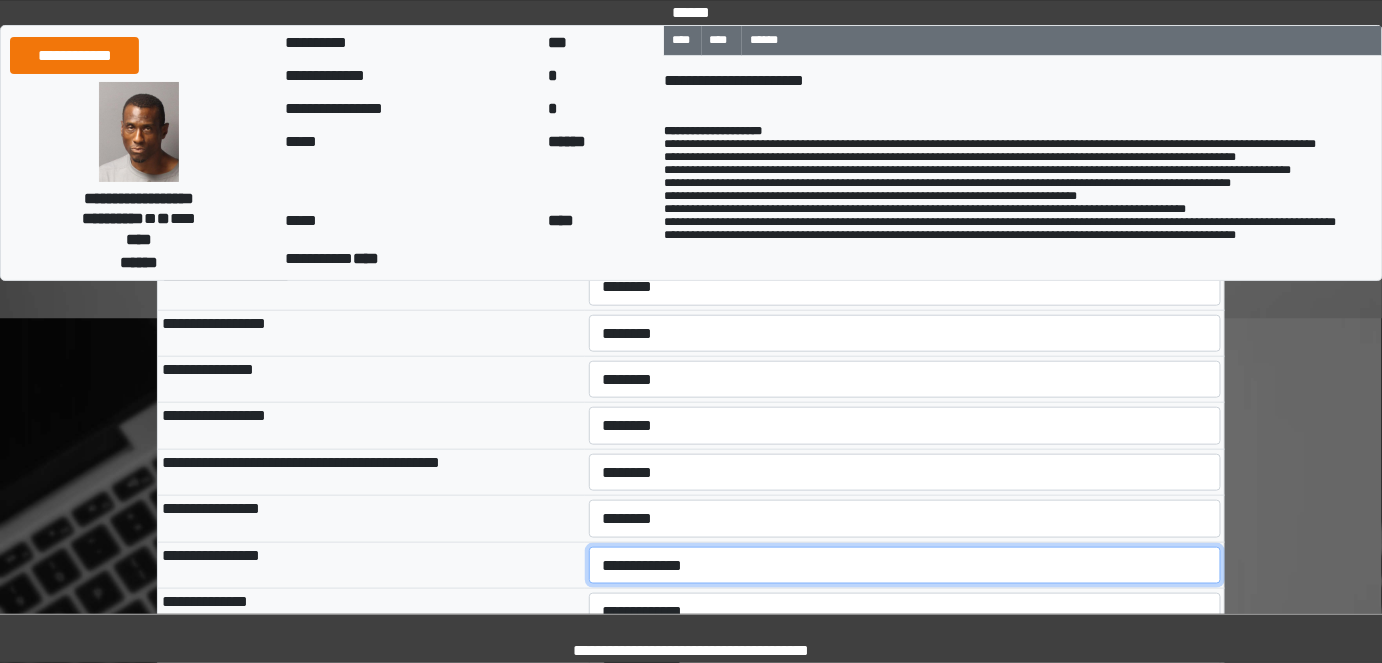 click on "**********" at bounding box center [905, 565] 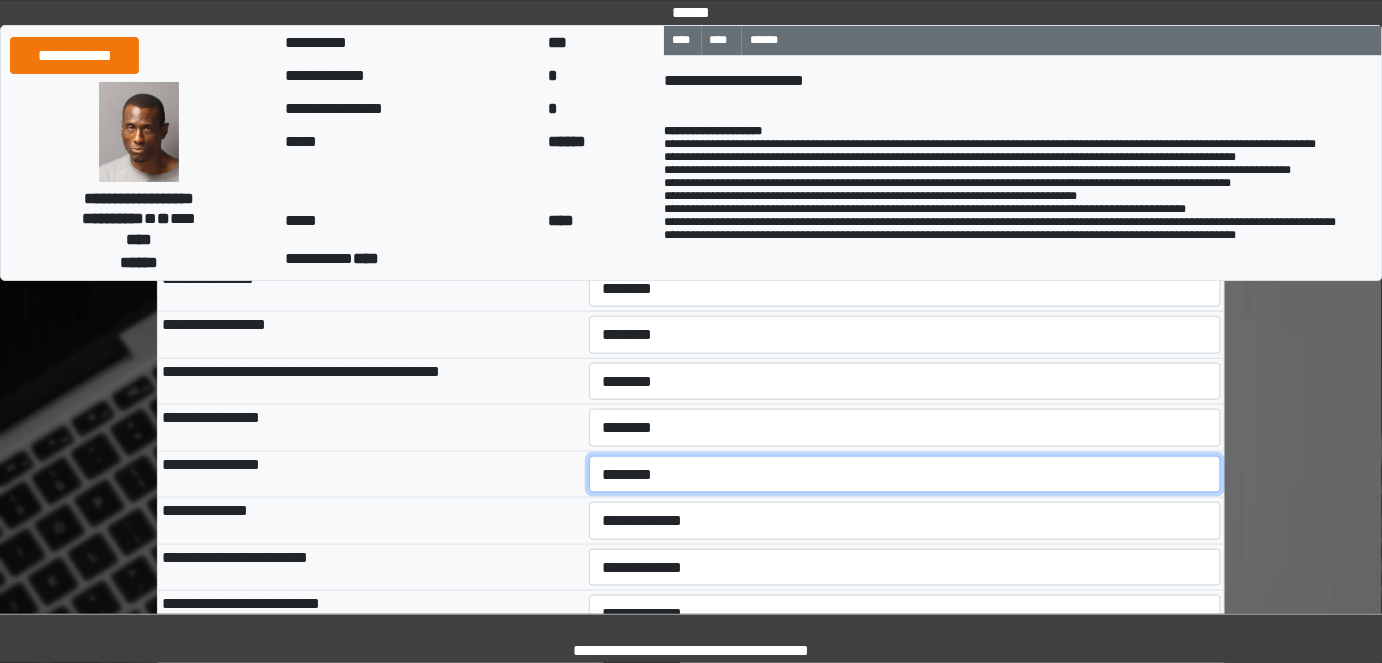 scroll, scrollTop: 636, scrollLeft: 0, axis: vertical 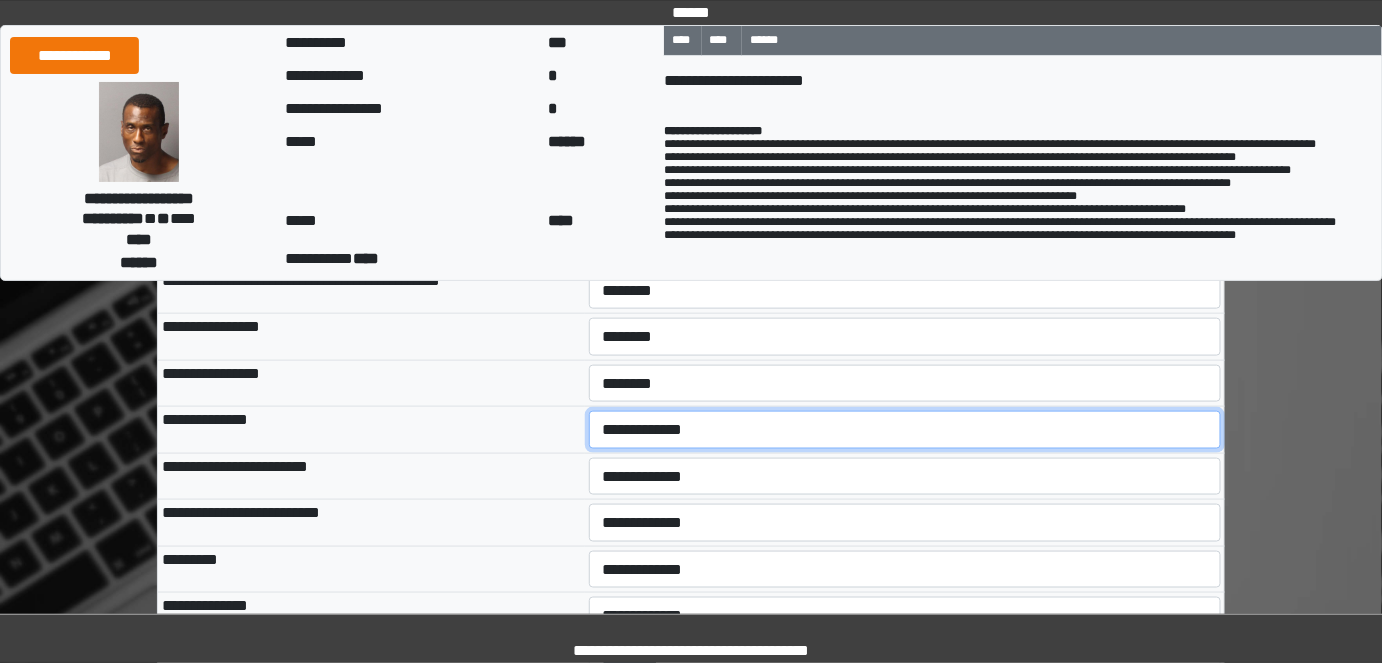 drag, startPoint x: 610, startPoint y: 429, endPoint x: 613, endPoint y: 441, distance: 12.369317 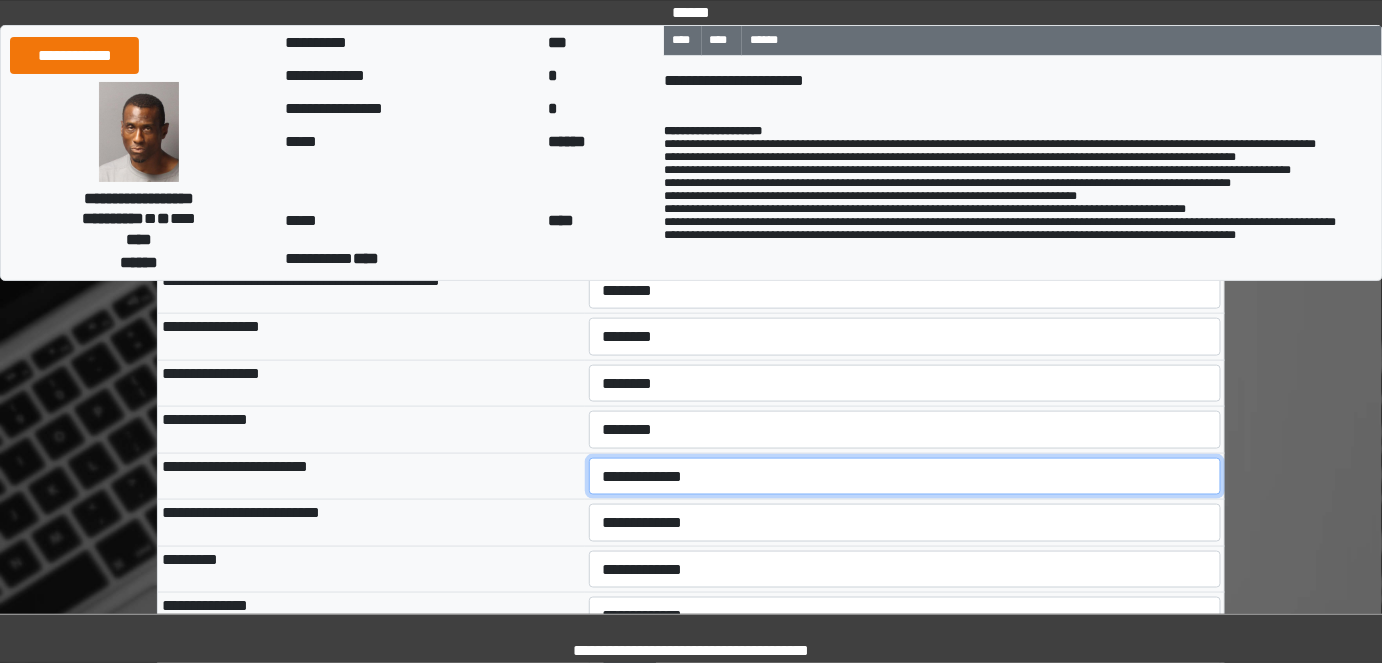 drag, startPoint x: 624, startPoint y: 475, endPoint x: 622, endPoint y: 489, distance: 14.142136 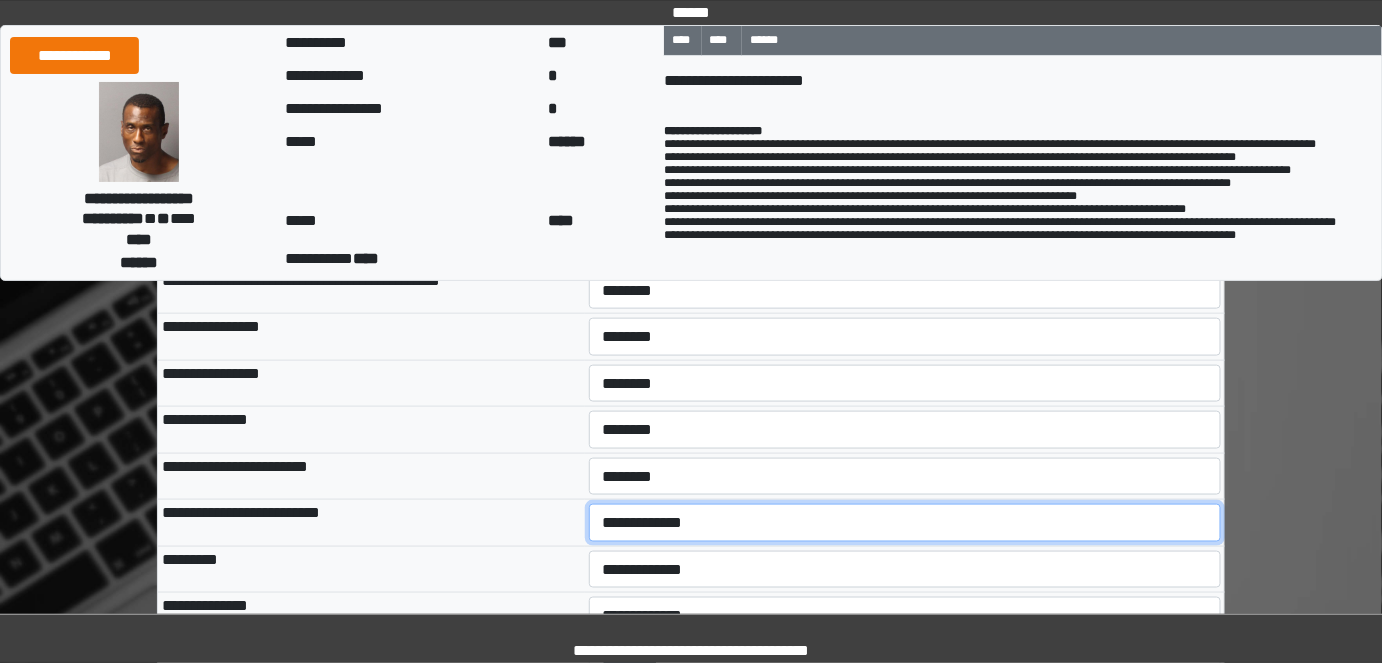 drag, startPoint x: 627, startPoint y: 519, endPoint x: 627, endPoint y: 532, distance: 13 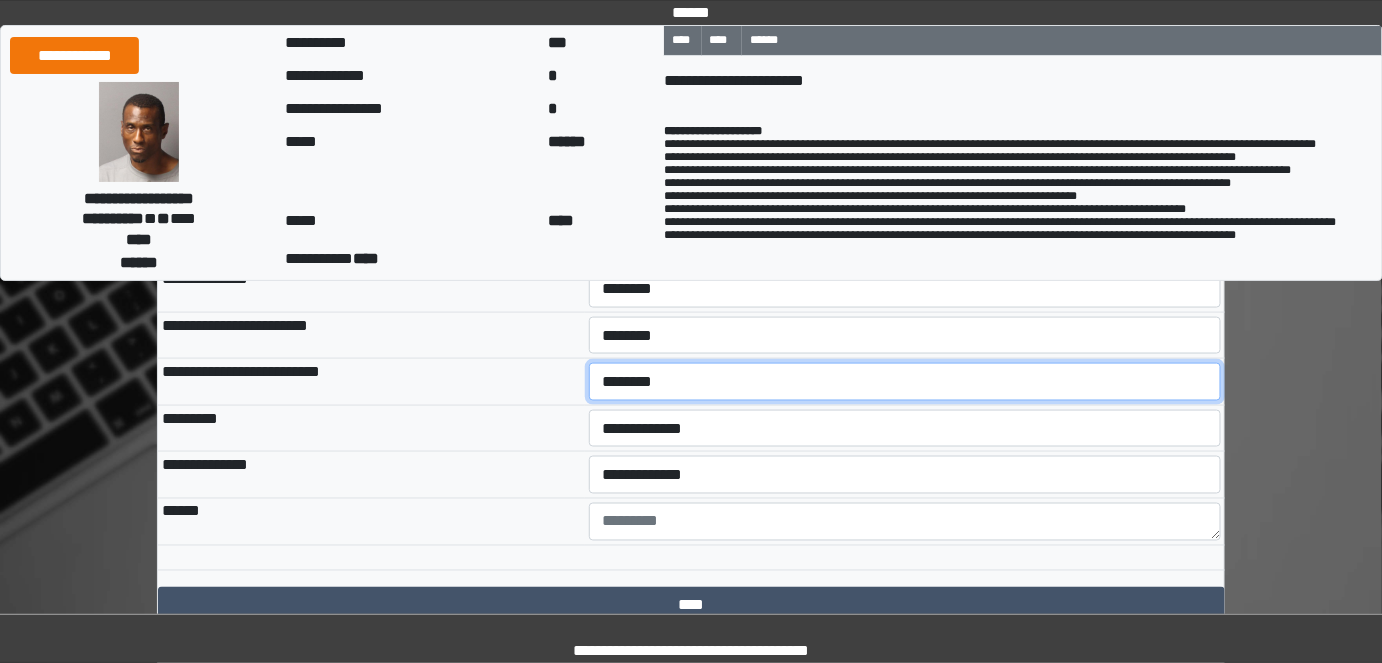 scroll, scrollTop: 818, scrollLeft: 0, axis: vertical 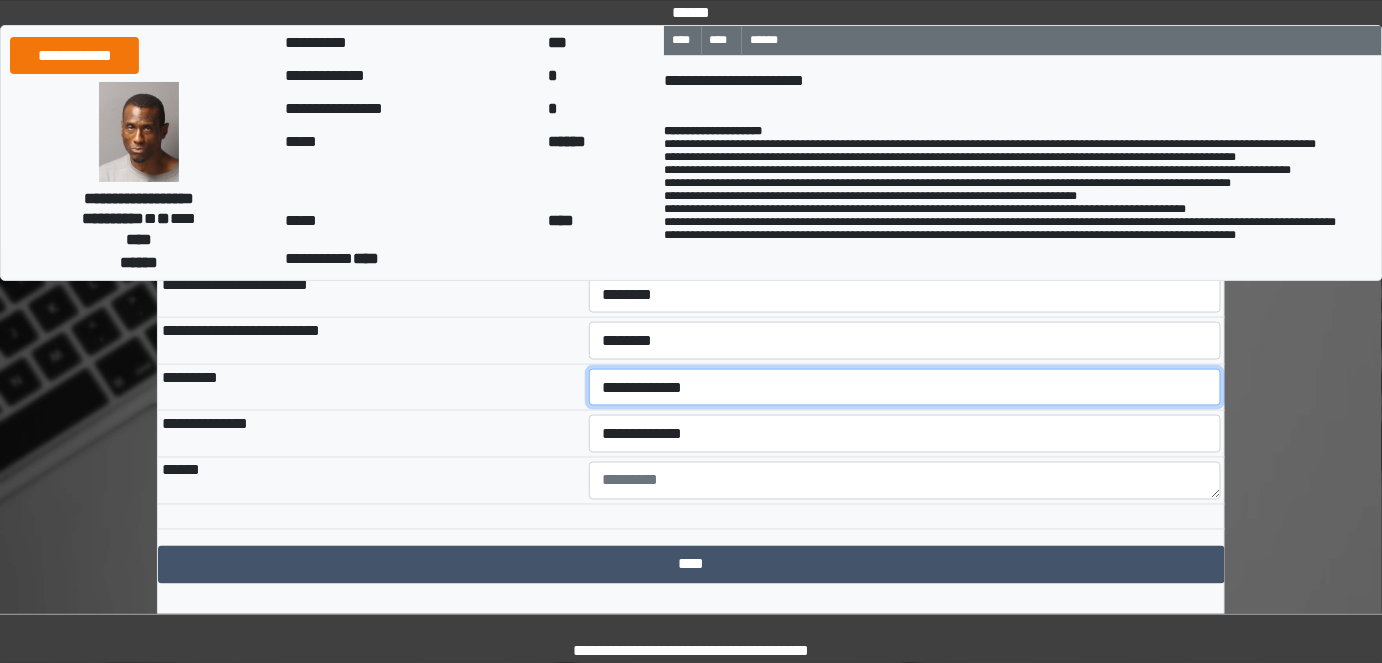 drag, startPoint x: 621, startPoint y: 380, endPoint x: 622, endPoint y: 398, distance: 18.027756 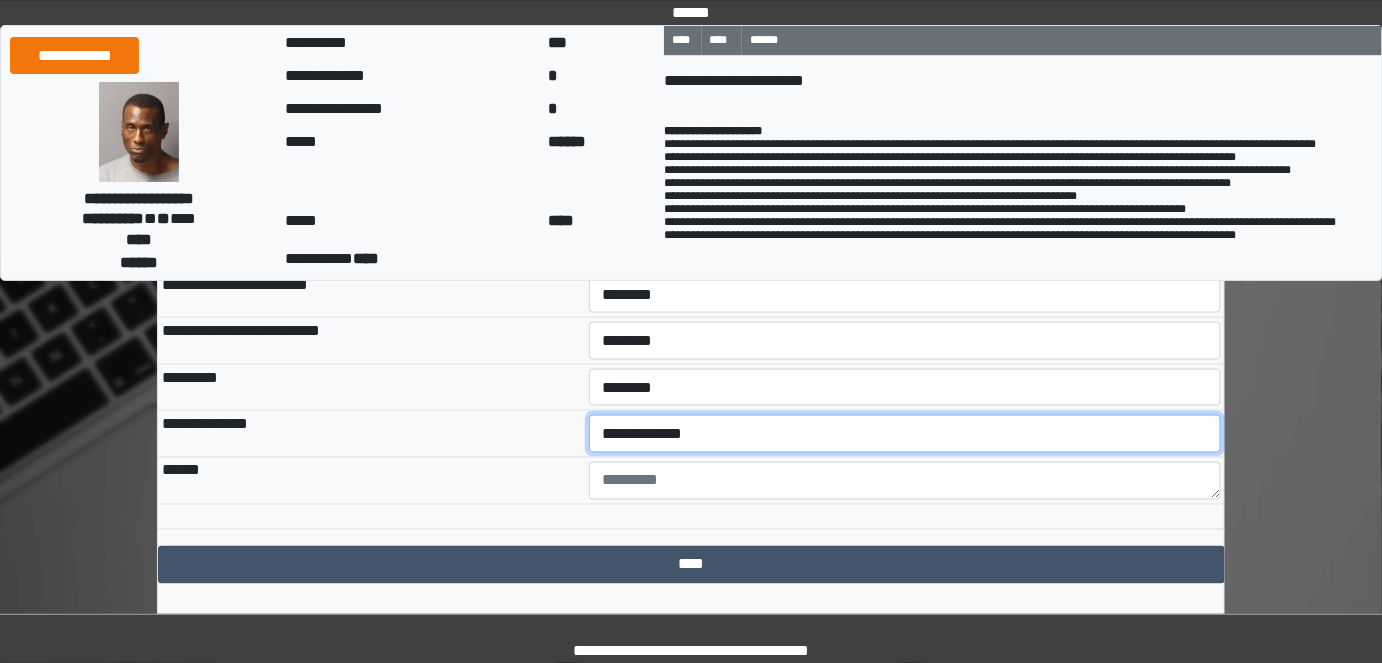 click on "**********" at bounding box center [905, 433] 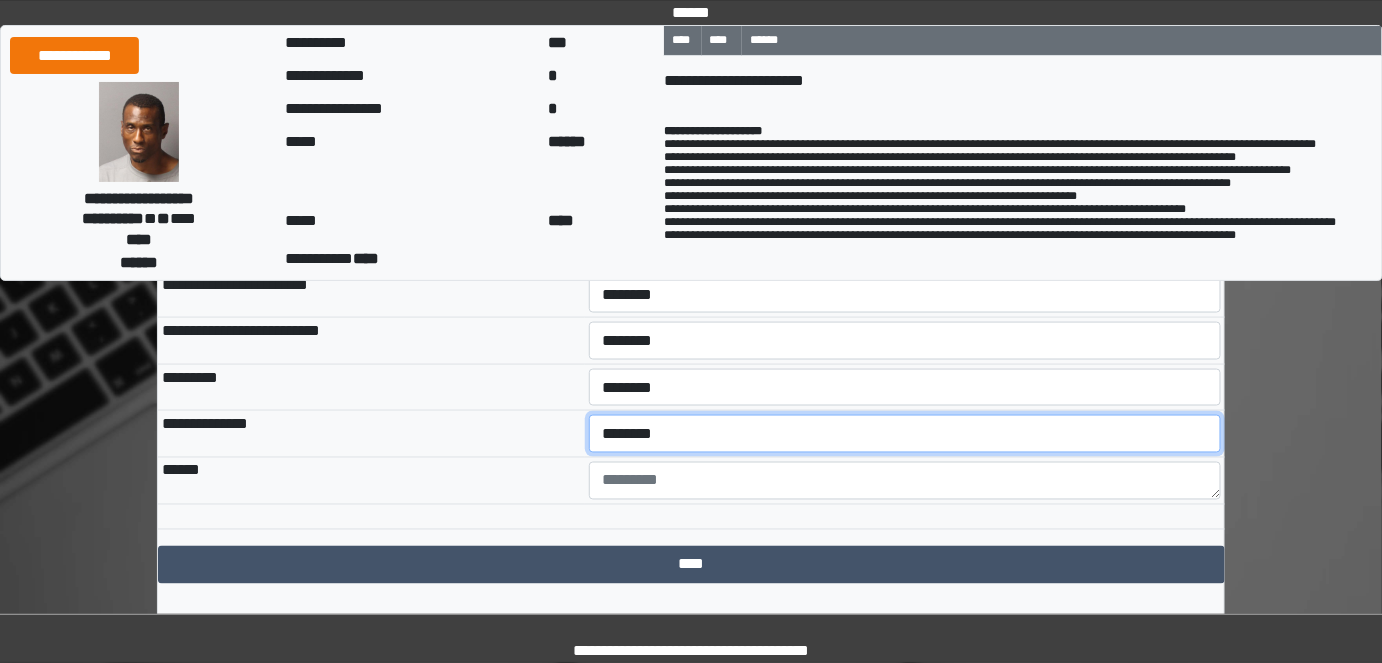 click on "**********" at bounding box center [905, 433] 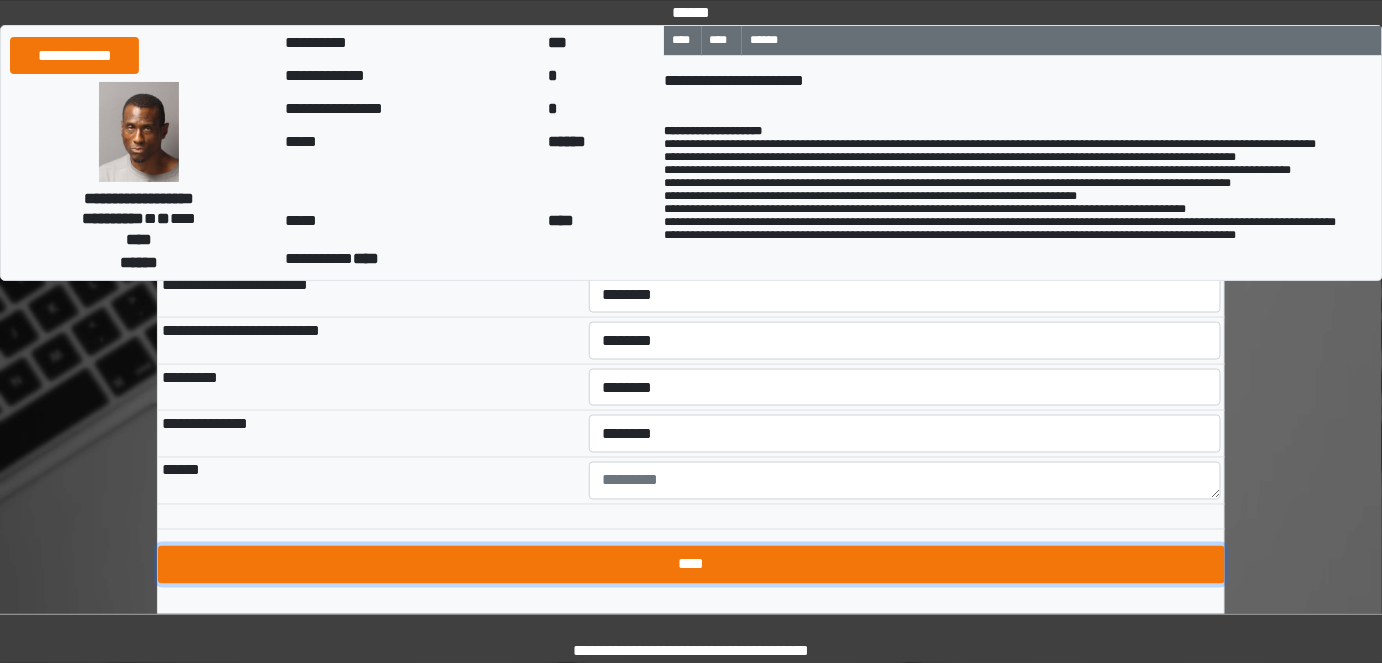 click on "****" at bounding box center (691, 565) 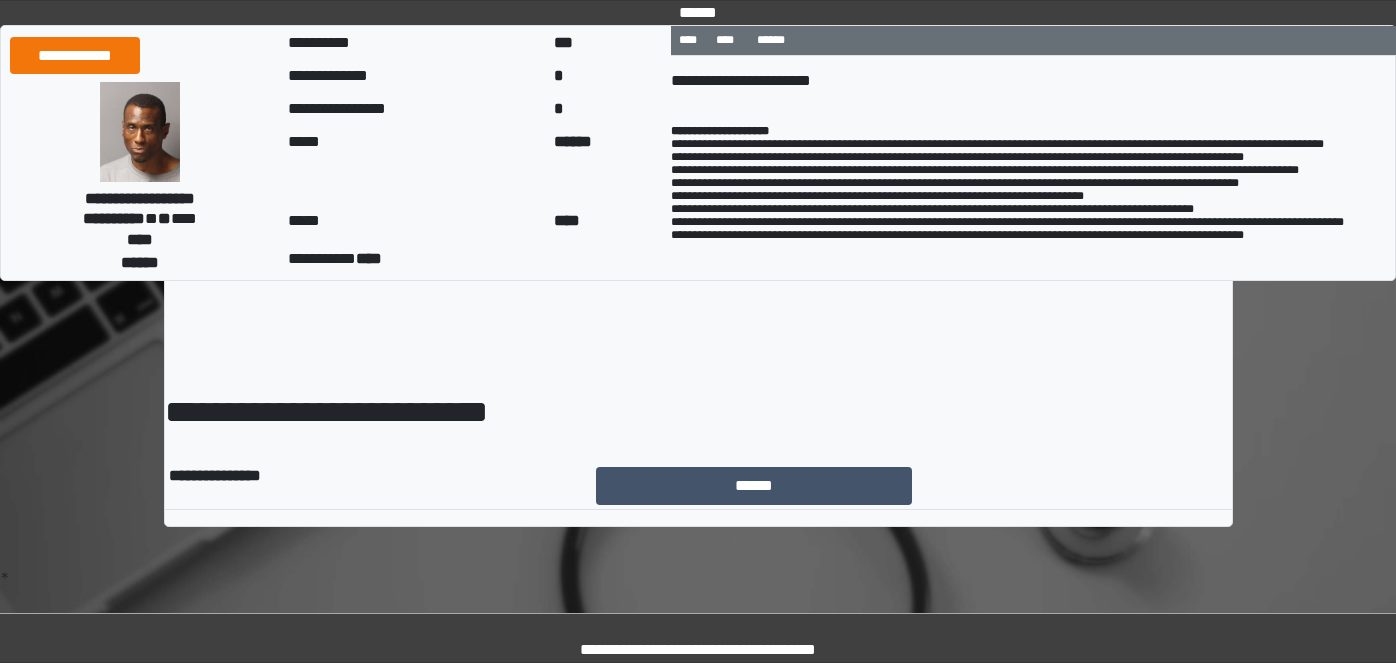 scroll, scrollTop: 0, scrollLeft: 0, axis: both 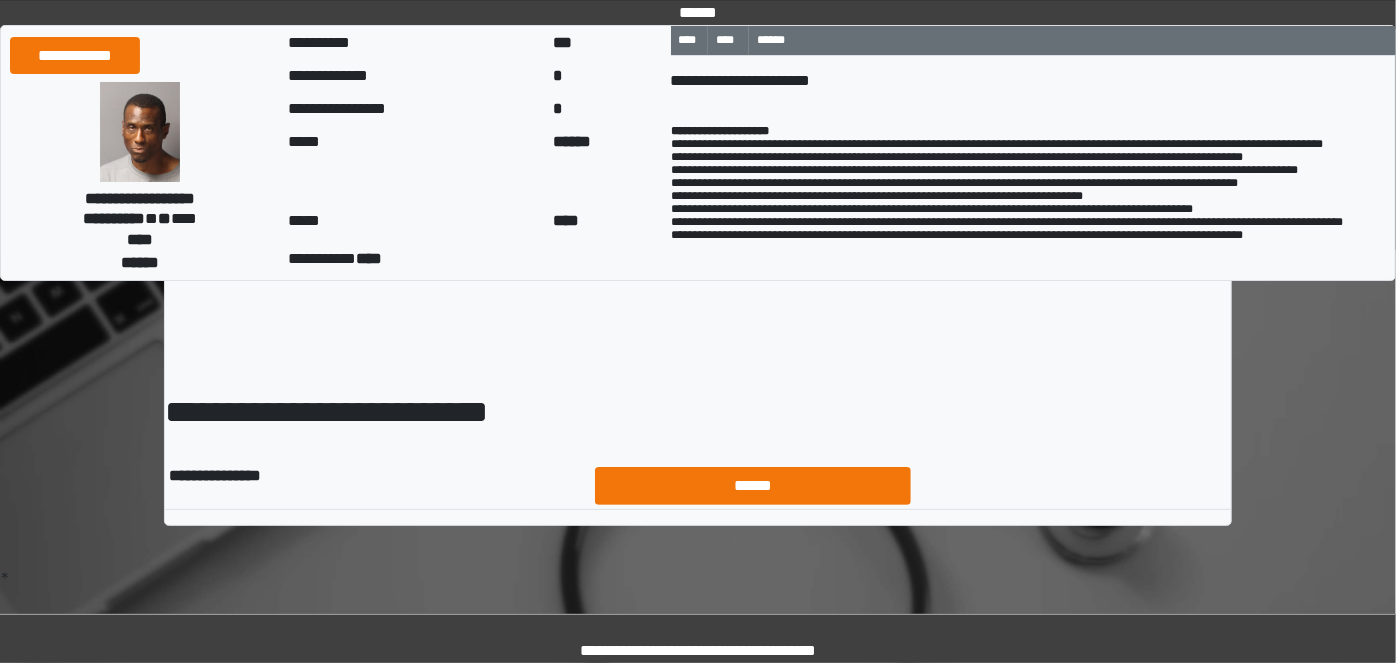 click on "******" at bounding box center [753, 485] 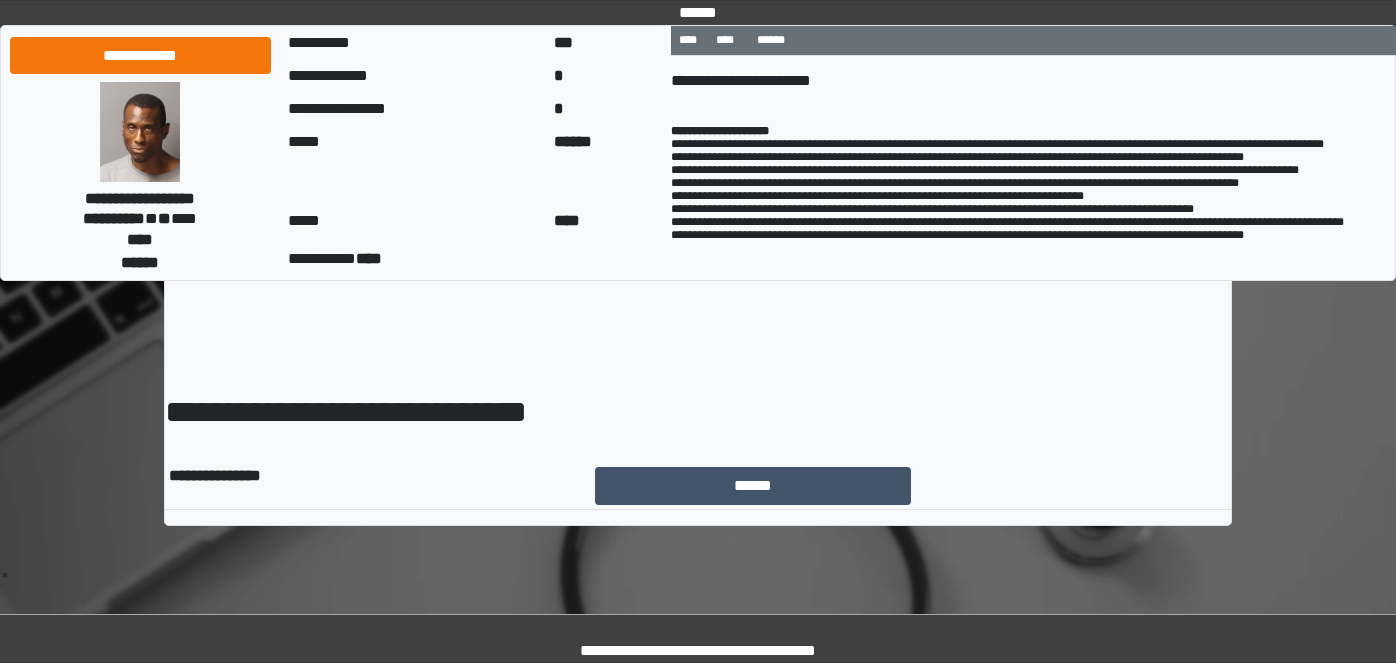 scroll, scrollTop: 0, scrollLeft: 0, axis: both 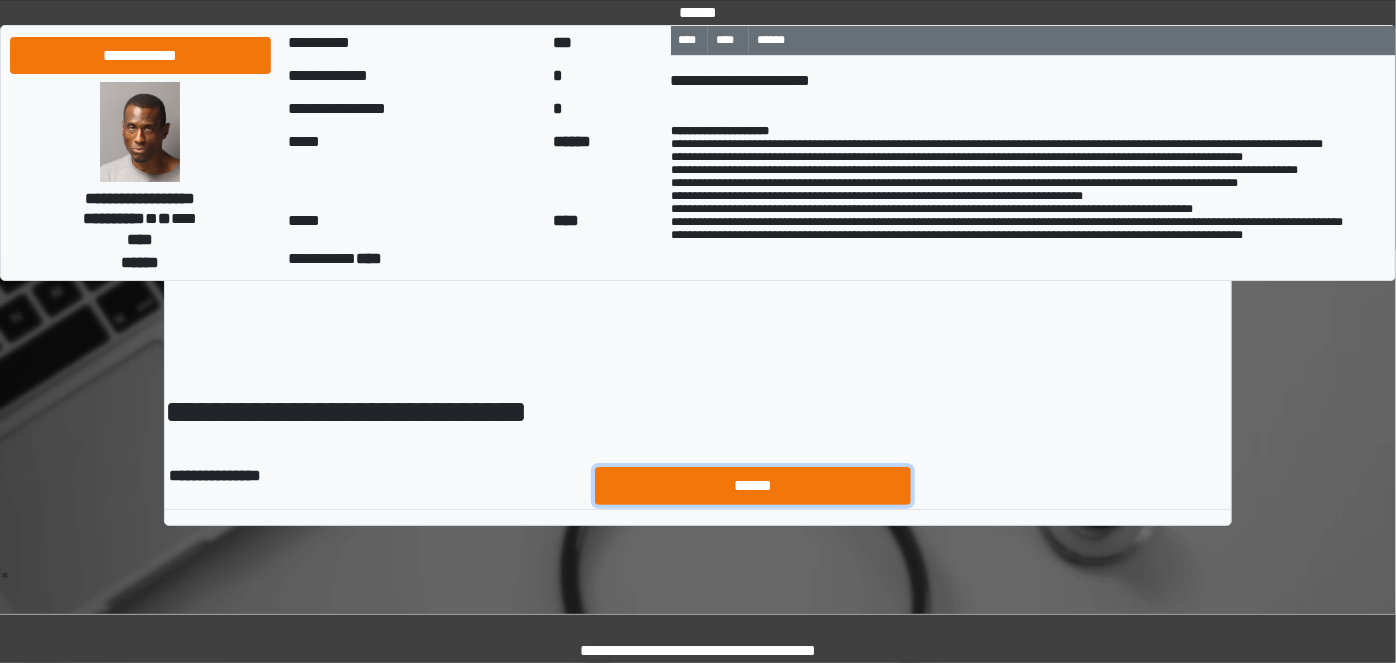 click on "******" at bounding box center (753, 485) 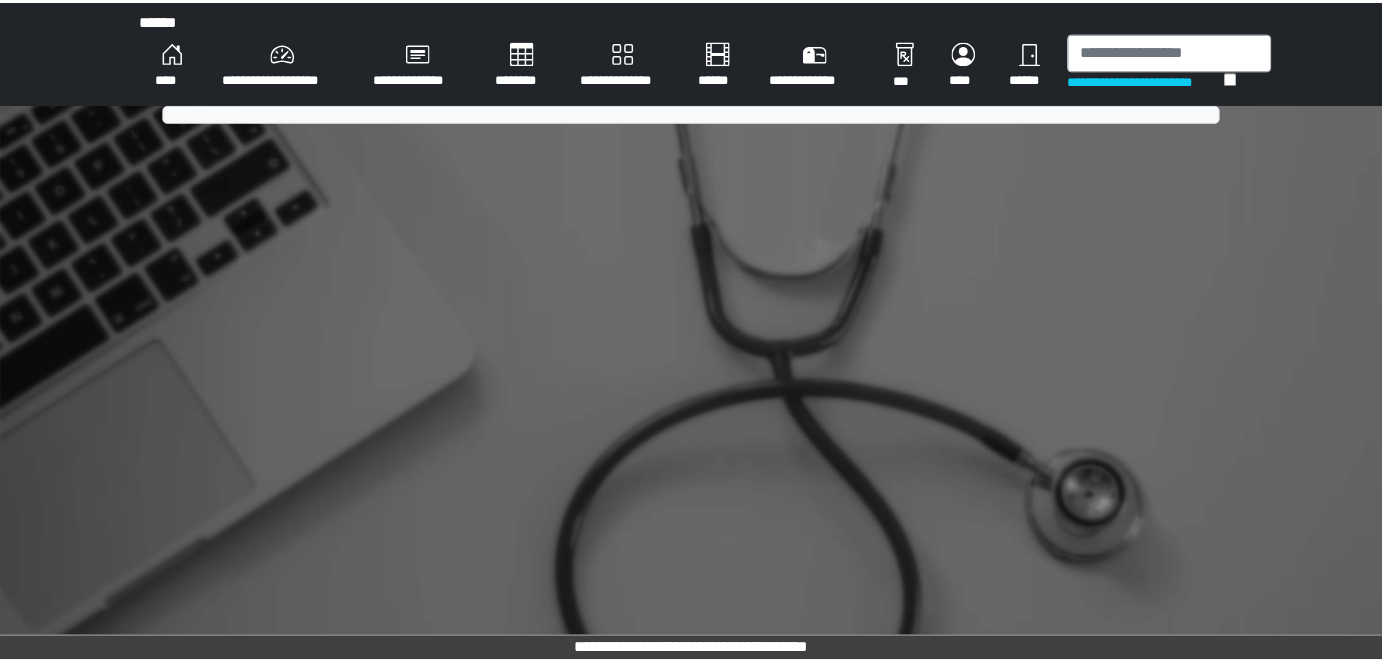 scroll, scrollTop: 0, scrollLeft: 0, axis: both 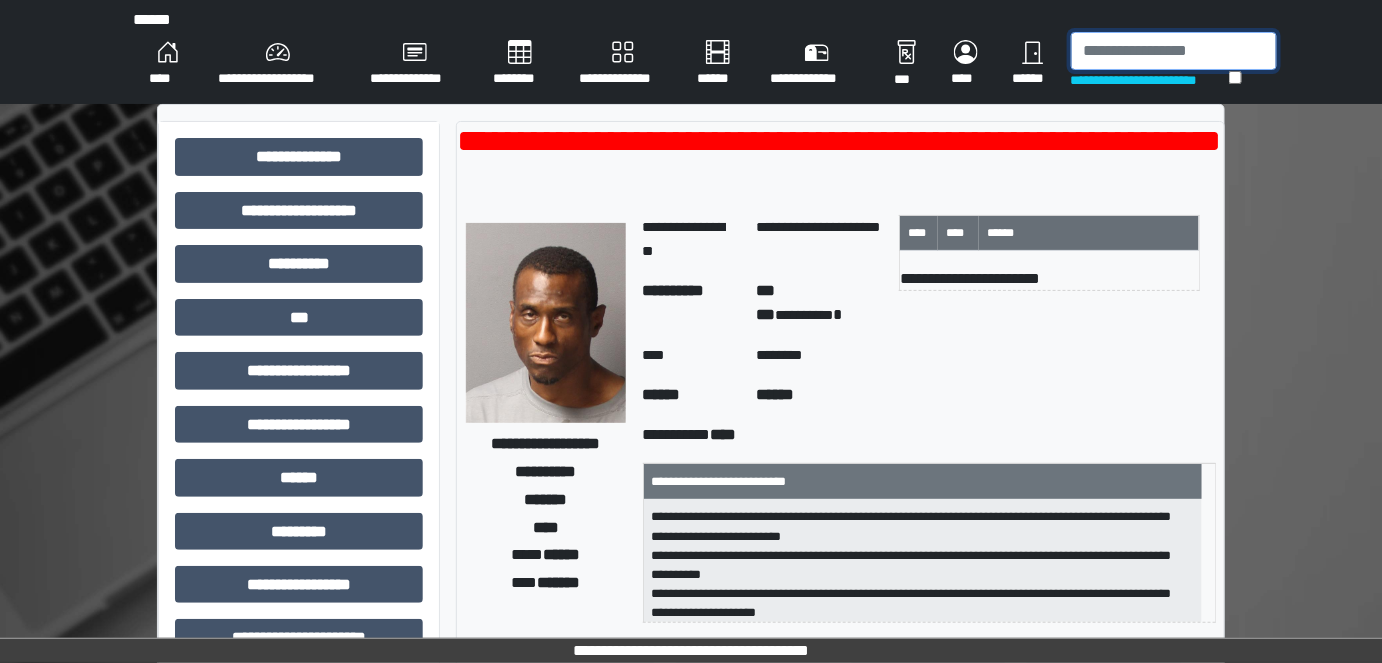 click at bounding box center [1174, 51] 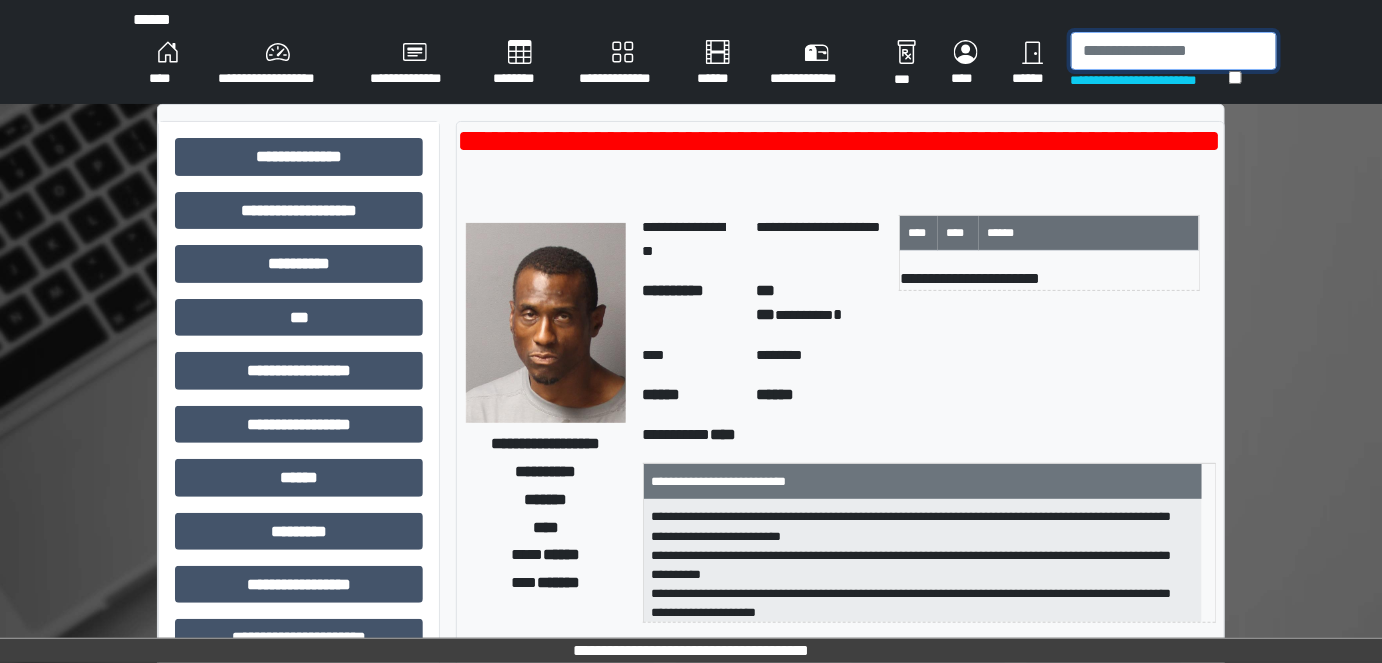click at bounding box center (1174, 51) 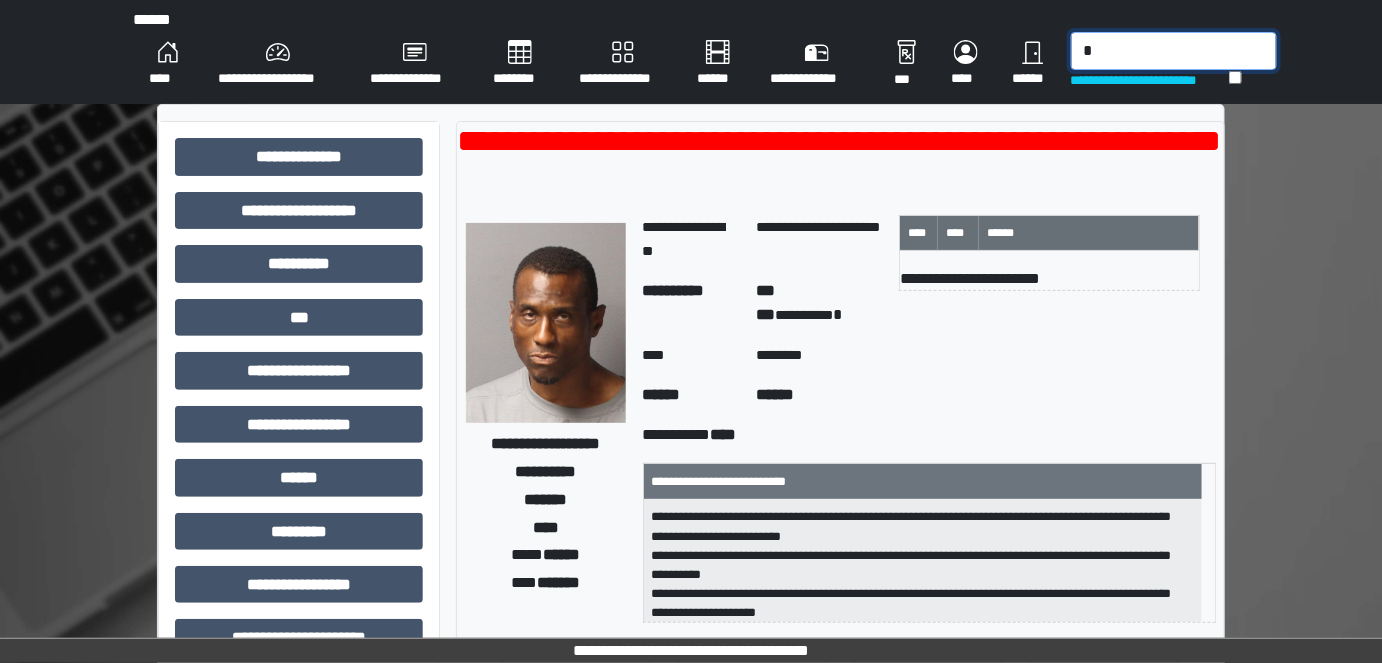 click on "*" at bounding box center [1174, 51] 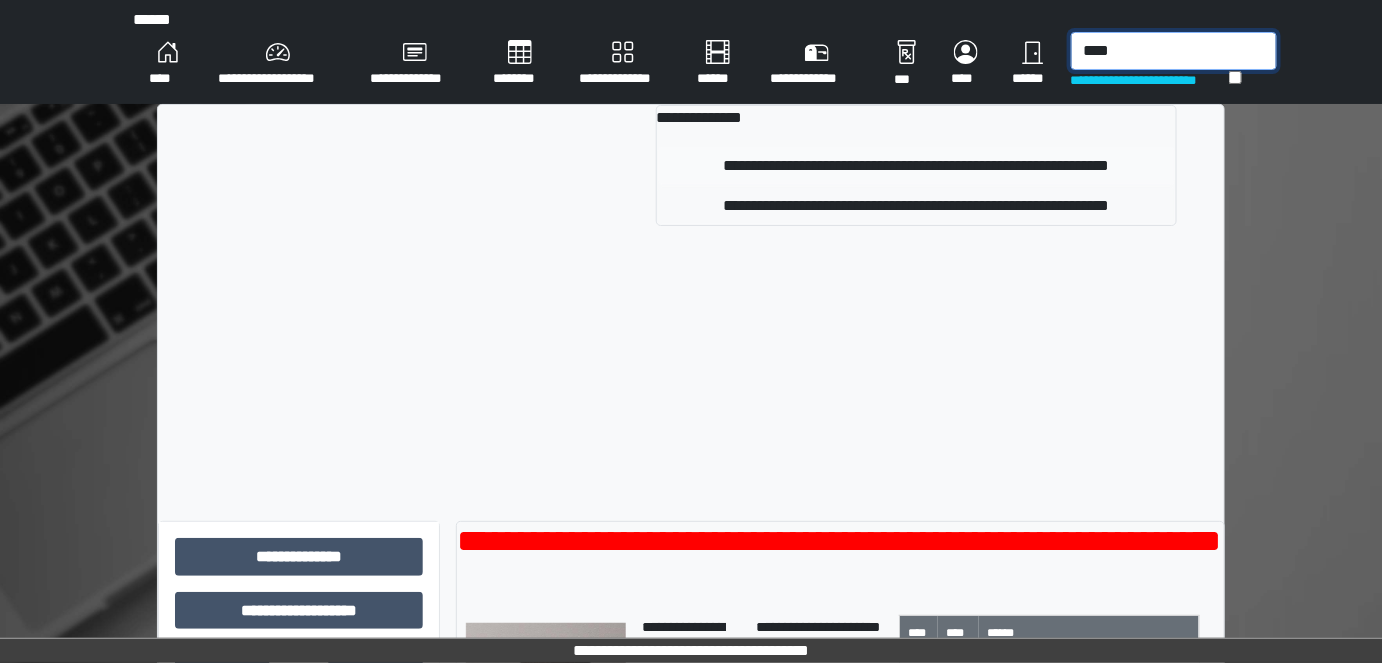 type on "****" 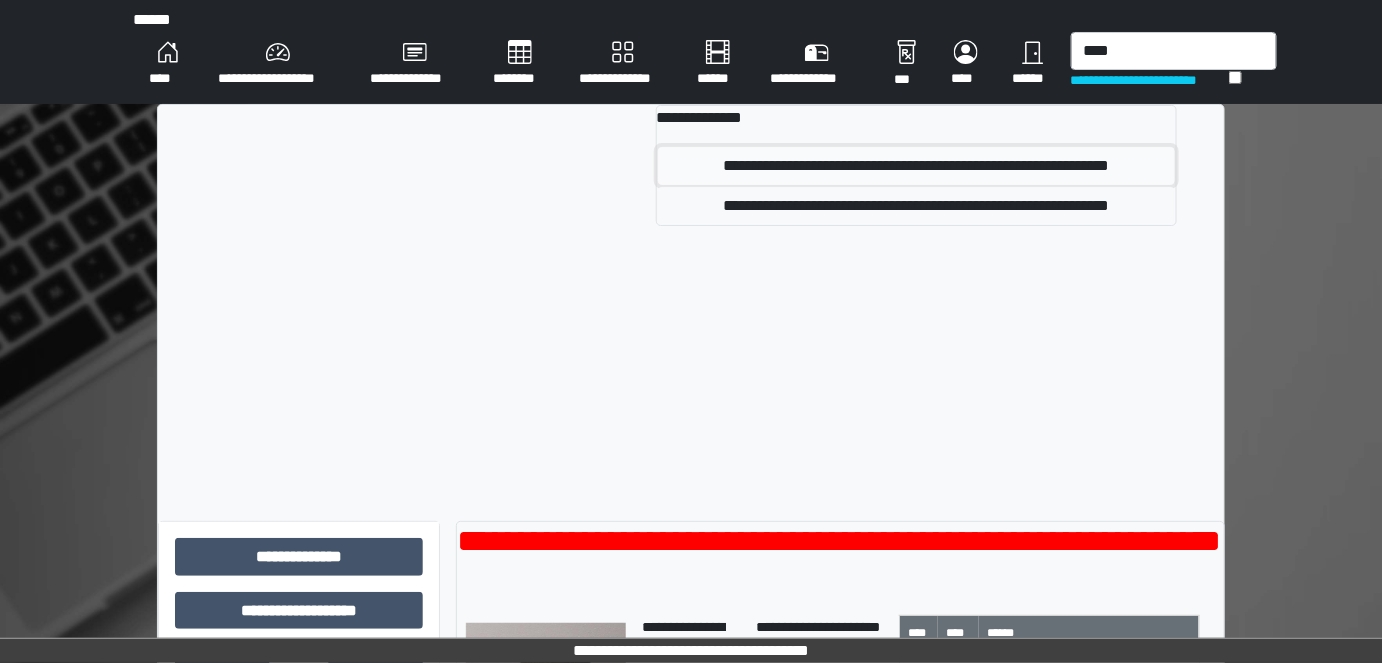 click on "**********" at bounding box center (916, 166) 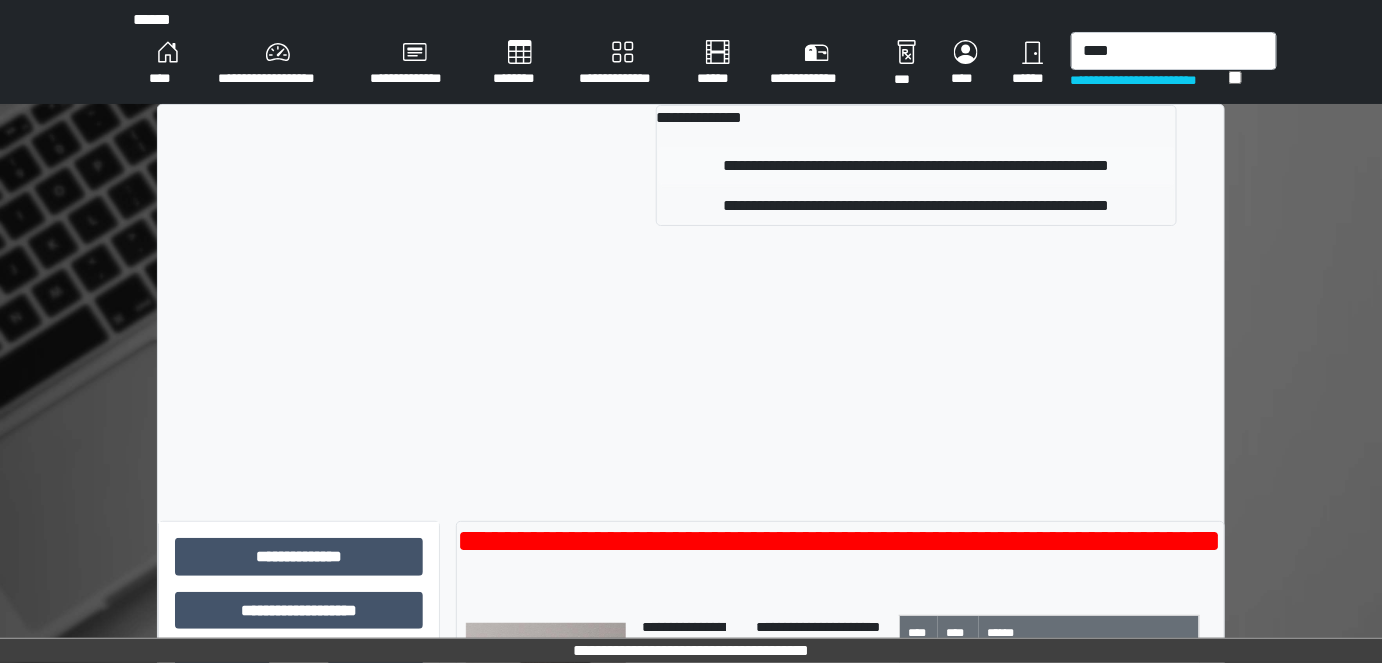 type 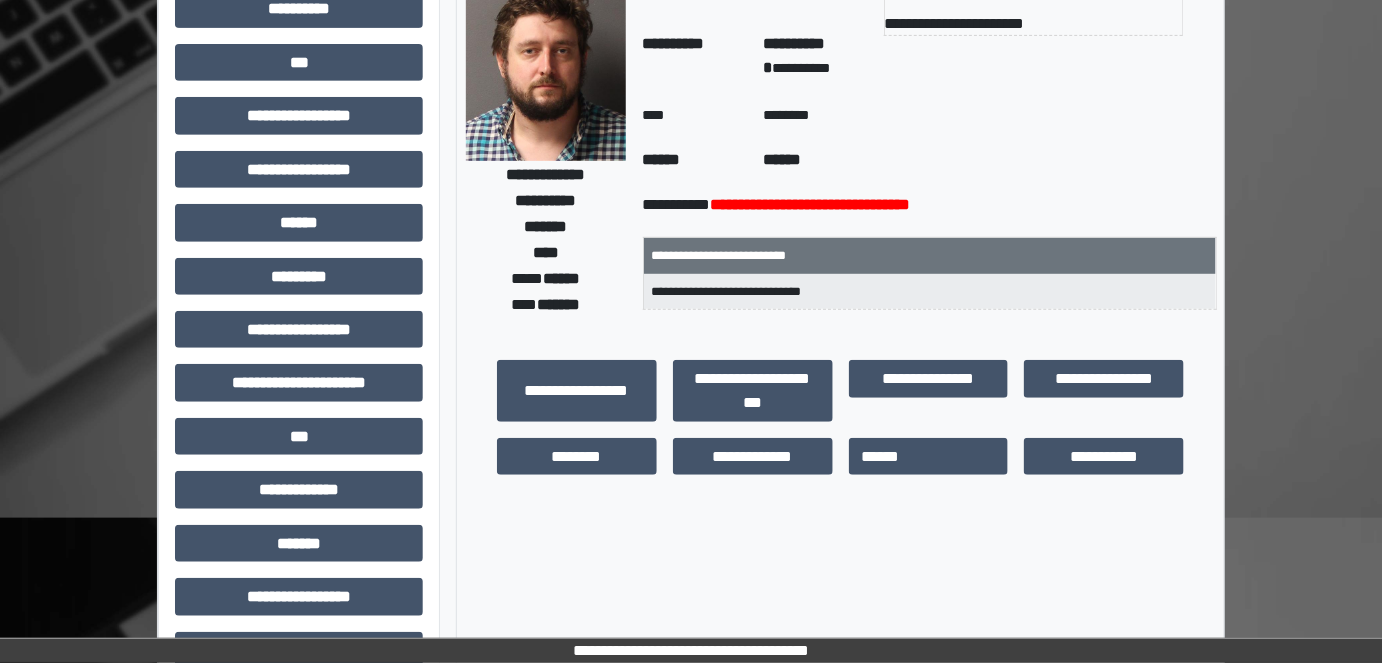 scroll, scrollTop: 363, scrollLeft: 0, axis: vertical 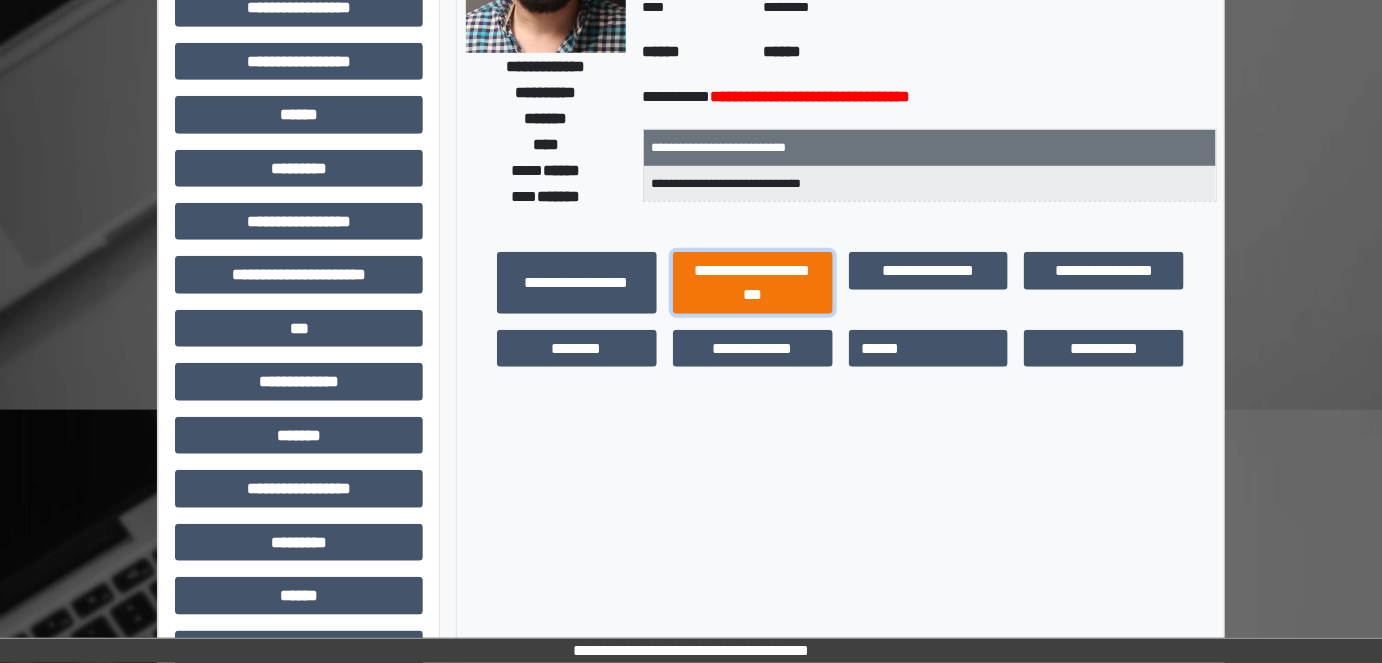 click on "**********" at bounding box center (753, 282) 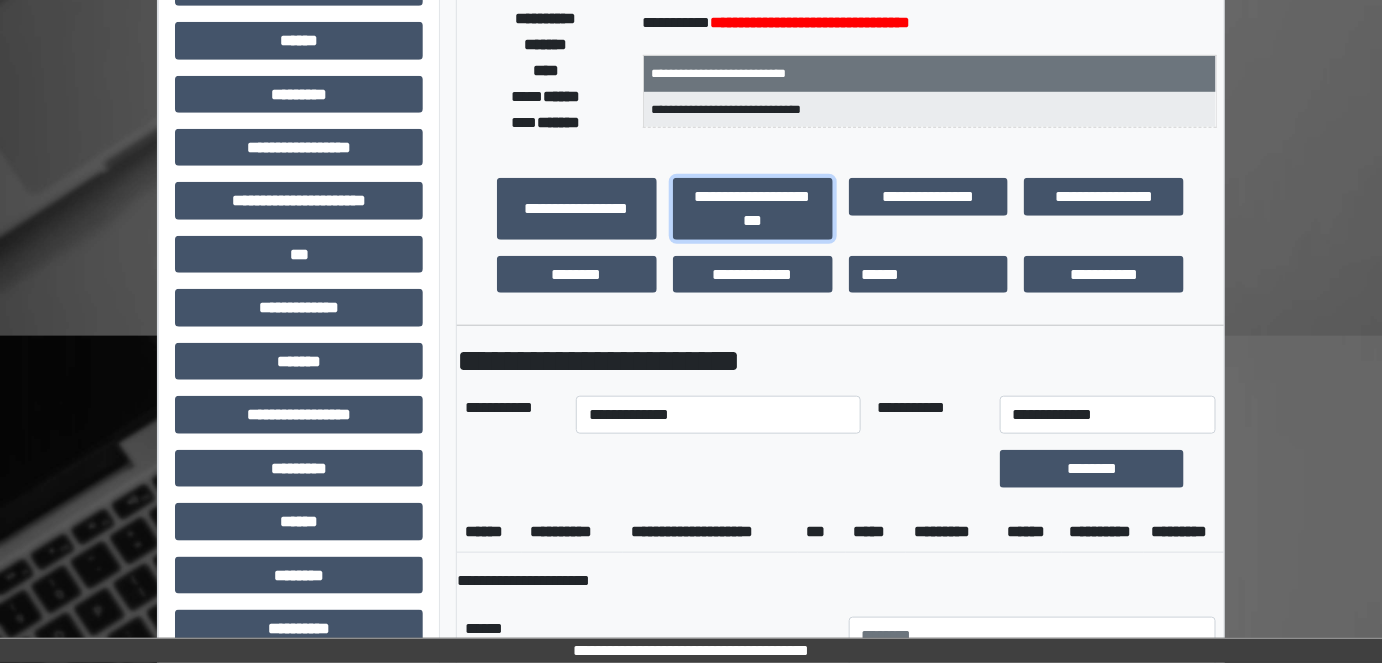 scroll, scrollTop: 545, scrollLeft: 0, axis: vertical 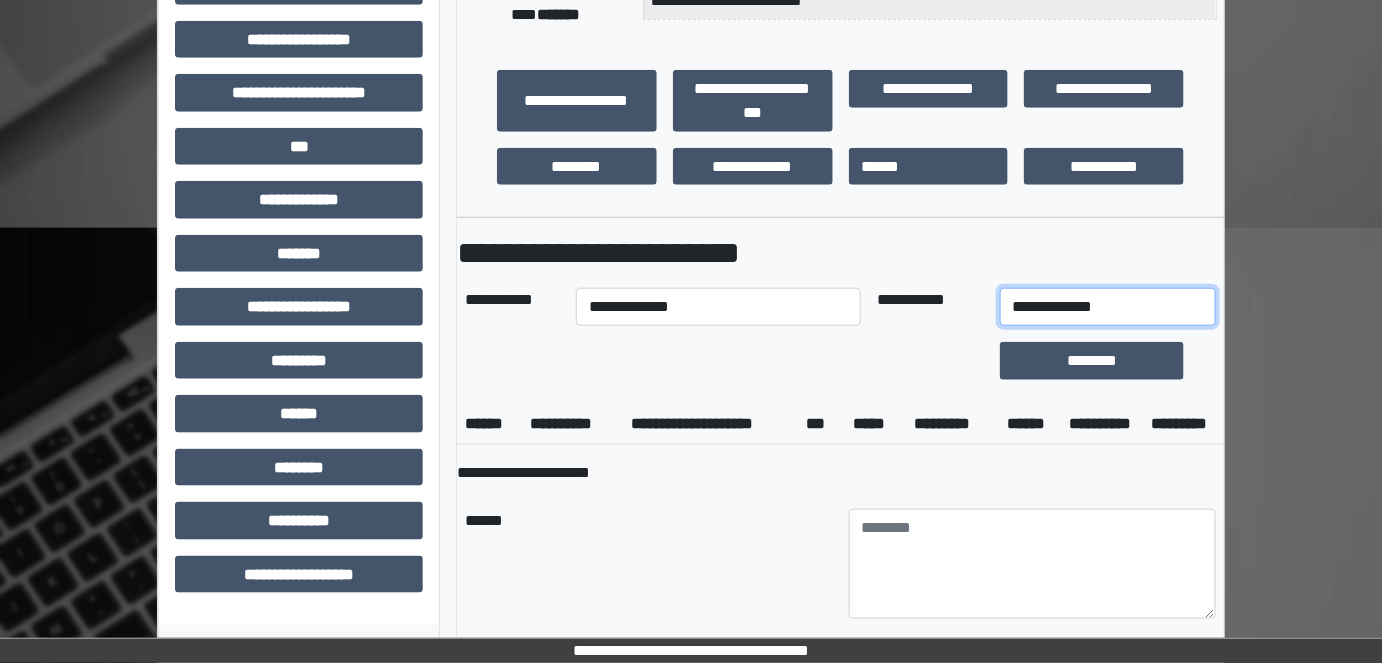 click on "**********" at bounding box center [1108, 307] 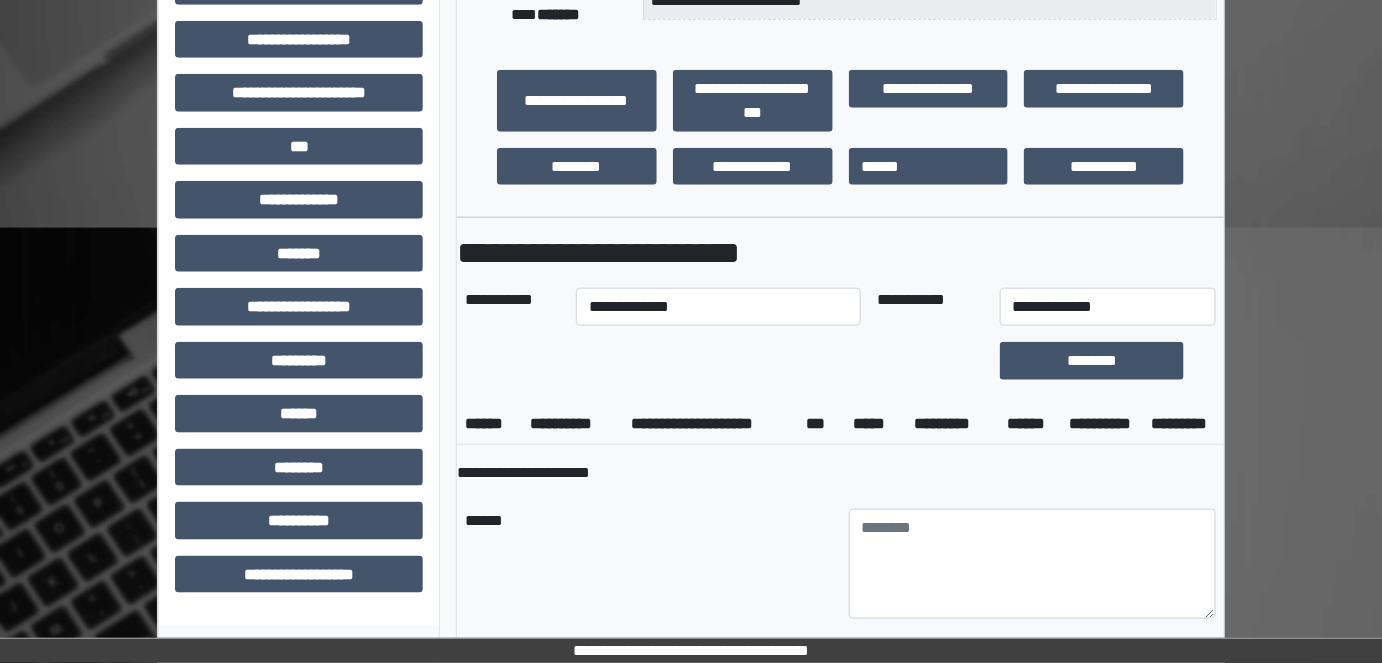 drag, startPoint x: 1378, startPoint y: 356, endPoint x: 1368, endPoint y: 362, distance: 11.661903 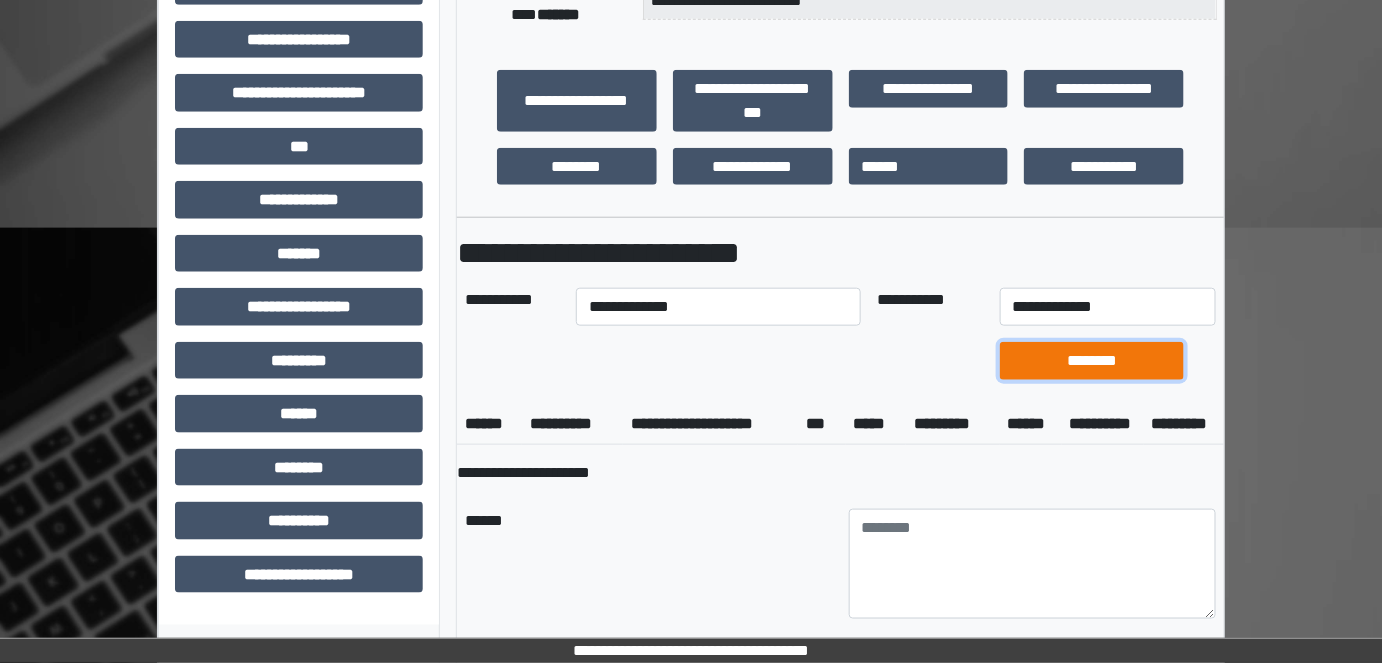 click on "********" at bounding box center (1092, 360) 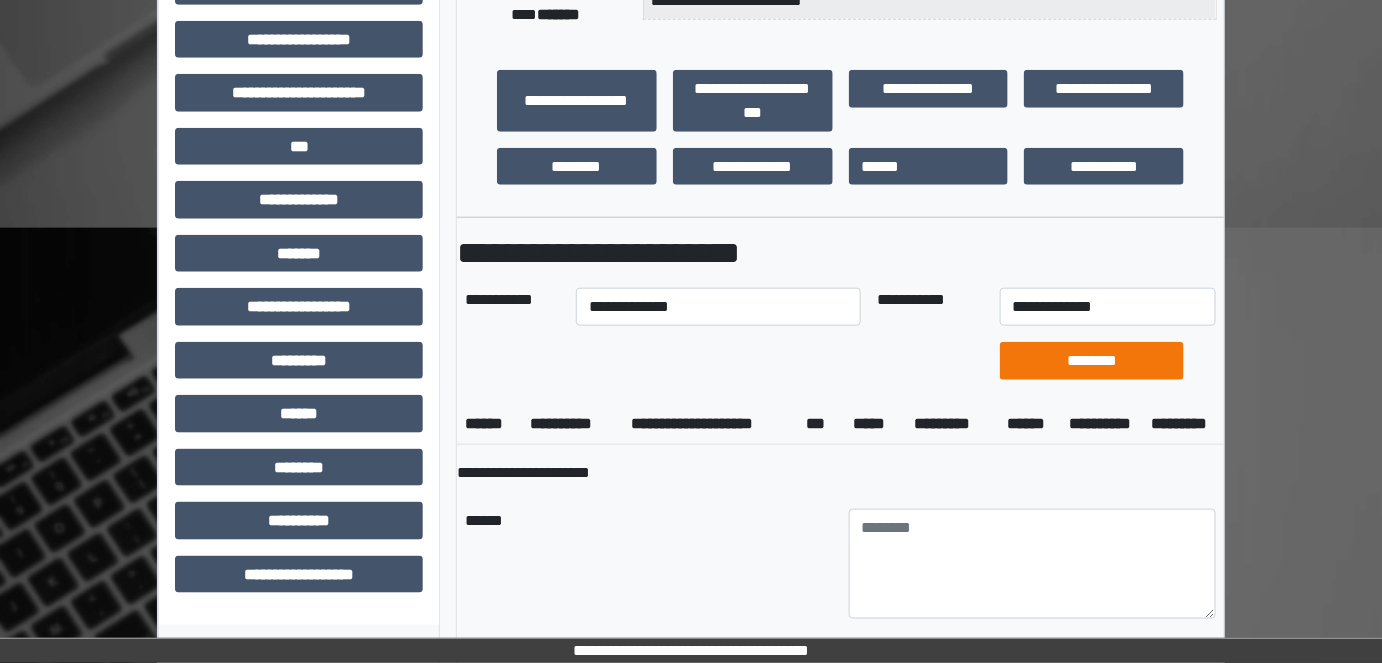 scroll, scrollTop: 523, scrollLeft: 0, axis: vertical 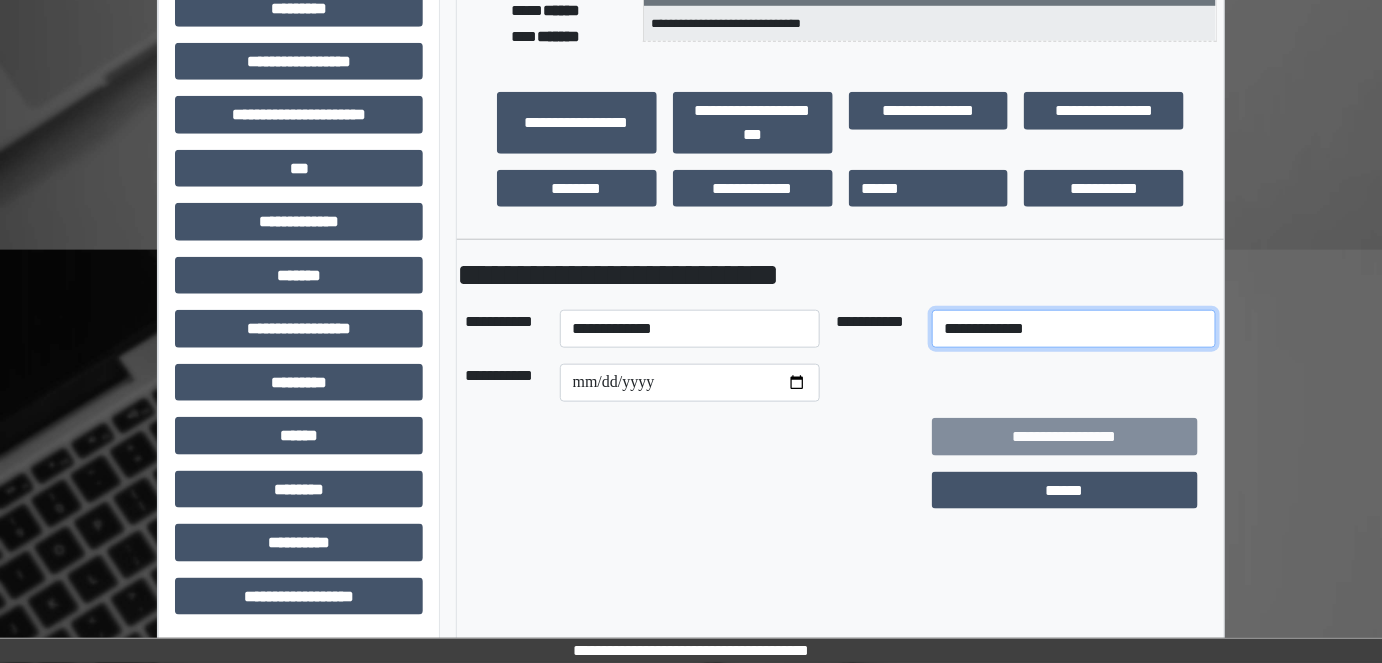 click on "**********" at bounding box center [1074, 329] 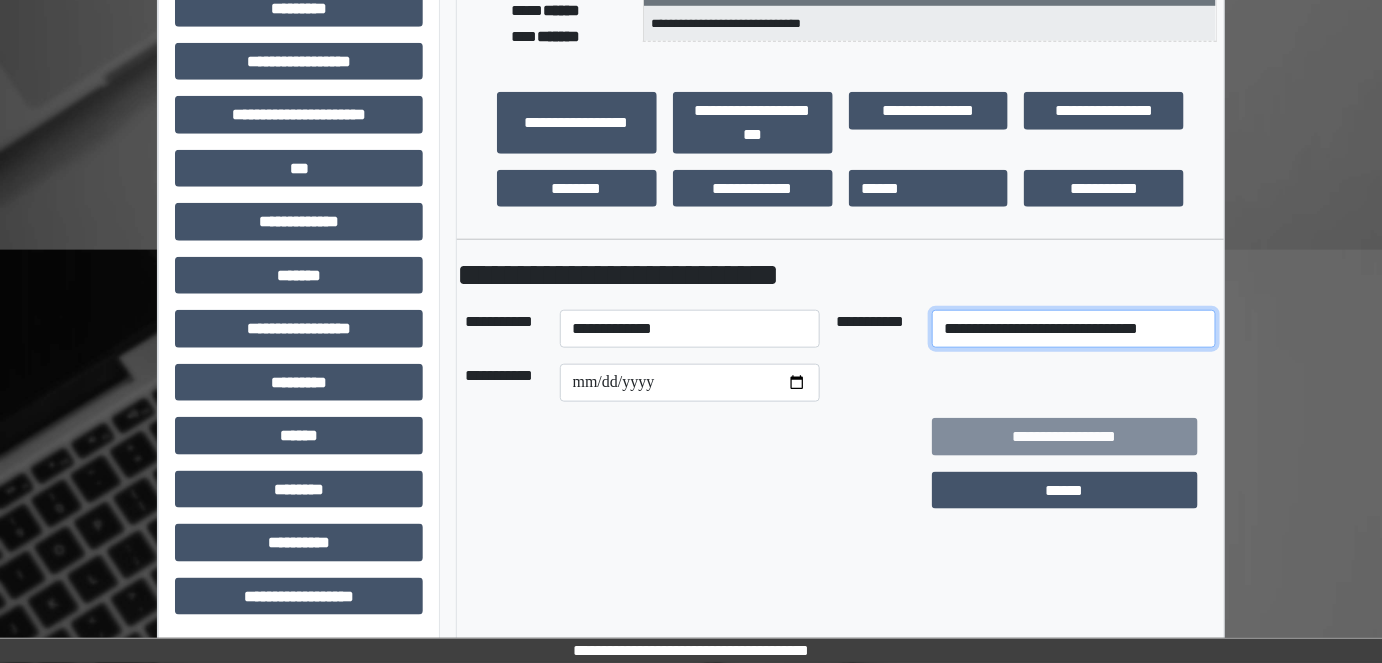click on "**********" at bounding box center [1074, 329] 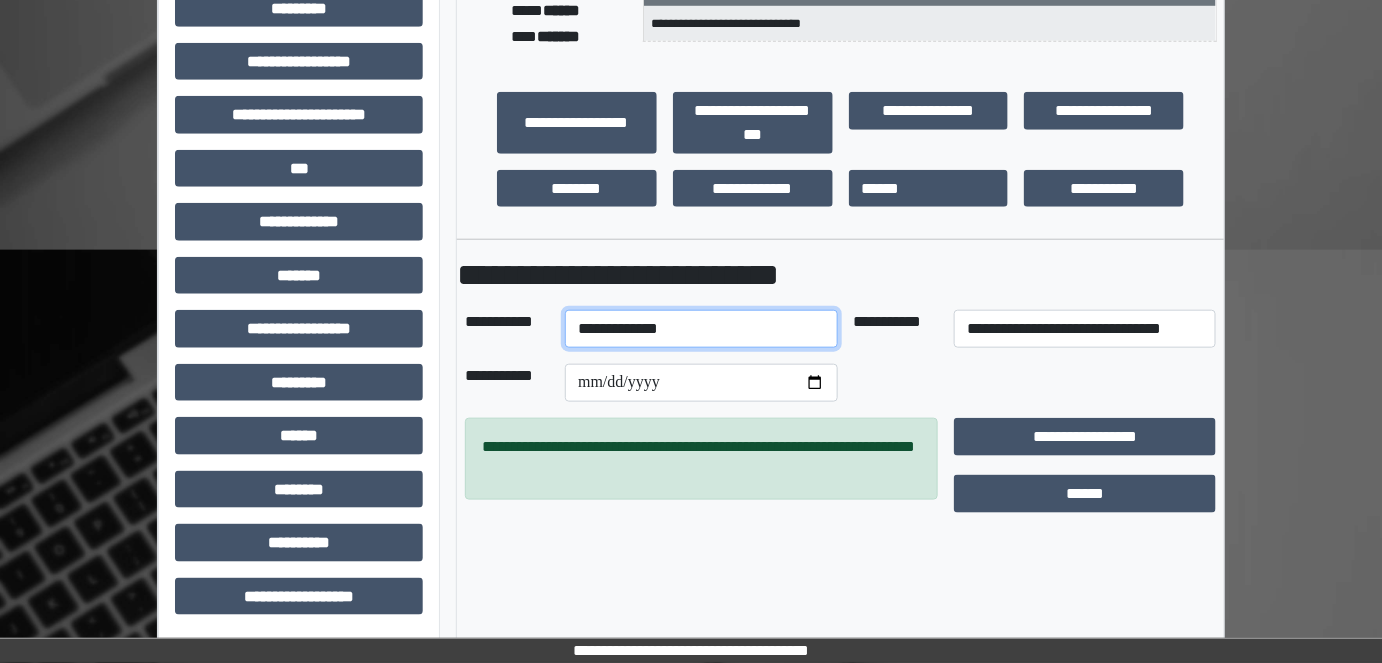 click on "**********" at bounding box center [701, 329] 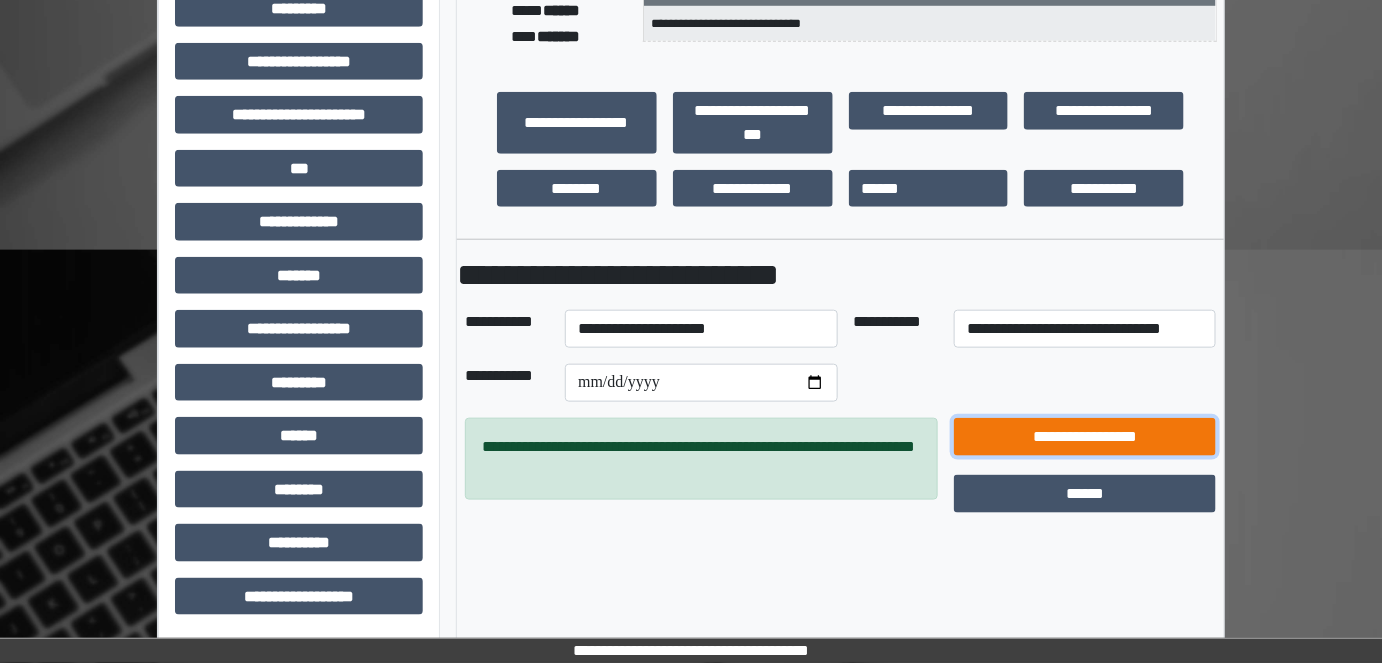 click on "**********" at bounding box center (1085, 436) 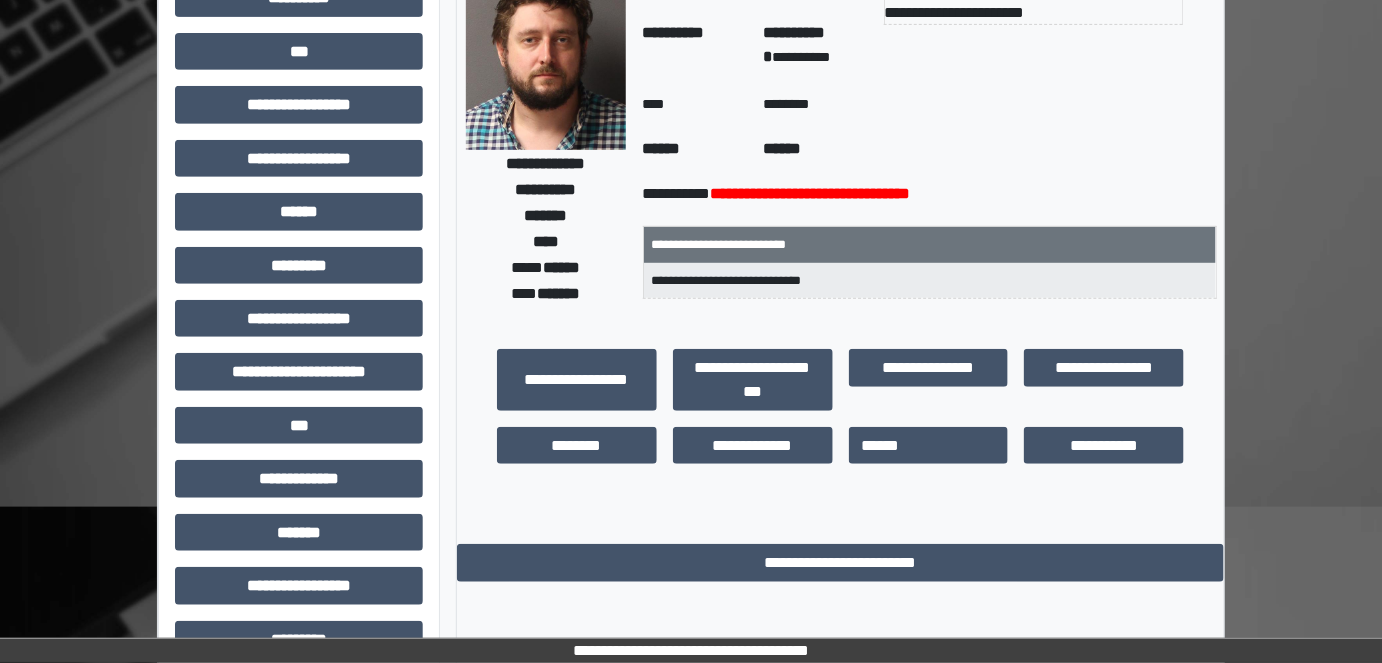 scroll, scrollTop: 250, scrollLeft: 0, axis: vertical 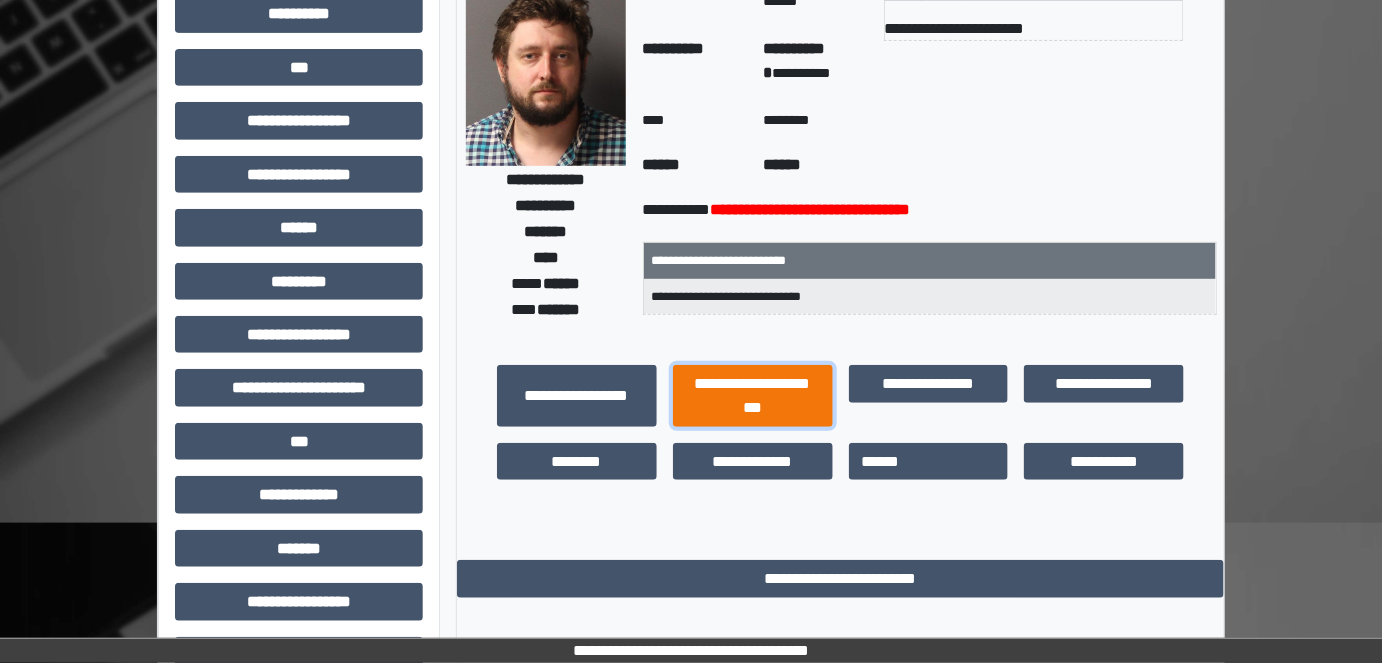 click on "**********" at bounding box center [753, 395] 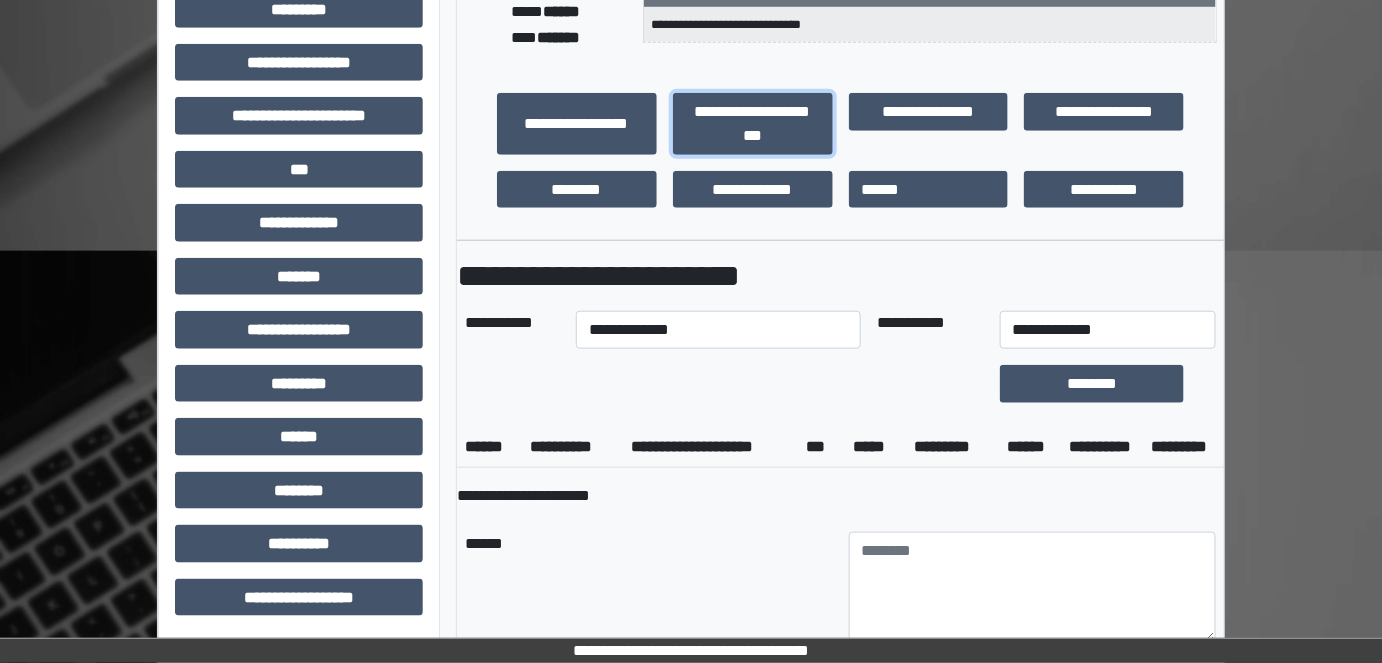 scroll, scrollTop: 523, scrollLeft: 0, axis: vertical 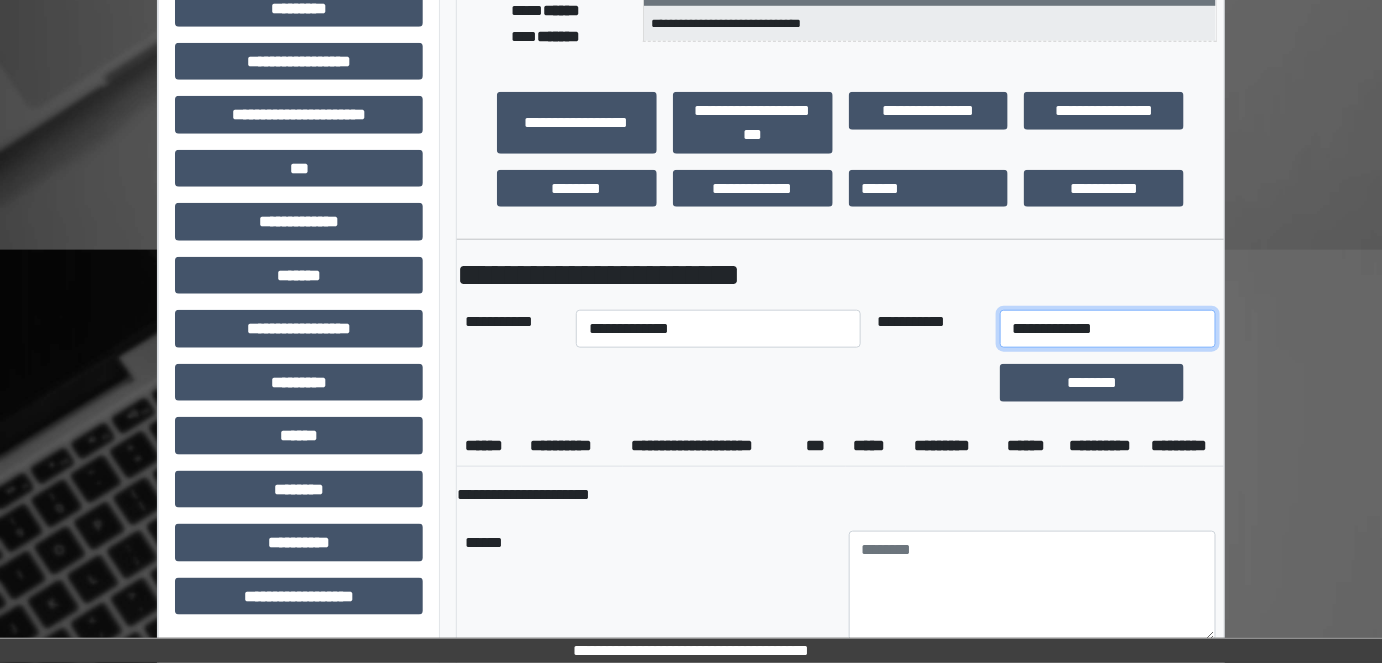 click on "**********" at bounding box center (1108, 329) 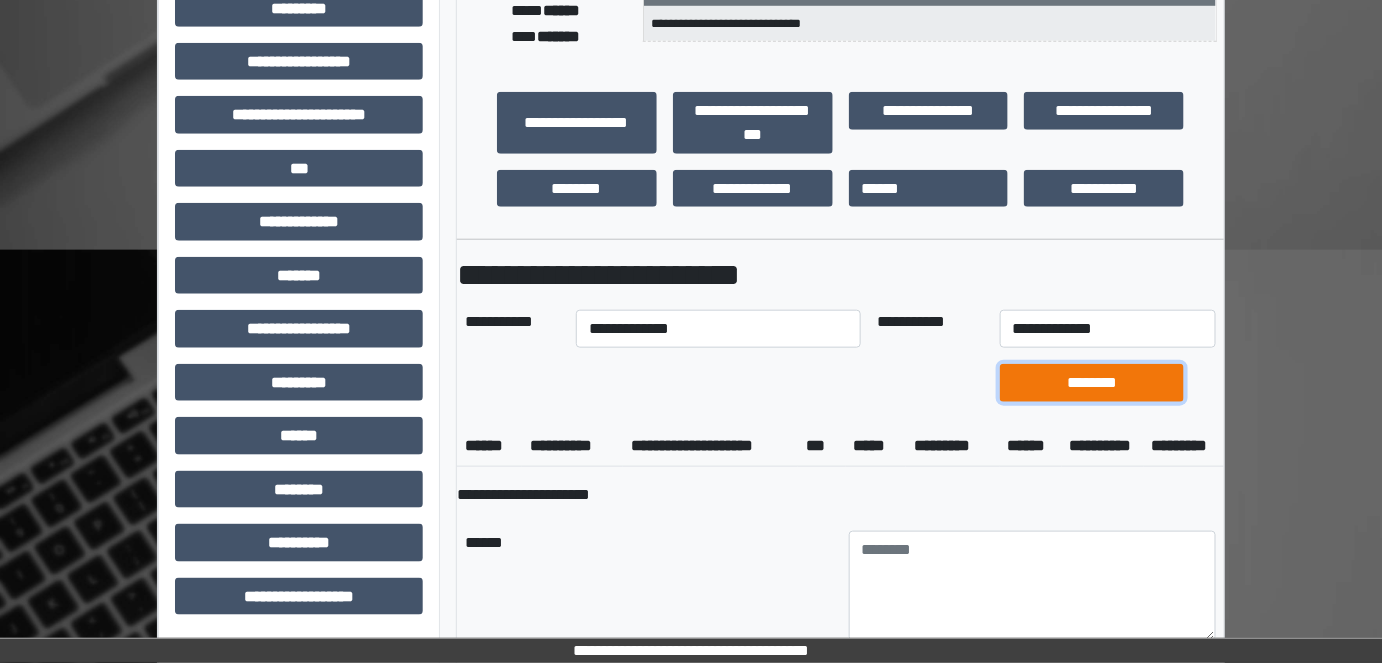 click on "********" at bounding box center (1092, 382) 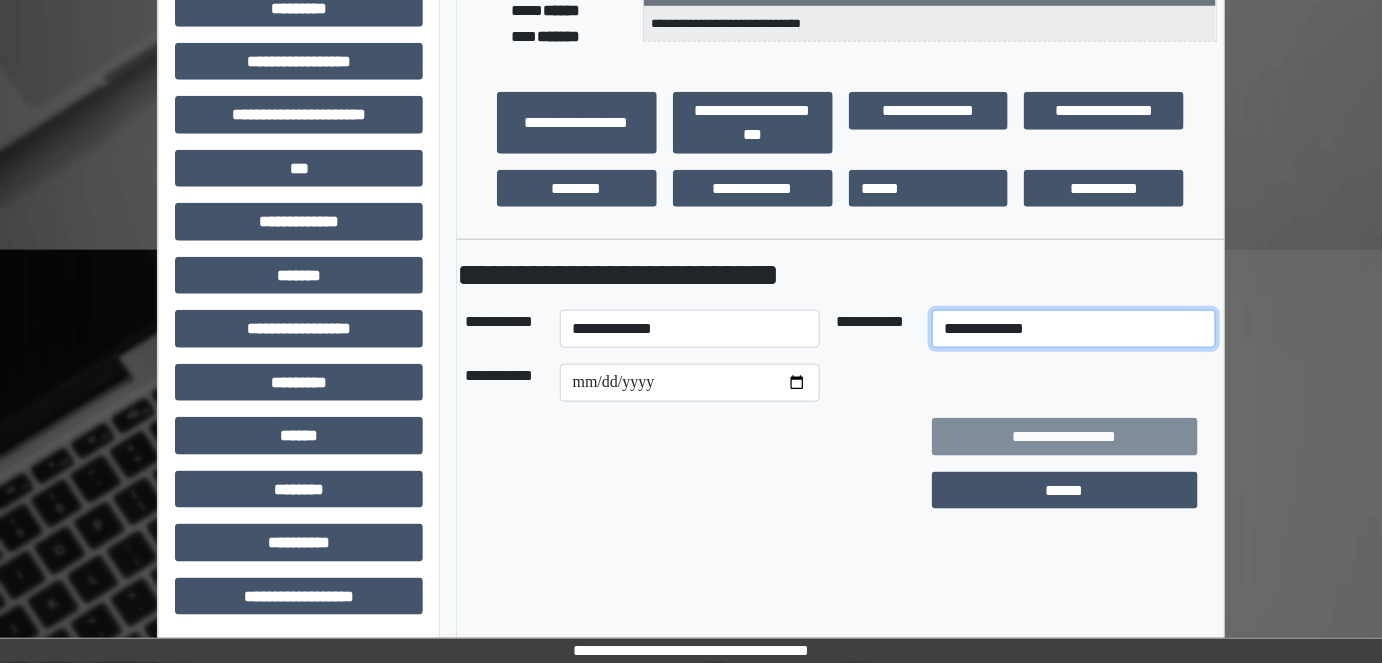 click on "**********" at bounding box center [1074, 329] 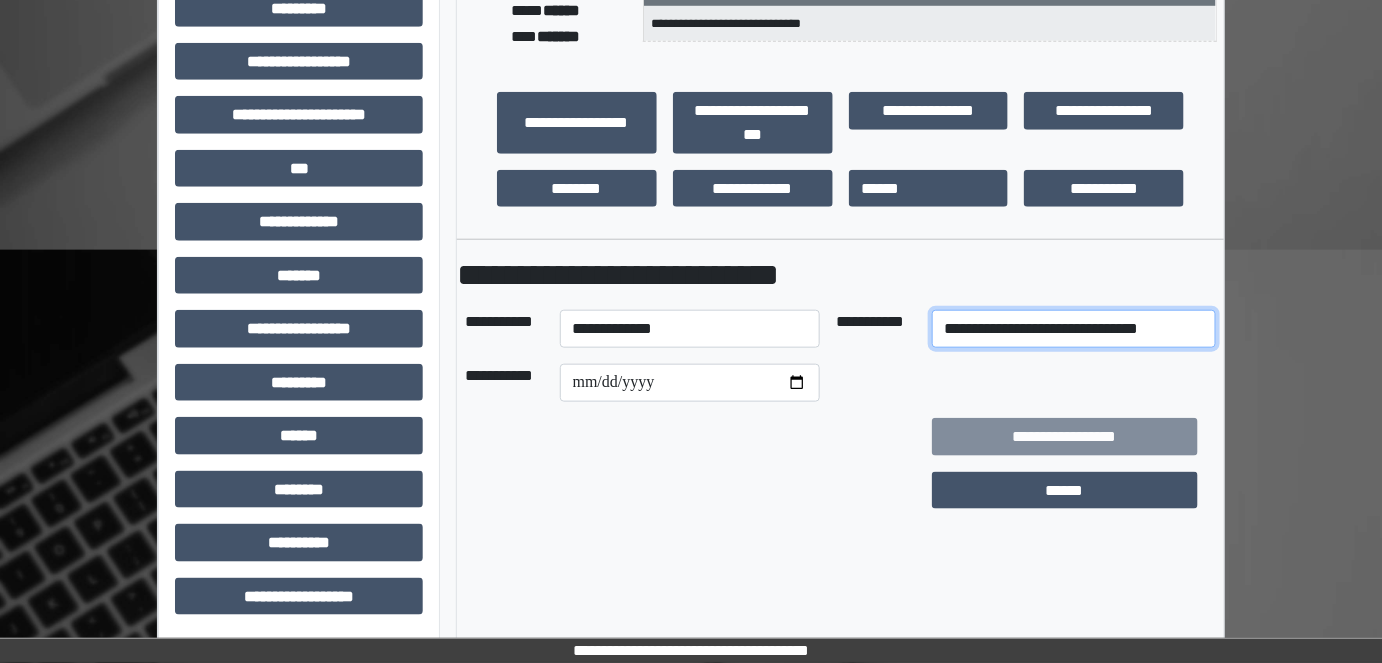 click on "**********" at bounding box center (1074, 329) 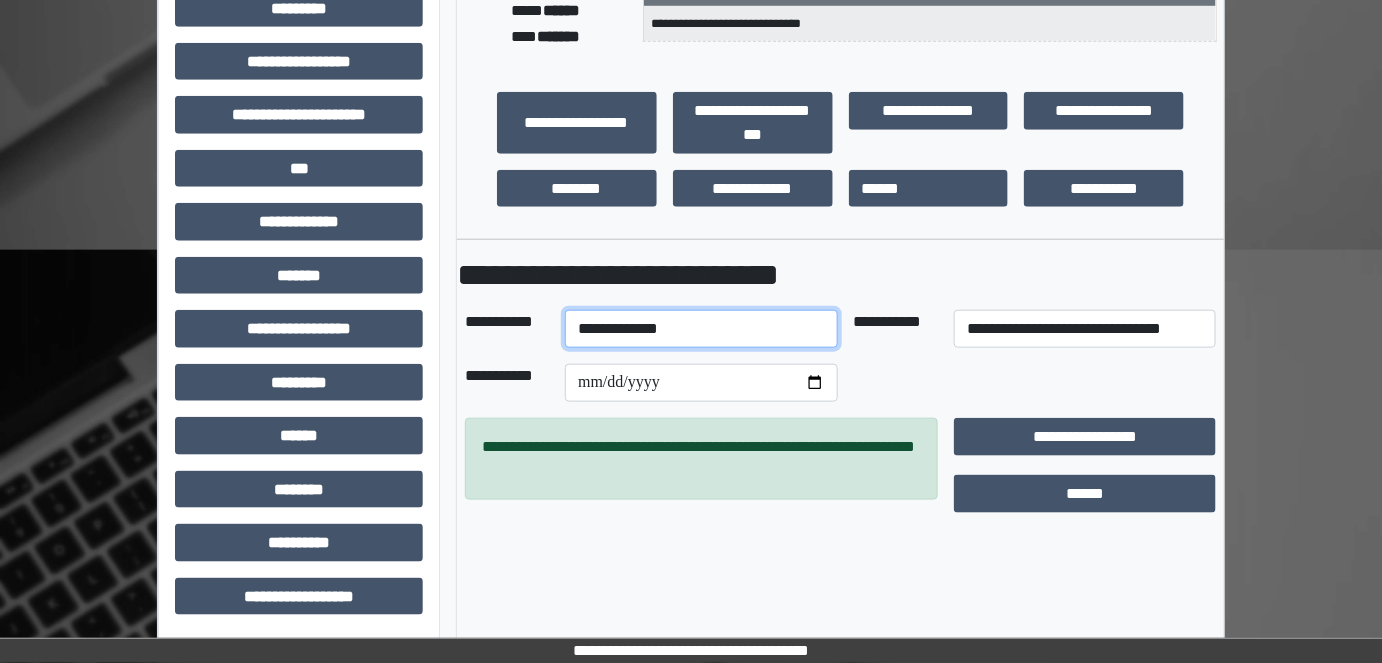click on "**********" at bounding box center [701, 329] 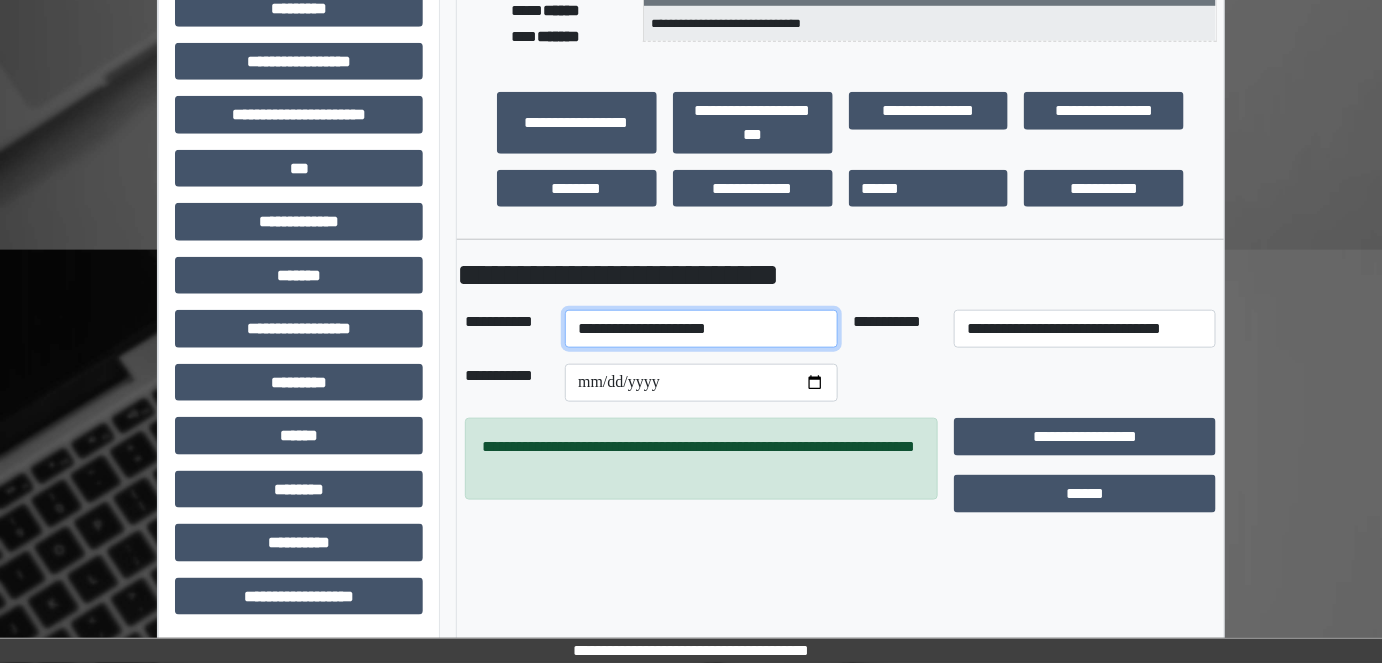 click on "**********" at bounding box center [701, 329] 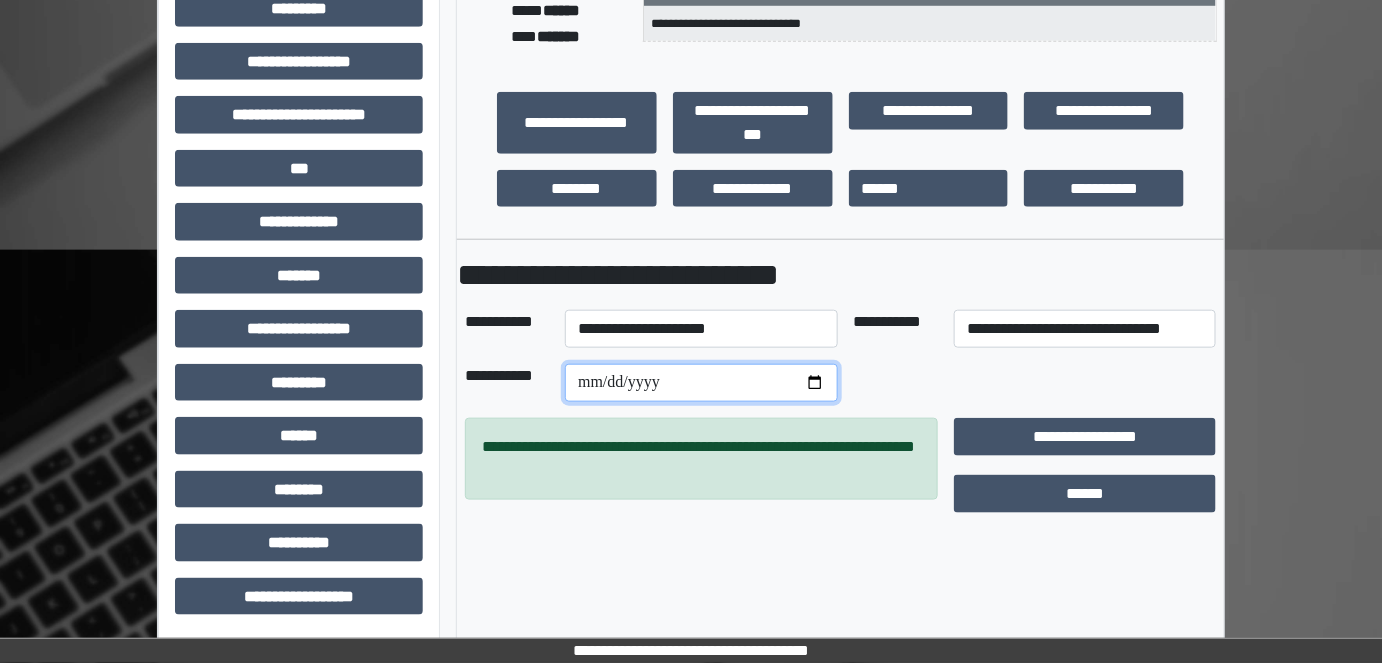 click on "**********" at bounding box center (701, 383) 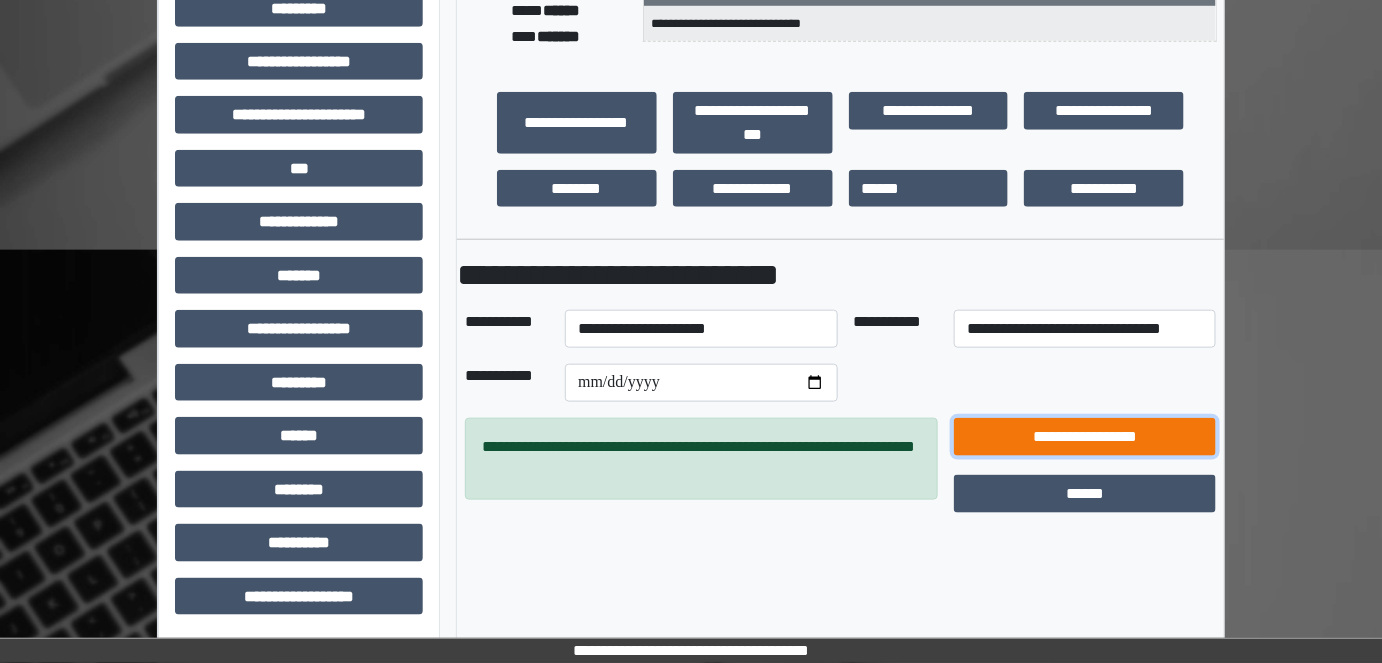 click on "**********" at bounding box center (1085, 436) 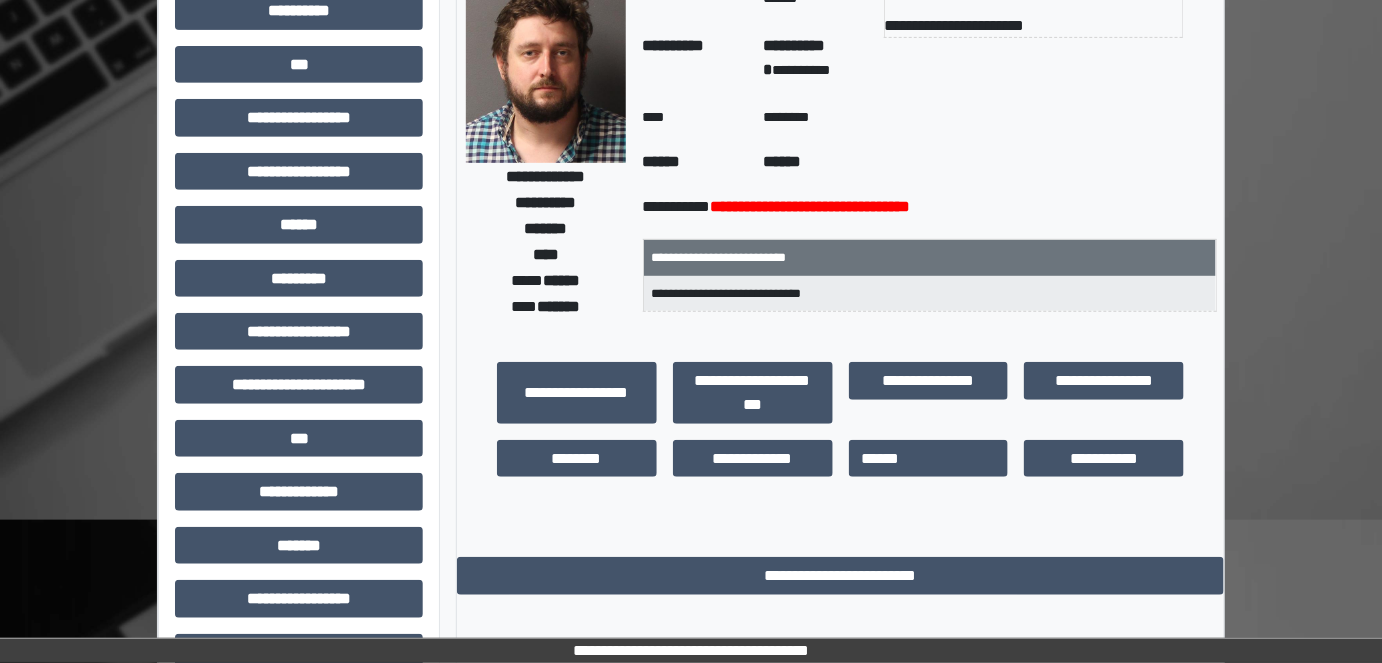 scroll, scrollTop: 250, scrollLeft: 0, axis: vertical 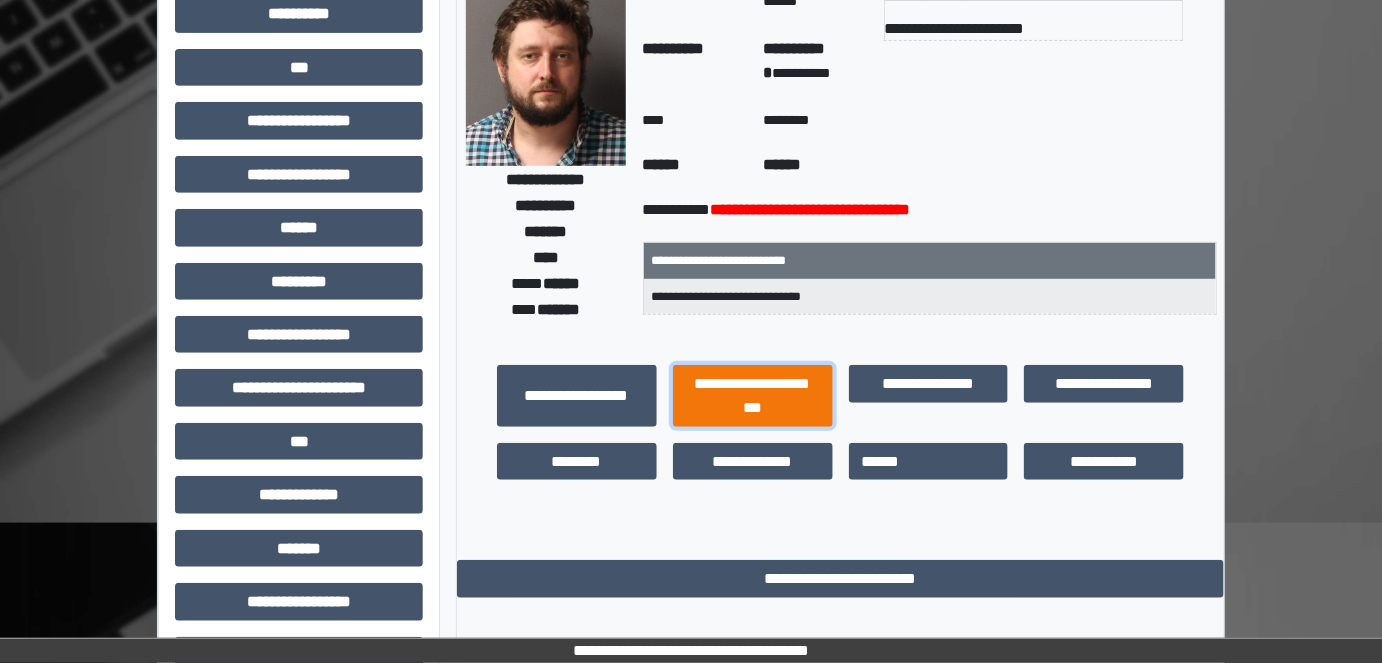 click on "**********" at bounding box center [753, 395] 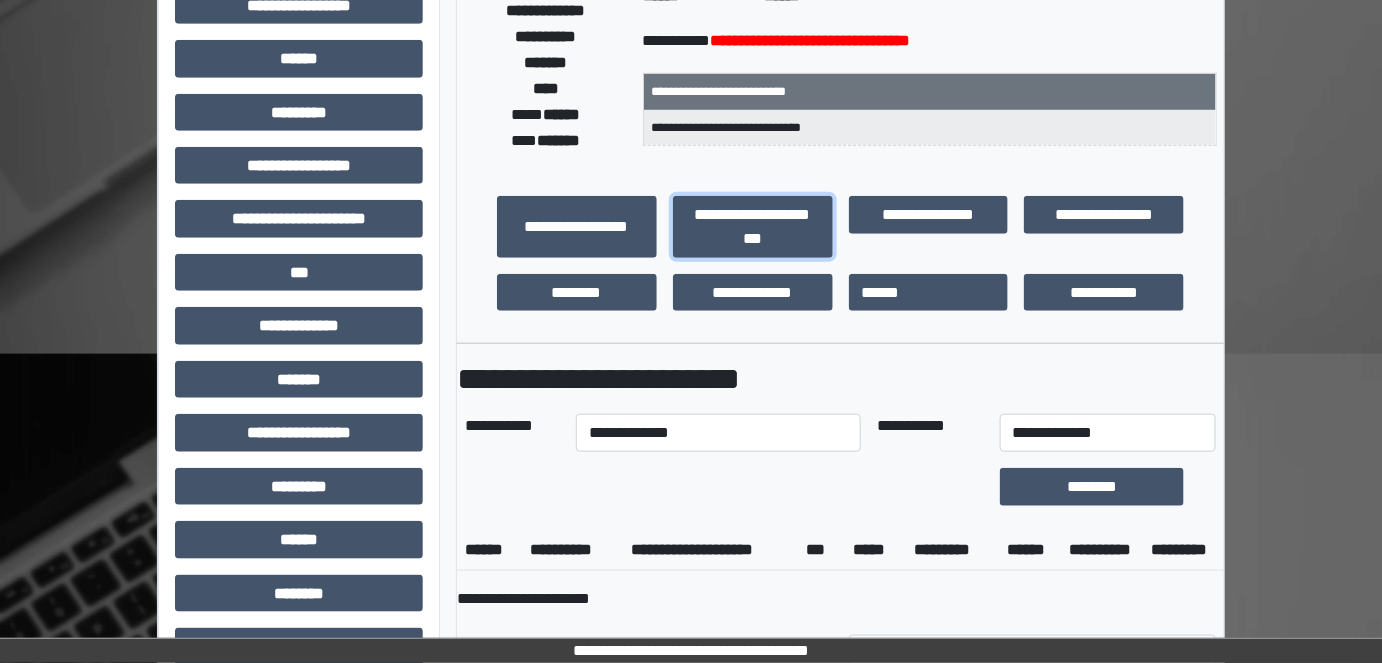 scroll, scrollTop: 523, scrollLeft: 0, axis: vertical 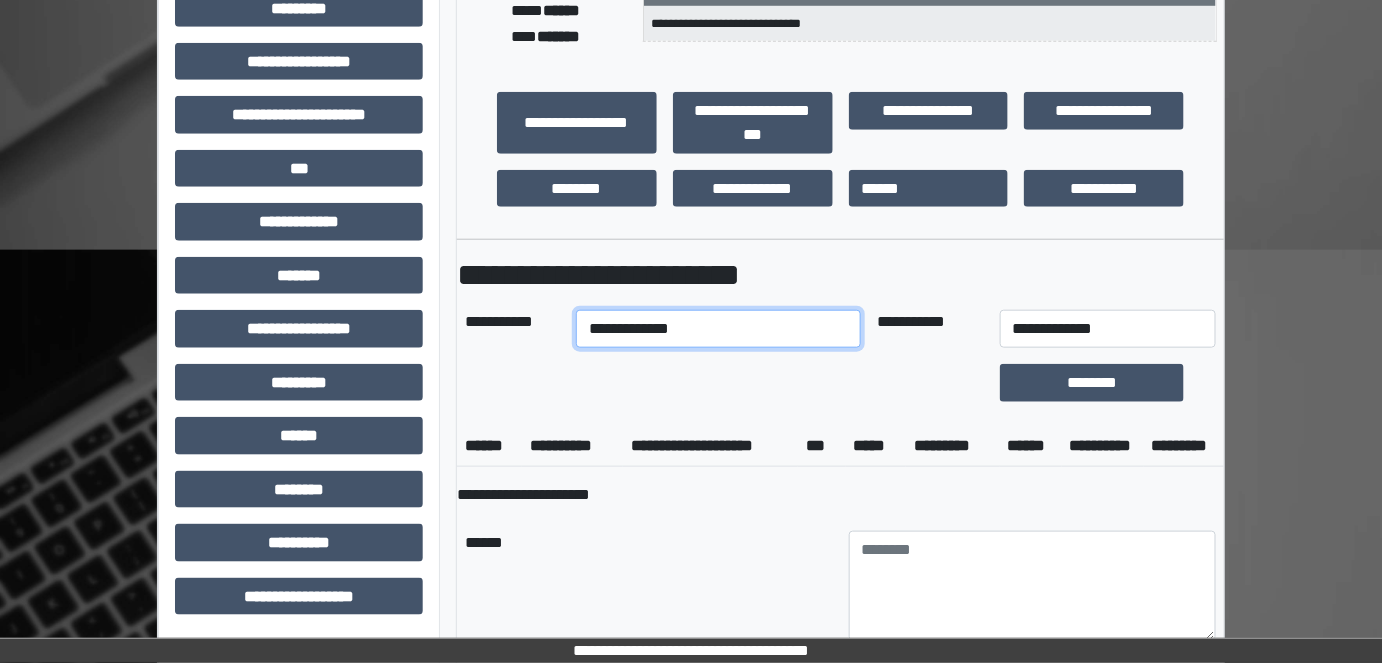 click on "**********" at bounding box center (718, 329) 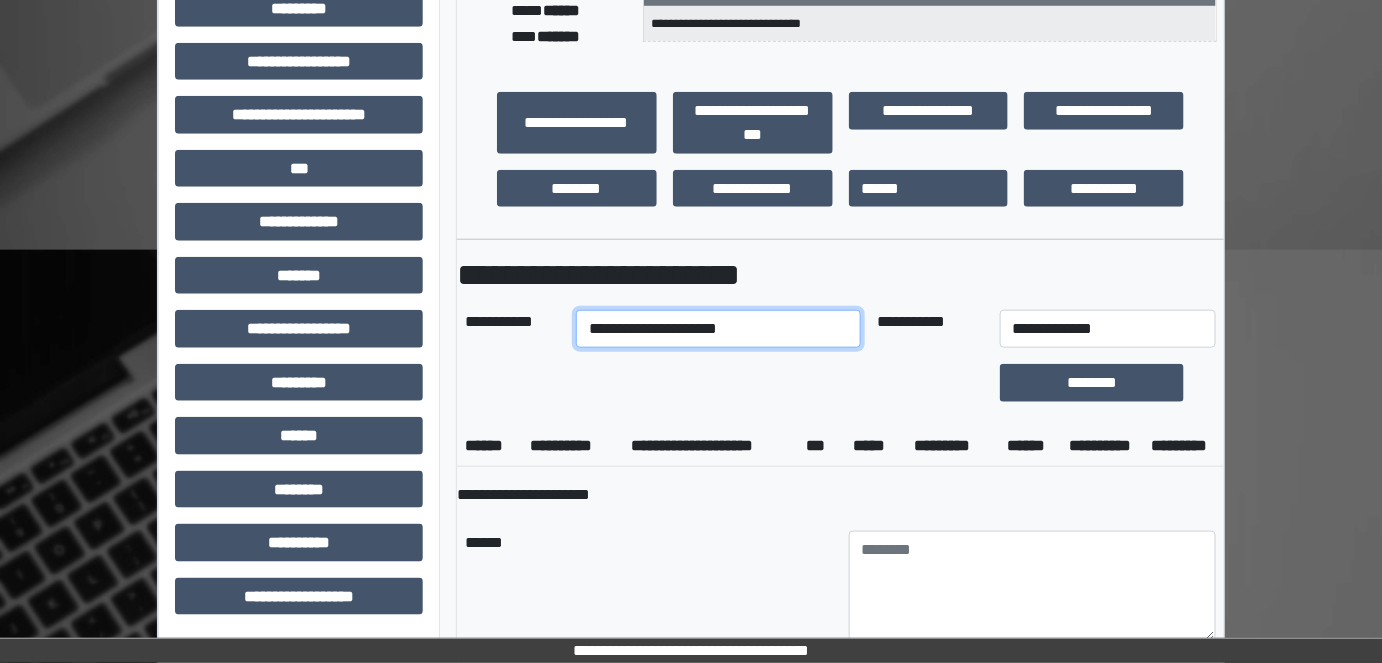 click on "**********" at bounding box center (718, 329) 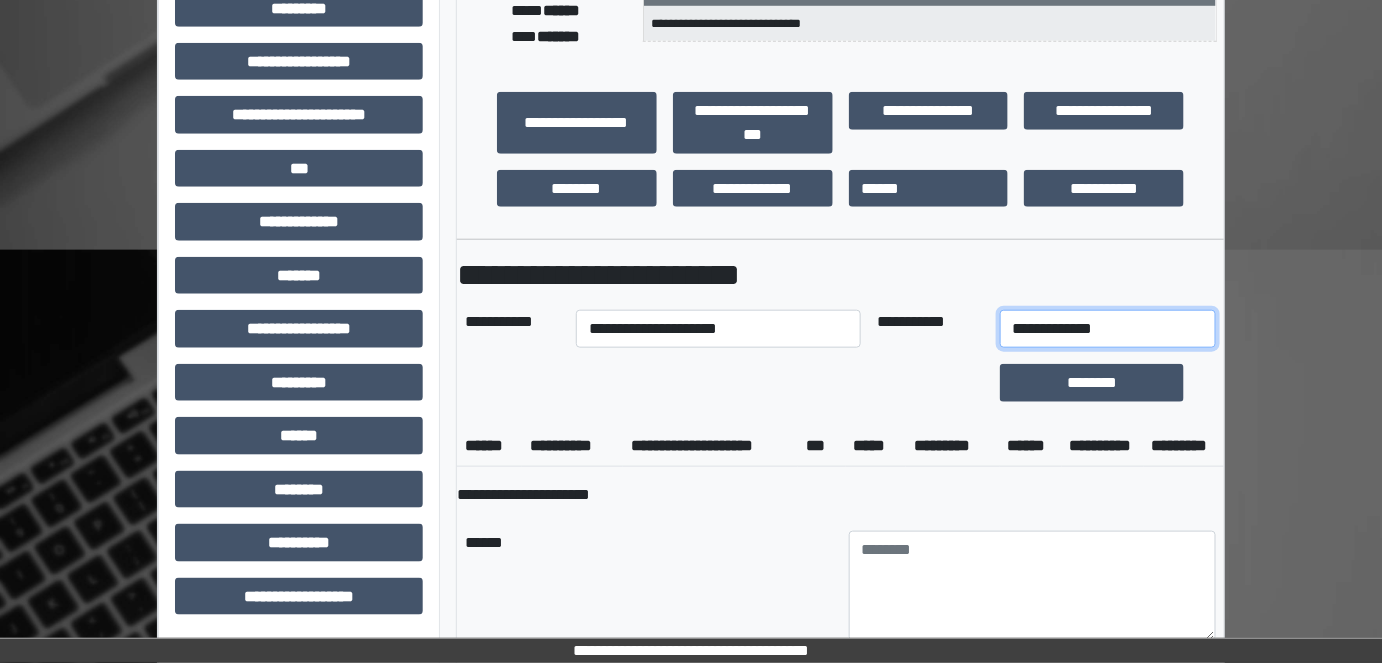 click on "**********" at bounding box center (1108, 329) 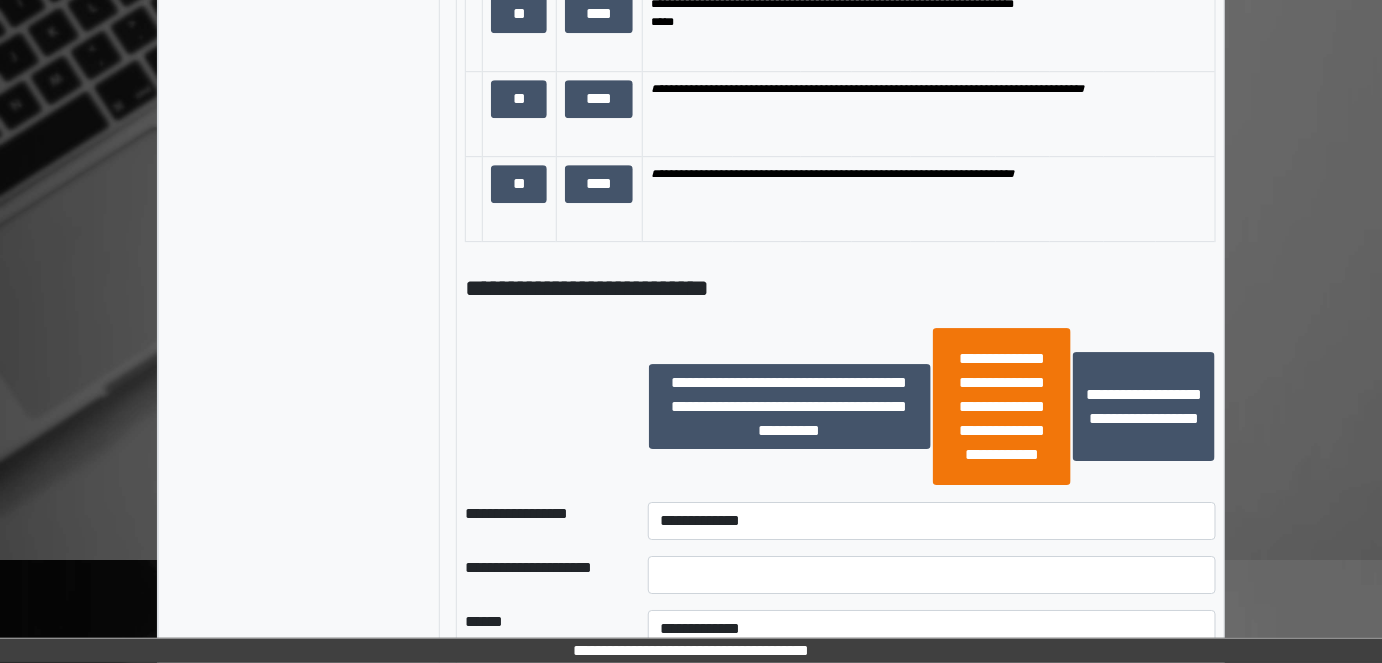 scroll, scrollTop: 2250, scrollLeft: 0, axis: vertical 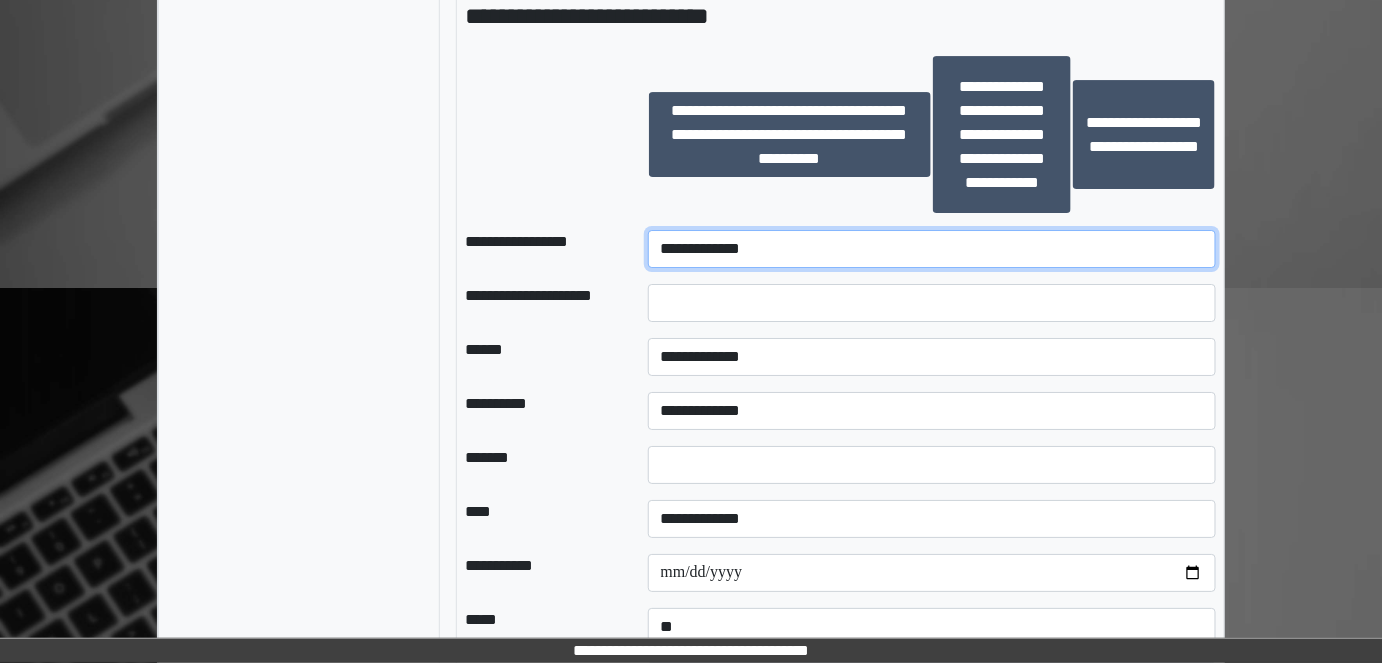 click on "**********" at bounding box center [932, 249] 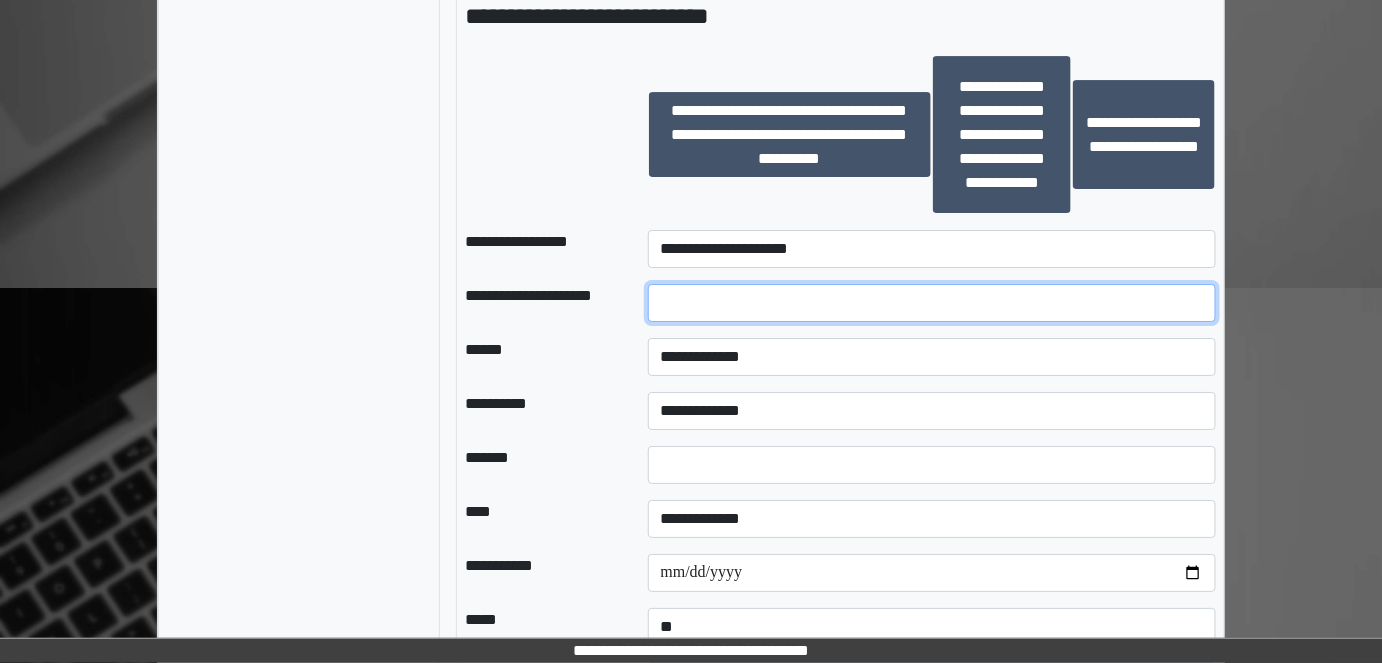 click at bounding box center (932, 303) 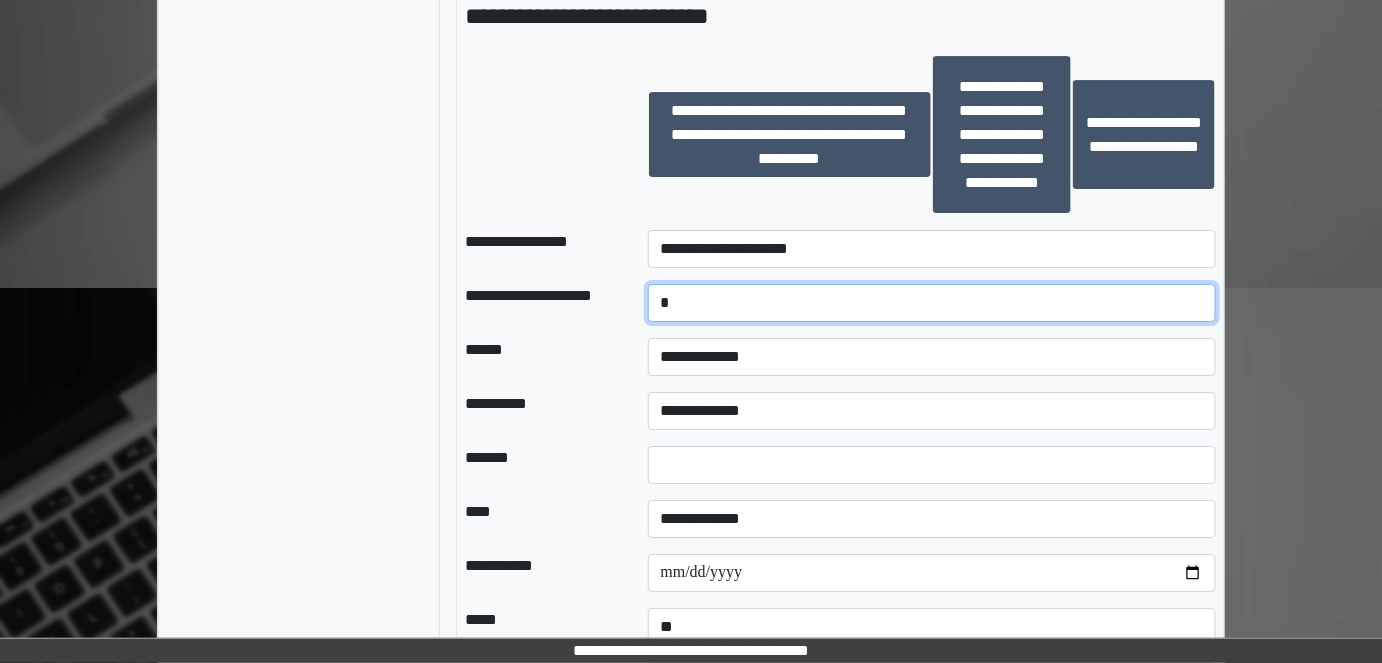 type on "*" 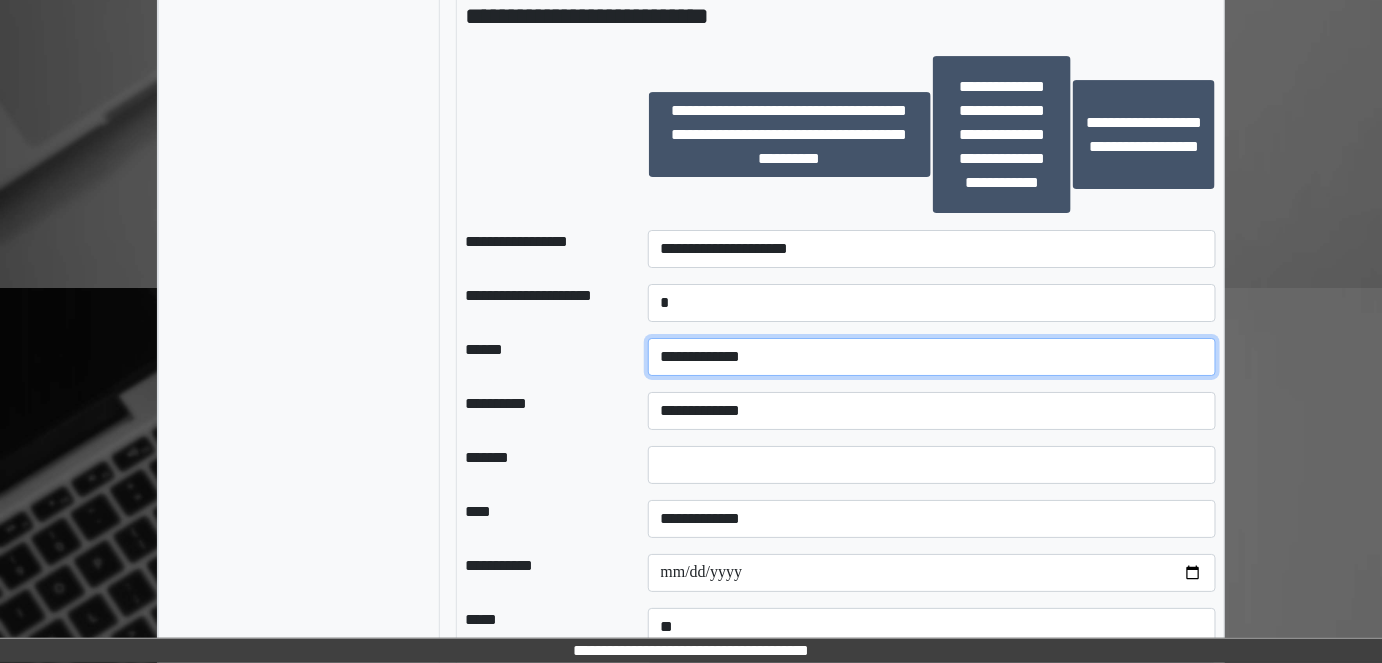 click on "**********" at bounding box center (932, 357) 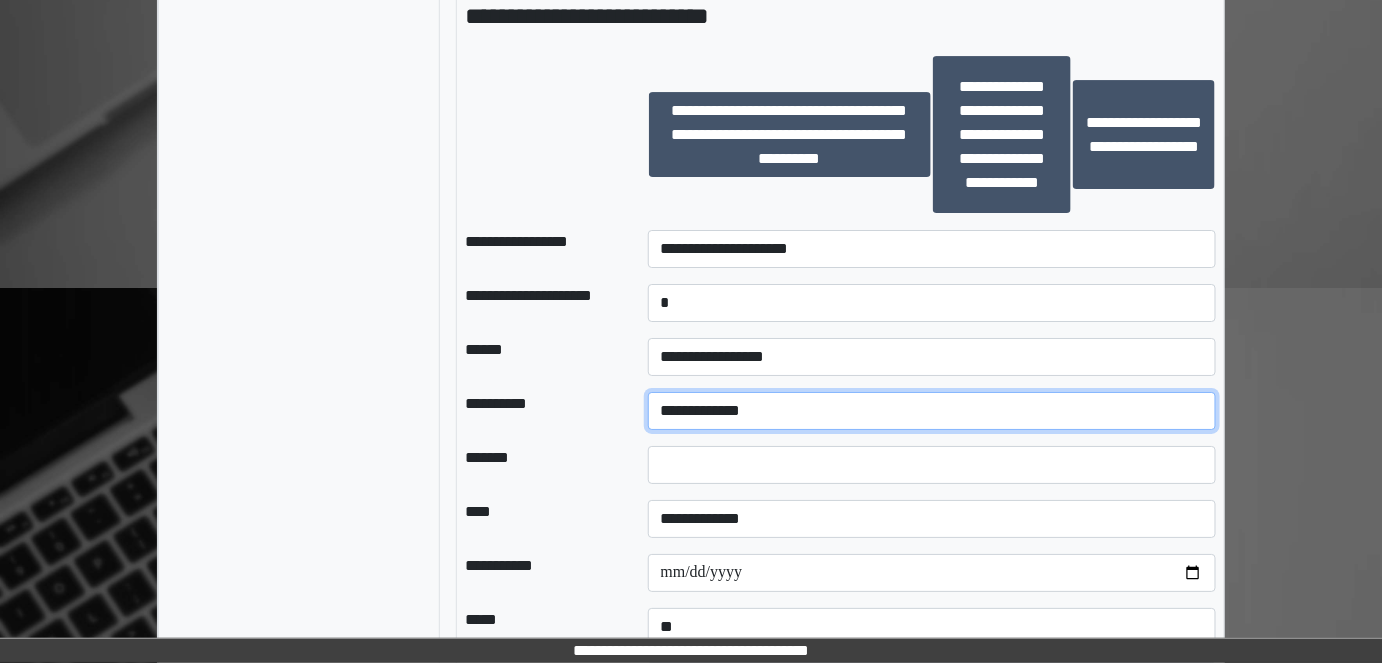 click on "**********" at bounding box center (932, 411) 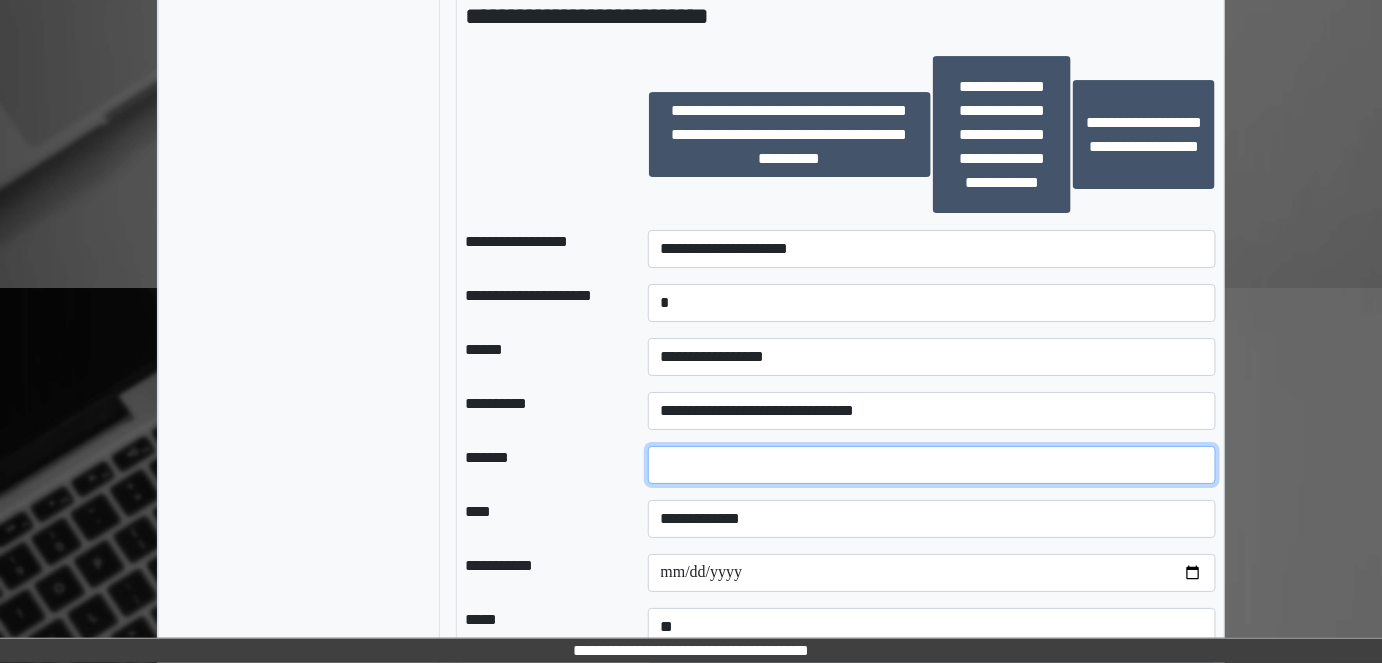 click at bounding box center (932, 465) 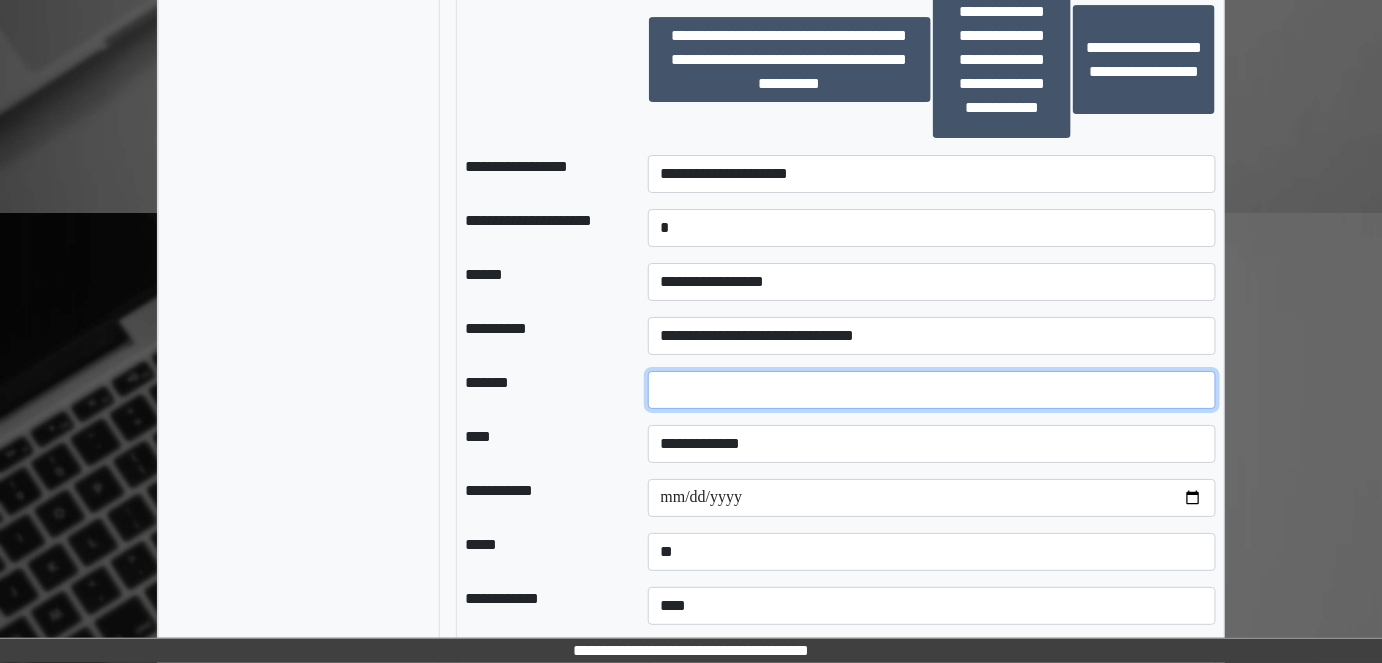 scroll, scrollTop: 2432, scrollLeft: 0, axis: vertical 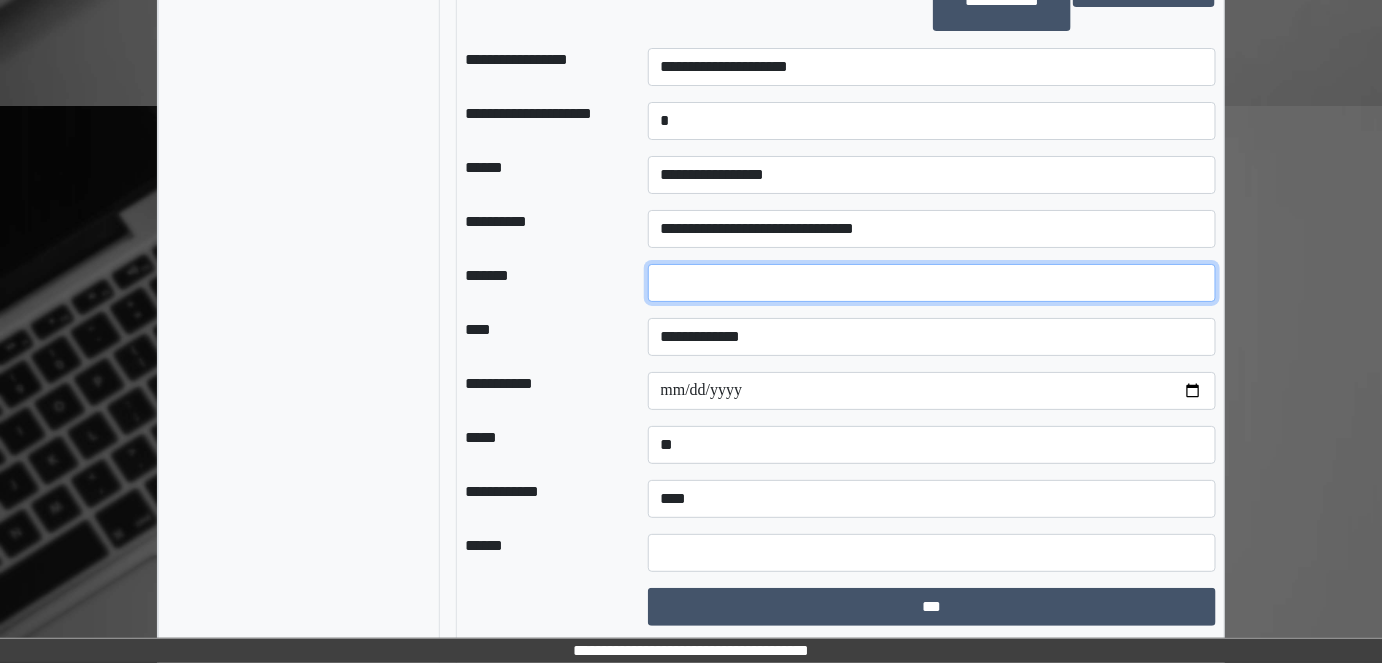 type on "*" 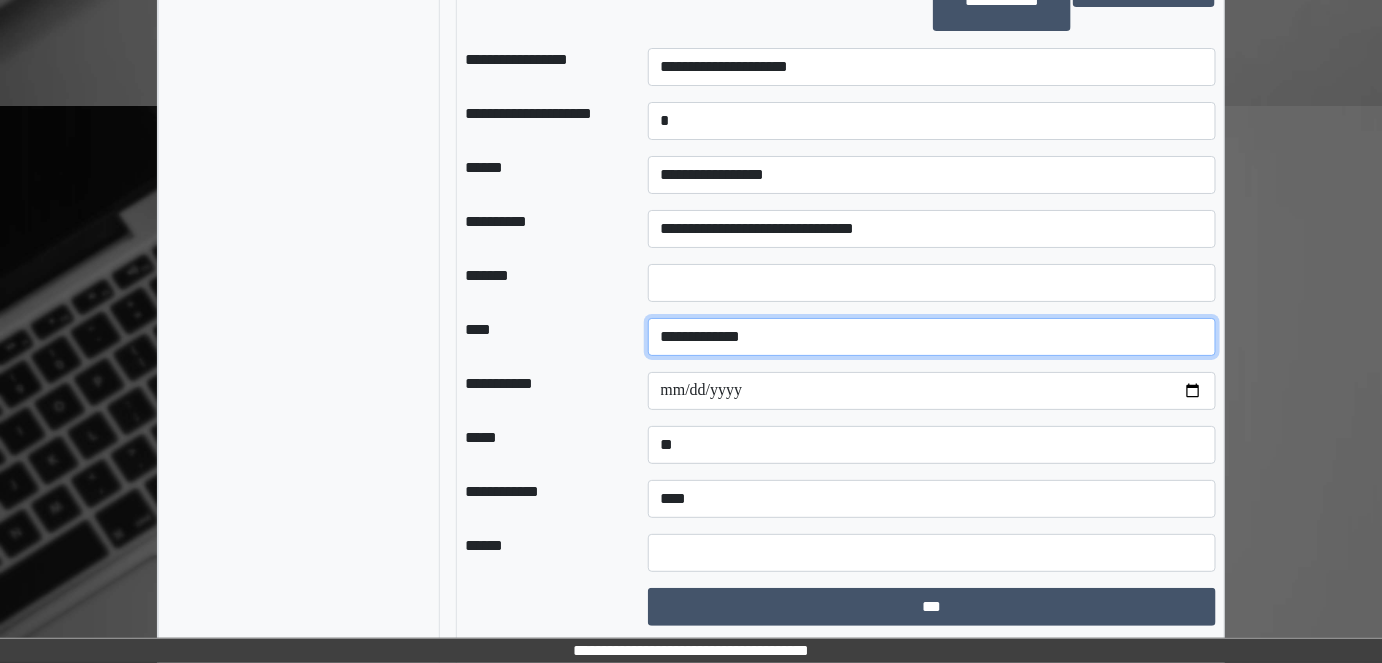 click on "**********" at bounding box center (932, 337) 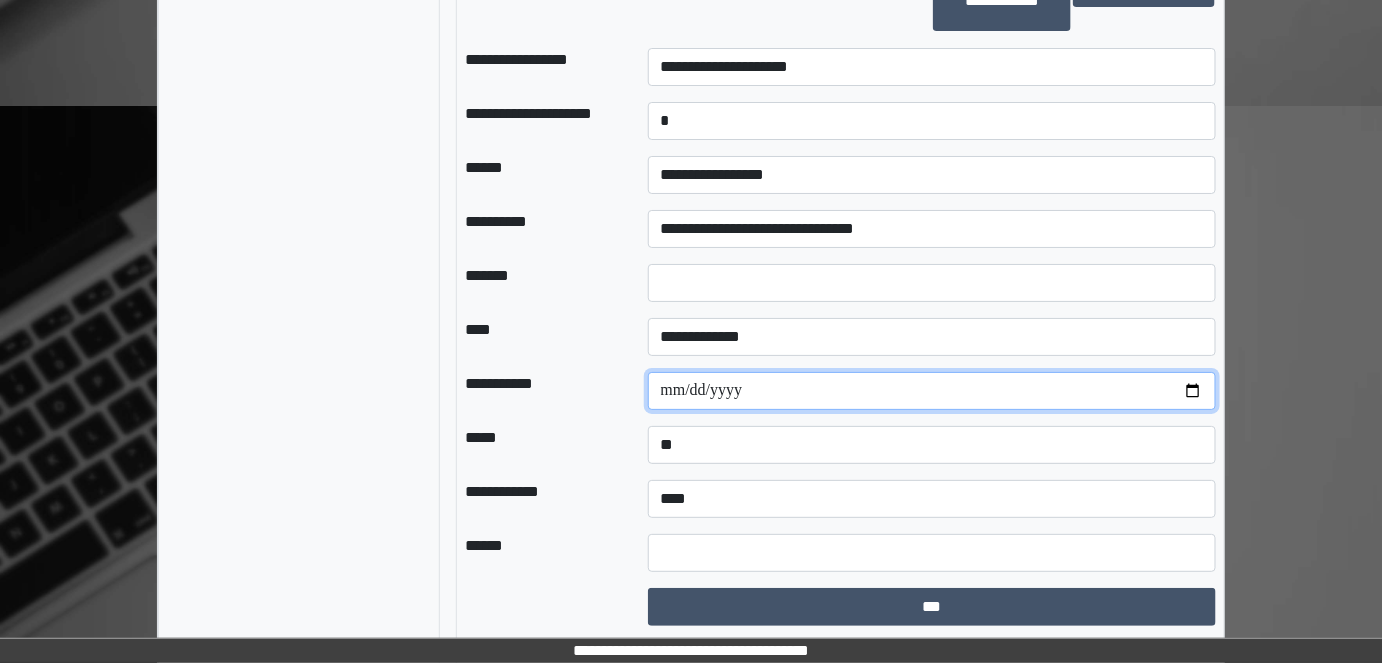 click at bounding box center (932, 391) 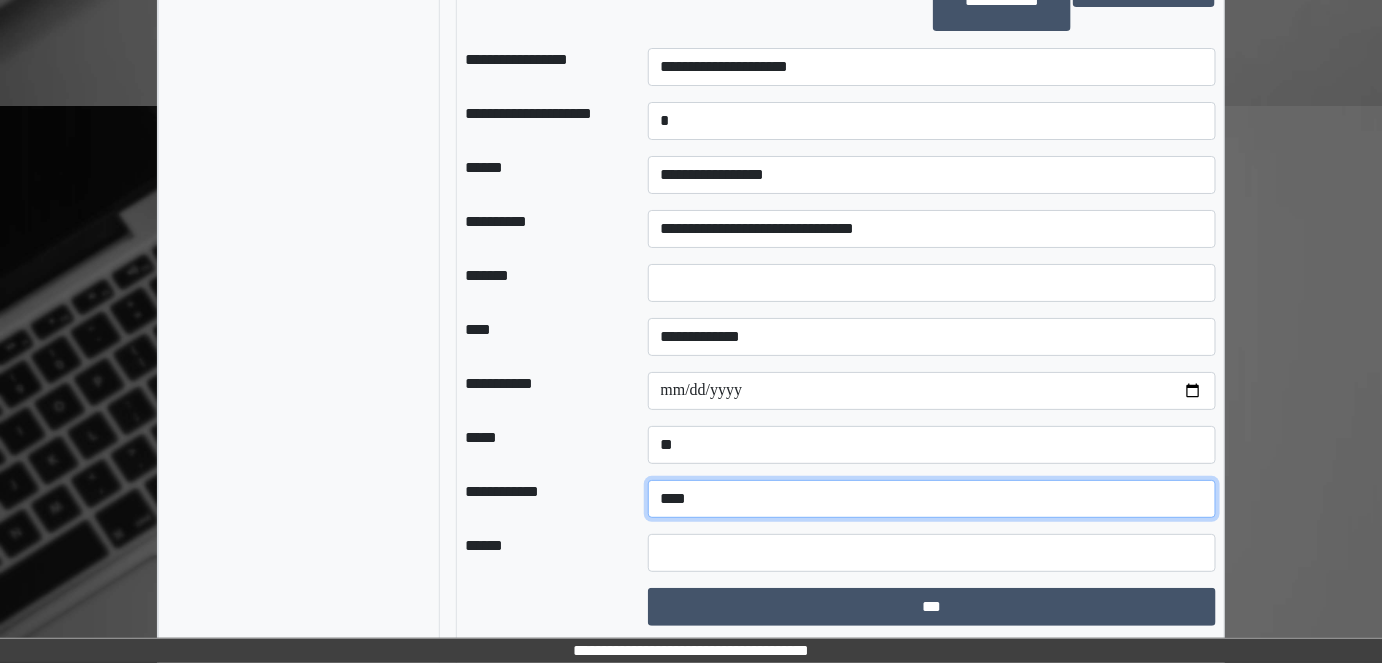 click on "**********" at bounding box center (932, 499) 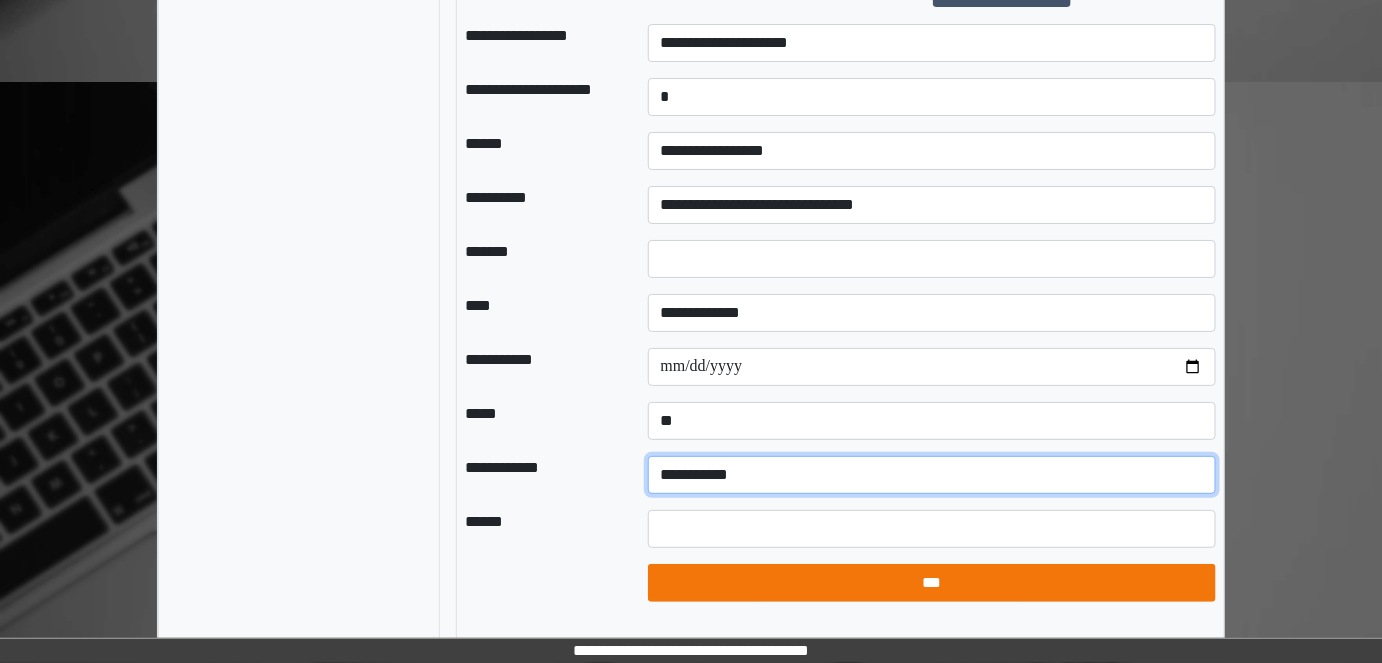 scroll, scrollTop: 2467, scrollLeft: 0, axis: vertical 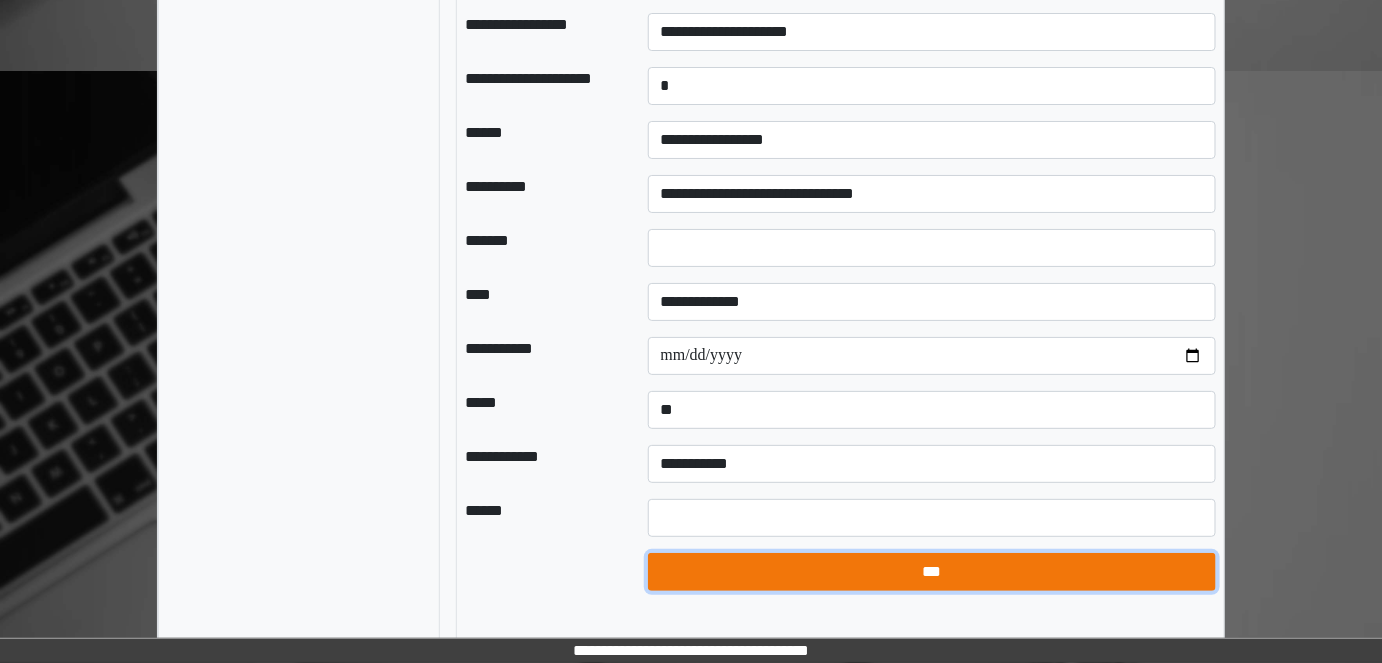 click on "***" at bounding box center [932, 571] 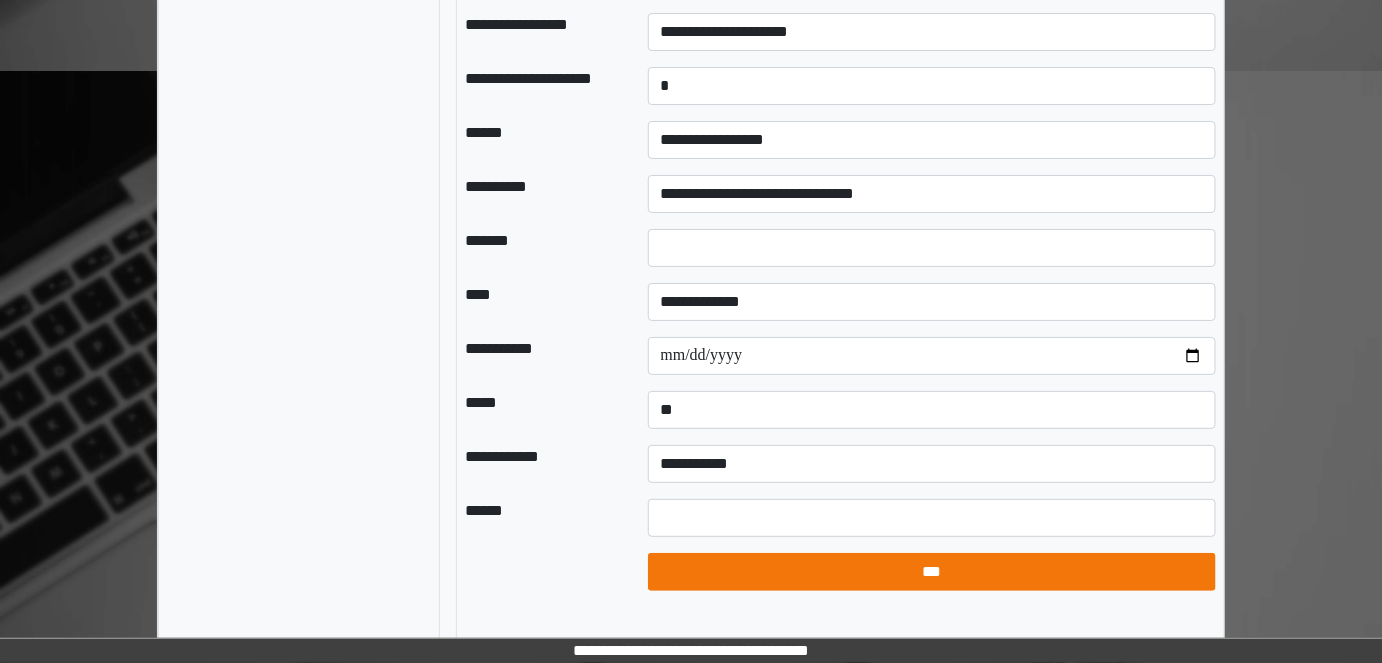 select on "*" 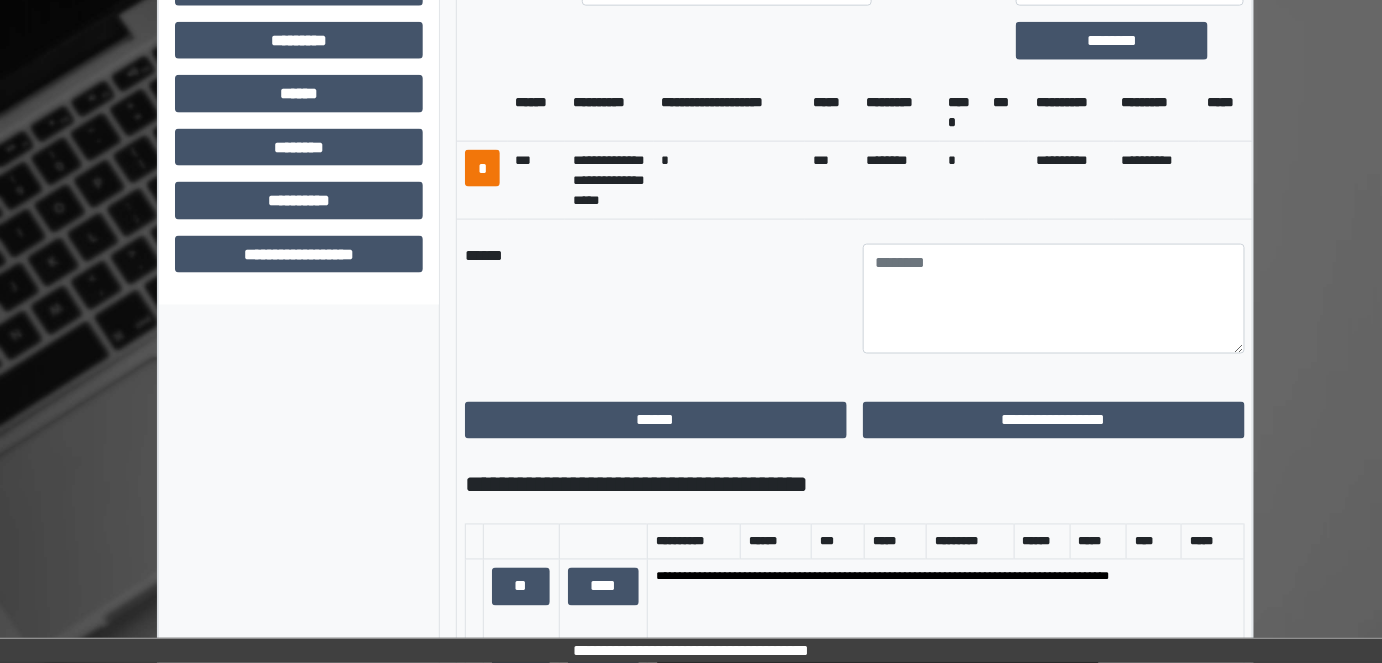 scroll, scrollTop: 922, scrollLeft: 0, axis: vertical 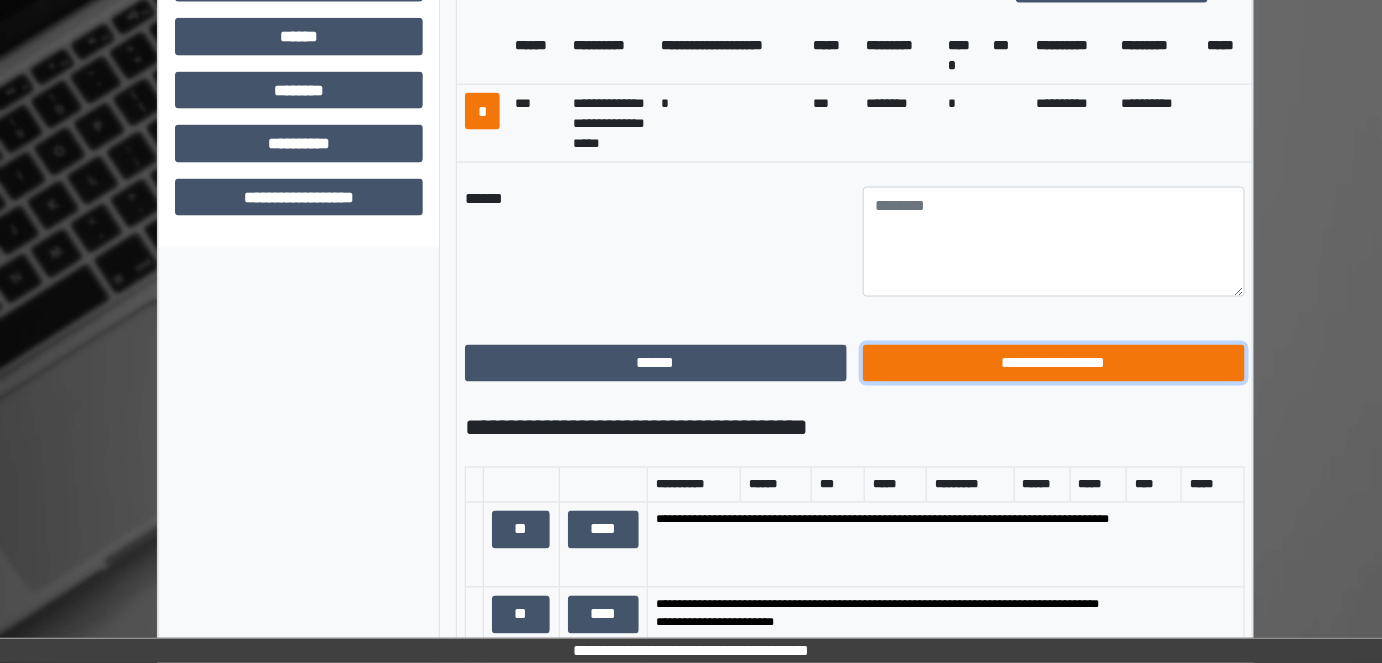 click on "**********" at bounding box center (1054, 363) 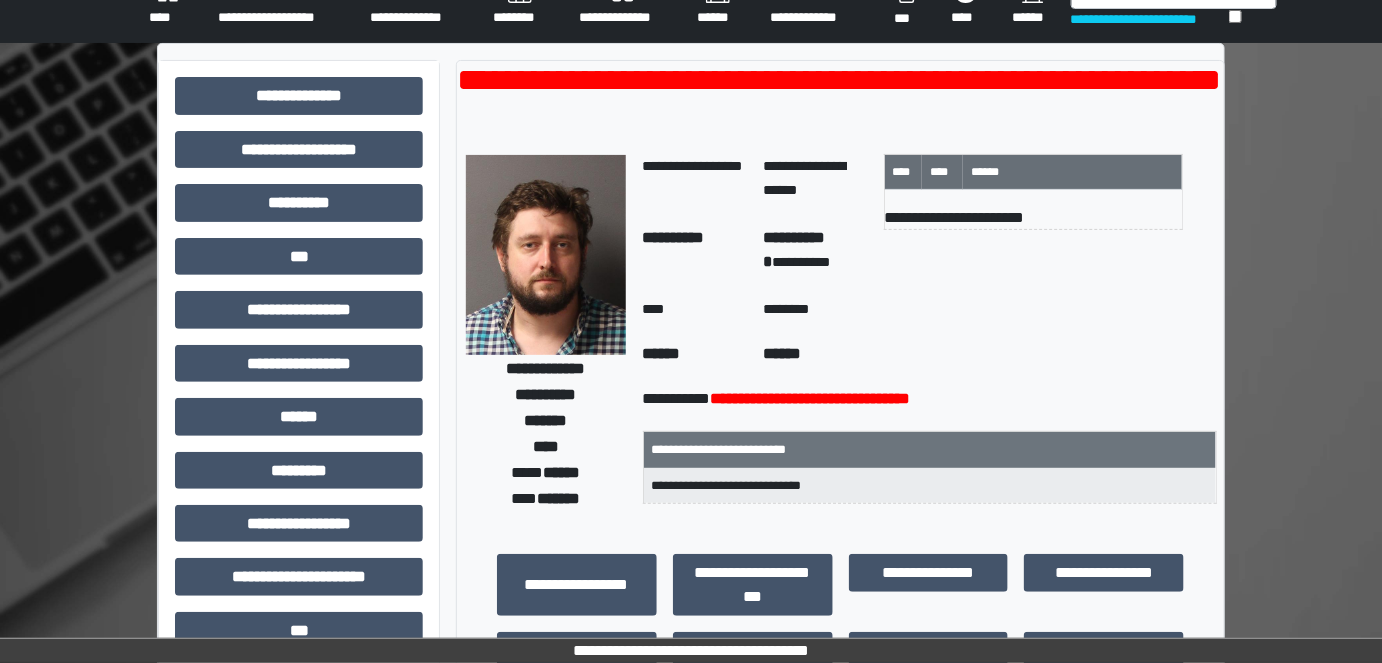 scroll, scrollTop: 0, scrollLeft: 0, axis: both 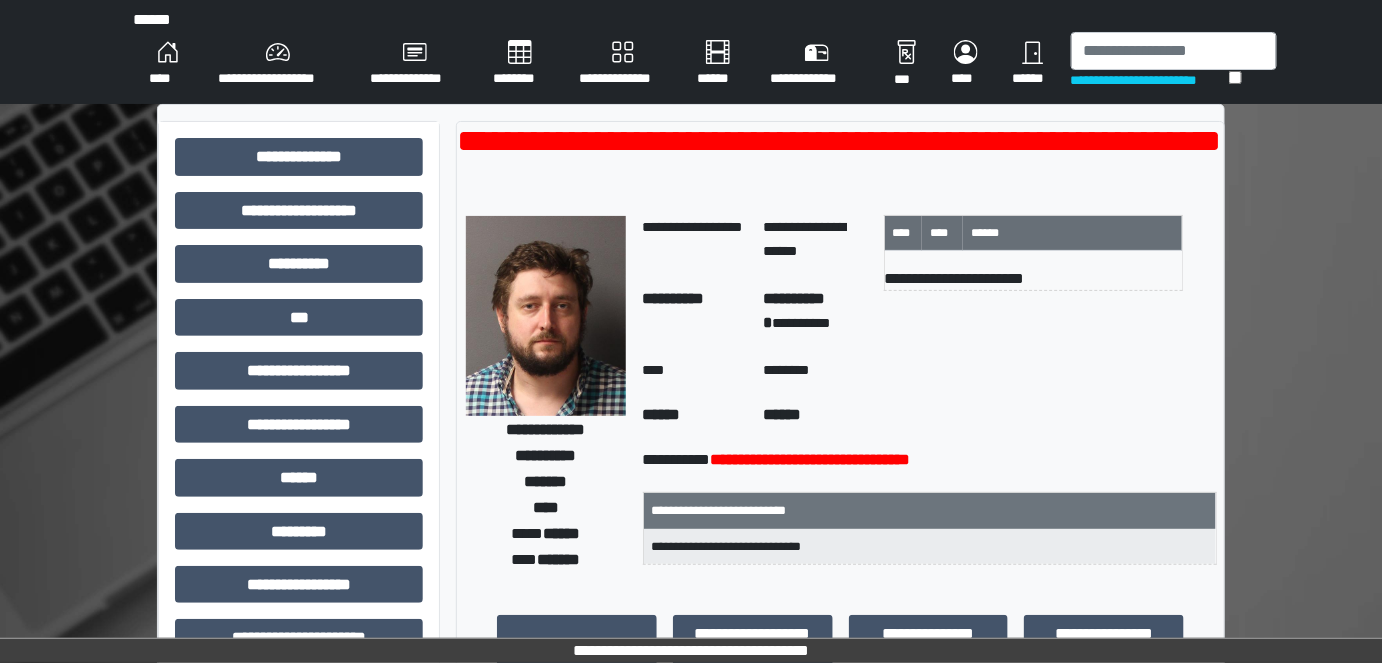 click on "**********" at bounding box center (1150, 80) 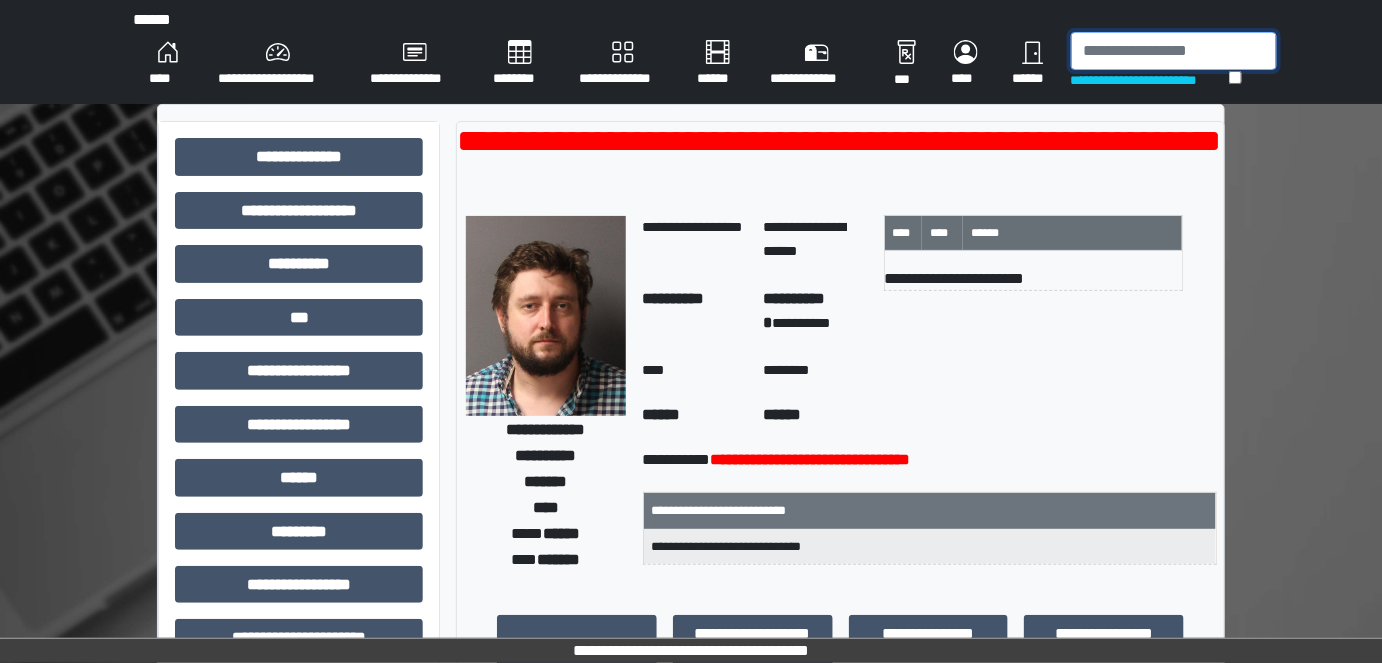 click at bounding box center [1174, 51] 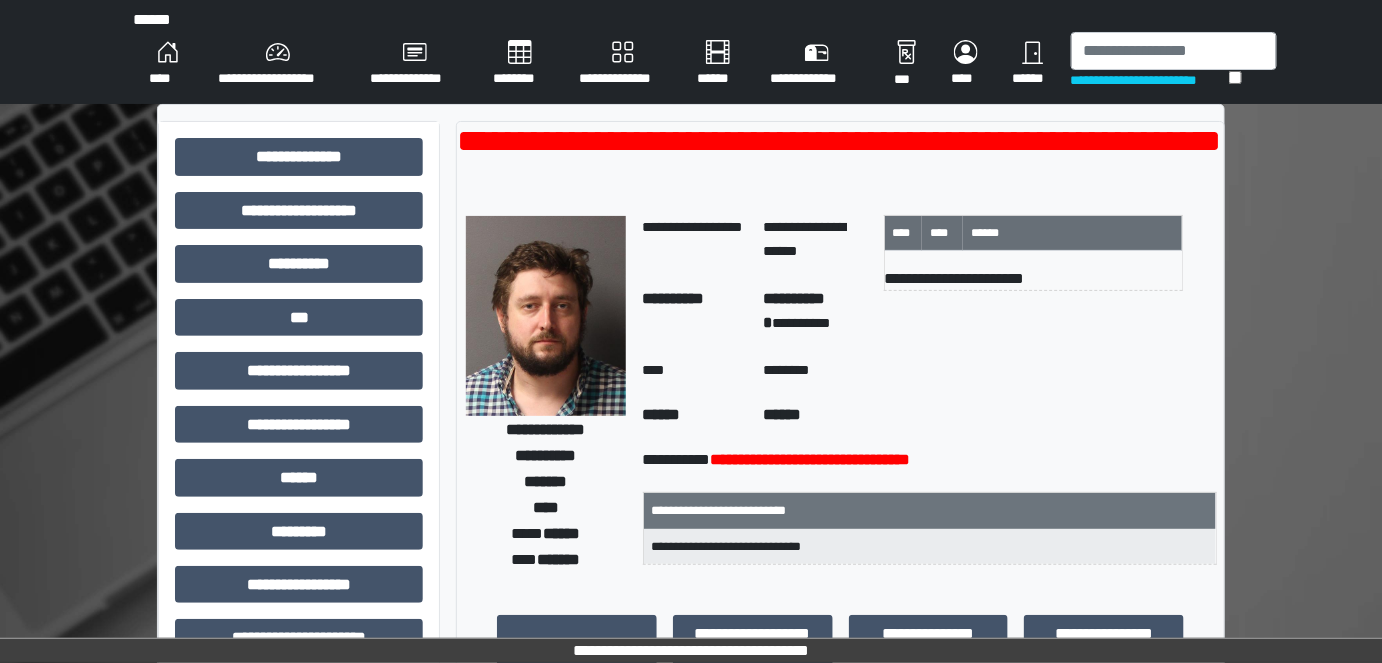 click on "**********" at bounding box center (1174, 64) 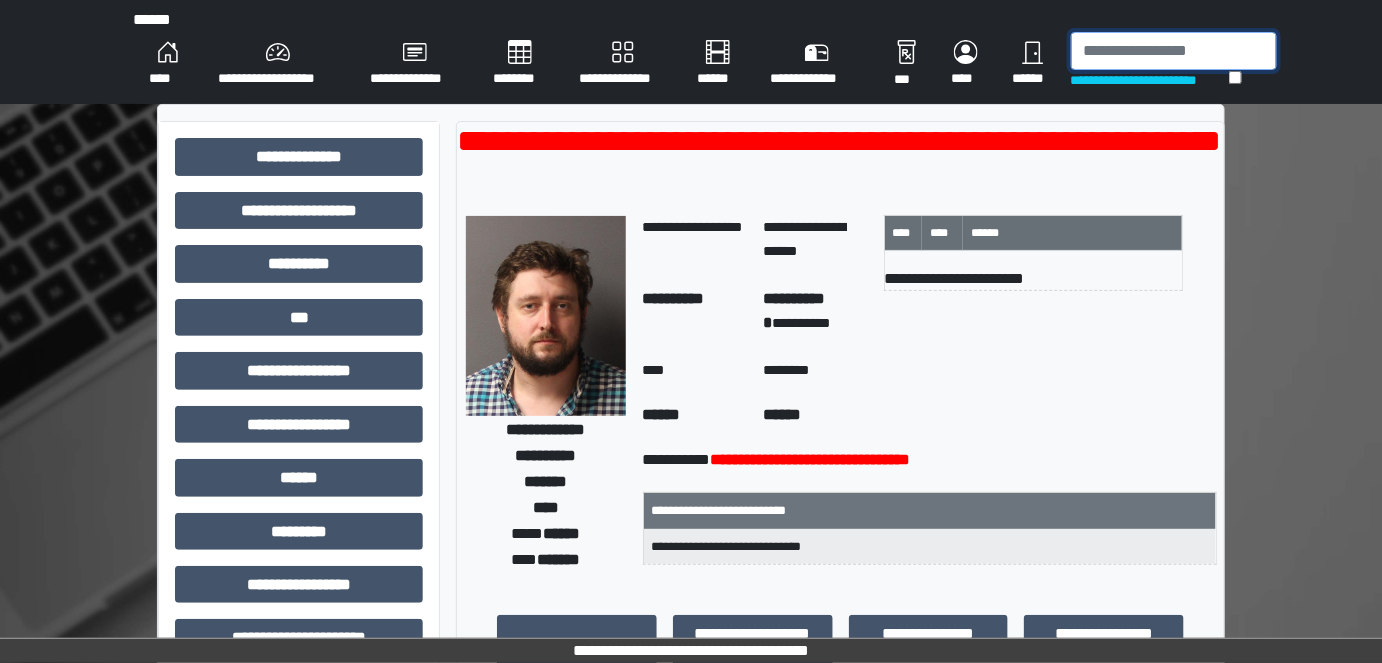 click at bounding box center (1174, 51) 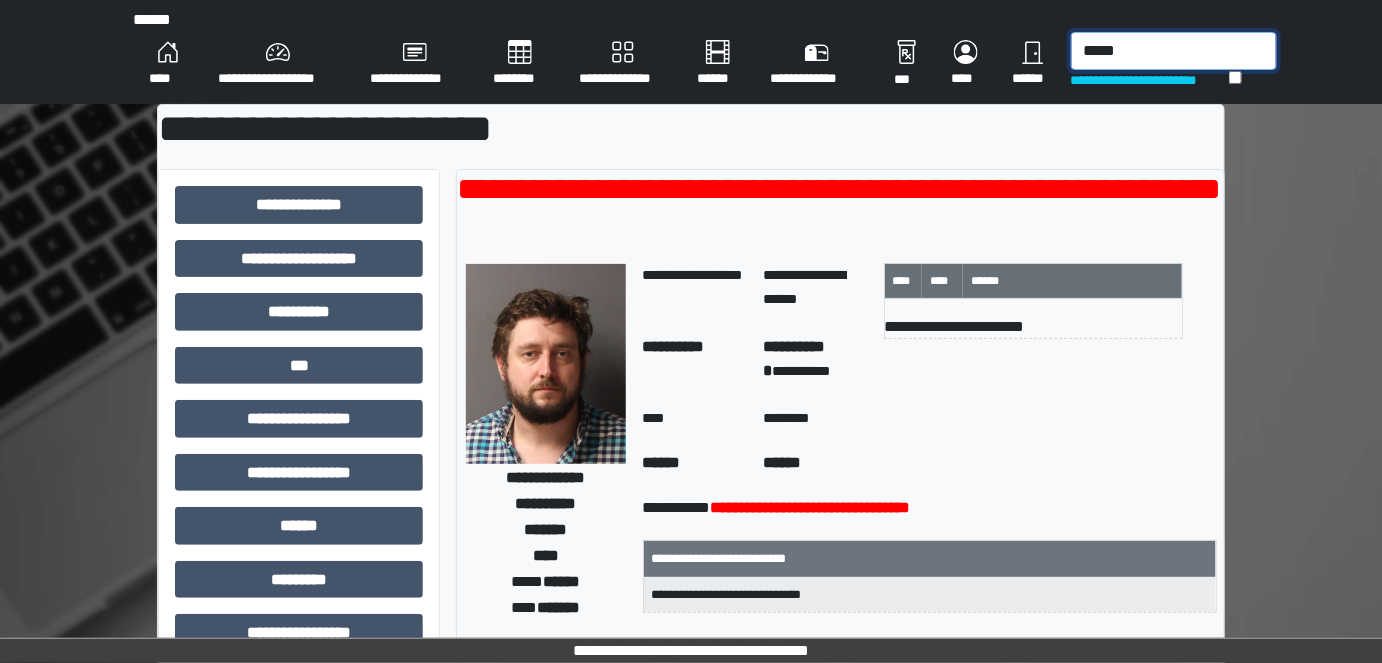 drag, startPoint x: 1064, startPoint y: 54, endPoint x: 1016, endPoint y: 54, distance: 48 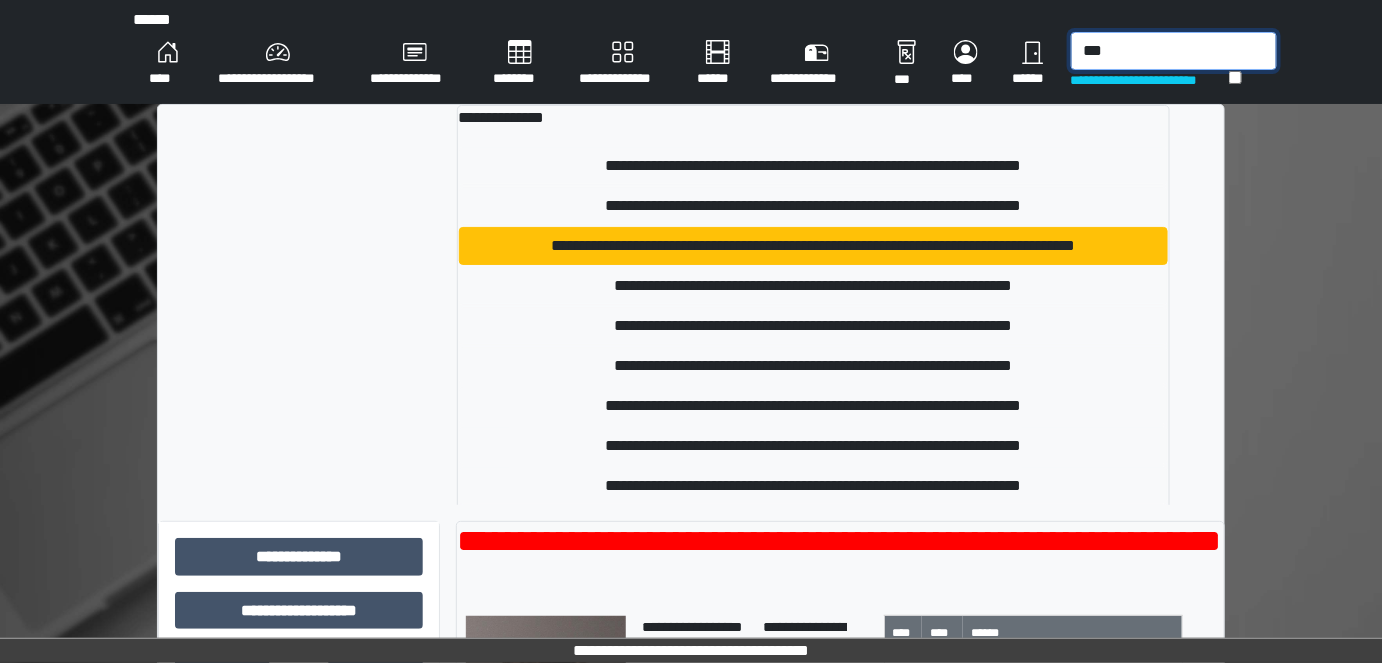 drag, startPoint x: 1150, startPoint y: 59, endPoint x: 1018, endPoint y: 78, distance: 133.36041 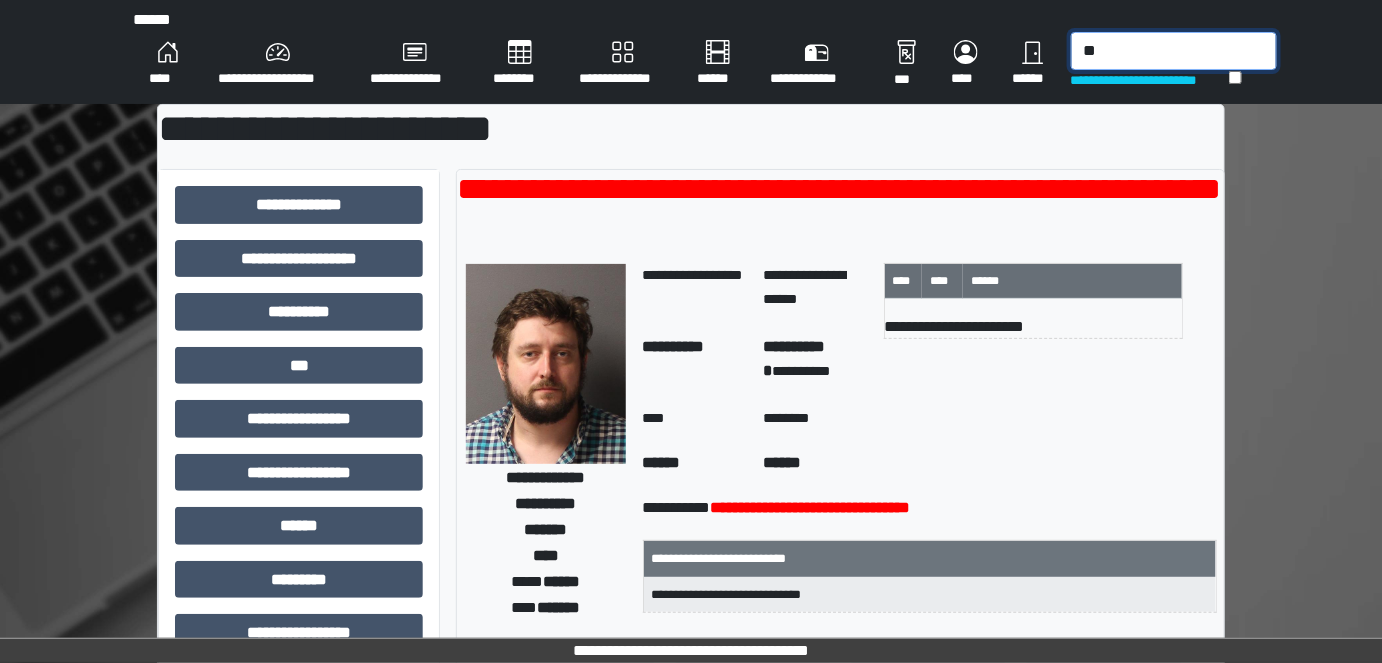 type on "*" 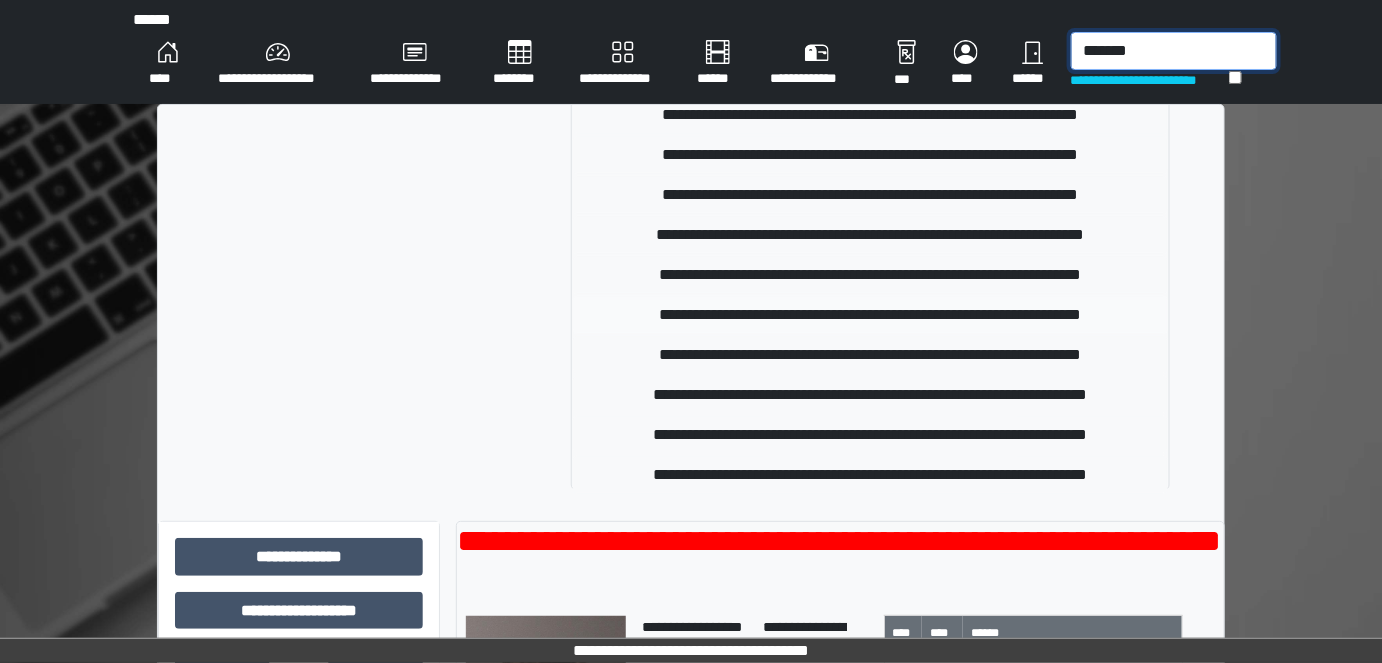 scroll, scrollTop: 0, scrollLeft: 0, axis: both 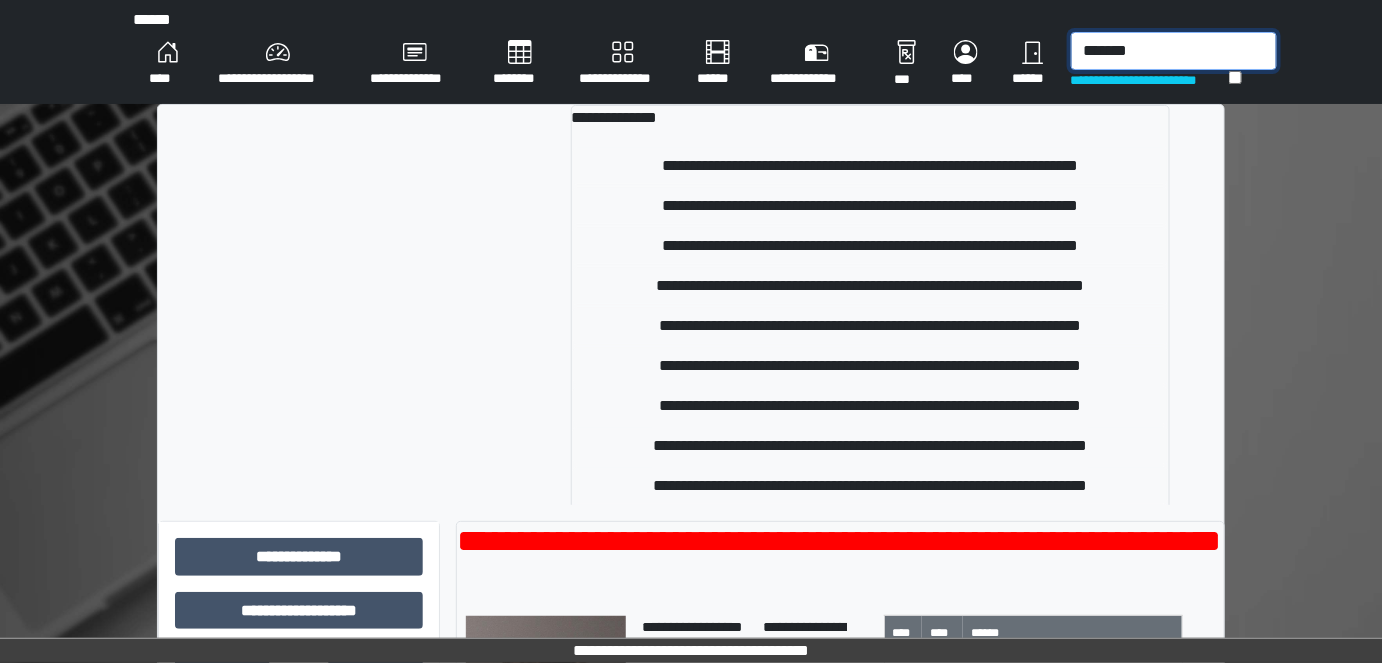 drag, startPoint x: 1156, startPoint y: 49, endPoint x: 1061, endPoint y: 53, distance: 95.084175 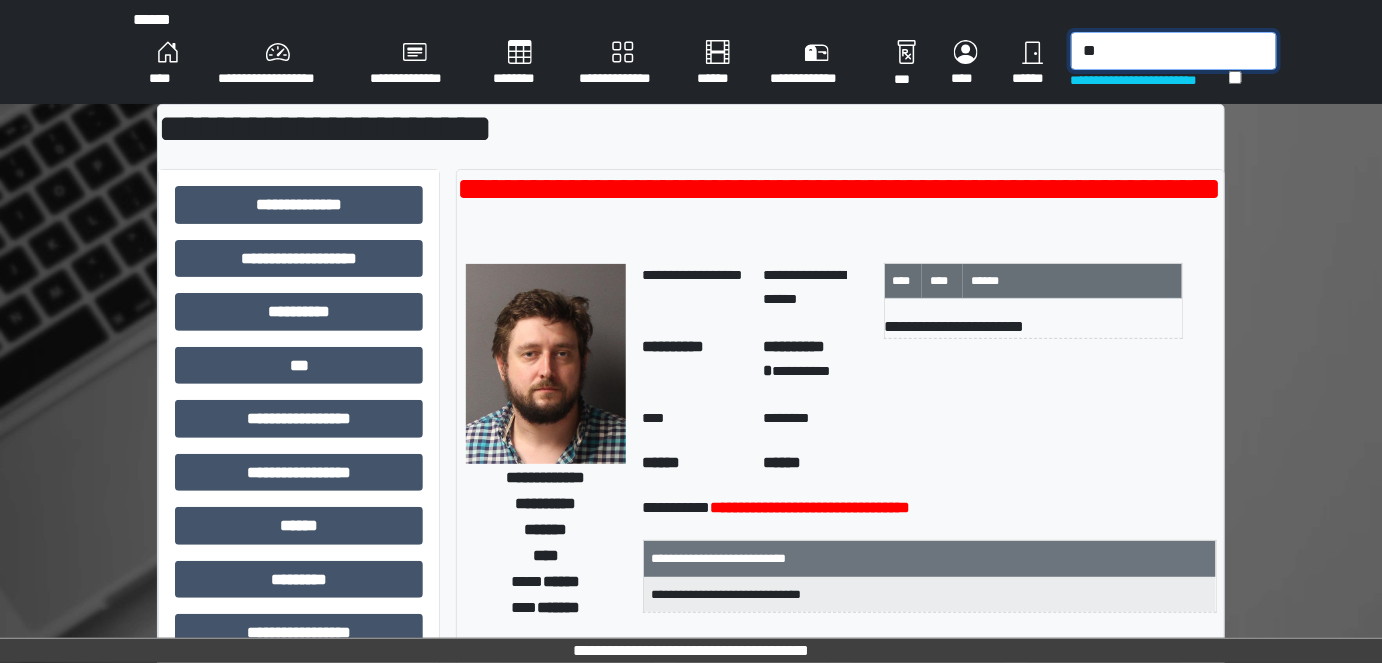 type on "*" 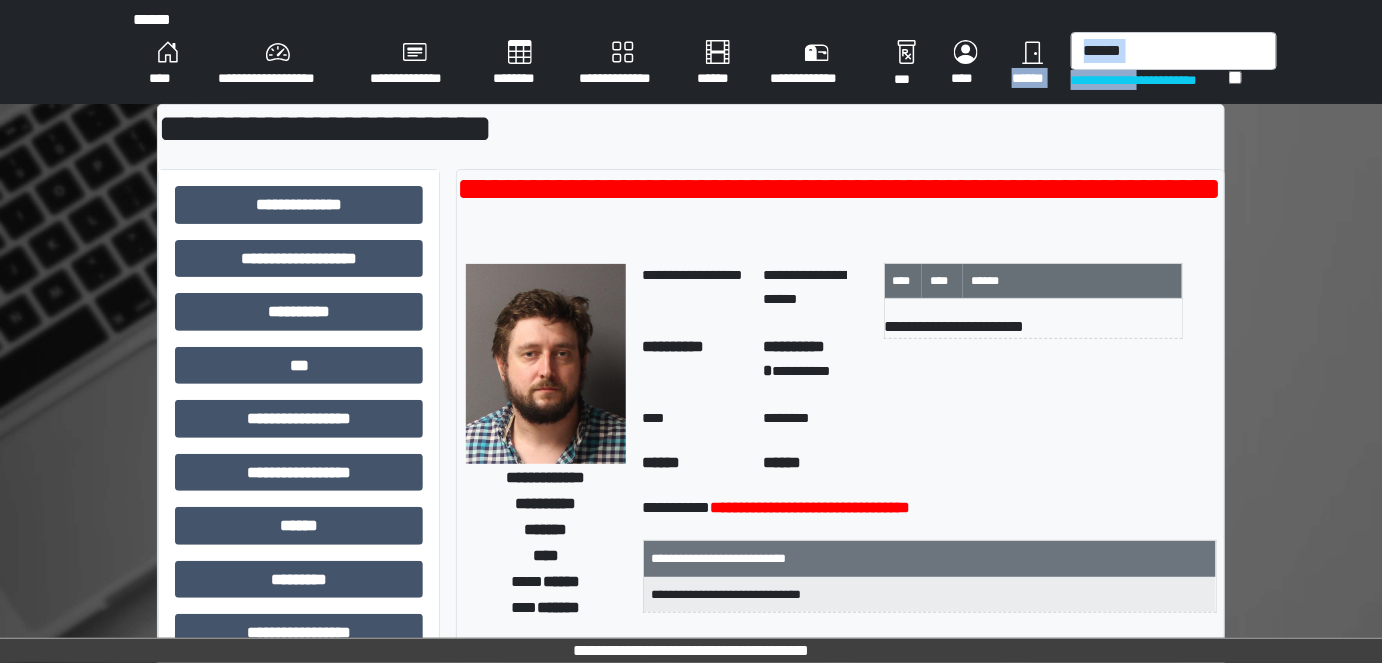 drag, startPoint x: 1052, startPoint y: 75, endPoint x: 1005, endPoint y: 83, distance: 47.67599 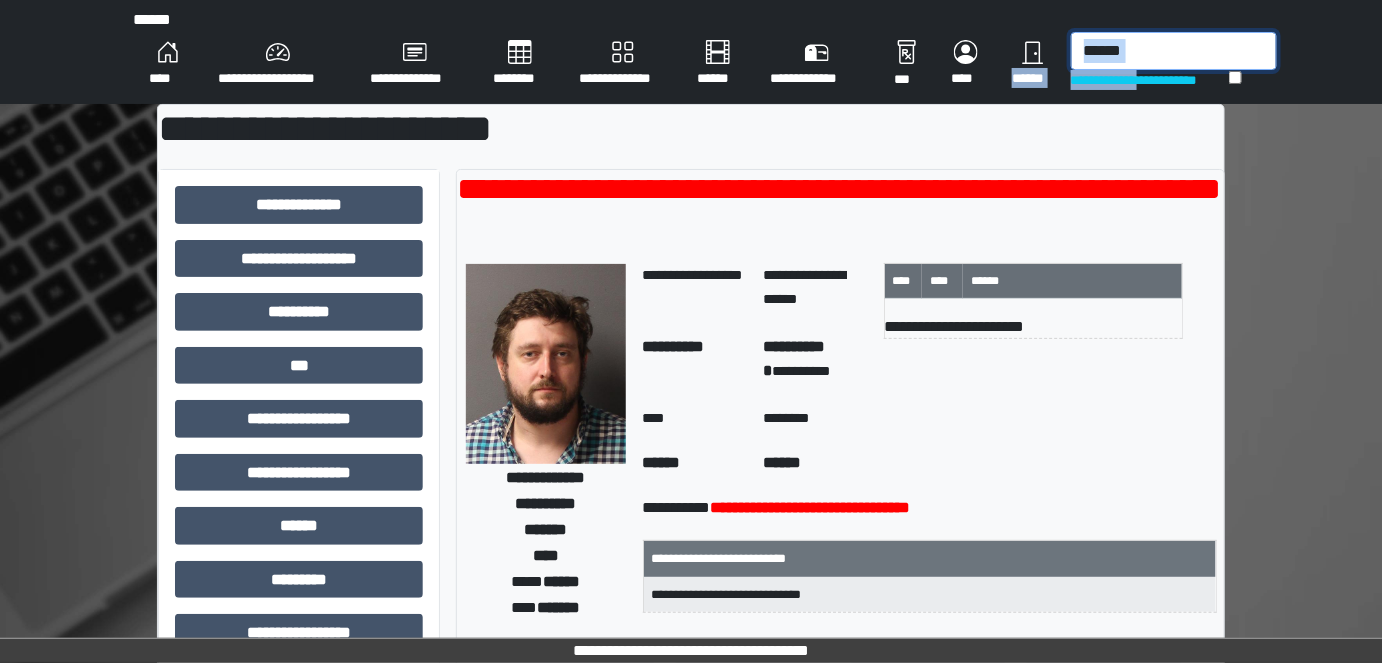 click on "******" at bounding box center (1174, 51) 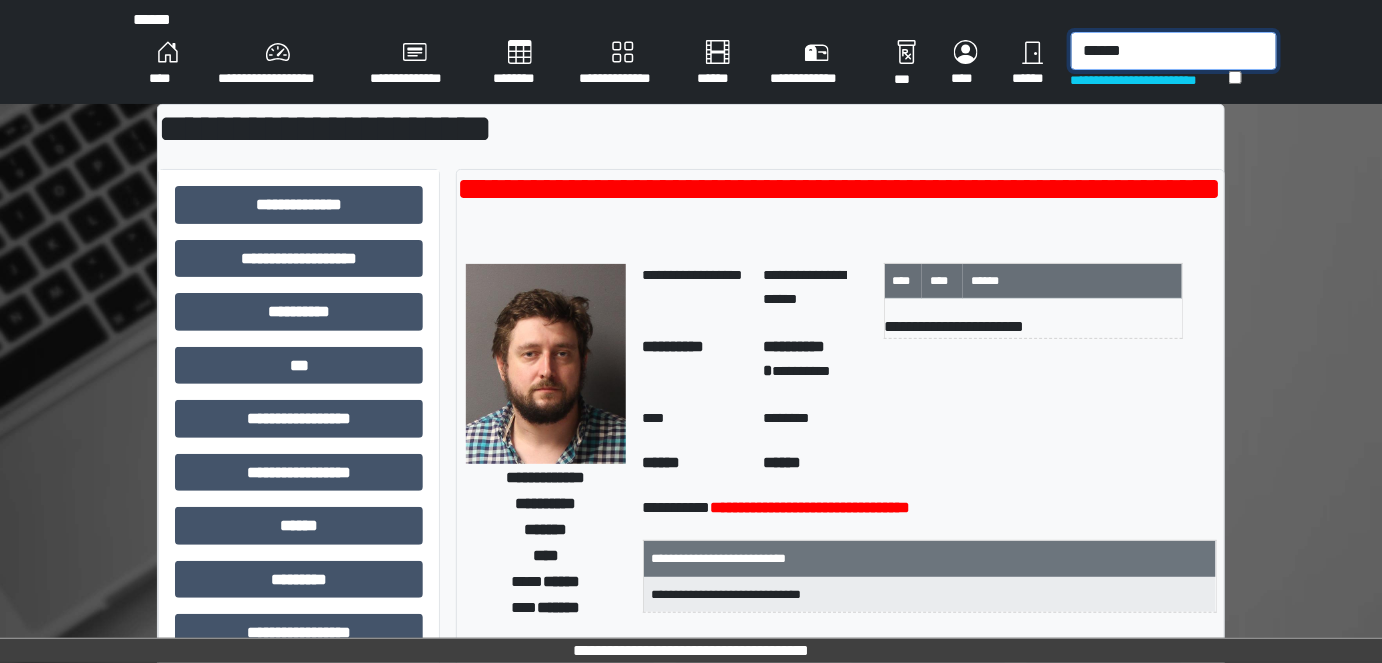 click on "******" at bounding box center (1174, 51) 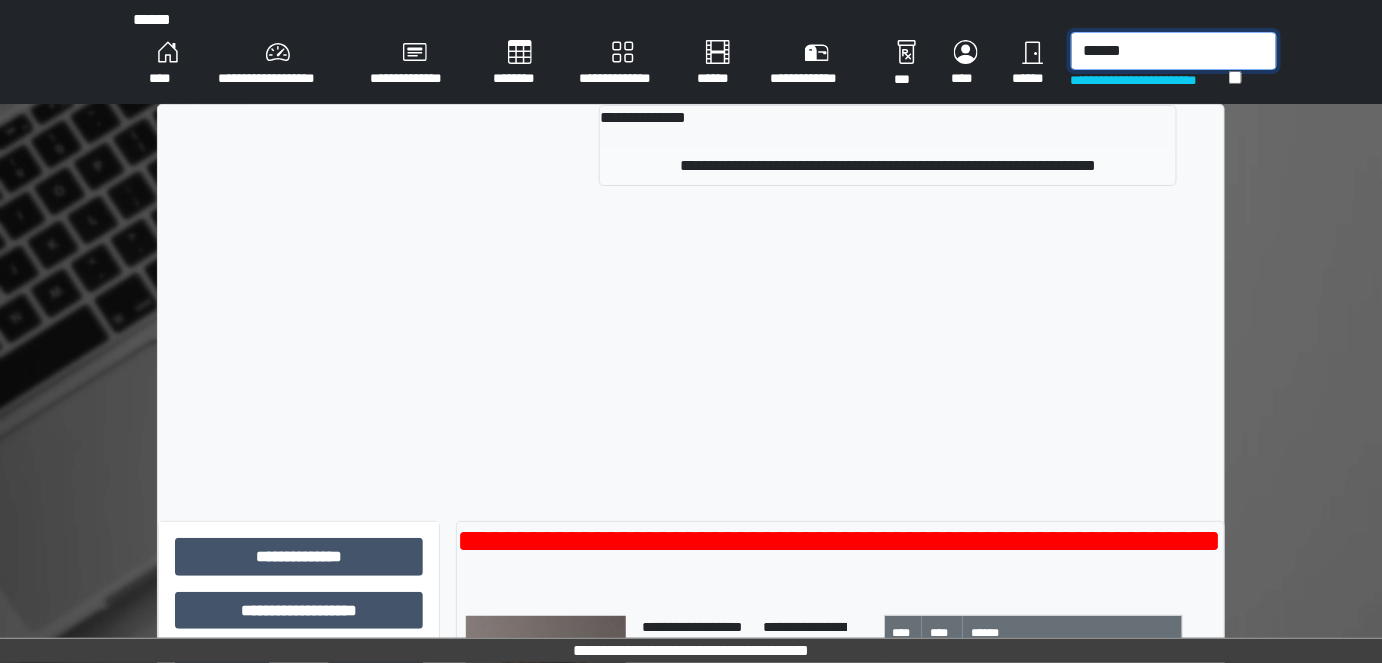 type on "******" 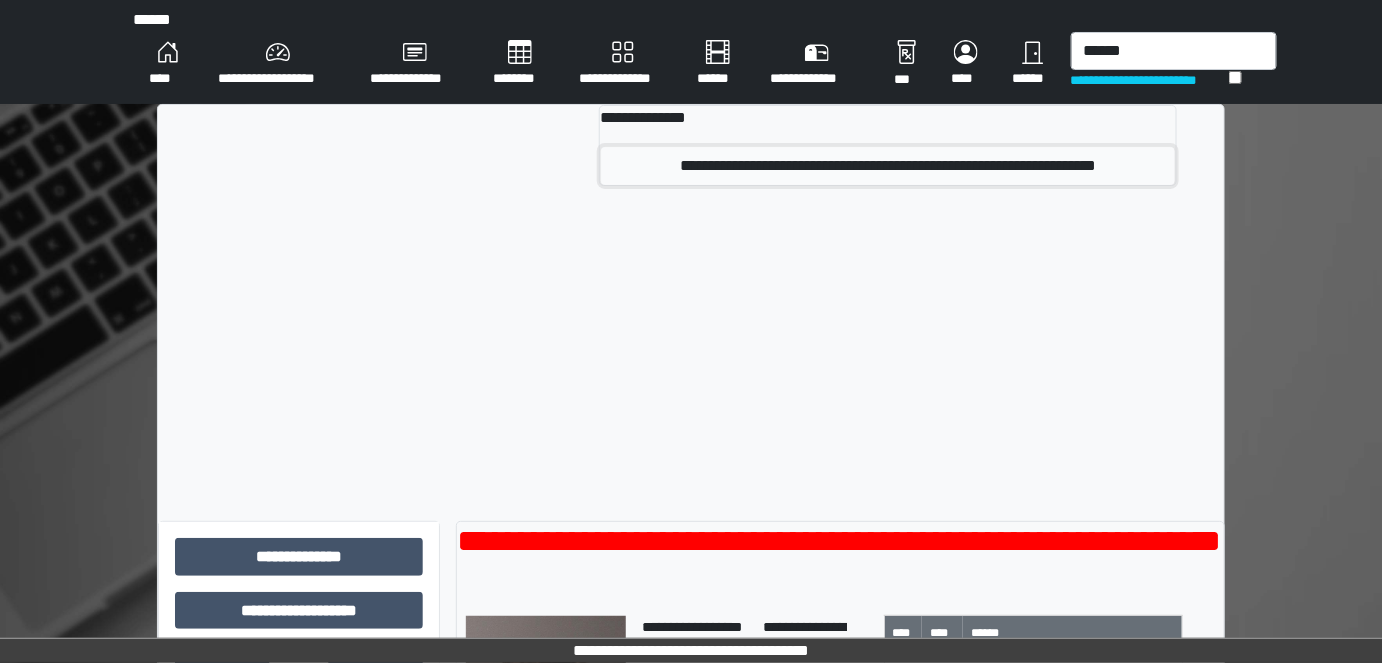 click on "**********" at bounding box center [887, 166] 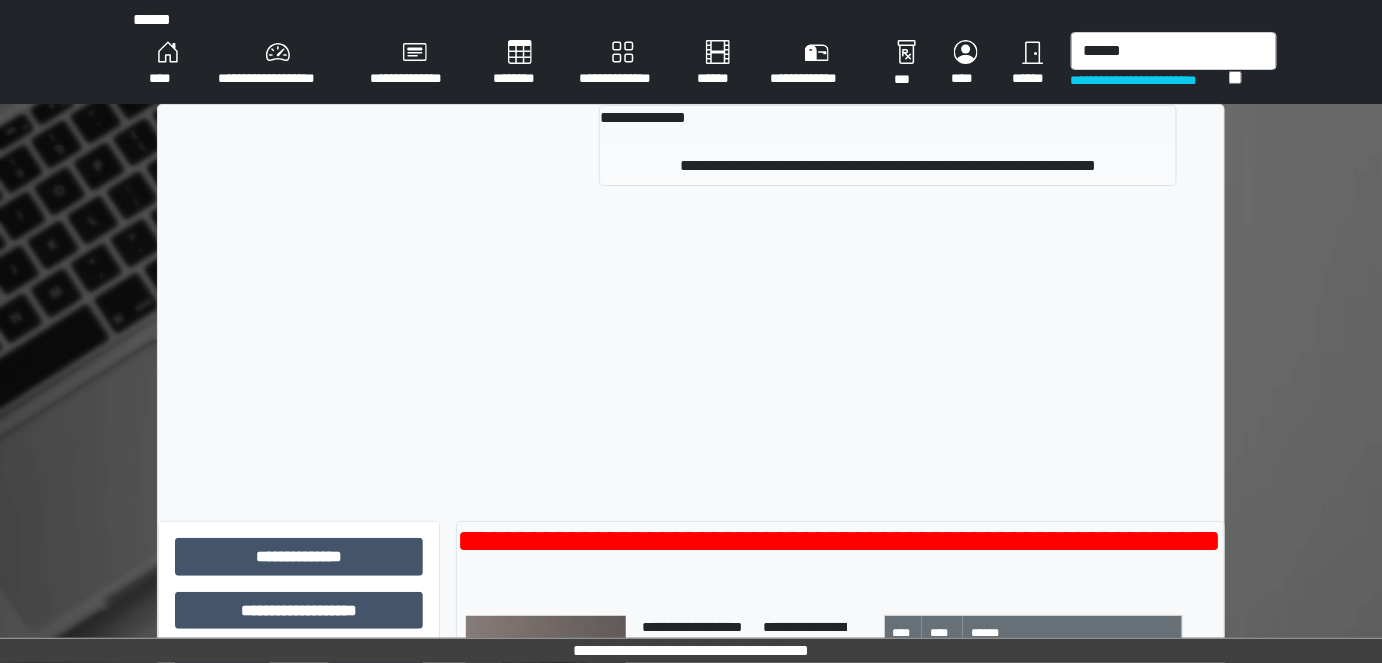 type 